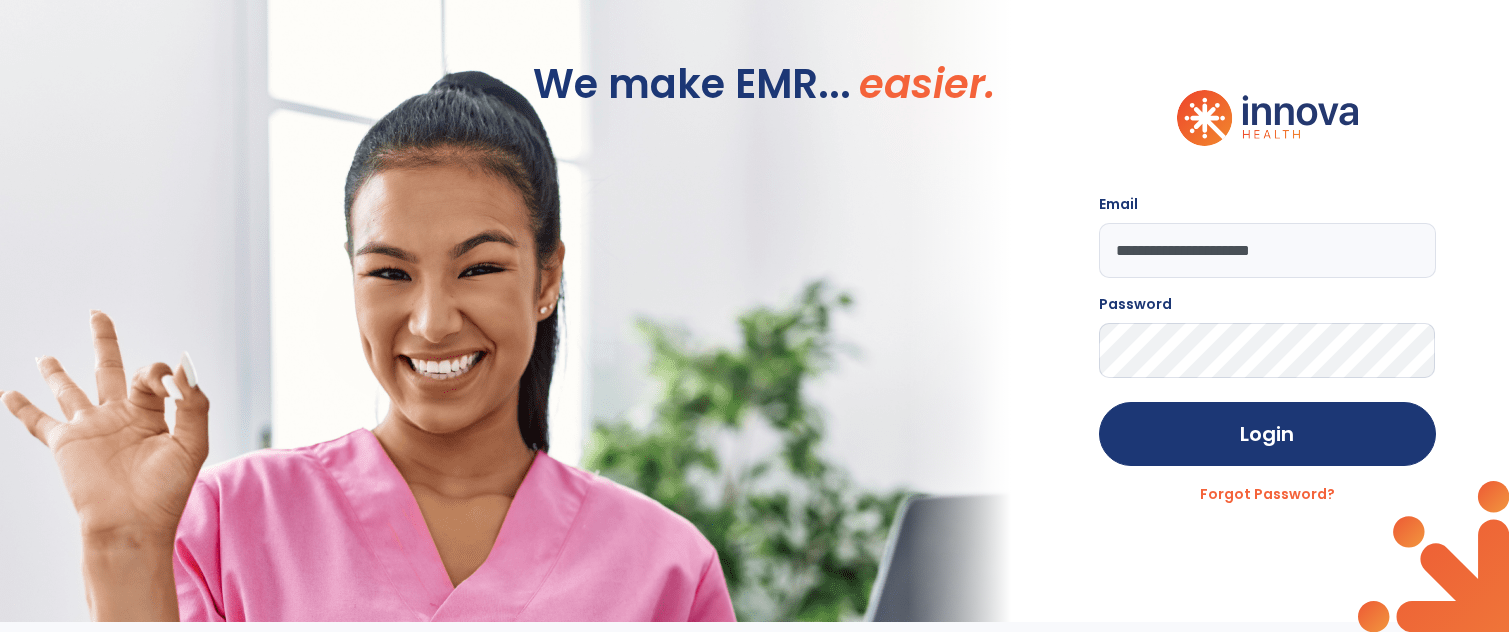 scroll, scrollTop: 0, scrollLeft: 0, axis: both 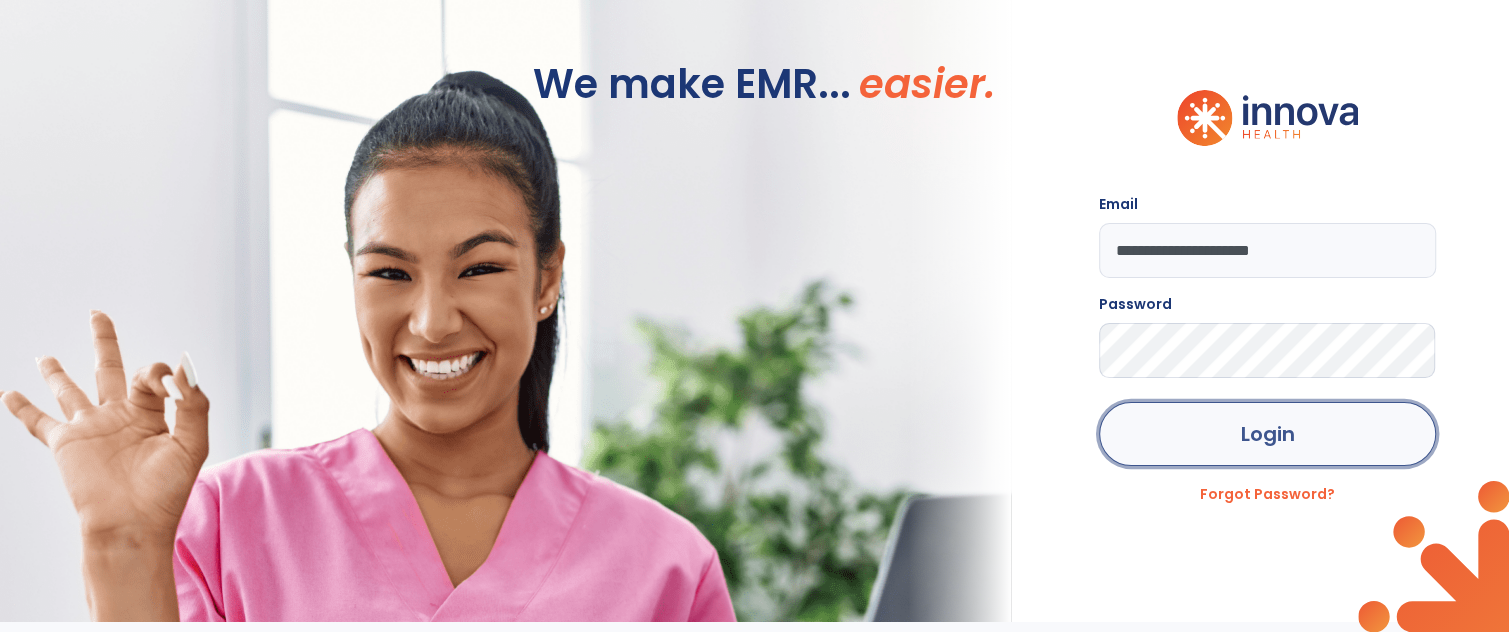 click on "Login" 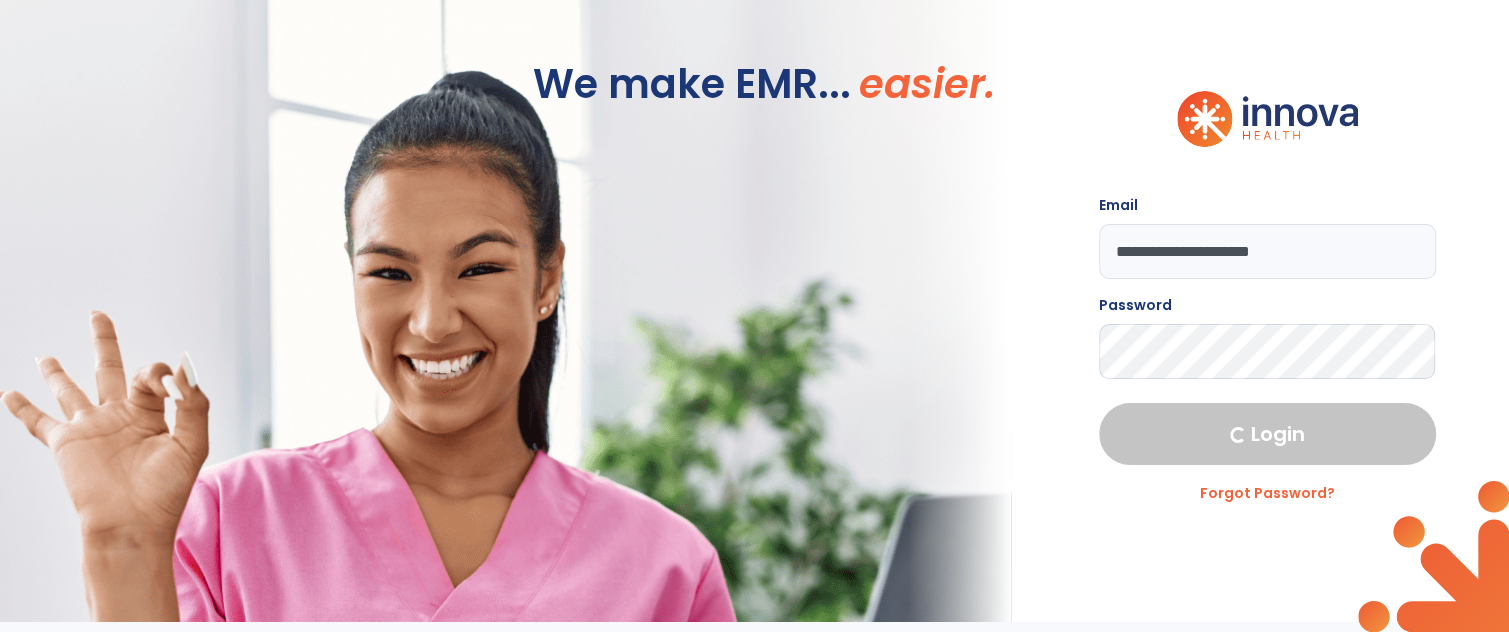 select on "****" 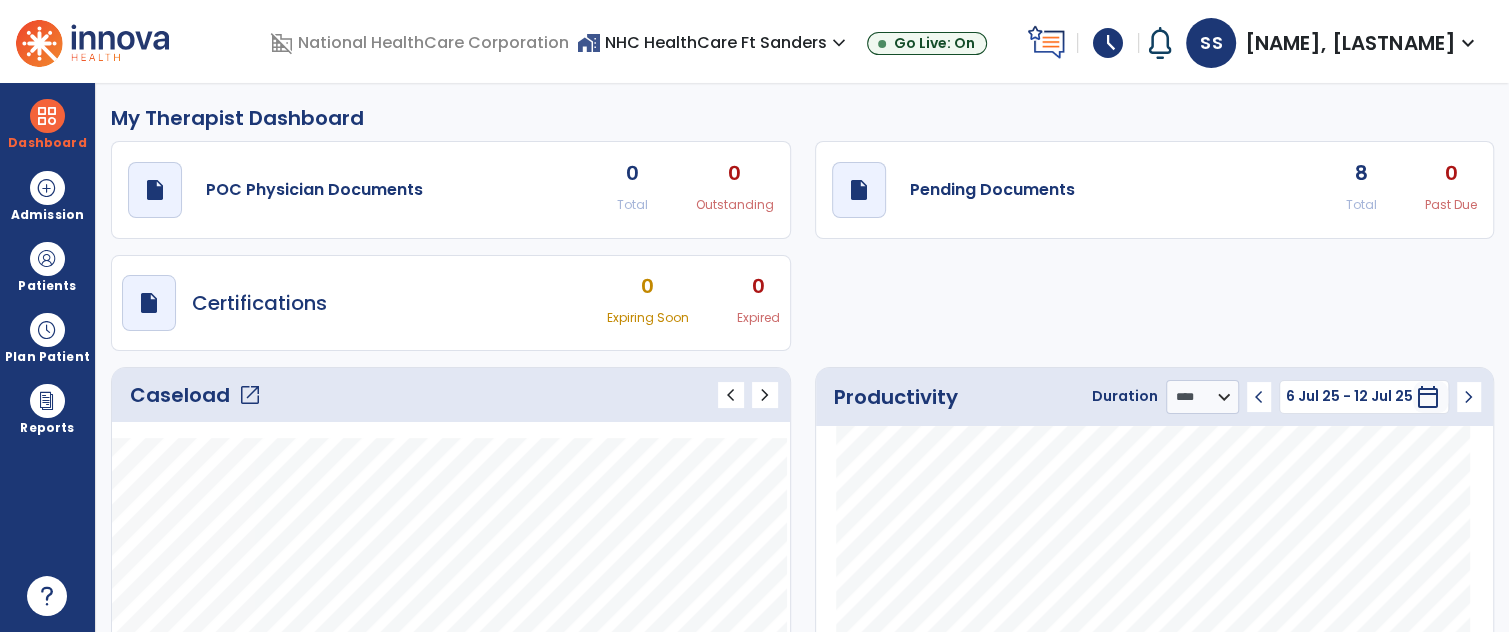 click on "open_in_new" 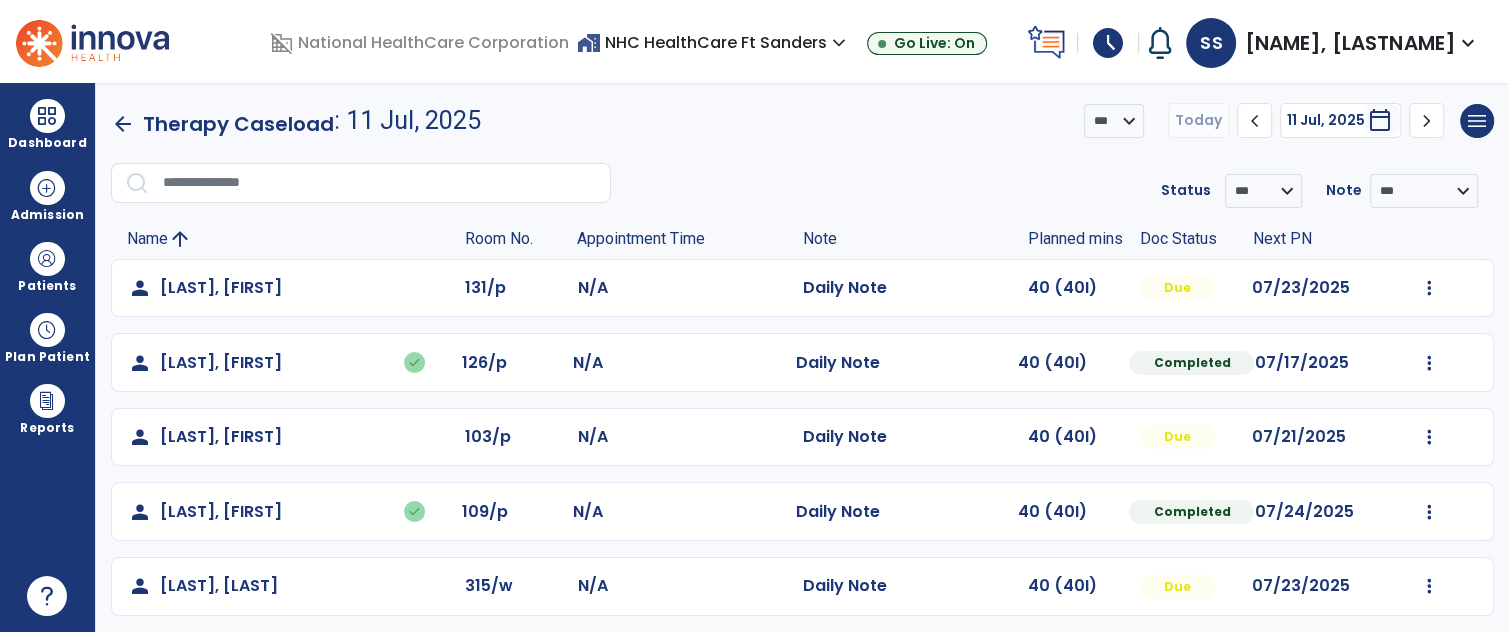 scroll, scrollTop: 34, scrollLeft: 0, axis: vertical 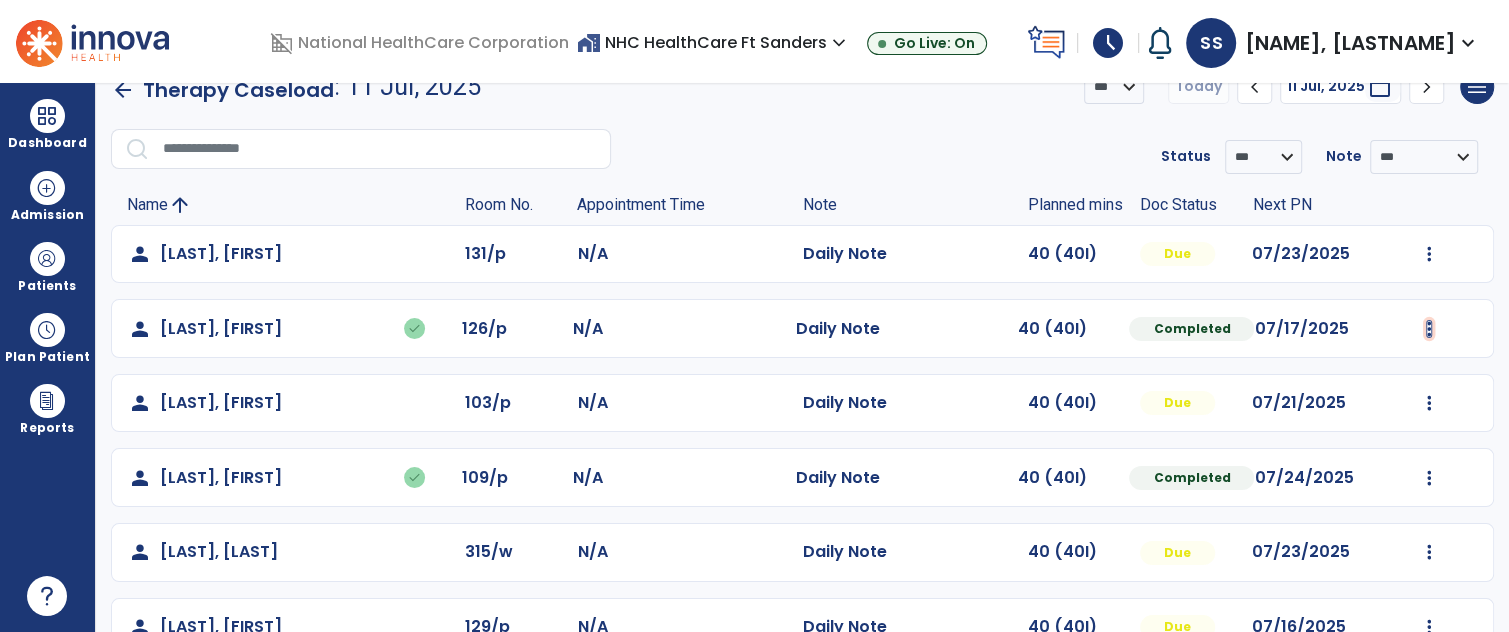click at bounding box center [1429, 254] 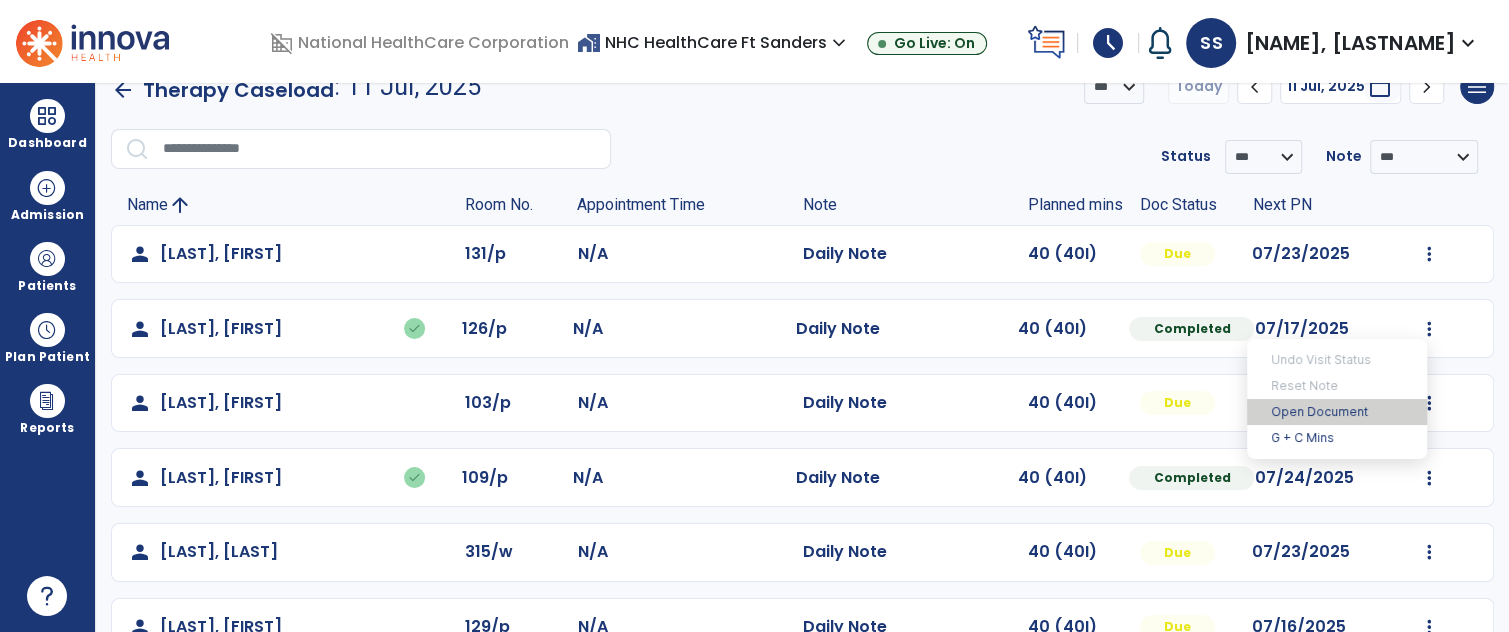click on "Open Document" at bounding box center (1337, 412) 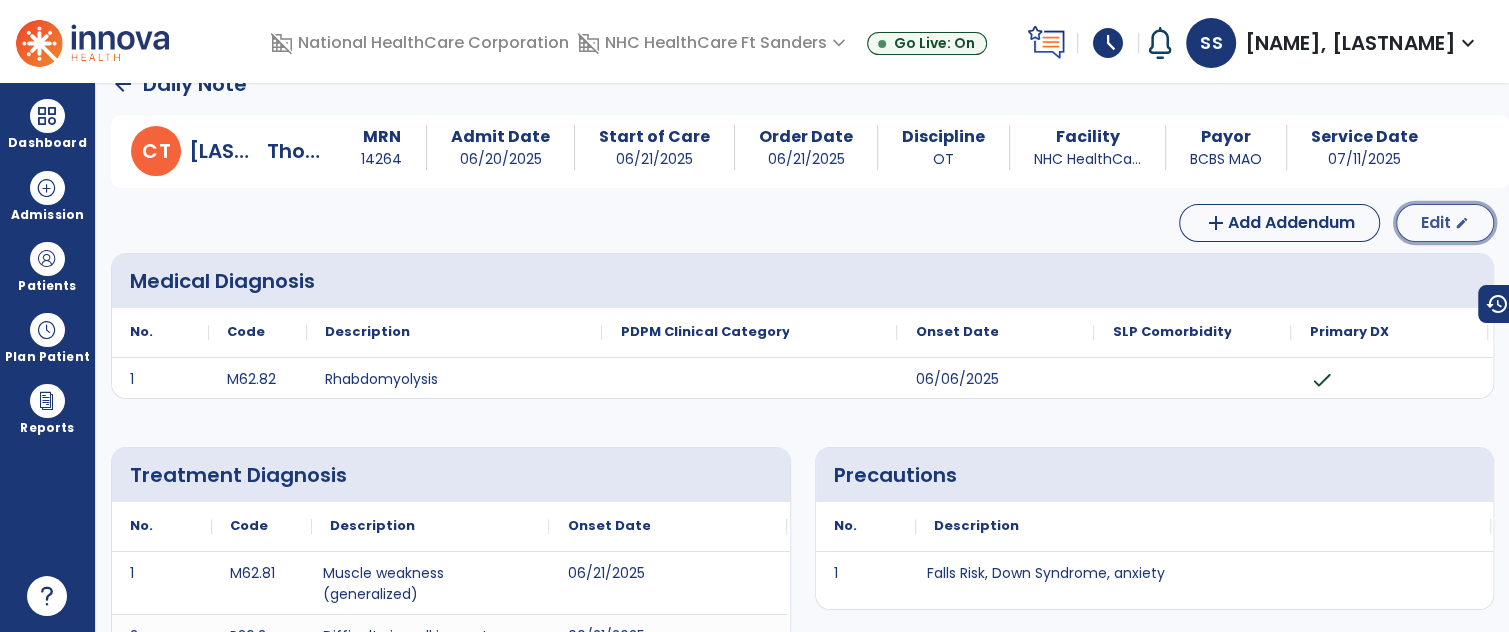 click on "edit" 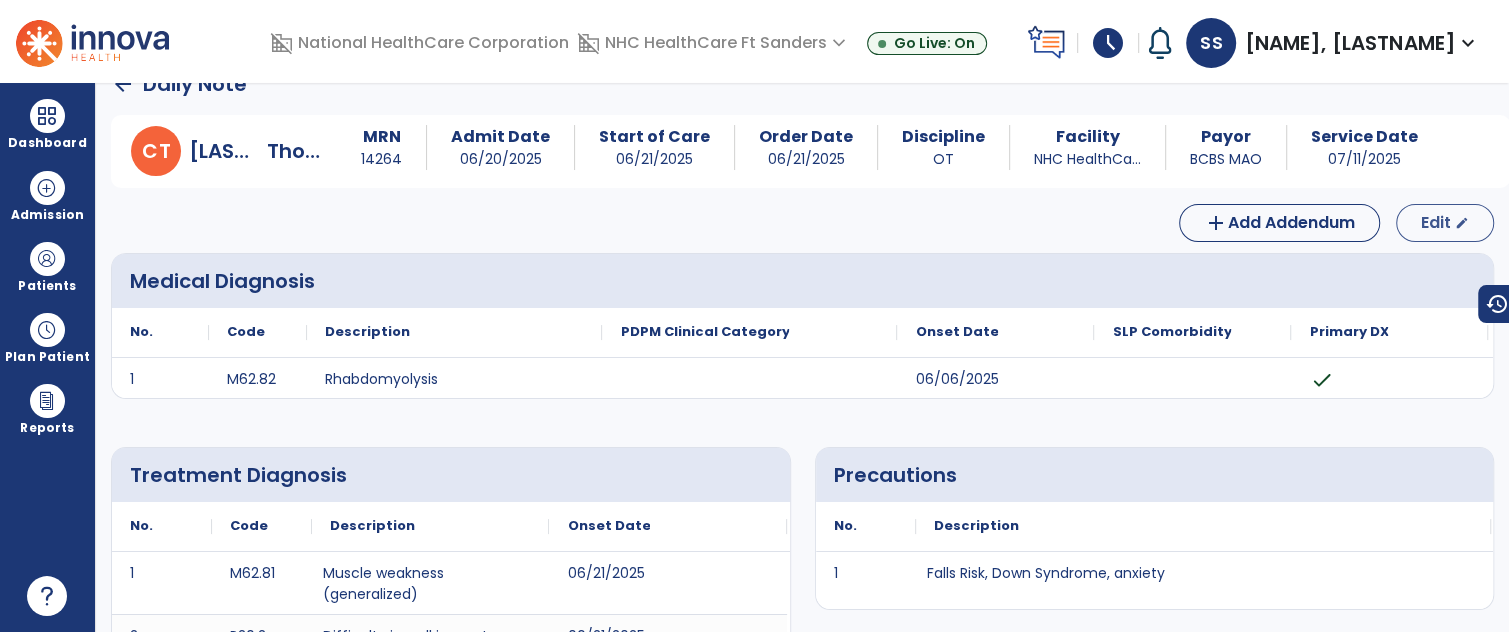 select on "*" 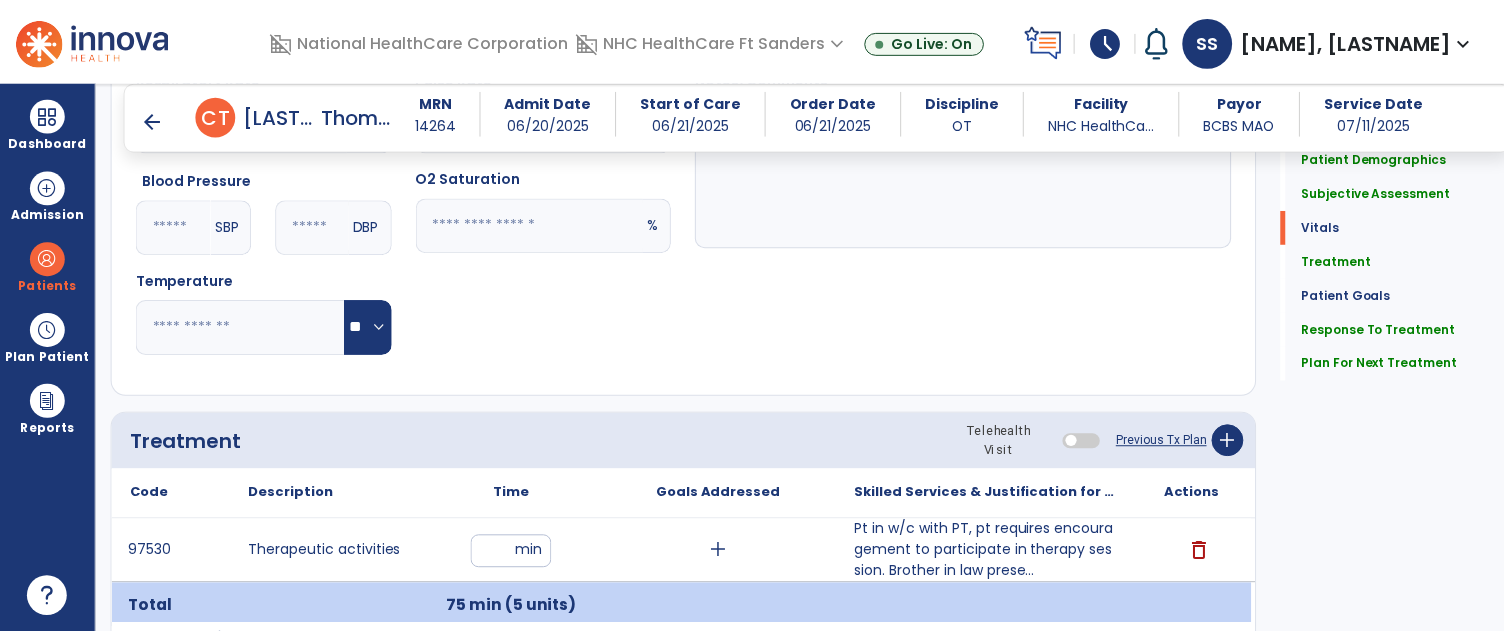 scroll, scrollTop: 1100, scrollLeft: 0, axis: vertical 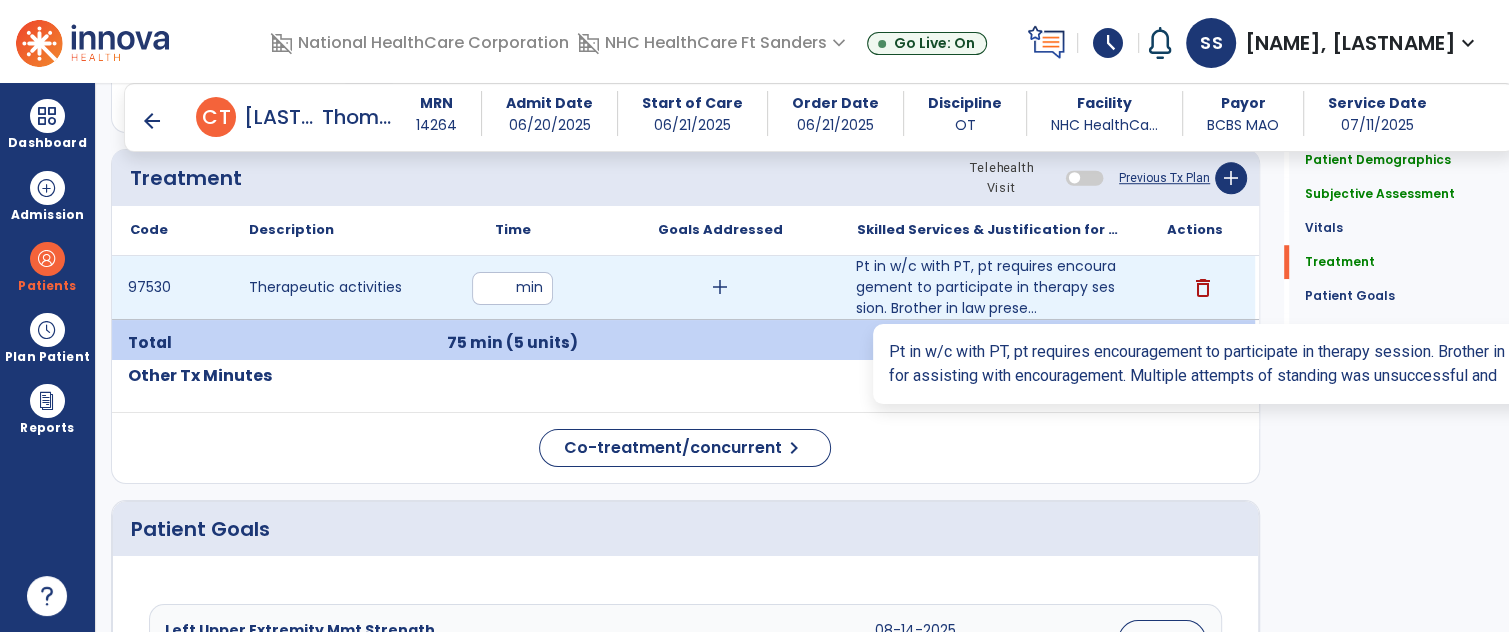 click on "Pt in w/c with PT, pt requires encouragement to participate in therapy session. Brother in law prese..." at bounding box center [987, 287] 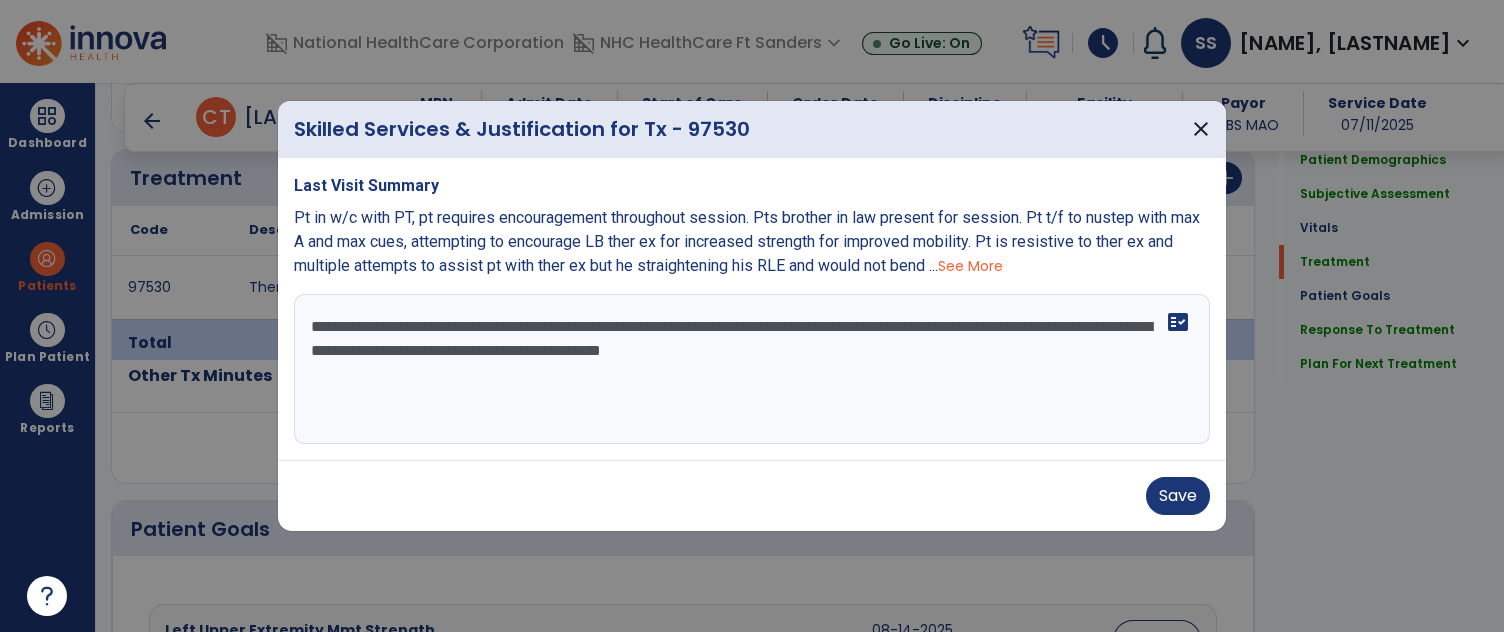 scroll, scrollTop: 1100, scrollLeft: 0, axis: vertical 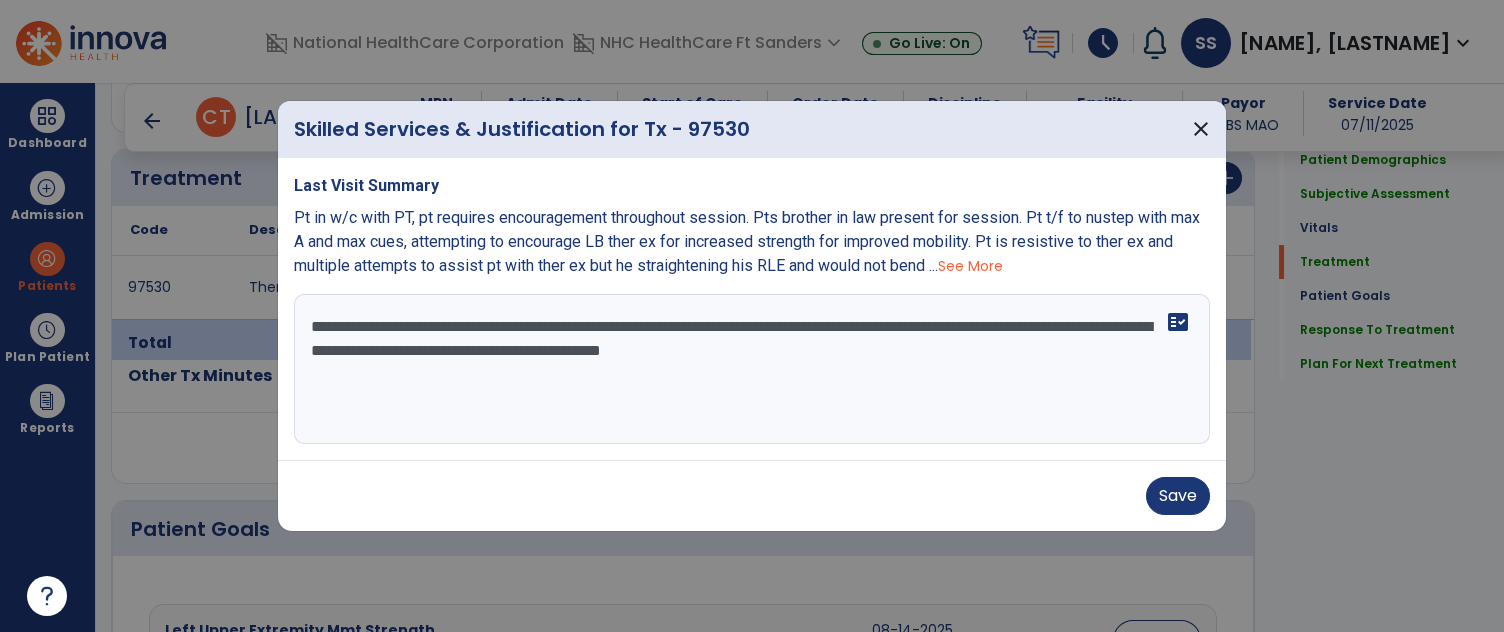 click on "**********" at bounding box center (752, 369) 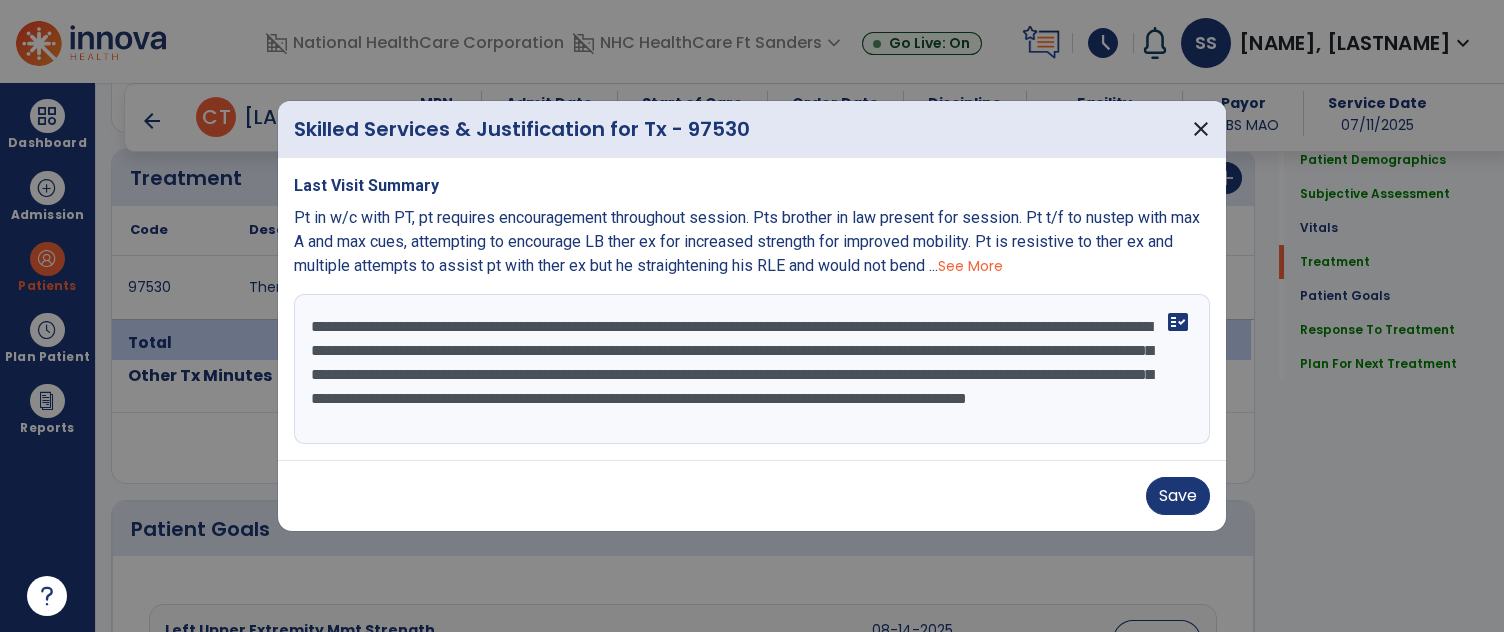 scroll, scrollTop: 15, scrollLeft: 0, axis: vertical 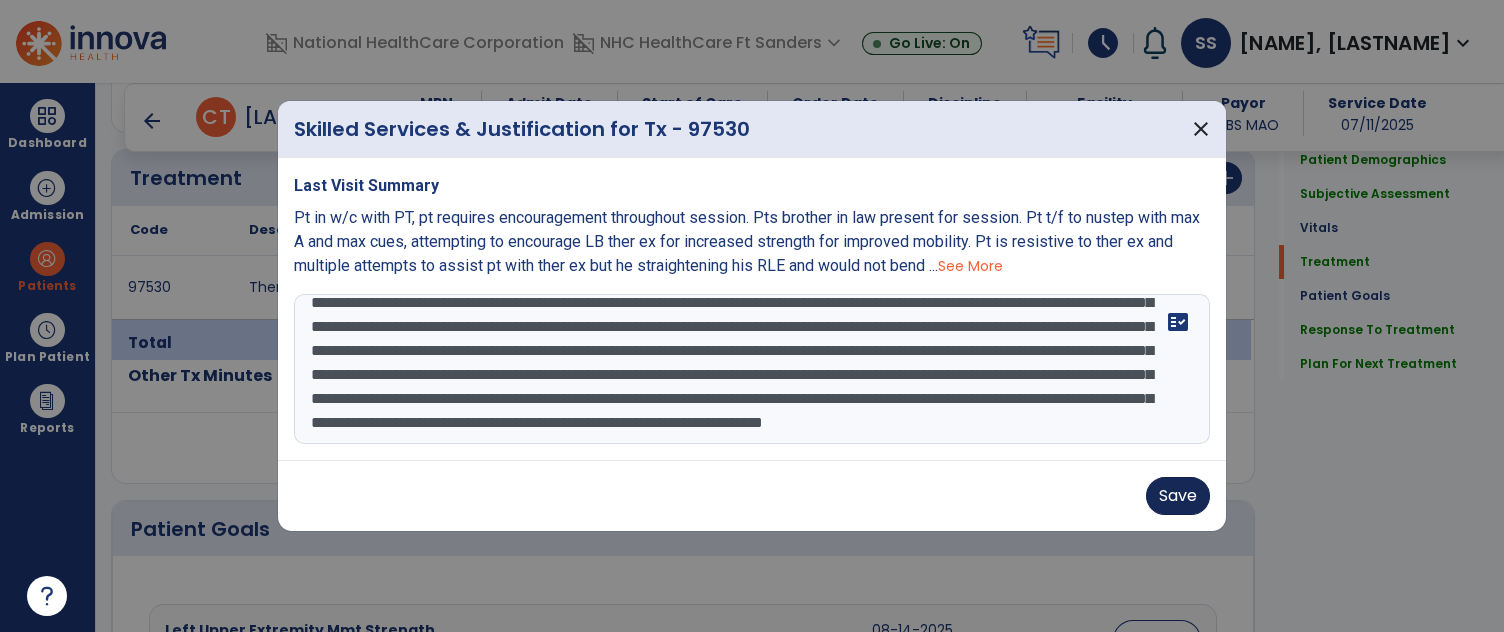 type on "**********" 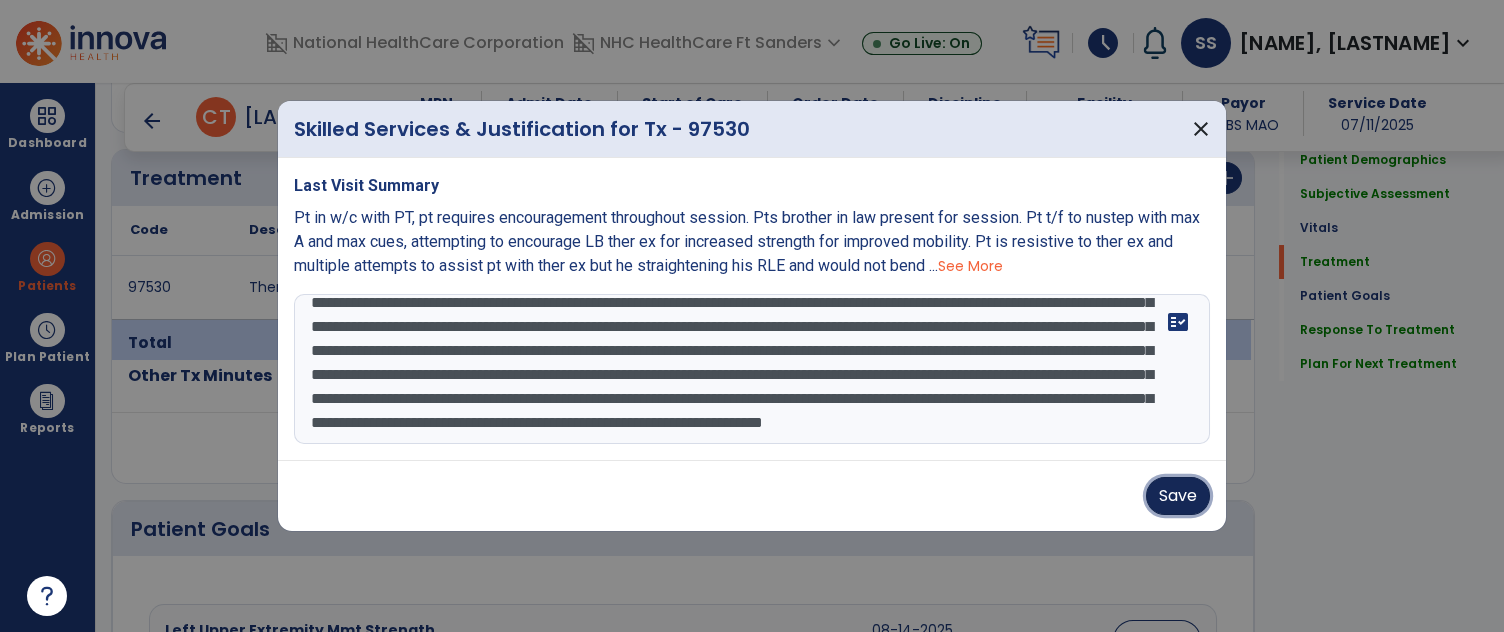 click on "Save" at bounding box center [1178, 496] 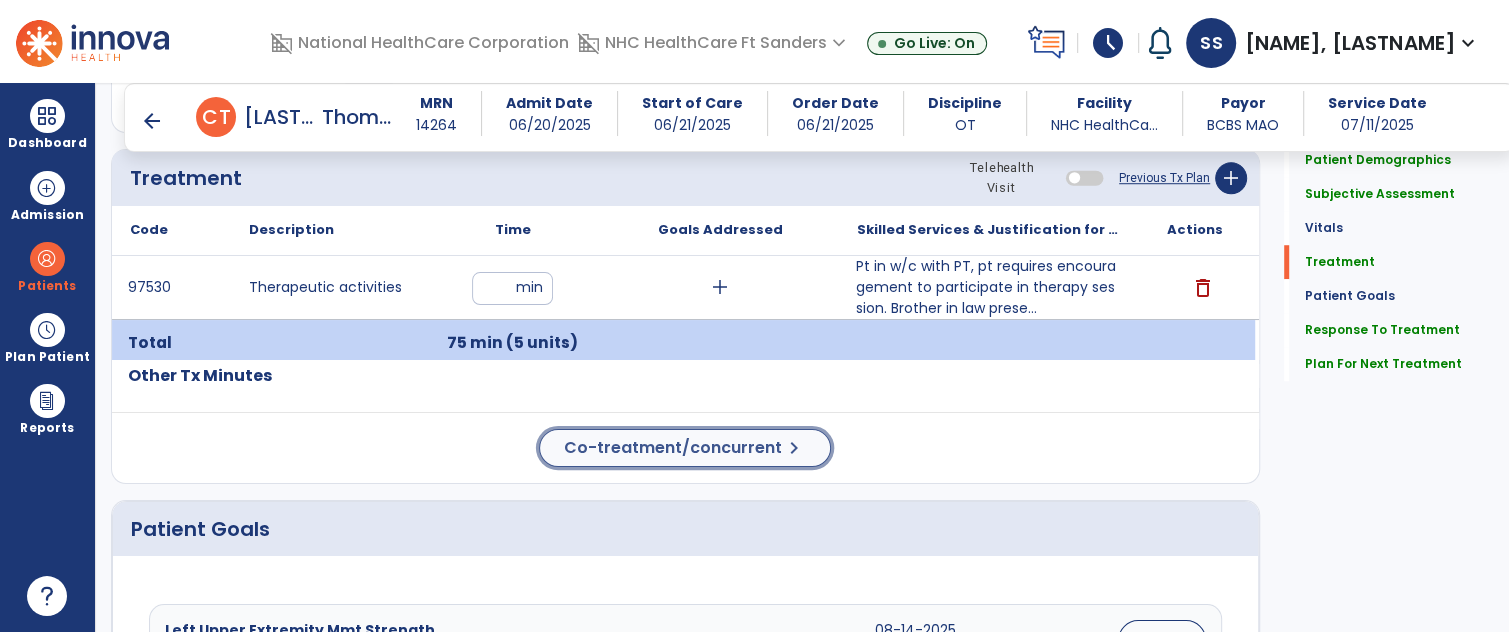 click on "Co-treatment/concurrent" 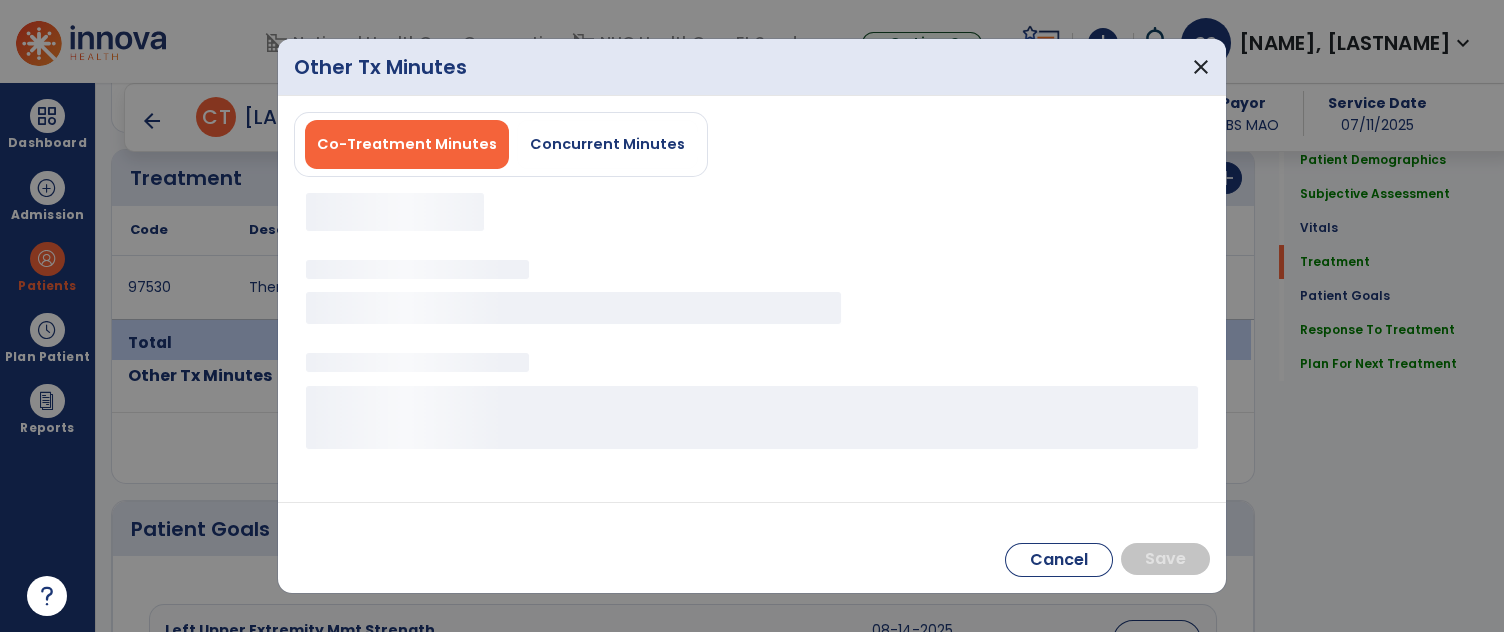 scroll, scrollTop: 1100, scrollLeft: 0, axis: vertical 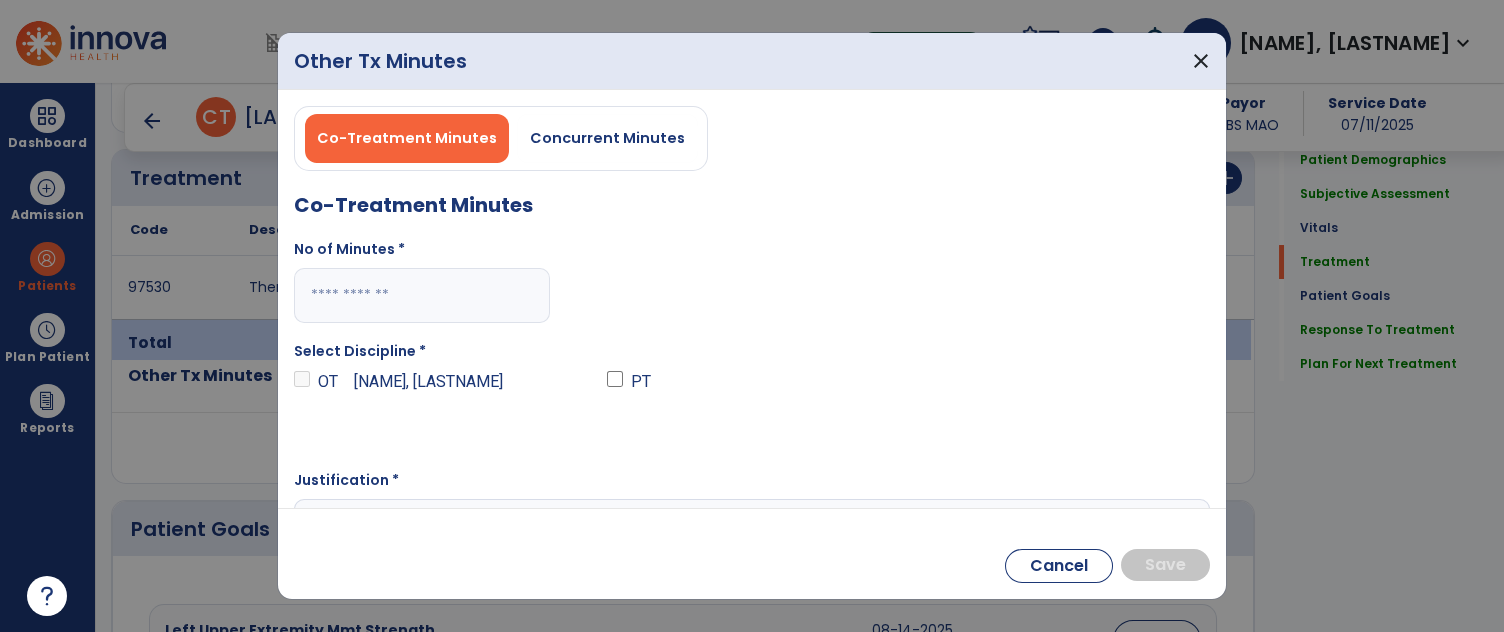 click at bounding box center [422, 295] 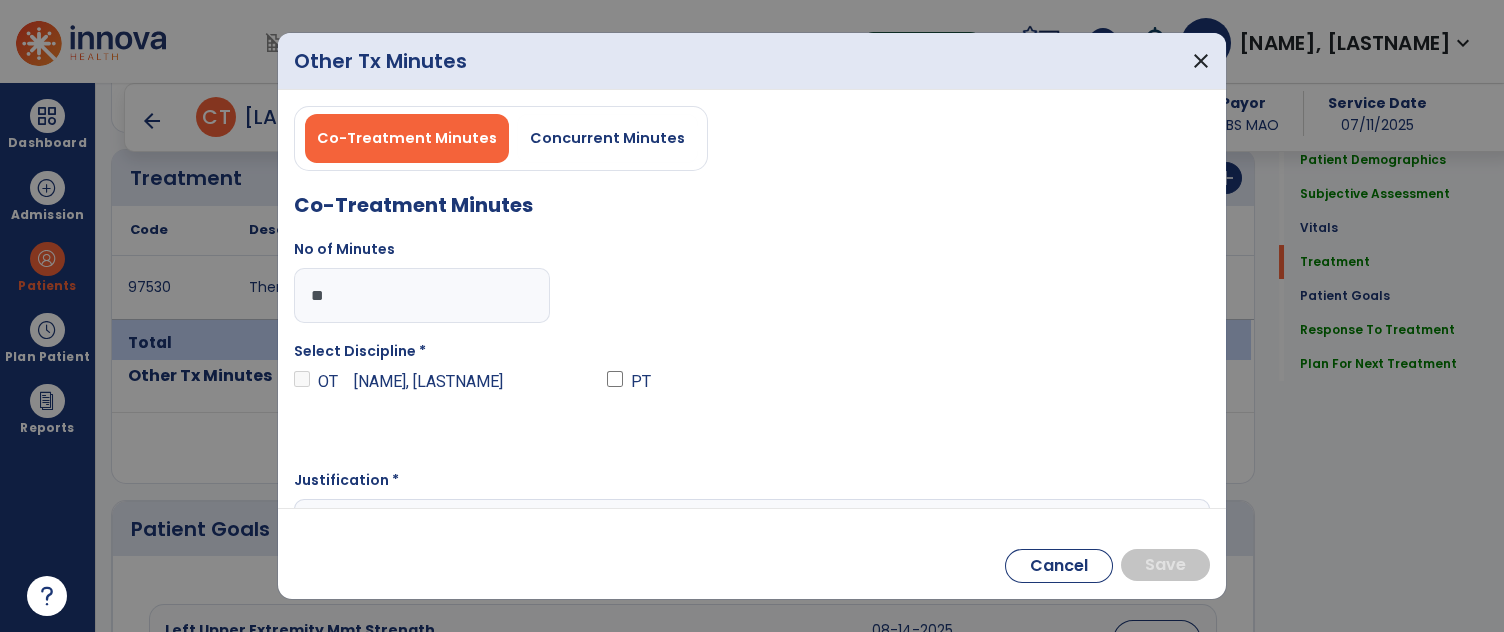 type on "**" 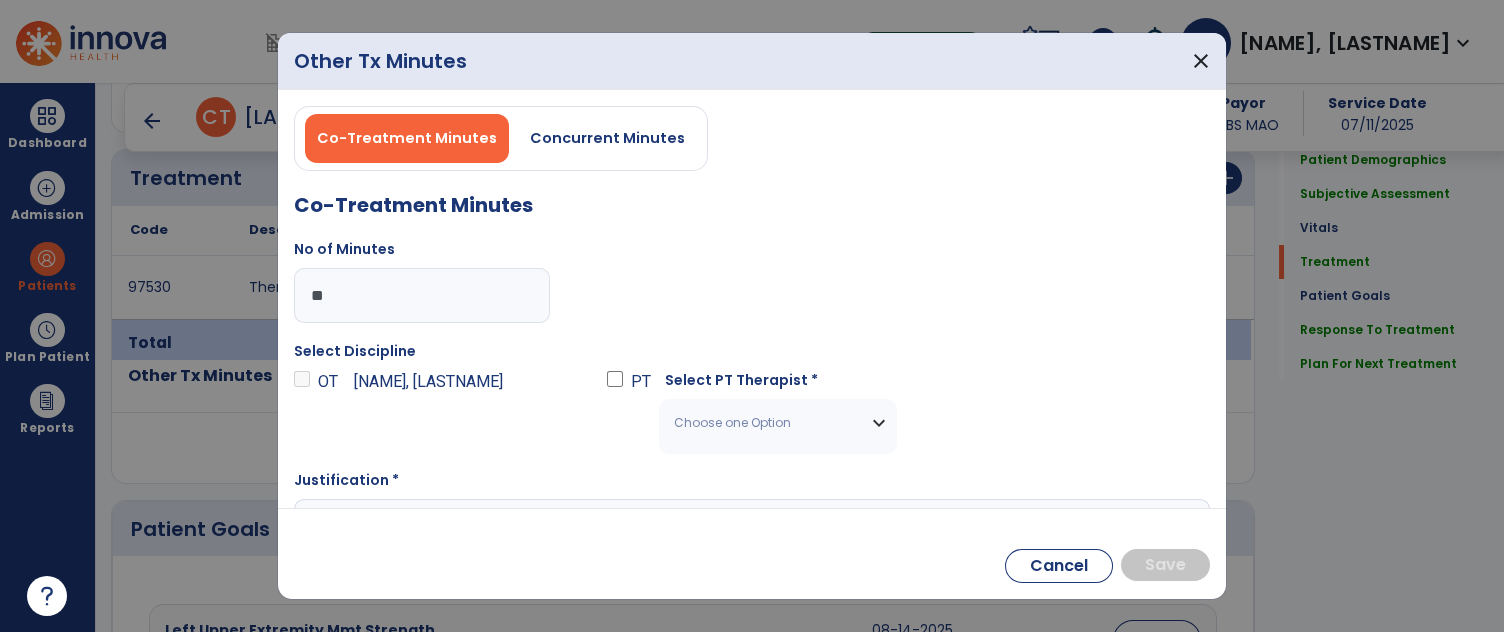 click on "Choose one Option" at bounding box center [765, 423] 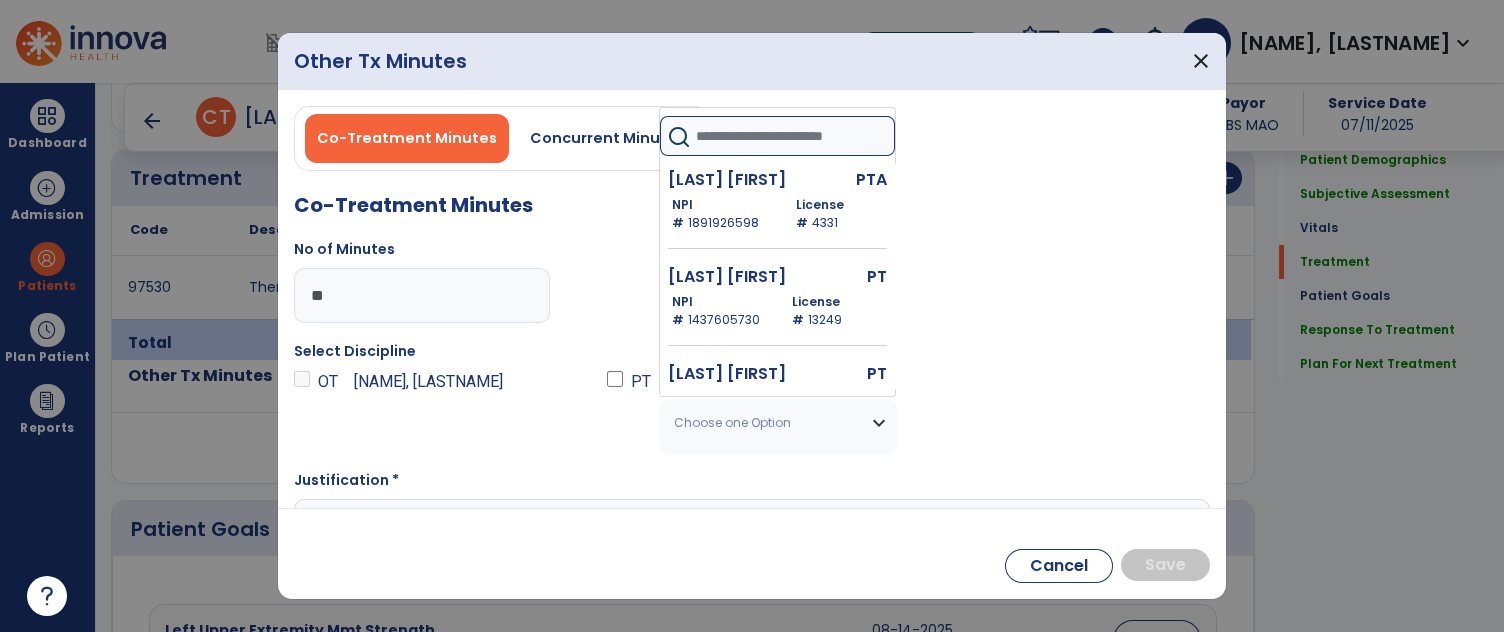 click at bounding box center (795, 136) 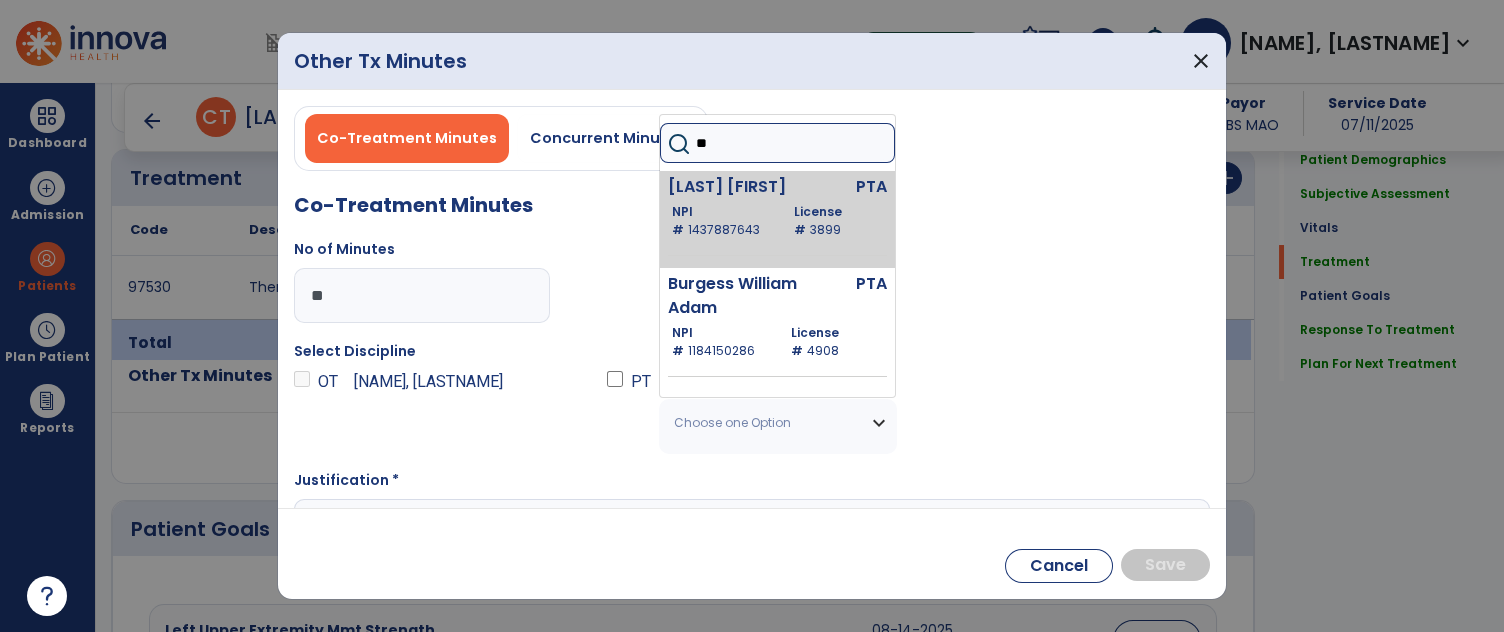 type on "**" 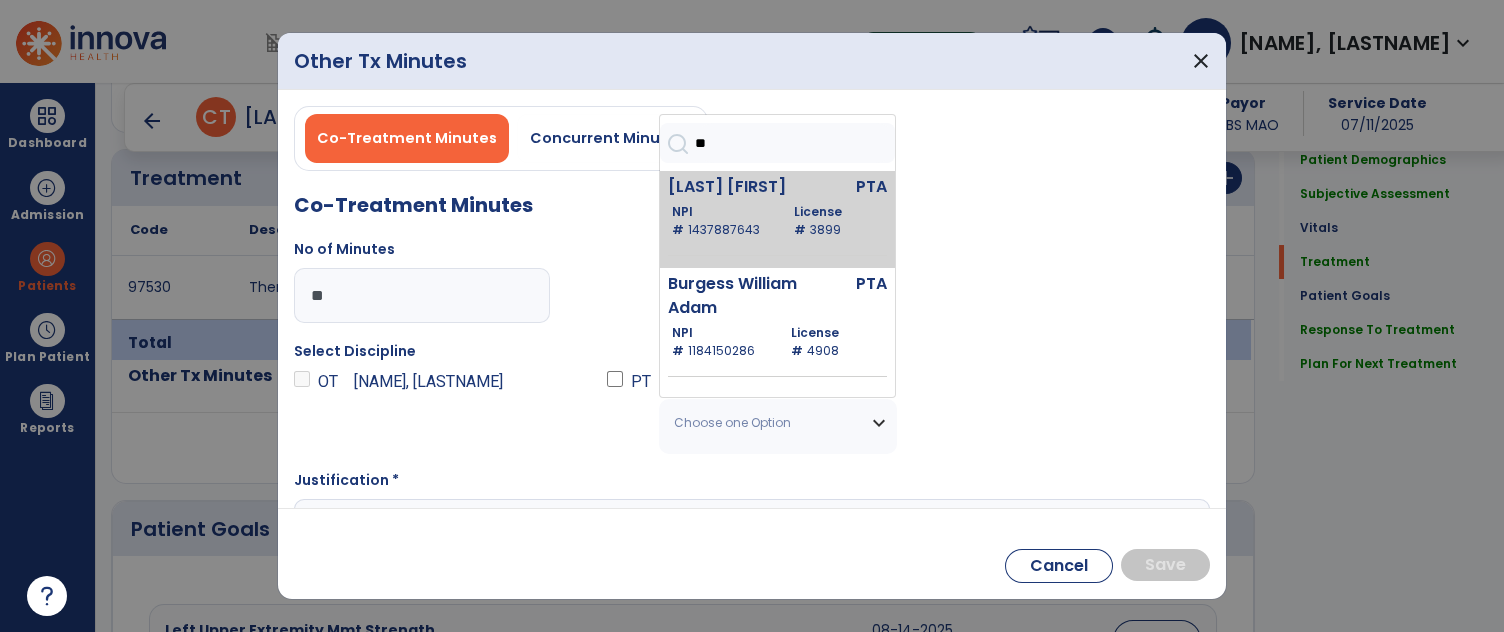 click on "[LAST] [FIRST]" at bounding box center [737, 187] 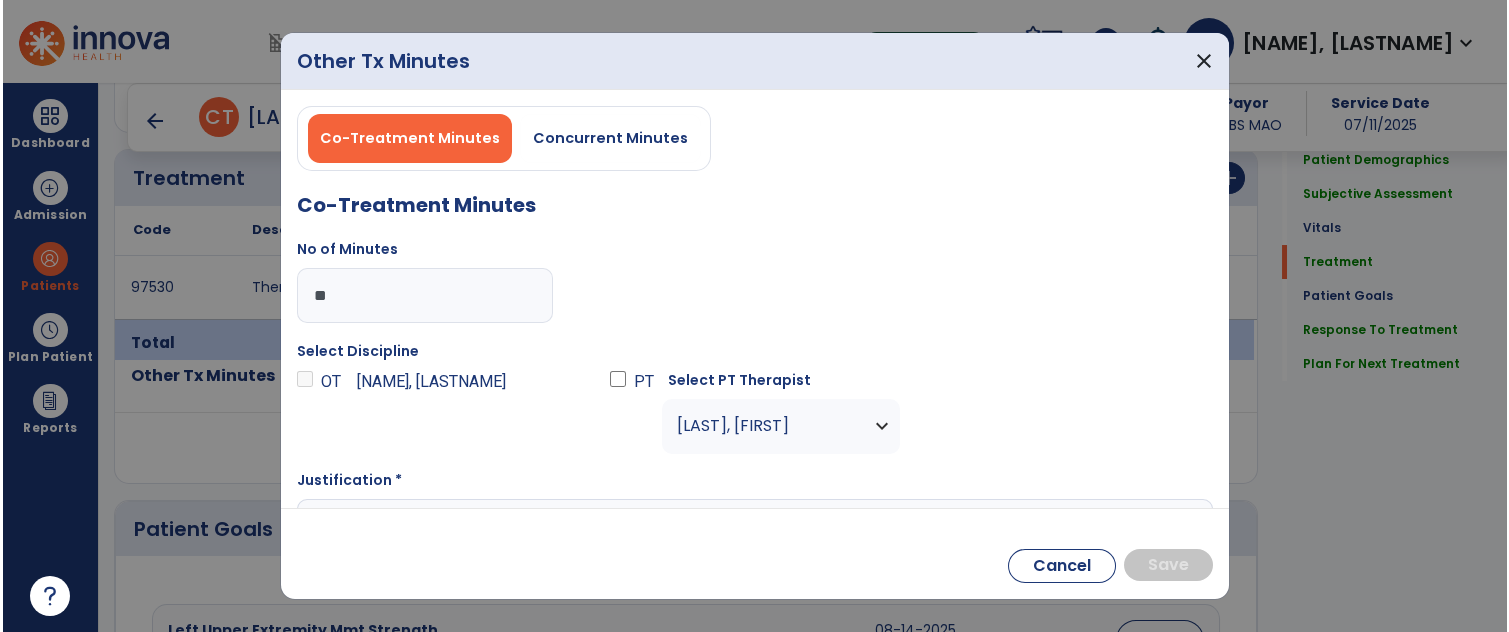 scroll, scrollTop: 83, scrollLeft: 0, axis: vertical 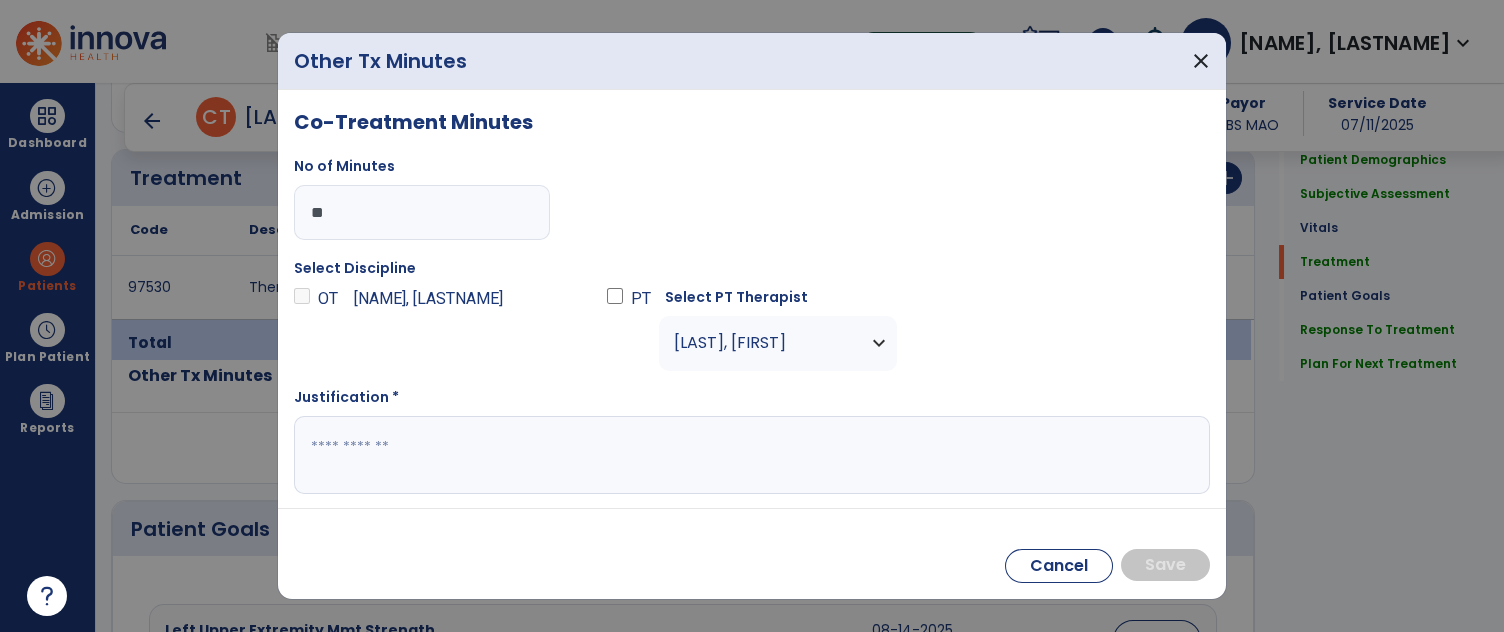 click on "Justification *" at bounding box center (752, 440) 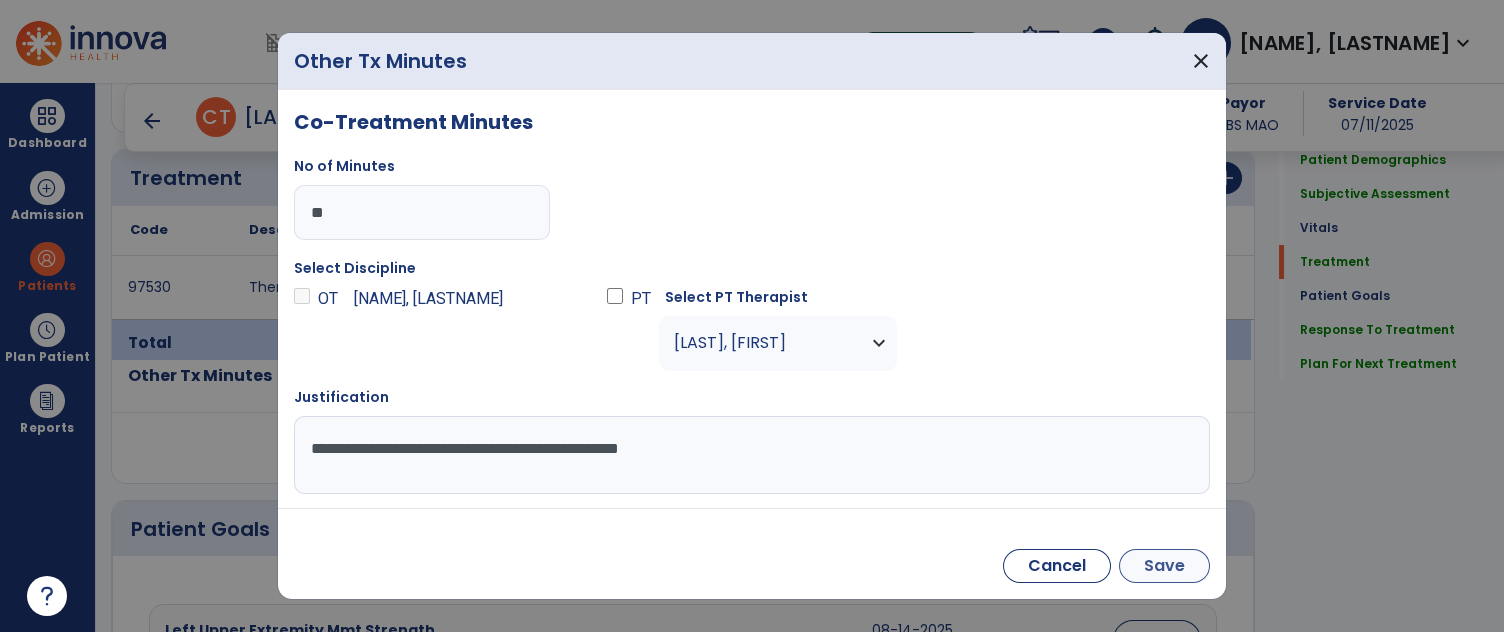 type on "**********" 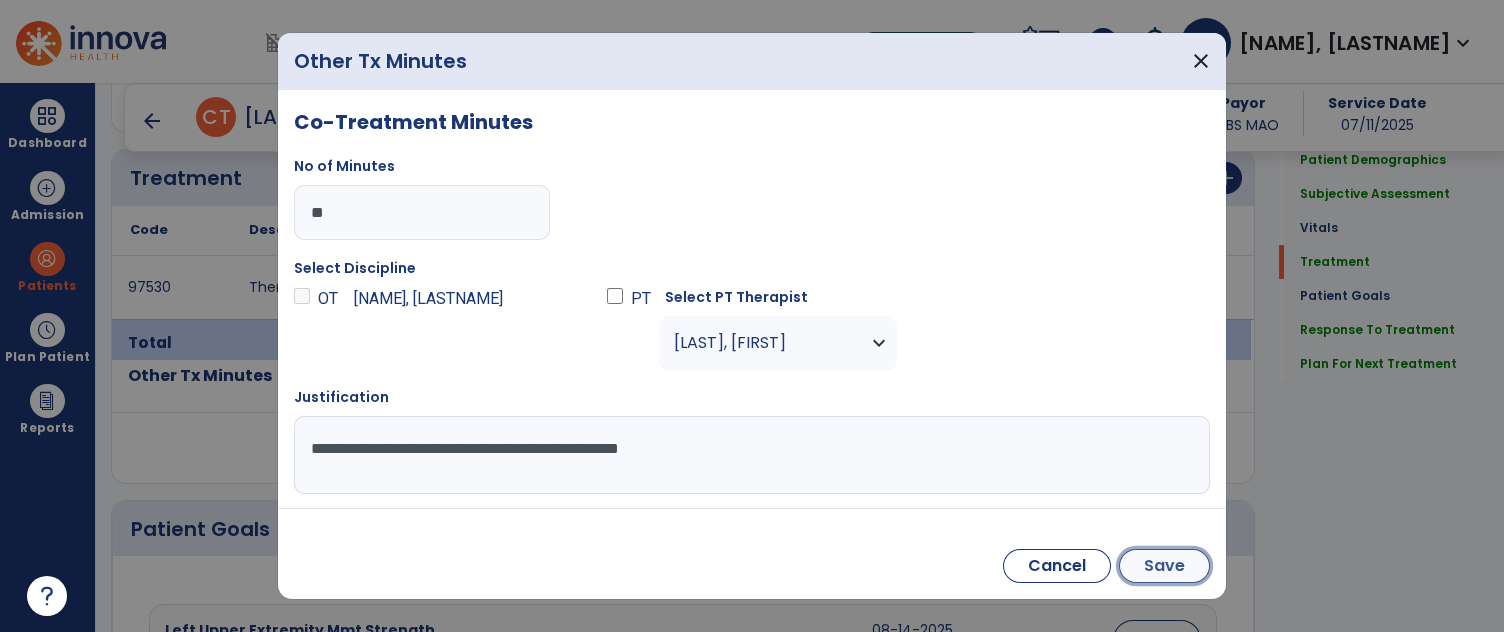 click on "Save" at bounding box center (1164, 566) 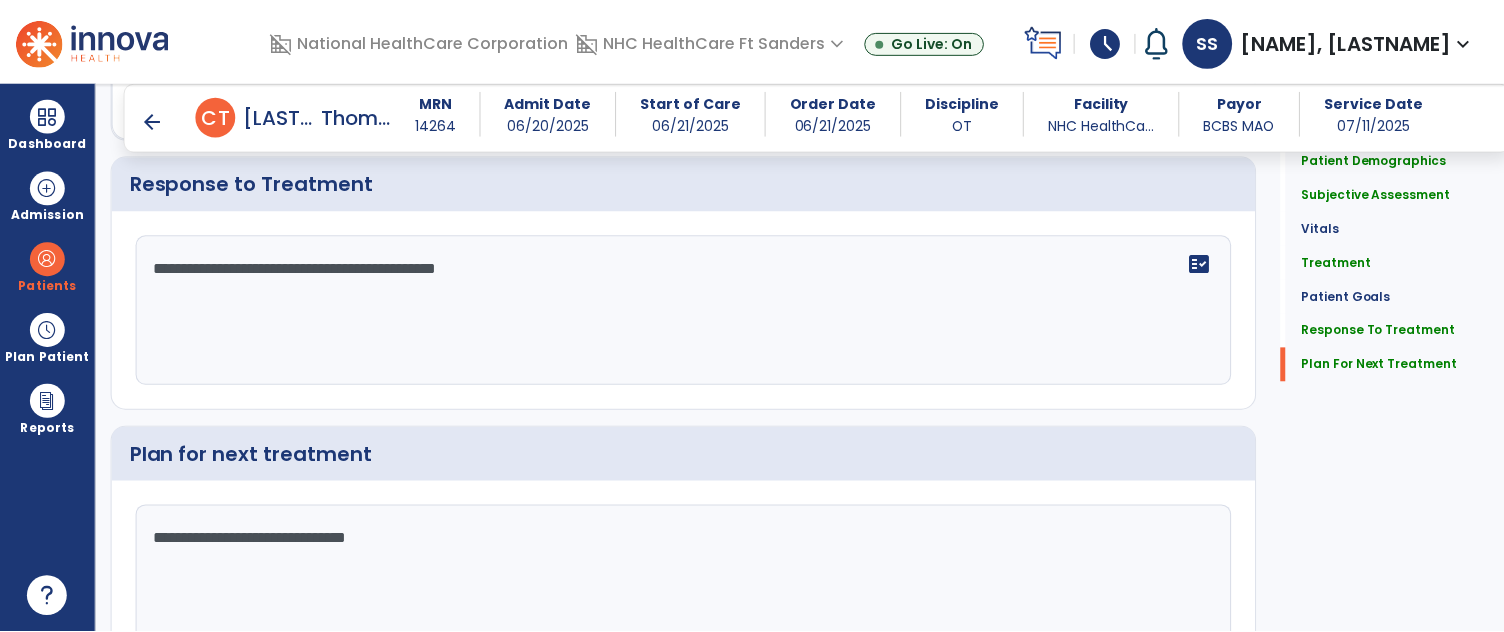scroll, scrollTop: 3546, scrollLeft: 0, axis: vertical 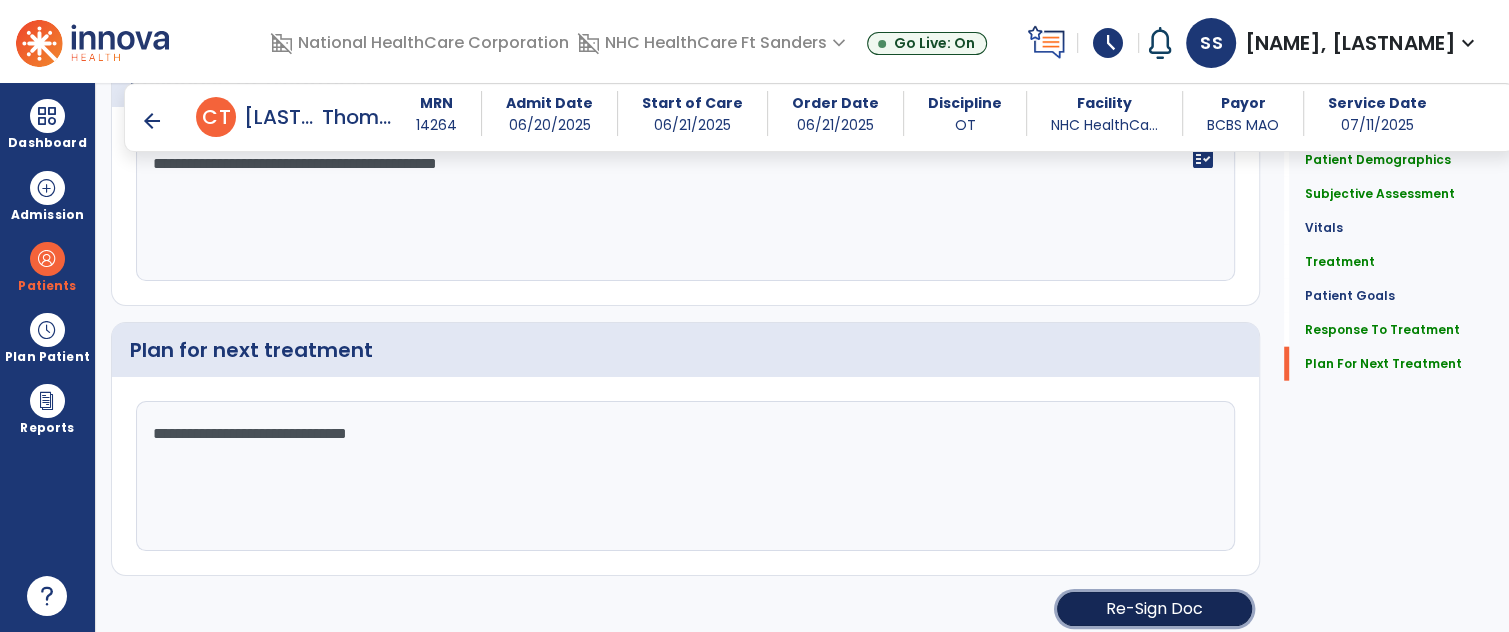 click on "Re-Sign Doc" 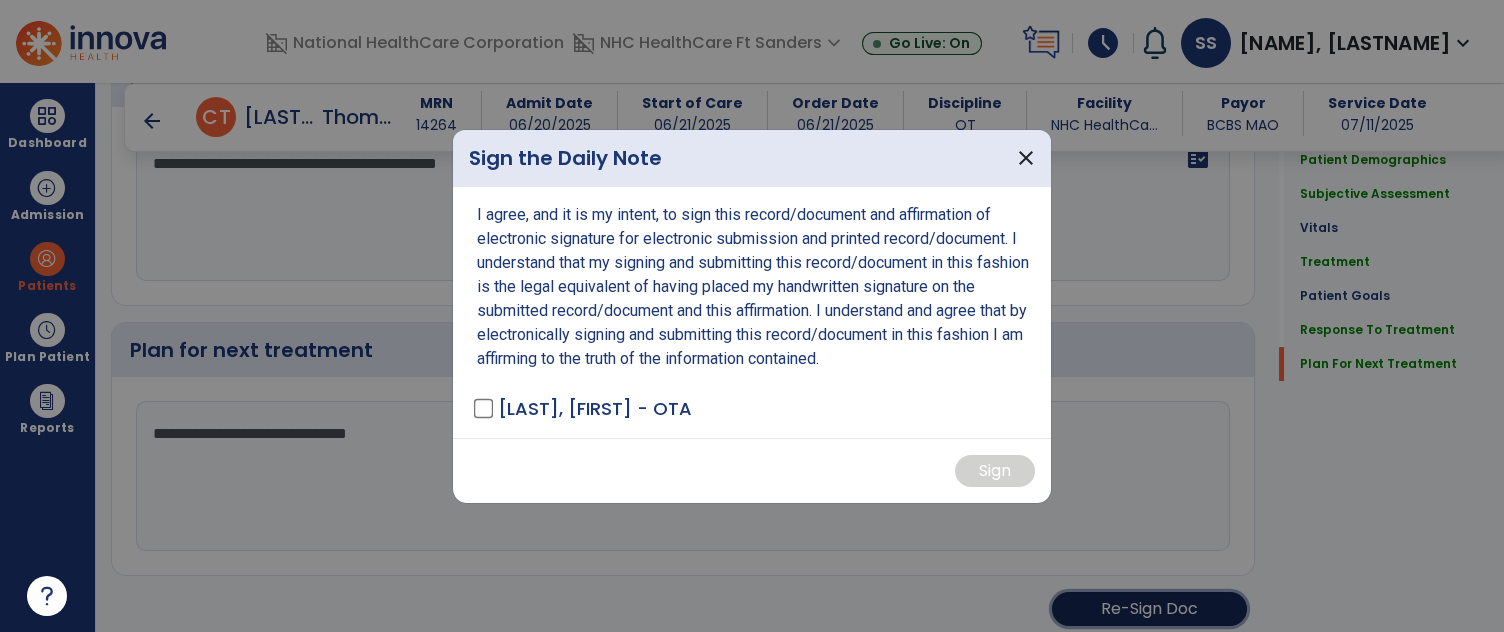 scroll, scrollTop: 3546, scrollLeft: 0, axis: vertical 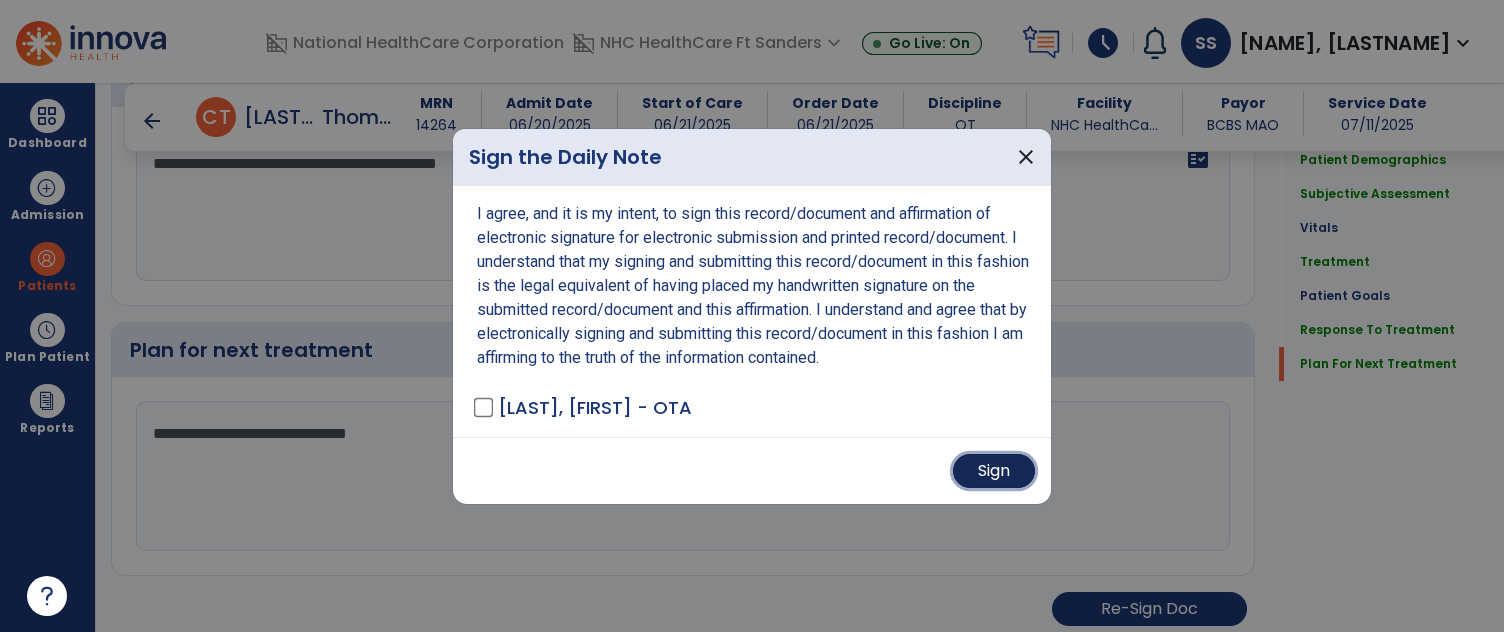 click on "Sign" at bounding box center [994, 471] 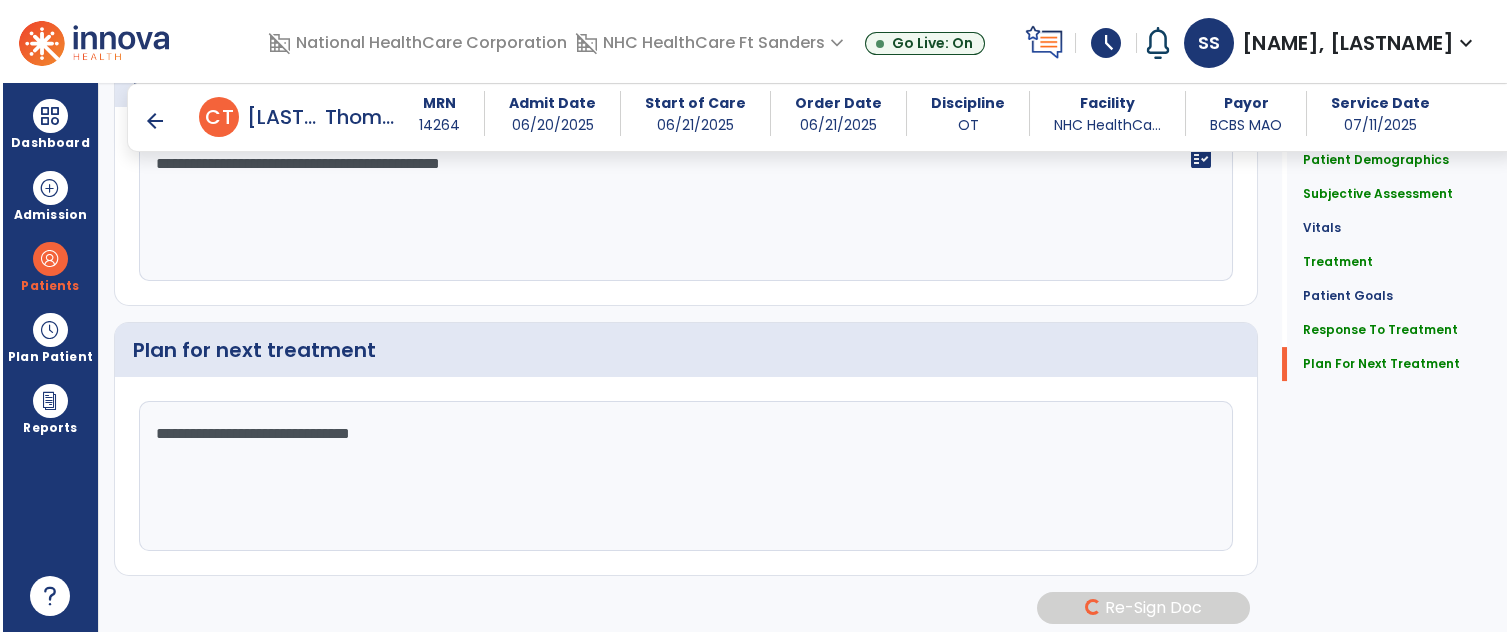scroll, scrollTop: 3544, scrollLeft: 0, axis: vertical 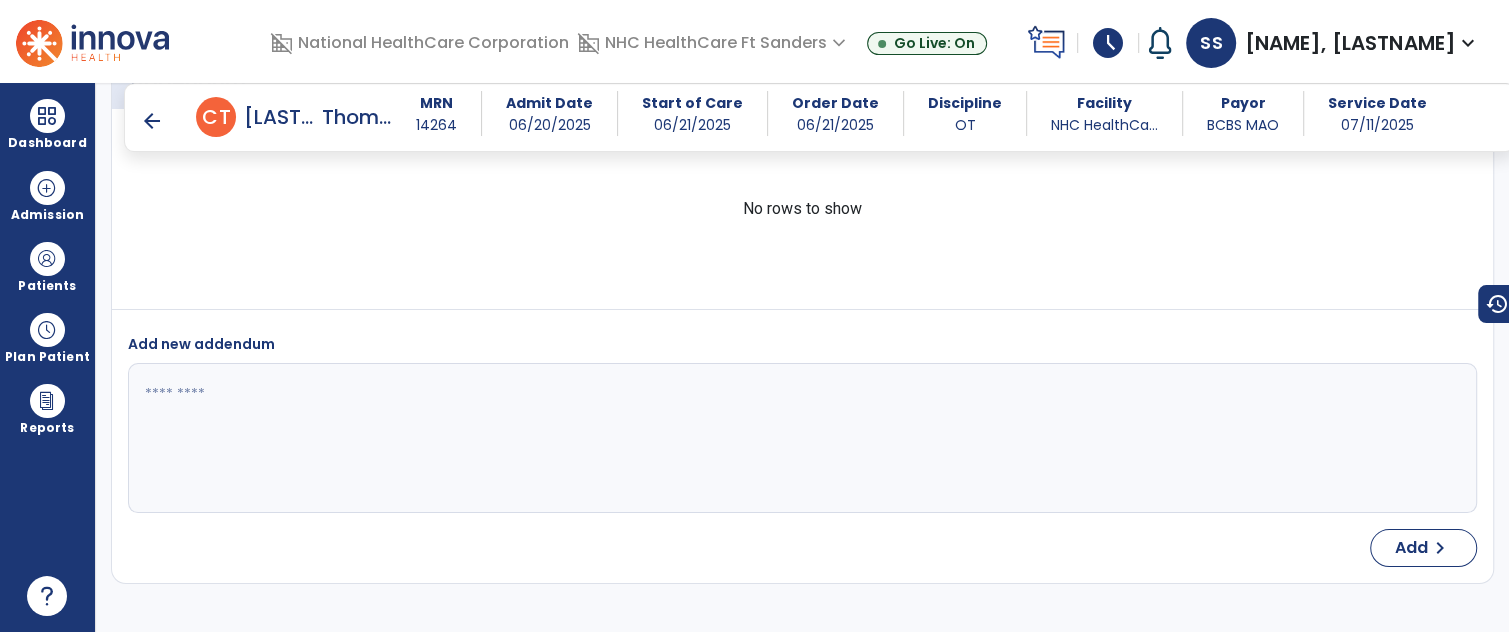 click on "arrow_back" at bounding box center [152, 121] 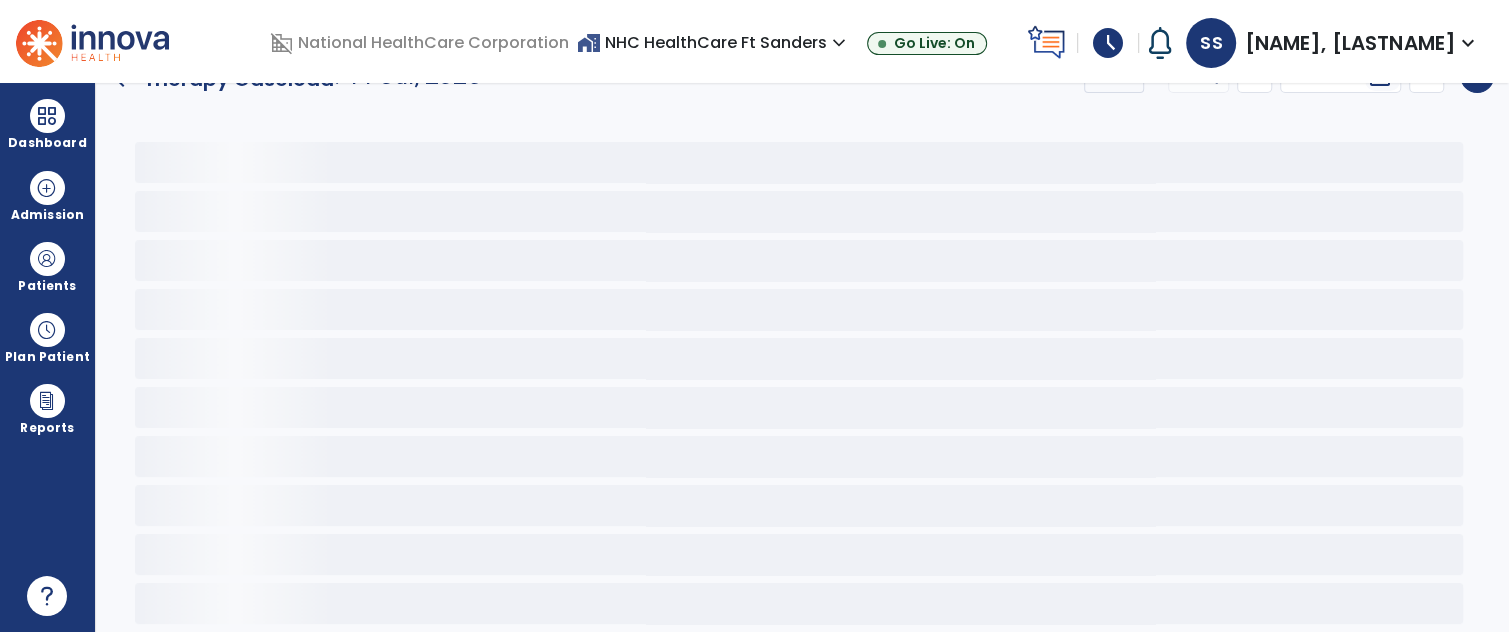 scroll, scrollTop: 30, scrollLeft: 0, axis: vertical 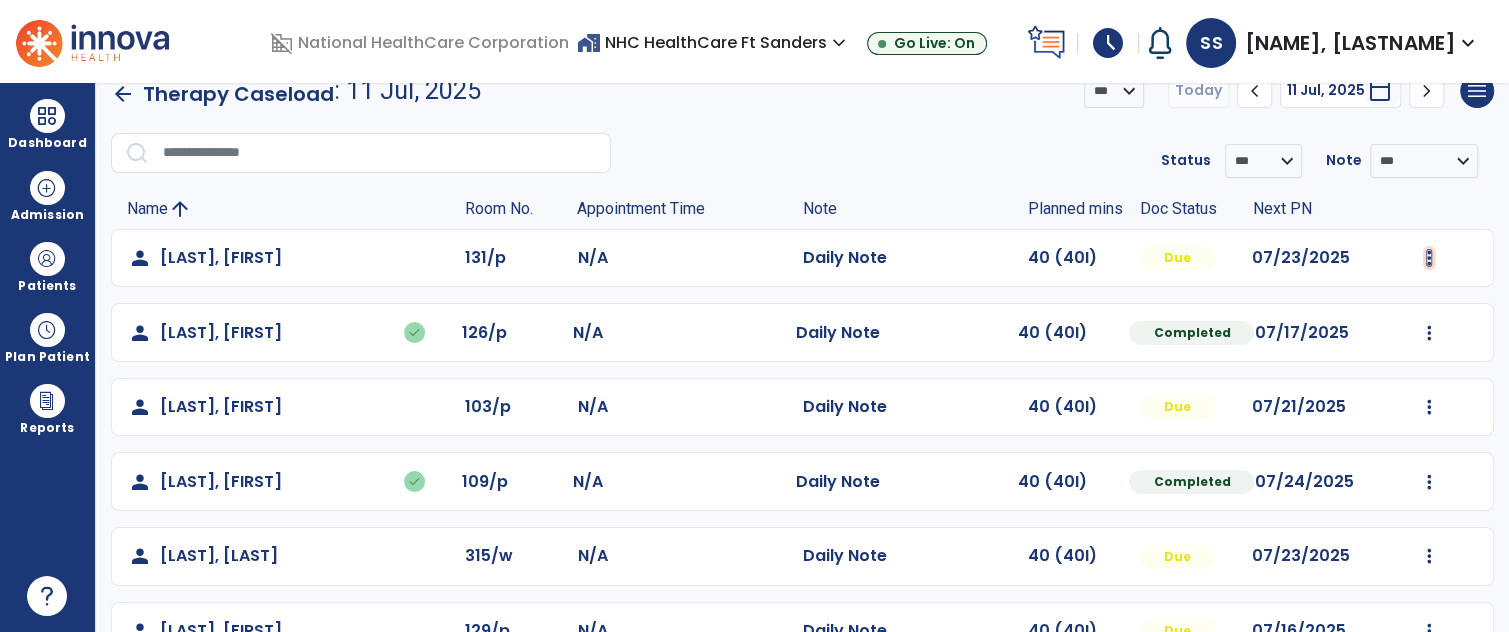 click at bounding box center [1429, 258] 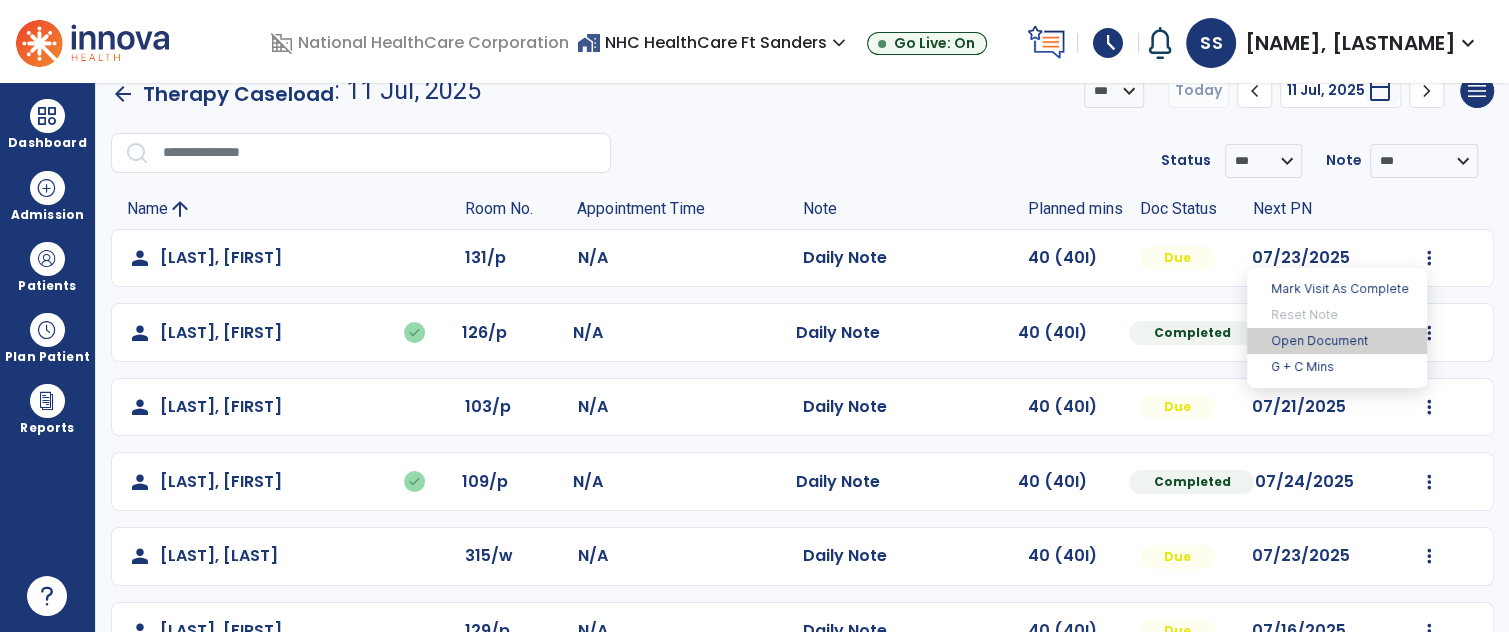click on "Open Document" at bounding box center [1337, 341] 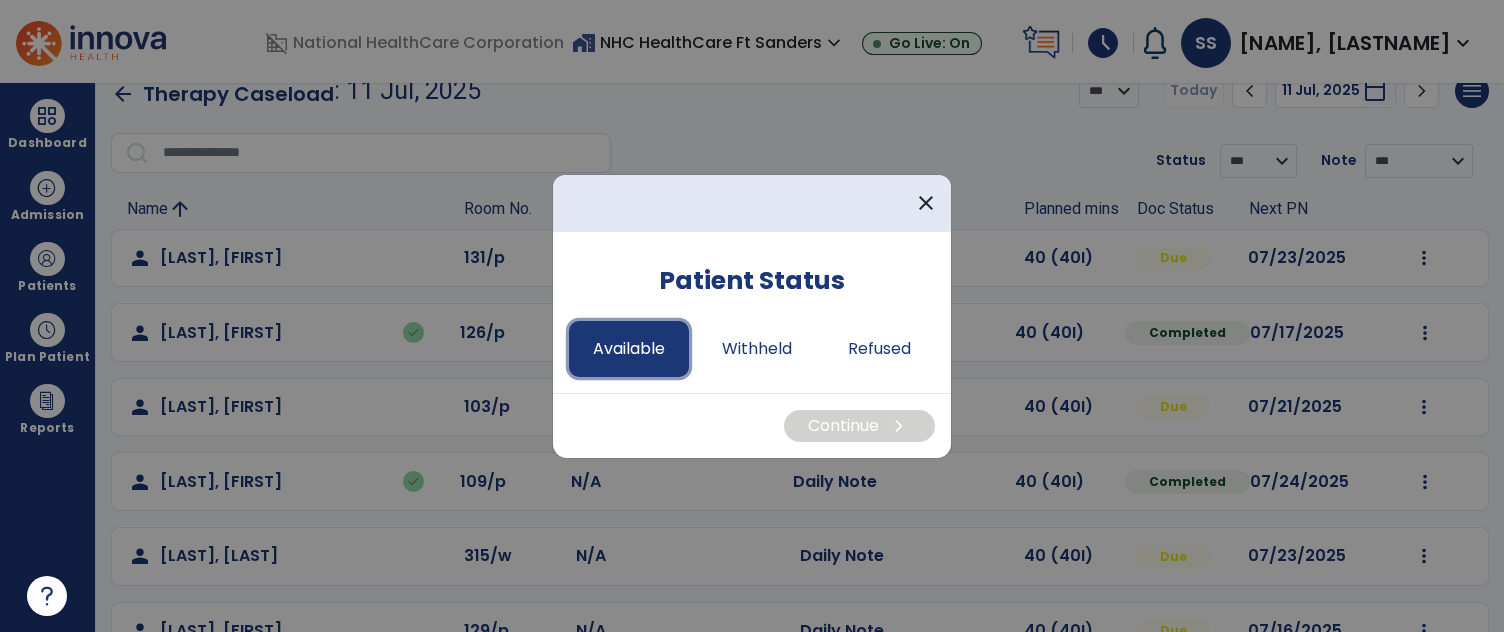 click on "Available" at bounding box center (629, 349) 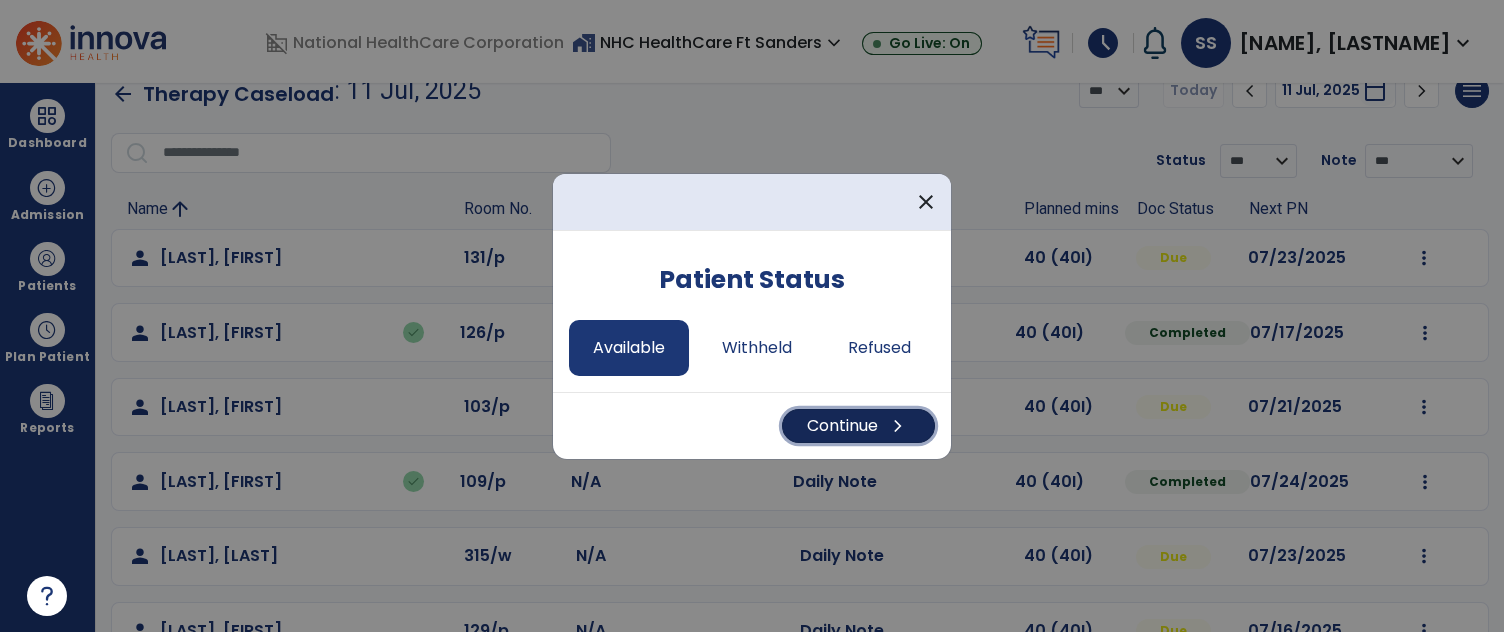 click on "Continue   chevron_right" at bounding box center [858, 426] 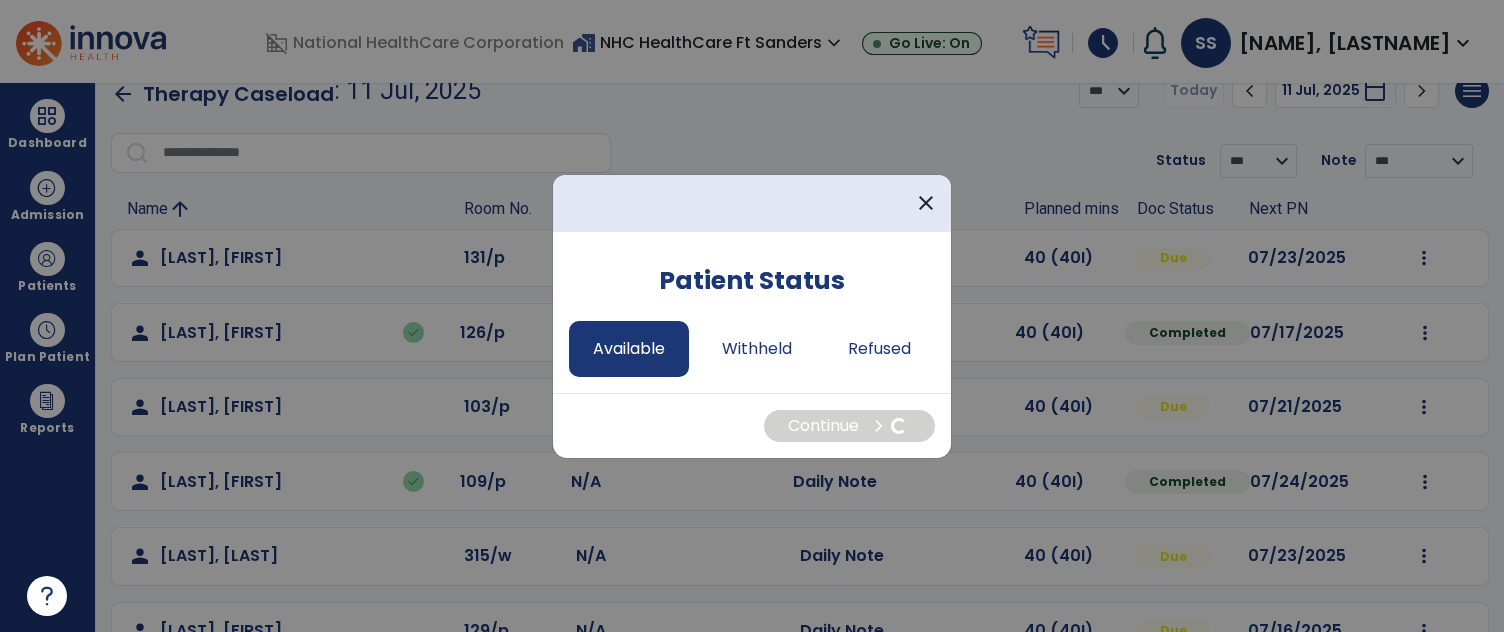 select on "*" 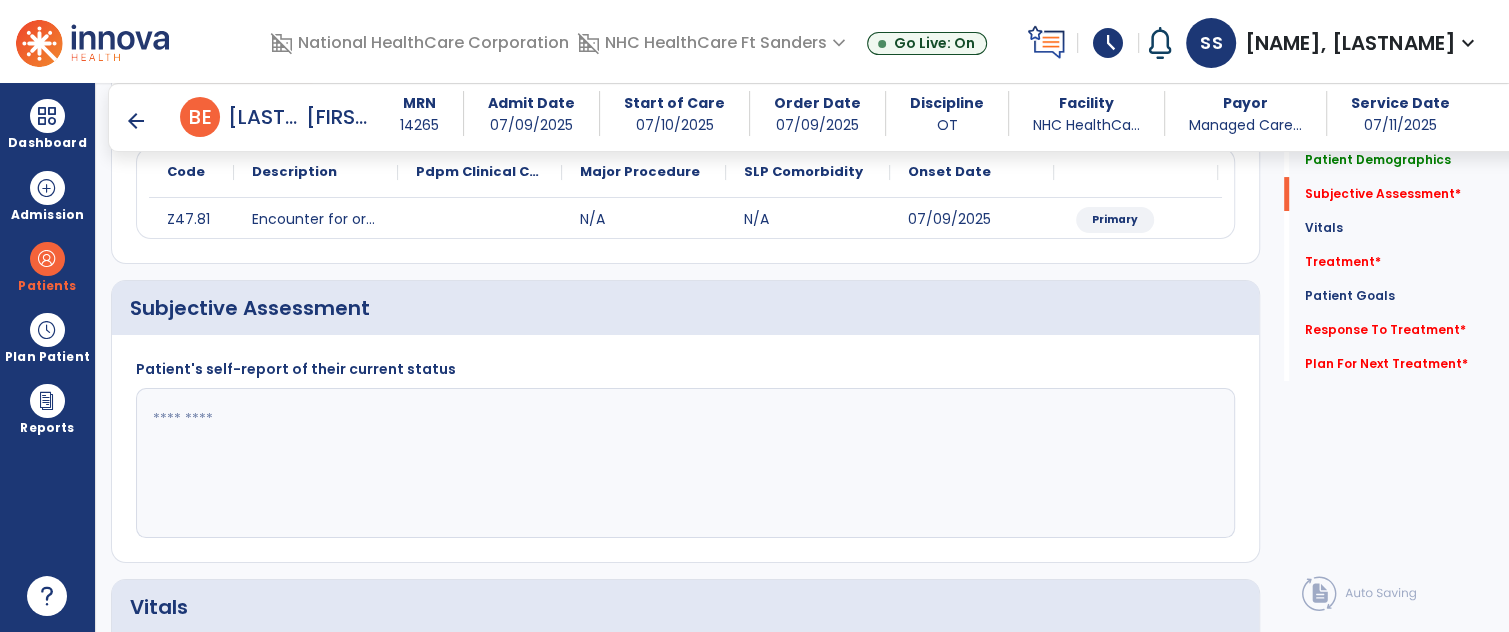 scroll, scrollTop: 266, scrollLeft: 0, axis: vertical 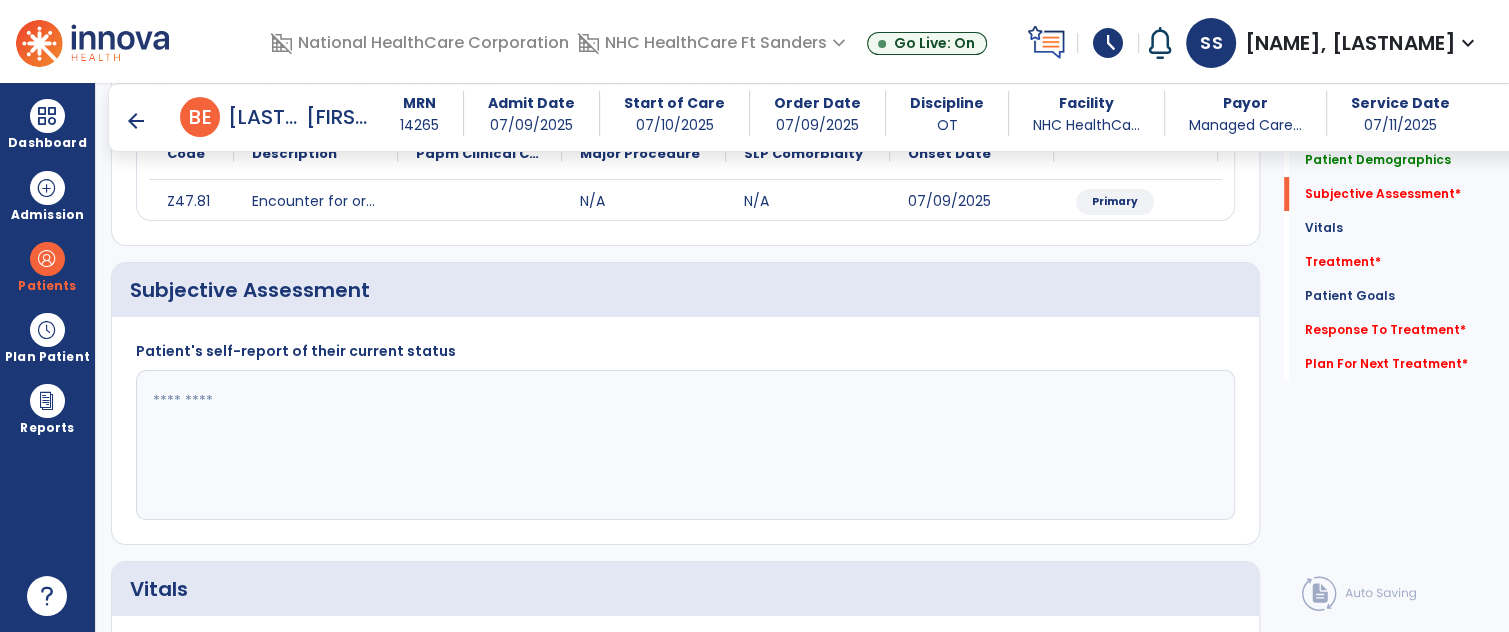 click 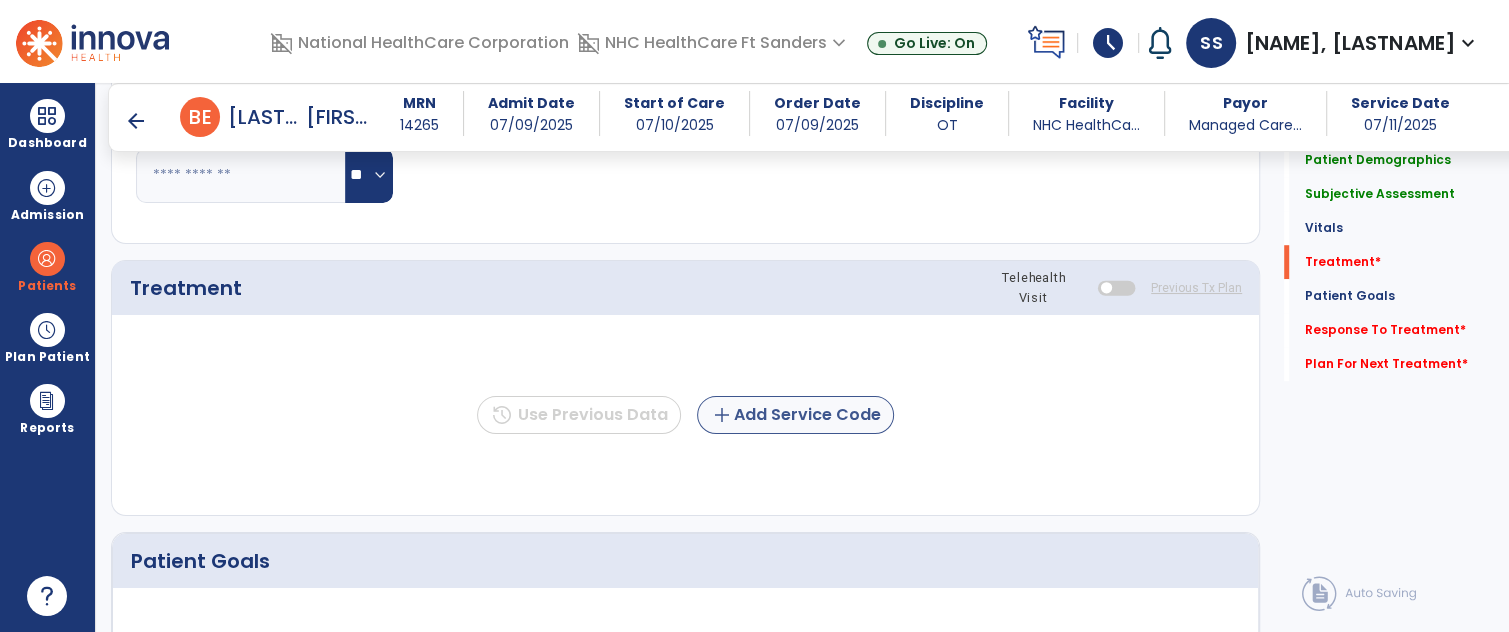 type on "**********" 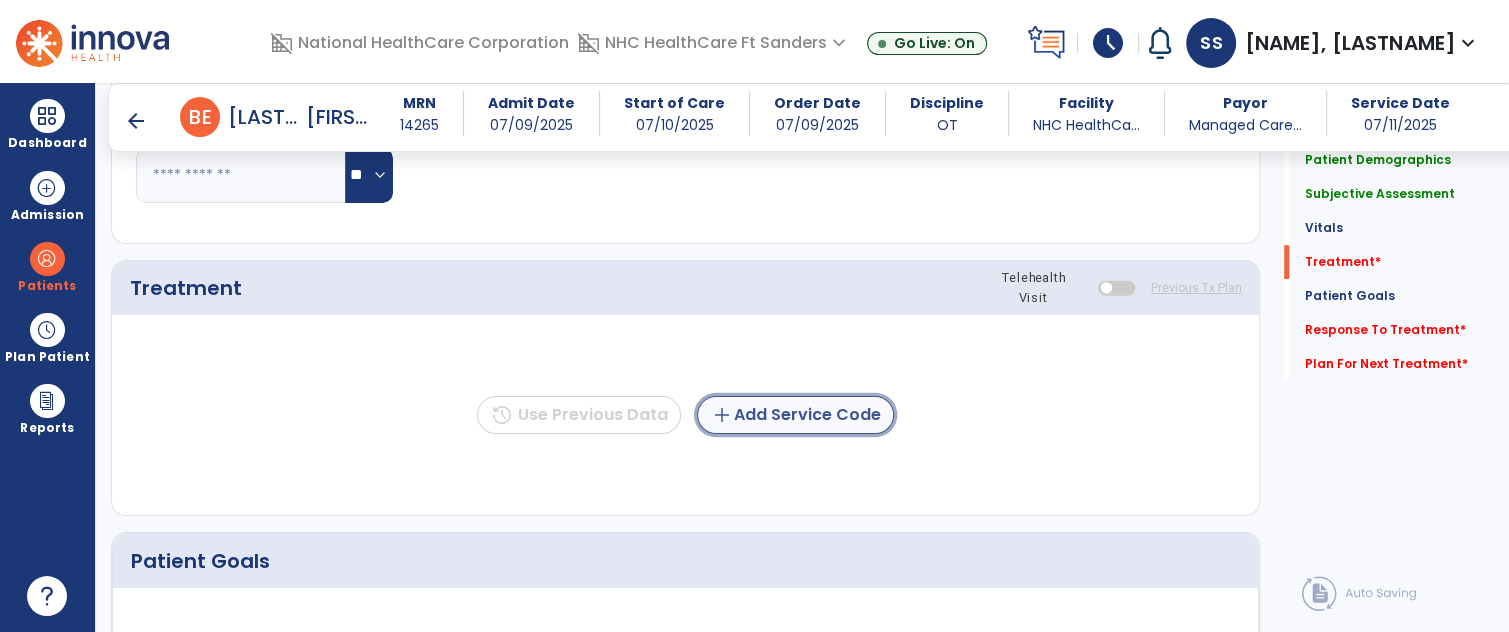 click on "add  Add Service Code" 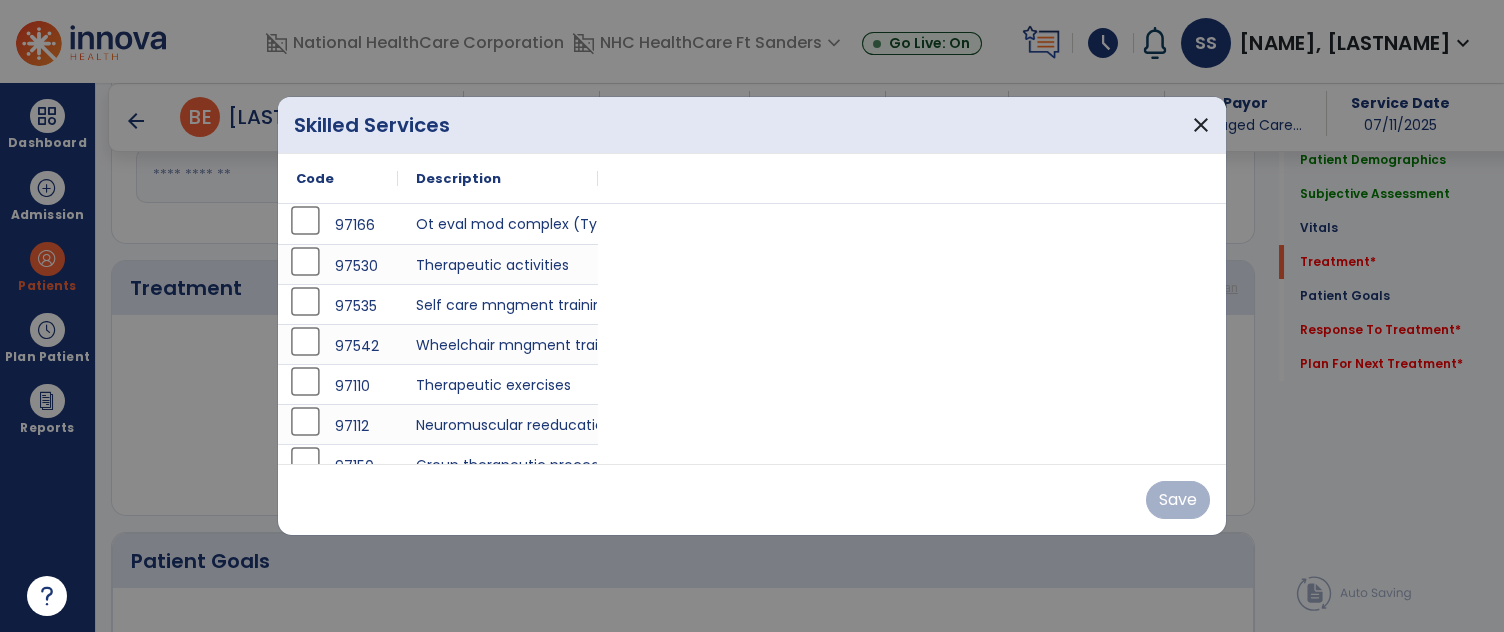 scroll, scrollTop: 989, scrollLeft: 0, axis: vertical 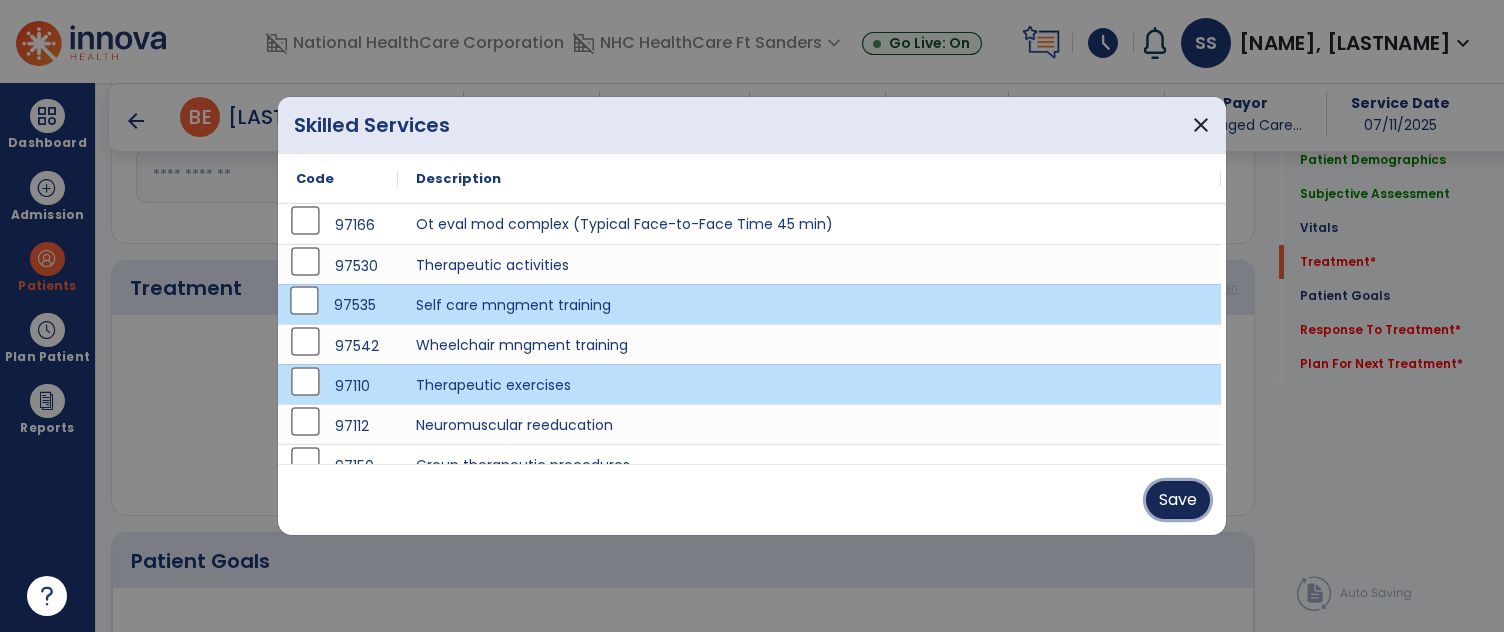 click on "Save" at bounding box center (1178, 500) 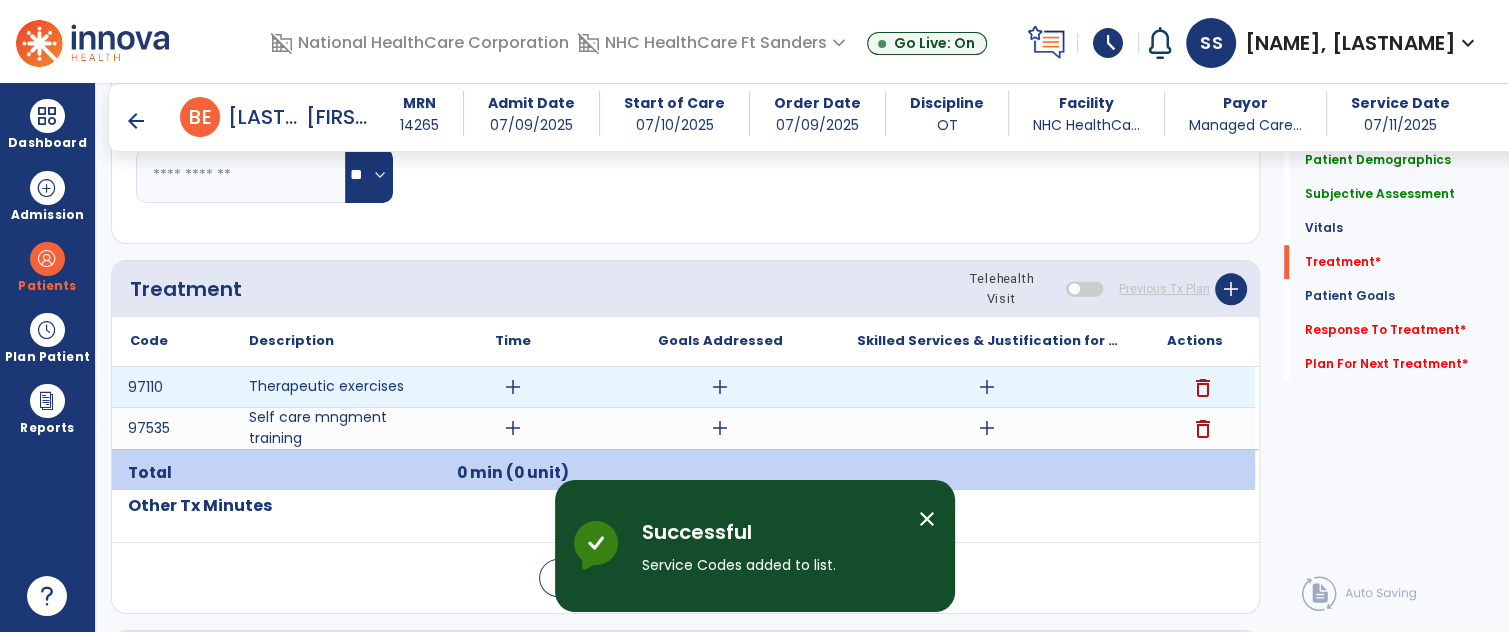 click on "add" at bounding box center [513, 387] 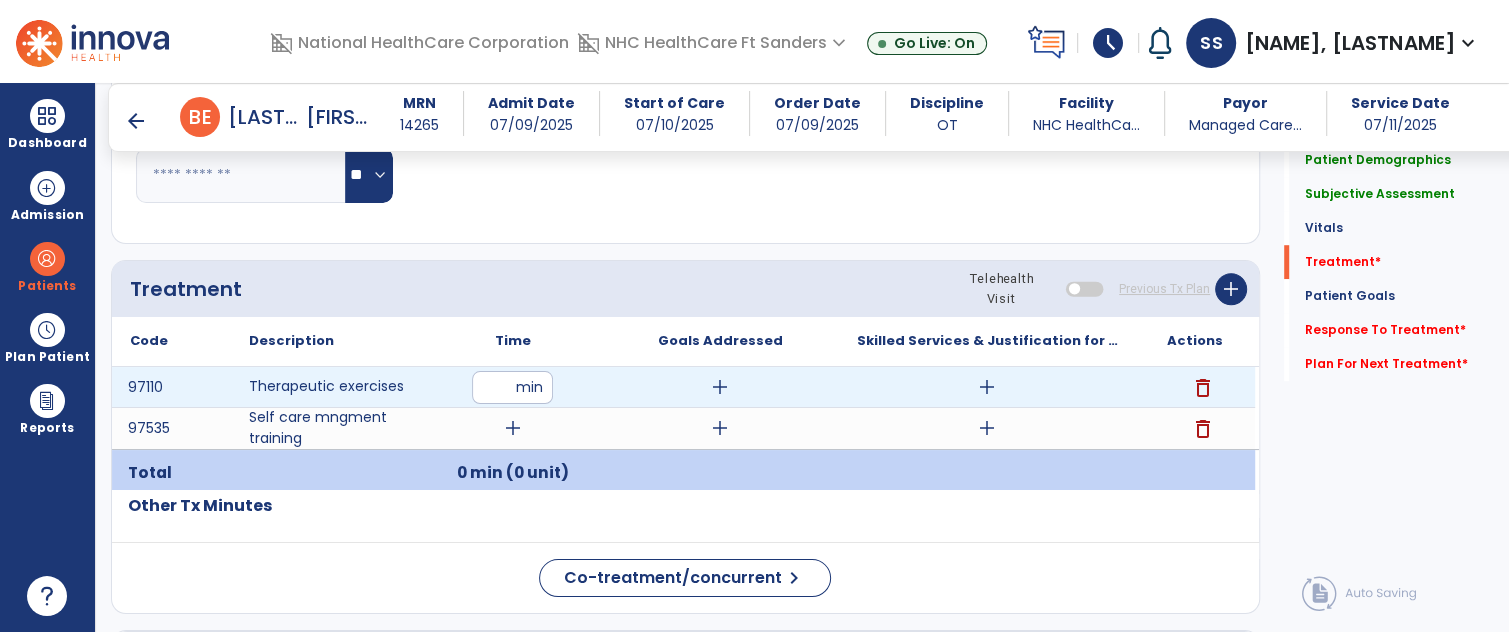 type on "**" 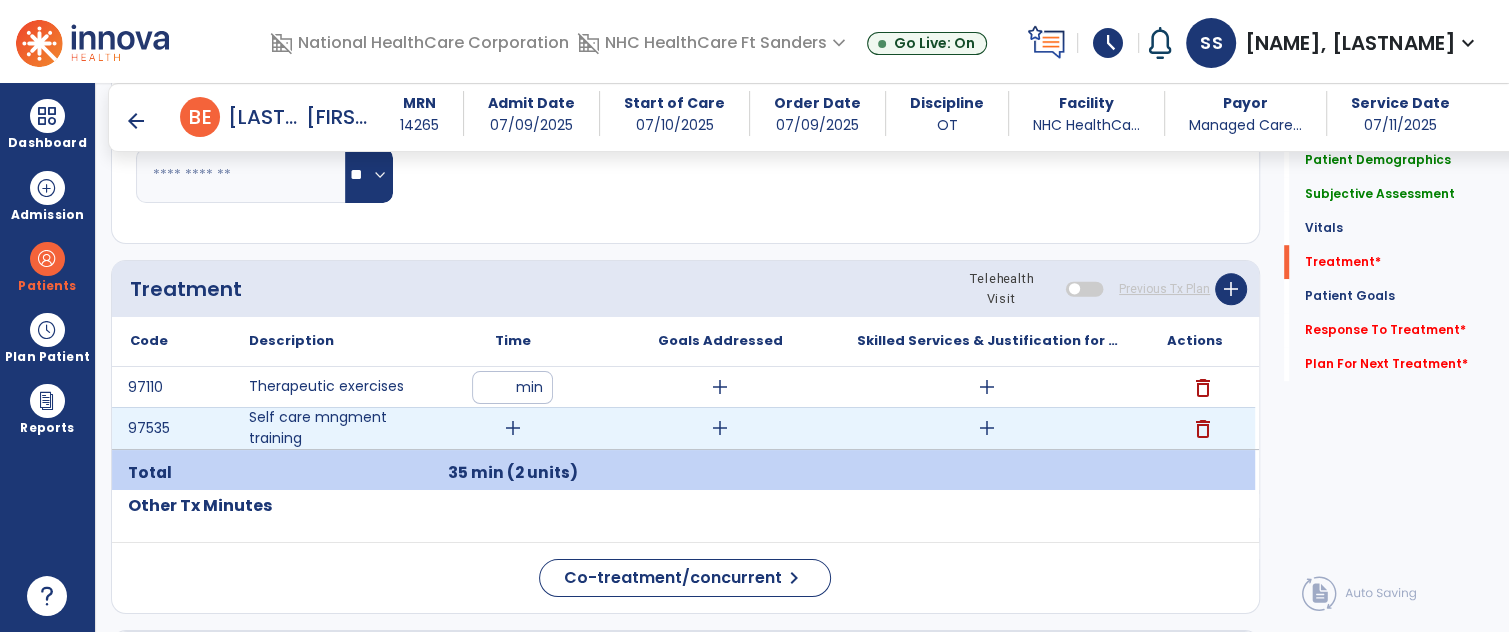 click on "add" at bounding box center (513, 428) 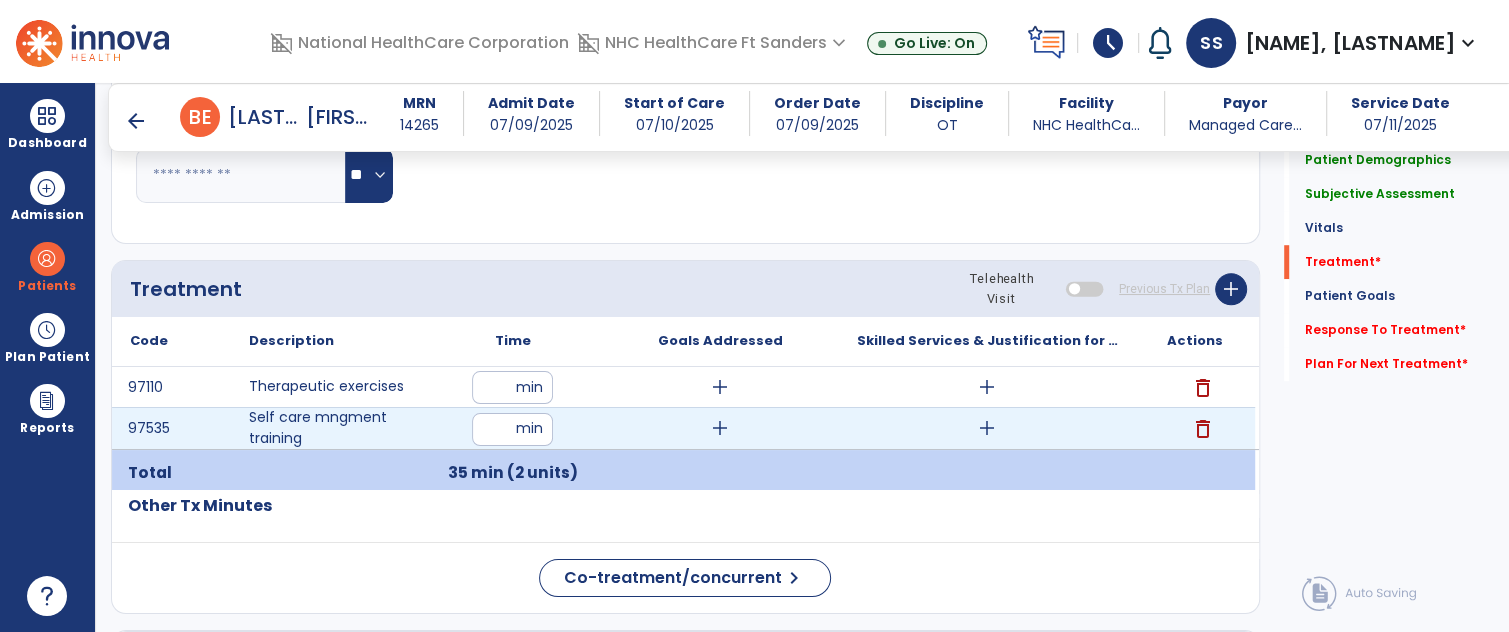 type on "**" 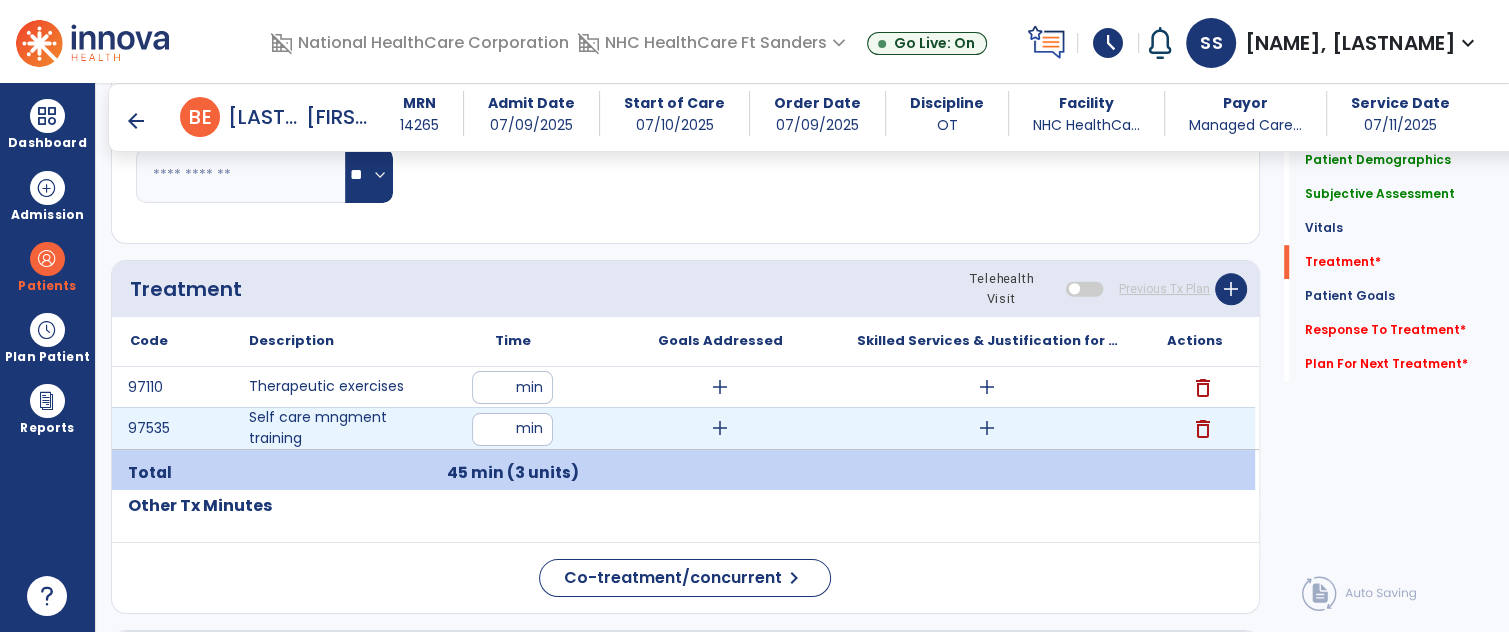 click on "add" at bounding box center (987, 428) 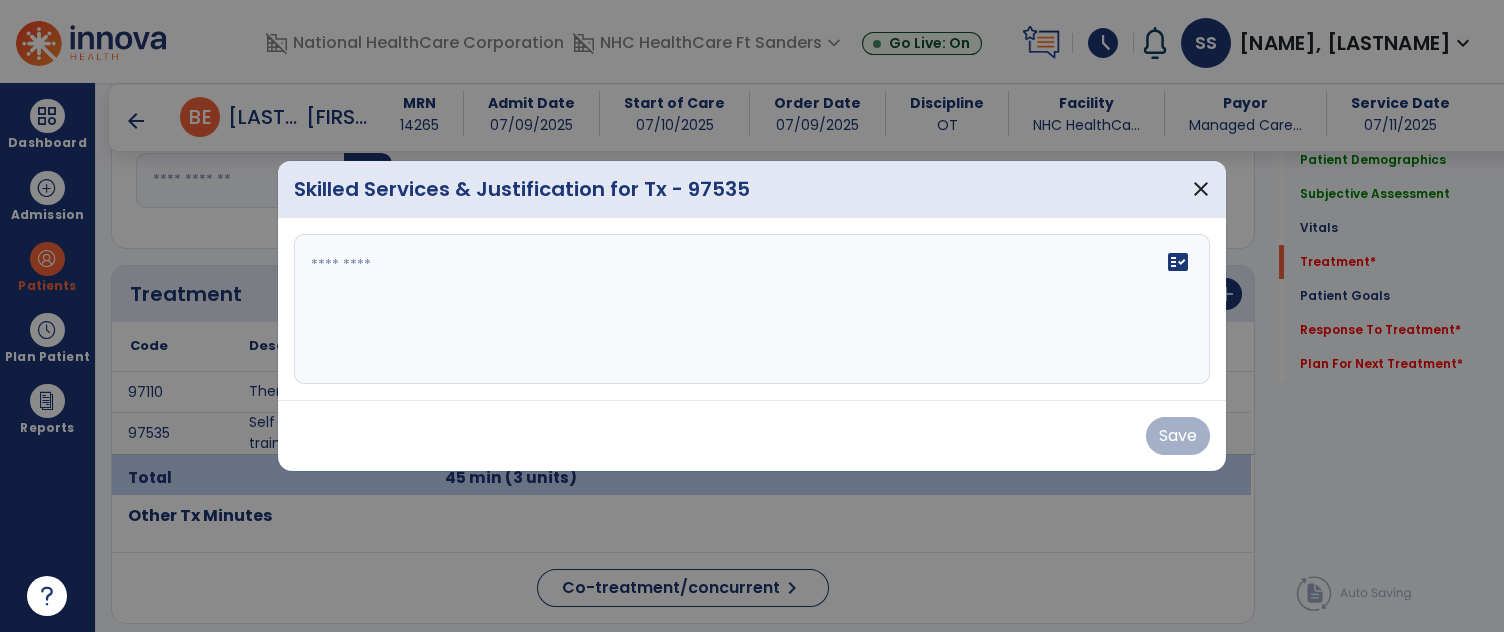 scroll, scrollTop: 989, scrollLeft: 0, axis: vertical 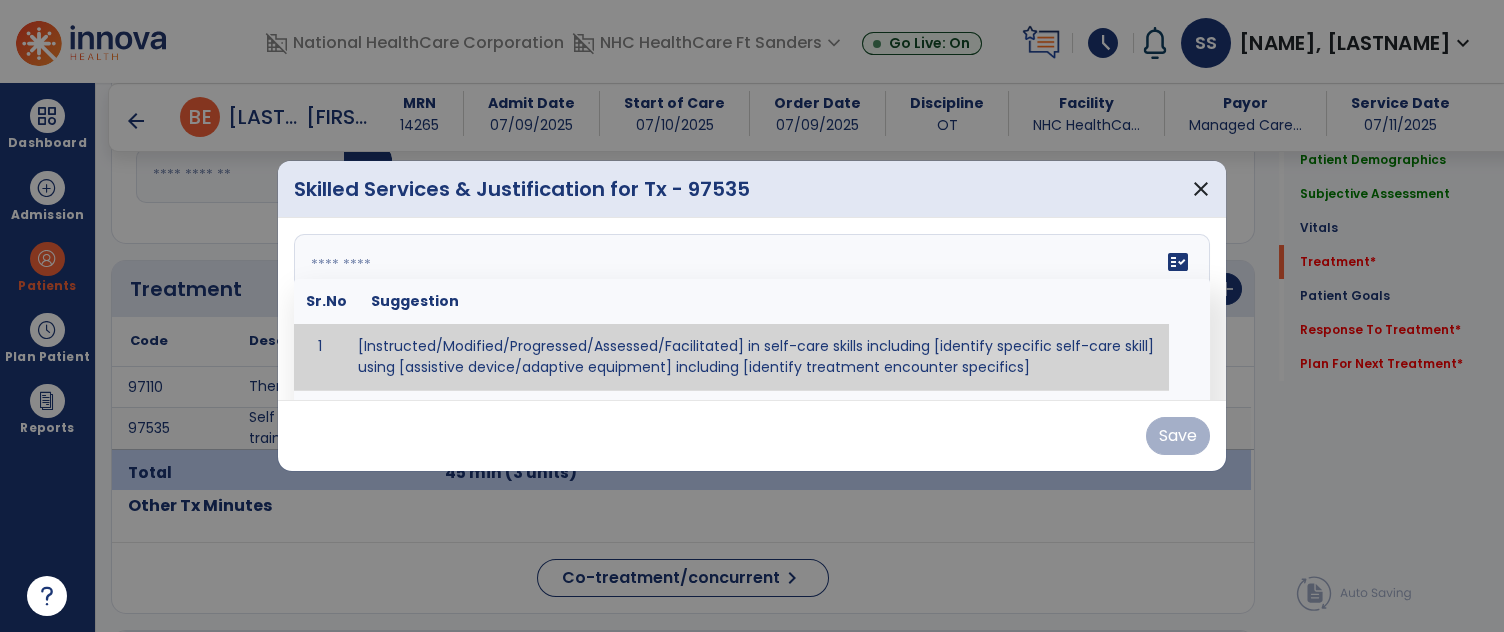 click on "fact_check  Sr.No Suggestion 1 [Instructed/Modified/Progressed/Assessed/Facilitated] in self-care skills including [identify specific self-care skill] using [assistive device/adaptive equipment] including [identify treatment encounter specifics]" at bounding box center (752, 309) 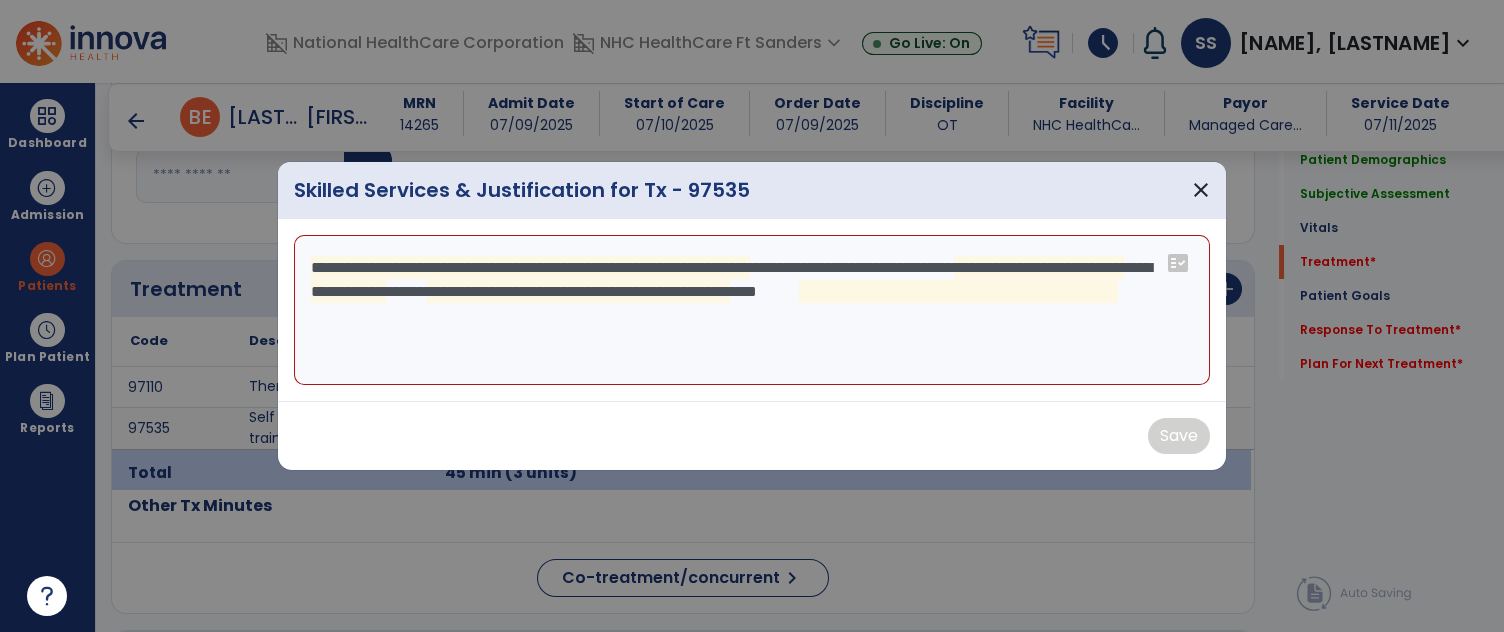 drag, startPoint x: 684, startPoint y: 360, endPoint x: 811, endPoint y: 356, distance: 127.06297 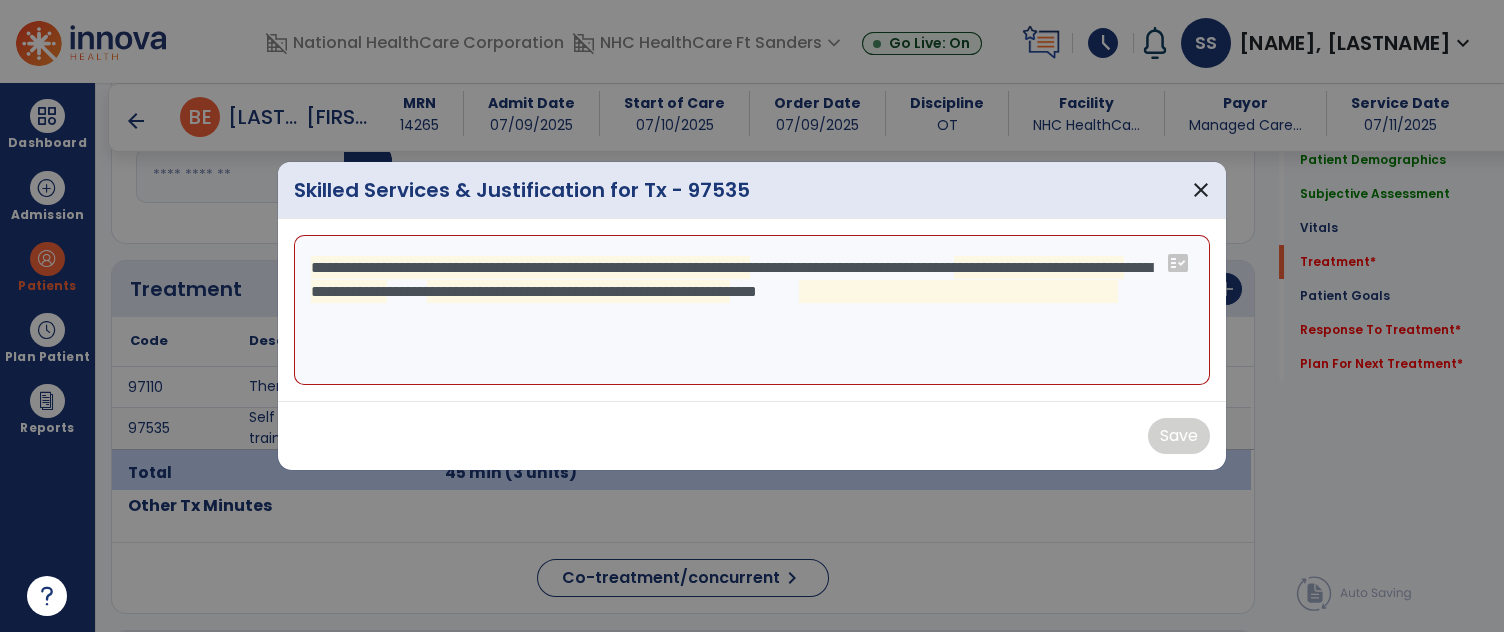 click on "**********" at bounding box center (752, 310) 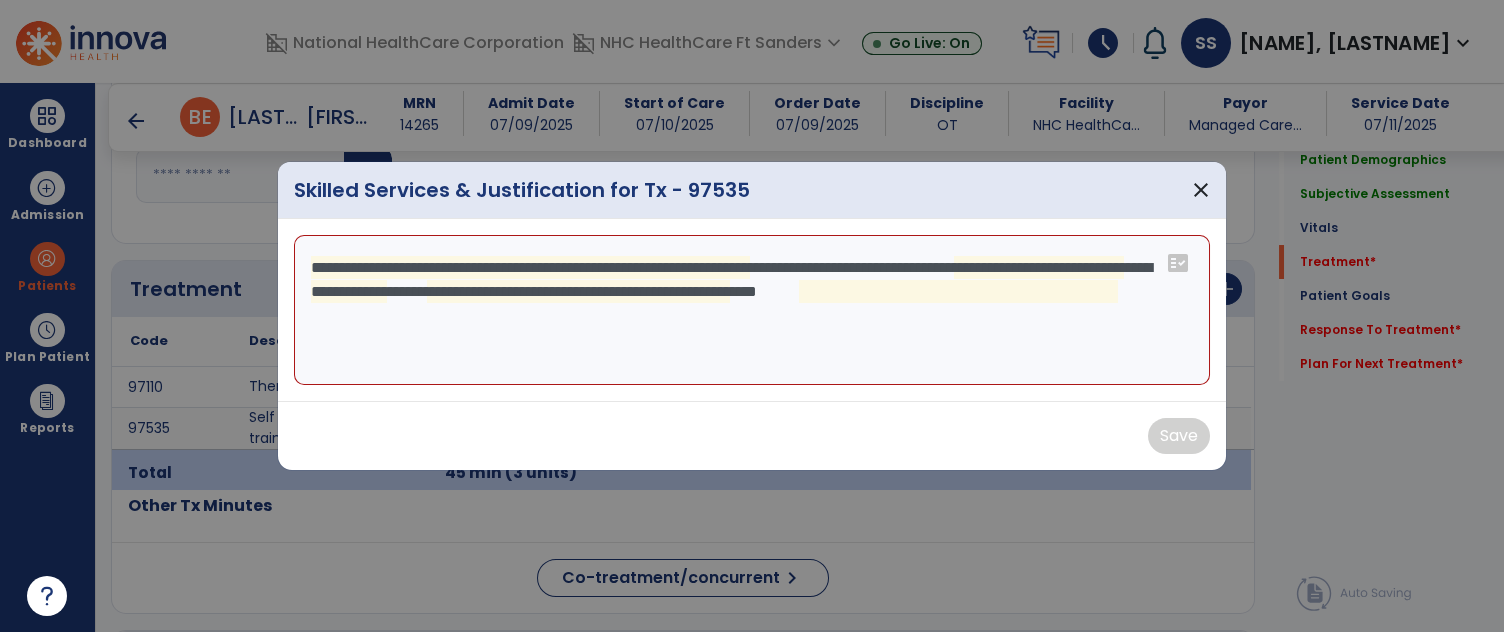 click on "**********" at bounding box center (752, 310) 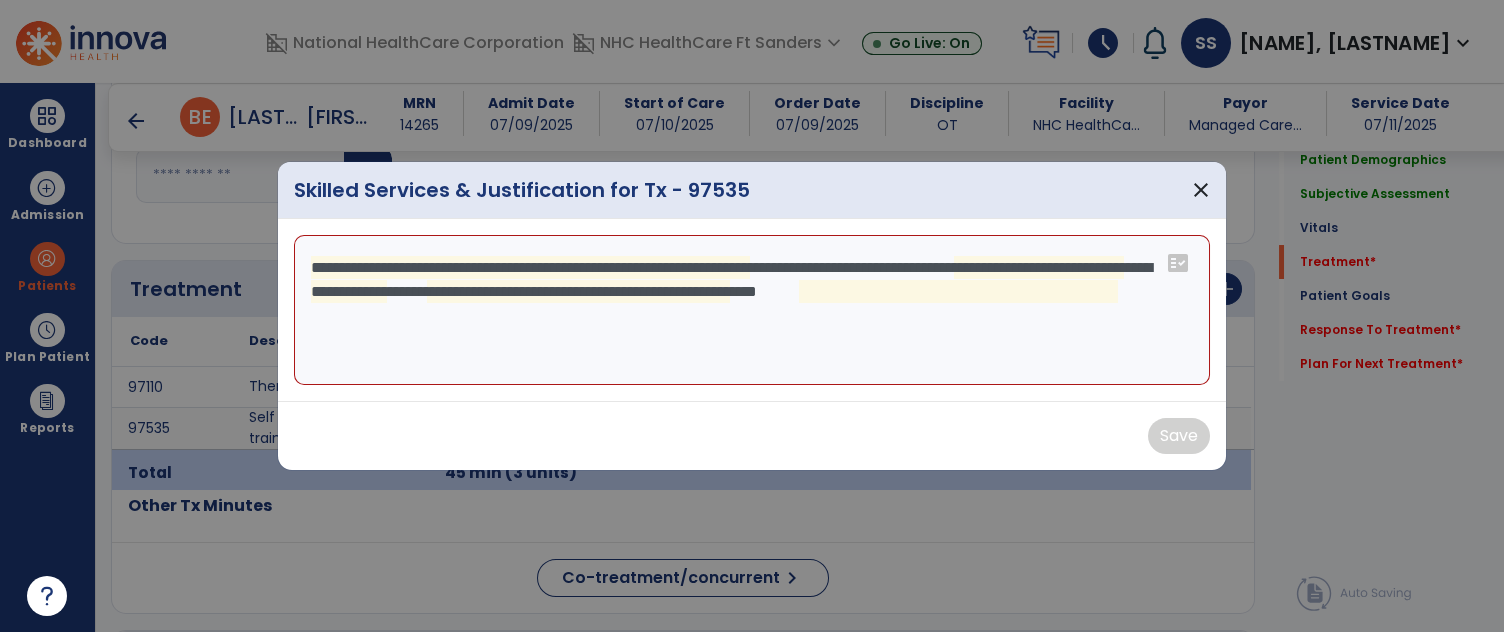 click on "**********" at bounding box center (752, 310) 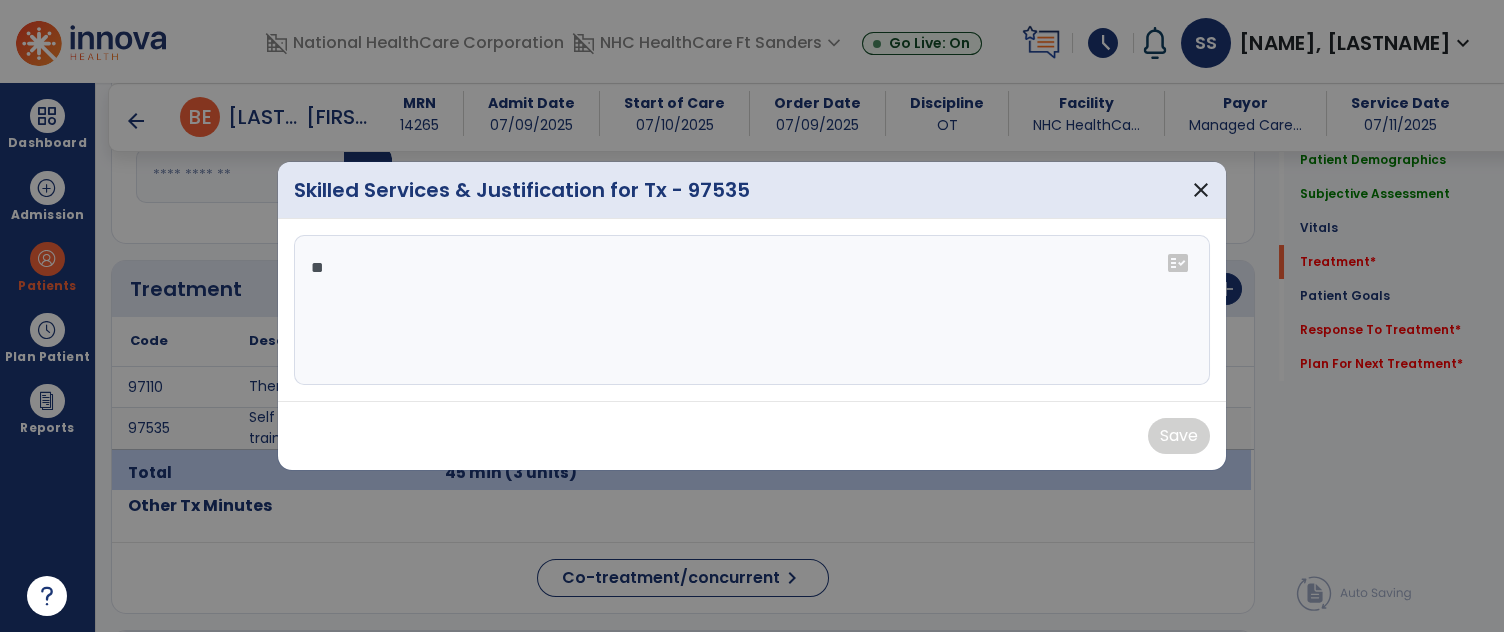 type on "*" 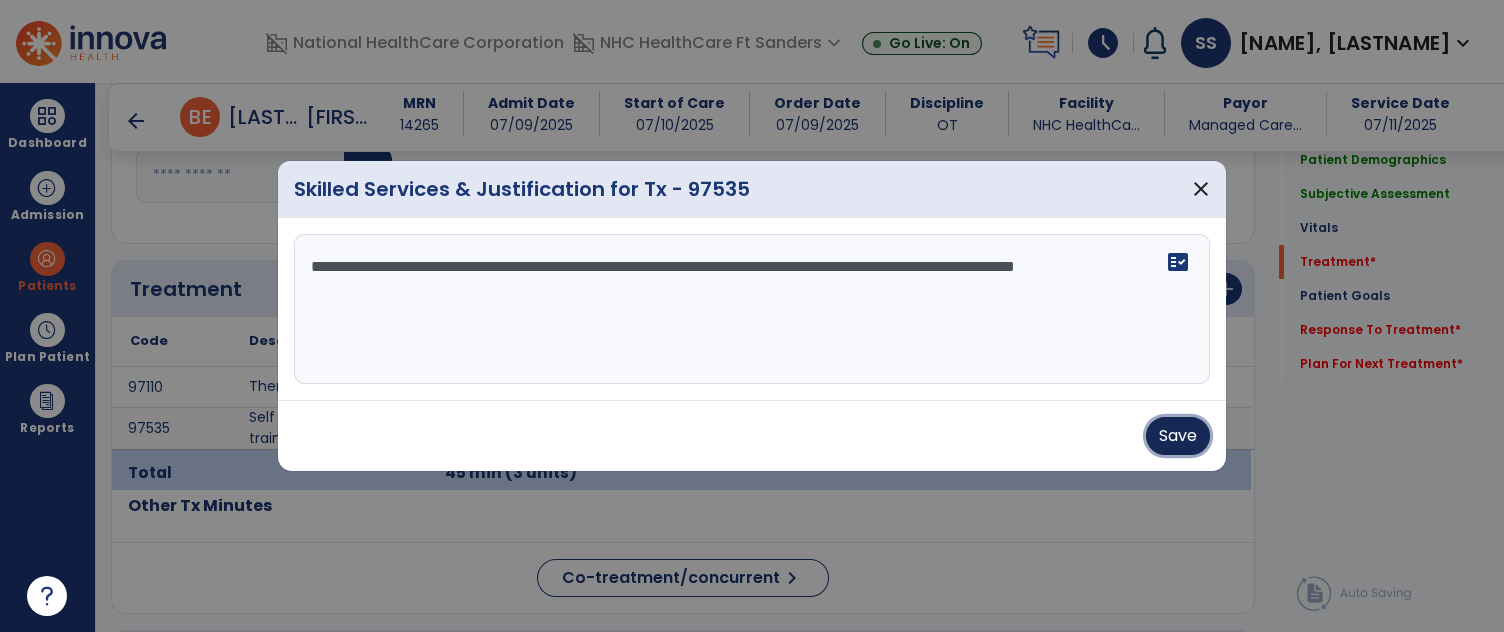 click on "Save" at bounding box center (1178, 436) 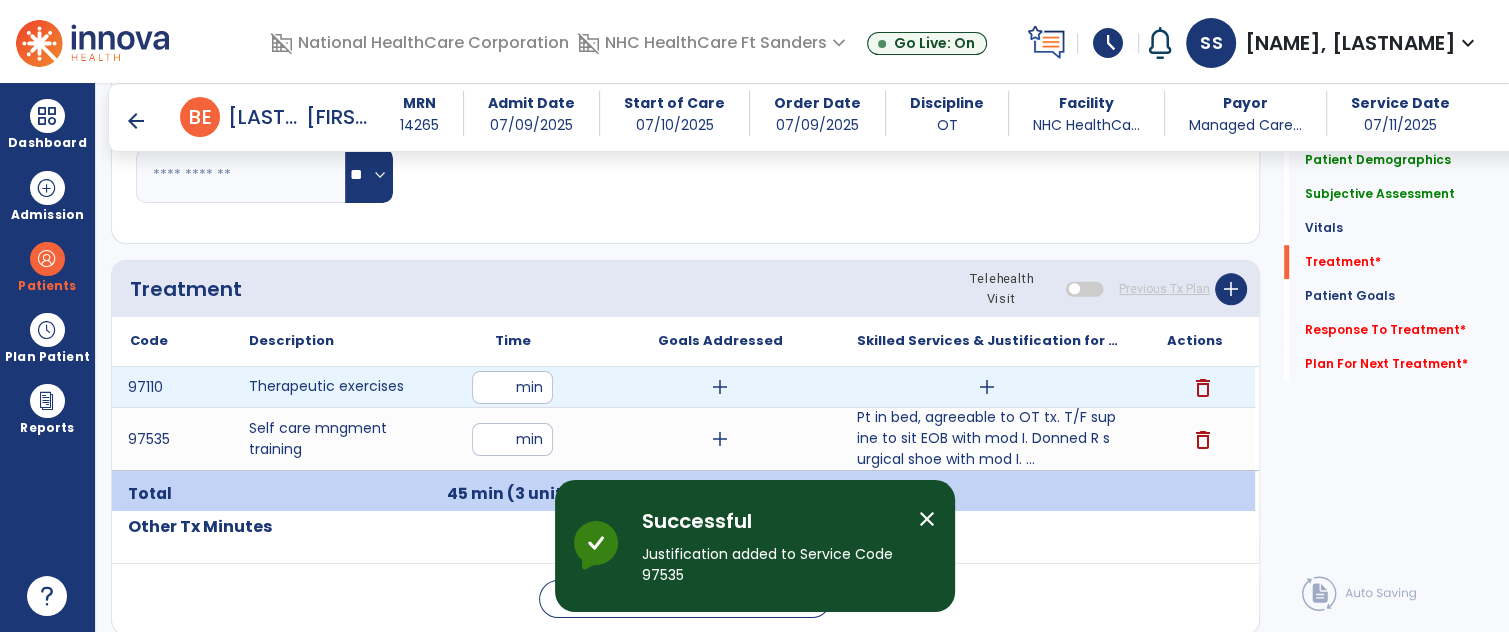 click on "add" at bounding box center (987, 387) 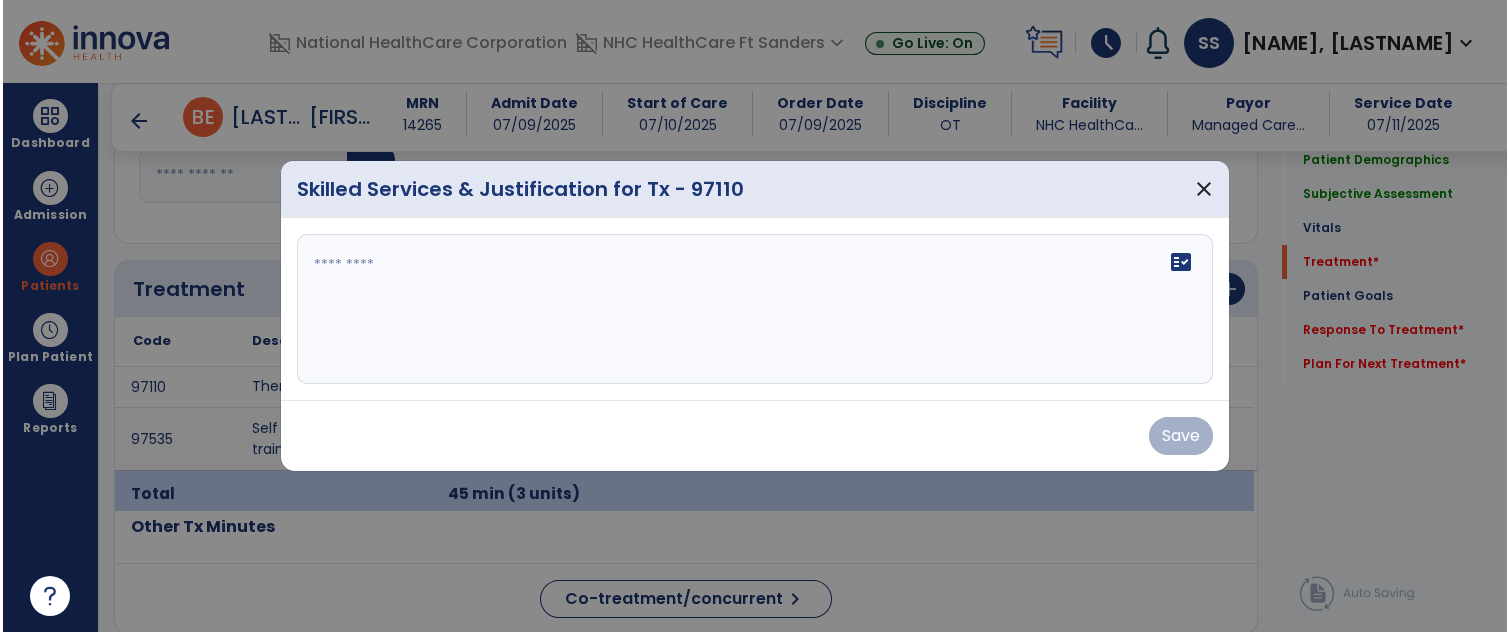 scroll, scrollTop: 989, scrollLeft: 0, axis: vertical 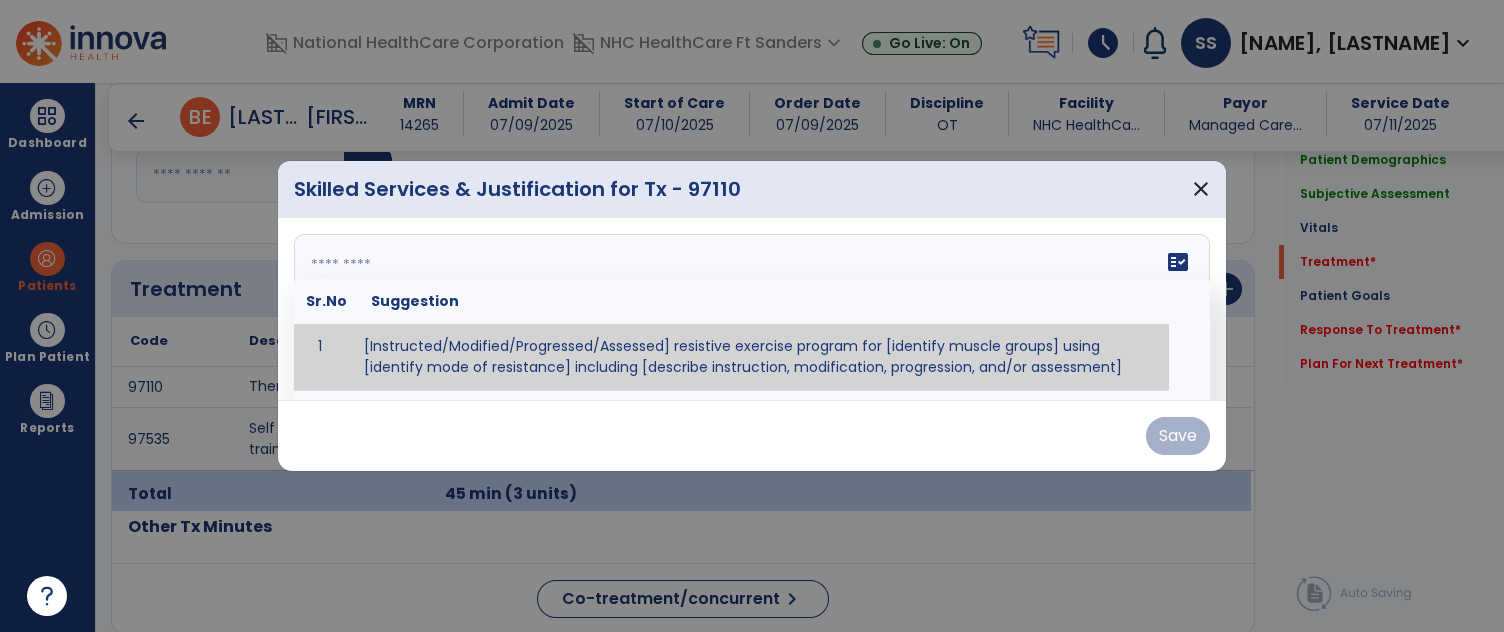 click on "fact_check  Sr.No Suggestion 1 [Instructed/Modified/Progressed/Assessed] resistive exercise program for [identify muscle groups] using [identify mode of resistance] including [describe instruction, modification, progression, and/or assessment] 2 [Instructed/Modified/Progressed/Assessed] aerobic exercise program using [identify equipment/mode] including [describe instruction, modification,progression, and/or assessment] 3 [Instructed/Modified/Progressed/Assessed] [PROM/A/AROM/AROM] program for [identify joint movements] using [contract-relax, over-pressure, inhibitory techniques, other] 4 [Assessed/Tested] aerobic capacity with administration of [aerobic capacity test]" at bounding box center [752, 309] 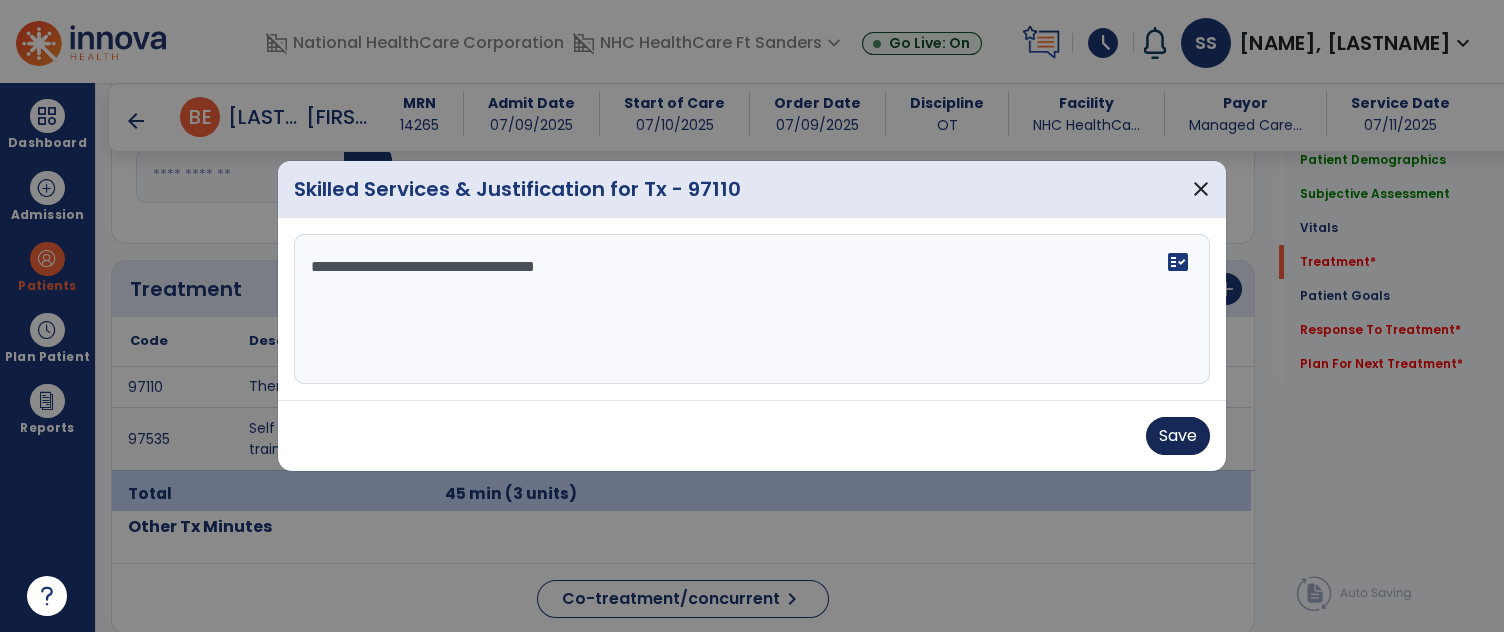 type on "**********" 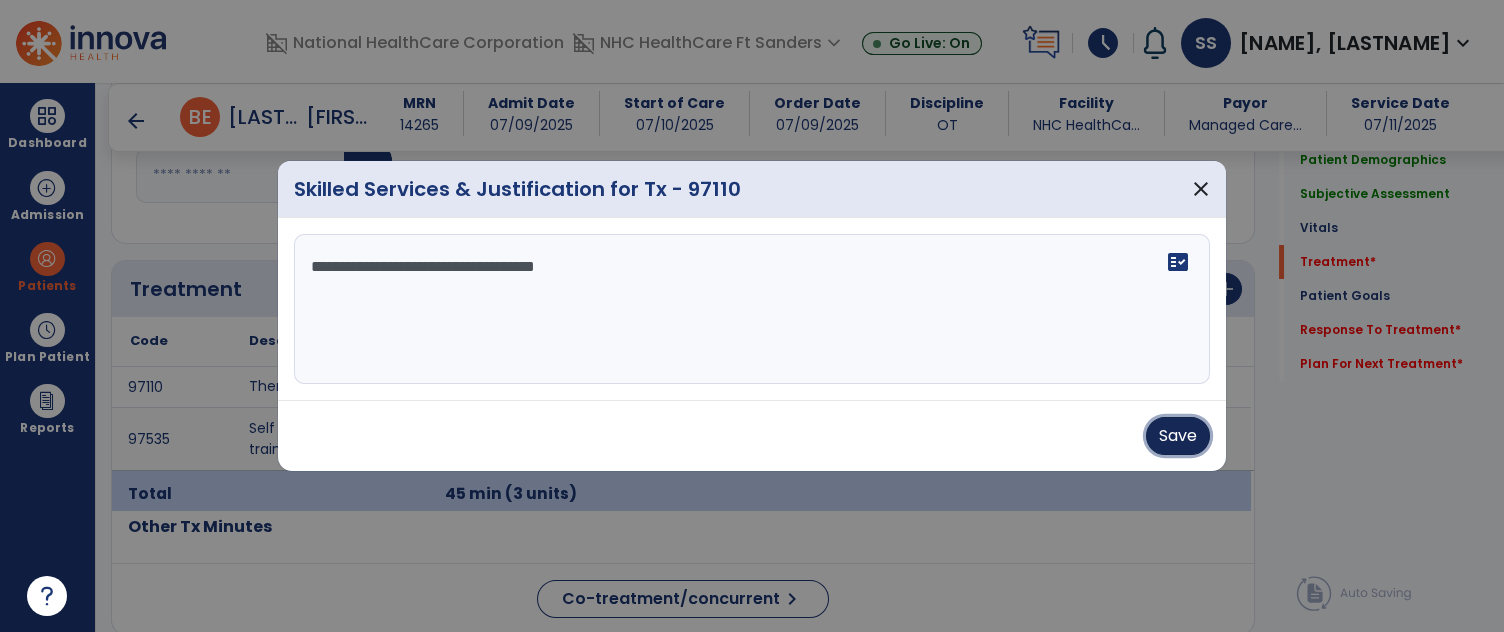 click on "Save" at bounding box center (1178, 436) 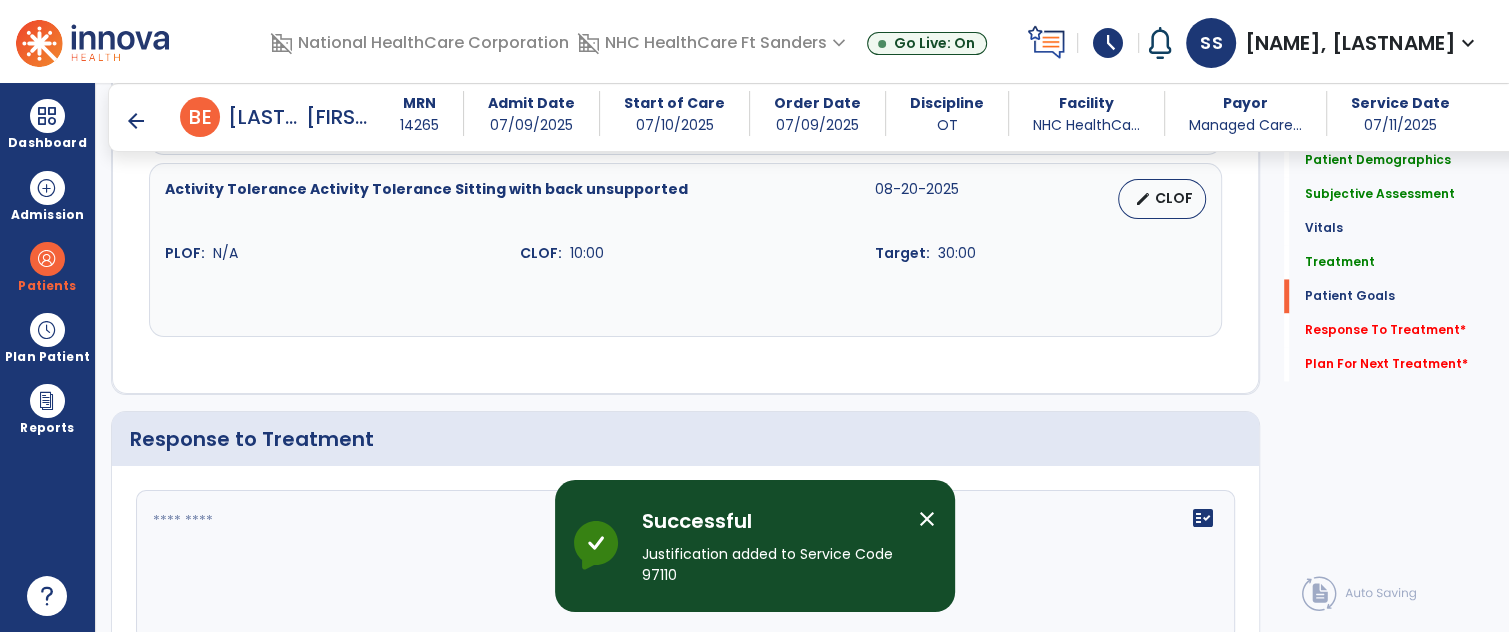 scroll, scrollTop: 2565, scrollLeft: 0, axis: vertical 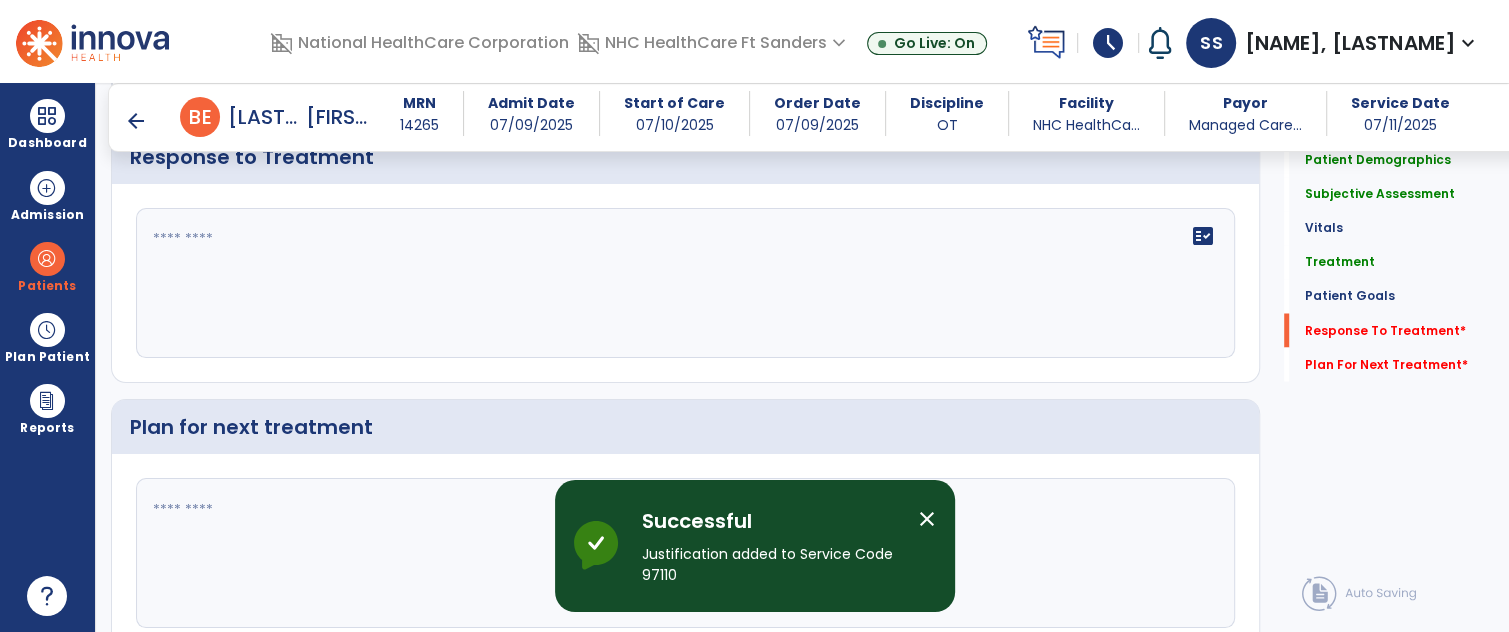 click on "fact_check" 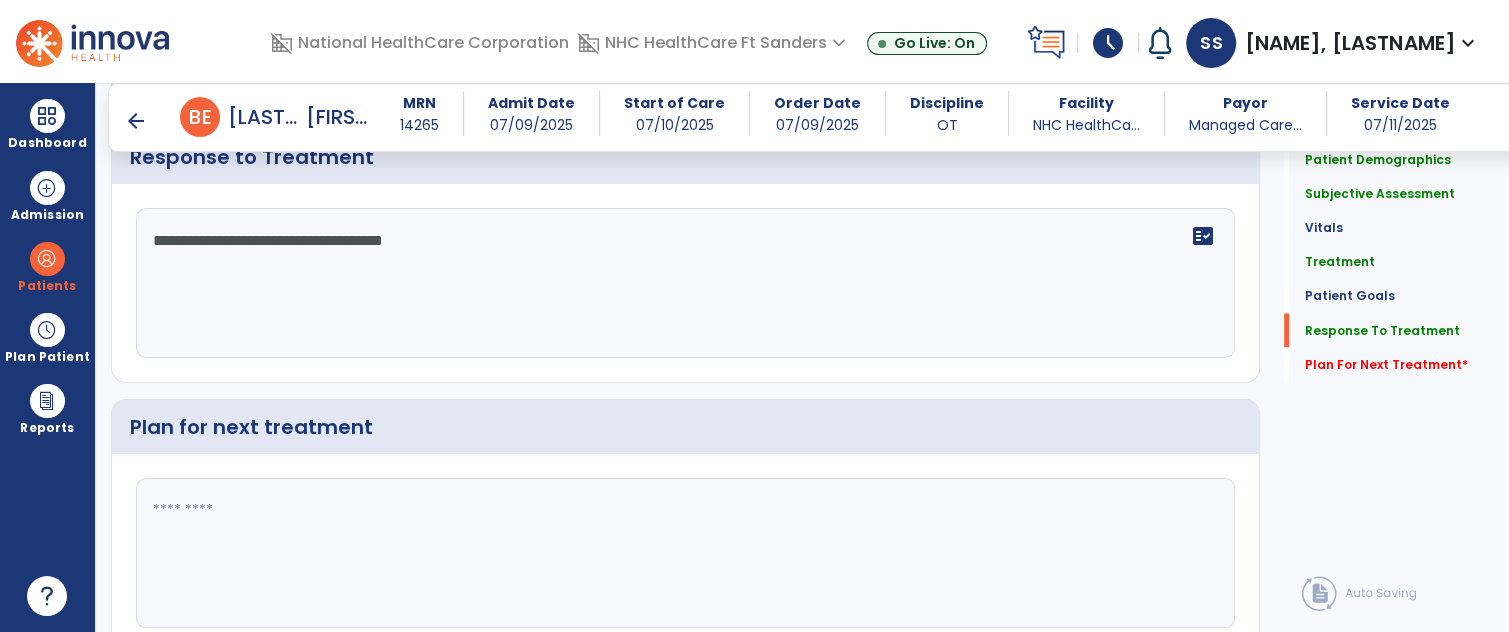 scroll, scrollTop: 2565, scrollLeft: 0, axis: vertical 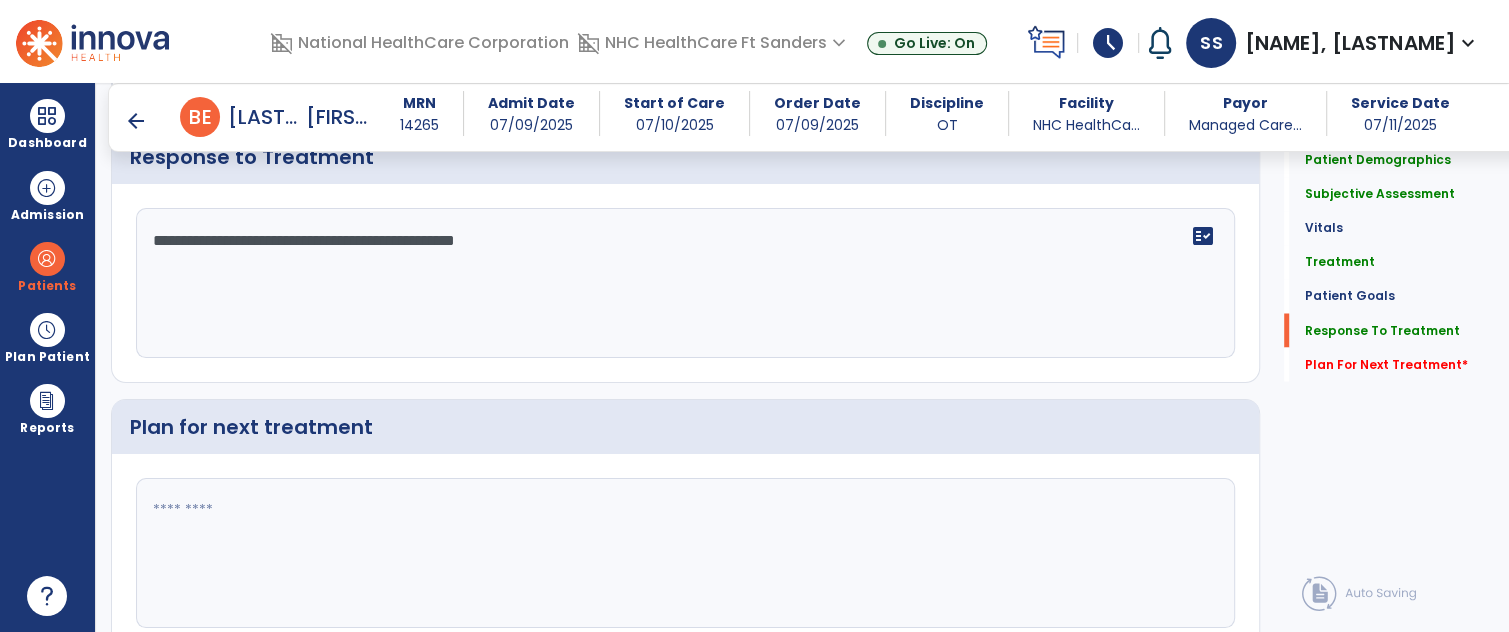 type on "**********" 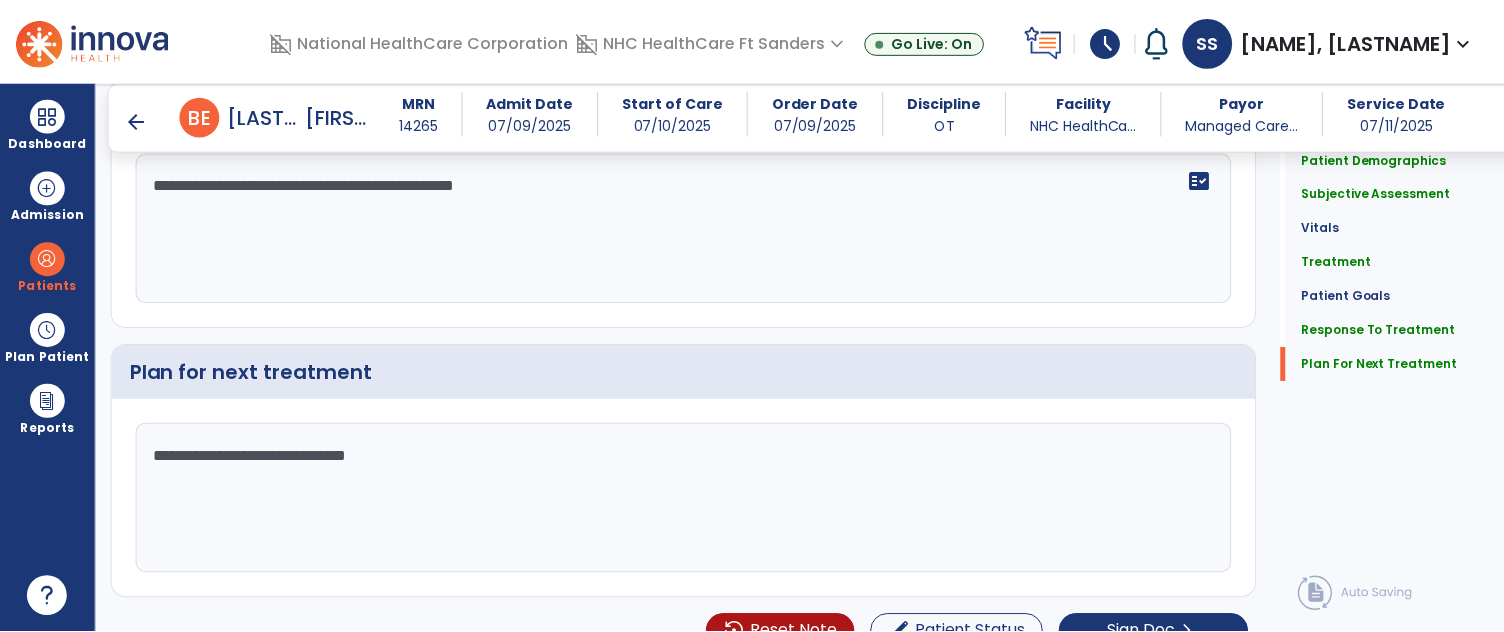 scroll, scrollTop: 2643, scrollLeft: 0, axis: vertical 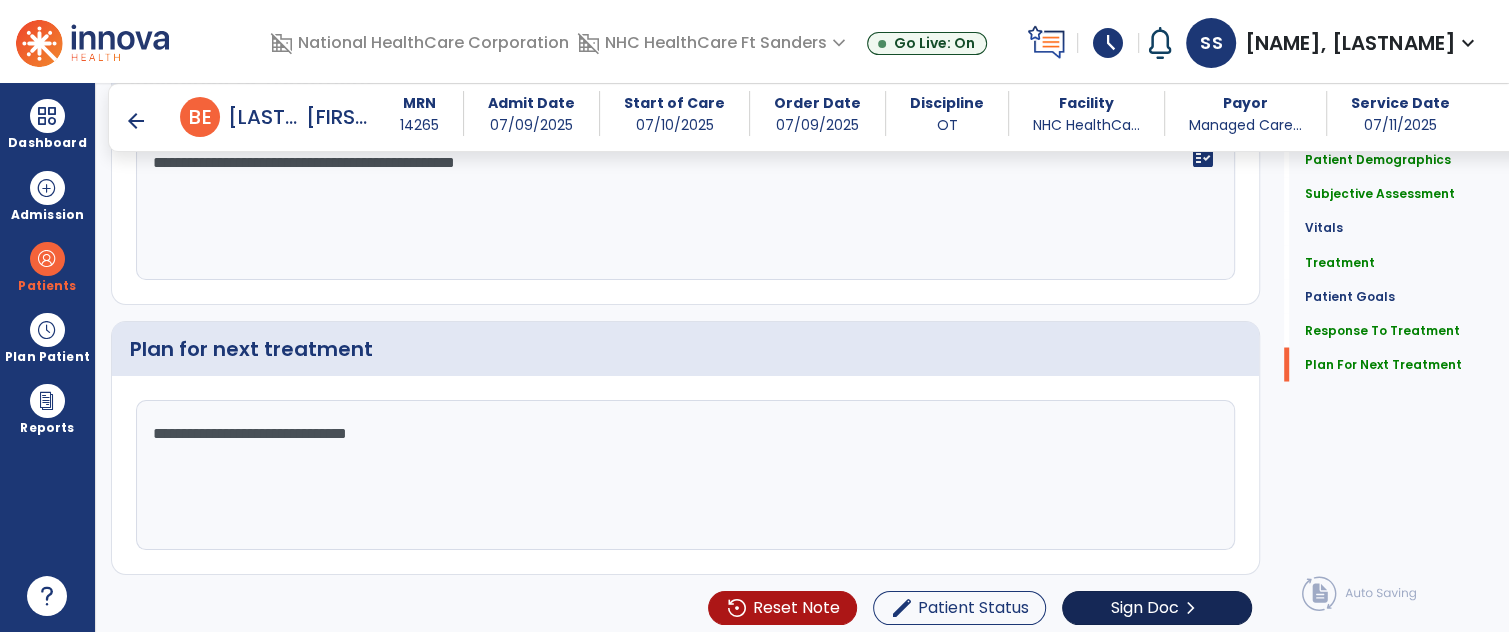 type on "**********" 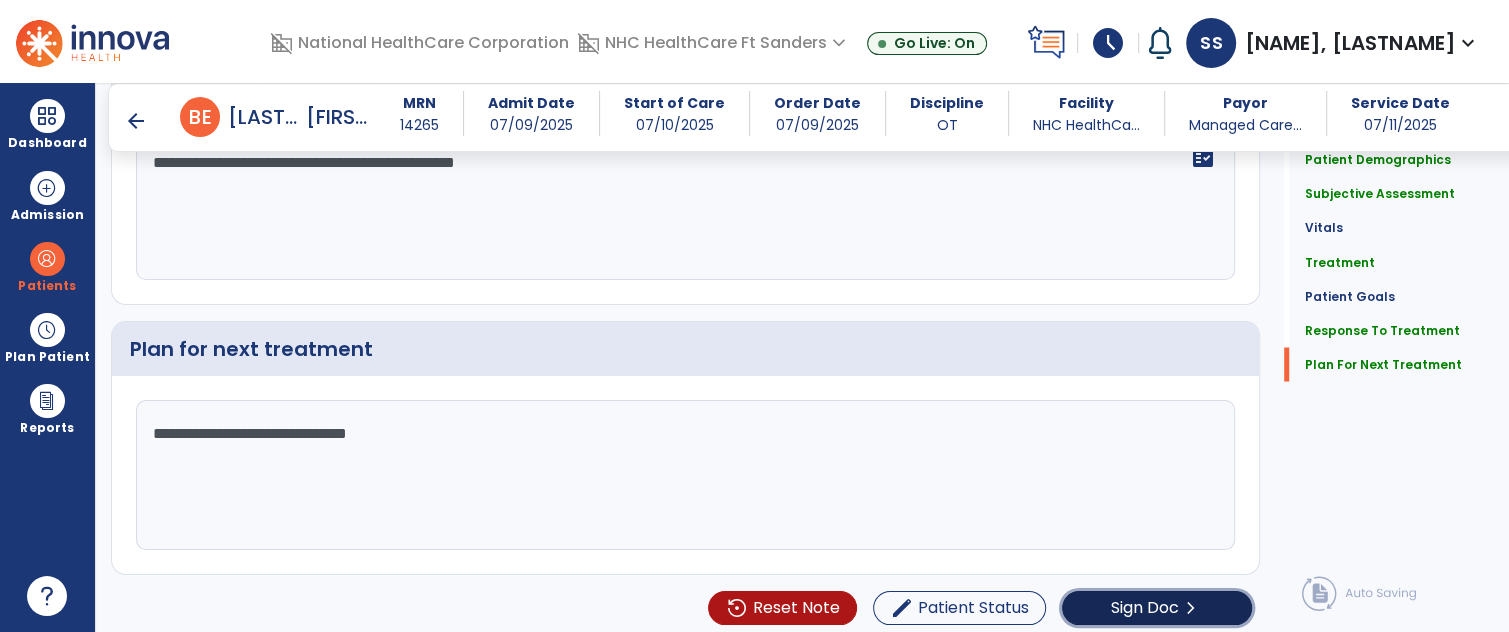click on "Sign Doc" 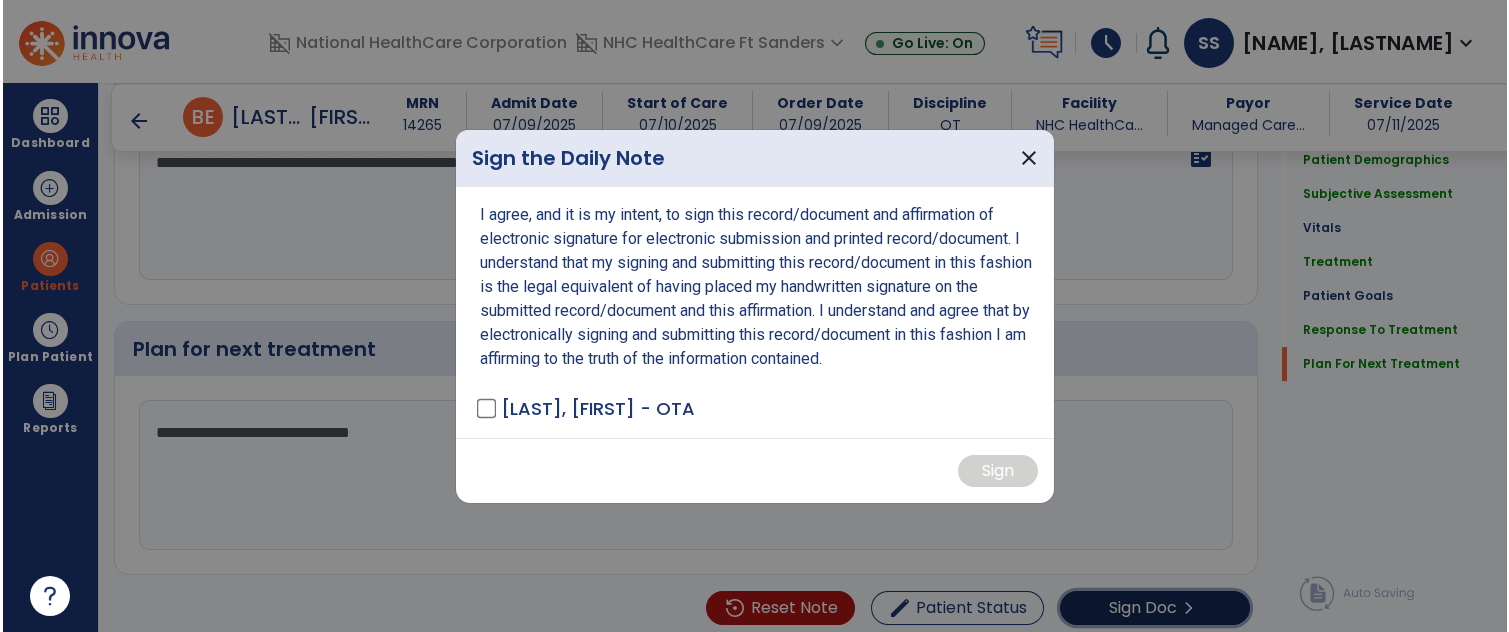scroll, scrollTop: 2643, scrollLeft: 0, axis: vertical 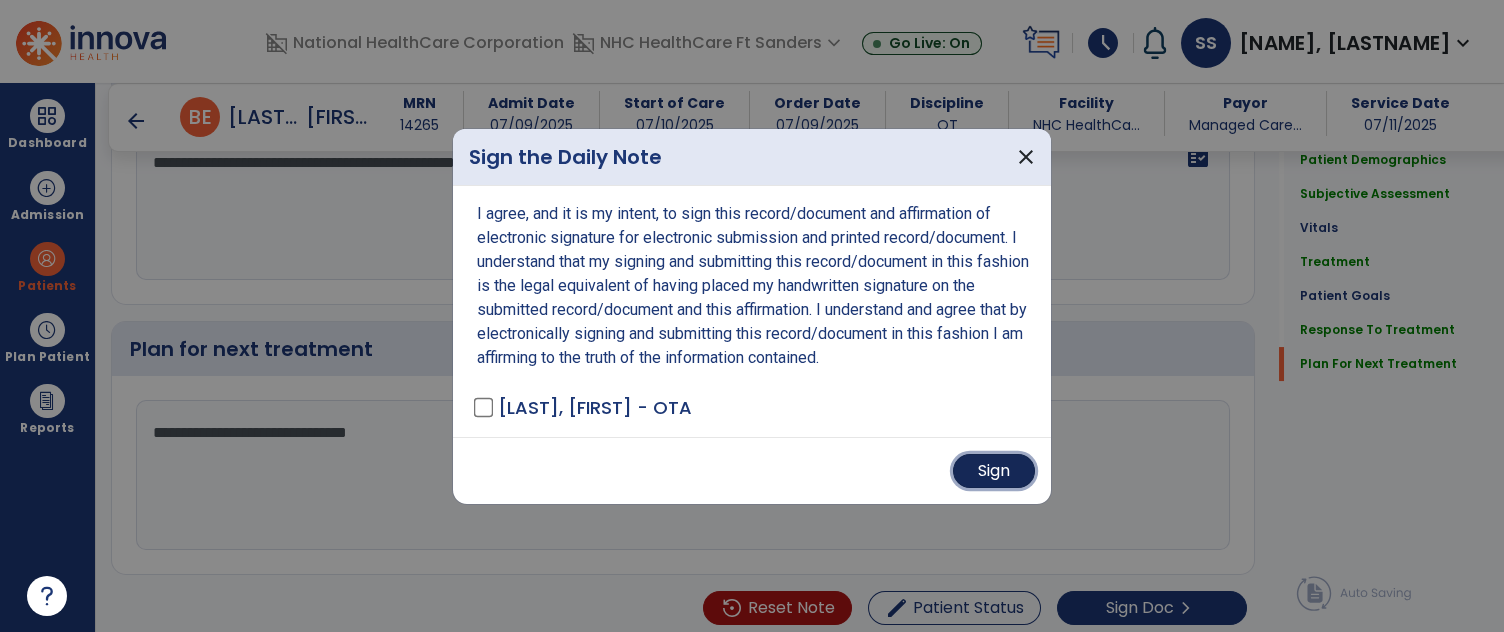 click on "Sign" at bounding box center (994, 471) 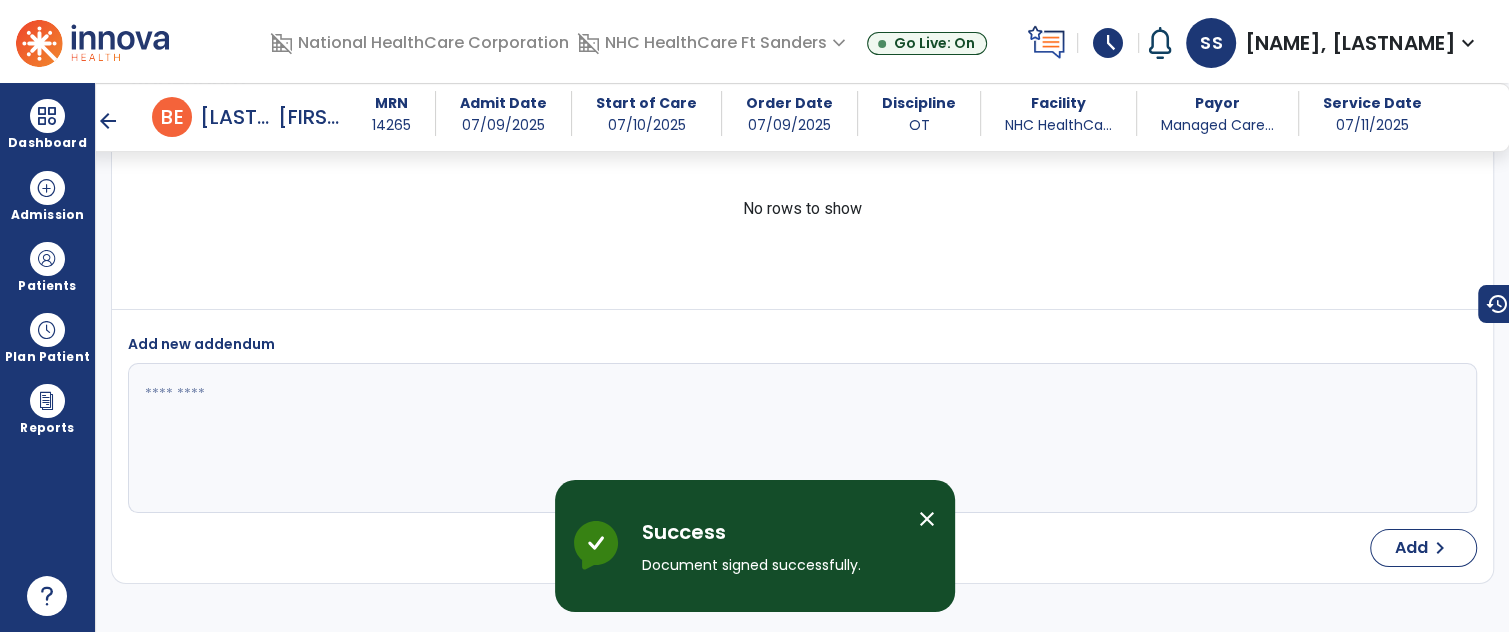 scroll, scrollTop: 3643, scrollLeft: 0, axis: vertical 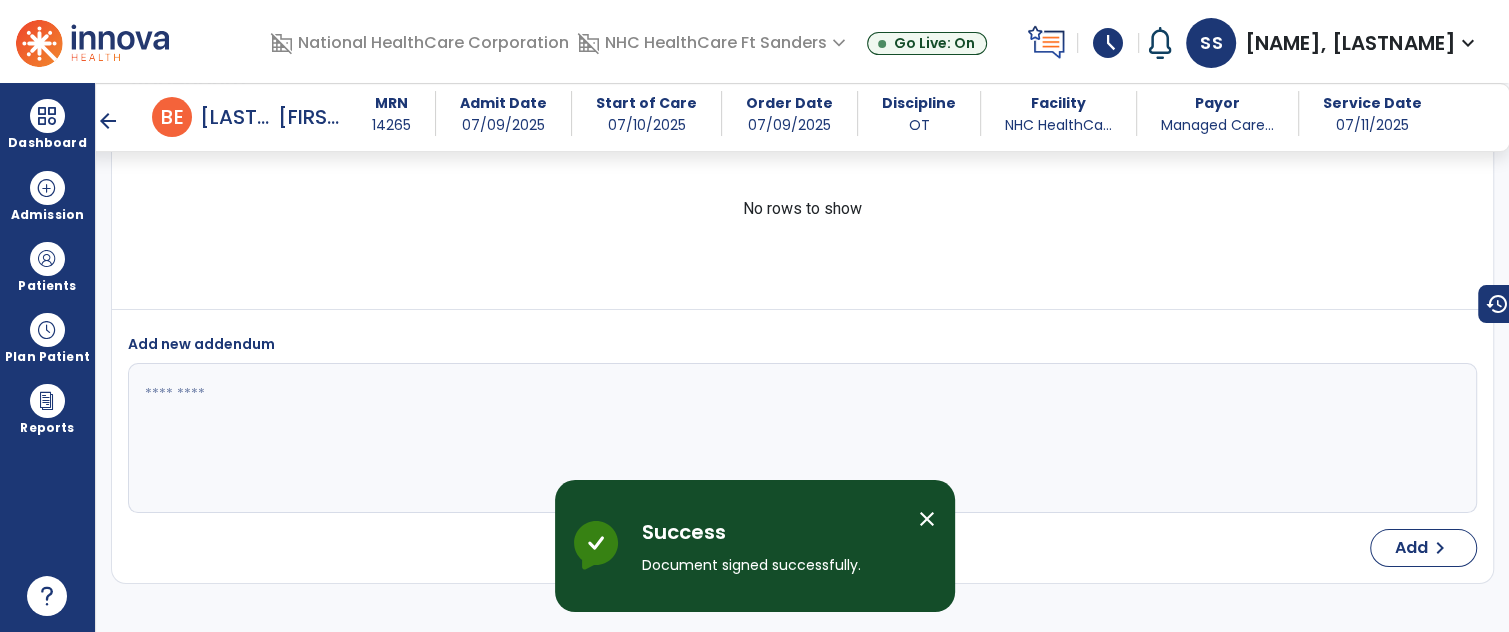 click on "arrow_back" at bounding box center (108, 121) 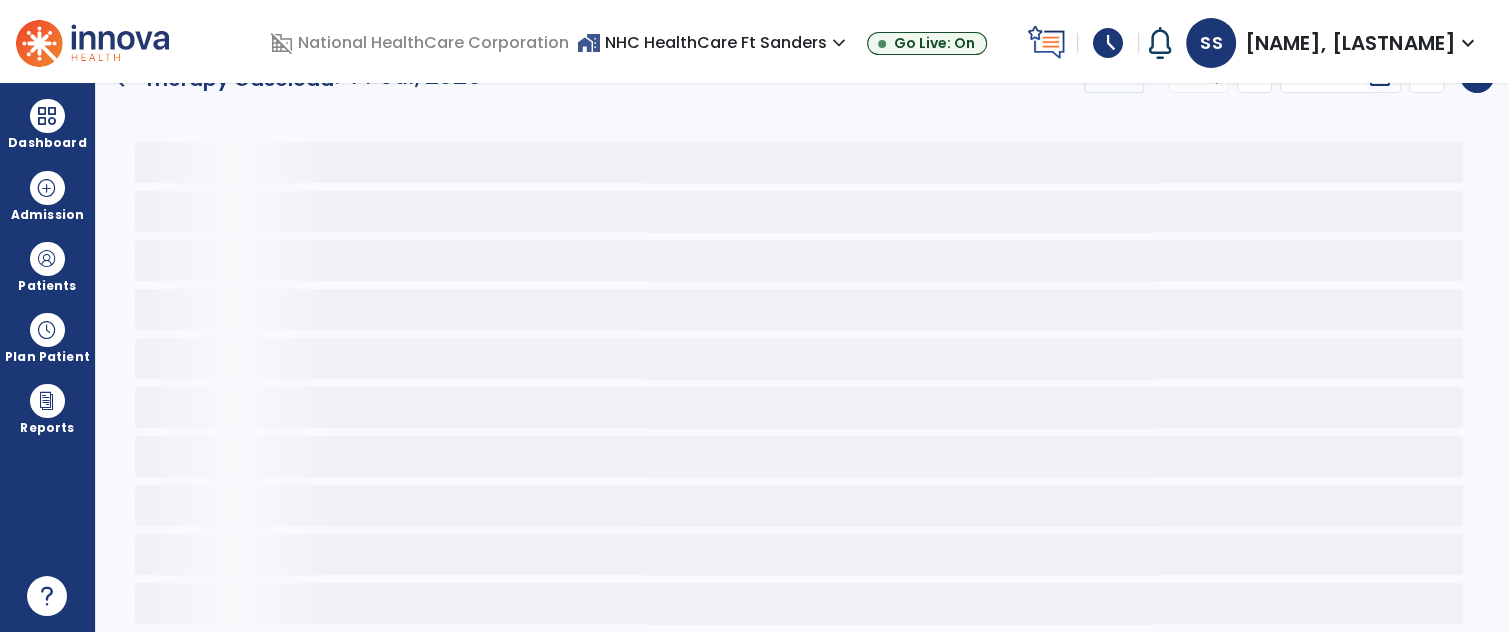 scroll, scrollTop: 30, scrollLeft: 0, axis: vertical 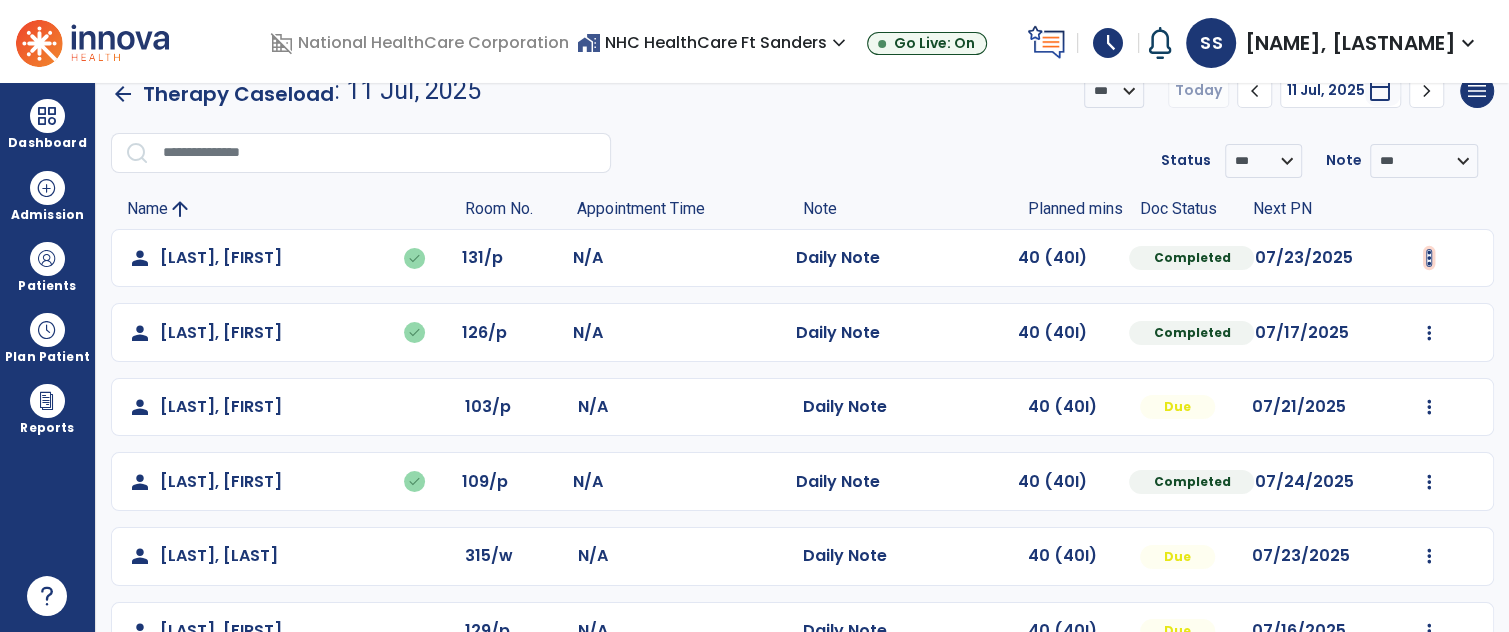 click at bounding box center [1429, 258] 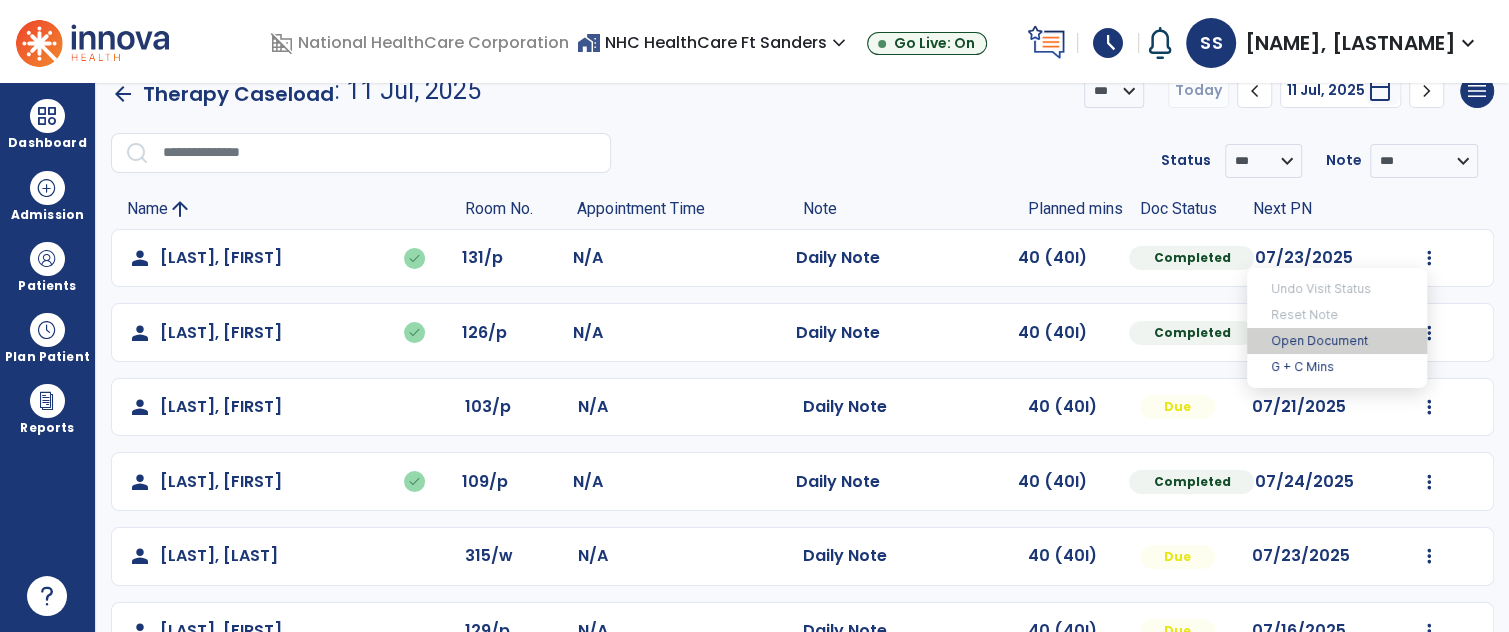 click on "Open Document" at bounding box center [1337, 341] 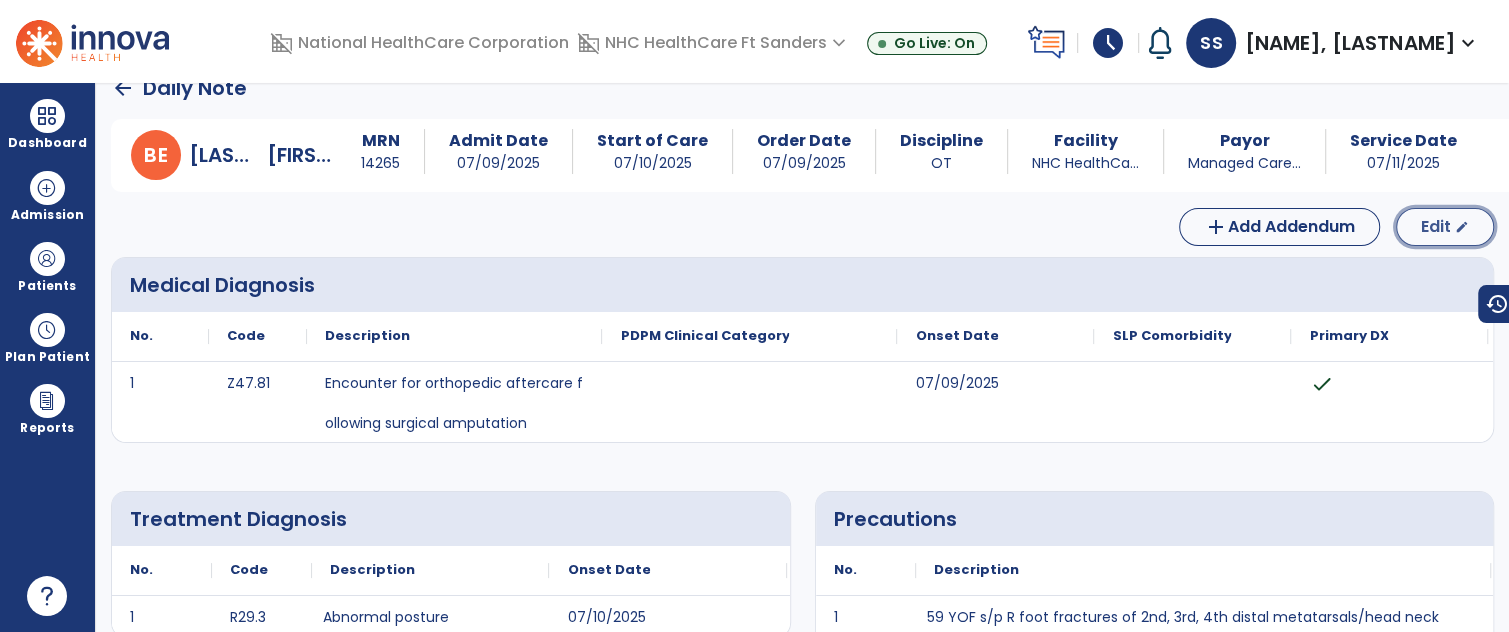 click on "Edit  edit" 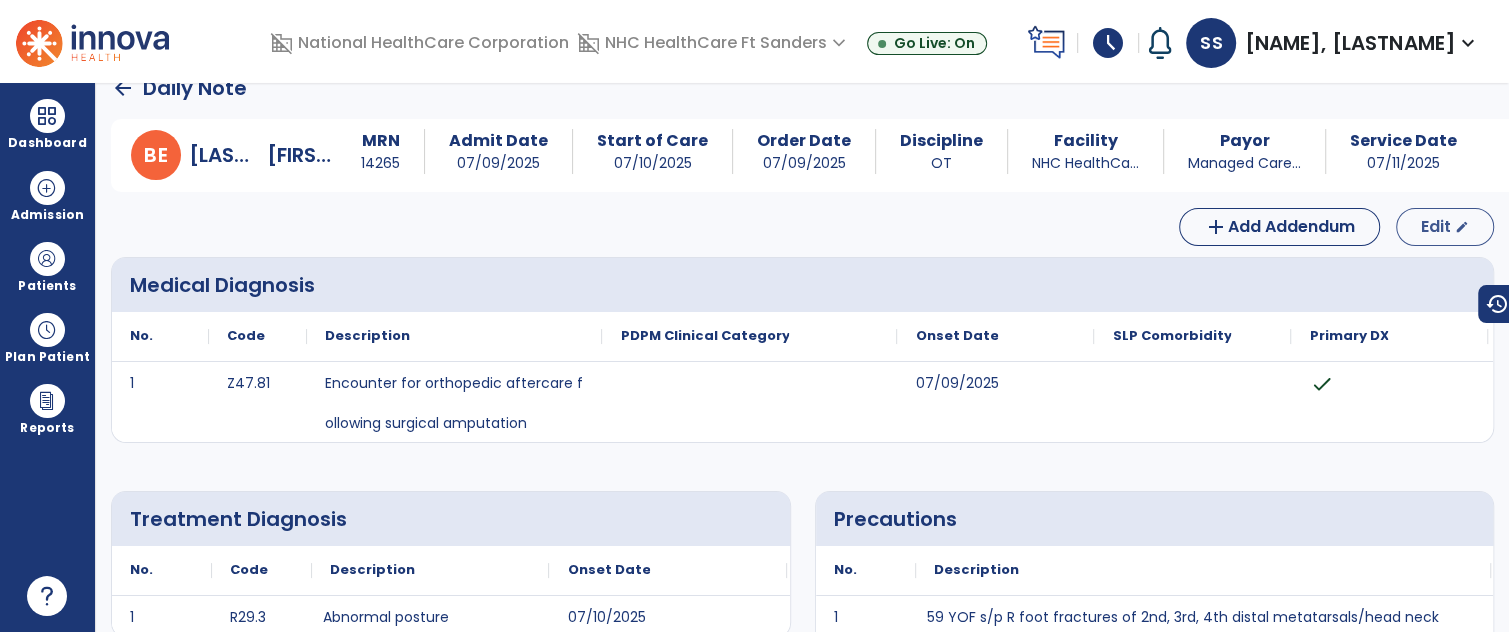 select on "*" 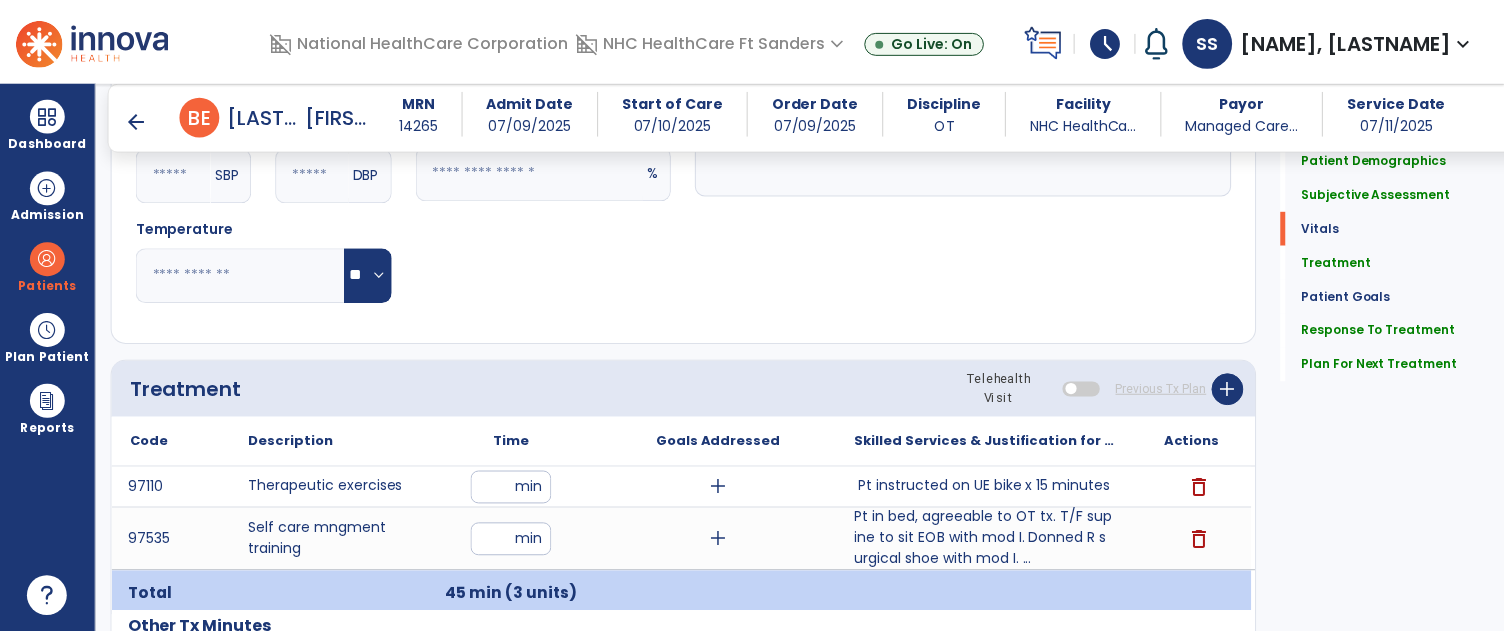 scroll, scrollTop: 1021, scrollLeft: 0, axis: vertical 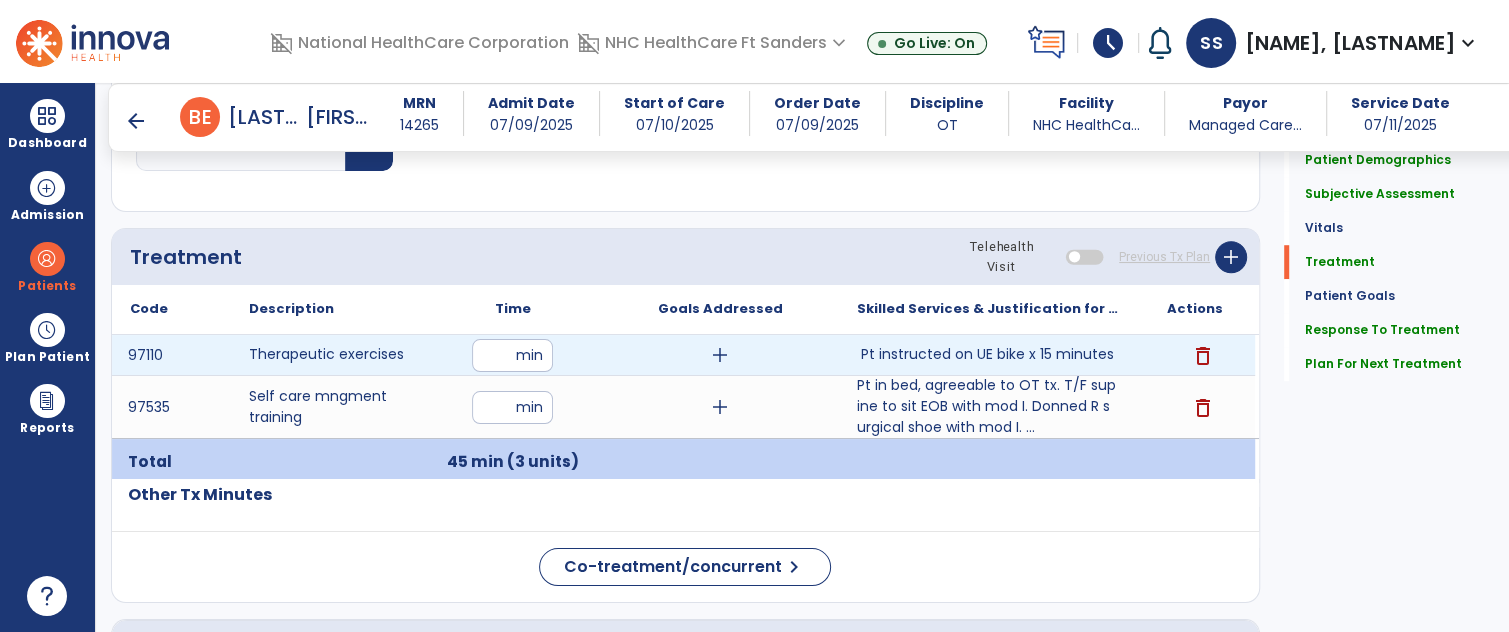 click on "Pt instructed on UE bike x 15 minutes" at bounding box center [987, 354] 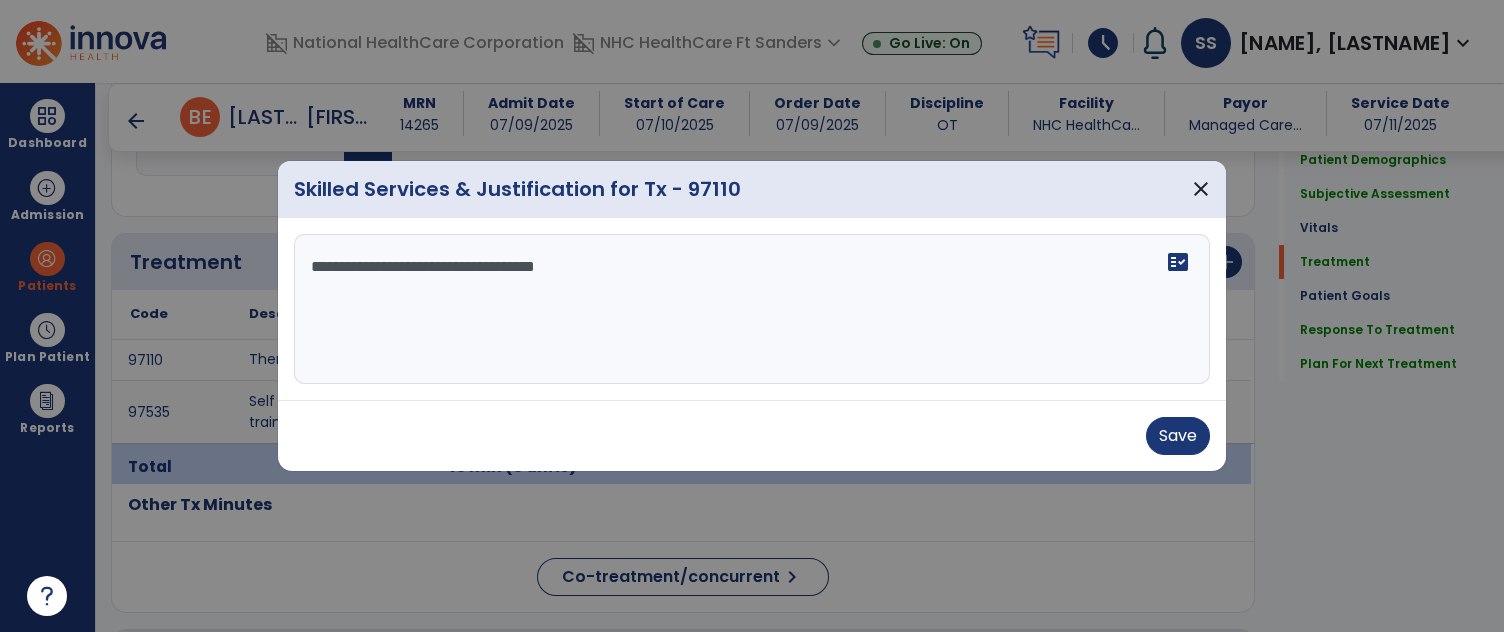 scroll, scrollTop: 1021, scrollLeft: 0, axis: vertical 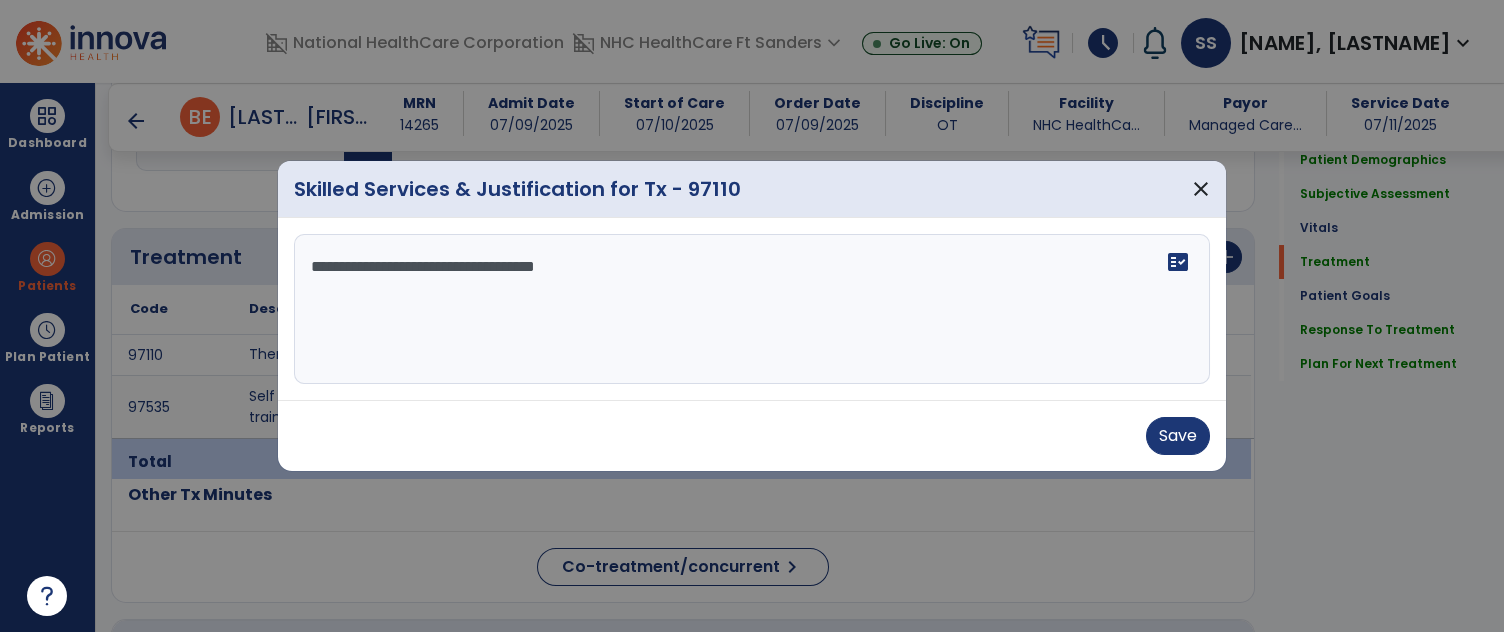 click on "**********" at bounding box center (752, 309) 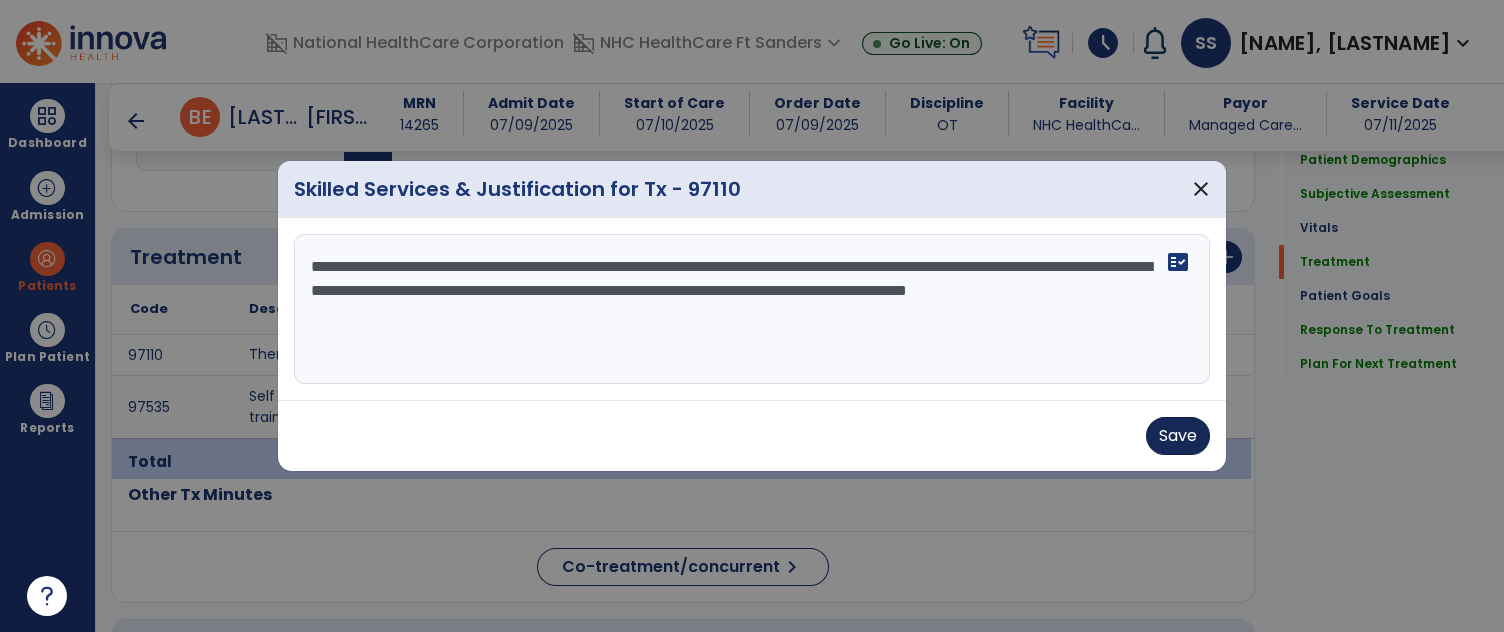 type on "**********" 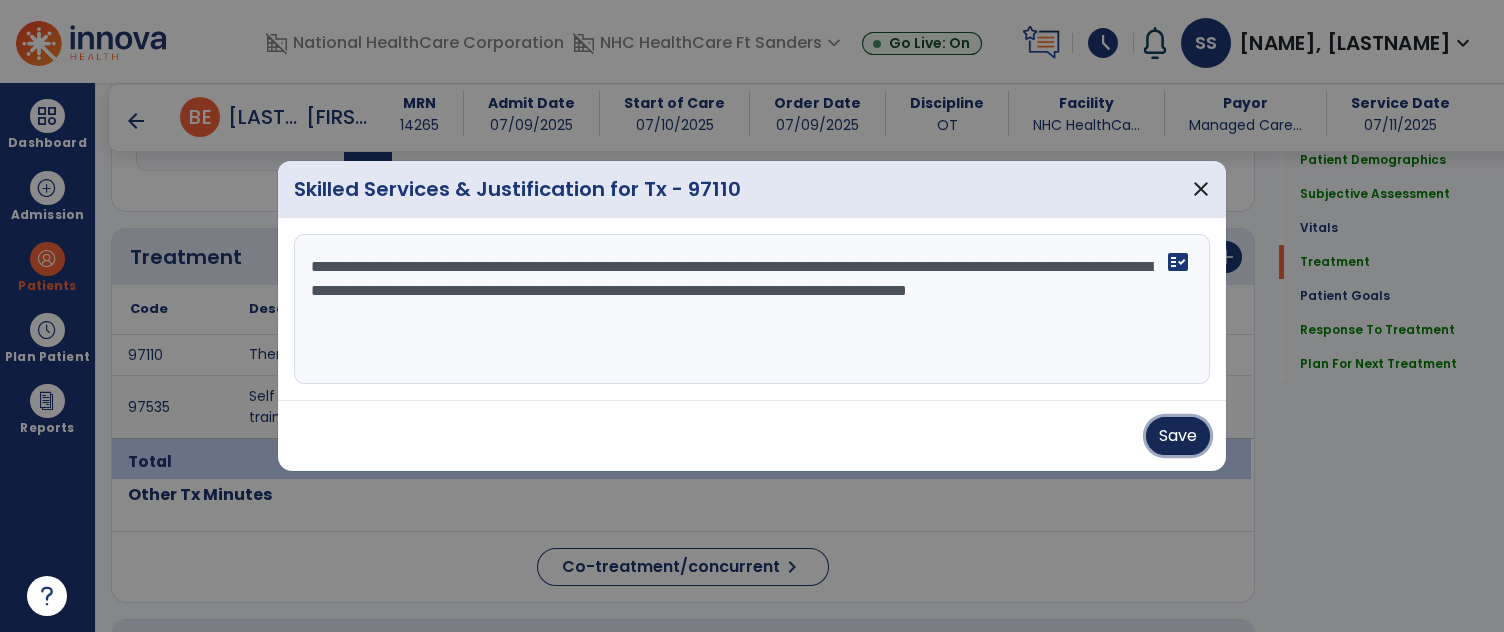 click on "Save" at bounding box center [1178, 436] 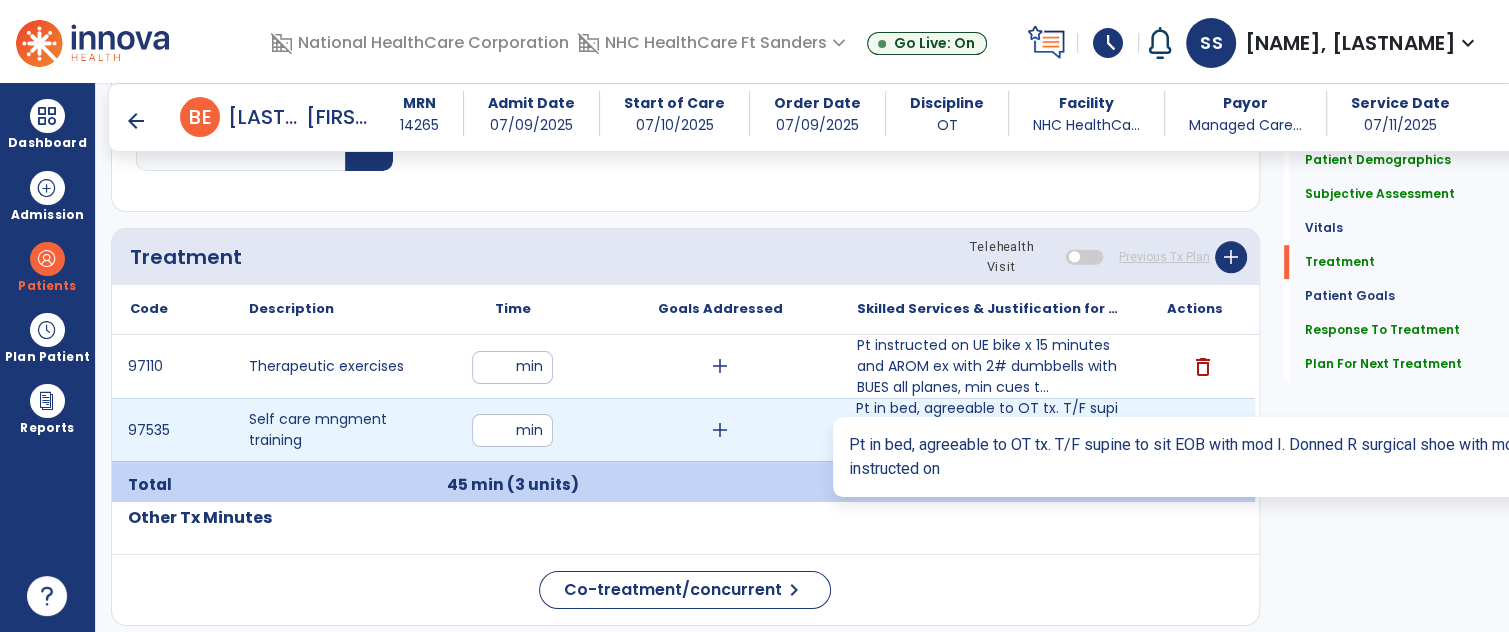 click on "Pt in bed, agreeable to OT tx. T/F supine to sit EOB with mod I. Donned R surgical shoe with mod I. ..." at bounding box center [987, 429] 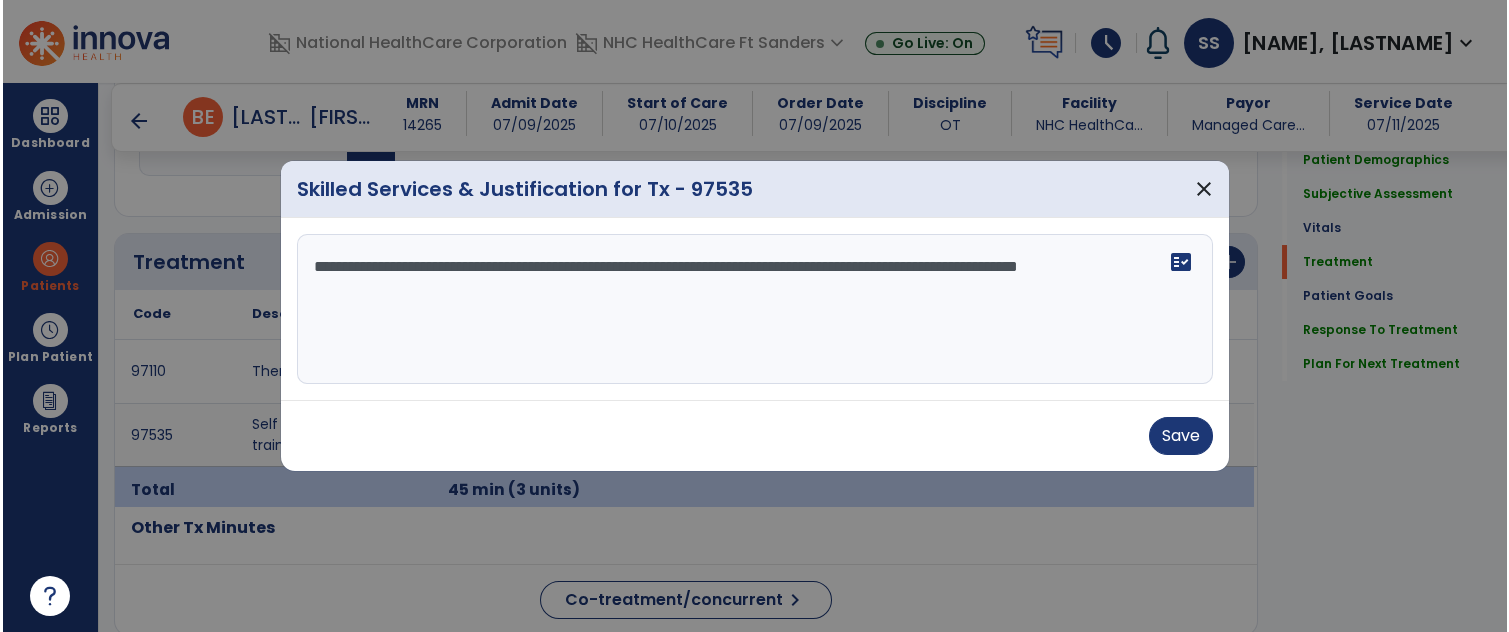 scroll, scrollTop: 1021, scrollLeft: 0, axis: vertical 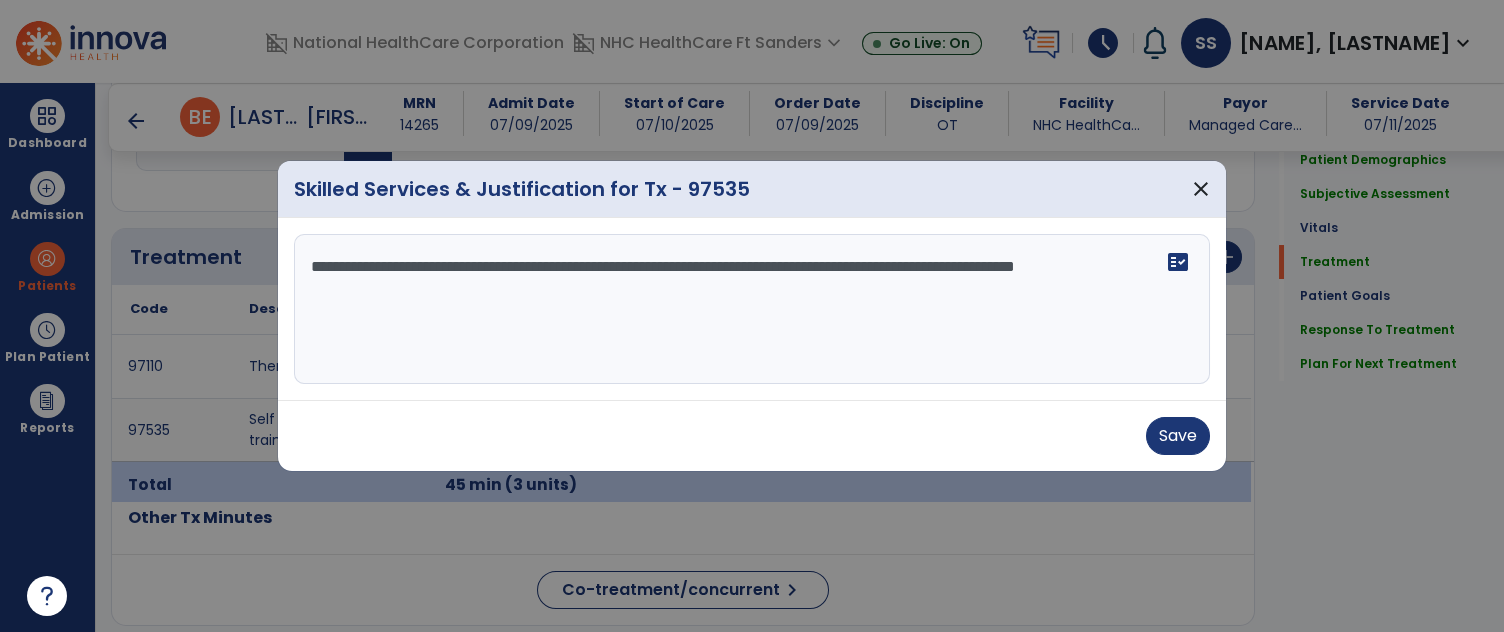 click on "**********" at bounding box center [752, 309] 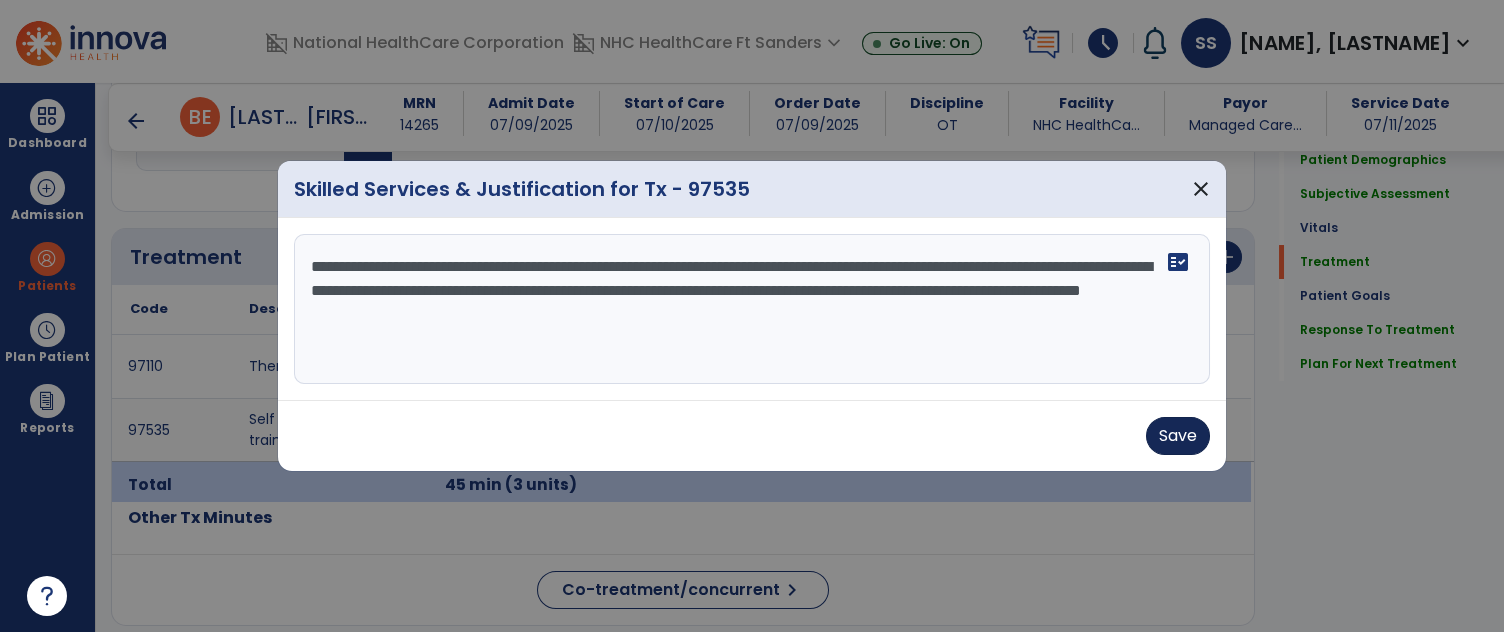 type on "**********" 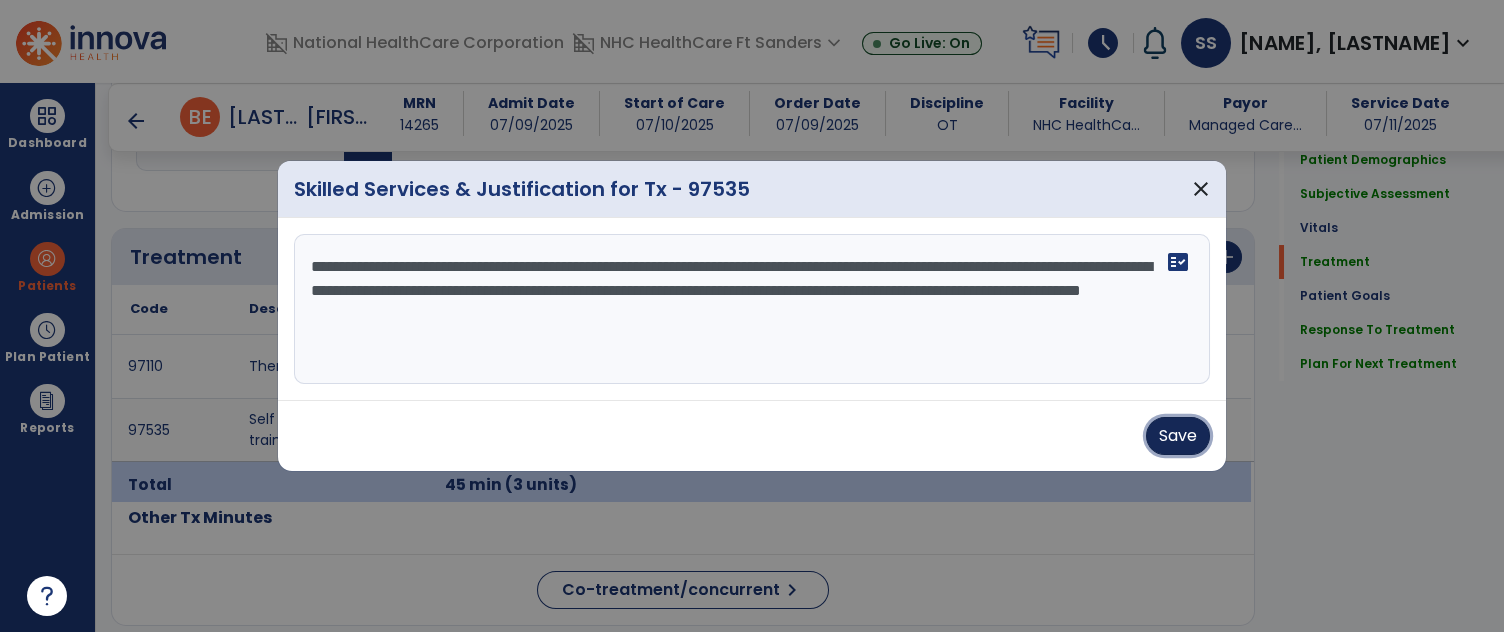 click on "Save" at bounding box center [1178, 436] 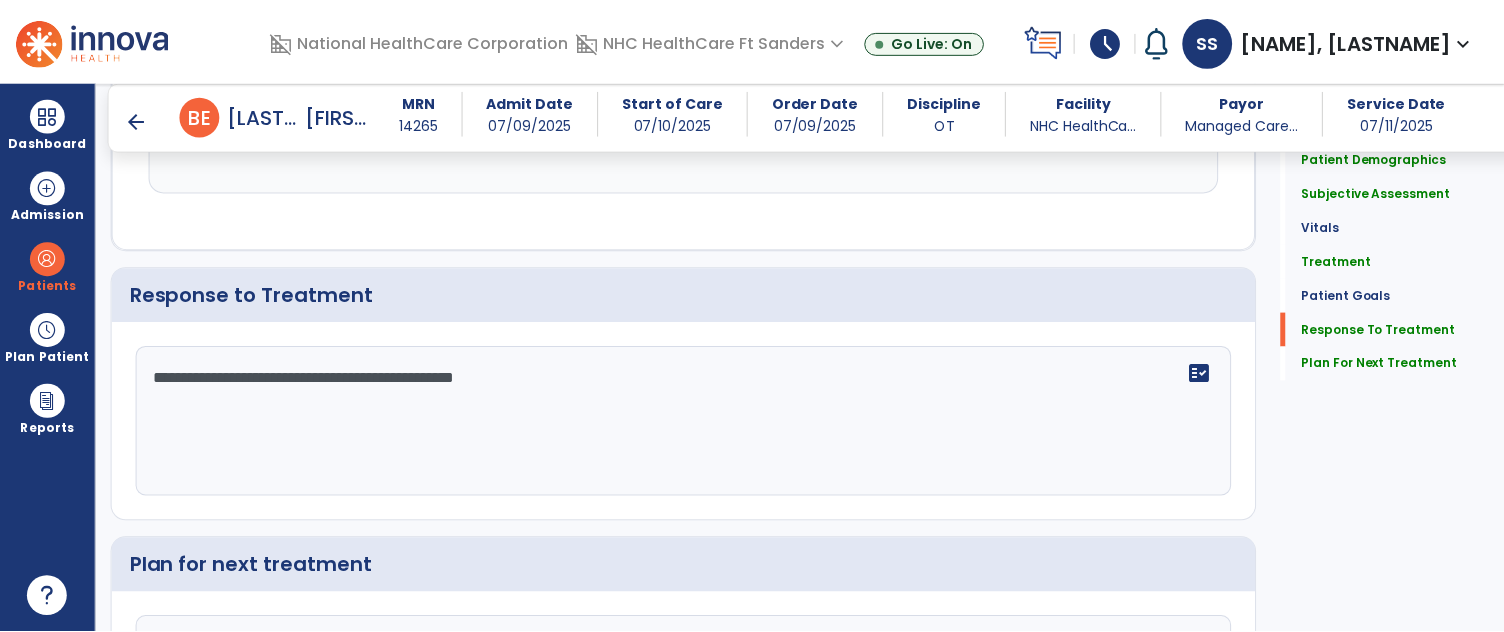 scroll, scrollTop: 2666, scrollLeft: 0, axis: vertical 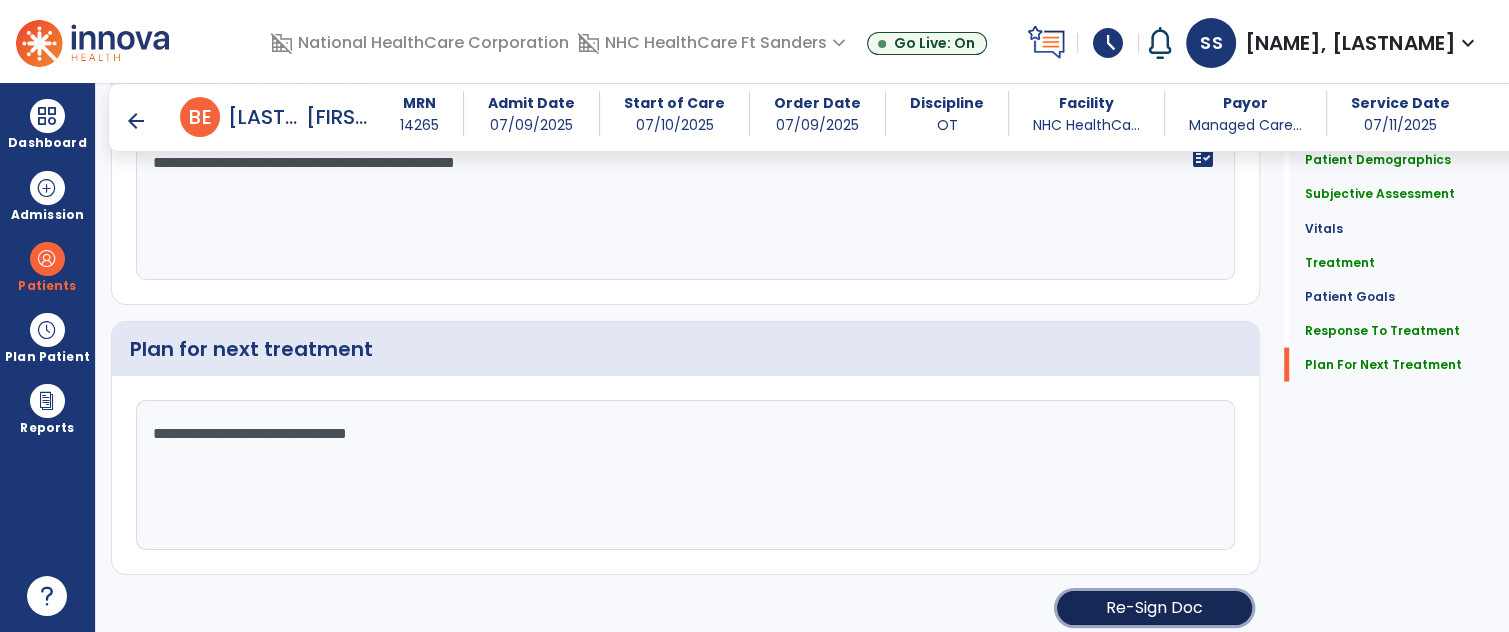 click on "Re-Sign Doc" 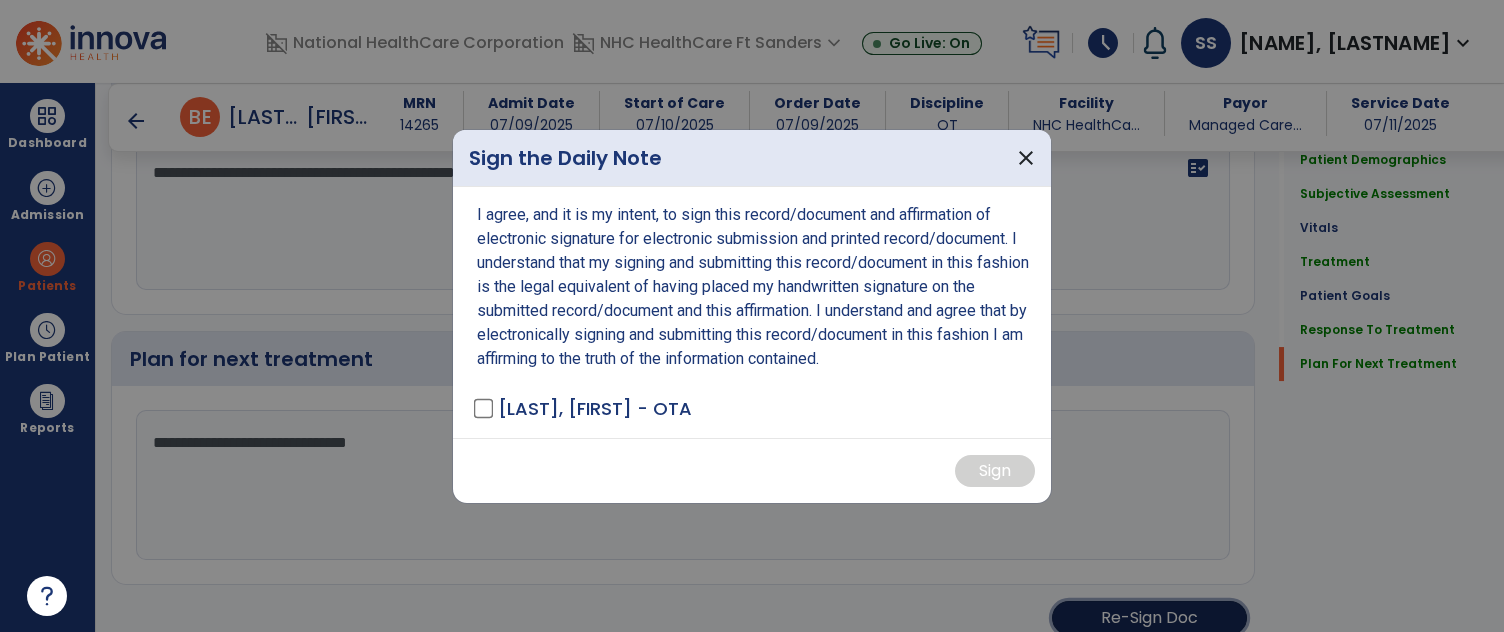 scroll, scrollTop: 2666, scrollLeft: 0, axis: vertical 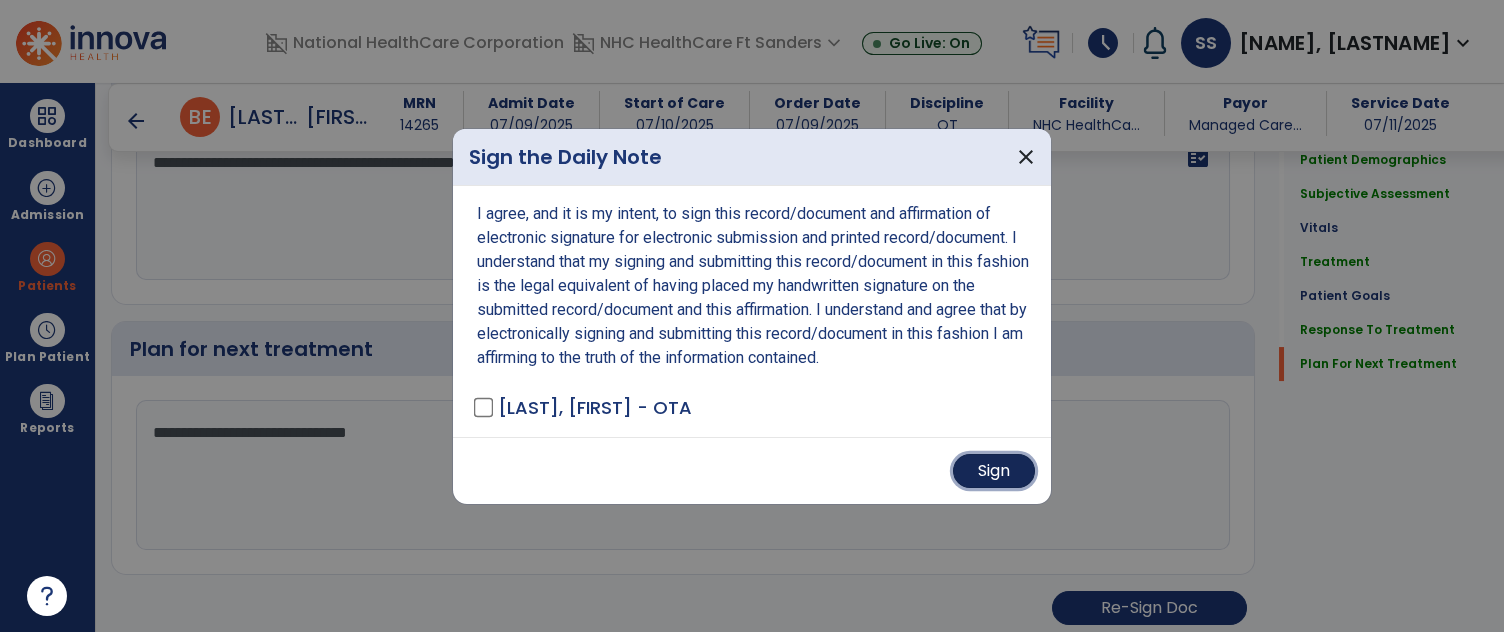 click on "Sign" at bounding box center [994, 471] 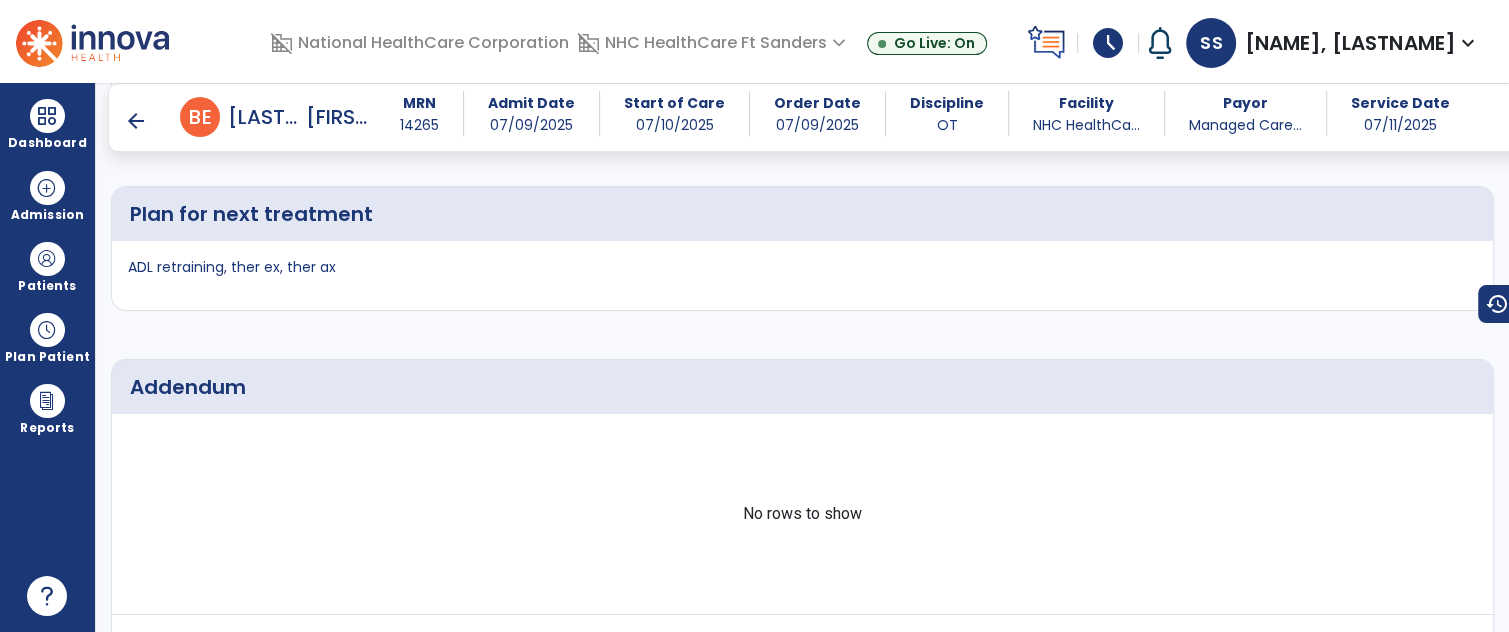 scroll, scrollTop: 3832, scrollLeft: 0, axis: vertical 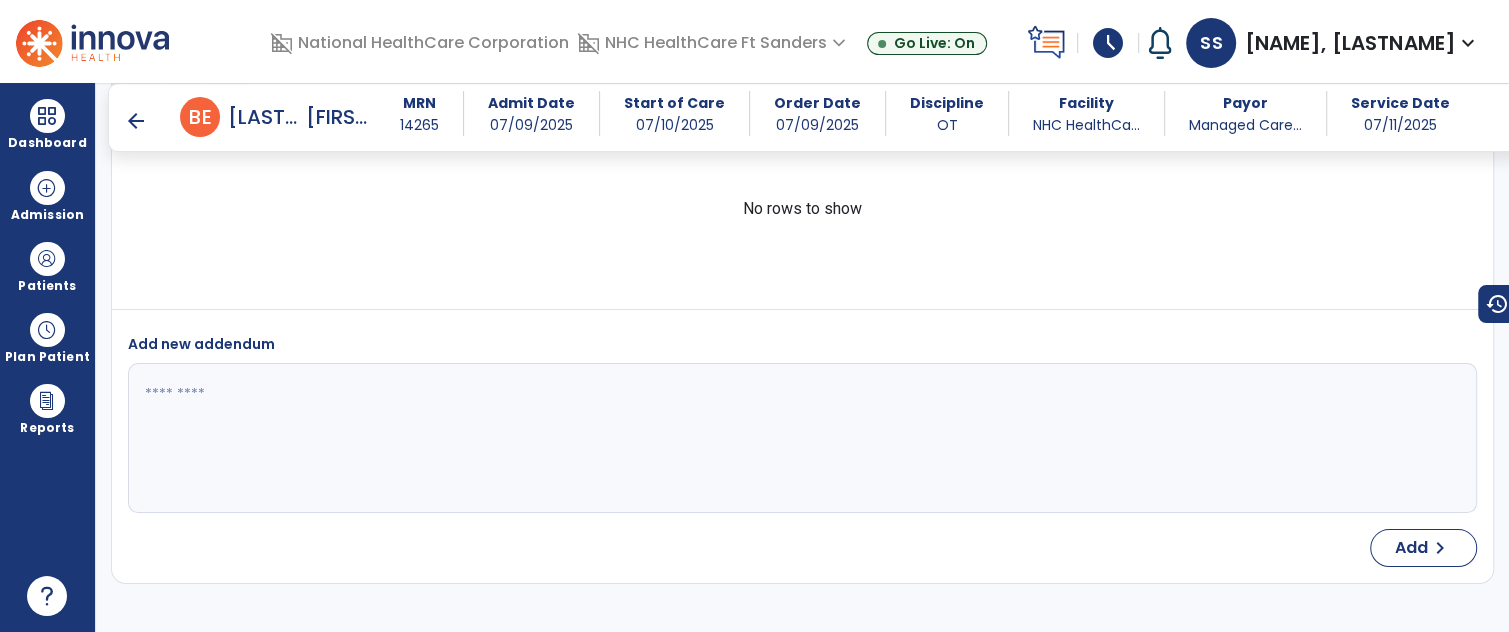 click on "arrow_back" at bounding box center (136, 121) 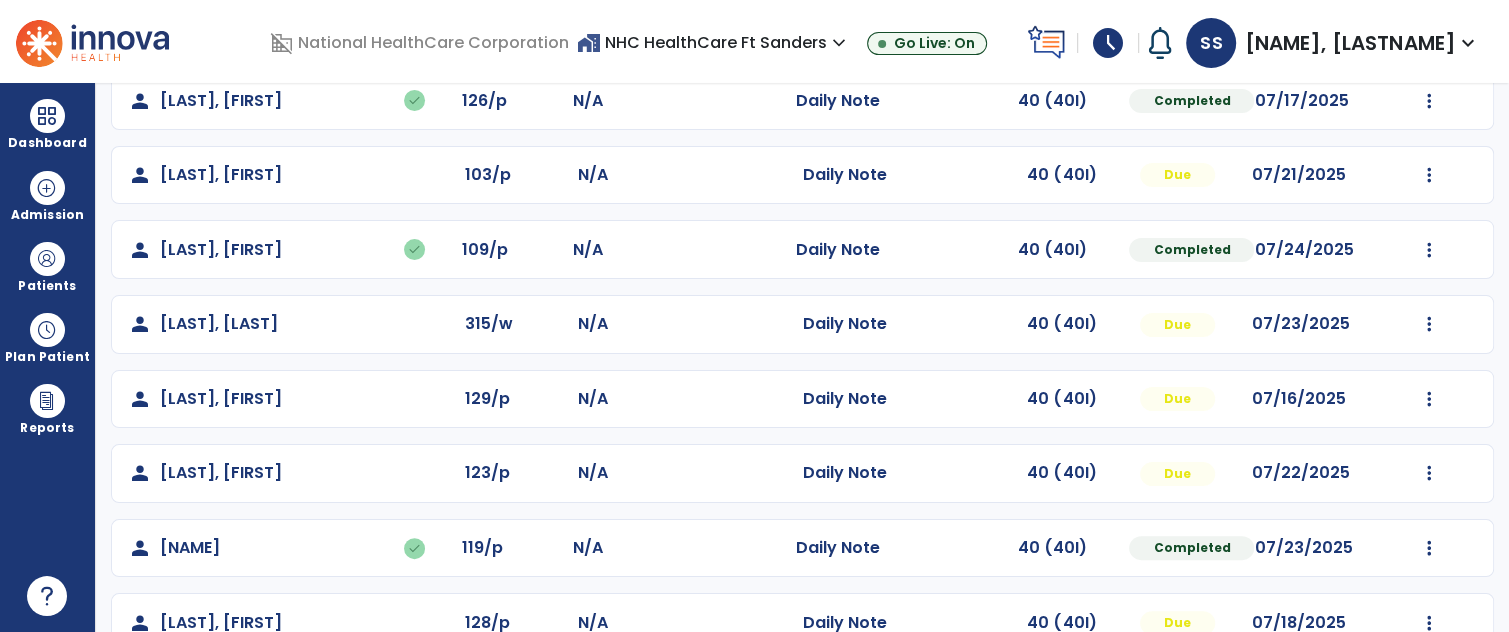 scroll, scrollTop: 266, scrollLeft: 0, axis: vertical 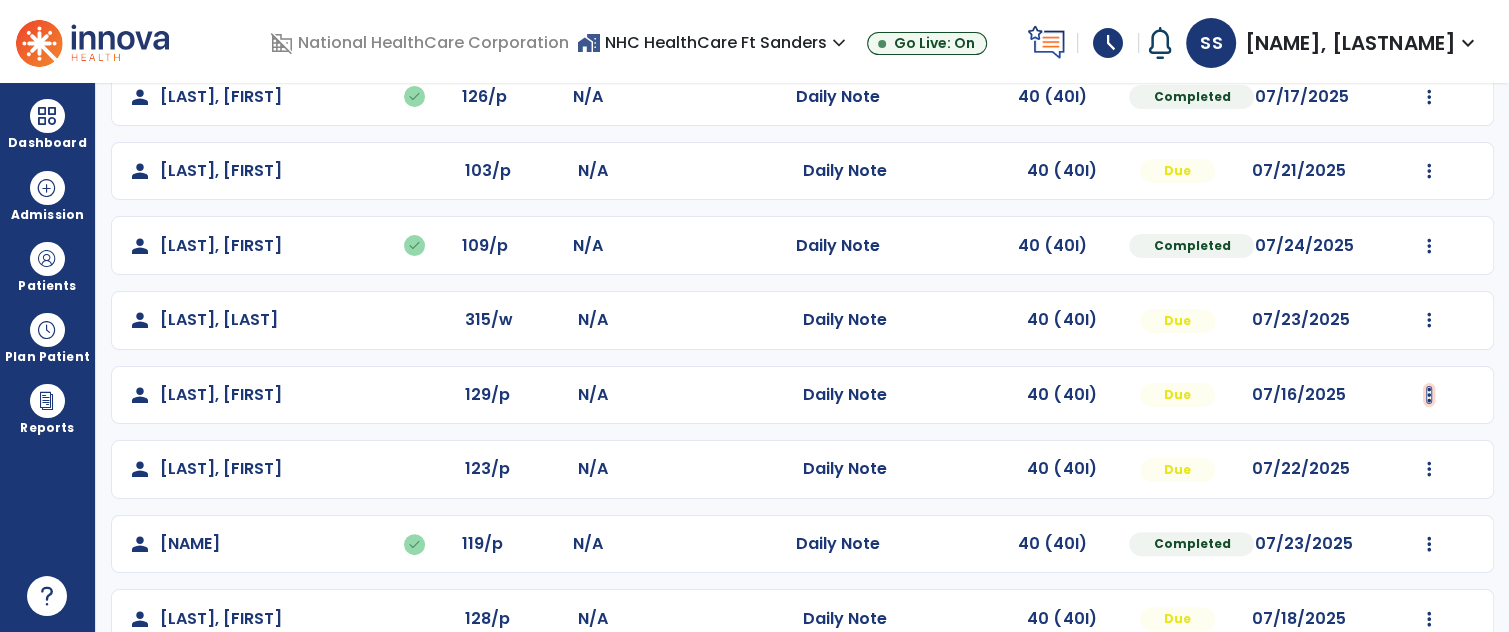 click at bounding box center (1429, 22) 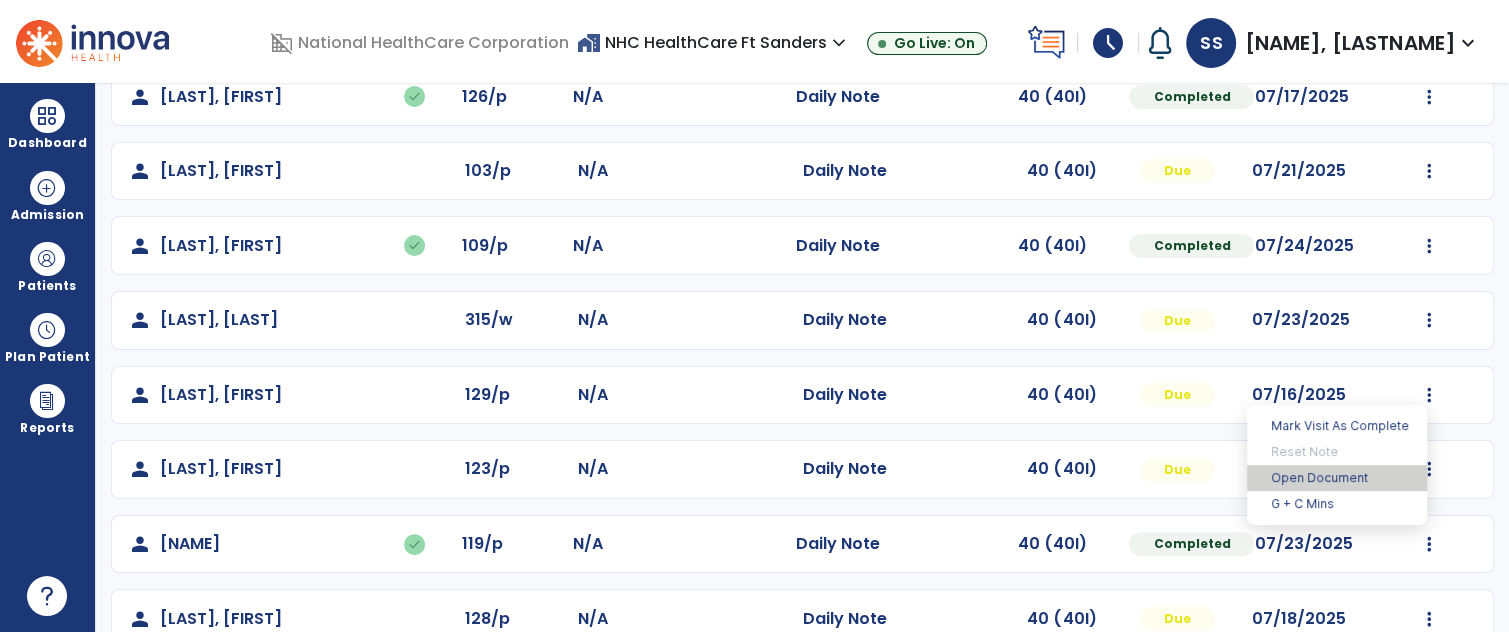 click on "Open Document" at bounding box center (1337, 478) 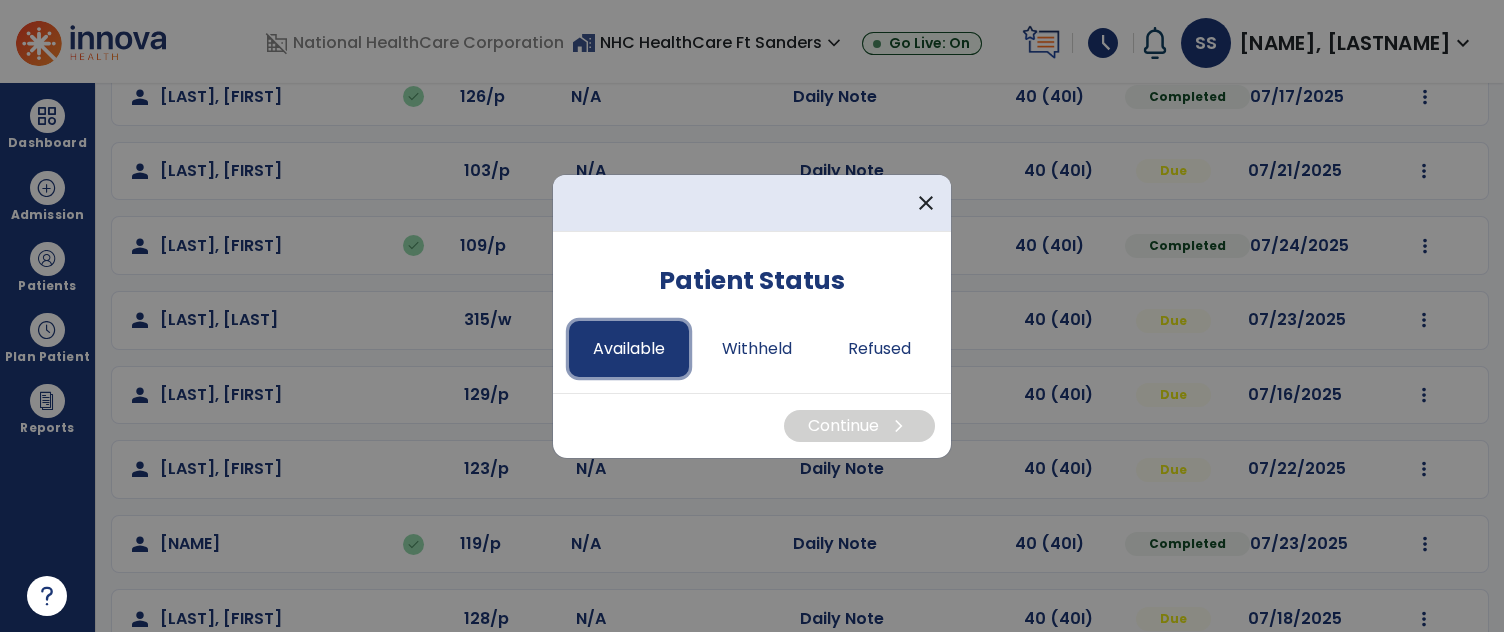 click on "Available" at bounding box center (629, 349) 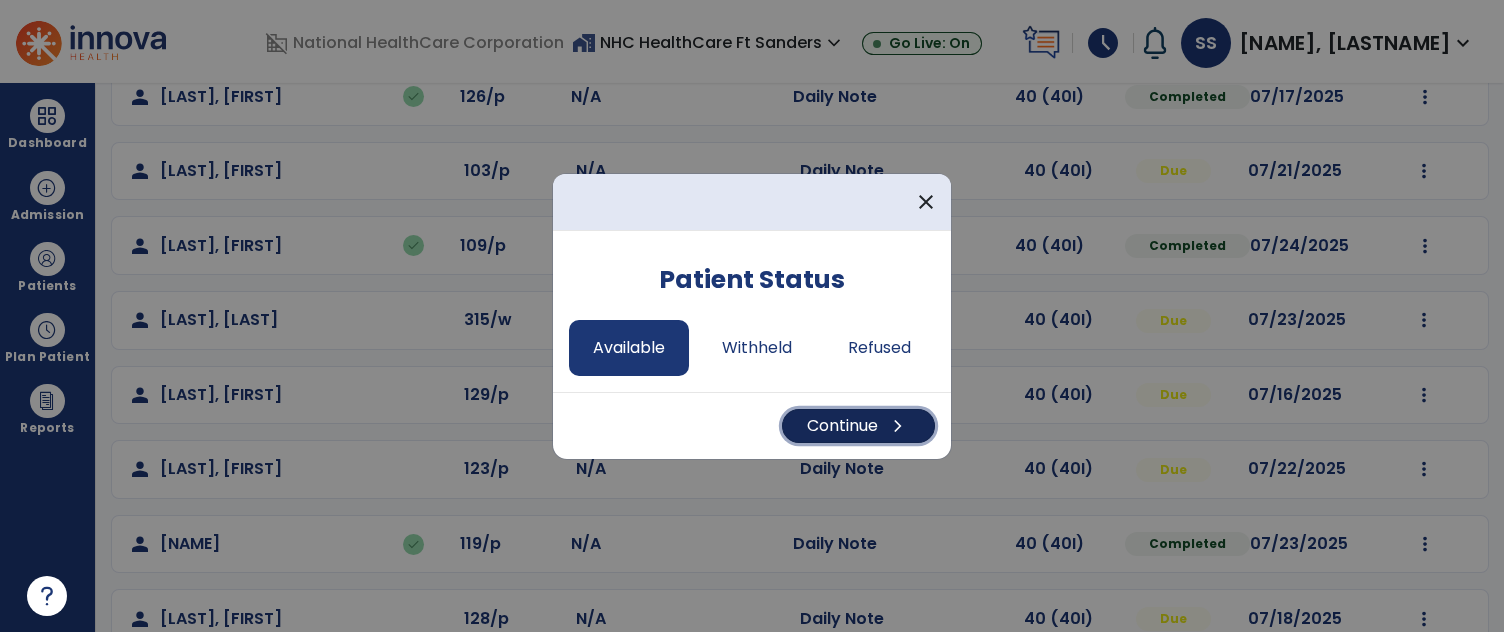 click on "chevron_right" at bounding box center [898, 426] 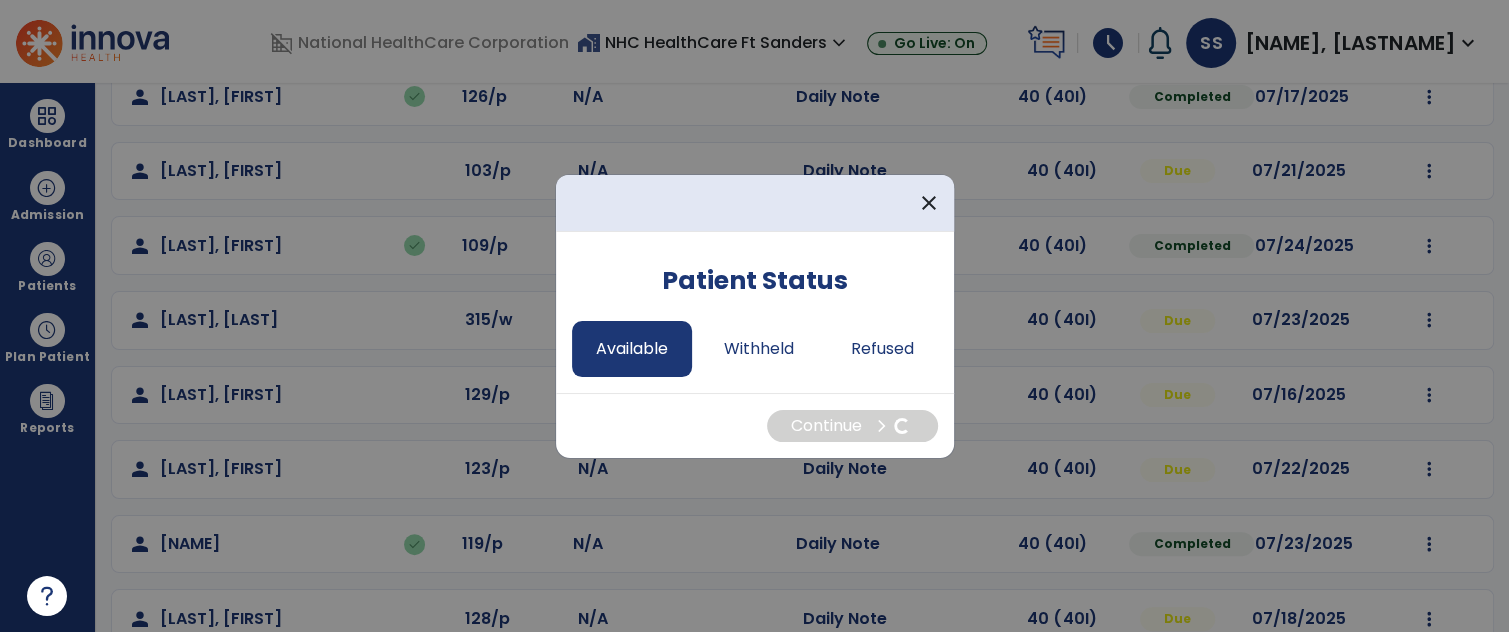 select on "*" 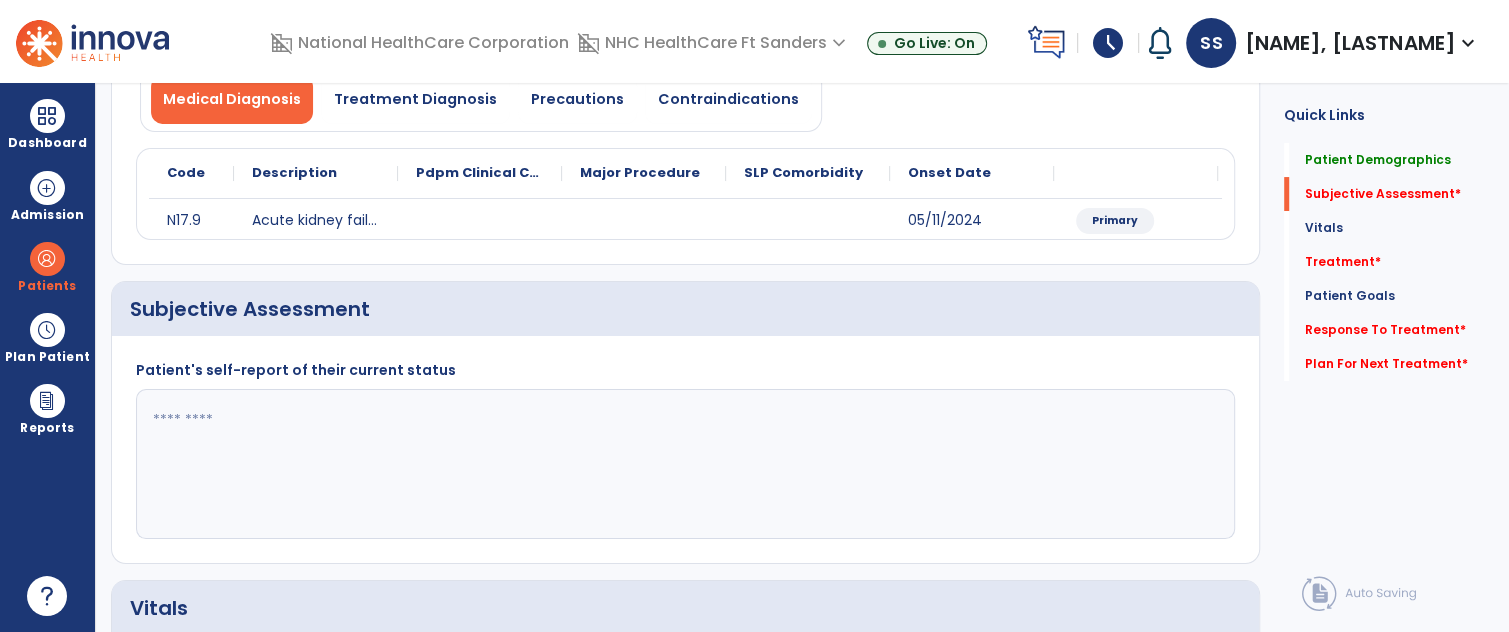 click 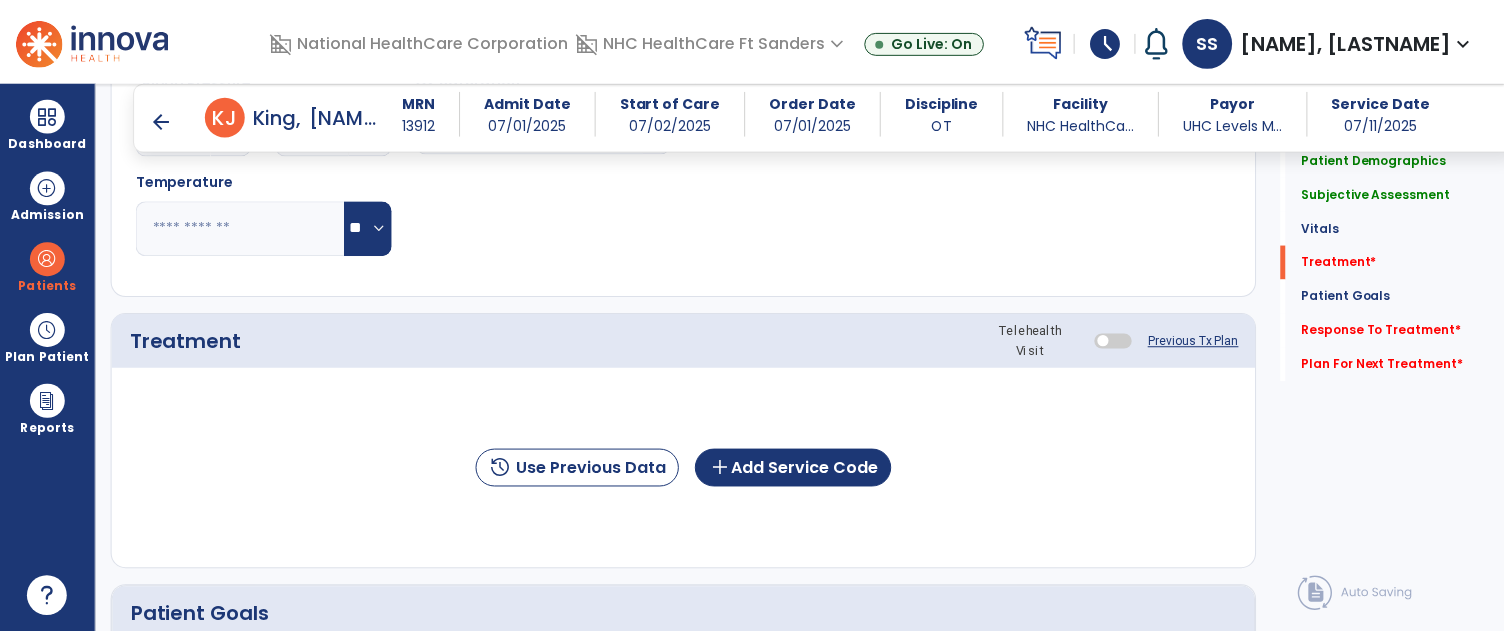 scroll, scrollTop: 941, scrollLeft: 0, axis: vertical 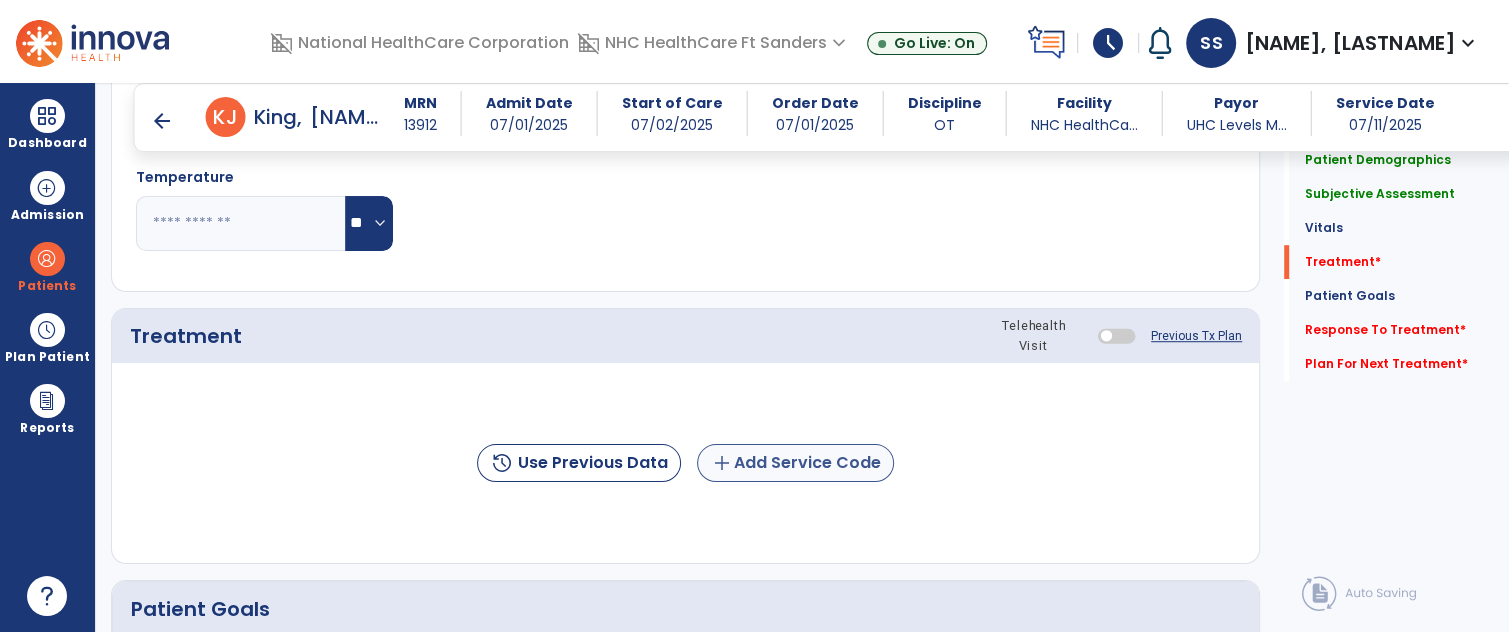type on "**********" 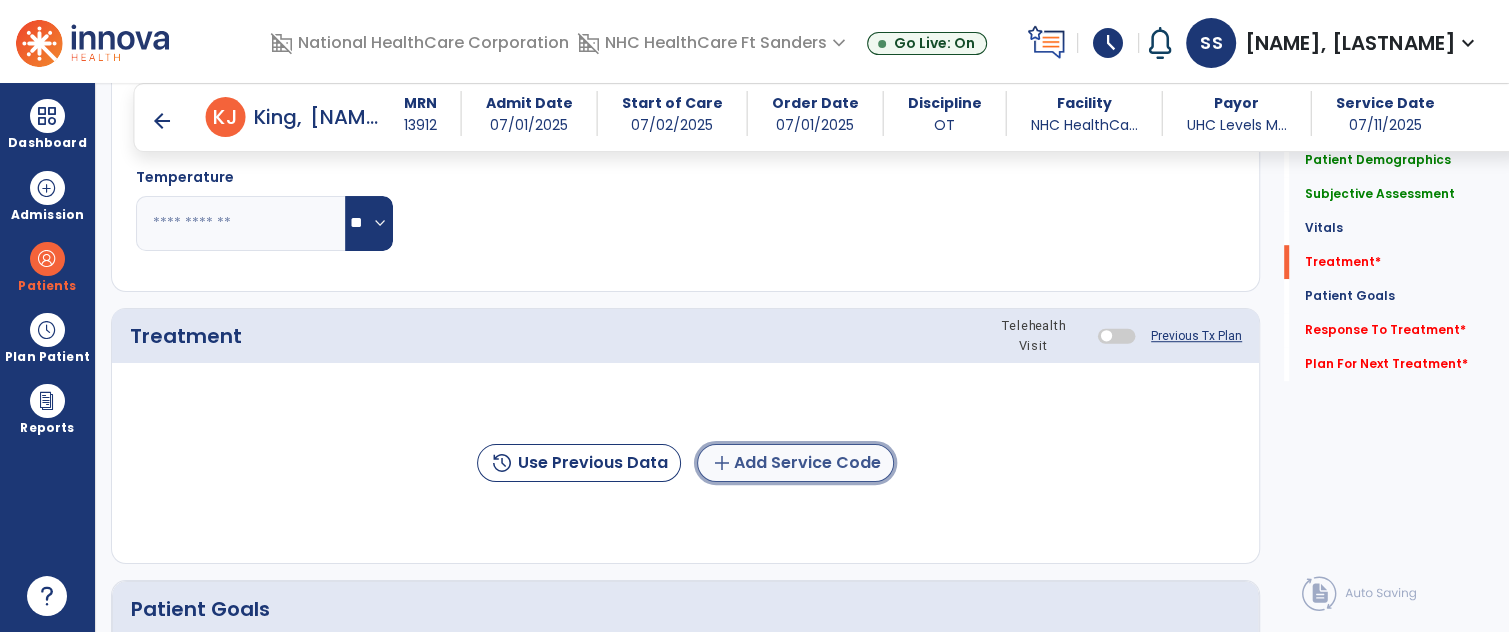 click on "add  Add Service Code" 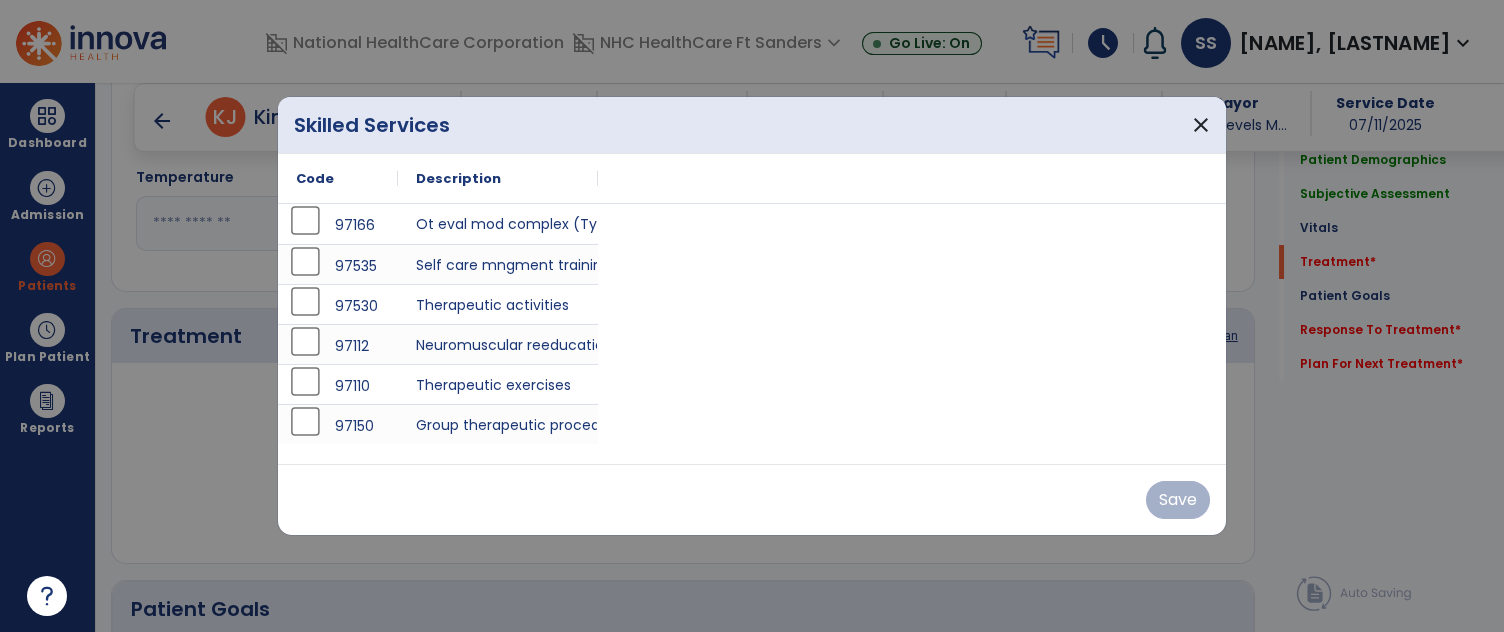scroll, scrollTop: 941, scrollLeft: 0, axis: vertical 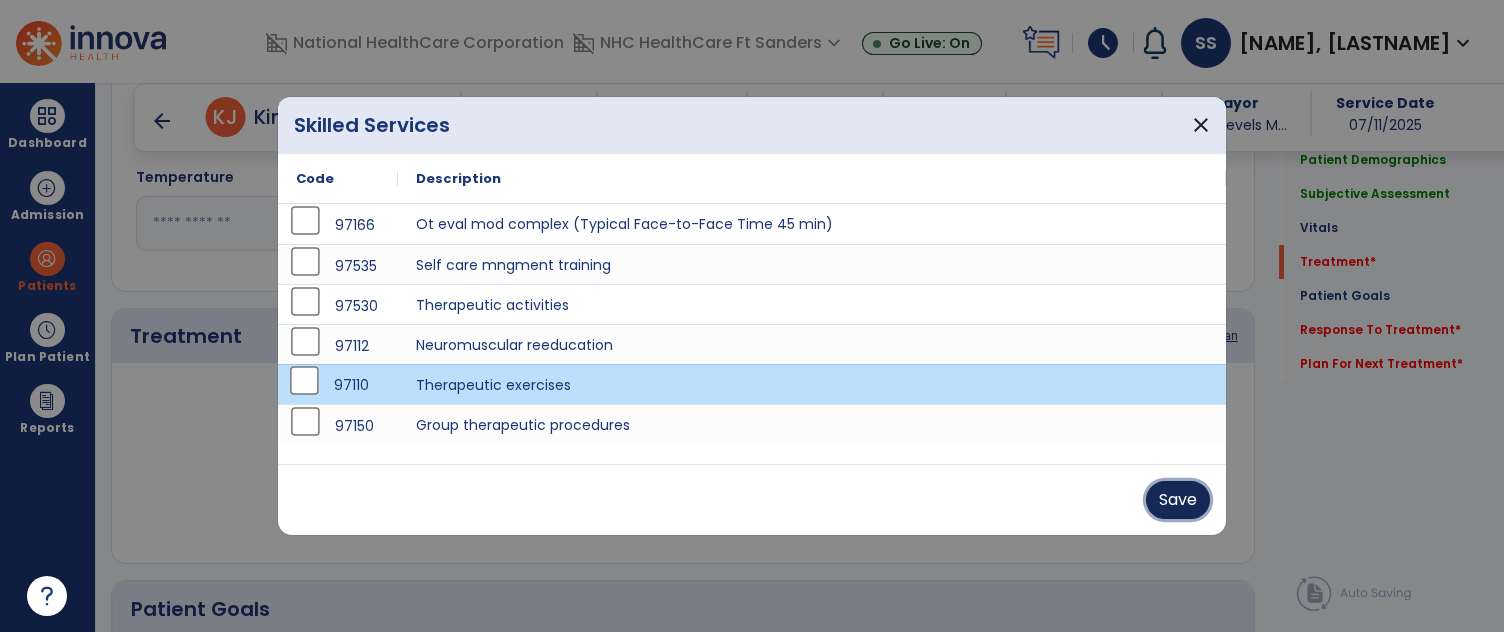click on "Save" at bounding box center (1178, 500) 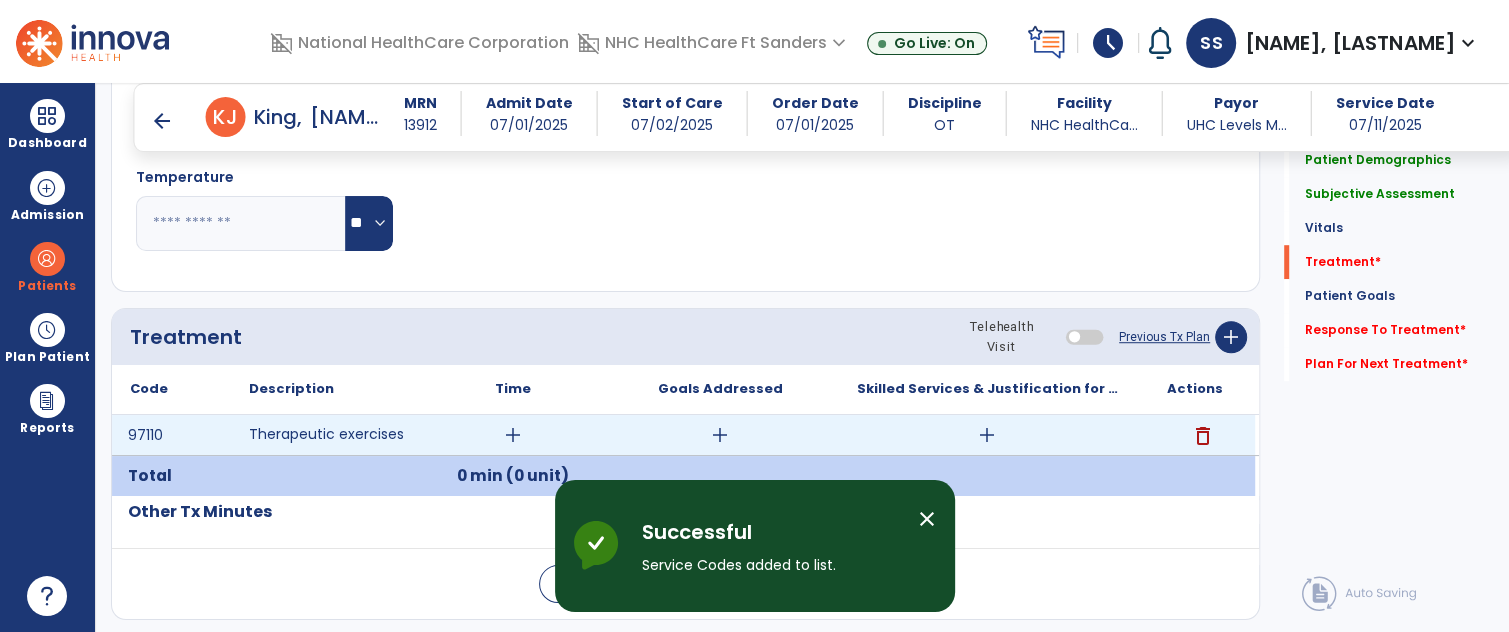click on "add" at bounding box center [513, 435] 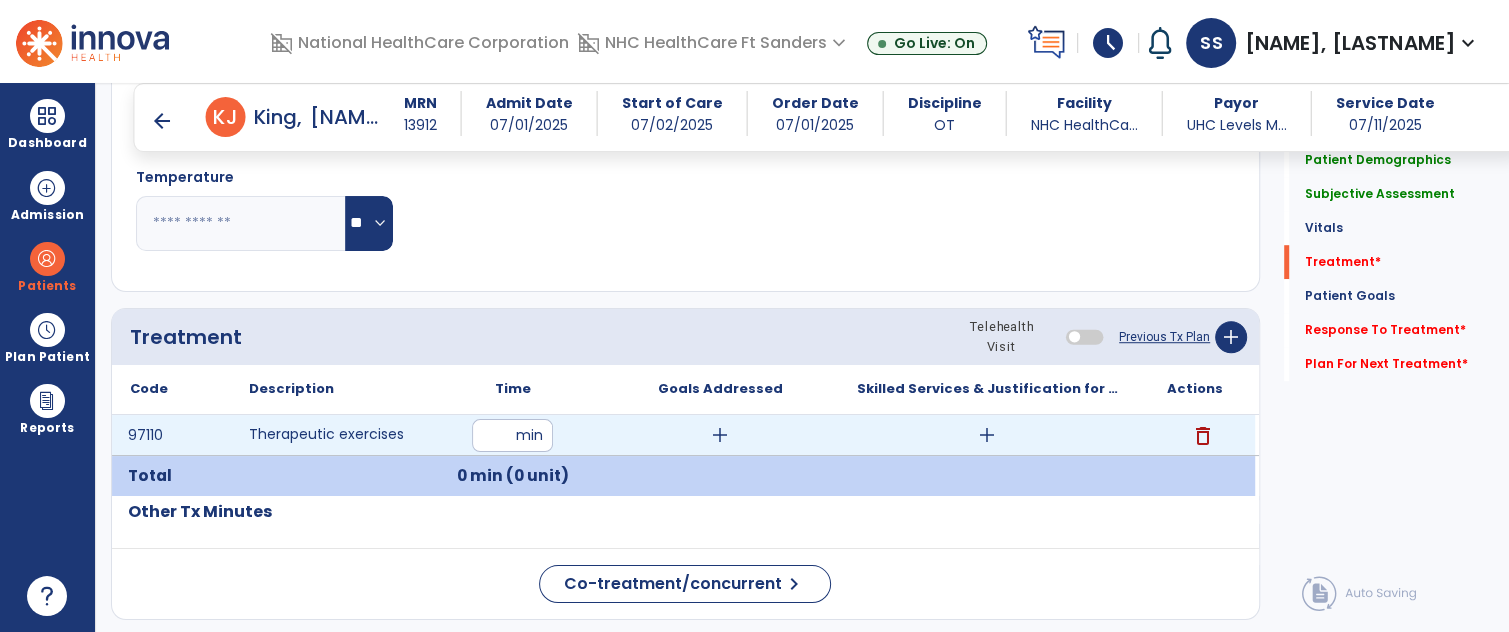 type on "**" 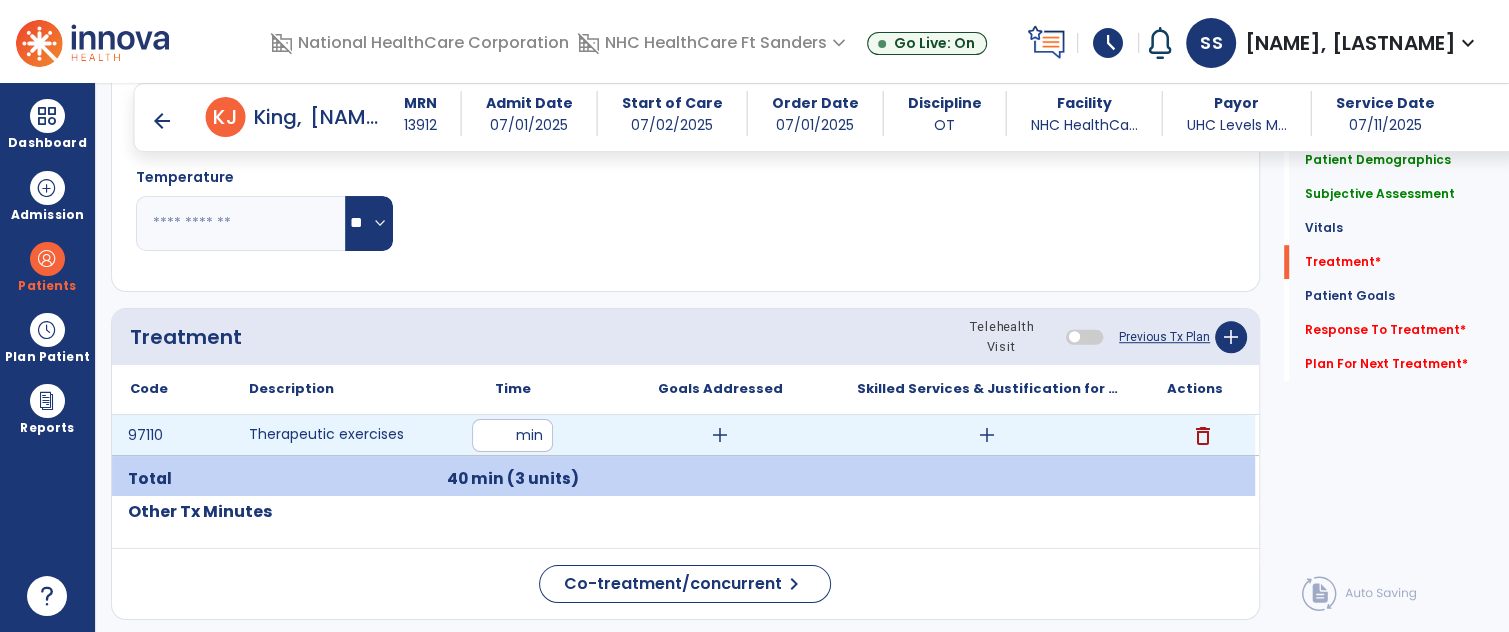 click on "add" at bounding box center (987, 435) 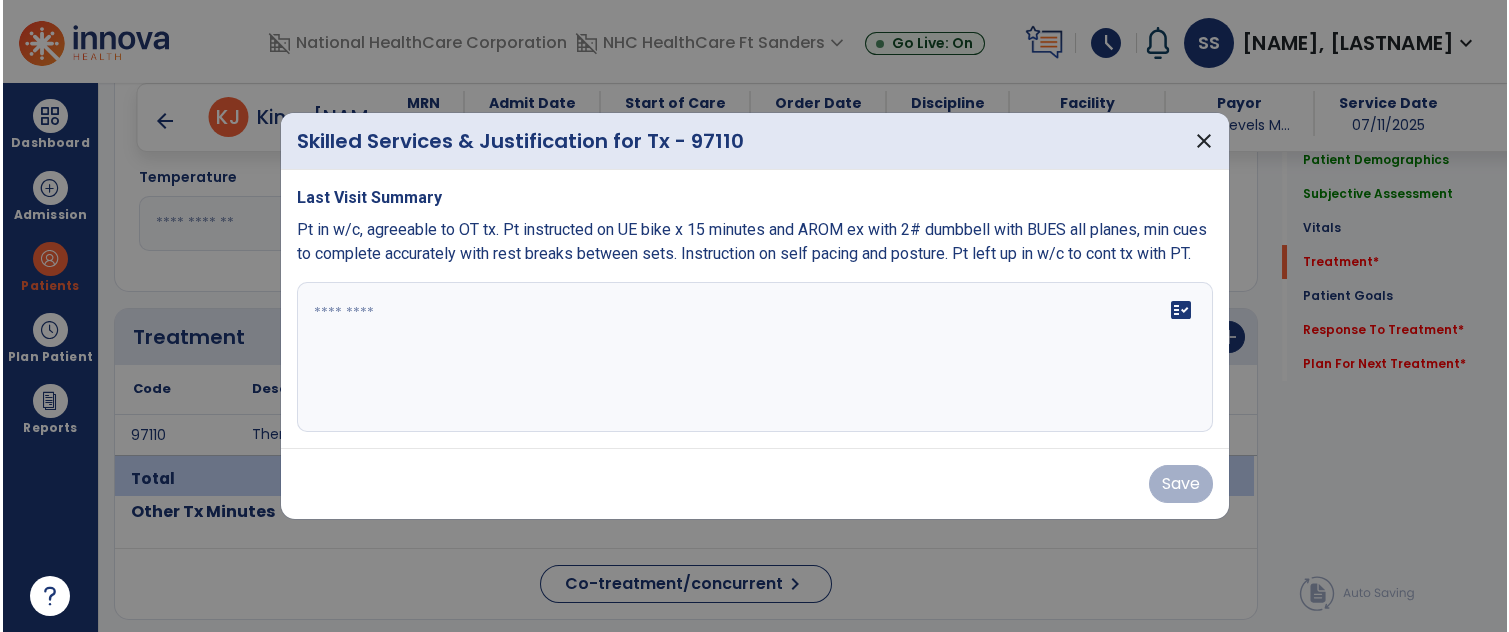 scroll, scrollTop: 941, scrollLeft: 0, axis: vertical 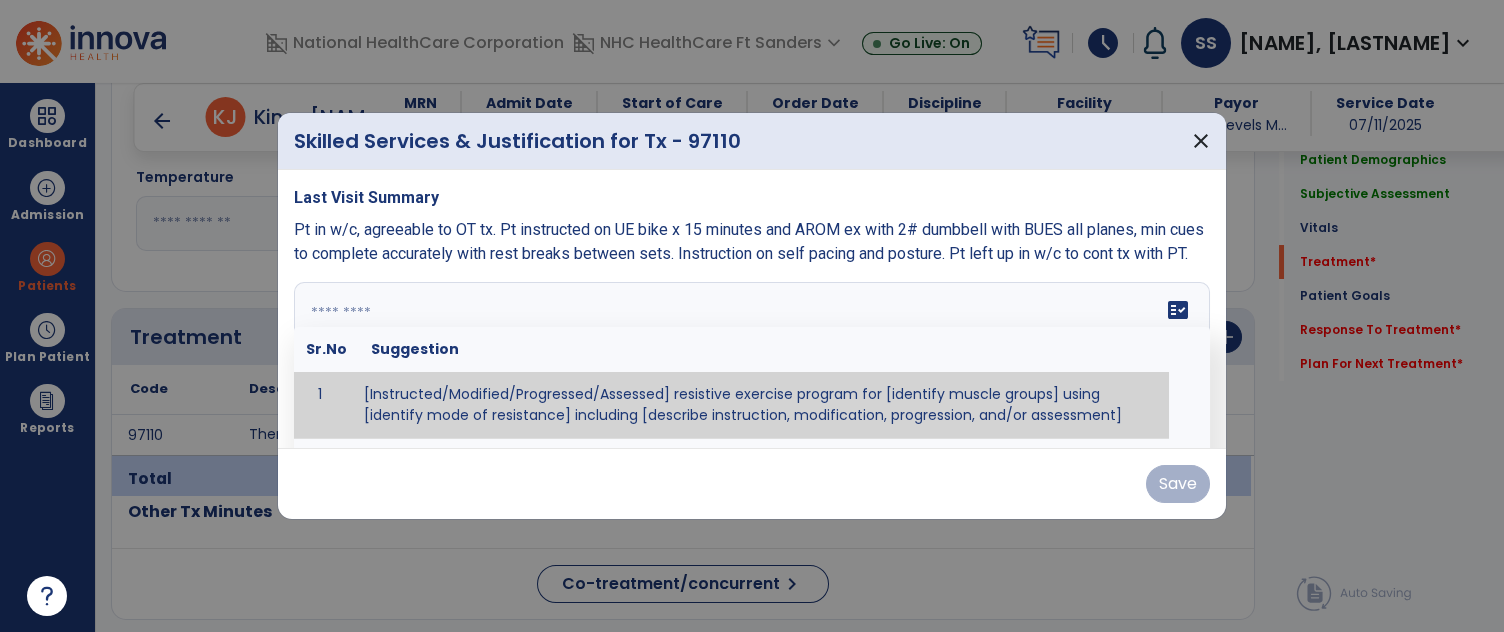 click at bounding box center (750, 357) 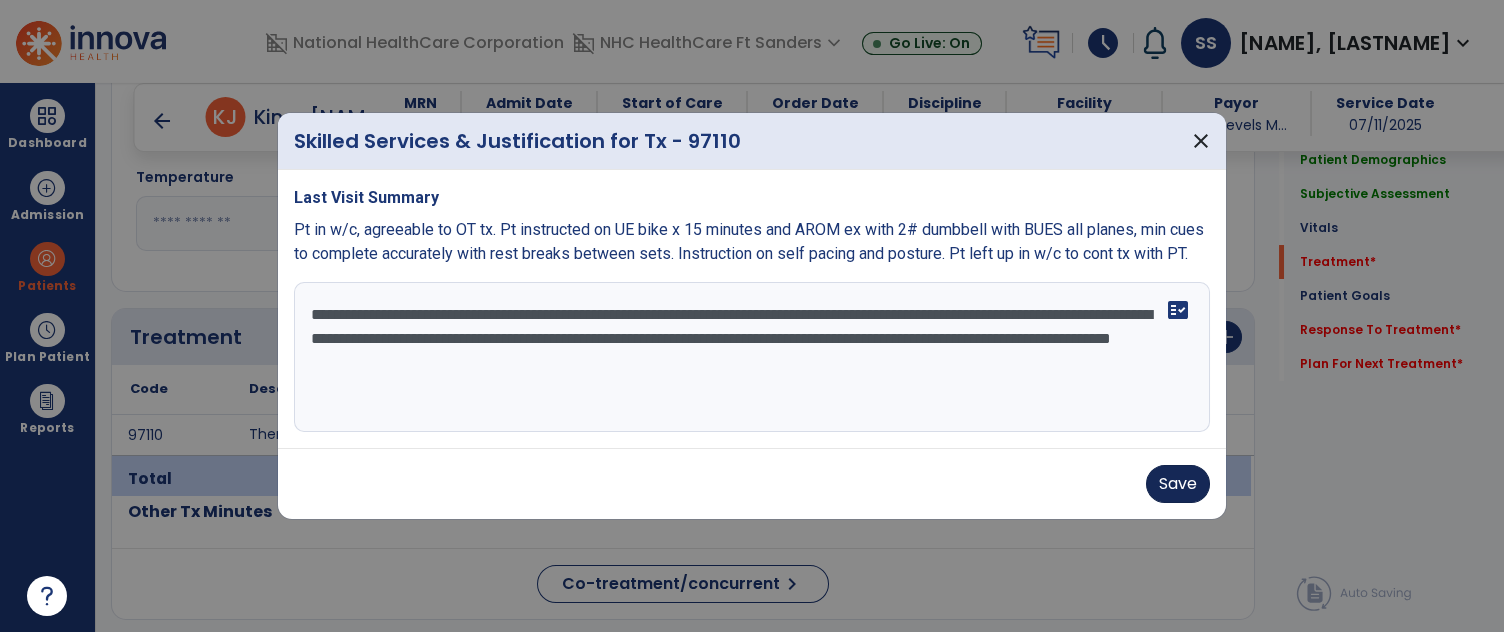 type on "**********" 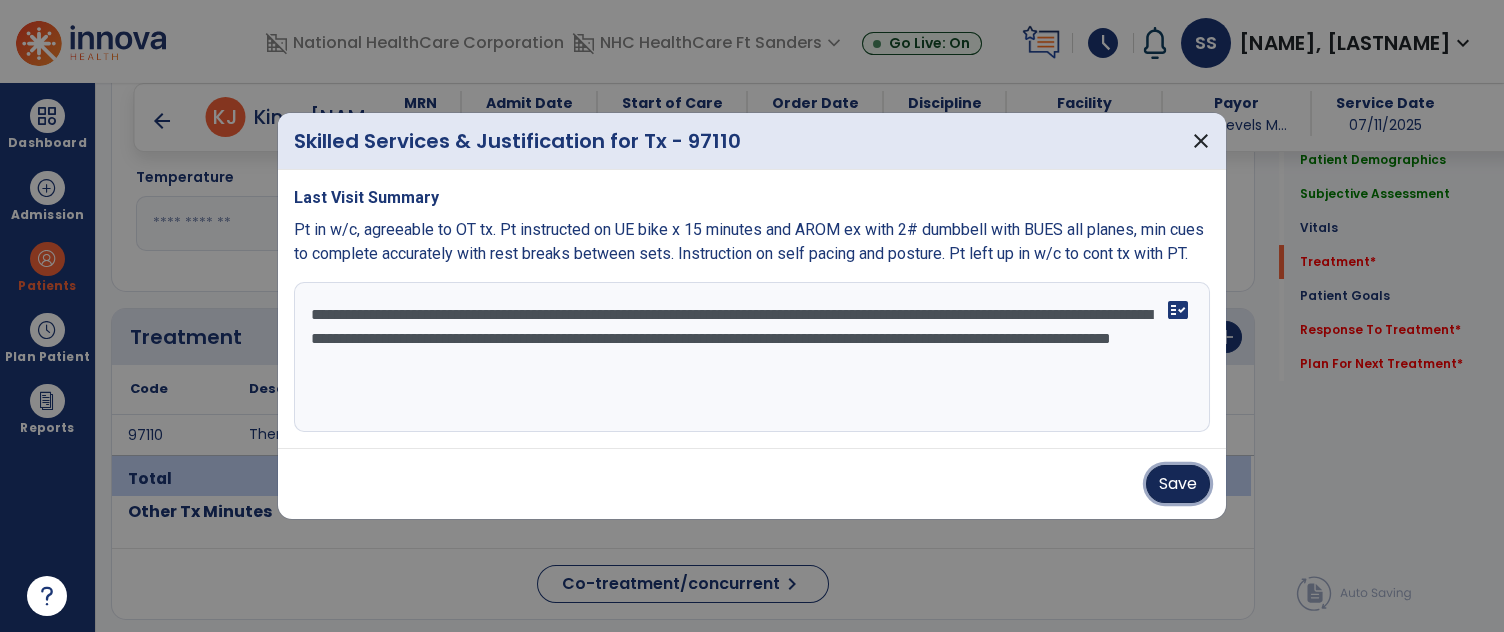 click on "Save" at bounding box center (1178, 484) 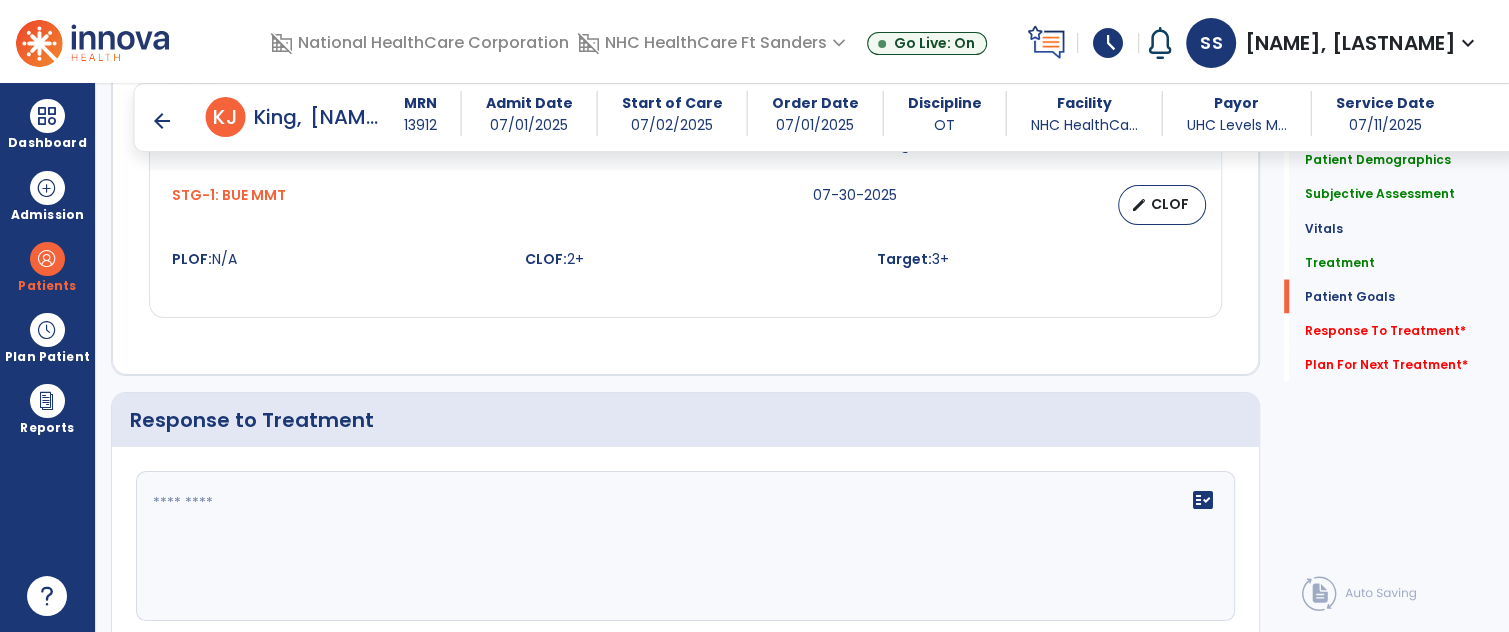 scroll, scrollTop: 2670, scrollLeft: 0, axis: vertical 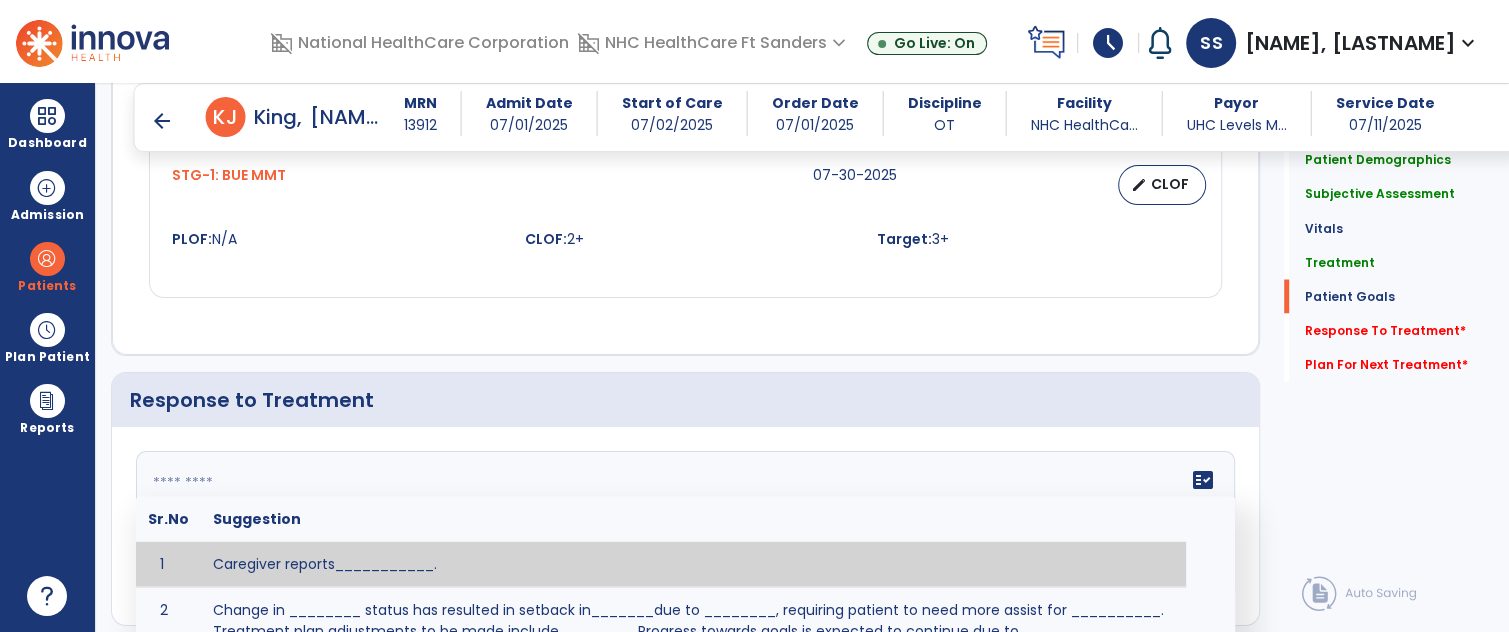 click on "fact_check  Sr.No Suggestion 1 Caregiver reports___________. 2 Change in ________ status has resulted in setback in_______due to ________, requiring patient to need more assist for __________.   Treatment plan adjustments to be made include________.  Progress towards goals is expected to continue due to_________. 3 Decreased pain in __________ to [LEVEL] in response to [MODALITY/TREATMENT] allows for improvement in _________. 4 Functional gains in _______ have impacted the patient's ability to perform_________ with a reduction in assist levels to_________. 5 Functional progress this week has been significant due to__________. 6 Gains in ________ have improved the patient's ability to perform ______with decreased levels of assist to___________. 7 Improvement in ________allows patient to tolerate higher levels of challenges in_________. 8 Pain in [AREA] has decreased to [LEVEL] in response to [TREATMENT/MODALITY], allowing fore ease in completing__________. 9 10 11 12 13 14 15 16 17 18 19 20 21" 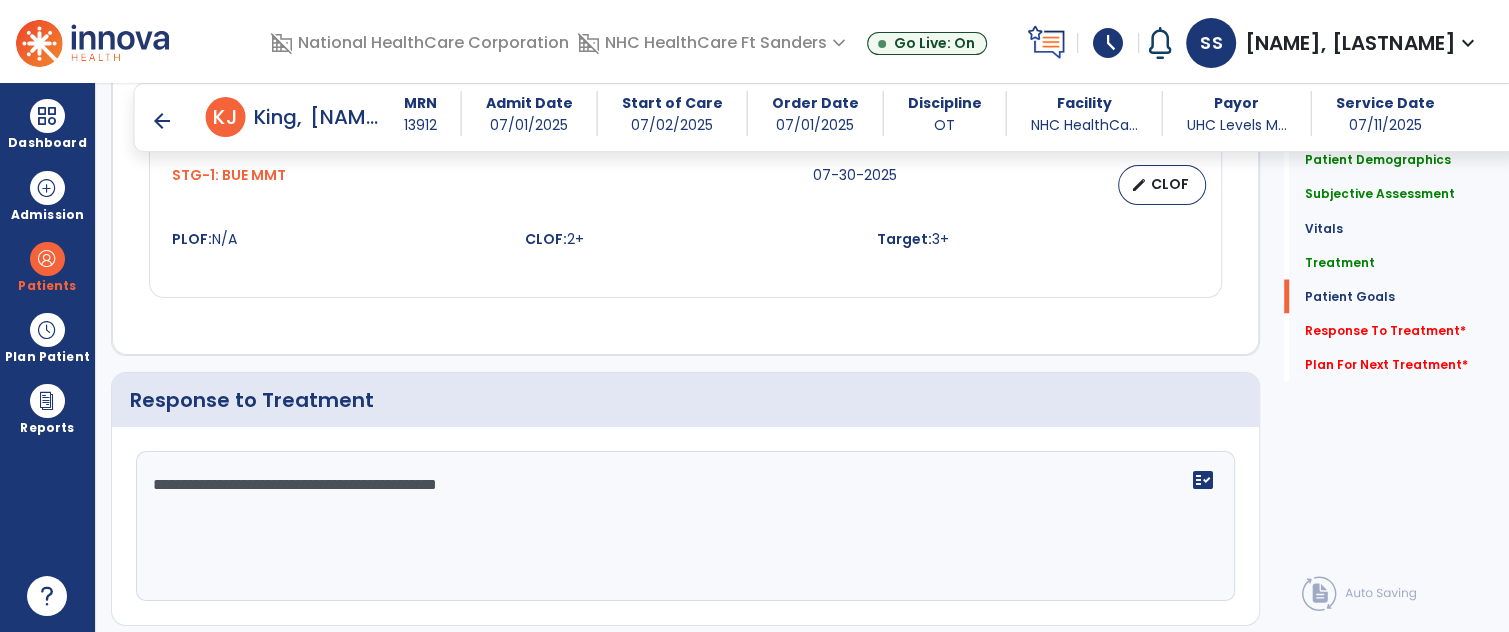 type on "**********" 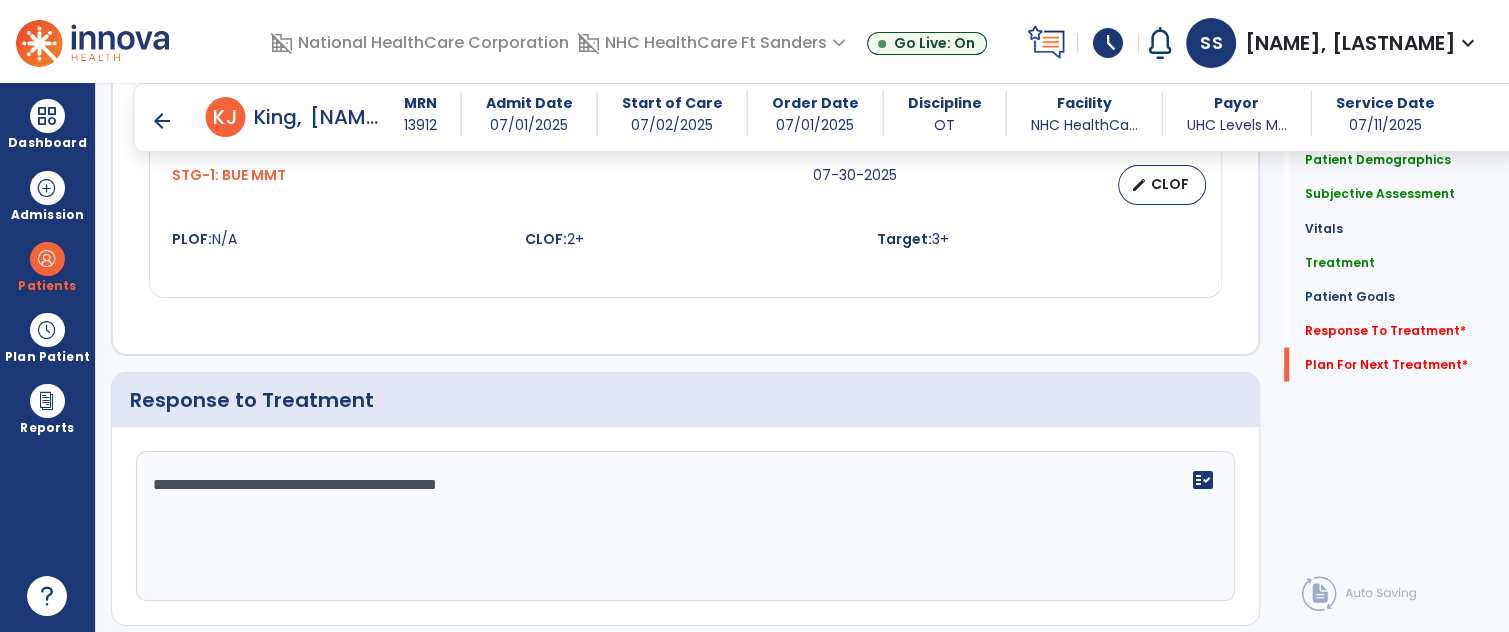 scroll, scrollTop: 2991, scrollLeft: 0, axis: vertical 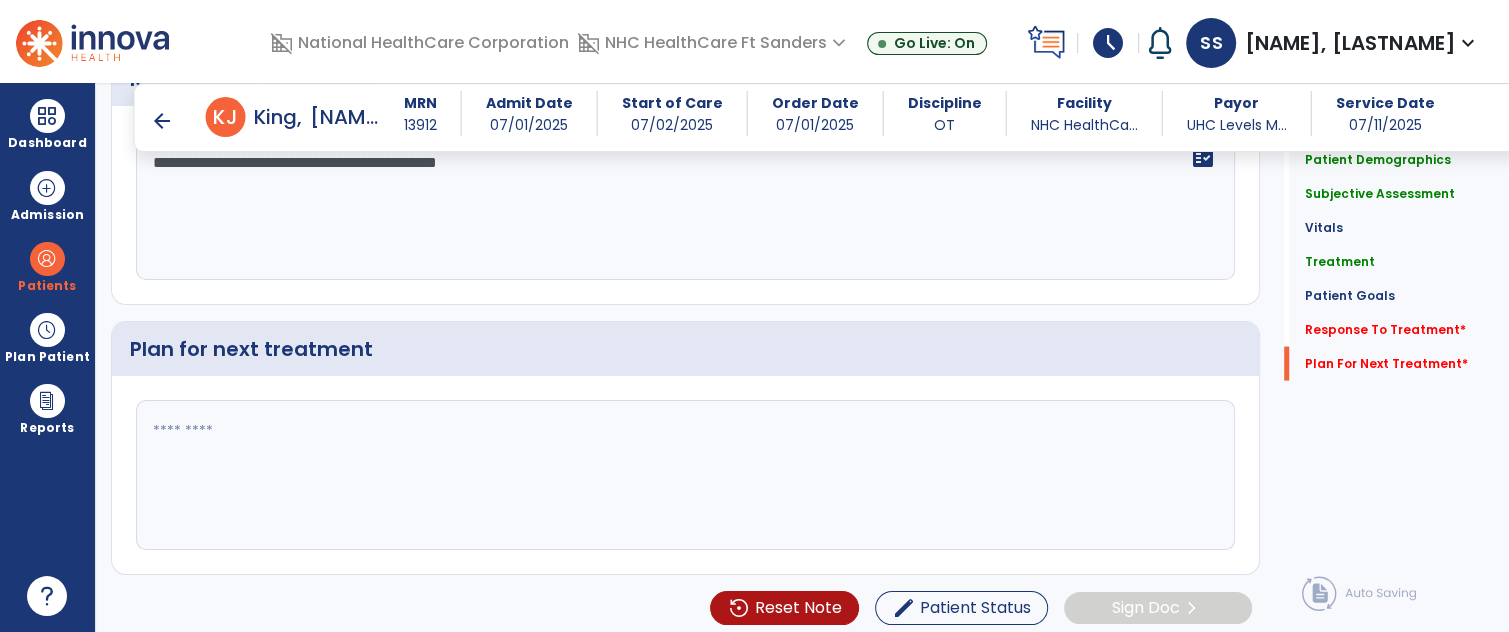 paste on "**********" 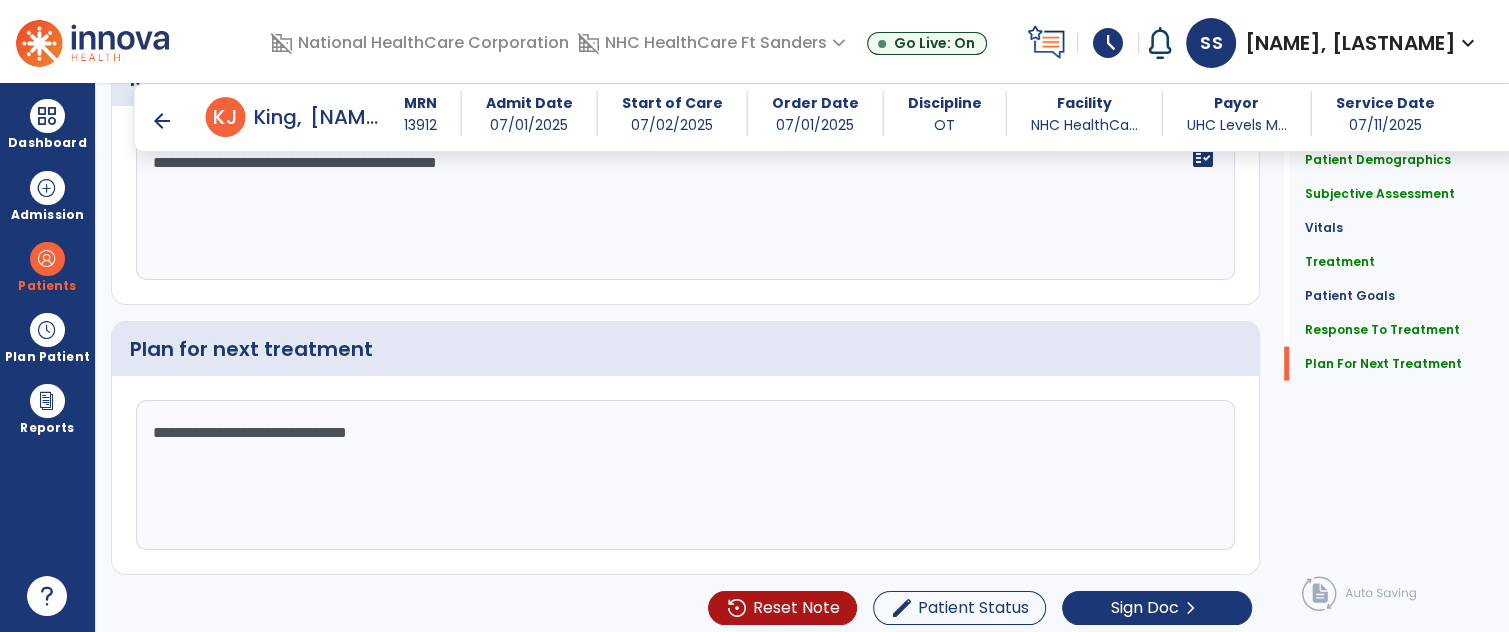 scroll, scrollTop: 2991, scrollLeft: 0, axis: vertical 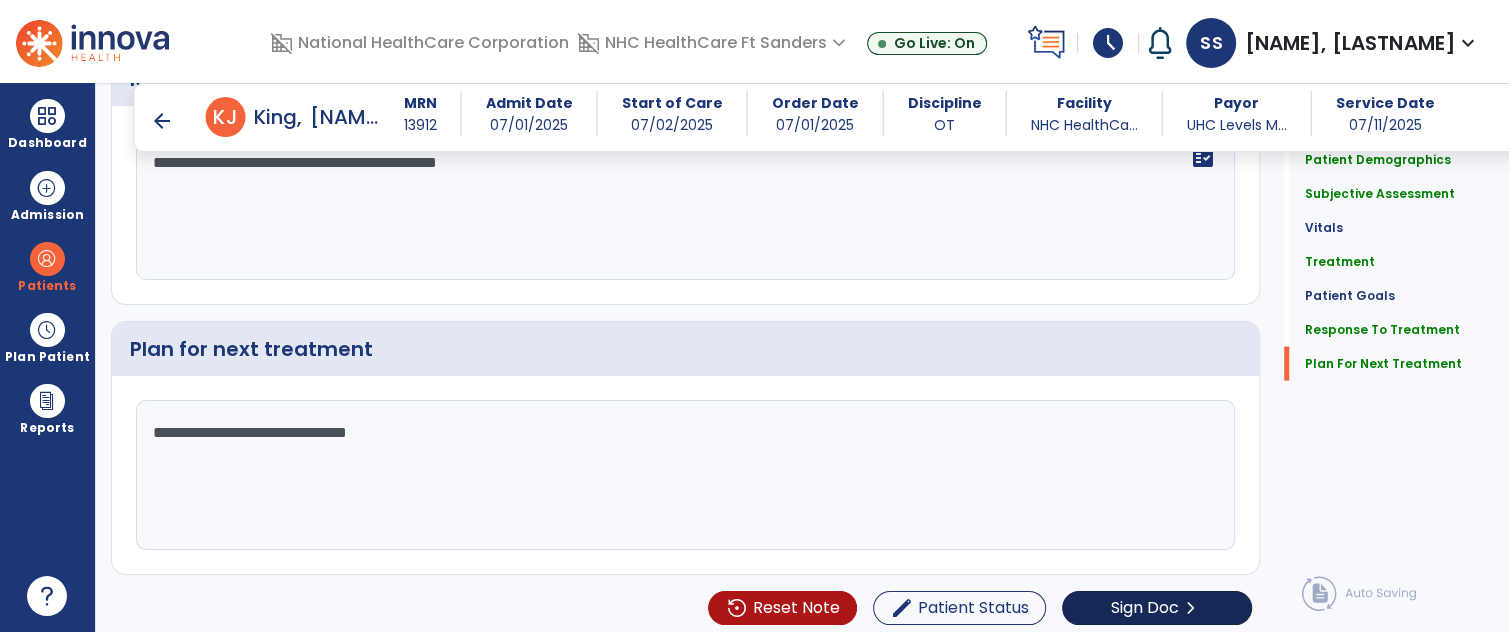 type on "**********" 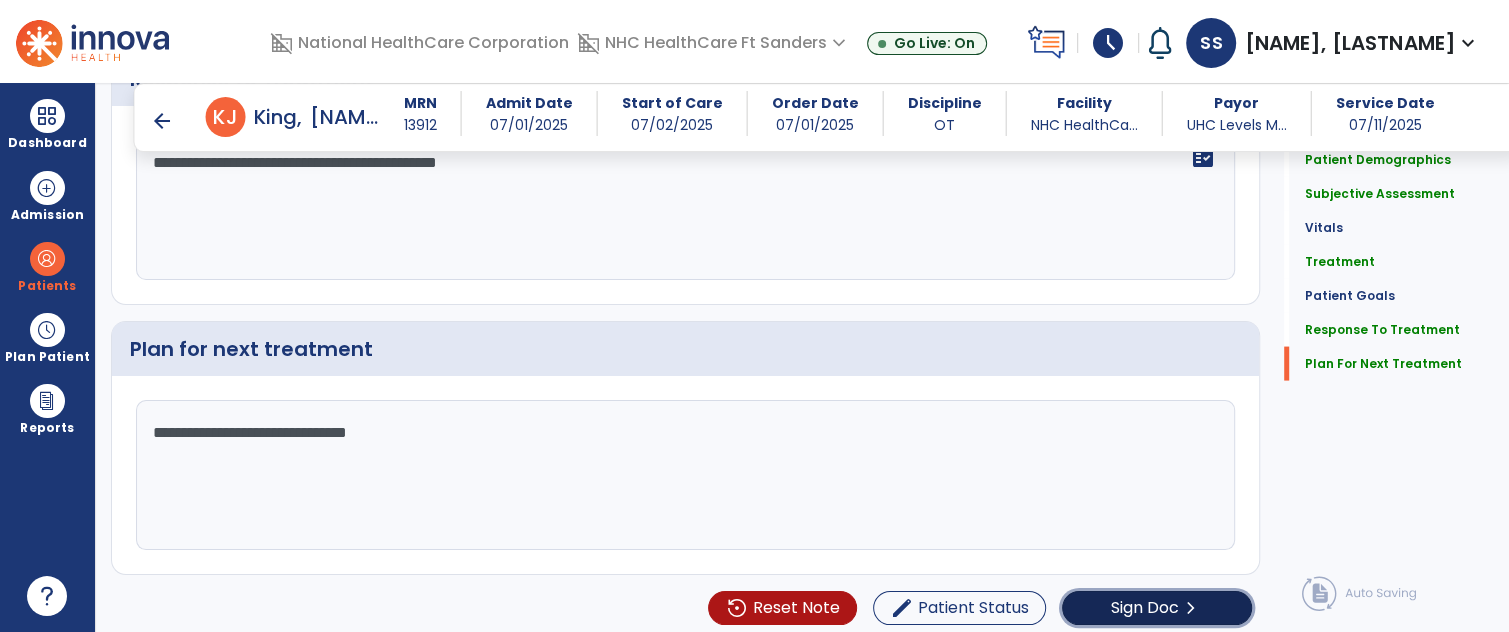 click on "chevron_right" 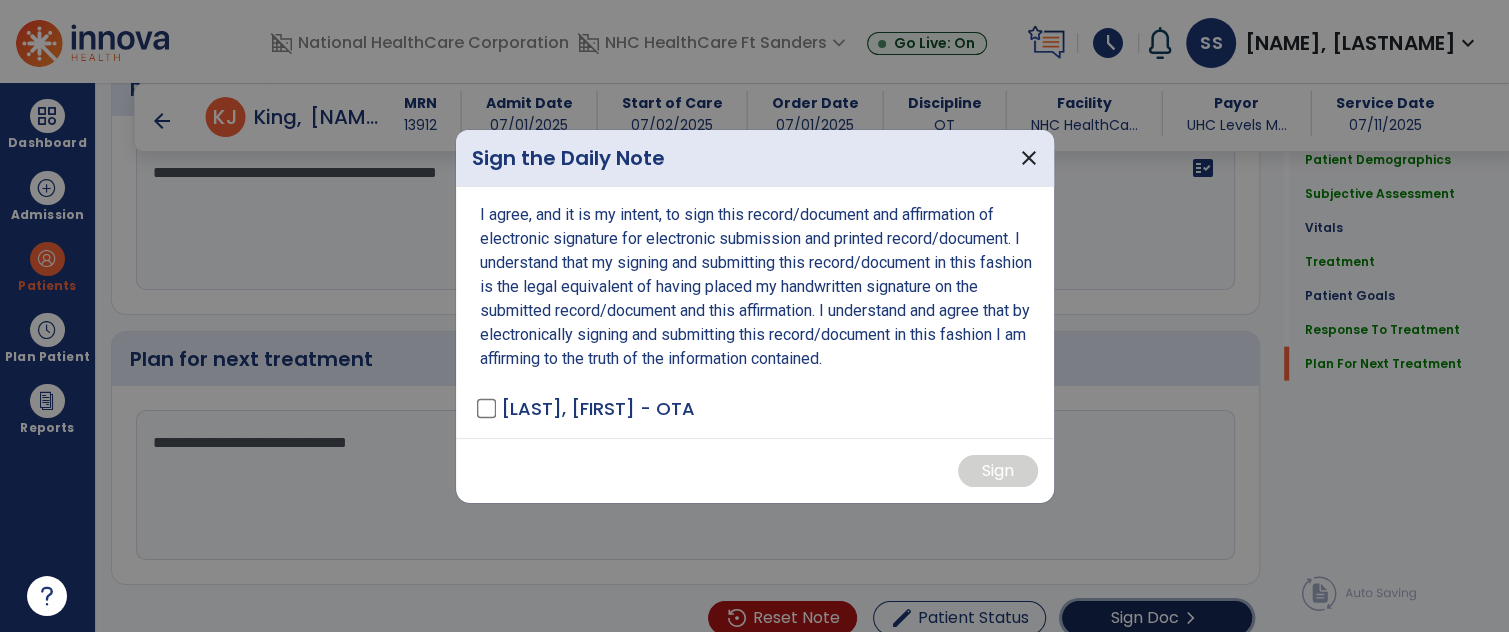 scroll, scrollTop: 2991, scrollLeft: 0, axis: vertical 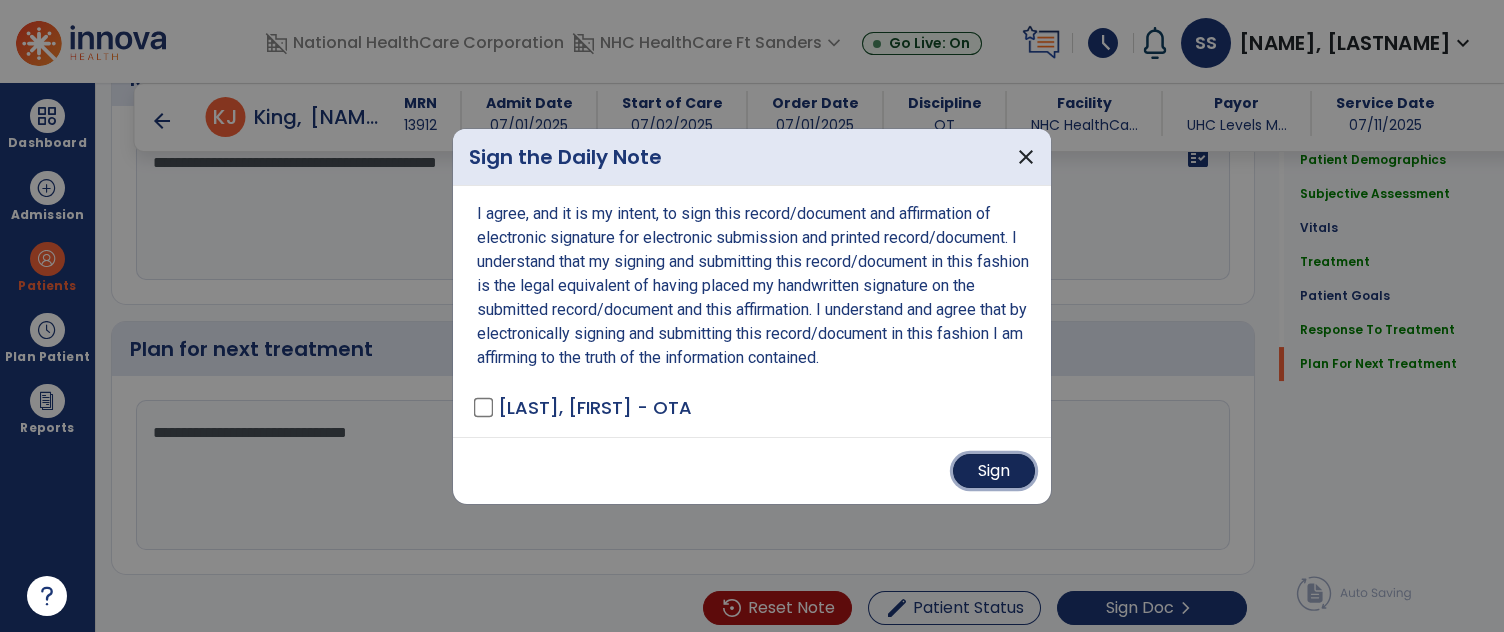 click on "Sign" at bounding box center [994, 471] 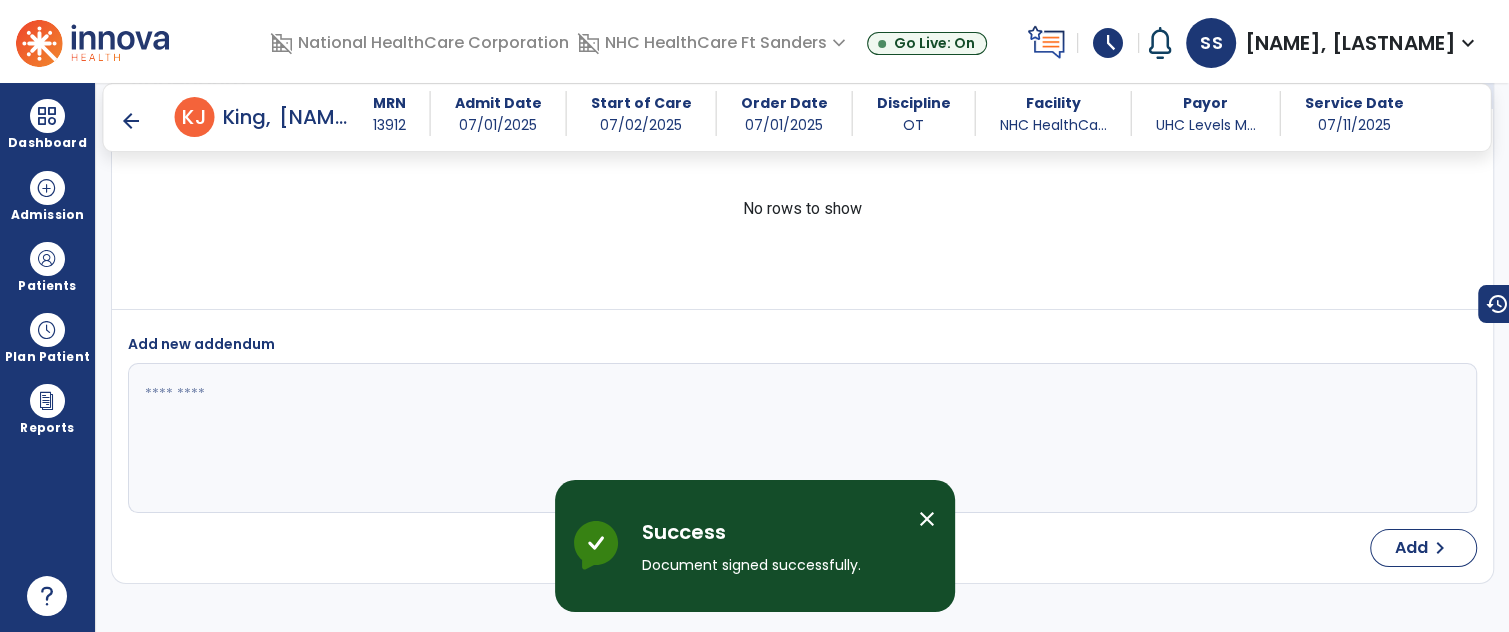 scroll, scrollTop: 3848, scrollLeft: 0, axis: vertical 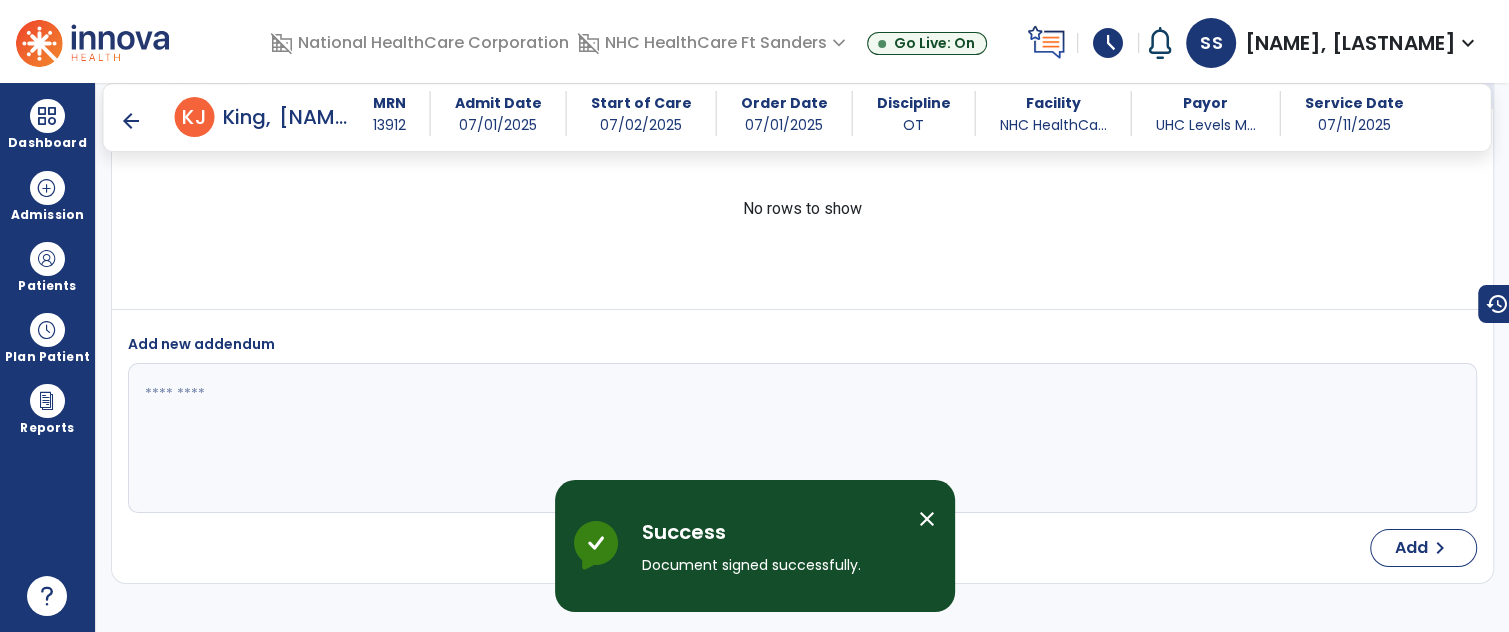 click on "arrow_back" at bounding box center [131, 121] 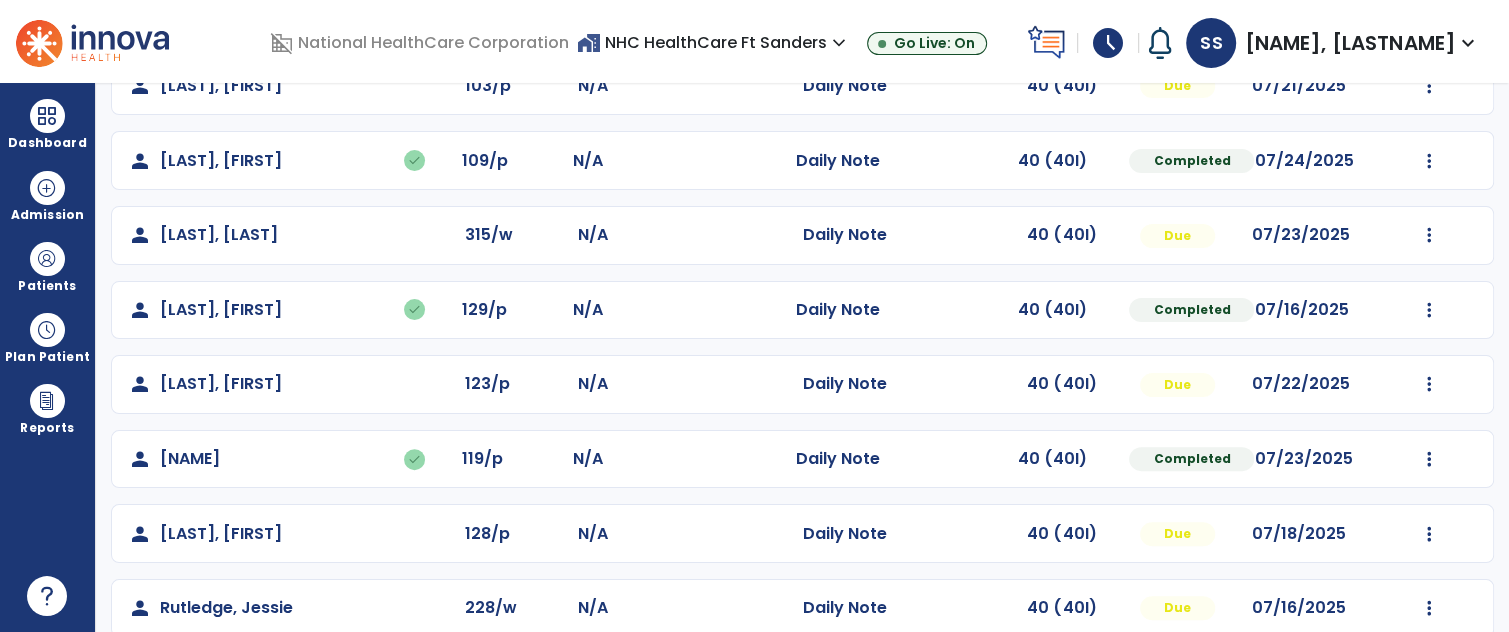scroll, scrollTop: 353, scrollLeft: 0, axis: vertical 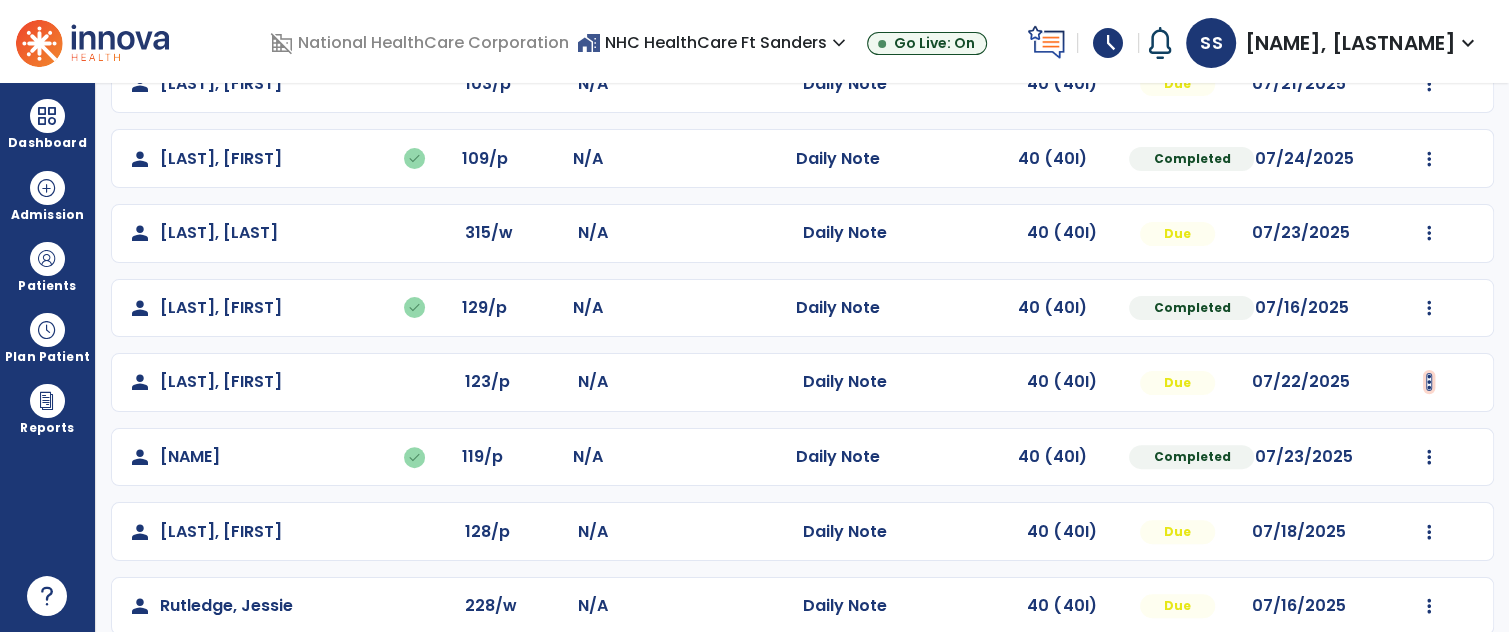 click at bounding box center (1429, -65) 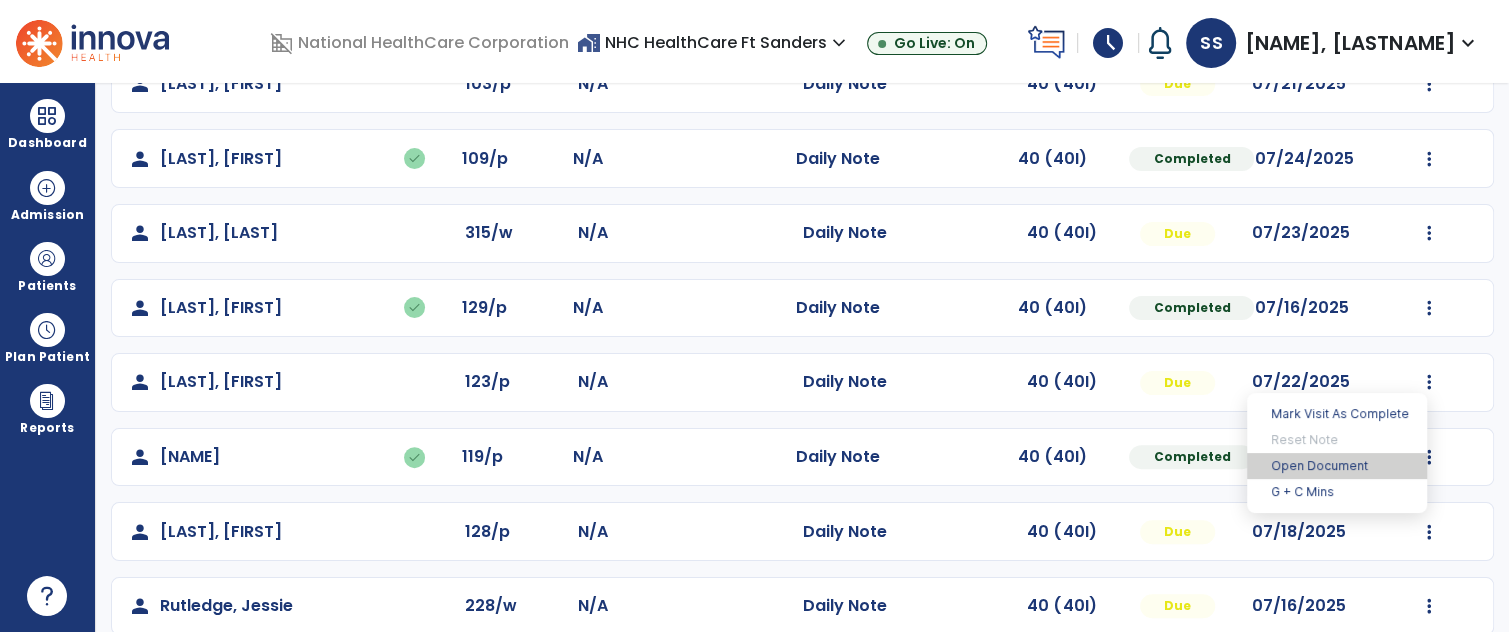 click on "Open Document" at bounding box center [1337, 466] 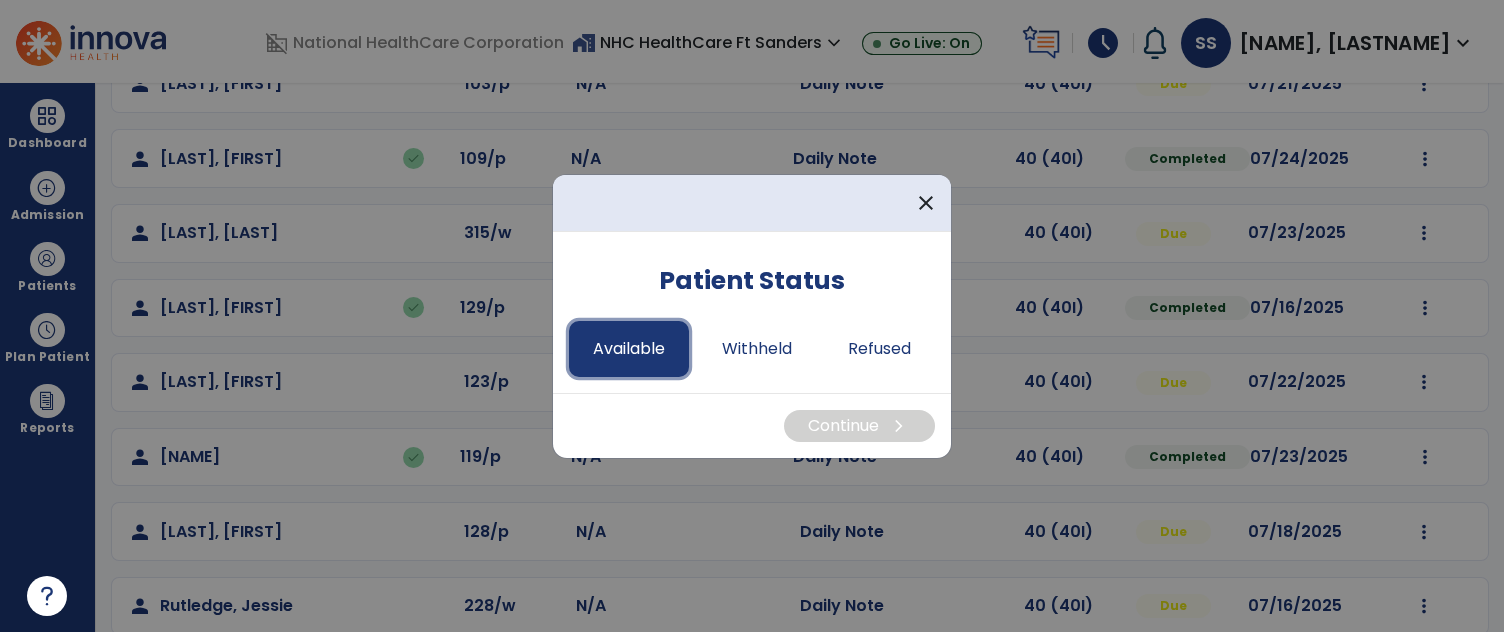 click on "Available" at bounding box center (629, 349) 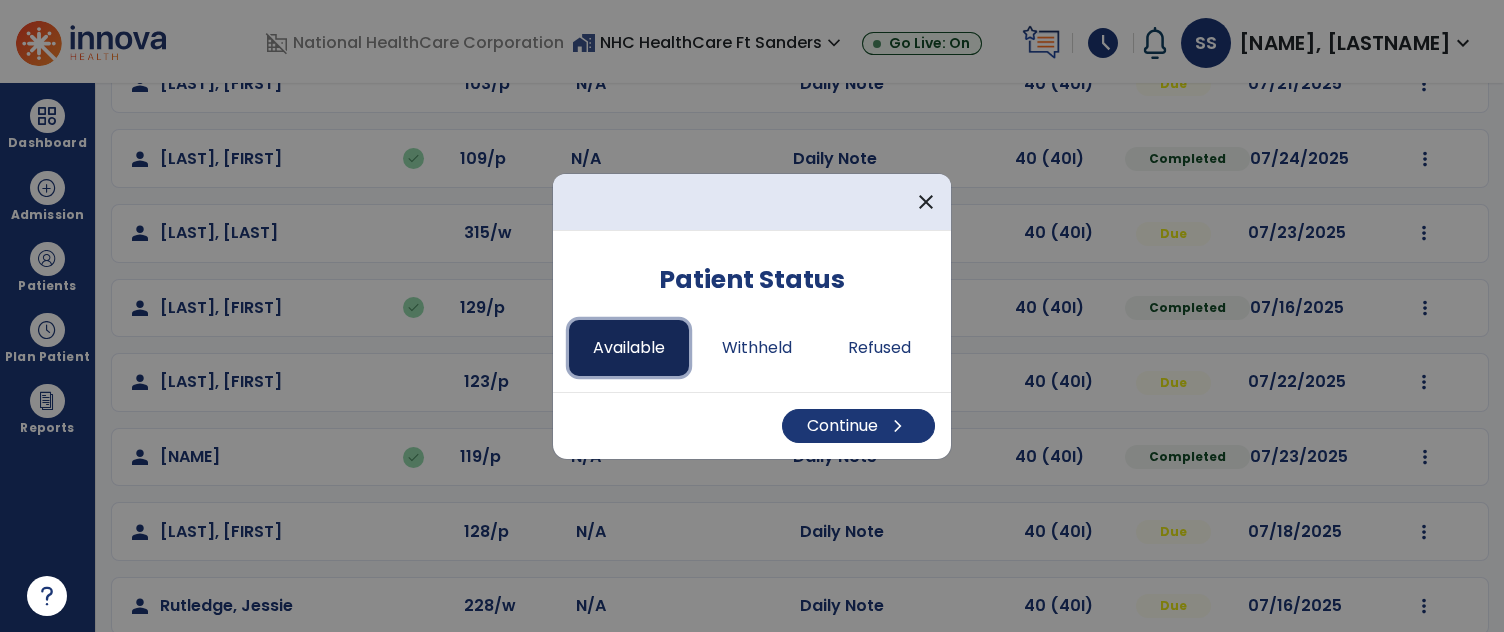 click on "Available" at bounding box center (629, 348) 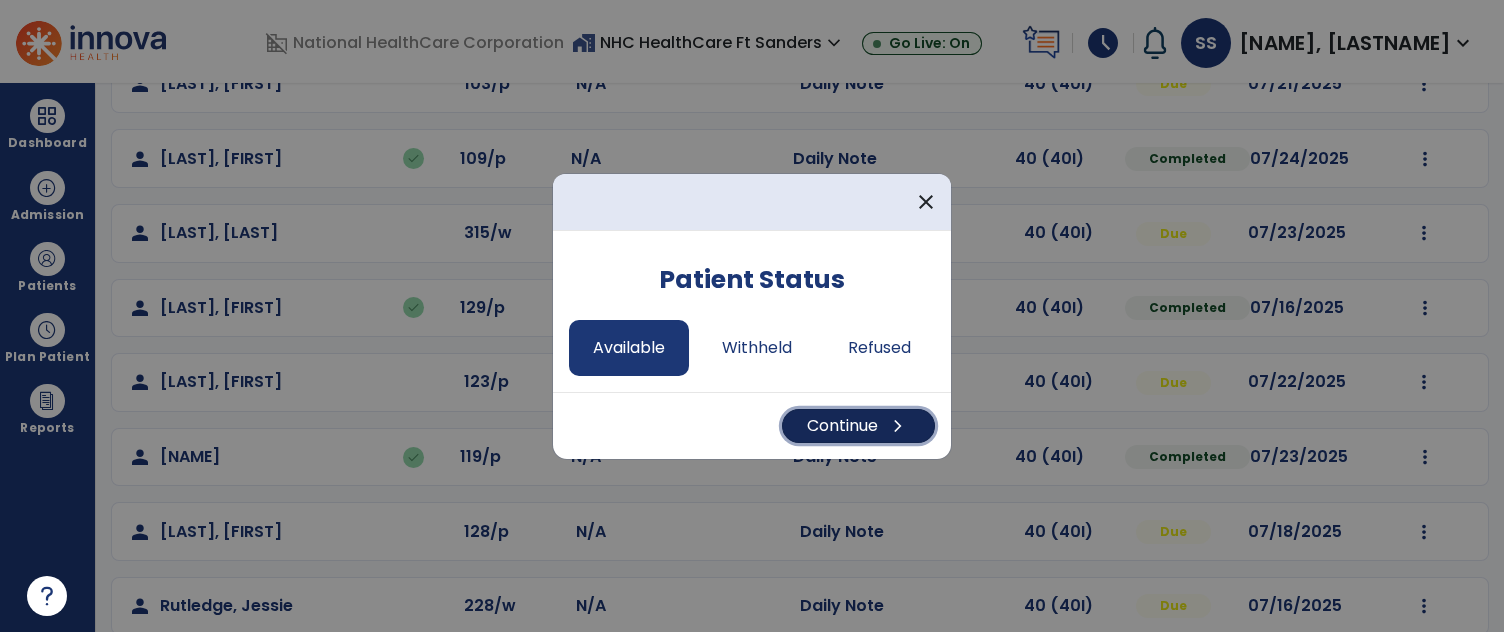 click on "Continue   chevron_right" at bounding box center [858, 426] 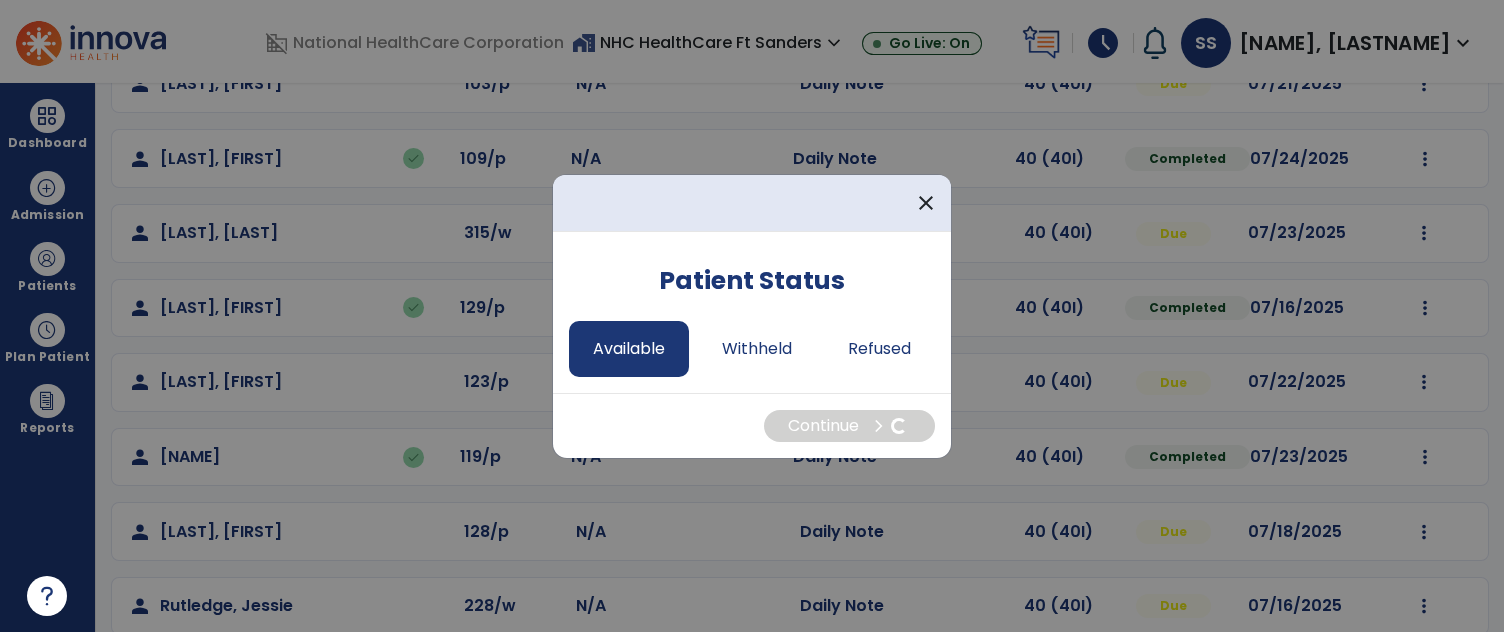 select on "*" 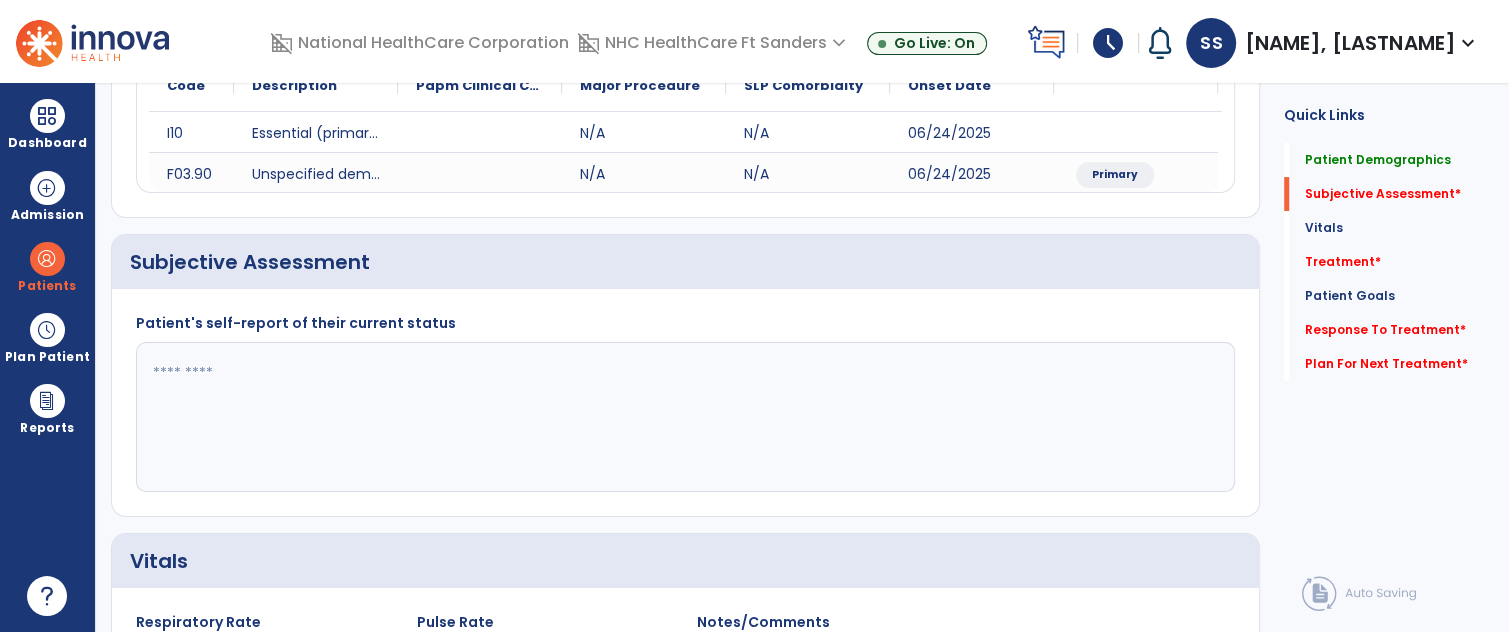 click 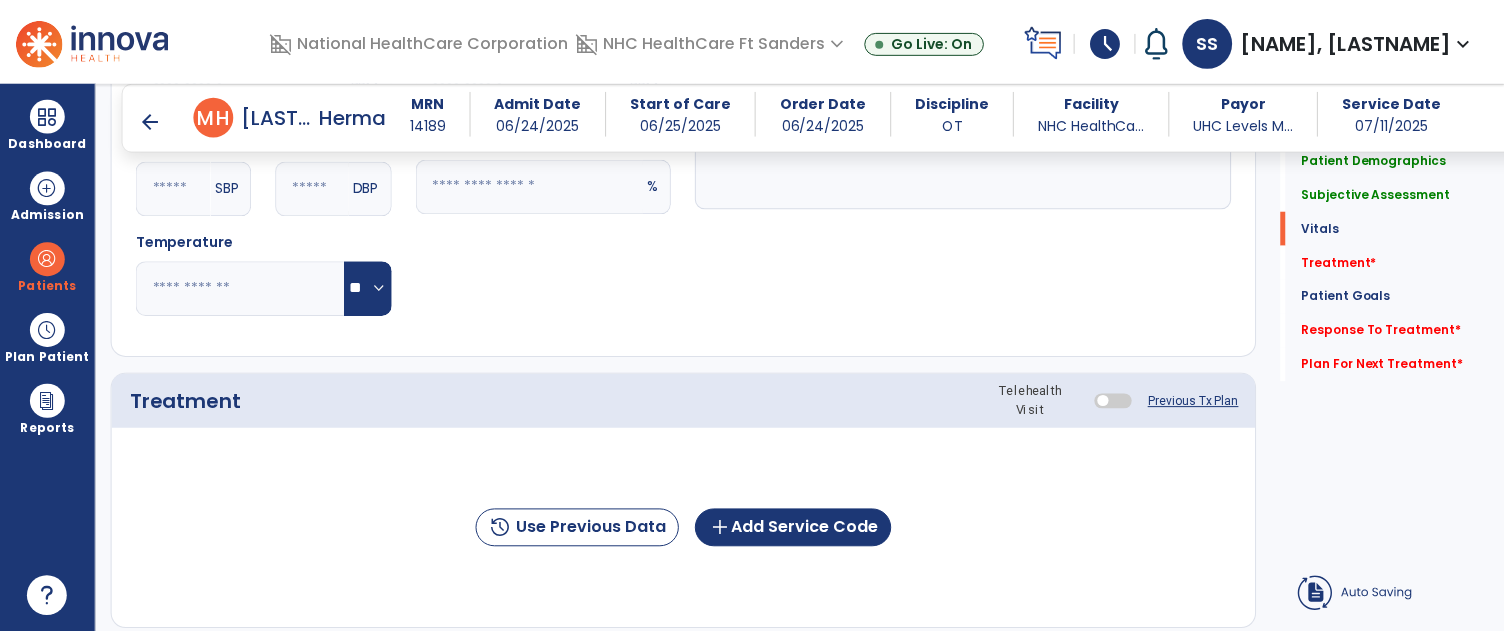 scroll, scrollTop: 953, scrollLeft: 0, axis: vertical 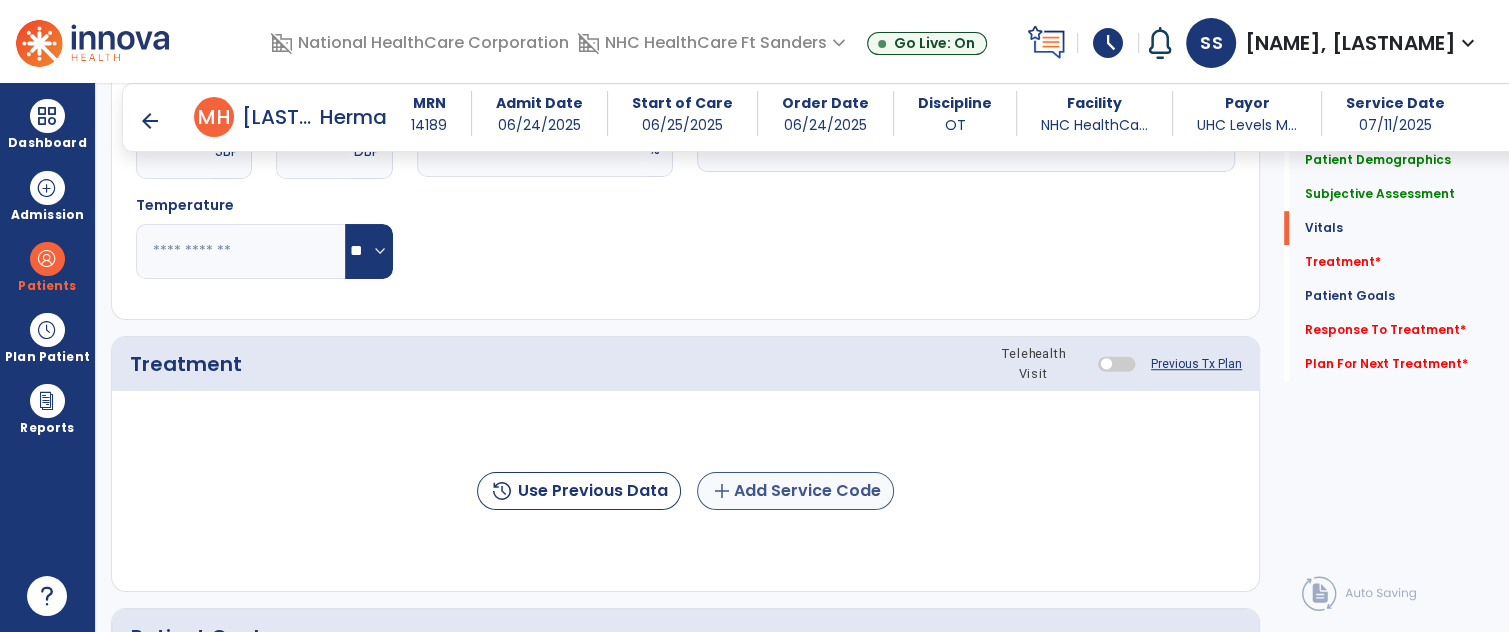type on "**********" 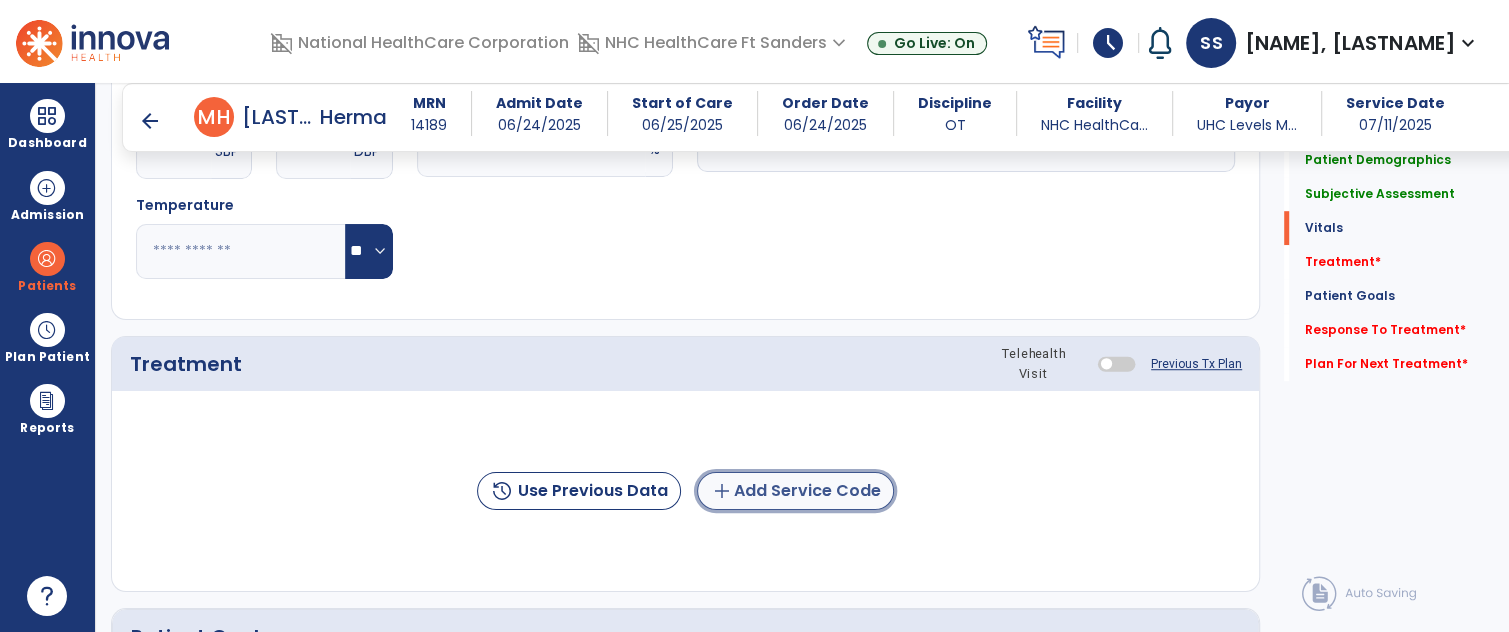 click on "add  Add Service Code" 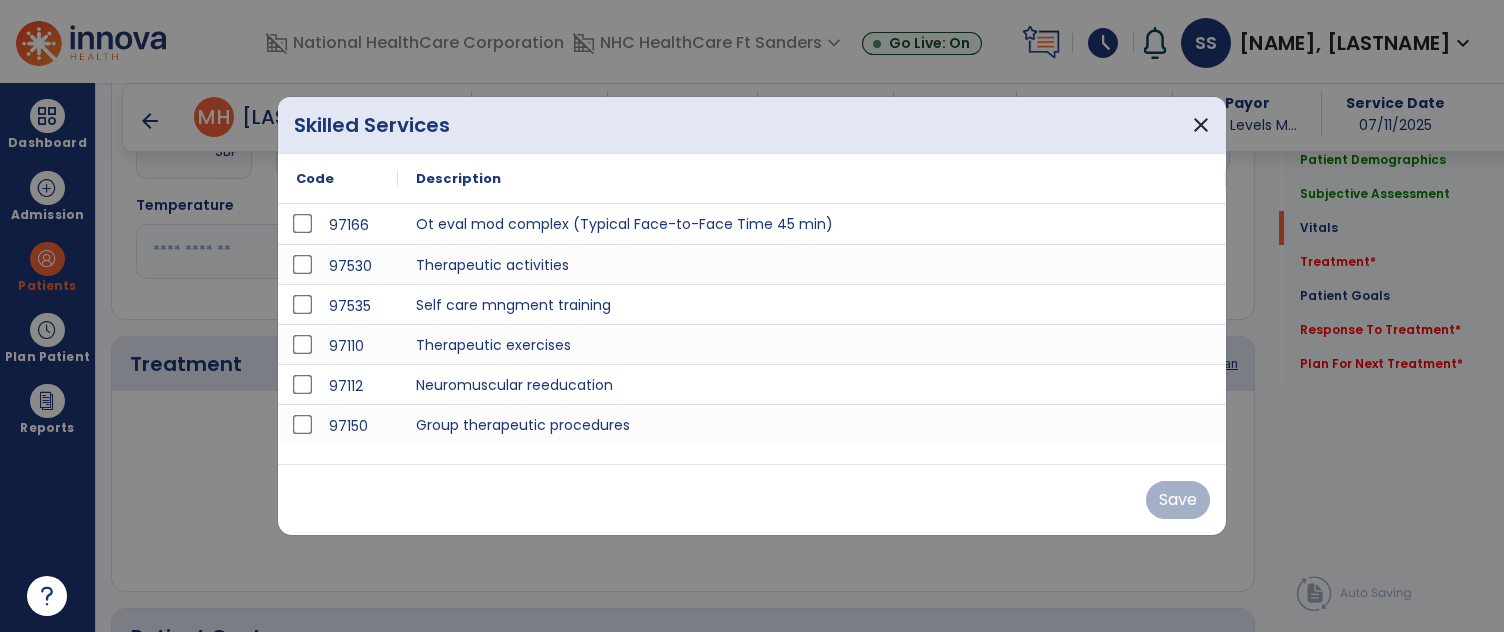 scroll, scrollTop: 953, scrollLeft: 0, axis: vertical 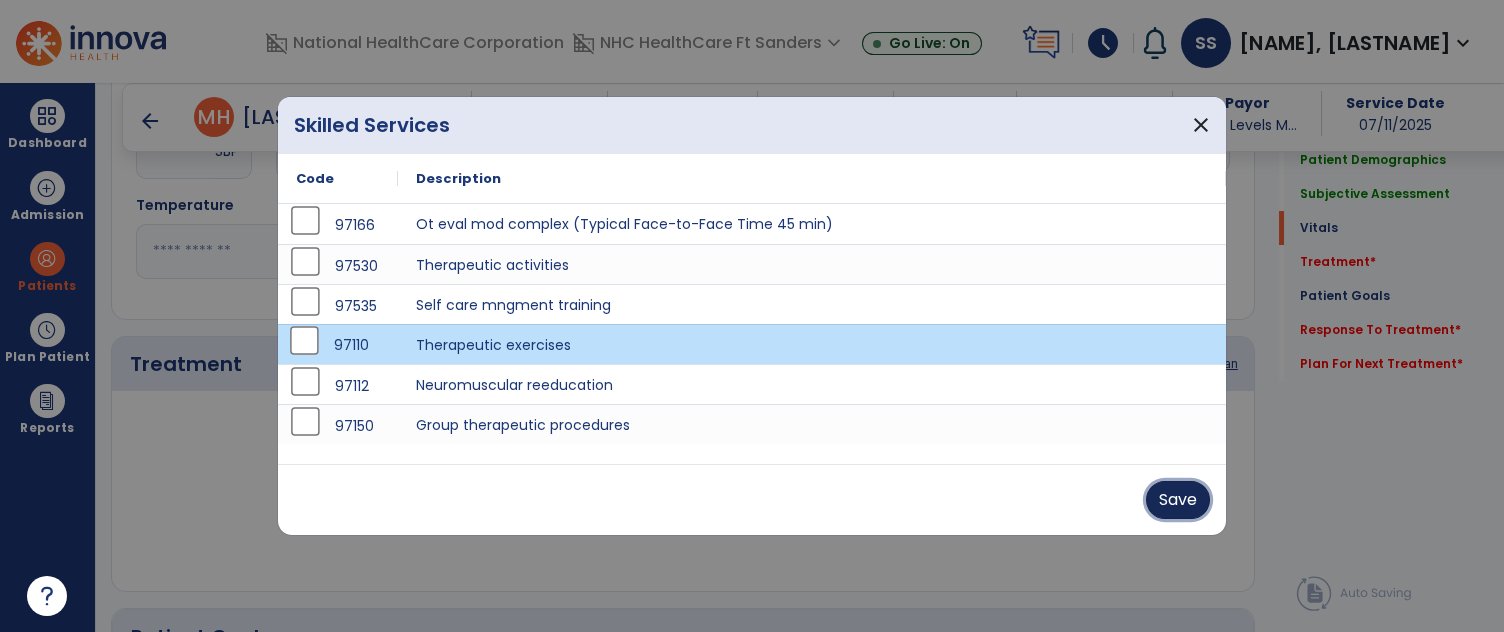 click on "Save" at bounding box center (1178, 500) 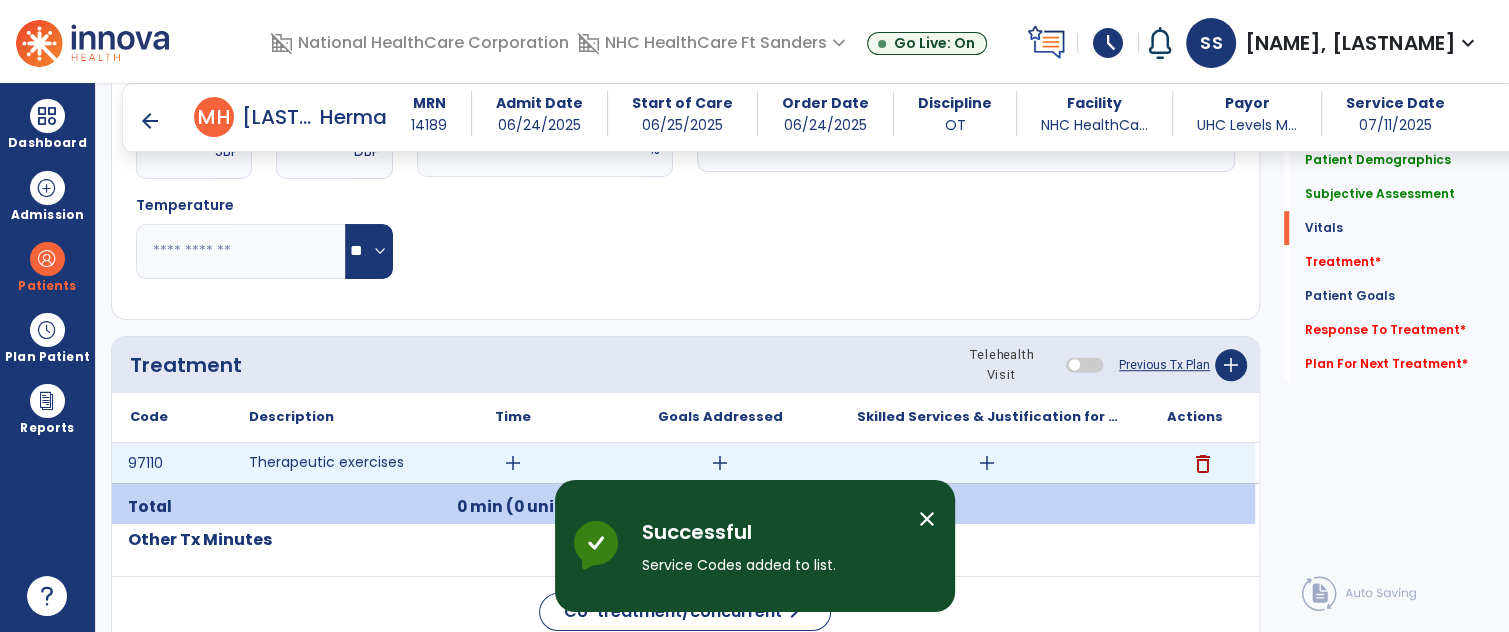click on "add" at bounding box center [513, 463] 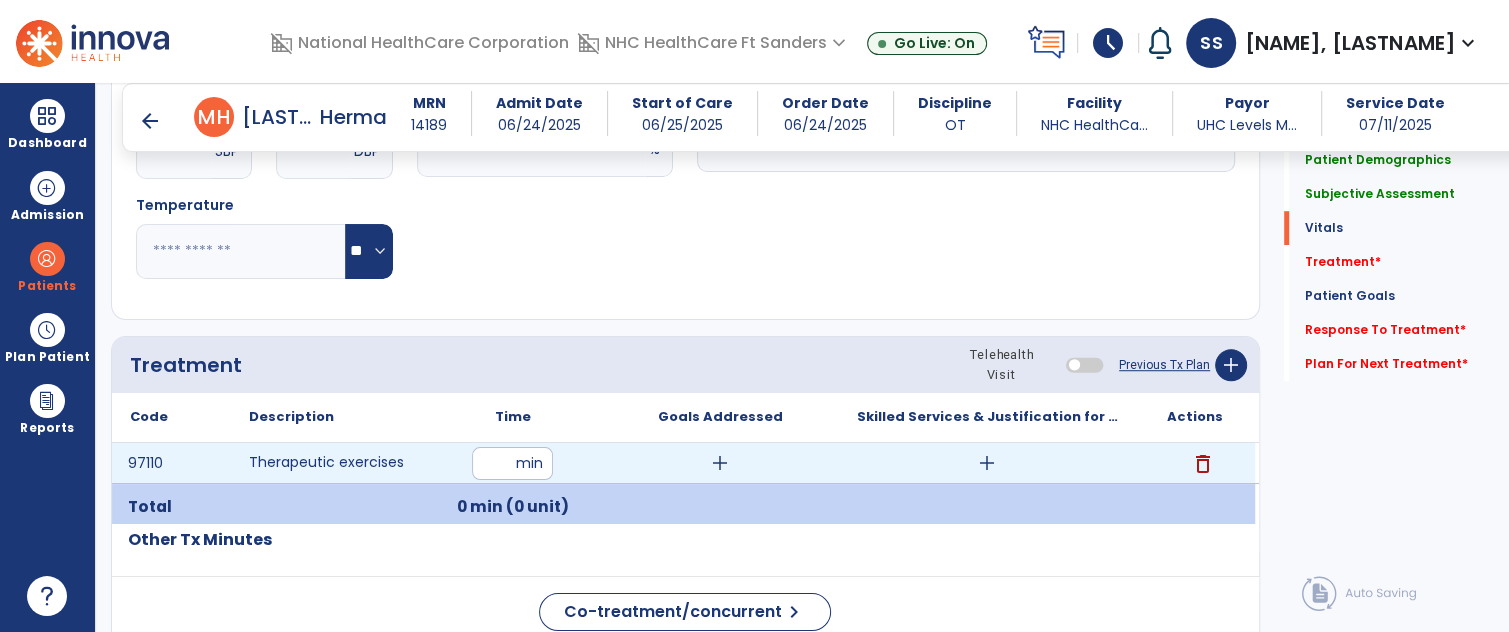 type on "**" 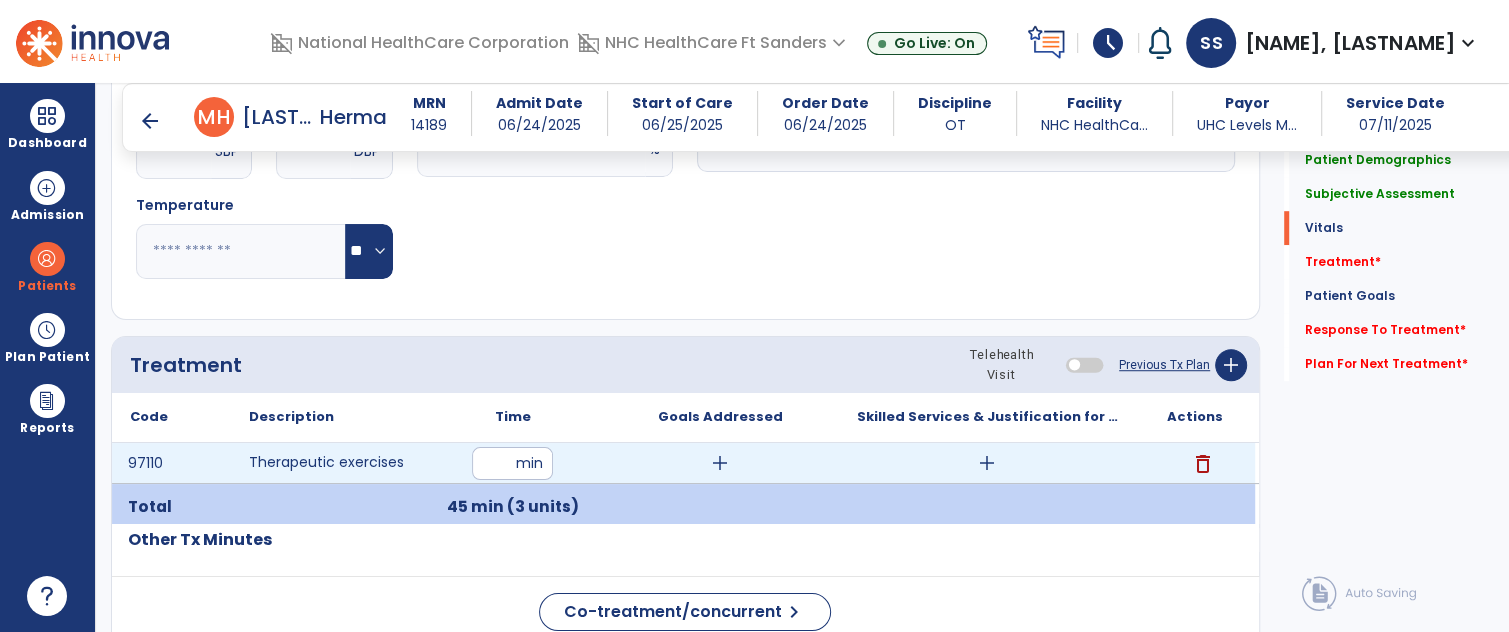 click on "add" at bounding box center (987, 463) 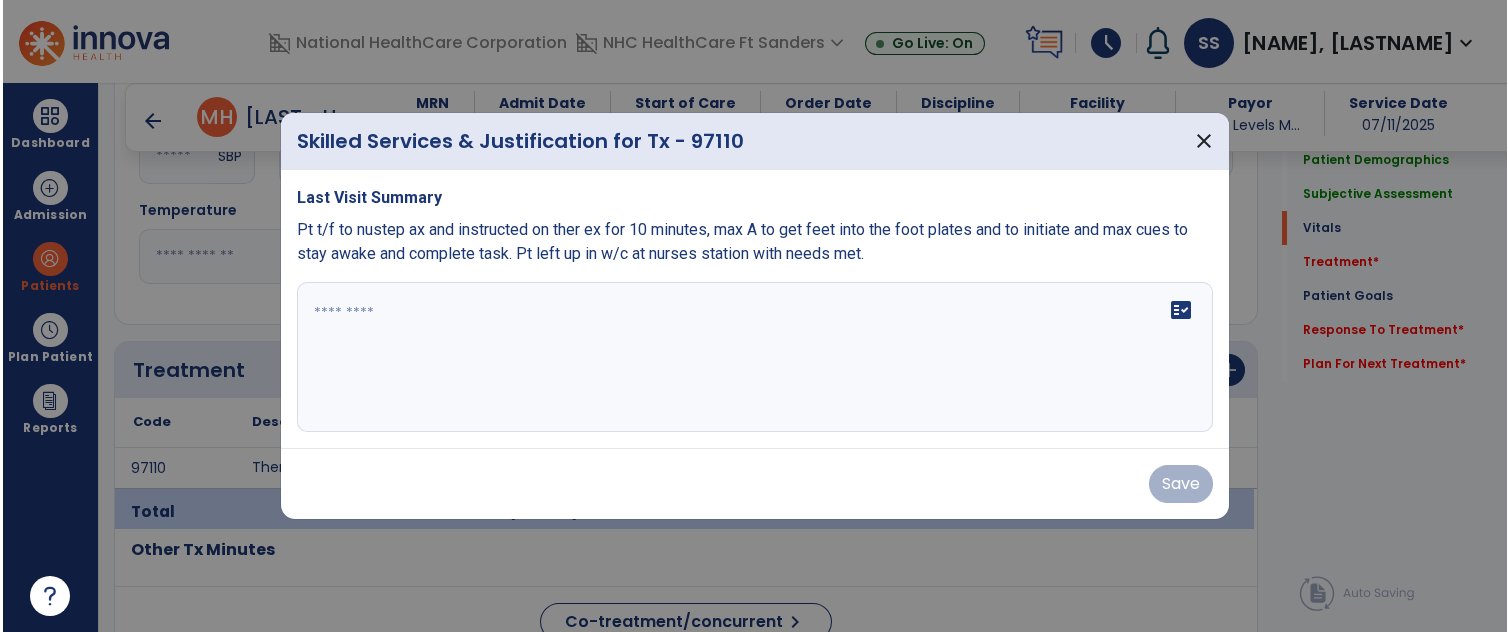 scroll, scrollTop: 953, scrollLeft: 0, axis: vertical 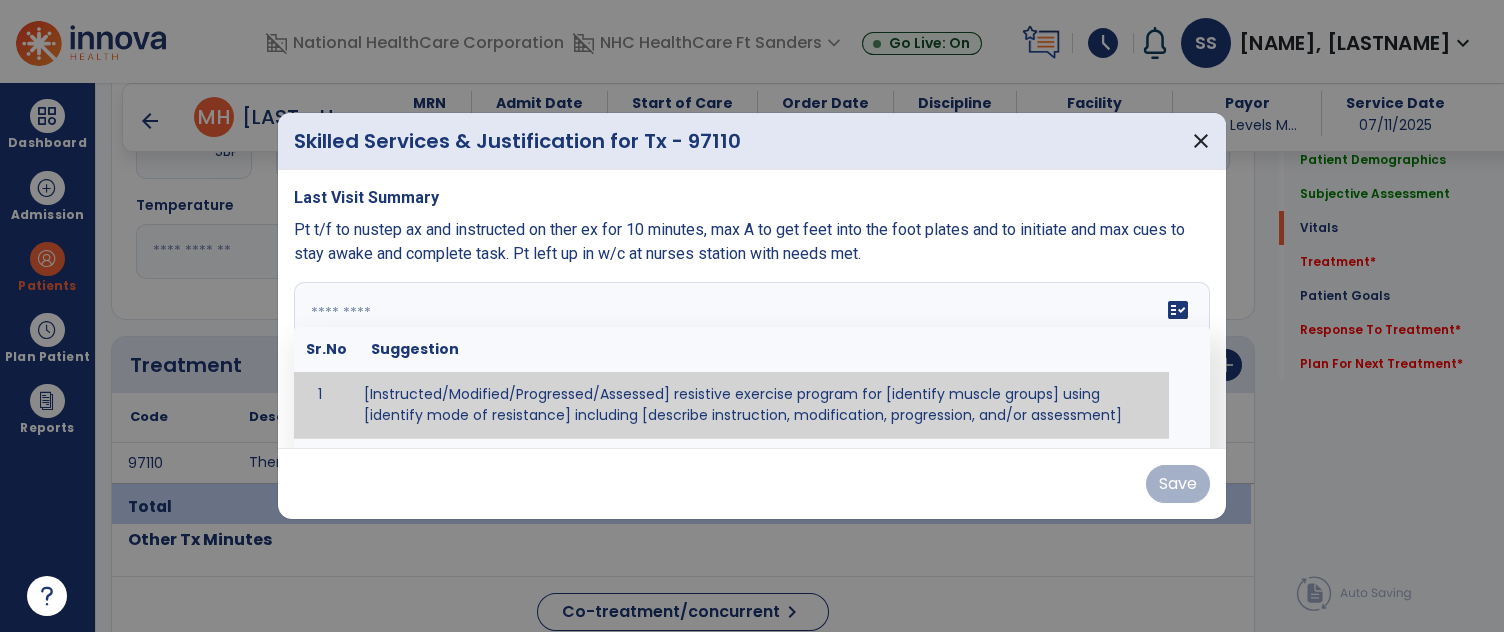 click on "fact_check  Sr.No Suggestion 1 [Instructed/Modified/Progressed/Assessed] resistive exercise program for [identify muscle groups] using [identify mode of resistance] including [describe instruction, modification, progression, and/or assessment] 2 [Instructed/Modified/Progressed/Assessed] aerobic exercise program using [identify equipment/mode] including [describe instruction, modification,progression, and/or assessment] 3 [Instructed/Modified/Progressed/Assessed] [PROM/A/AROM/AROM] program for [identify joint movements] using [contract-relax, over-pressure, inhibitory techniques, other] 4 [Assessed/Tested] aerobic capacity with administration of [aerobic capacity test]" at bounding box center (752, 357) 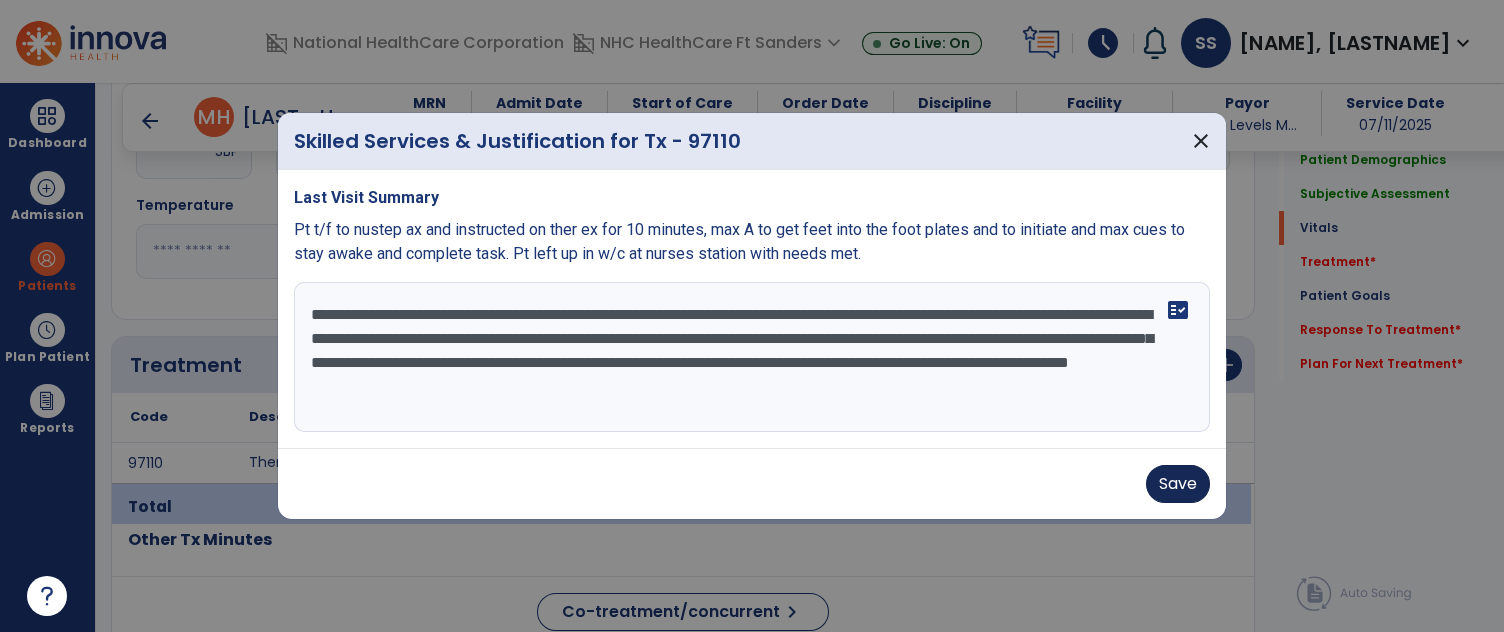 type on "**********" 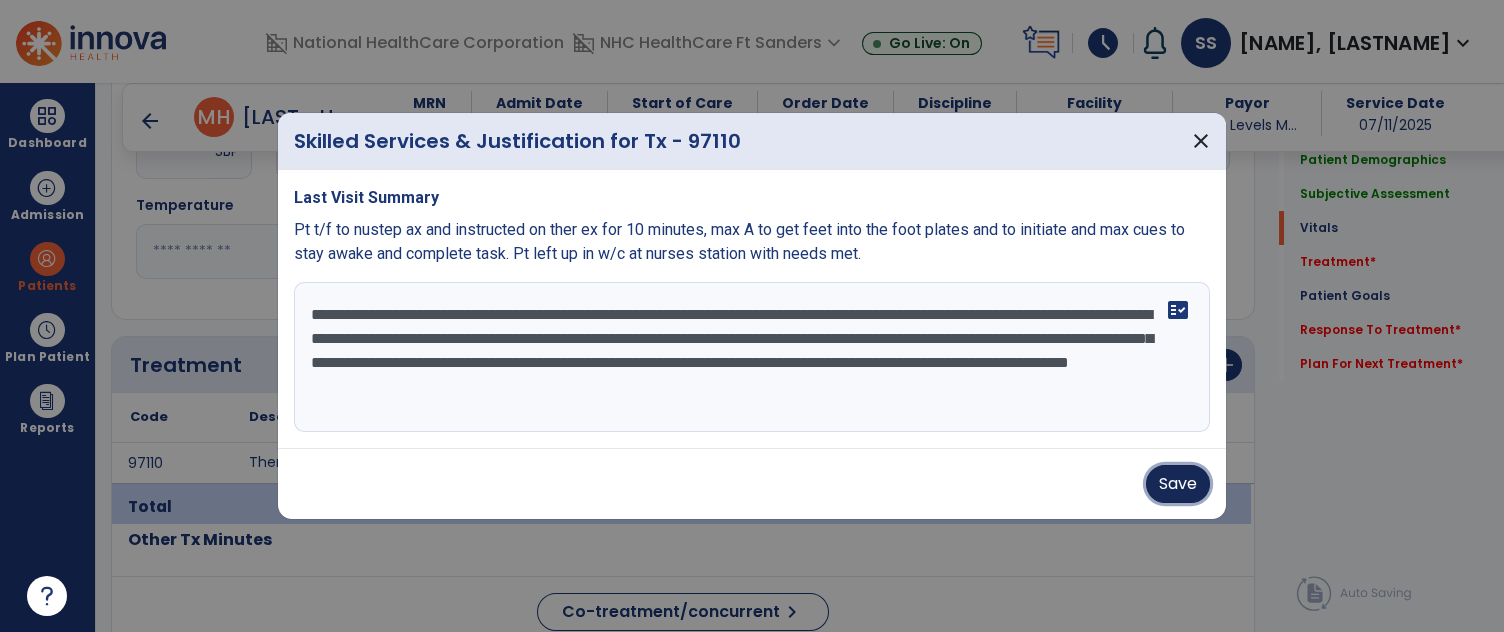 click on "Save" at bounding box center (1178, 484) 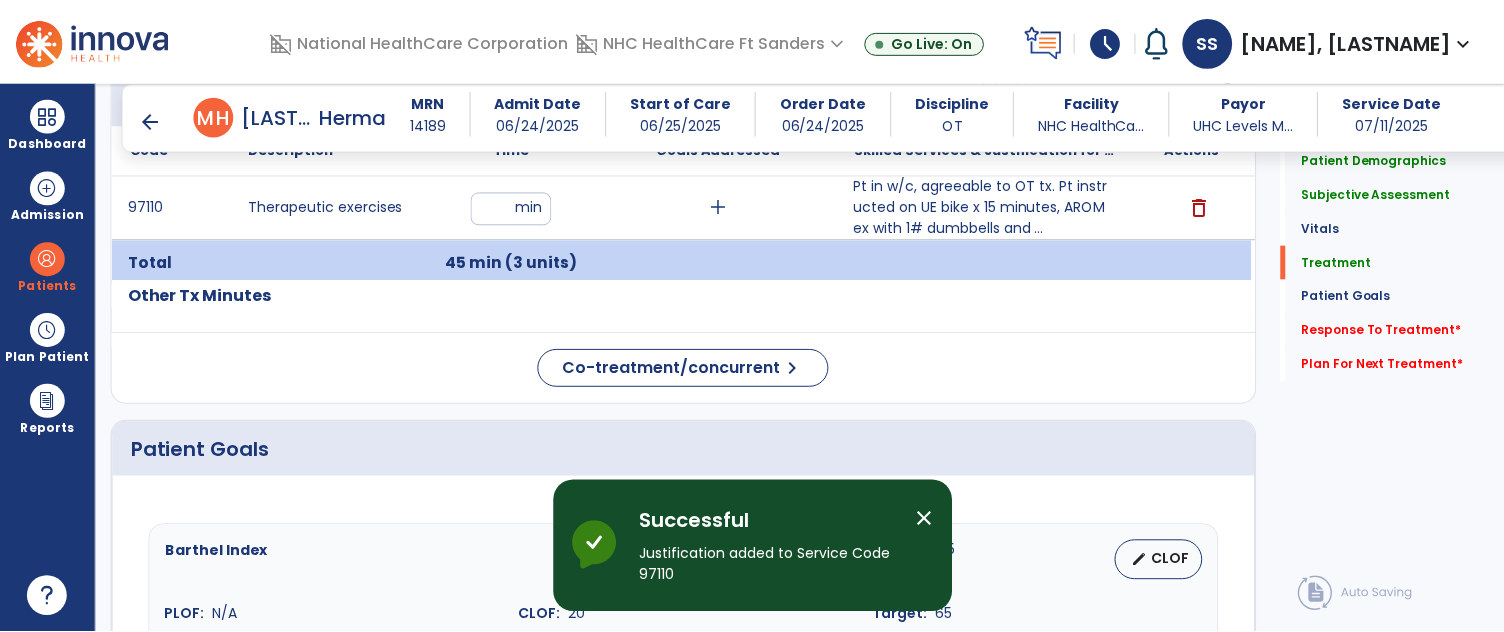 scroll, scrollTop: 1222, scrollLeft: 0, axis: vertical 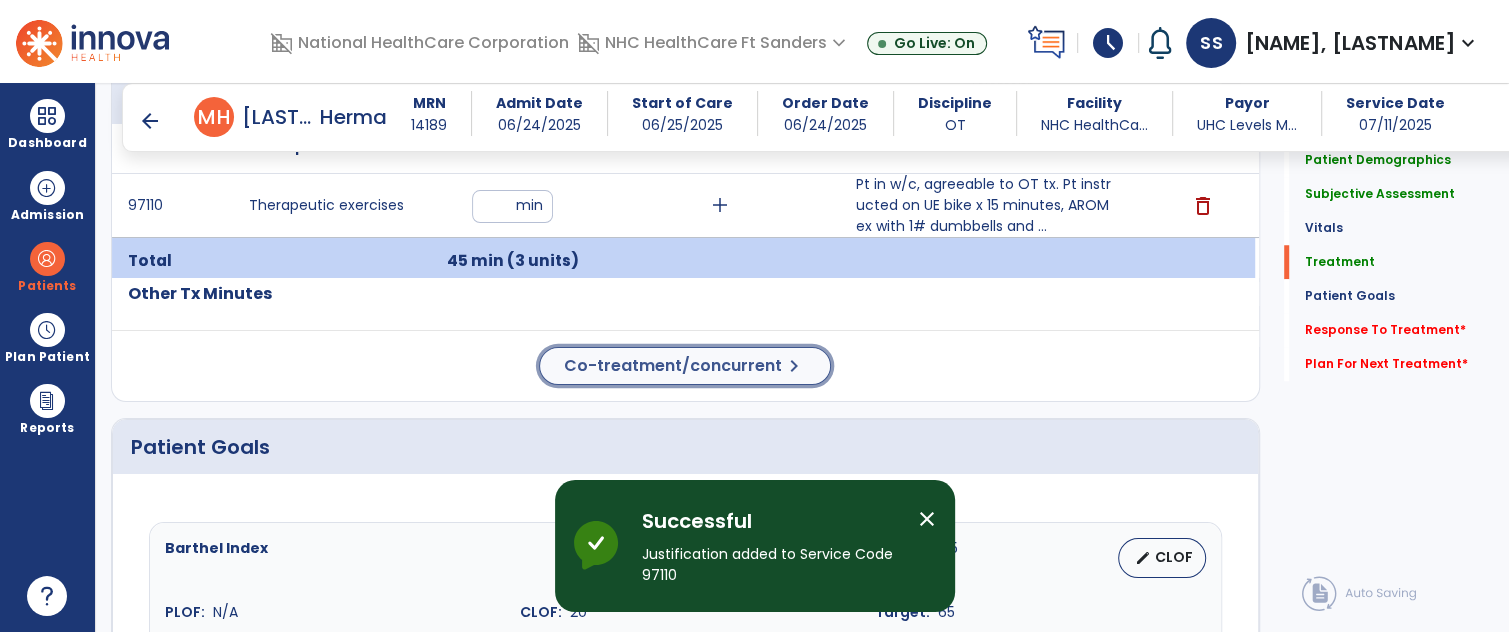 click on "Co-treatment/concurrent" 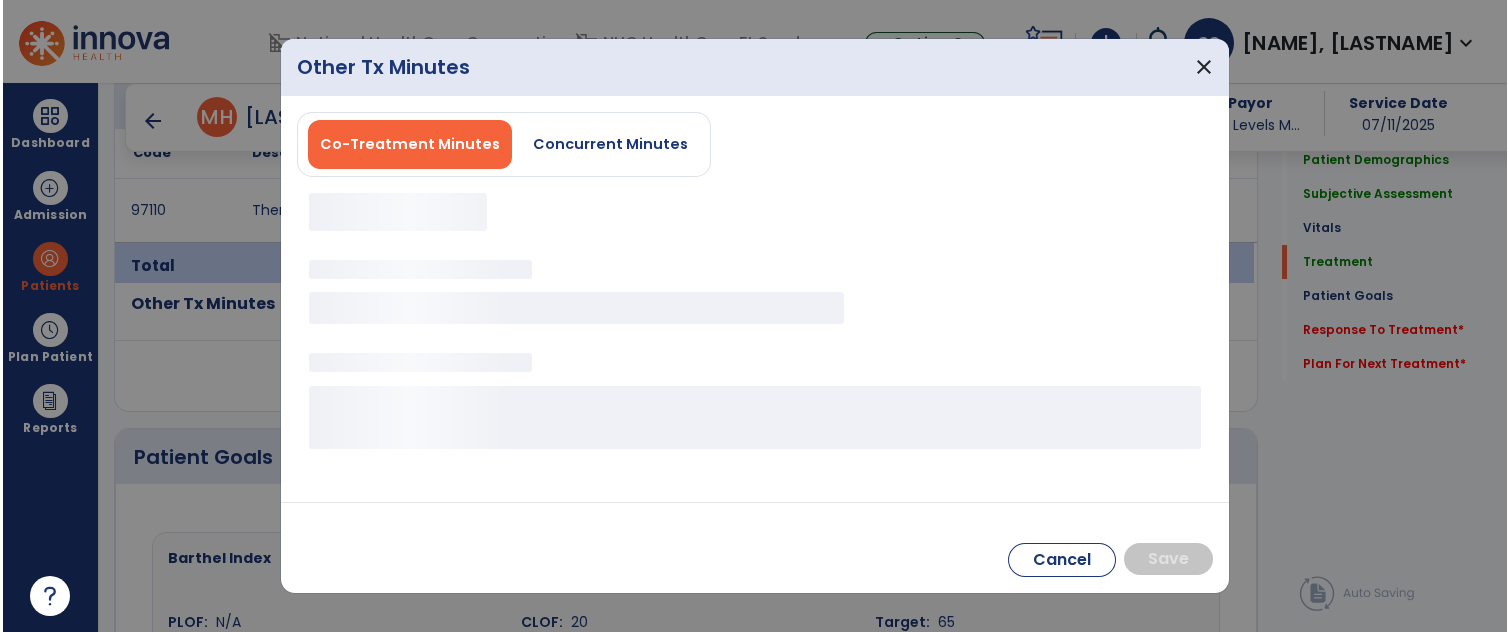 scroll, scrollTop: 1222, scrollLeft: 0, axis: vertical 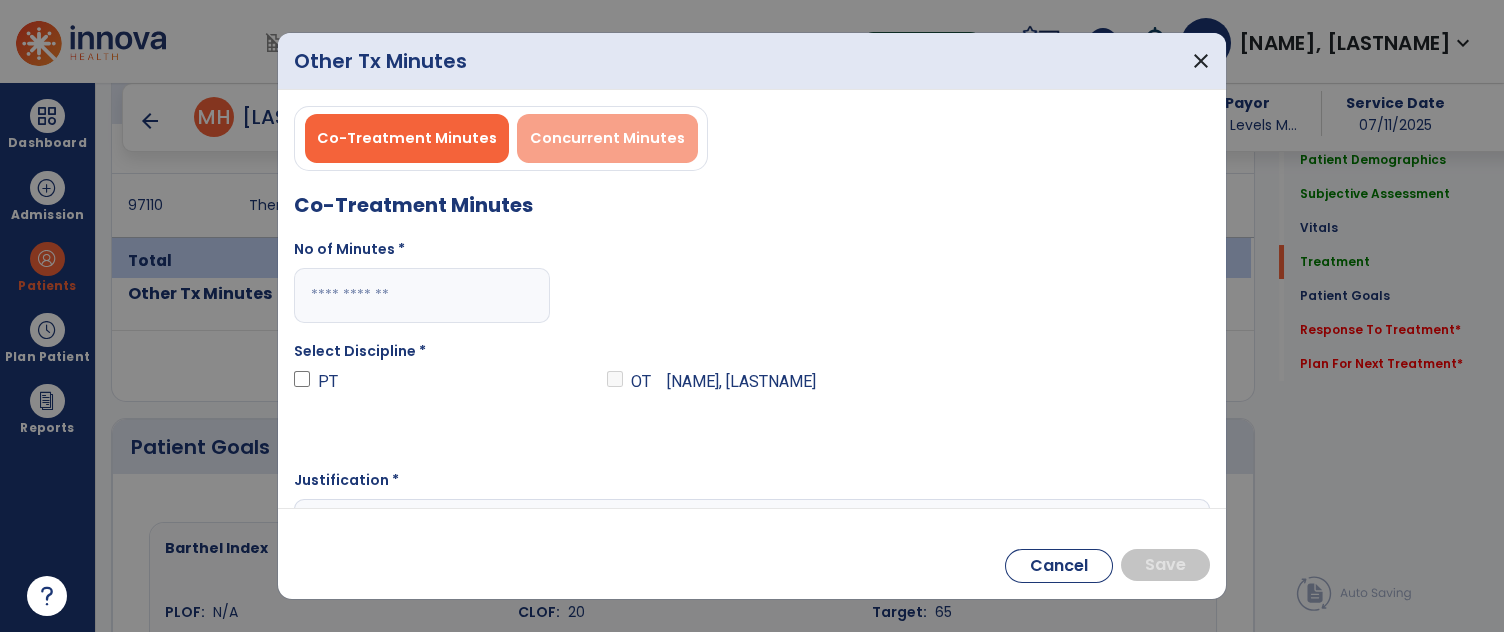 click on "Co-Treatment Minutes   Concurrent Minutes" at bounding box center [501, 138] 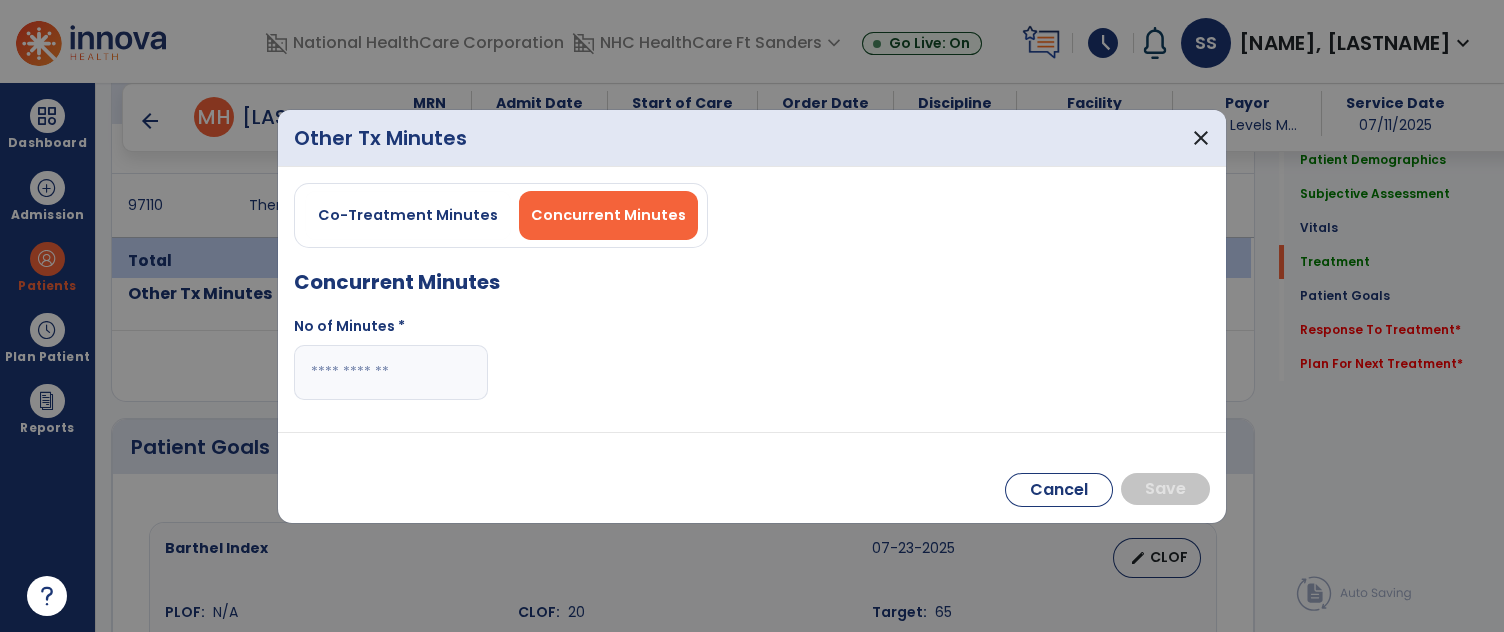 click at bounding box center [391, 372] 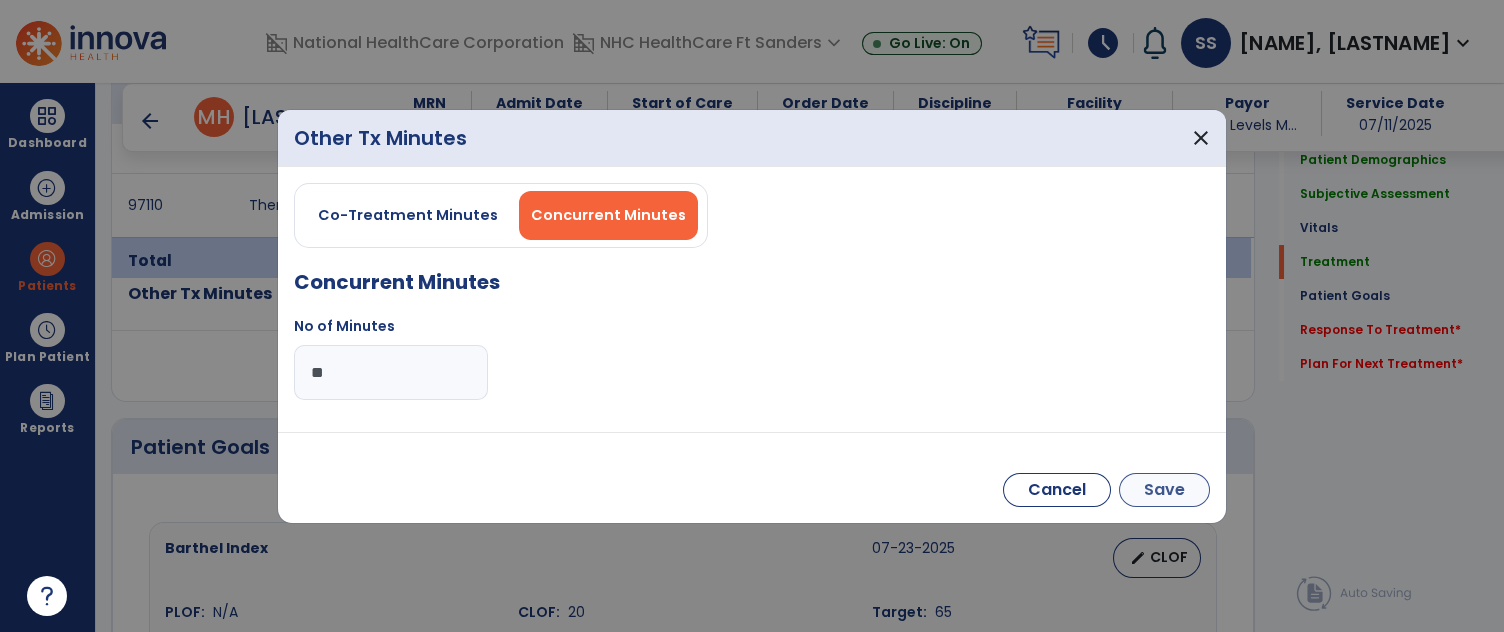 type on "**" 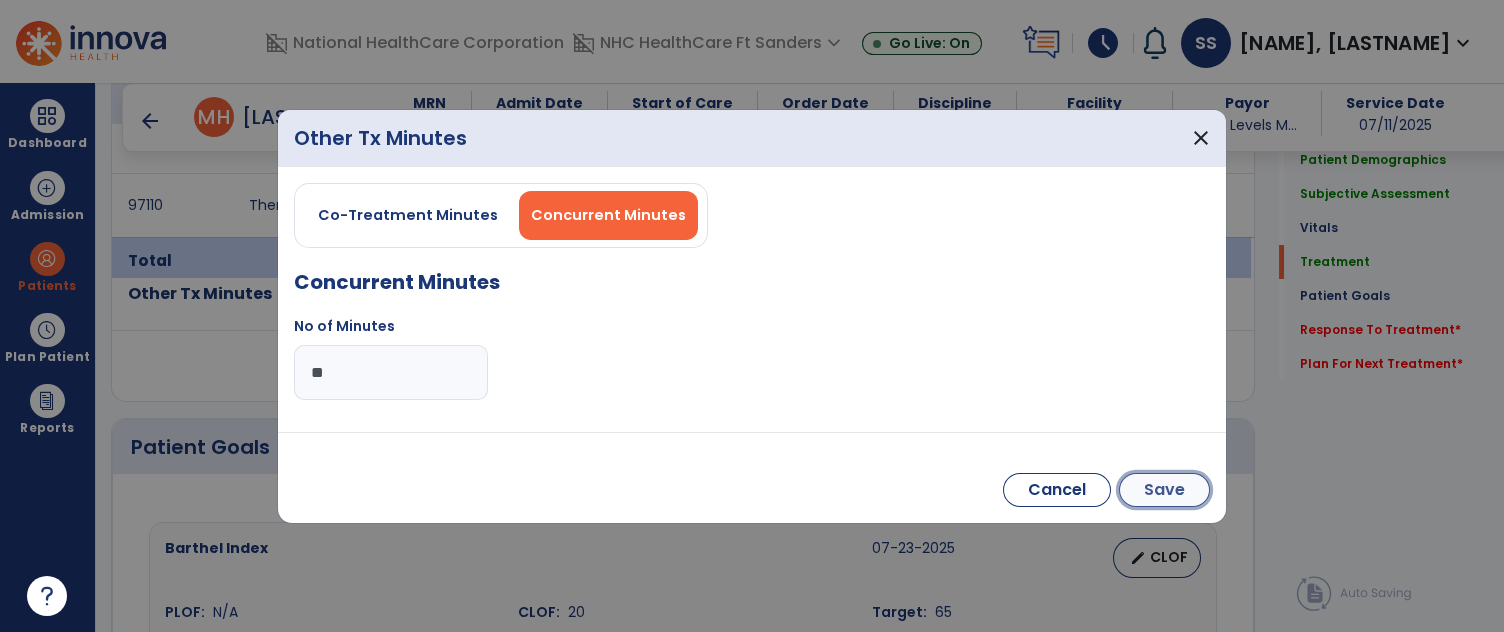 click on "Save" at bounding box center (1164, 490) 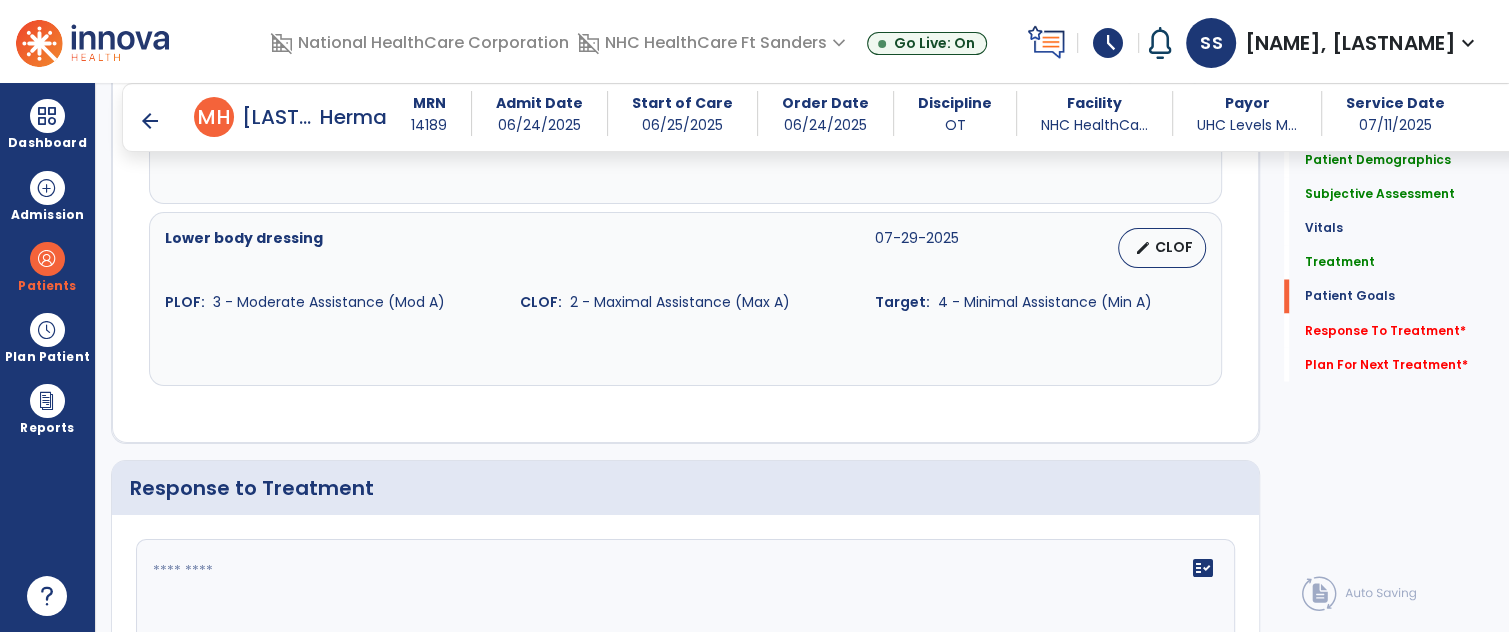 scroll, scrollTop: 2826, scrollLeft: 0, axis: vertical 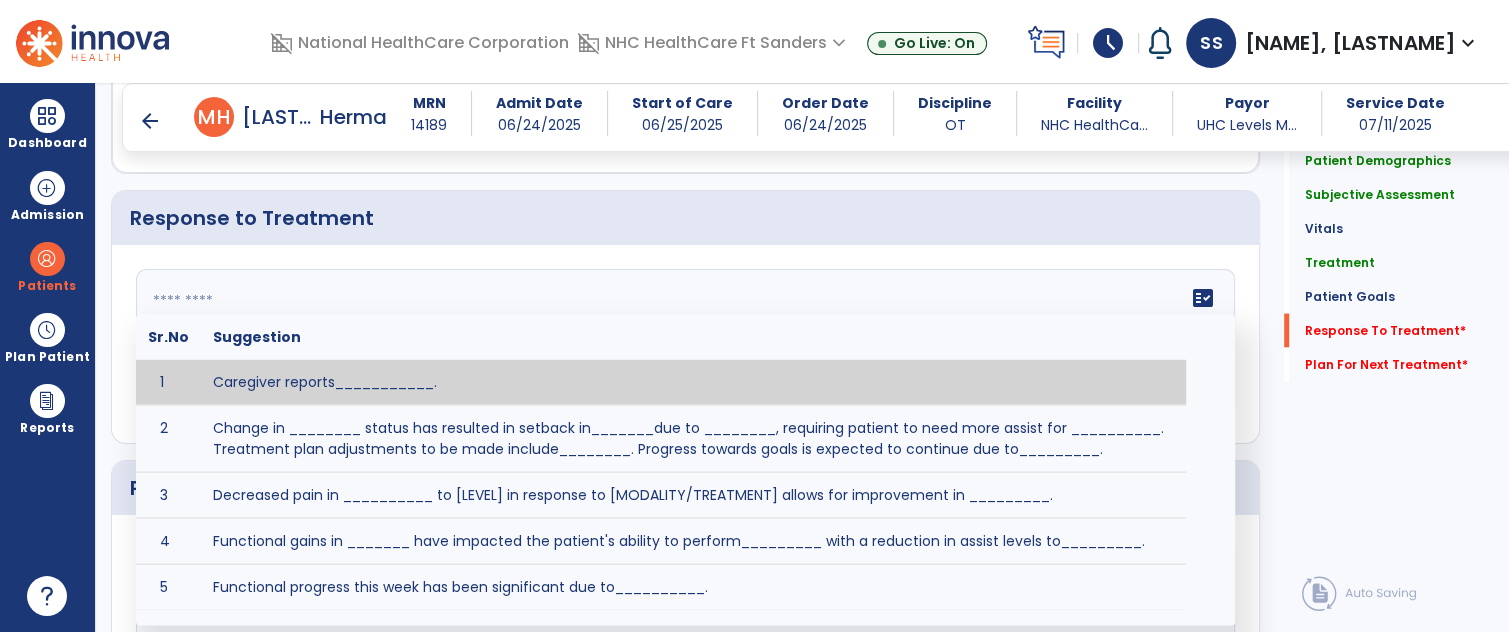 click on "fact_check  Sr.No Suggestion 1 Caregiver reports___________. 2 Change in ________ status has resulted in setback in_______due to ________, requiring patient to need more assist for __________.   Treatment plan adjustments to be made include________.  Progress towards goals is expected to continue due to_________. 3 Decreased pain in __________ to [LEVEL] in response to [MODALITY/TREATMENT] allows for improvement in _________. 4 Functional gains in _______ have impacted the patient's ability to perform_________ with a reduction in assist levels to_________. 5 Functional progress this week has been significant due to__________. 6 Gains in ________ have improved the patient's ability to perform ______with decreased levels of assist to___________. 7 Improvement in ________allows patient to tolerate higher levels of challenges in_________. 8 Pain in [AREA] has decreased to [LEVEL] in response to [TREATMENT/MODALITY], allowing fore ease in completing__________. 9 10 11 12 13 14 15 16 17 18 19 20 21" 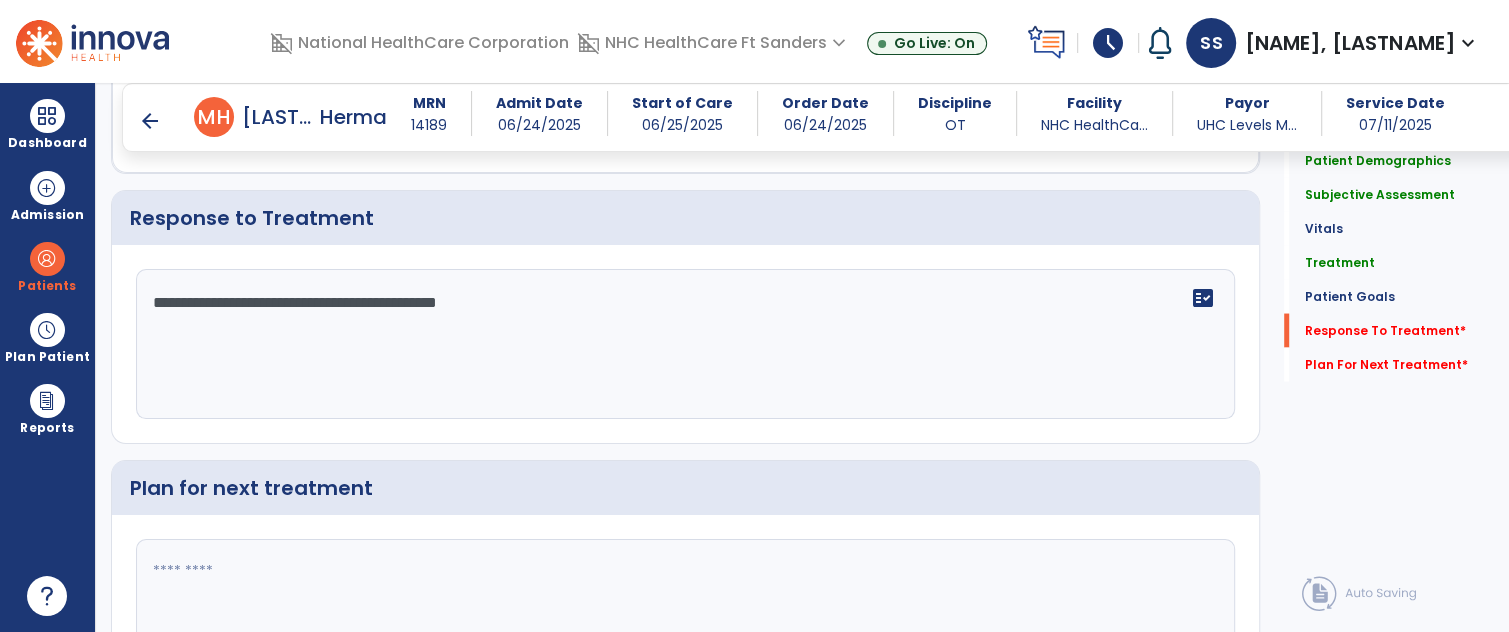 type on "**********" 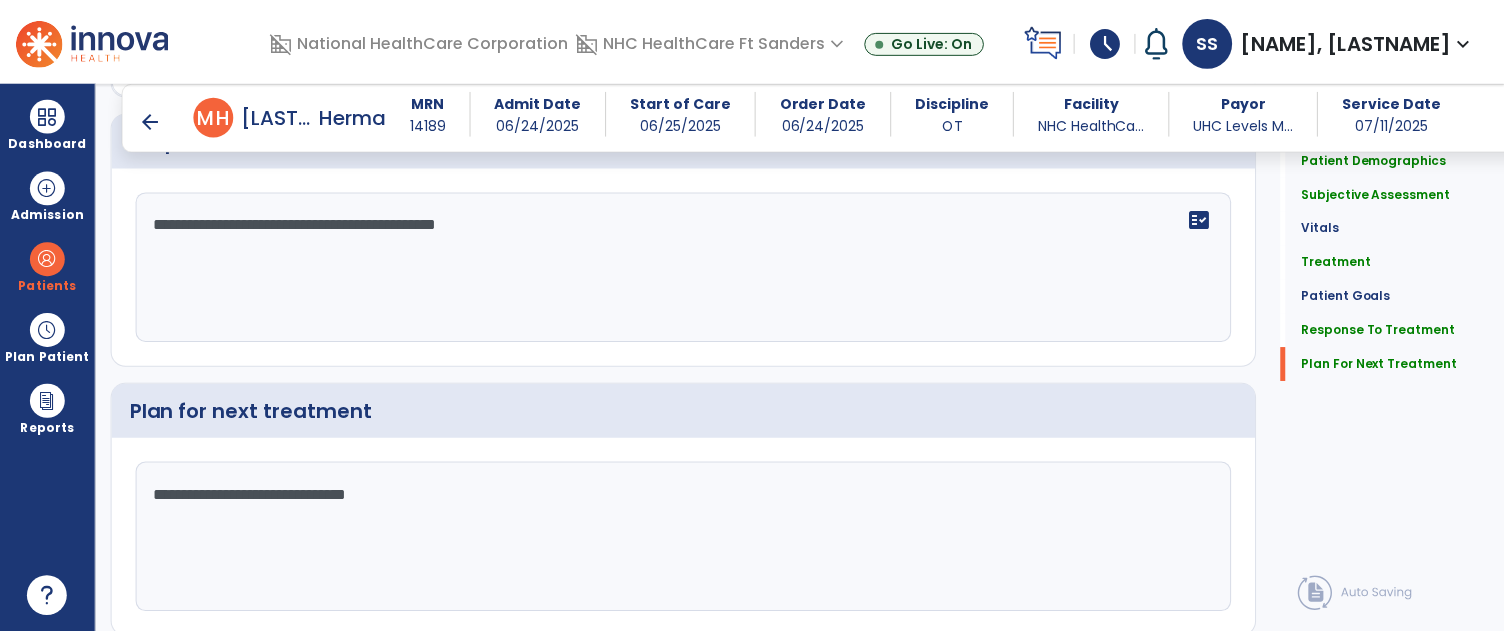 scroll, scrollTop: 2965, scrollLeft: 0, axis: vertical 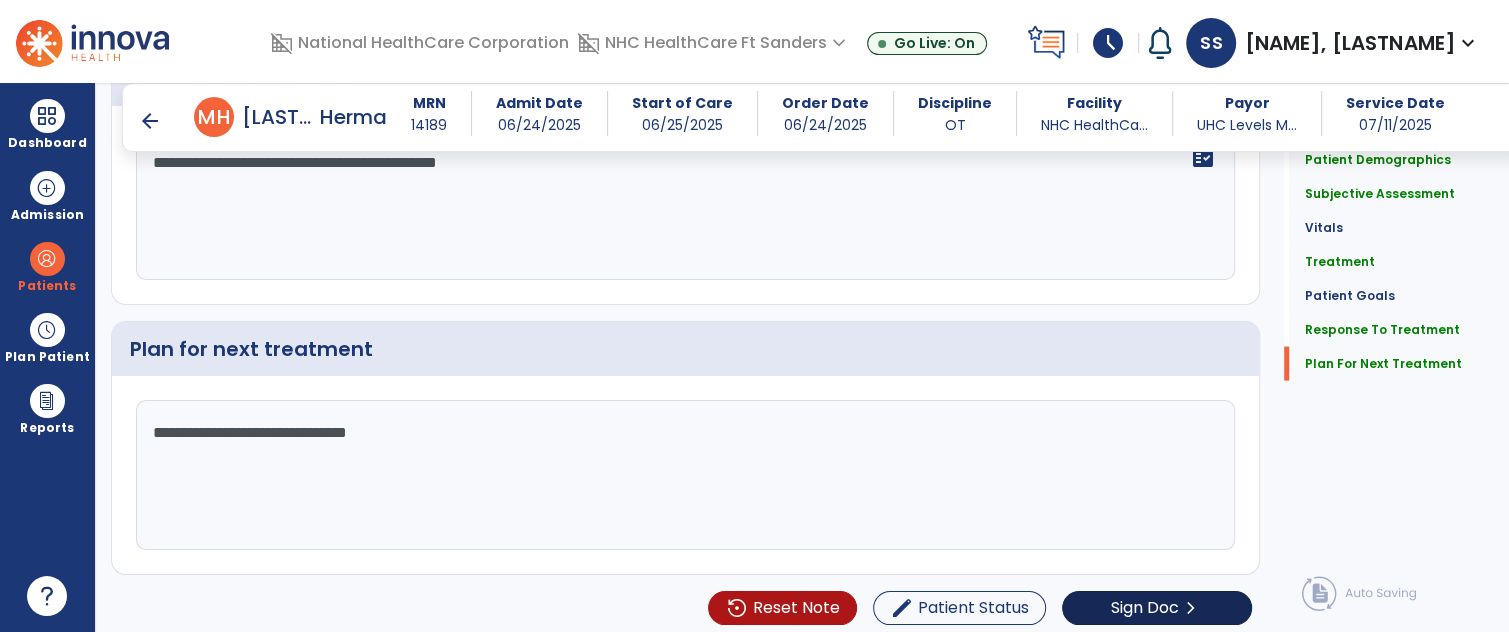 type on "**********" 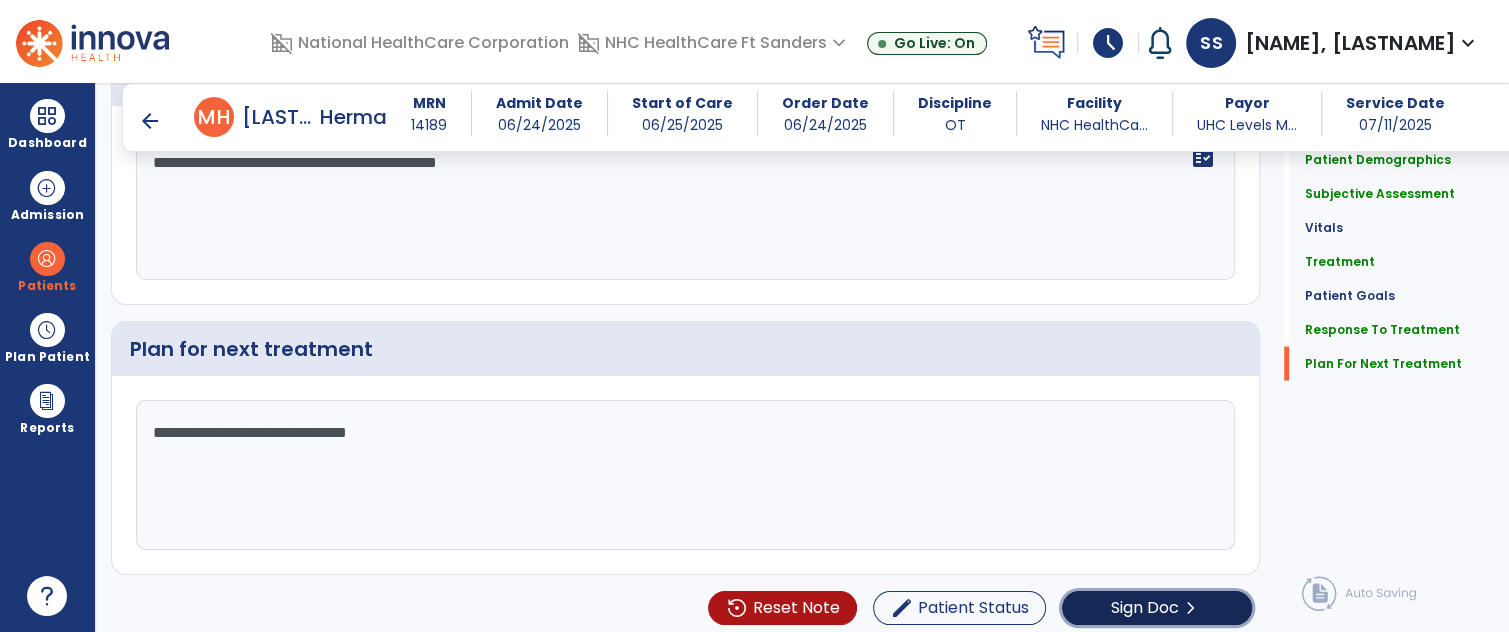 click on "Sign Doc" 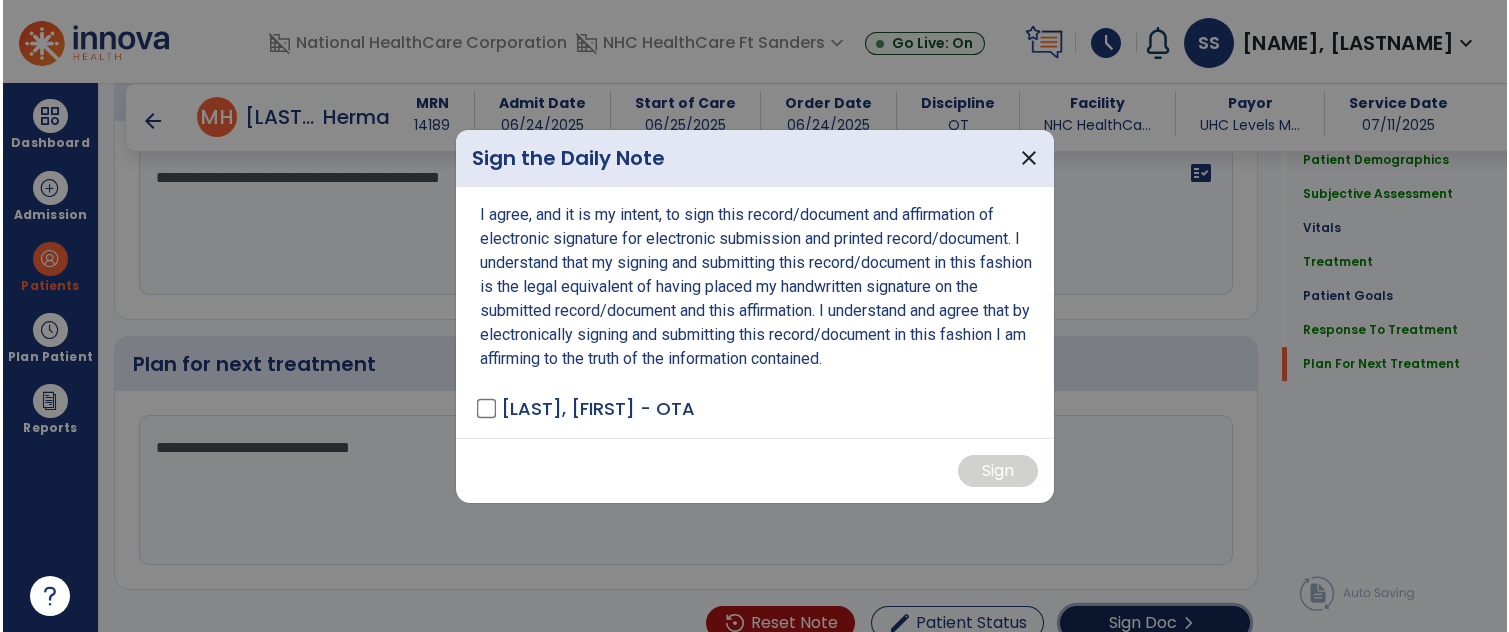scroll, scrollTop: 2965, scrollLeft: 0, axis: vertical 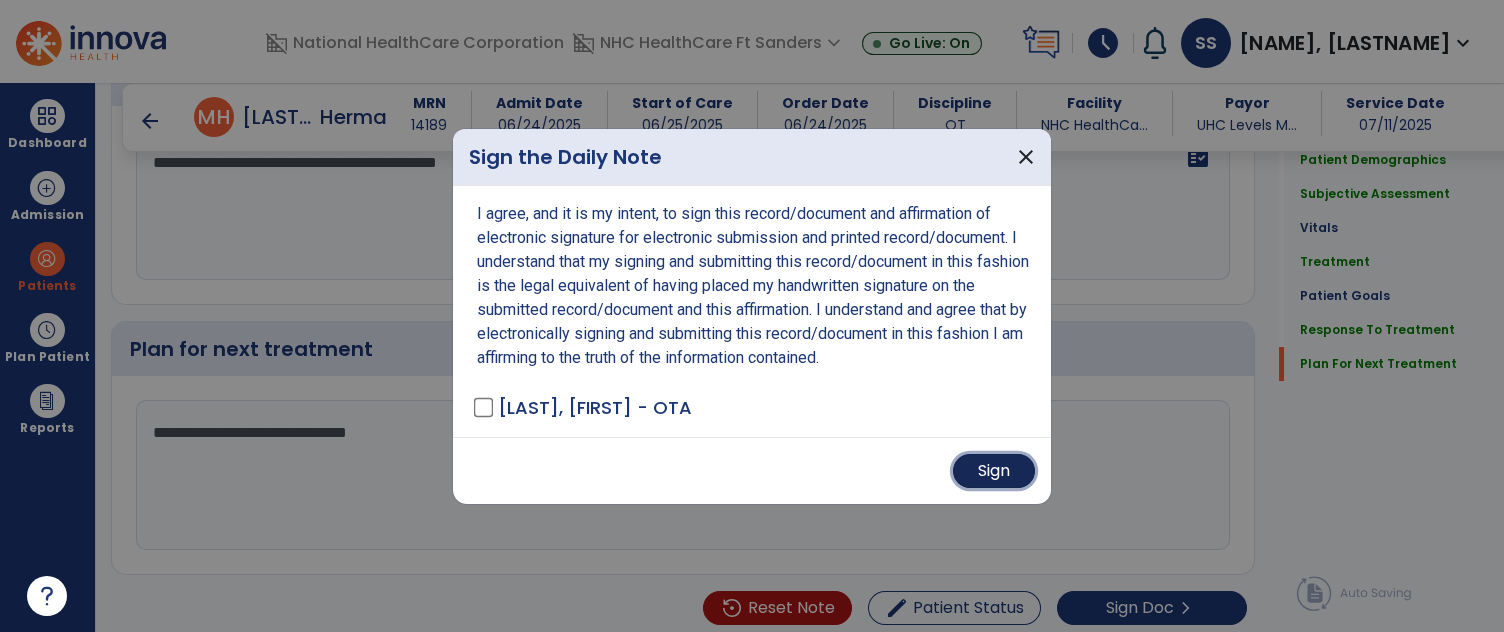 click on "Sign" at bounding box center [994, 471] 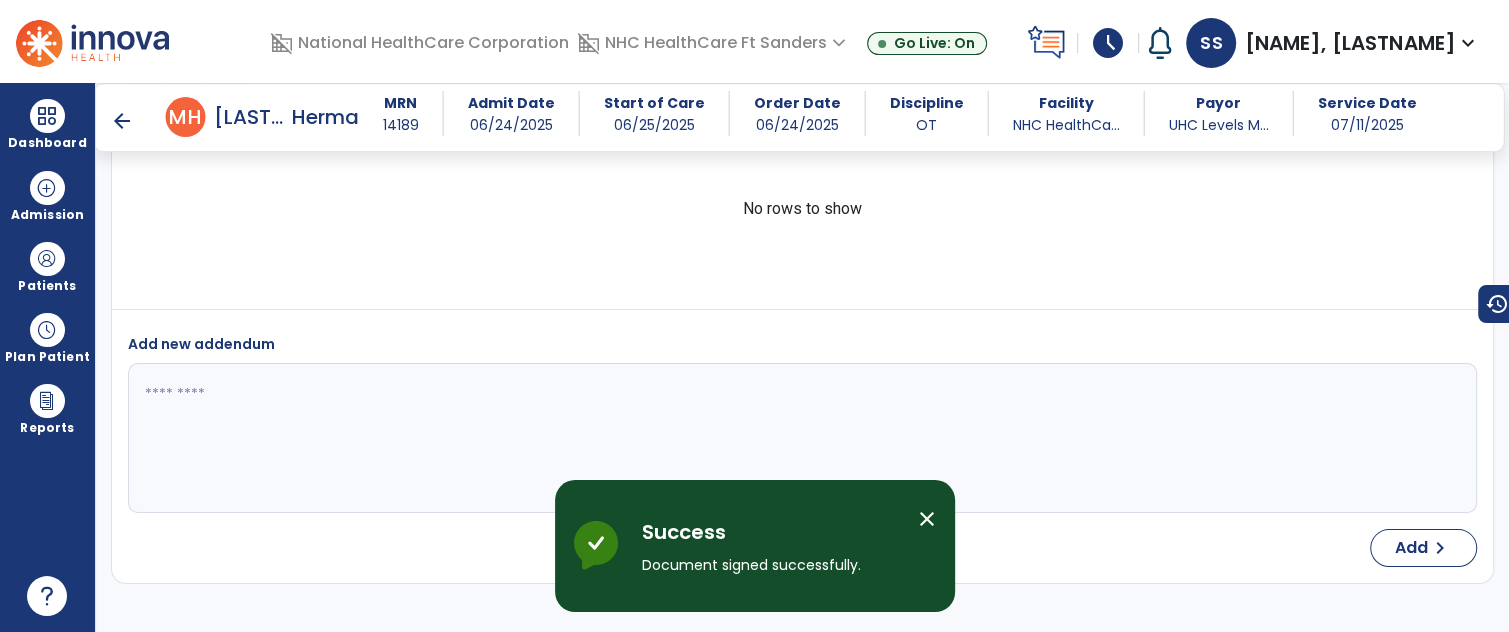 scroll, scrollTop: 3803, scrollLeft: 0, axis: vertical 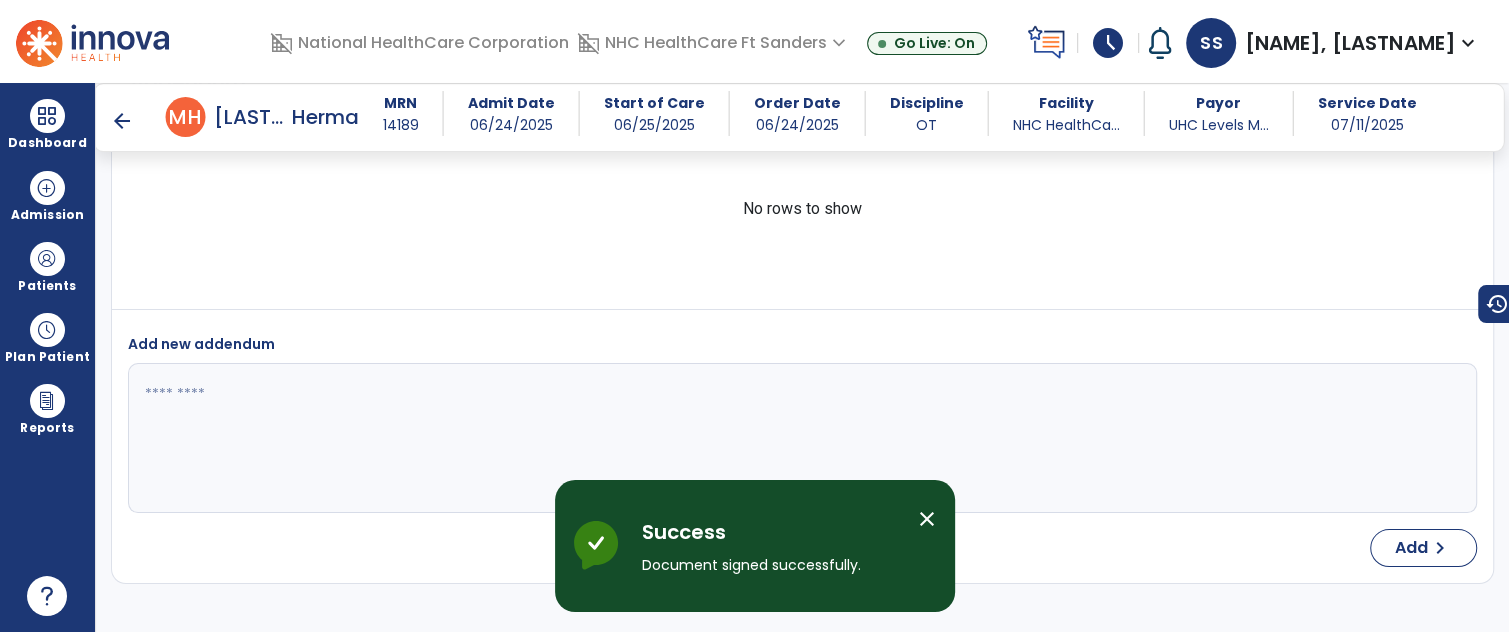 click on "arrow_back" at bounding box center [122, 121] 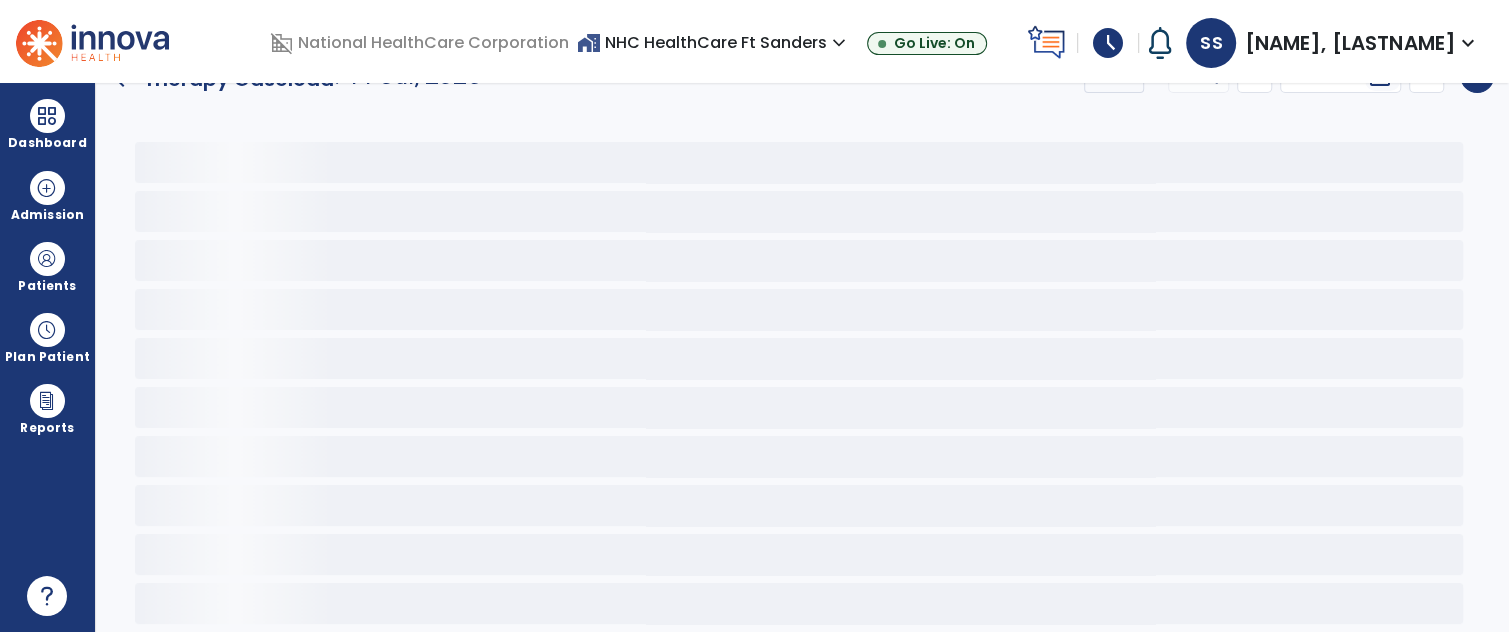 scroll, scrollTop: 30, scrollLeft: 0, axis: vertical 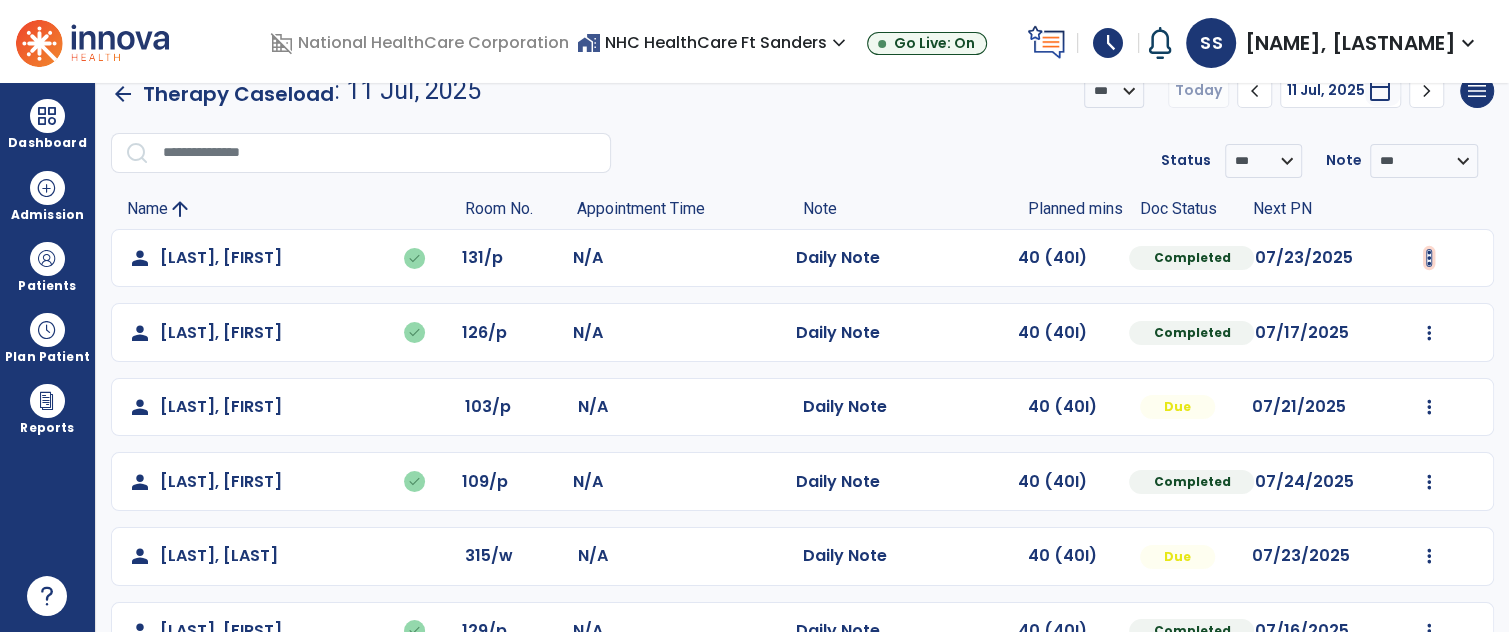 click at bounding box center (1429, 258) 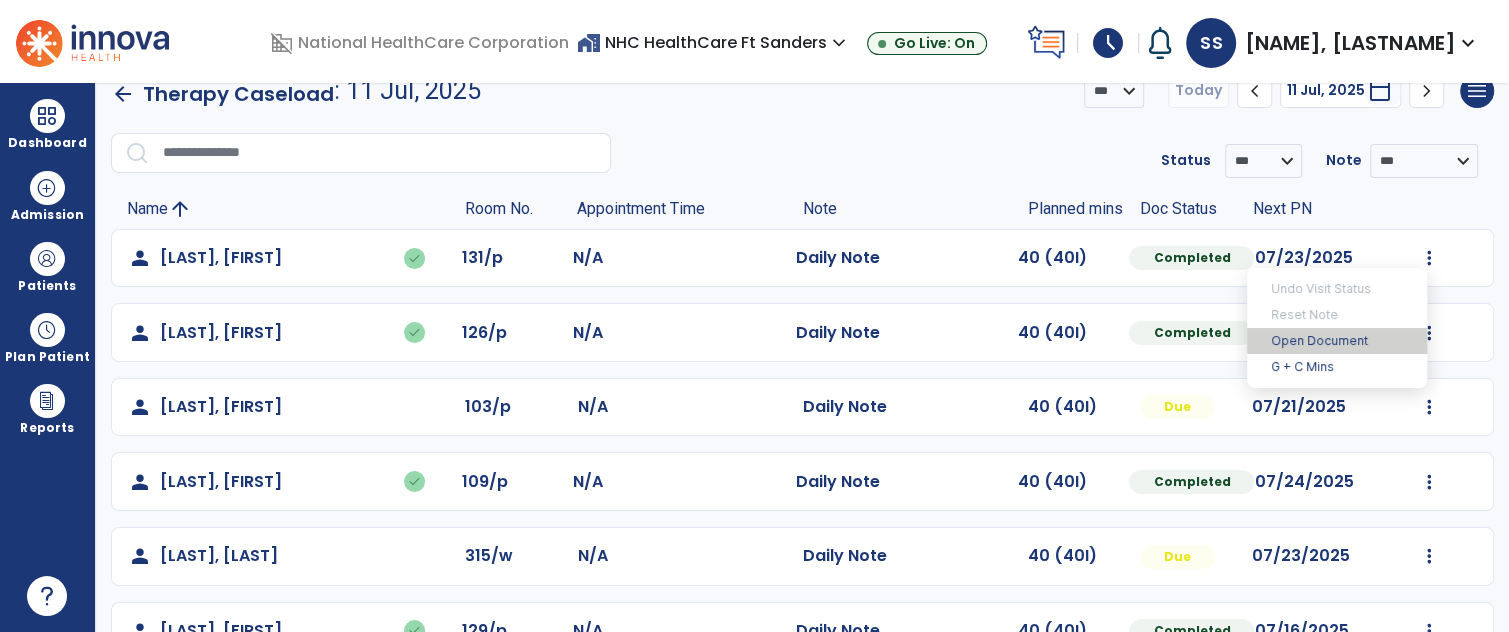 click on "Open Document" at bounding box center [1337, 341] 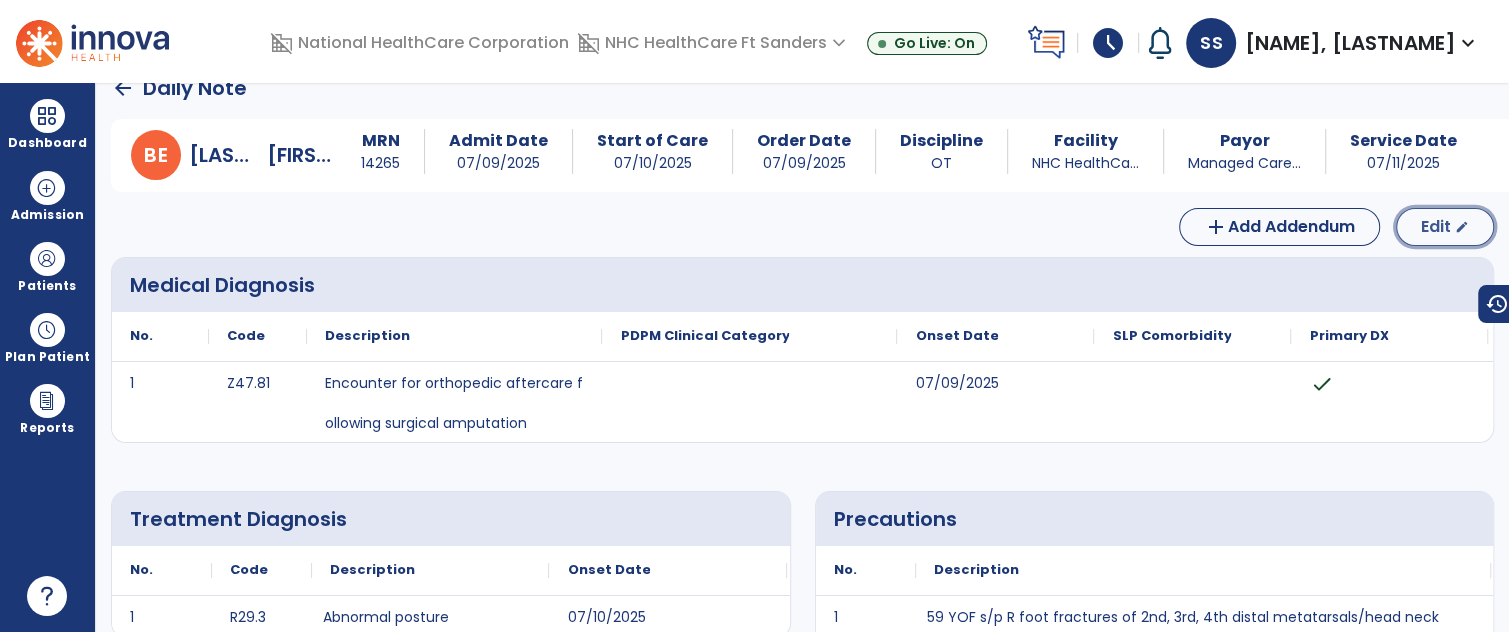 click on "Edit" 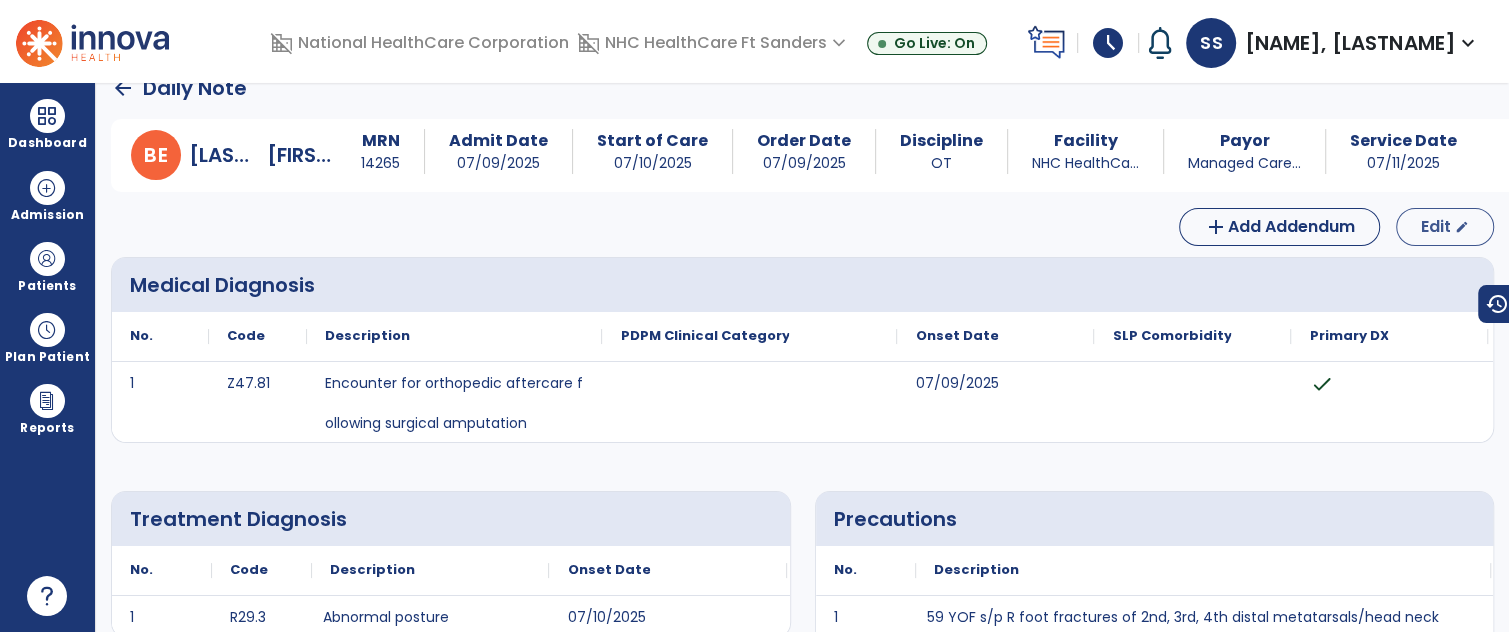 select on "*" 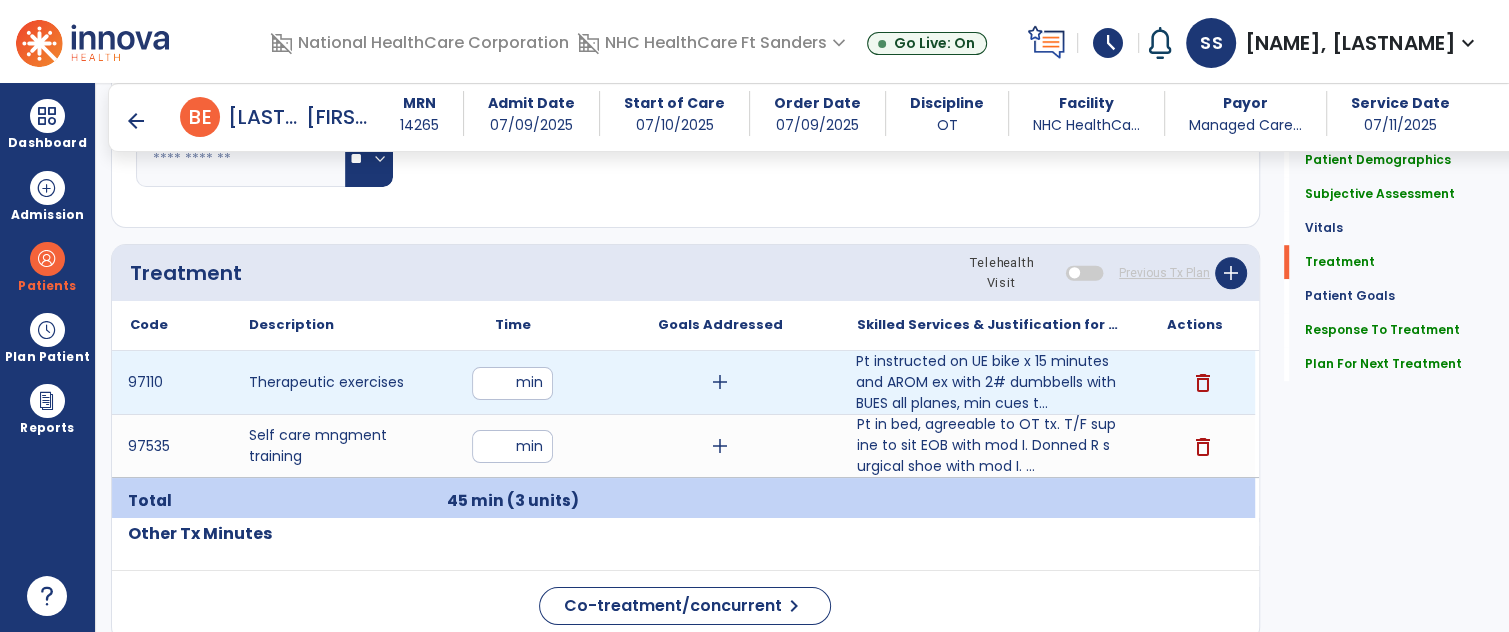 click on "Pt instructed on UE bike x 15 minutes and AROM ex with 2# dumbbells with BUES all planes, min cues t..." at bounding box center (987, 382) 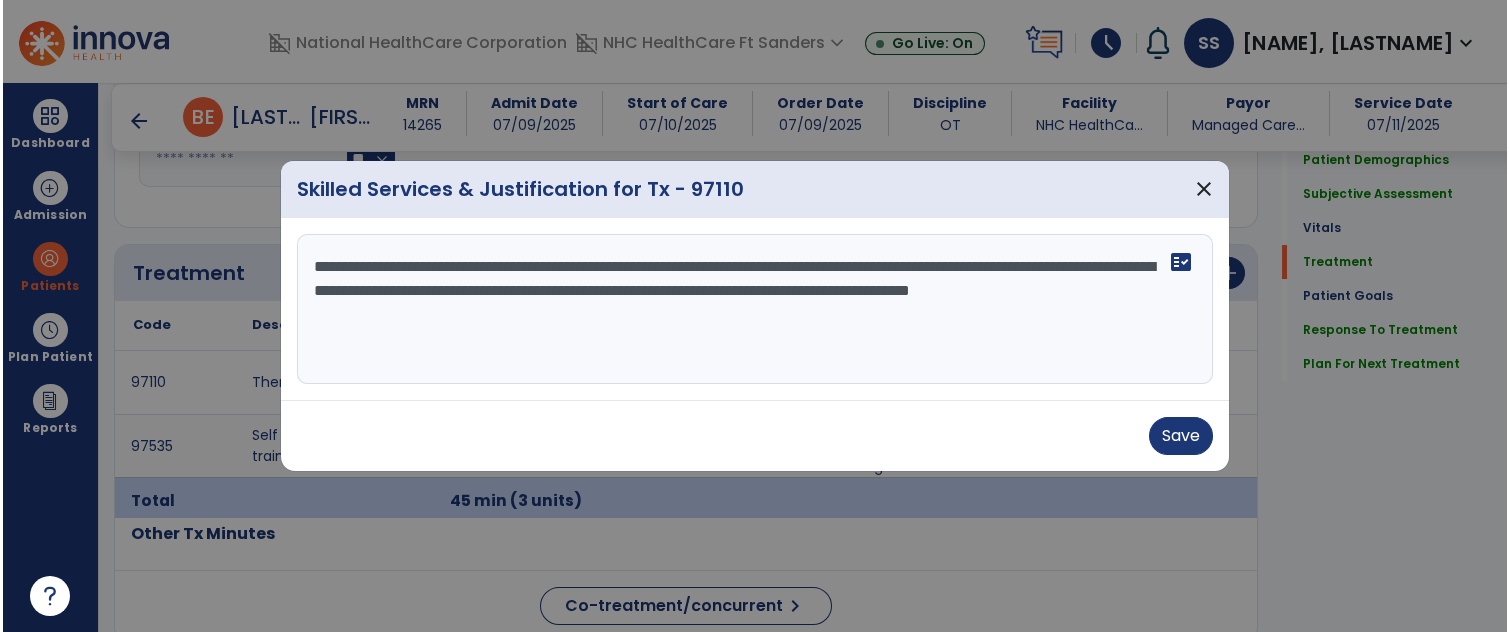 scroll, scrollTop: 1005, scrollLeft: 0, axis: vertical 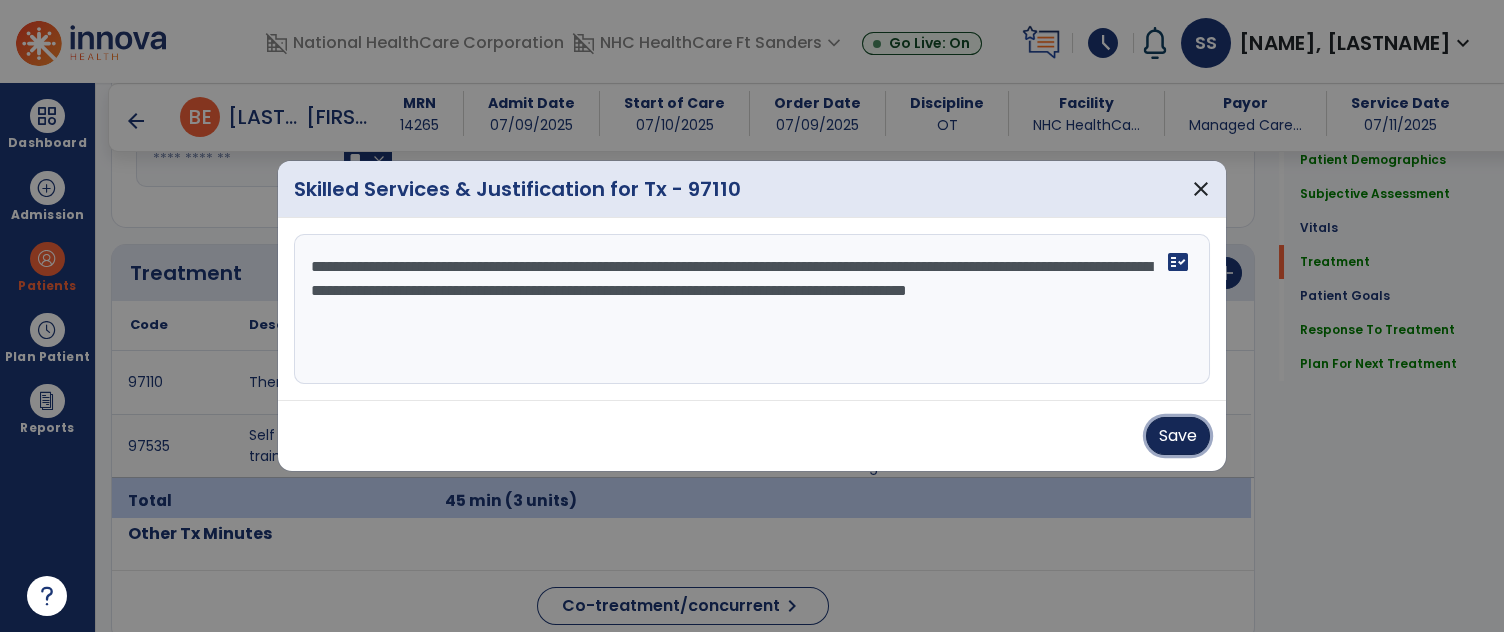 click on "Save" at bounding box center (1178, 436) 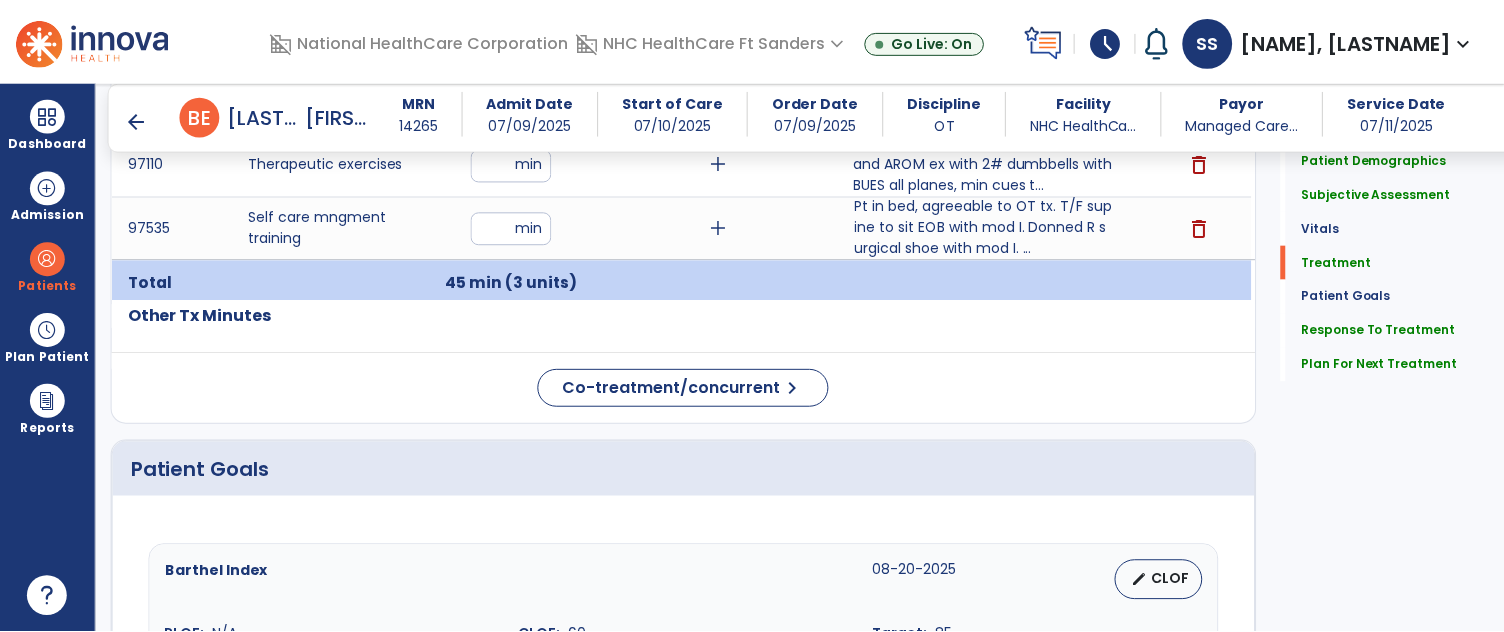 scroll, scrollTop: 1224, scrollLeft: 0, axis: vertical 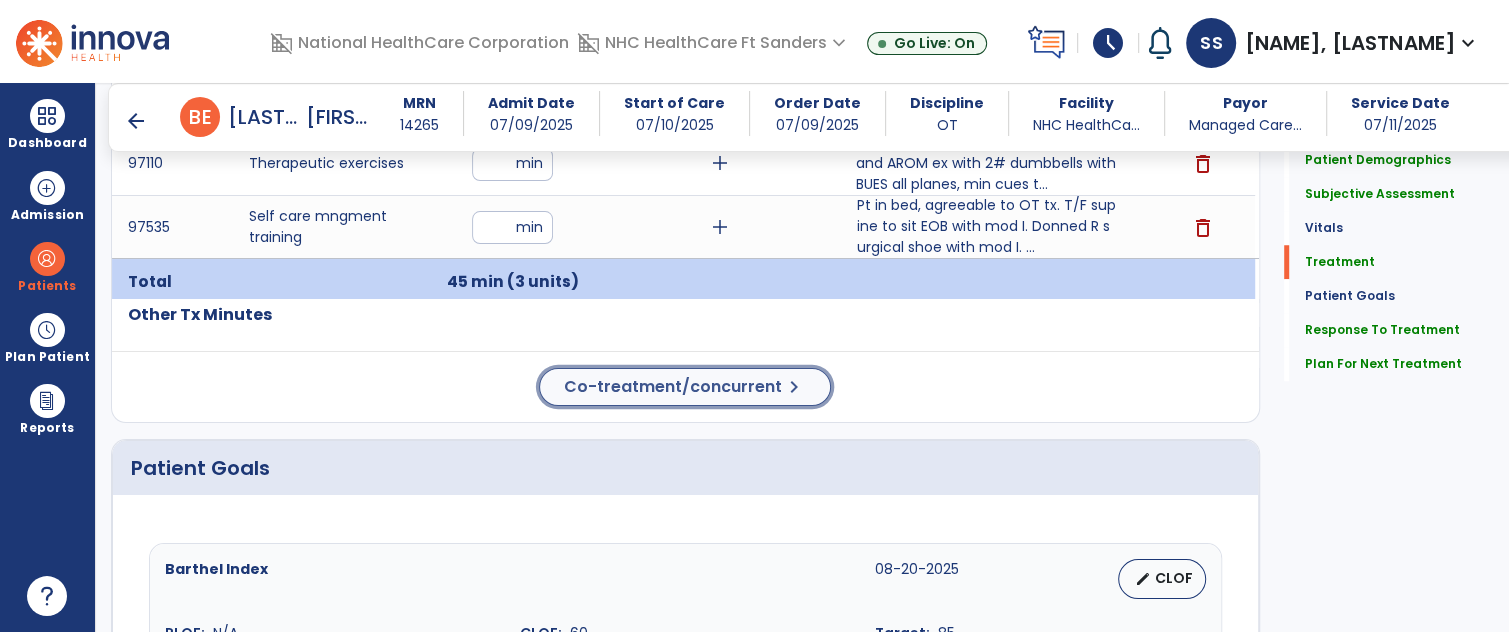 click on "chevron_right" 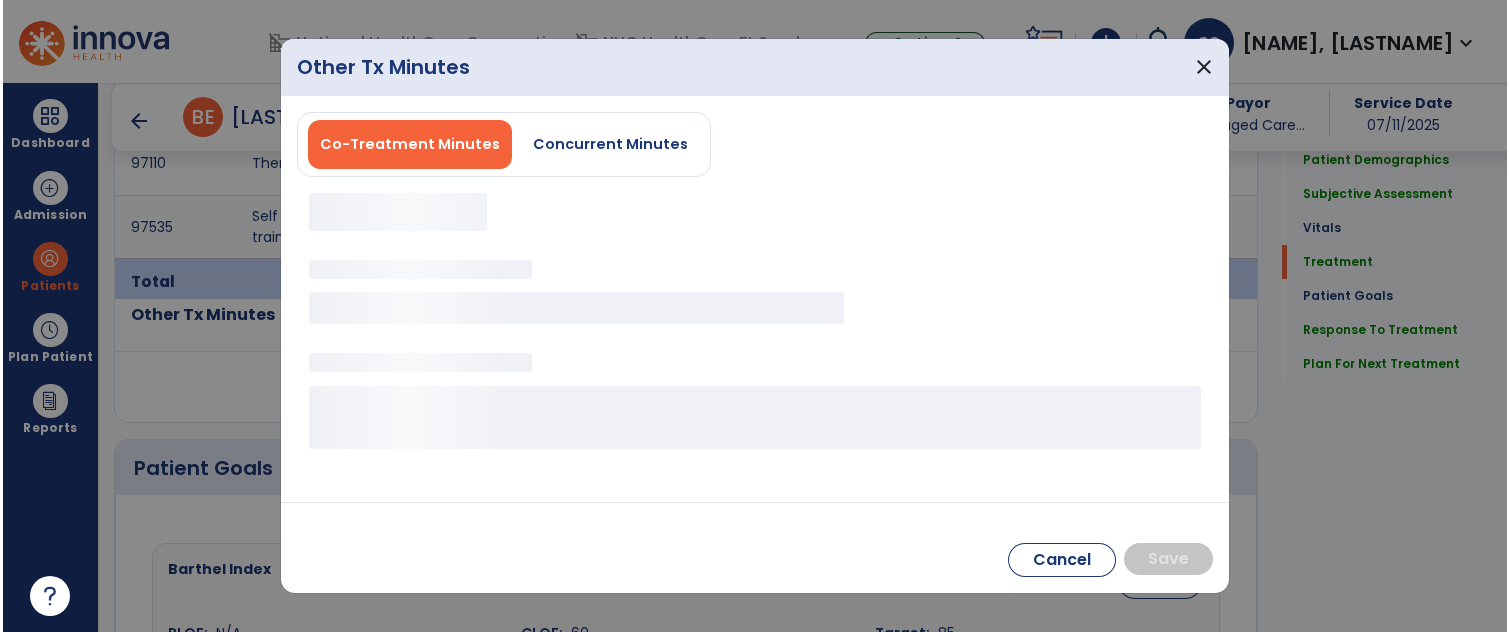 scroll, scrollTop: 1224, scrollLeft: 0, axis: vertical 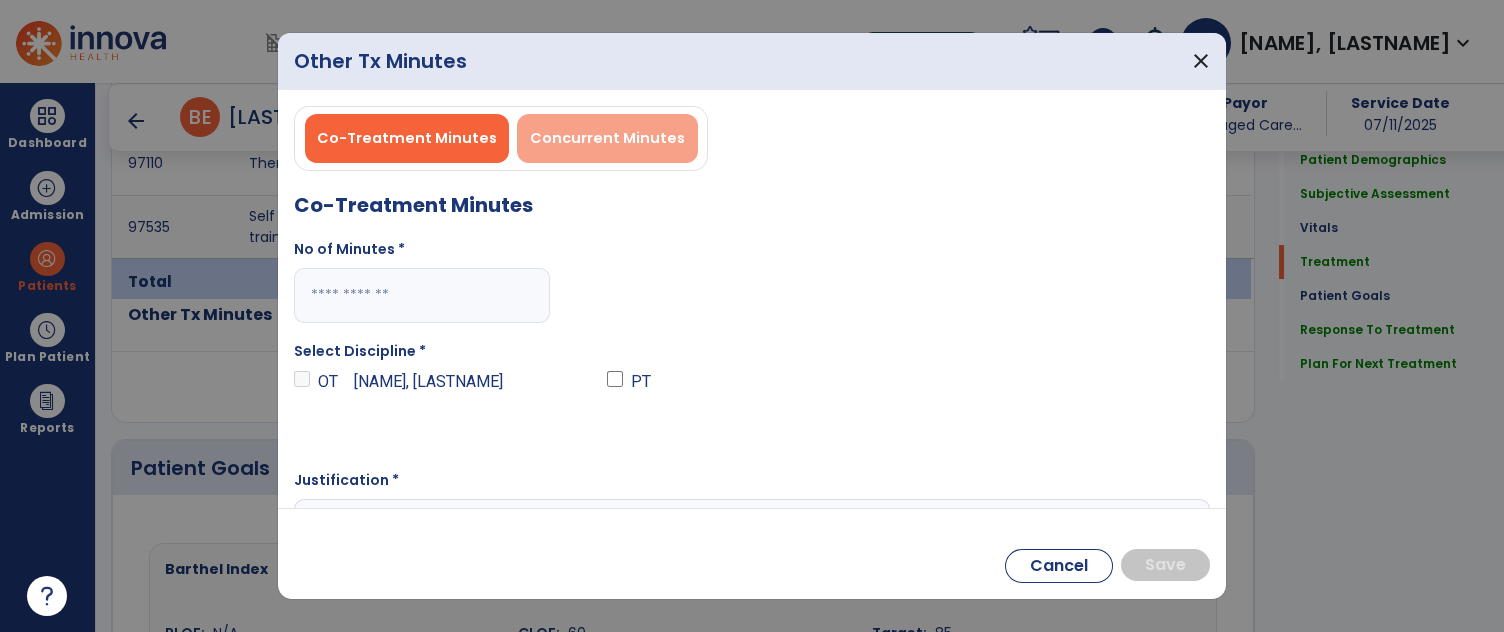 click on "Concurrent Minutes" at bounding box center (607, 138) 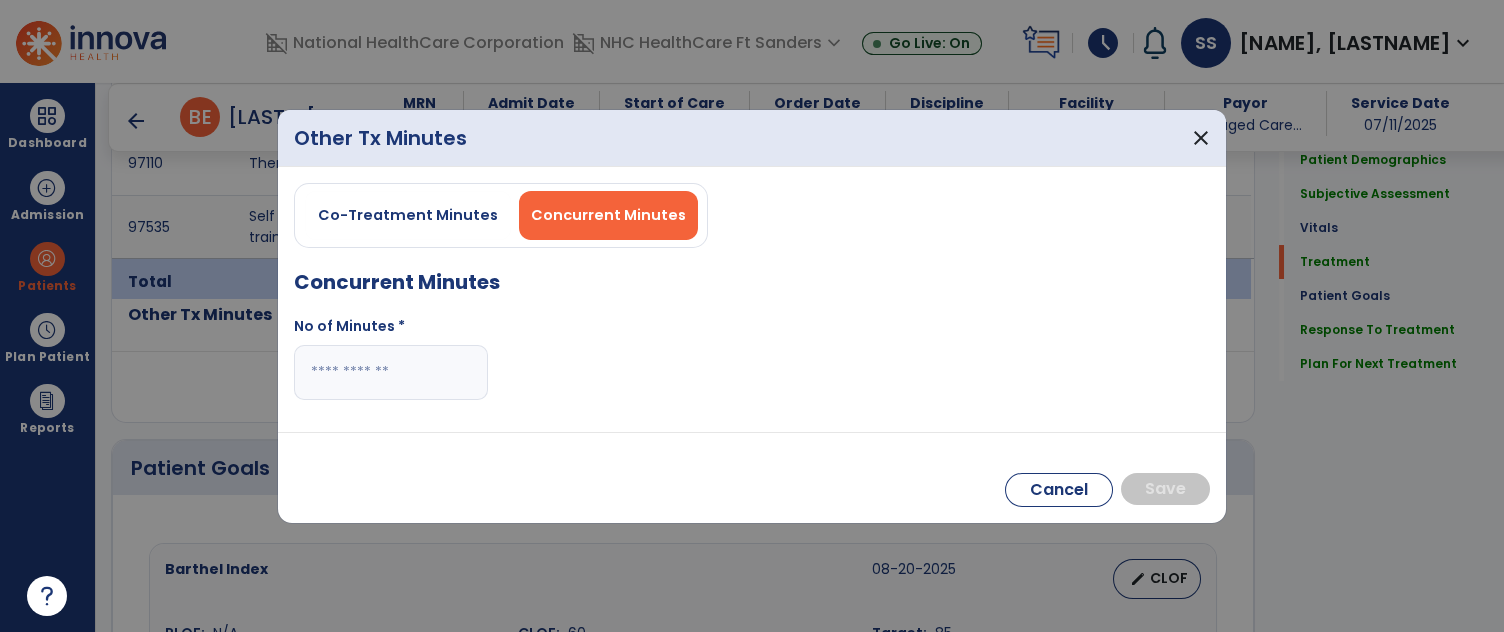 click at bounding box center (391, 372) 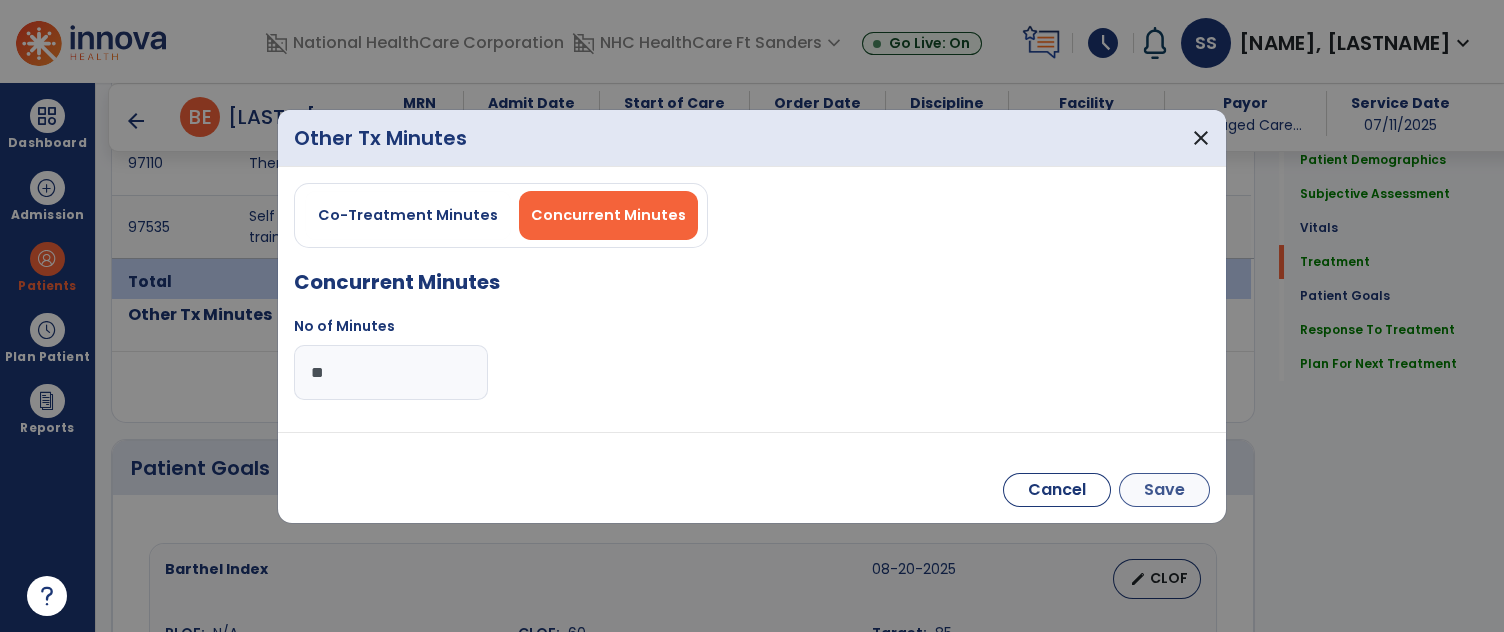 type on "**" 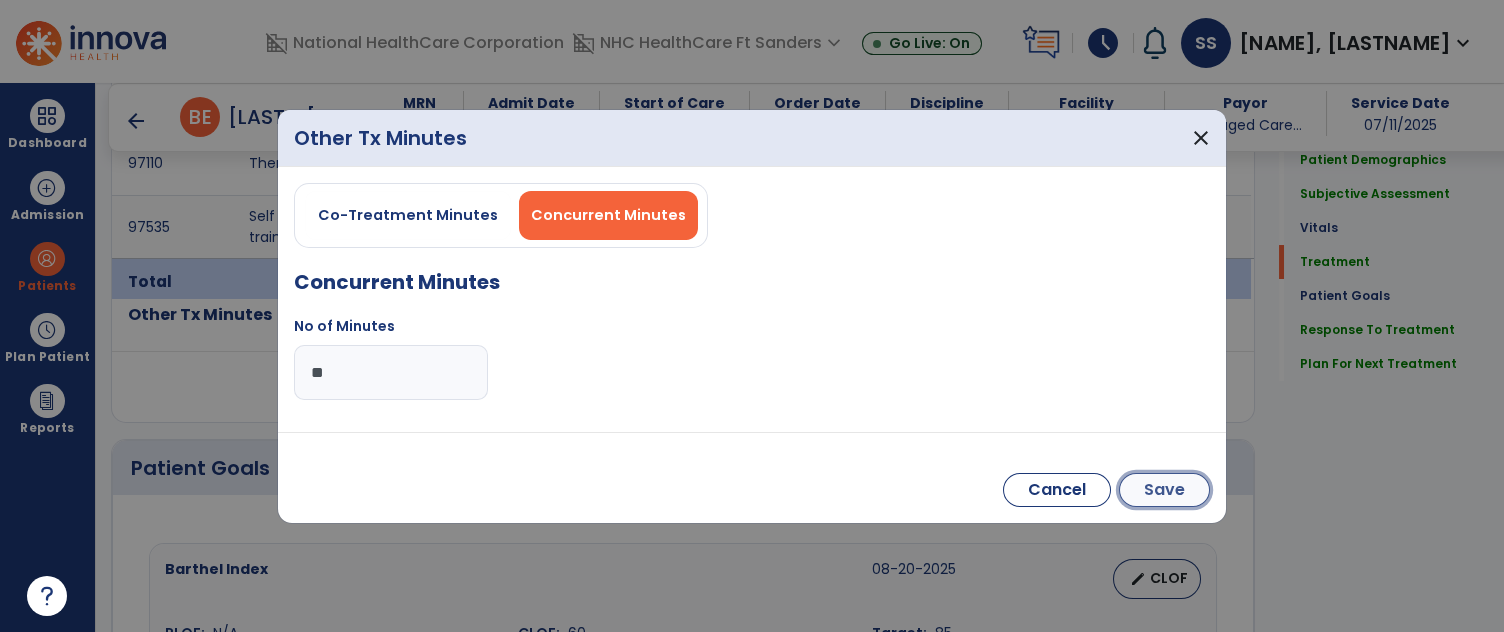 click on "Save" at bounding box center (1164, 490) 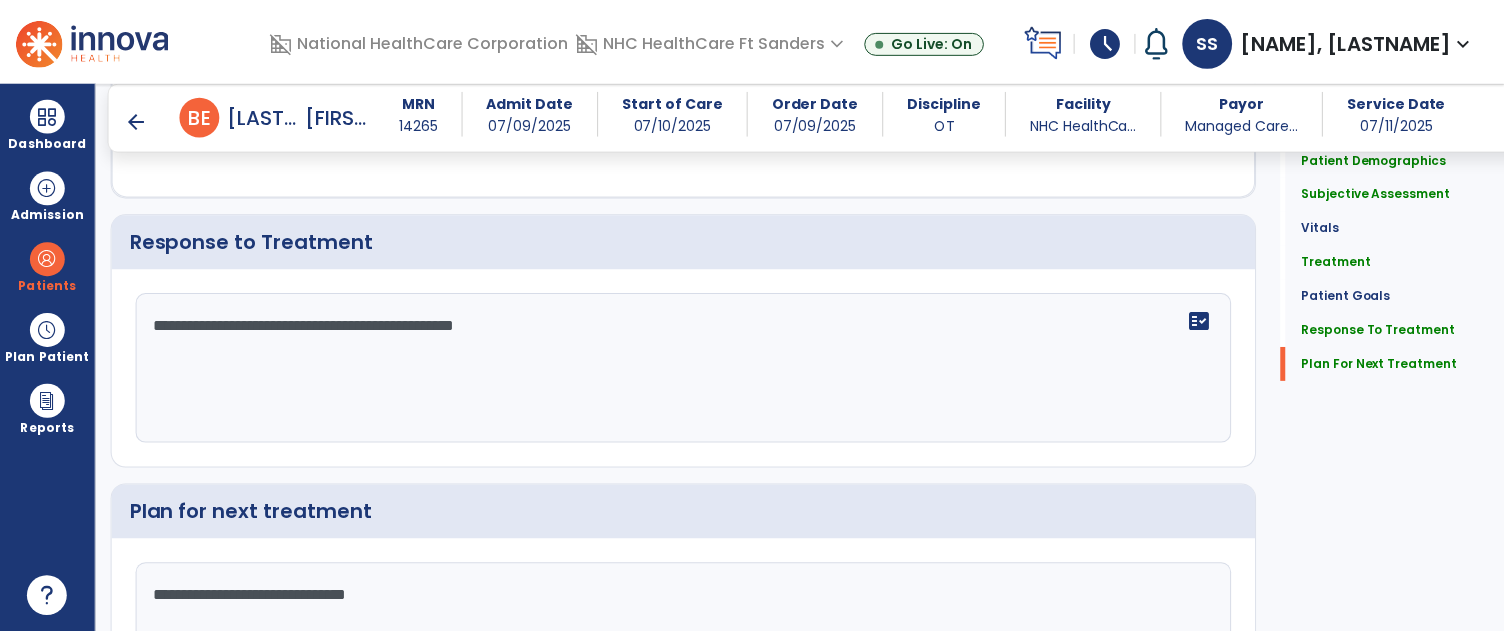 scroll, scrollTop: 2783, scrollLeft: 0, axis: vertical 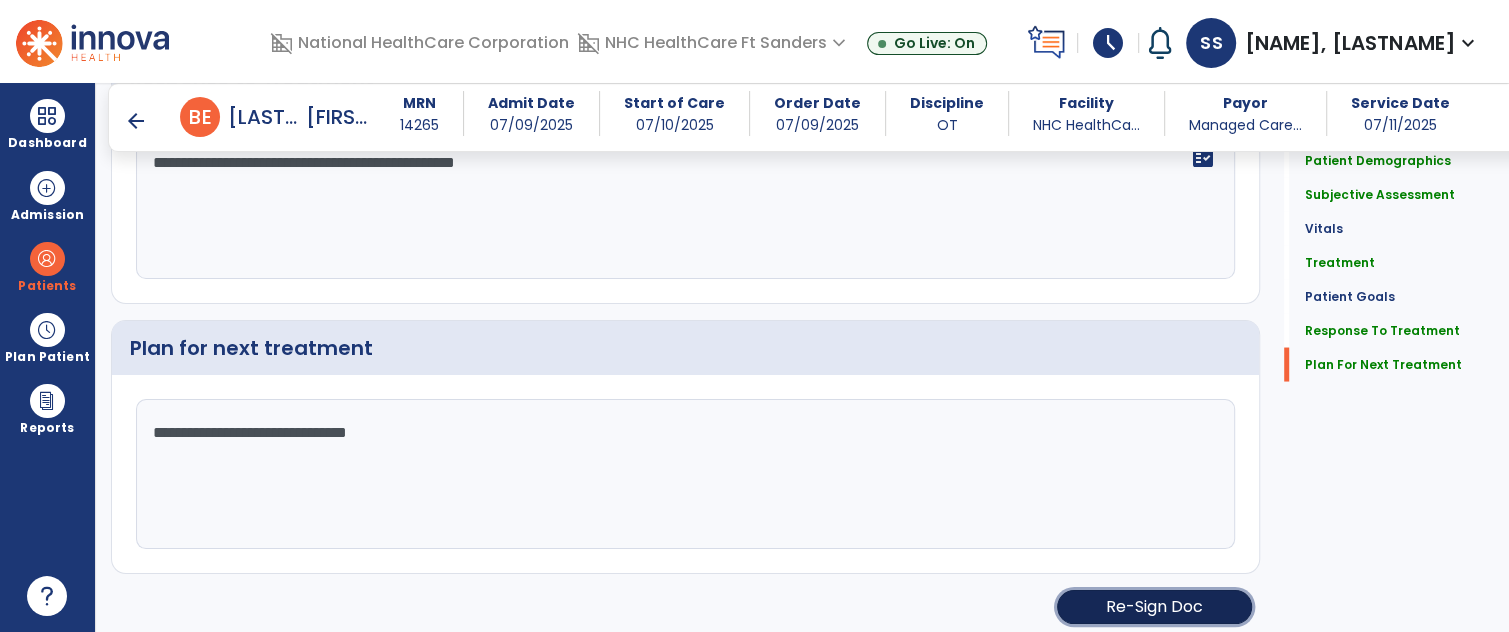 click on "Re-Sign Doc" 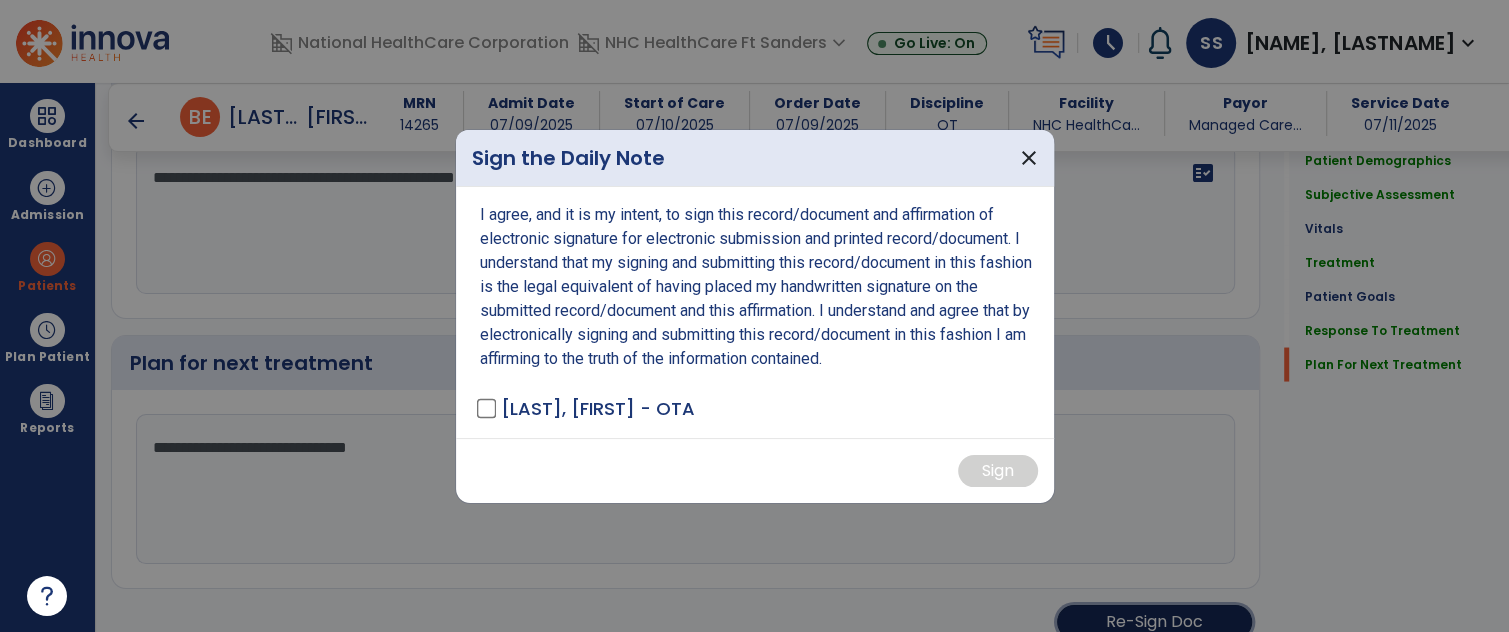 scroll, scrollTop: 2783, scrollLeft: 0, axis: vertical 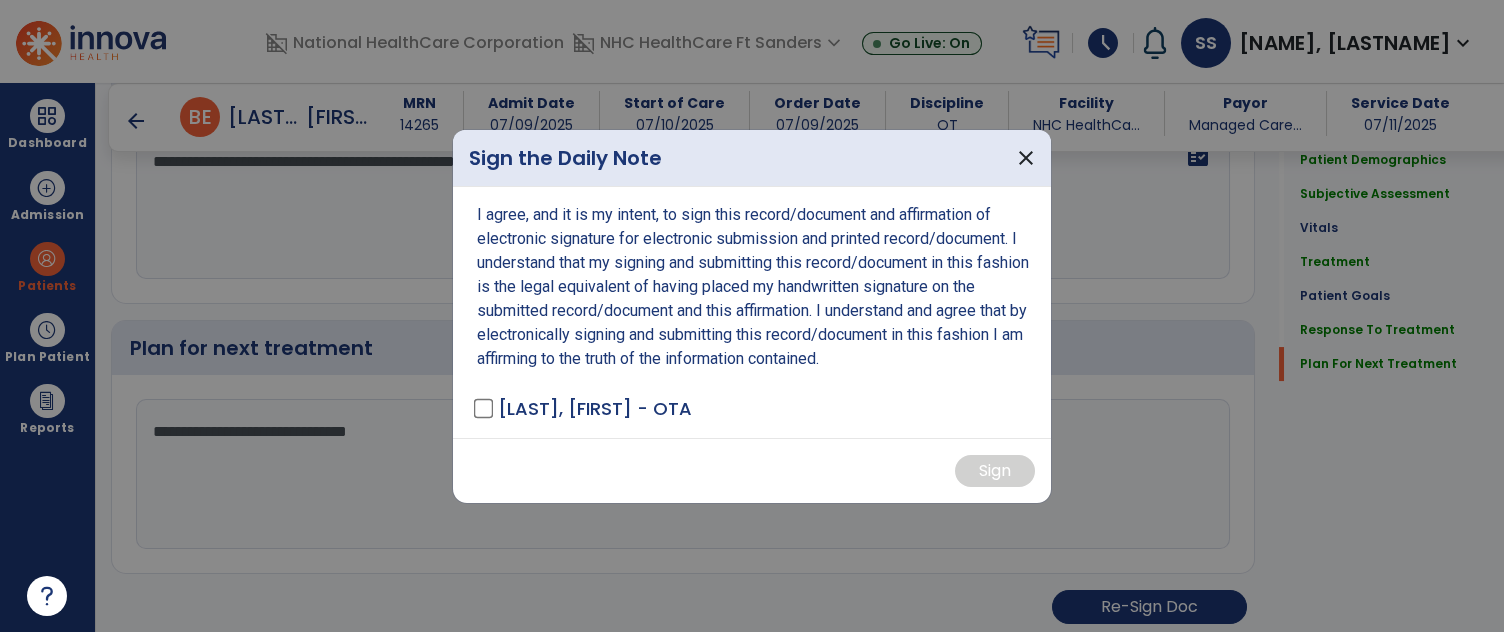 click on "I agree, and it is my intent, to sign this record/document and affirmation of electronic signature for electronic submission and printed record/document. I understand that my signing and submitting this record/document in this fashion is the legal equivalent of having placed my handwritten signature on the submitted record/document and this affirmation. I understand and agree that by electronically signing and submitting this record/document in this fashion I am affirming to the truth of the information contained. [LAST], [FIRST] - OTA" at bounding box center (752, 312) 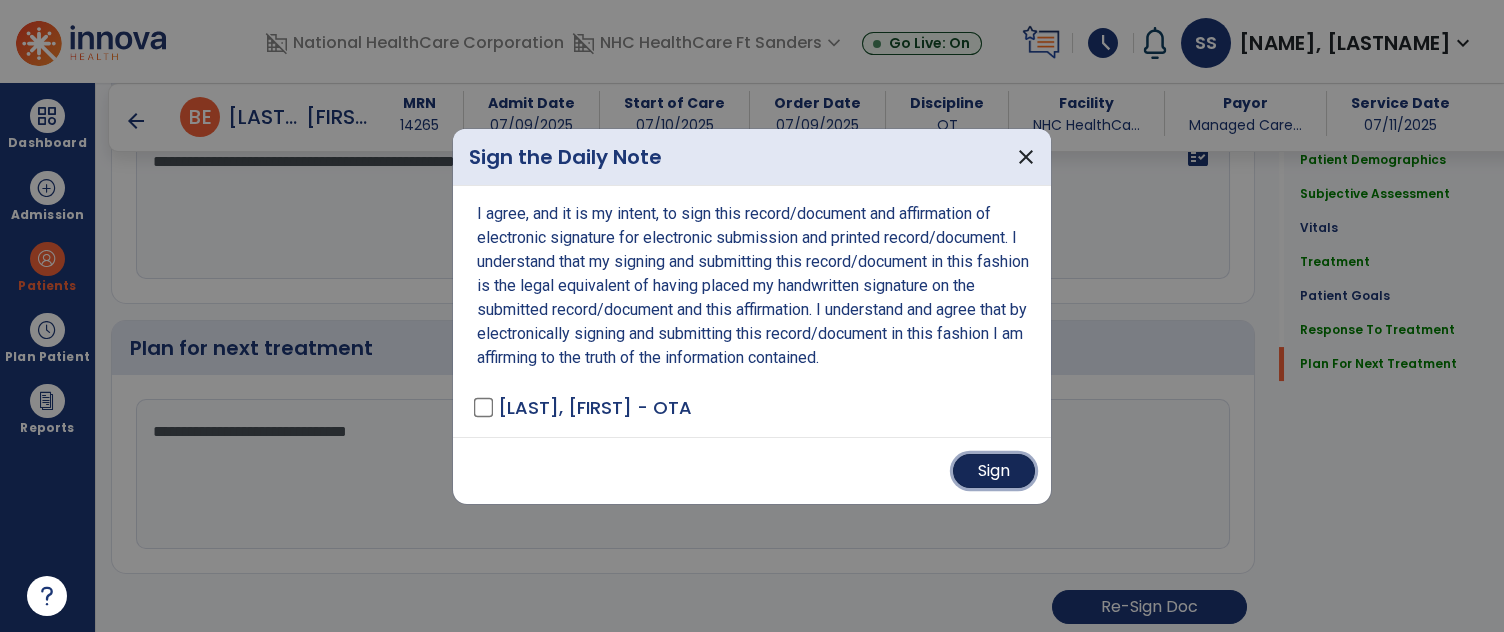 click on "Sign" at bounding box center (994, 471) 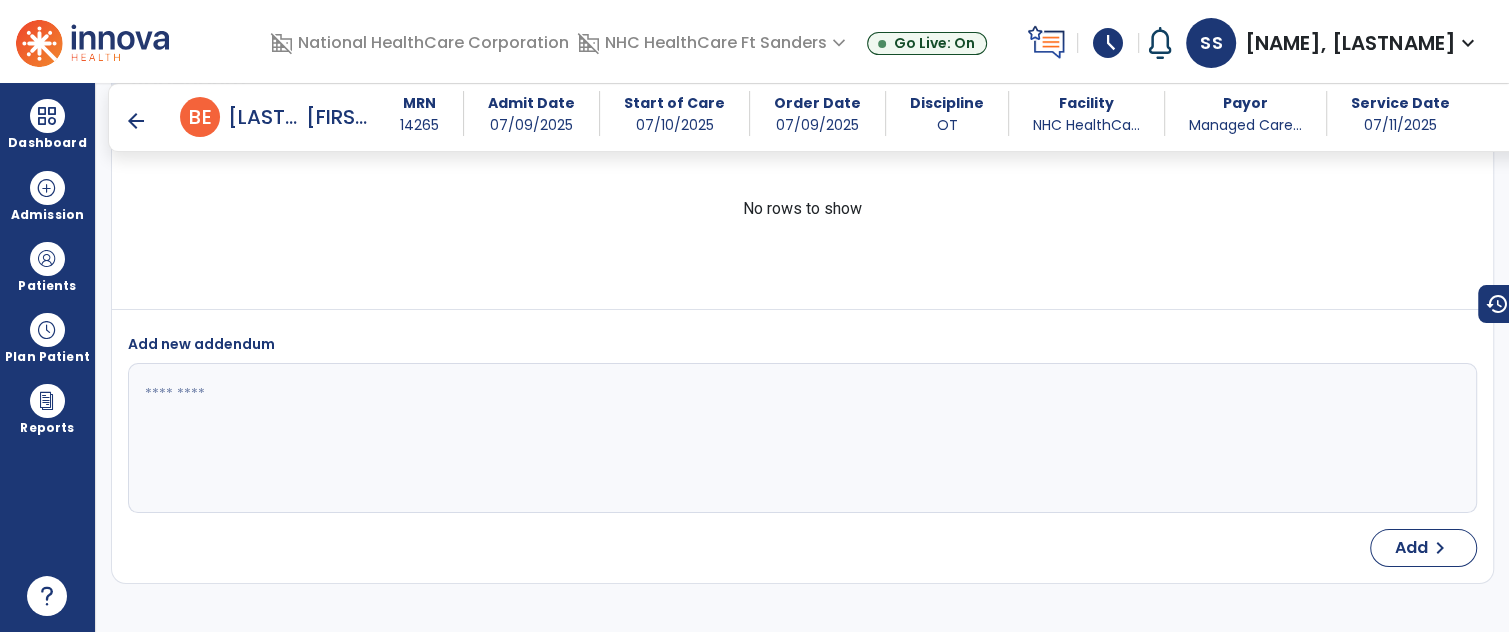 click on "arrow_back" at bounding box center [136, 121] 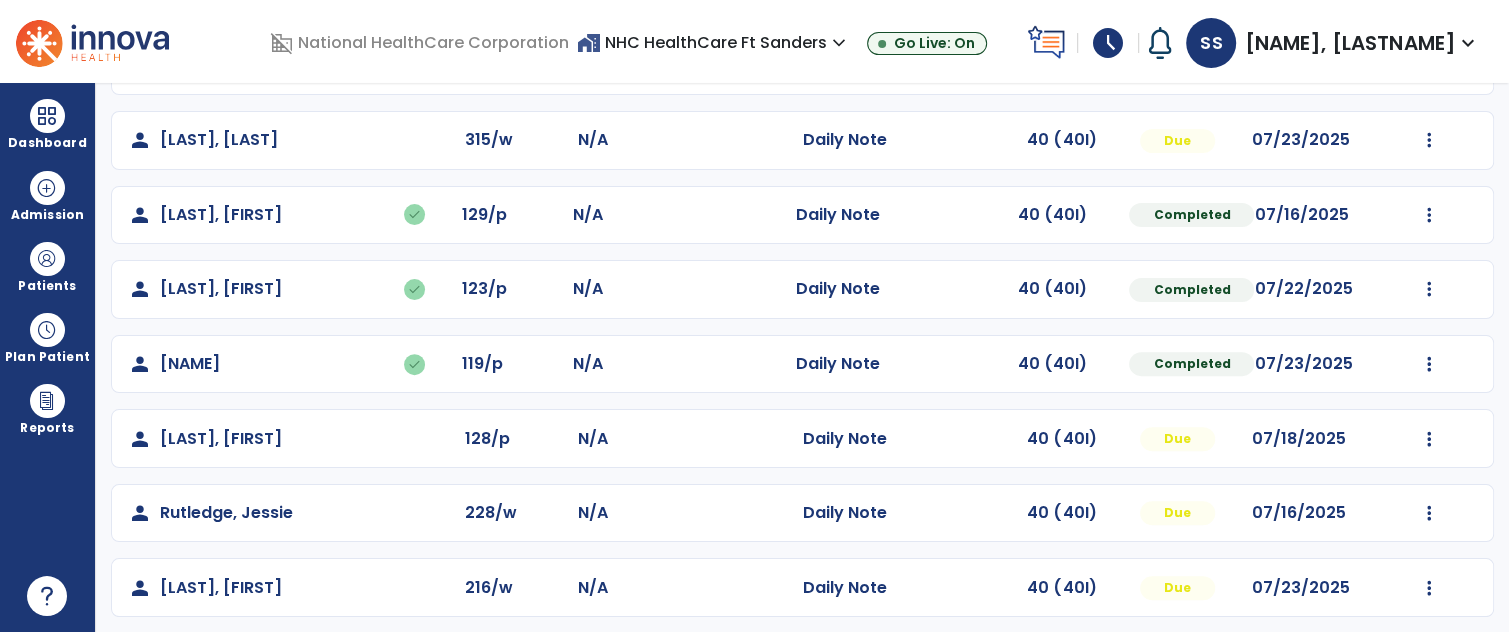 scroll, scrollTop: 454, scrollLeft: 0, axis: vertical 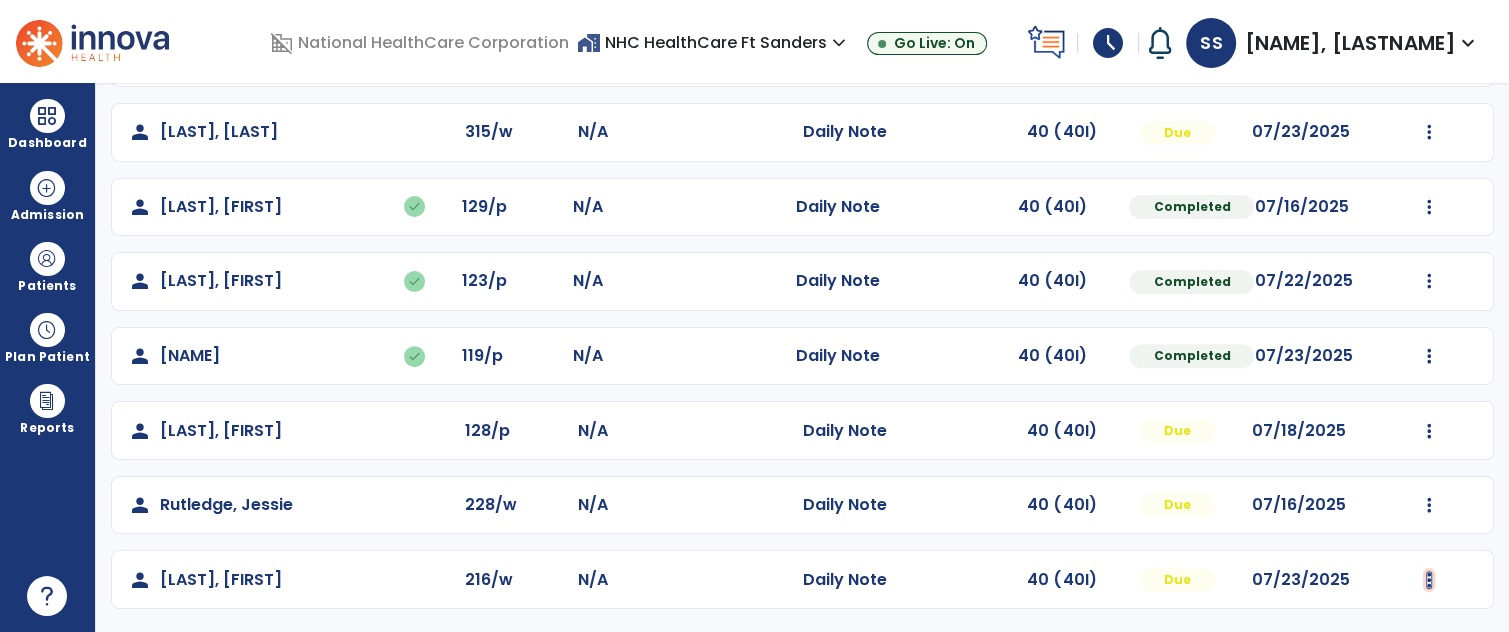 click at bounding box center [1429, -166] 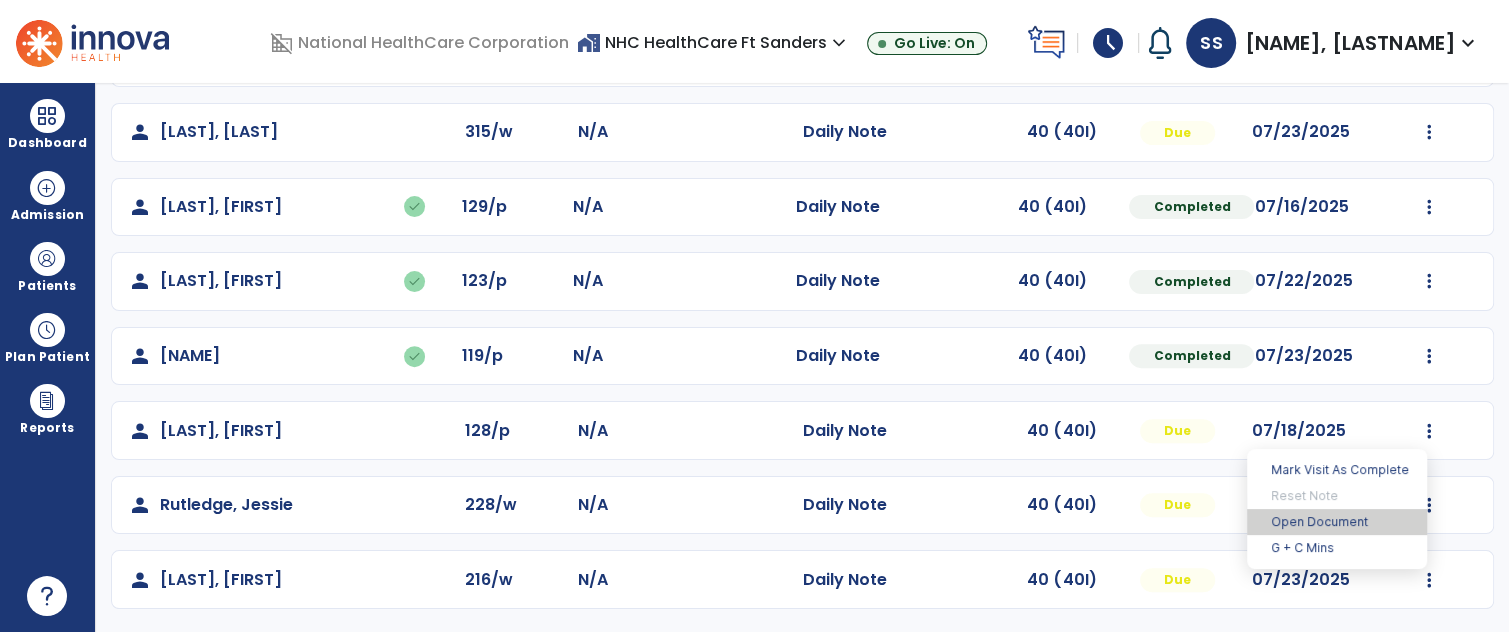 click on "Open Document" at bounding box center [1337, 522] 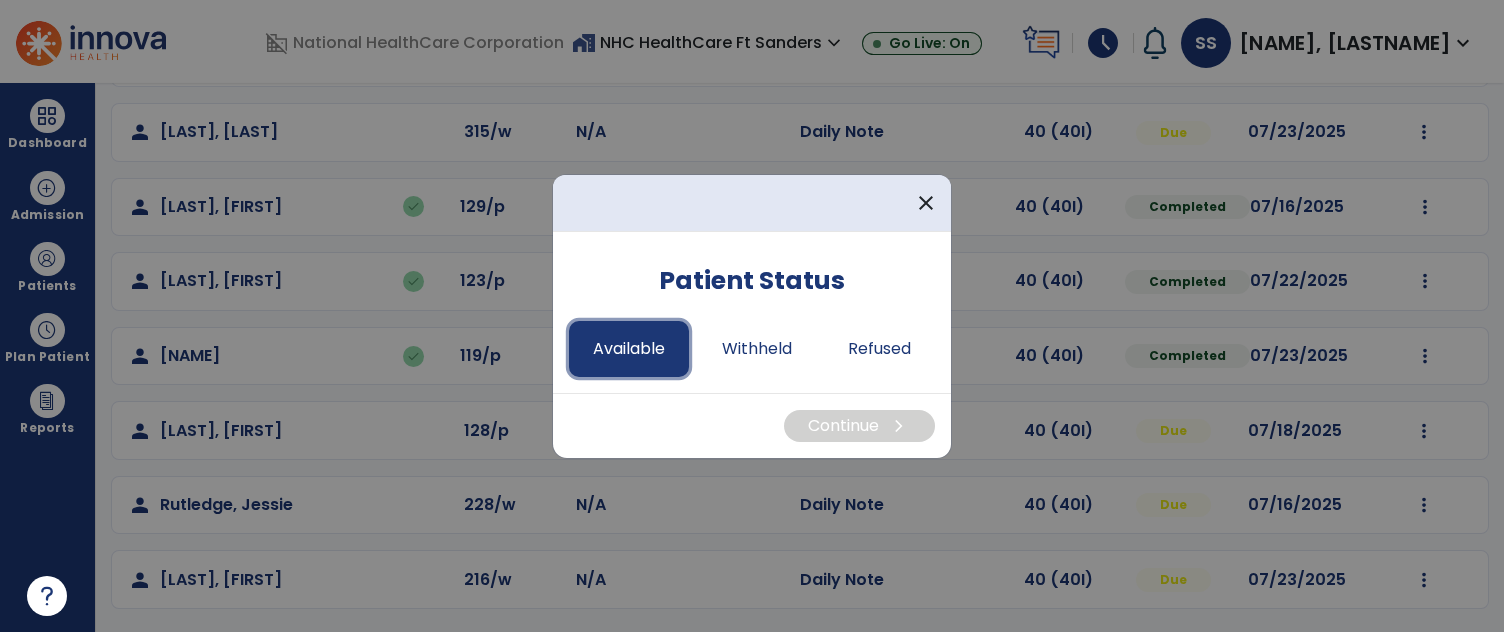 click on "Available" at bounding box center [629, 349] 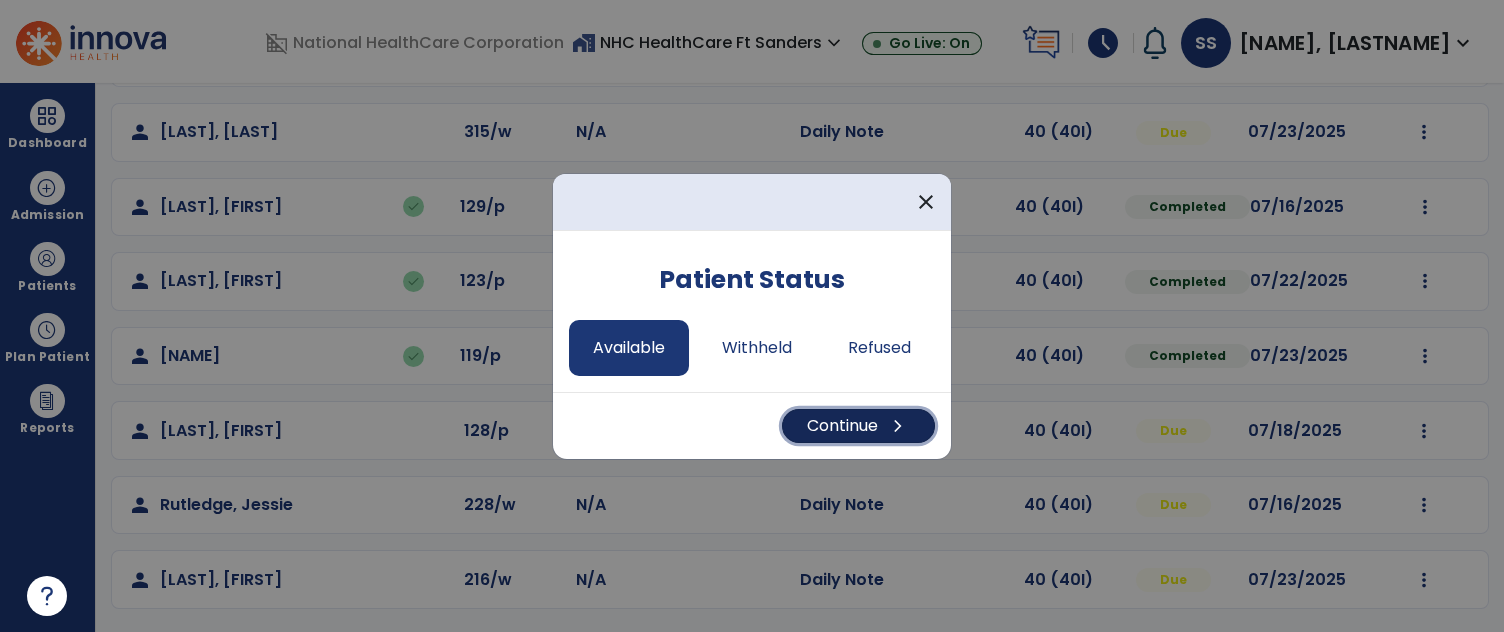 click on "chevron_right" at bounding box center (898, 426) 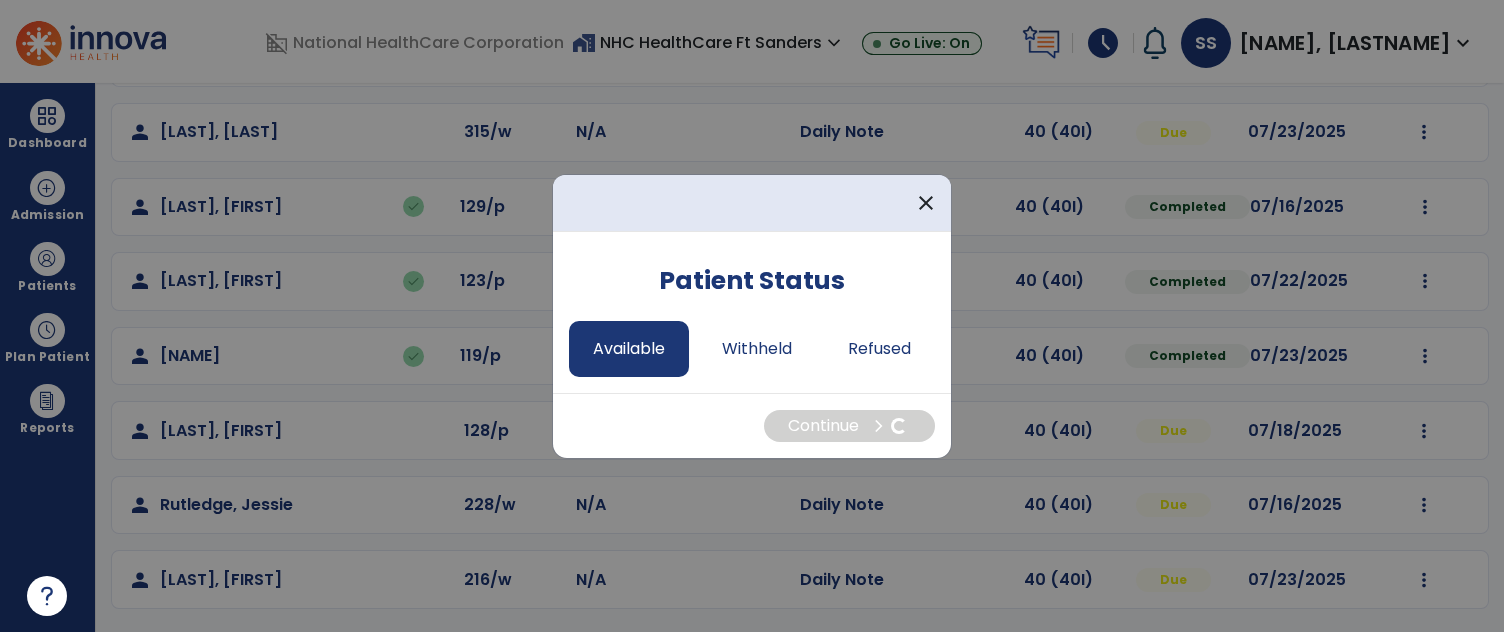 select on "*" 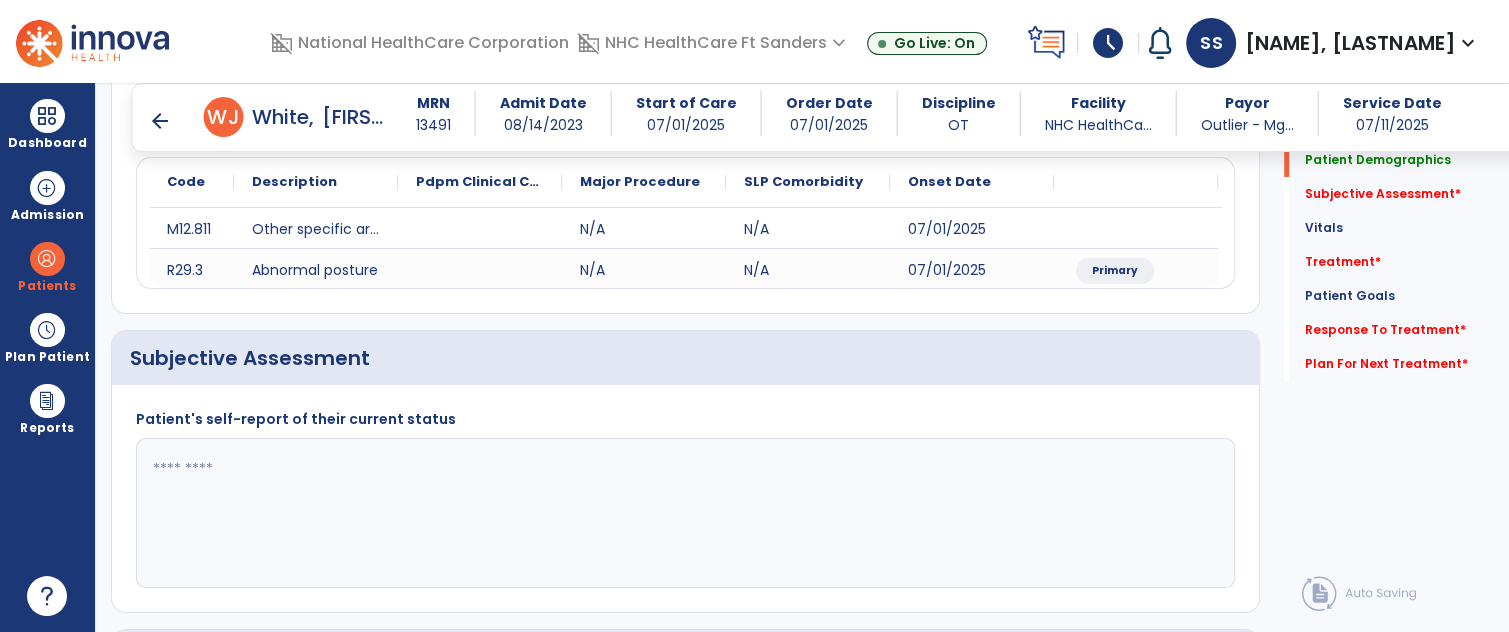scroll, scrollTop: 253, scrollLeft: 0, axis: vertical 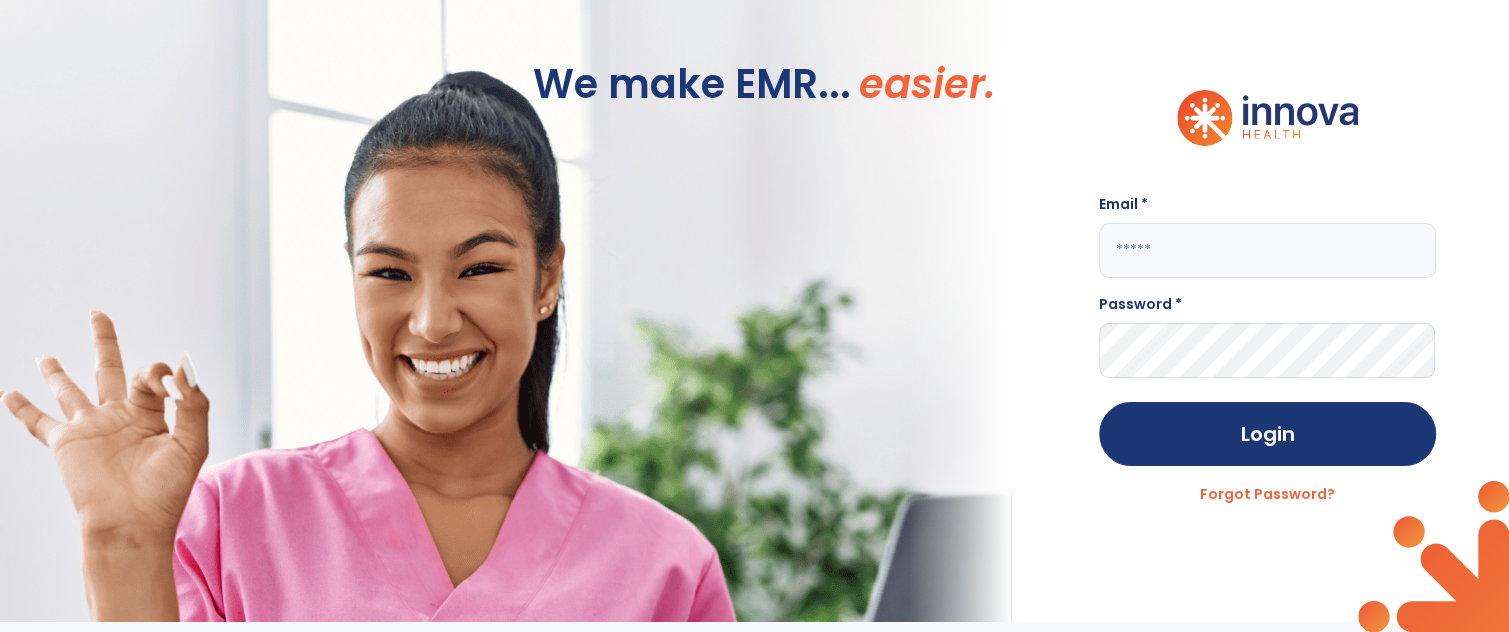 type on "**********" 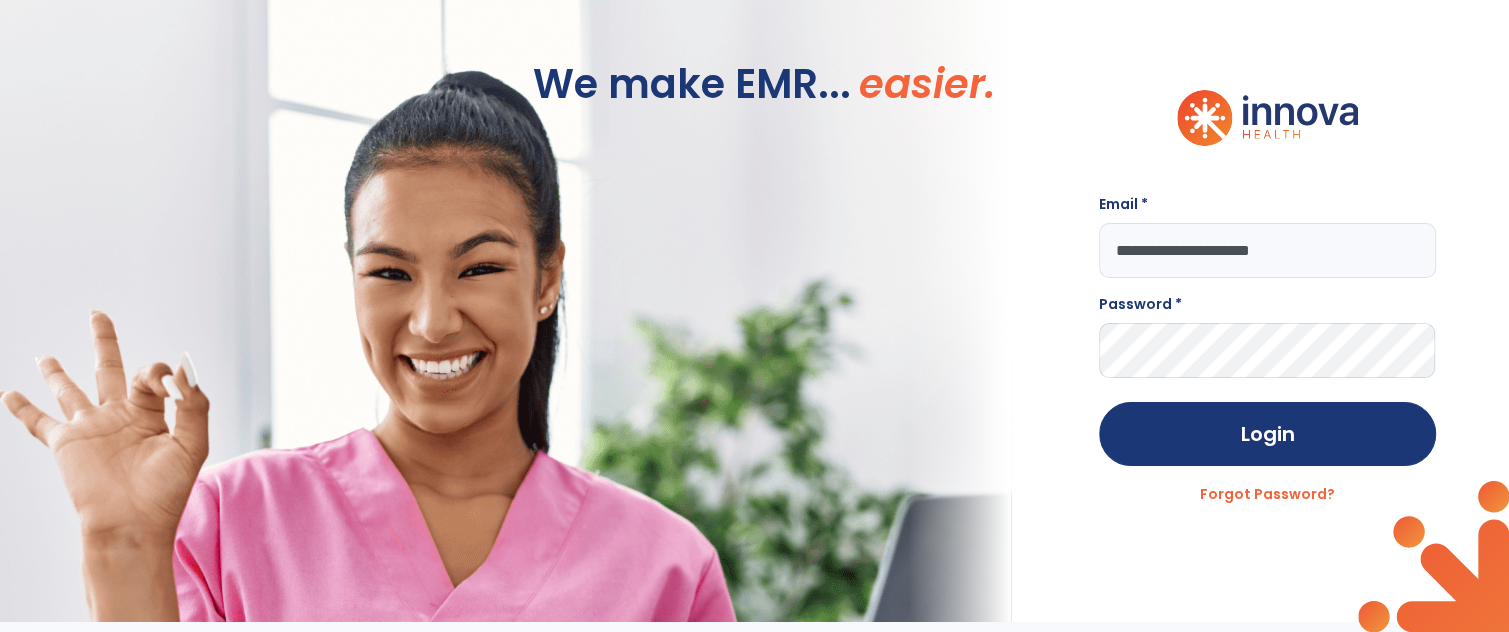 scroll, scrollTop: 0, scrollLeft: 0, axis: both 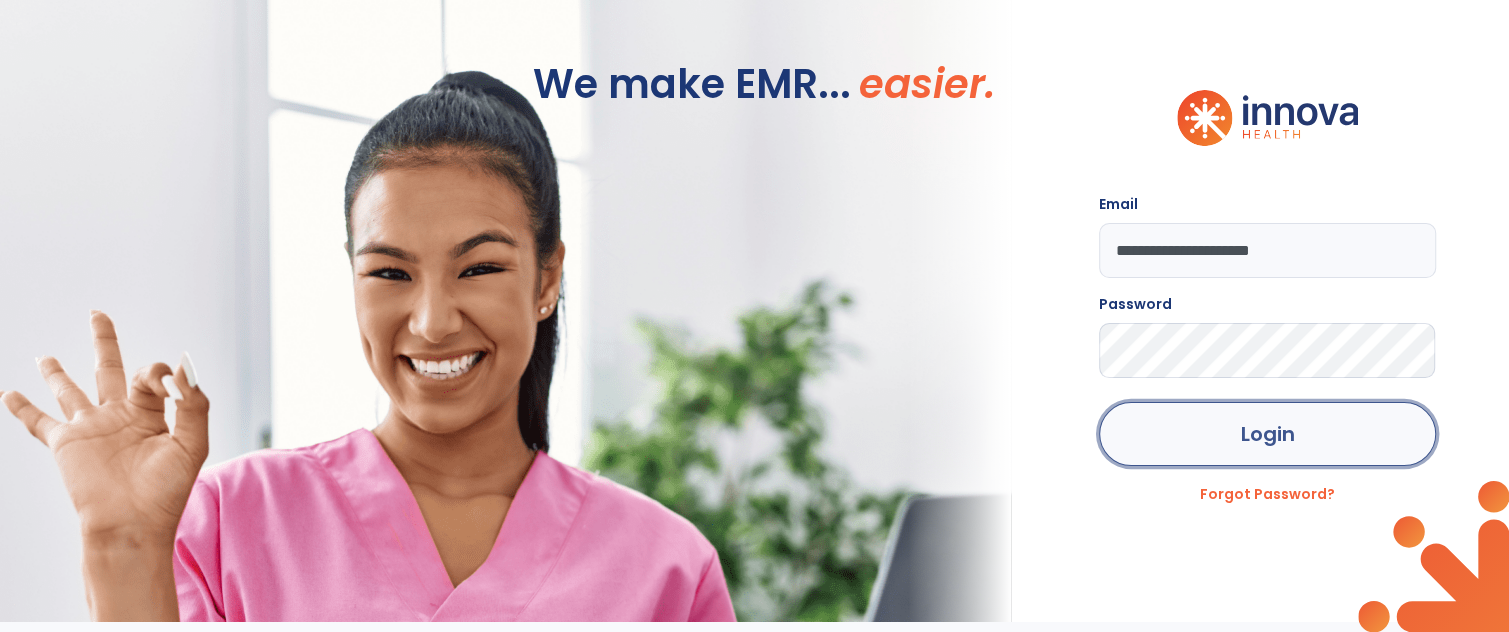 click on "Login" 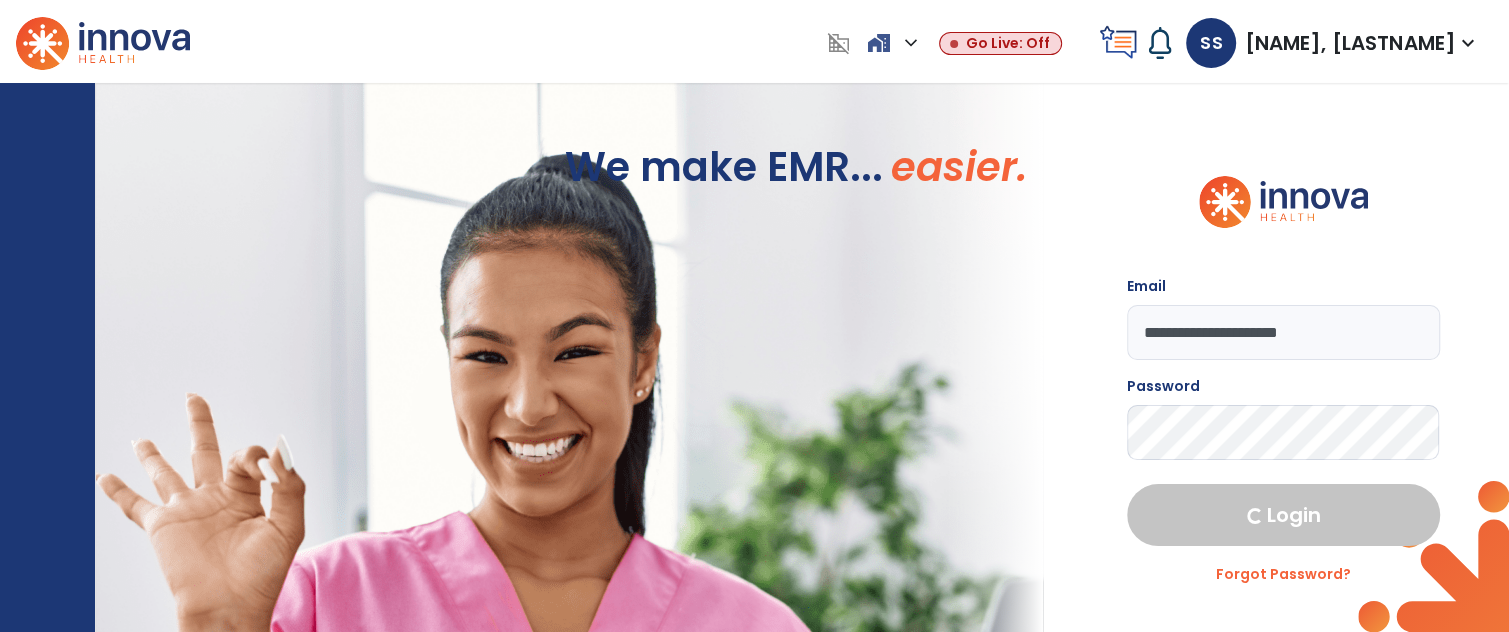 select on "****" 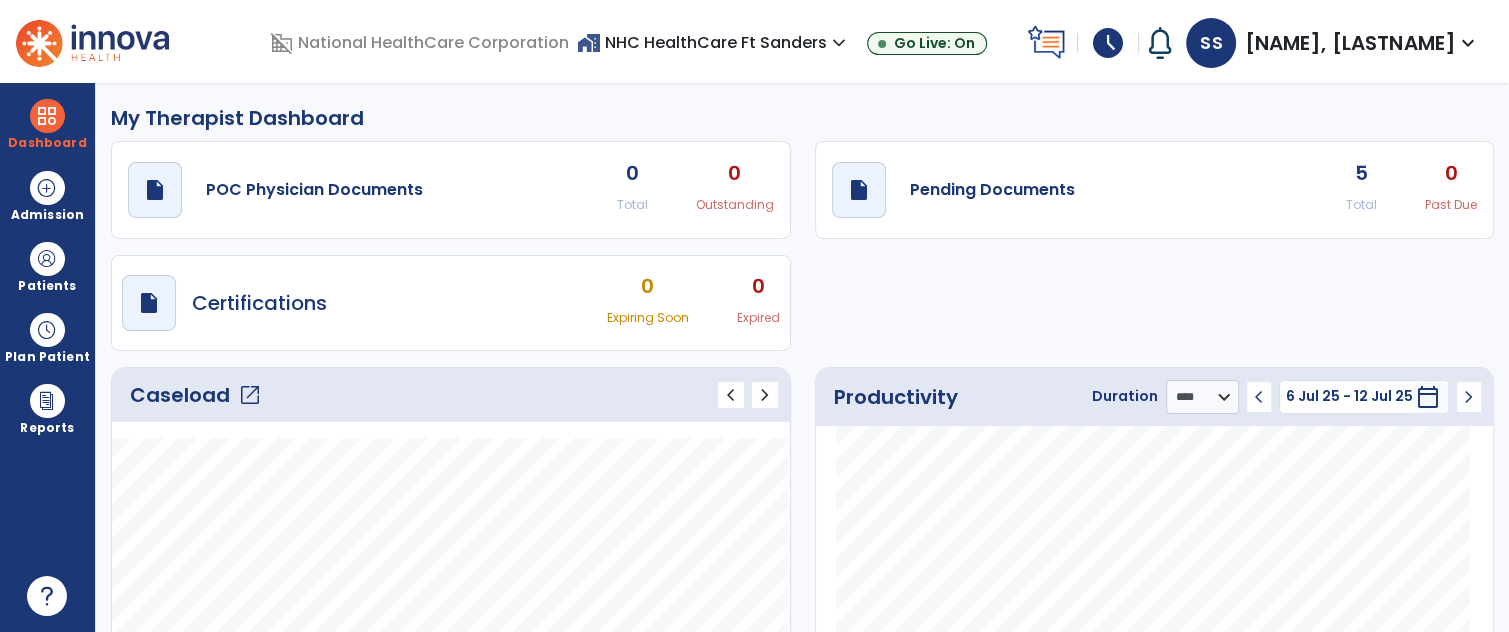 click on "open_in_new" 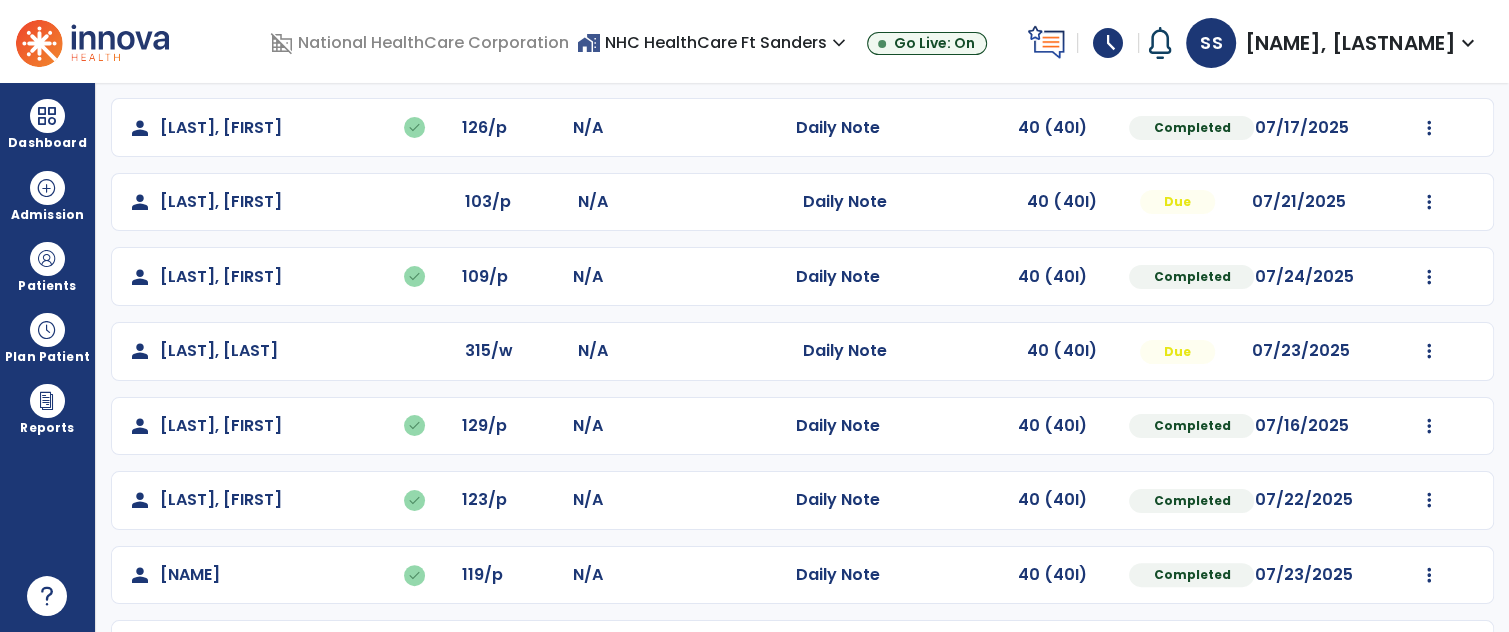 scroll, scrollTop: 454, scrollLeft: 0, axis: vertical 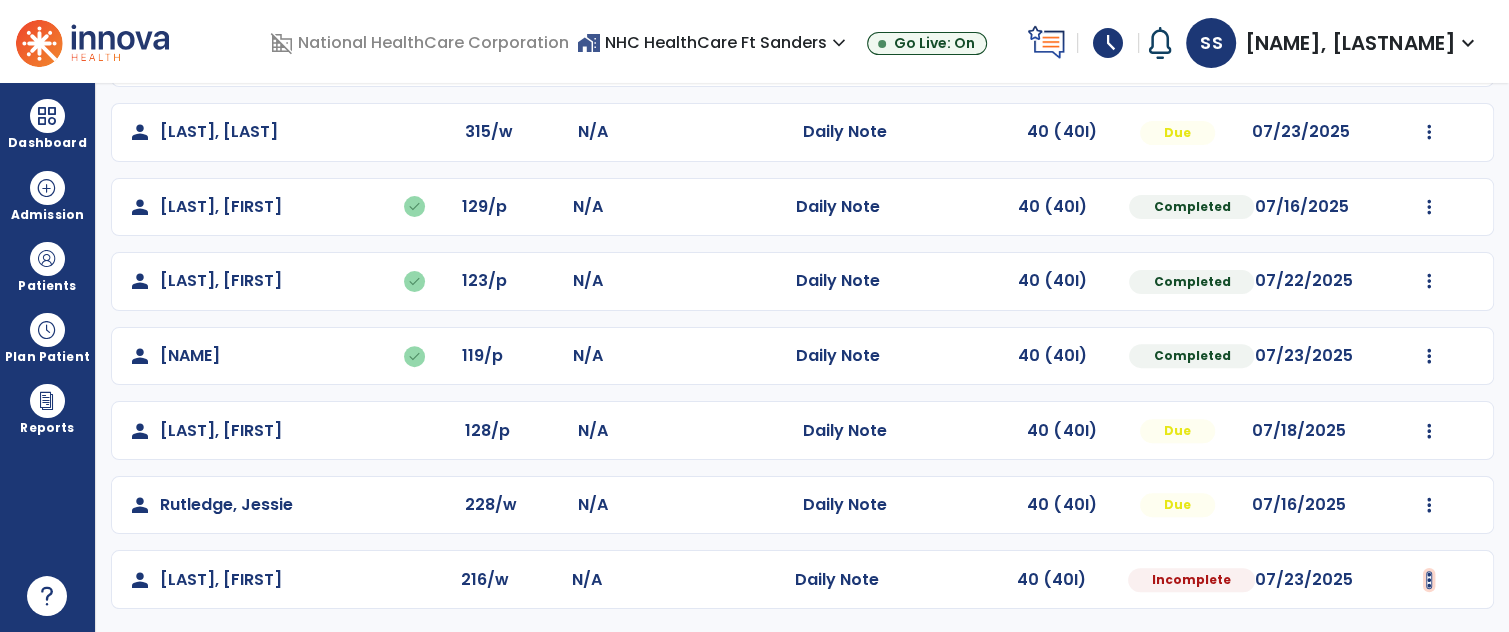 click at bounding box center (1429, -166) 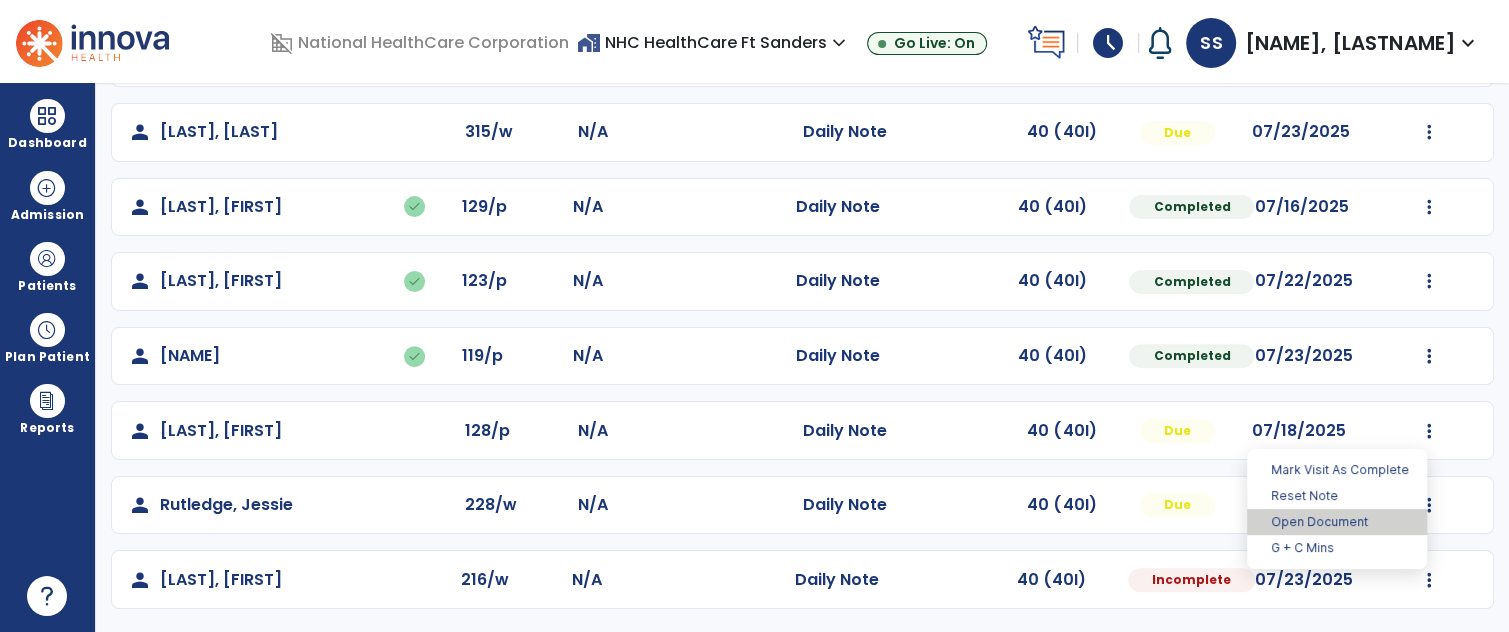 click on "Open Document" at bounding box center (1337, 522) 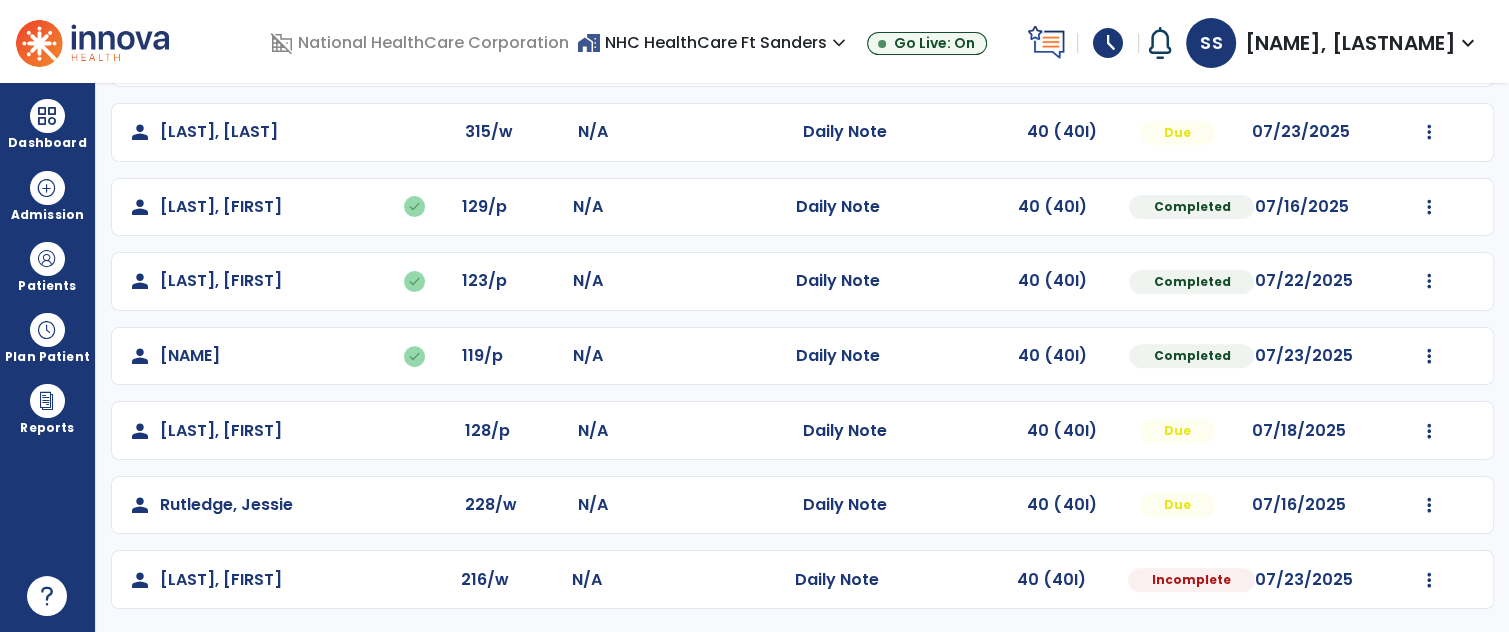 select on "*" 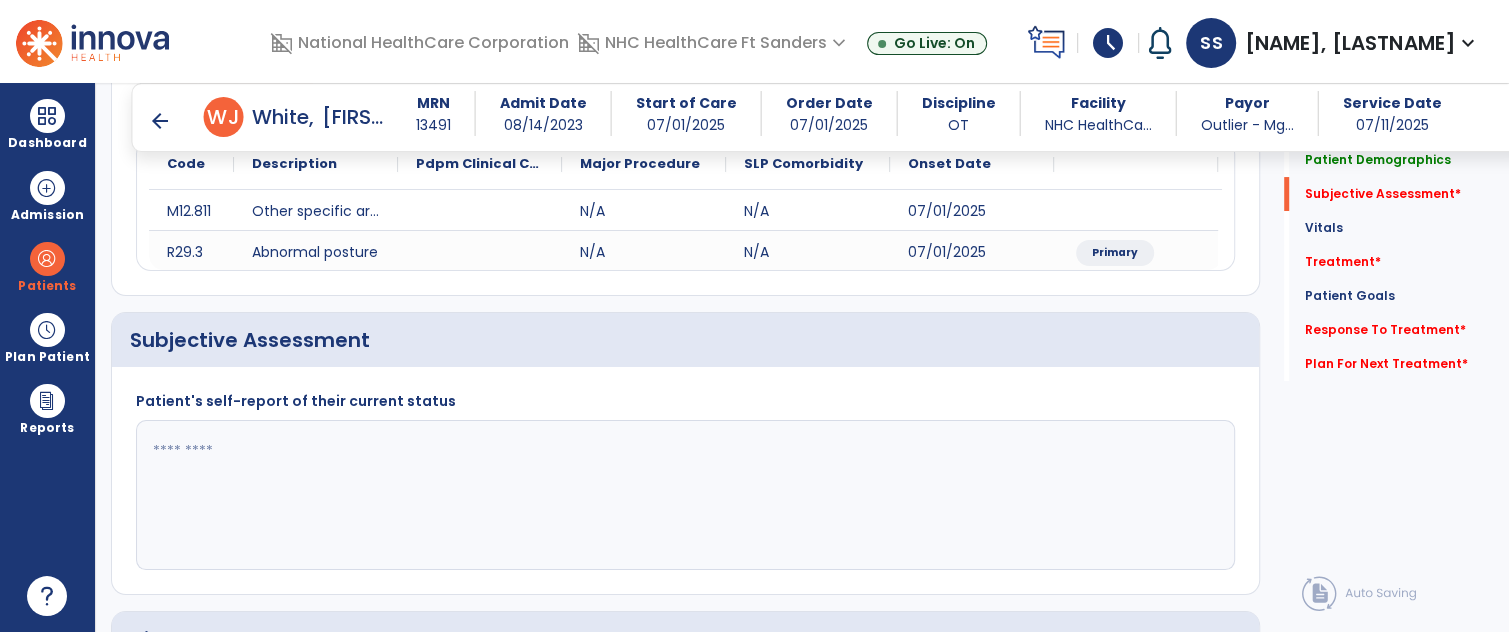 scroll, scrollTop: 453, scrollLeft: 0, axis: vertical 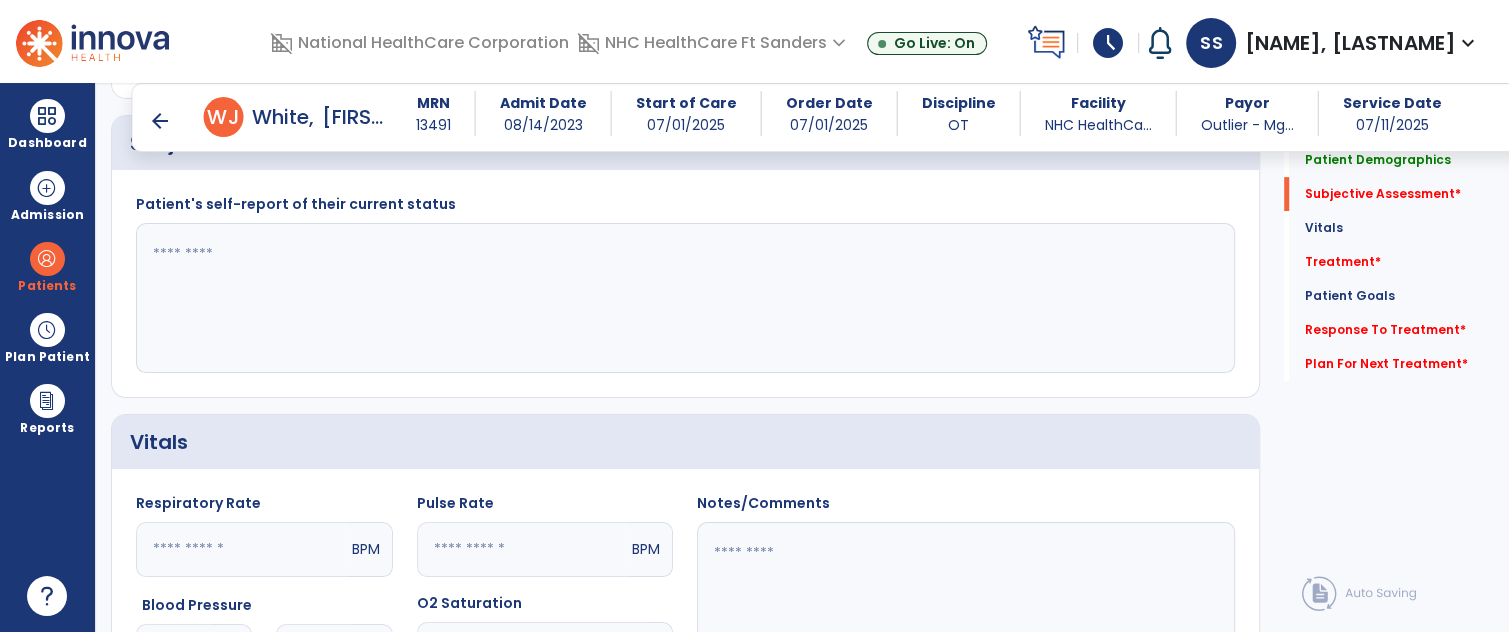 click 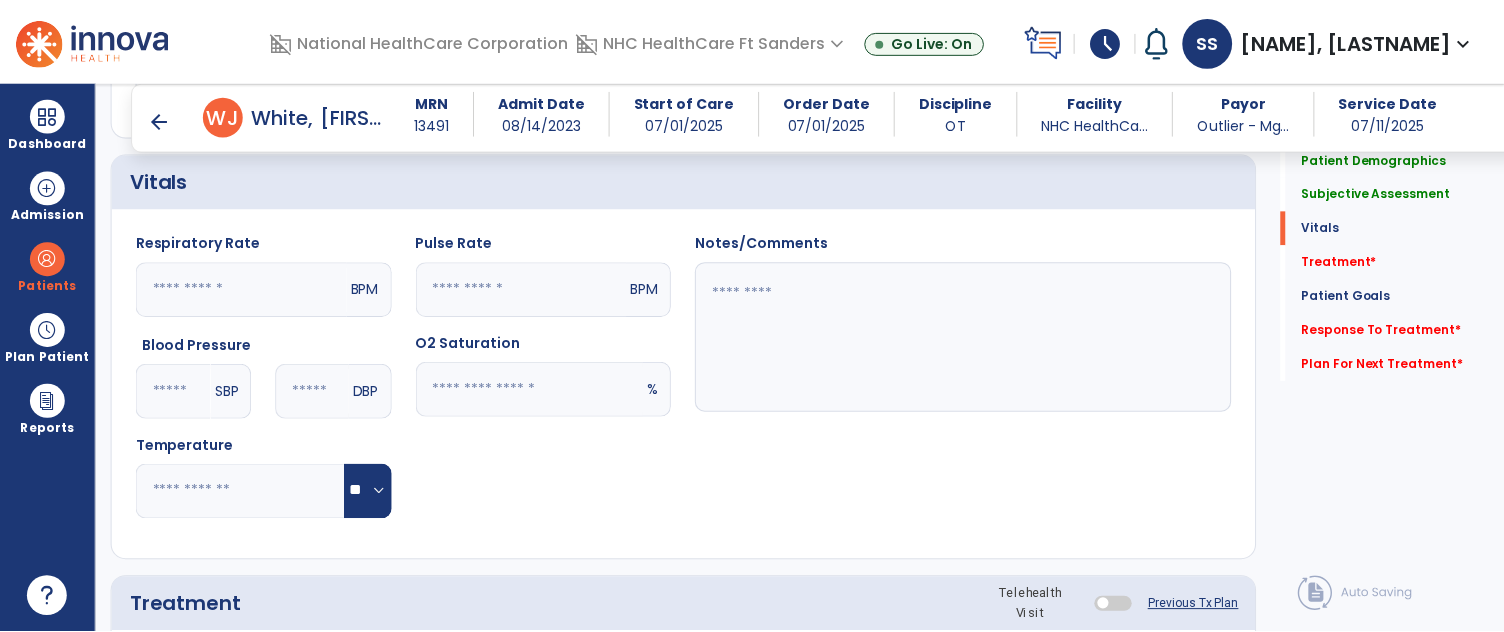 scroll, scrollTop: 921, scrollLeft: 0, axis: vertical 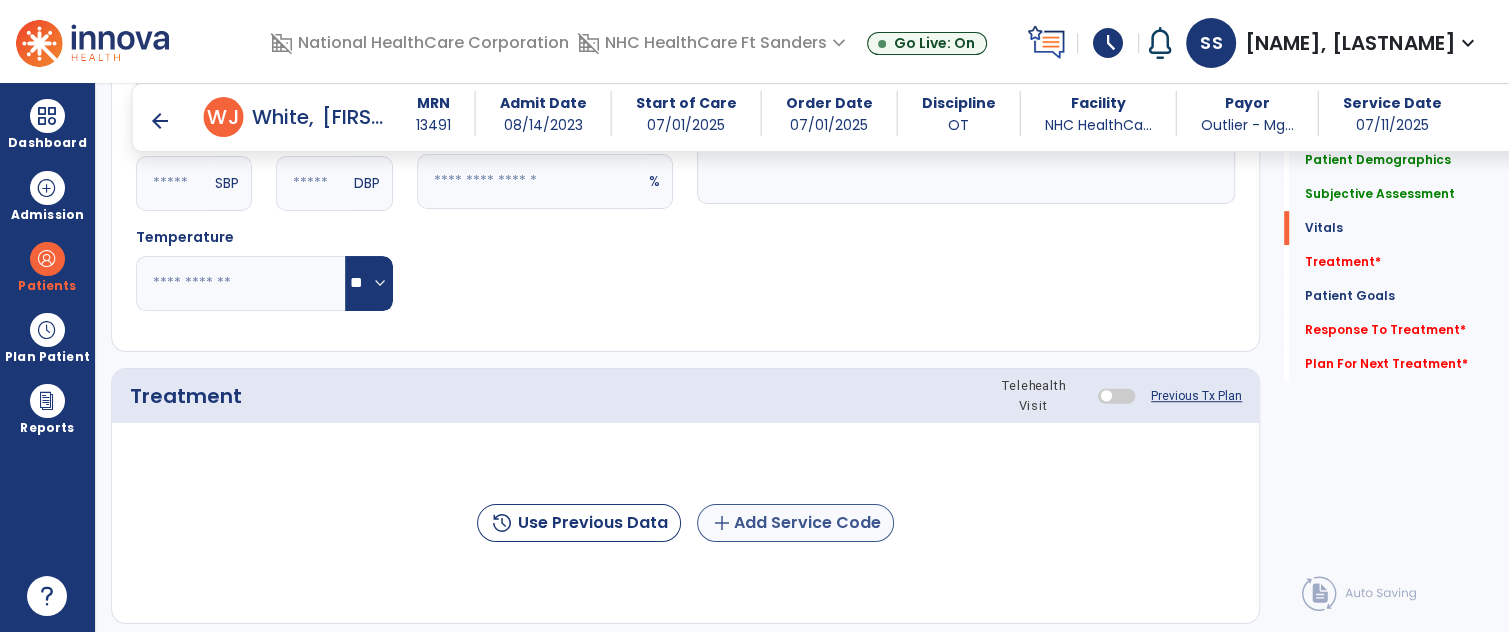 type on "**********" 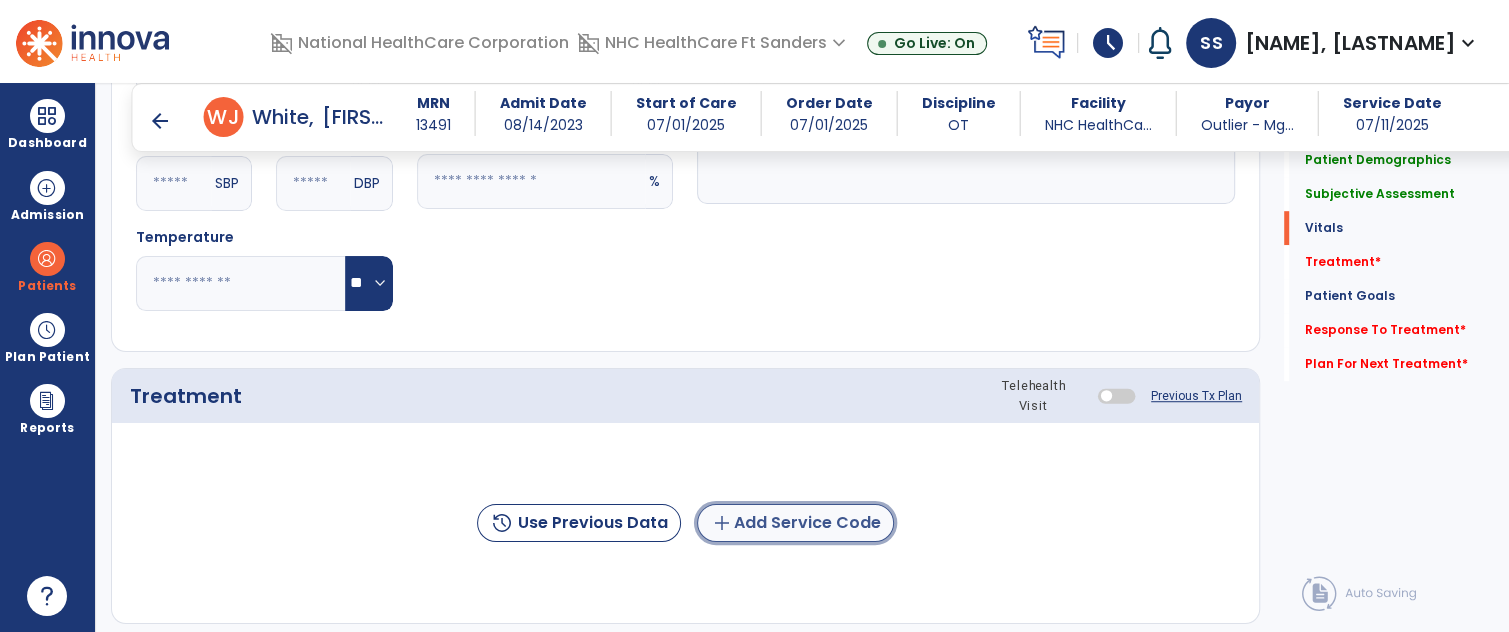 click on "add  Add Service Code" 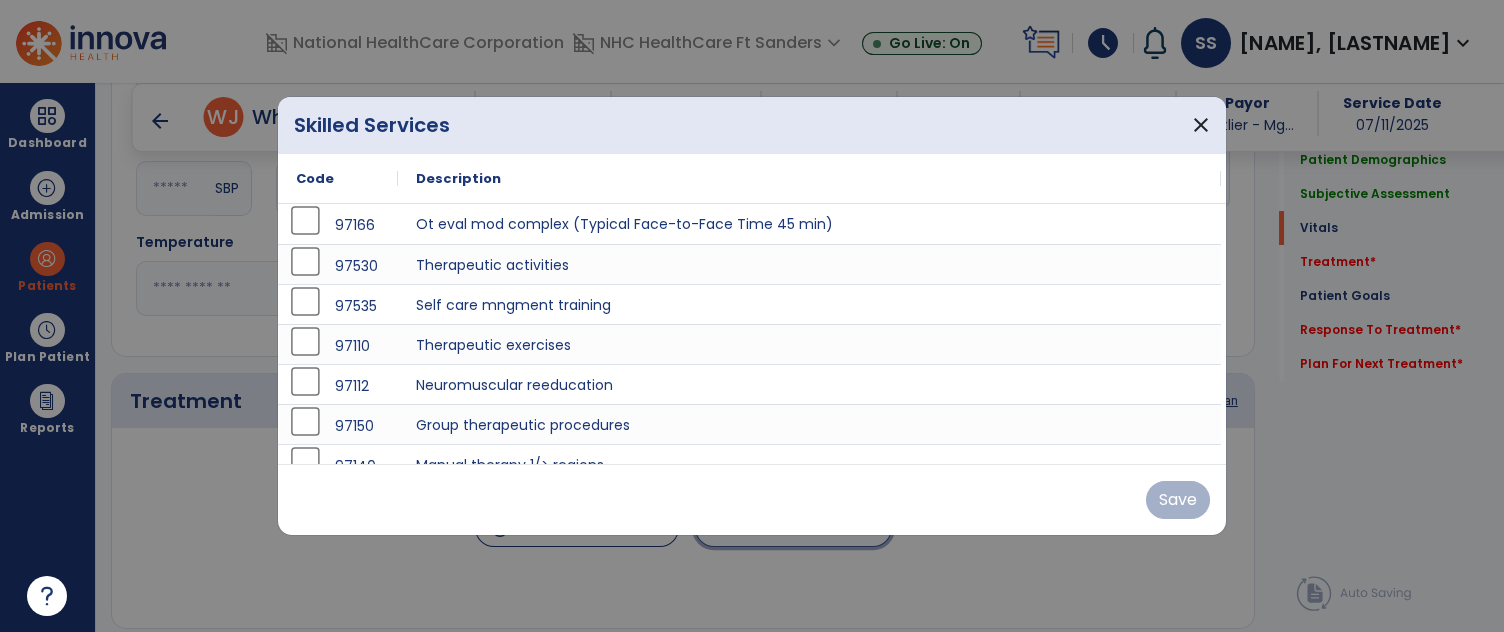 scroll, scrollTop: 921, scrollLeft: 0, axis: vertical 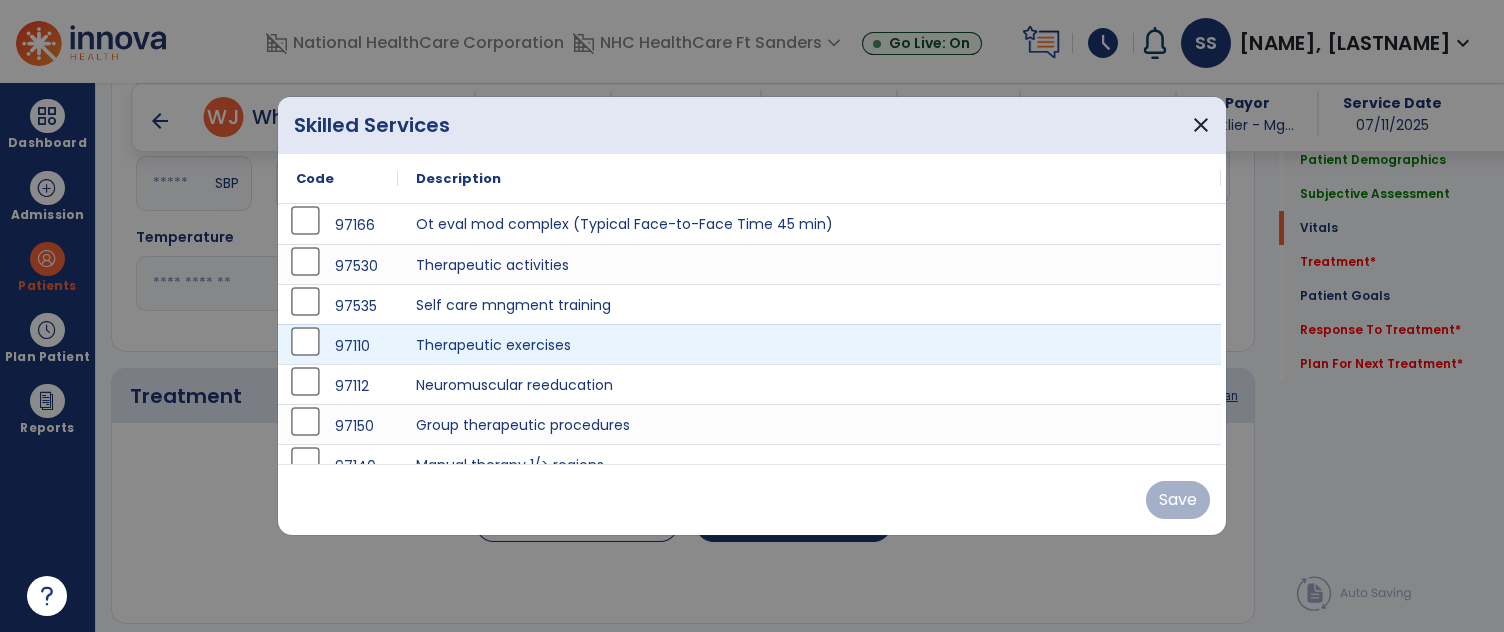 click on "97110" at bounding box center [338, 346] 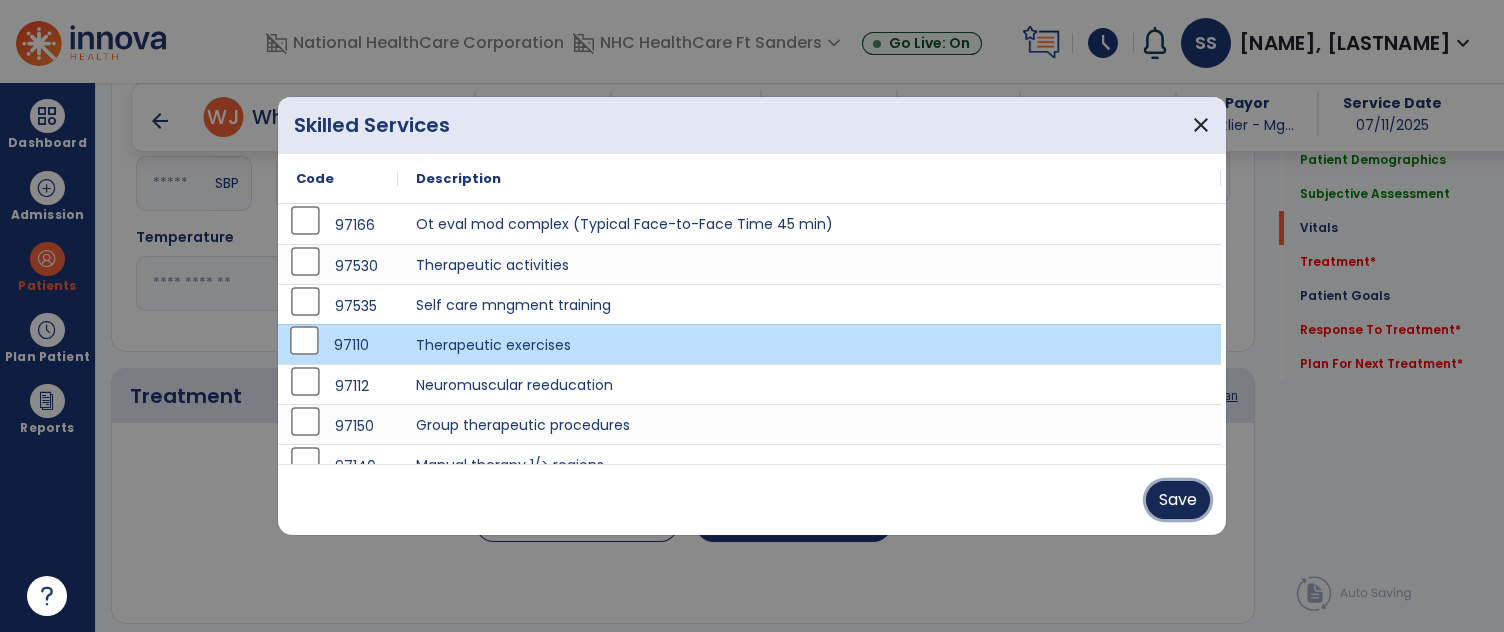 click on "Save" at bounding box center (1178, 500) 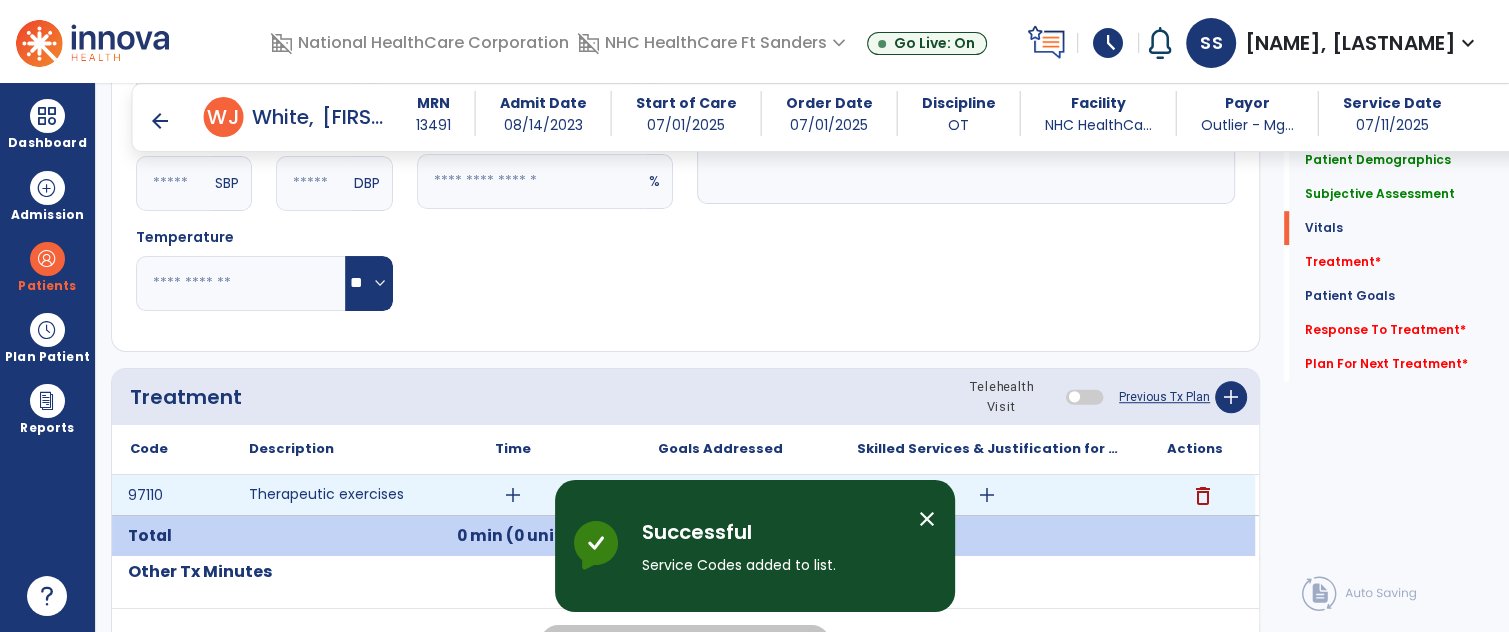 click on "add" at bounding box center (513, 495) 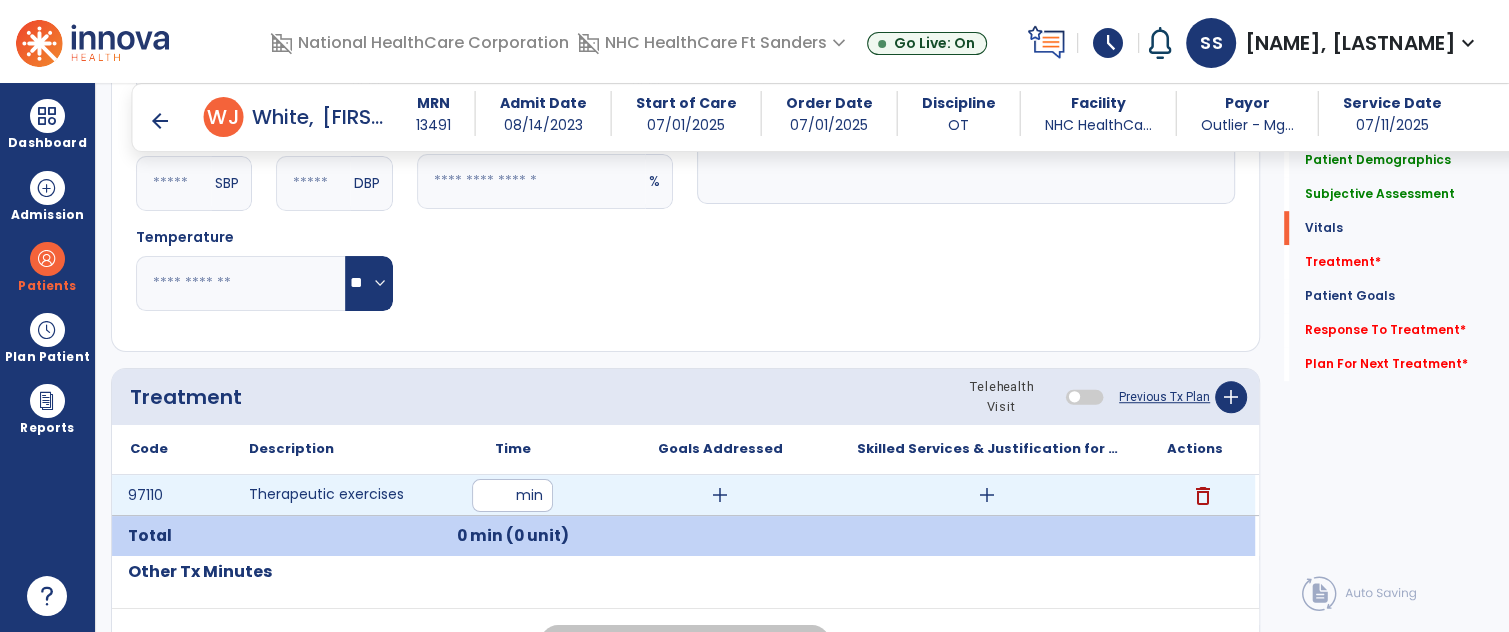 type on "**" 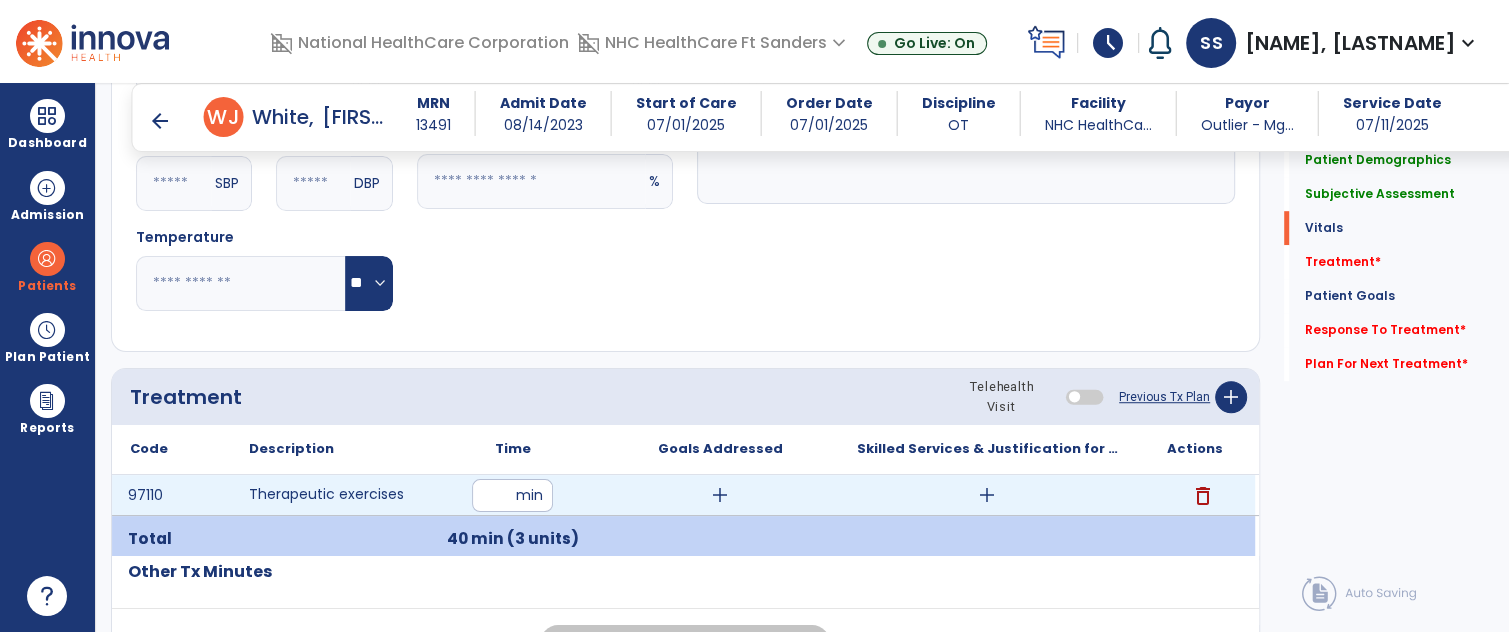 click on "add" at bounding box center (987, 495) 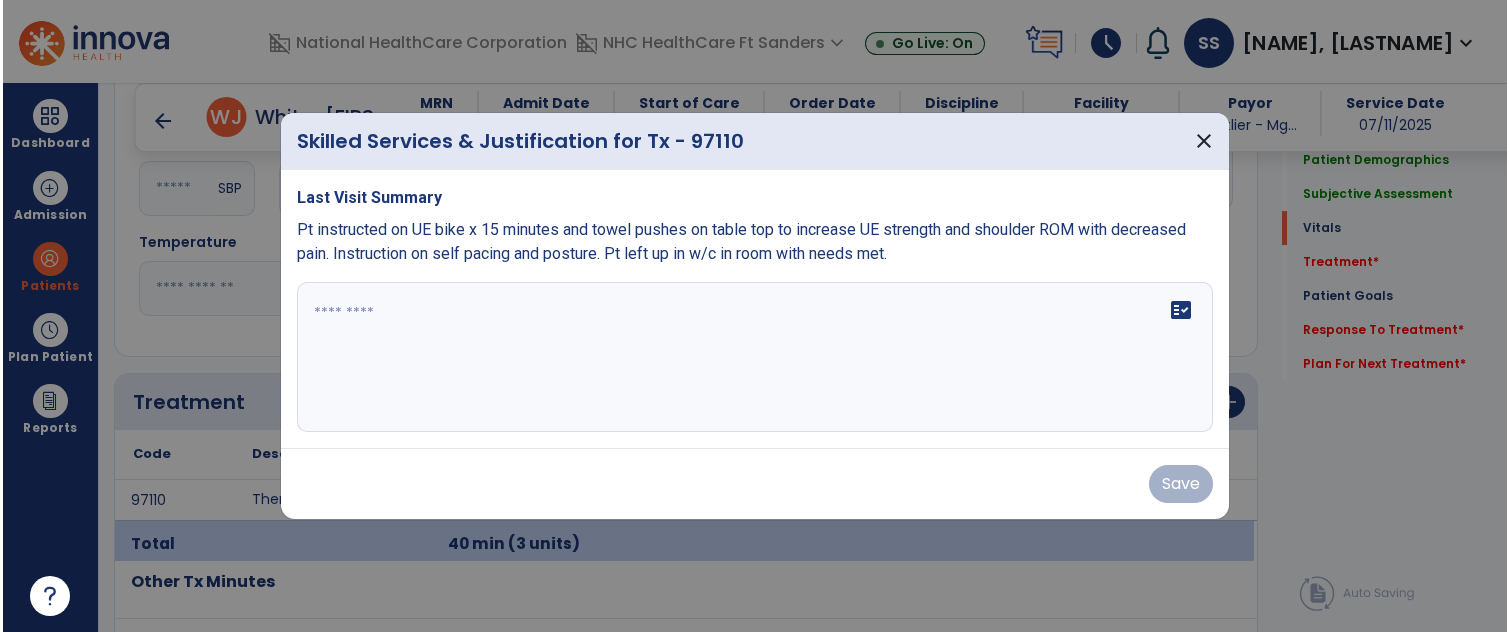 scroll, scrollTop: 921, scrollLeft: 0, axis: vertical 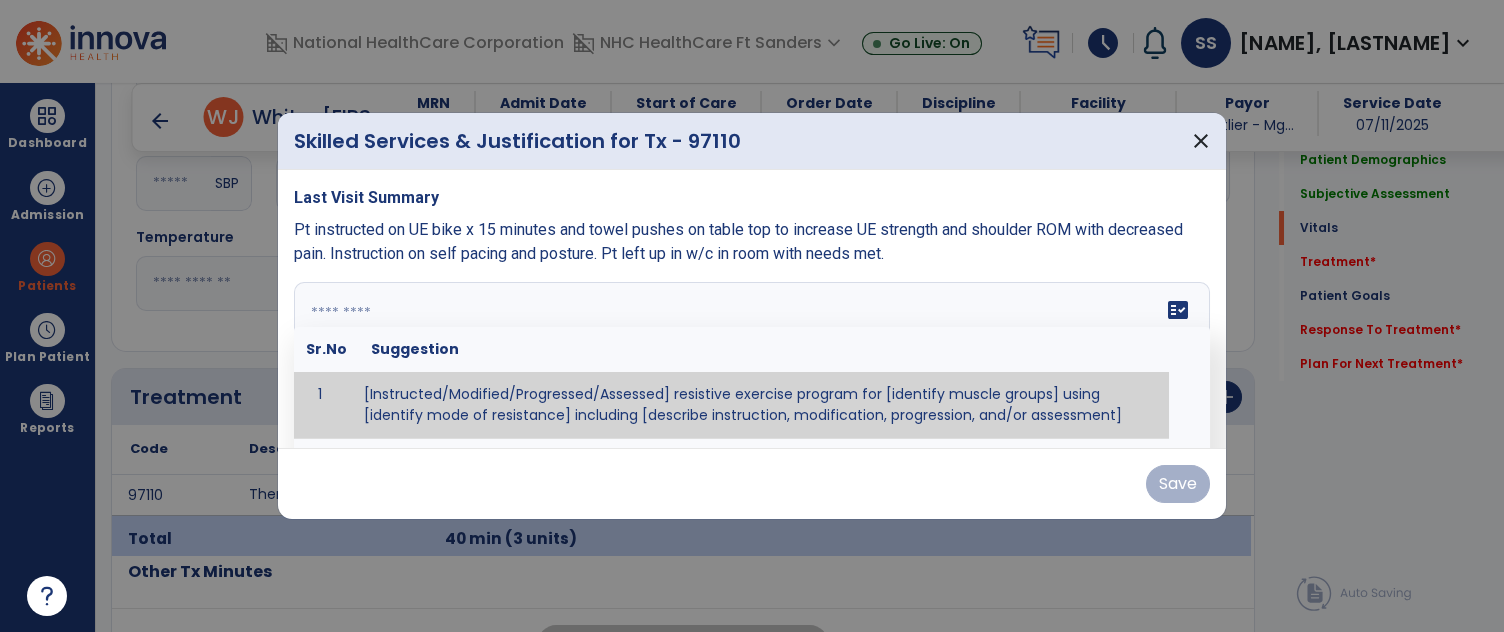 click on "fact_check  Sr.No Suggestion 1 [Instructed/Modified/Progressed/Assessed] resistive exercise program for [identify muscle groups] using [identify mode of resistance] including [describe instruction, modification, progression, and/or assessment] 2 [Instructed/Modified/Progressed/Assessed] aerobic exercise program using [identify equipment/mode] including [describe instruction, modification,progression, and/or assessment] 3 [Instructed/Modified/Progressed/Assessed] [PROM/A/AROM/AROM] program for [identify joint movements] using [contract-relax, over-pressure, inhibitory techniques, other] 4 [Assessed/Tested] aerobic capacity with administration of [aerobic capacity test]" at bounding box center [752, 357] 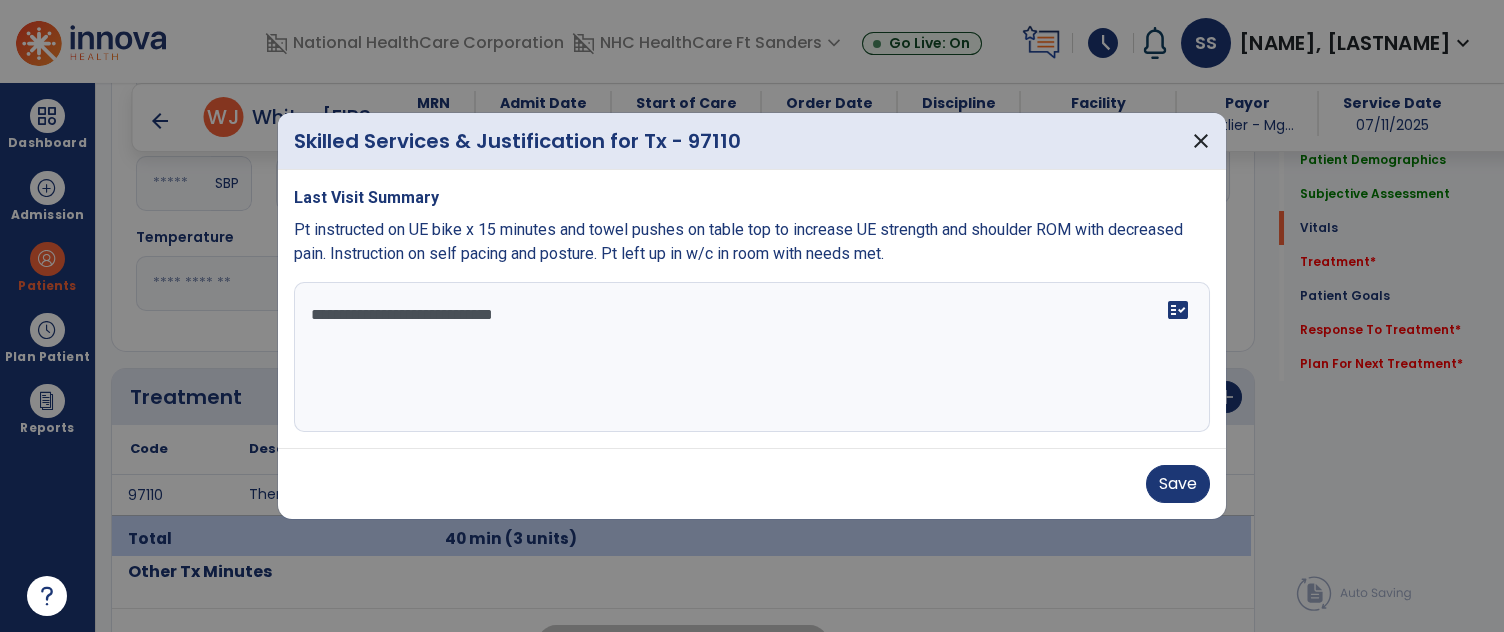 type on "**********" 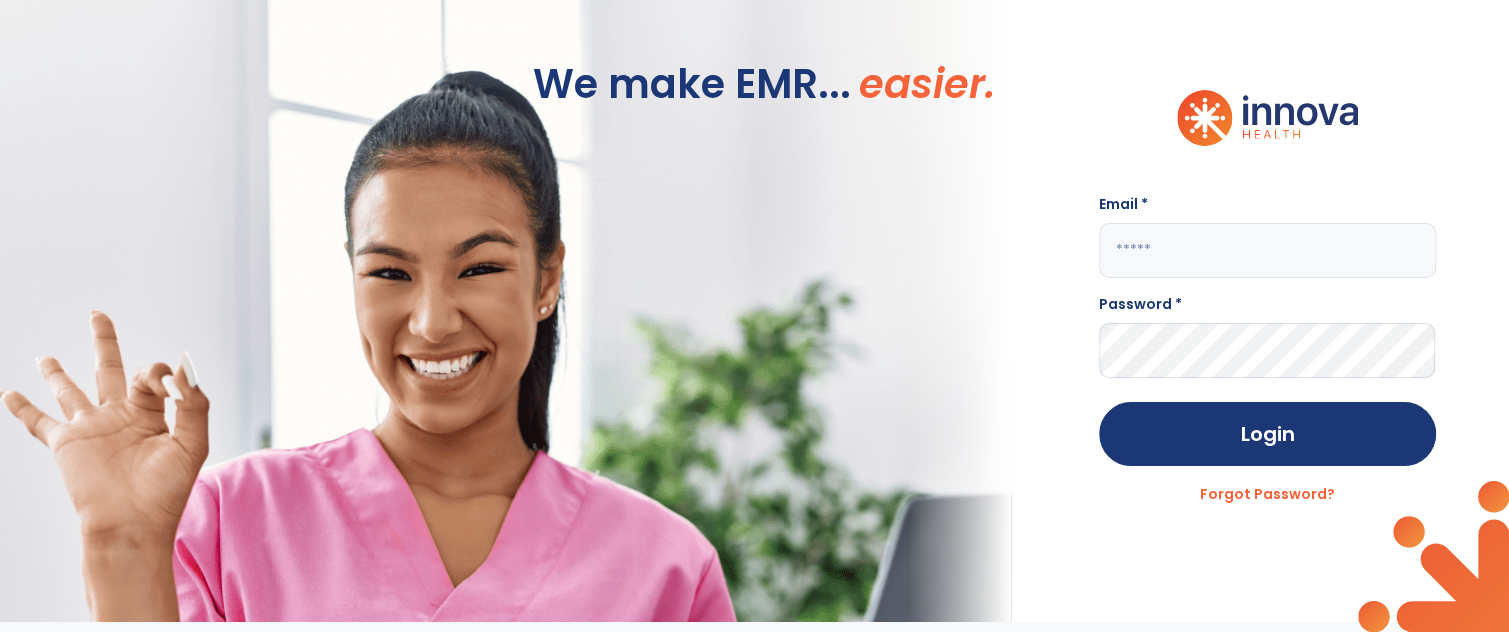 type on "**********" 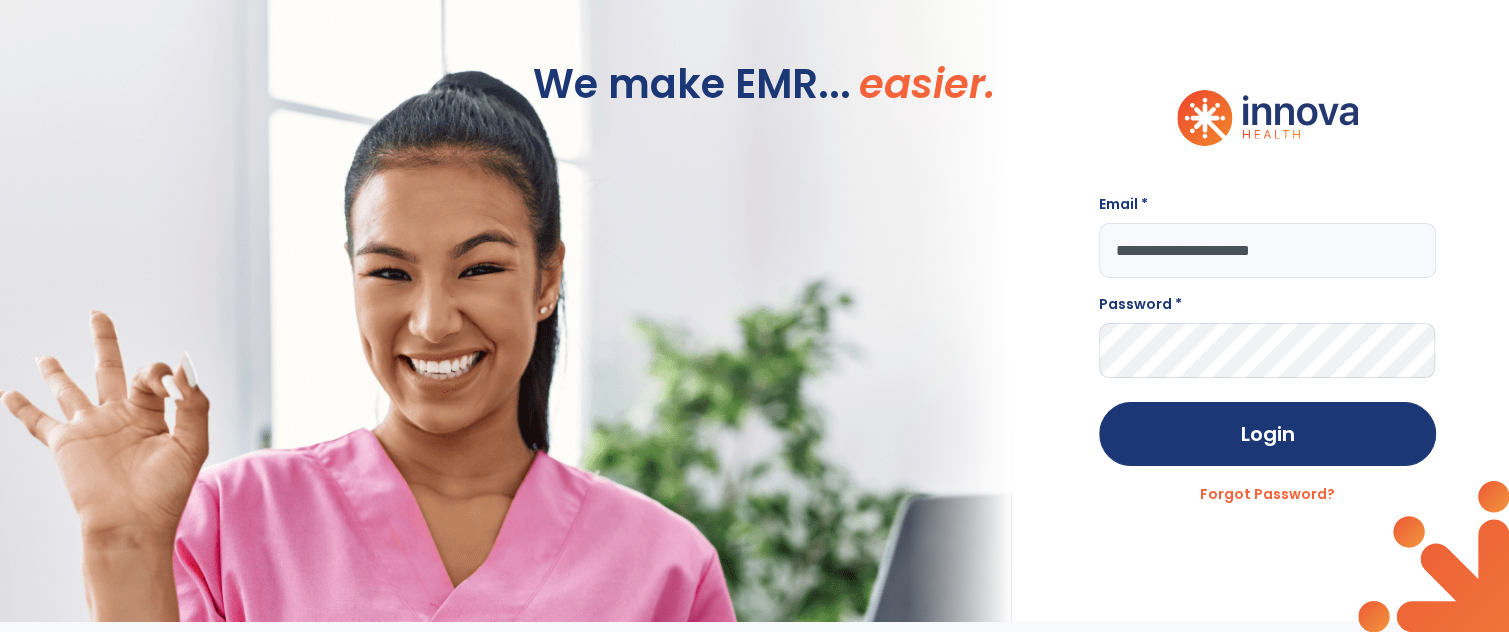 scroll, scrollTop: 0, scrollLeft: 0, axis: both 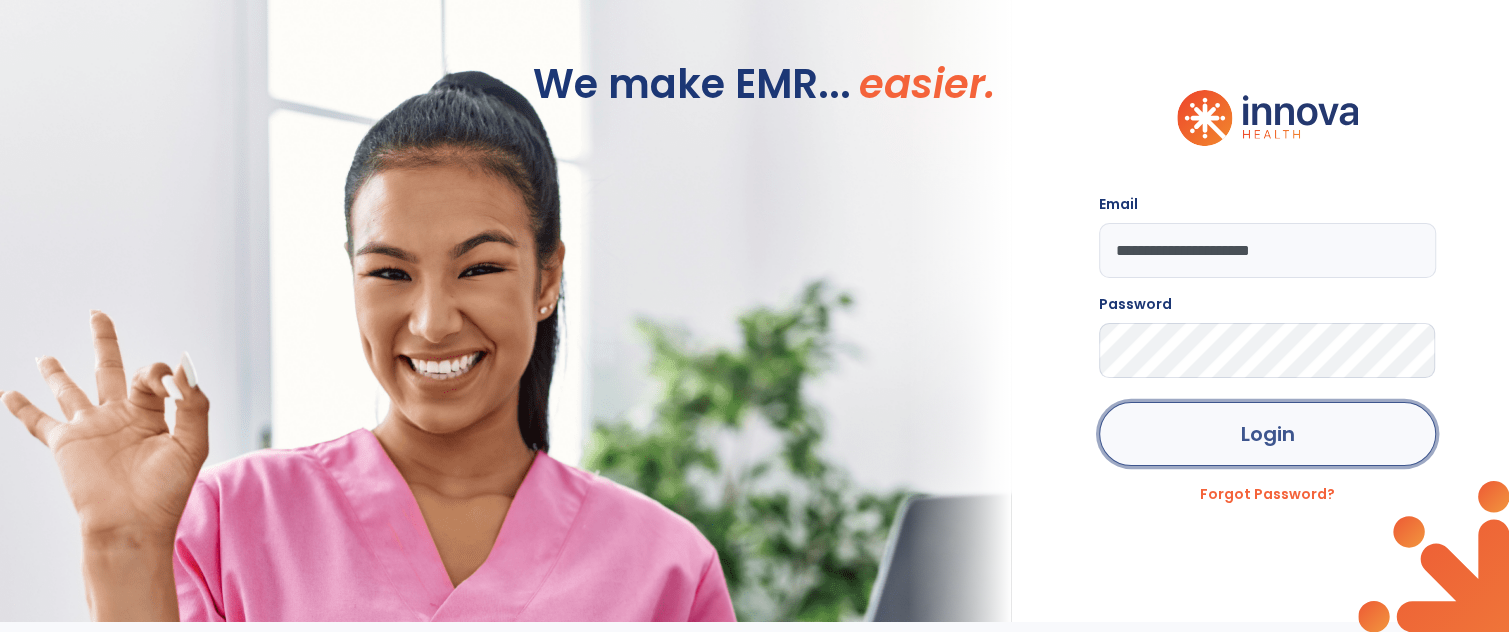 click on "Login" 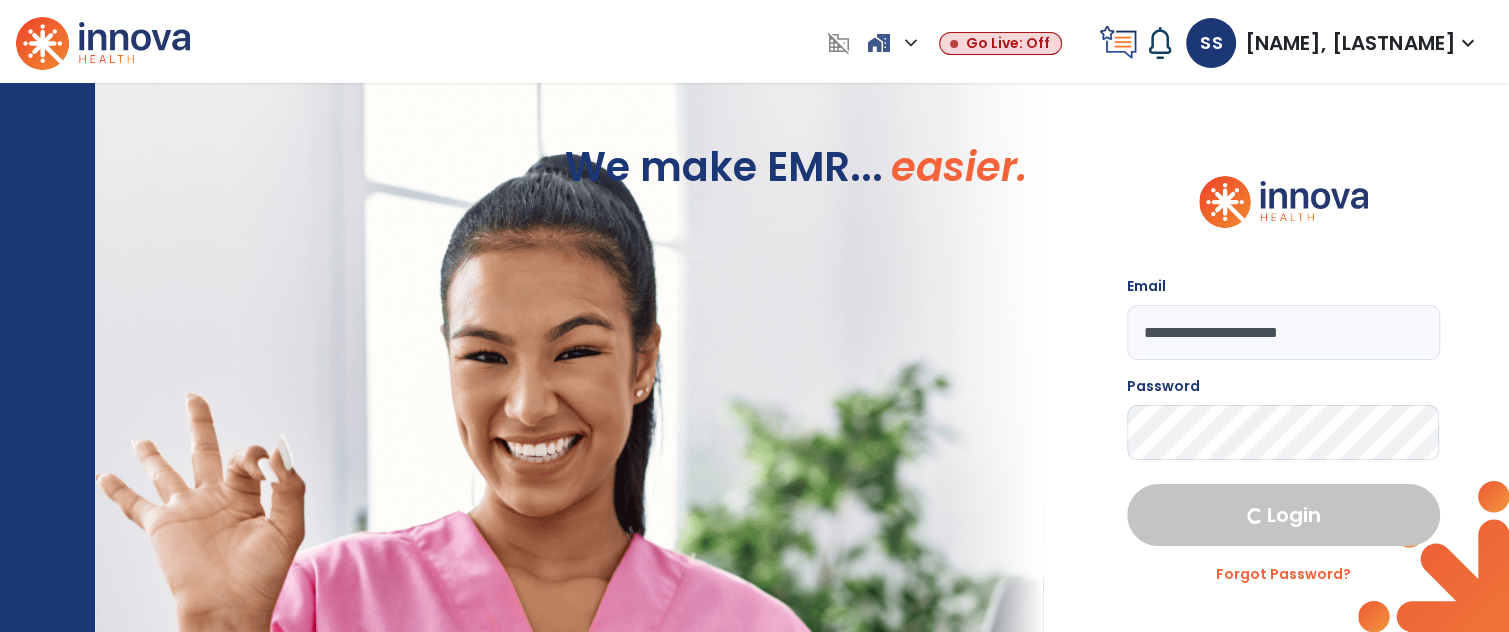select on "****" 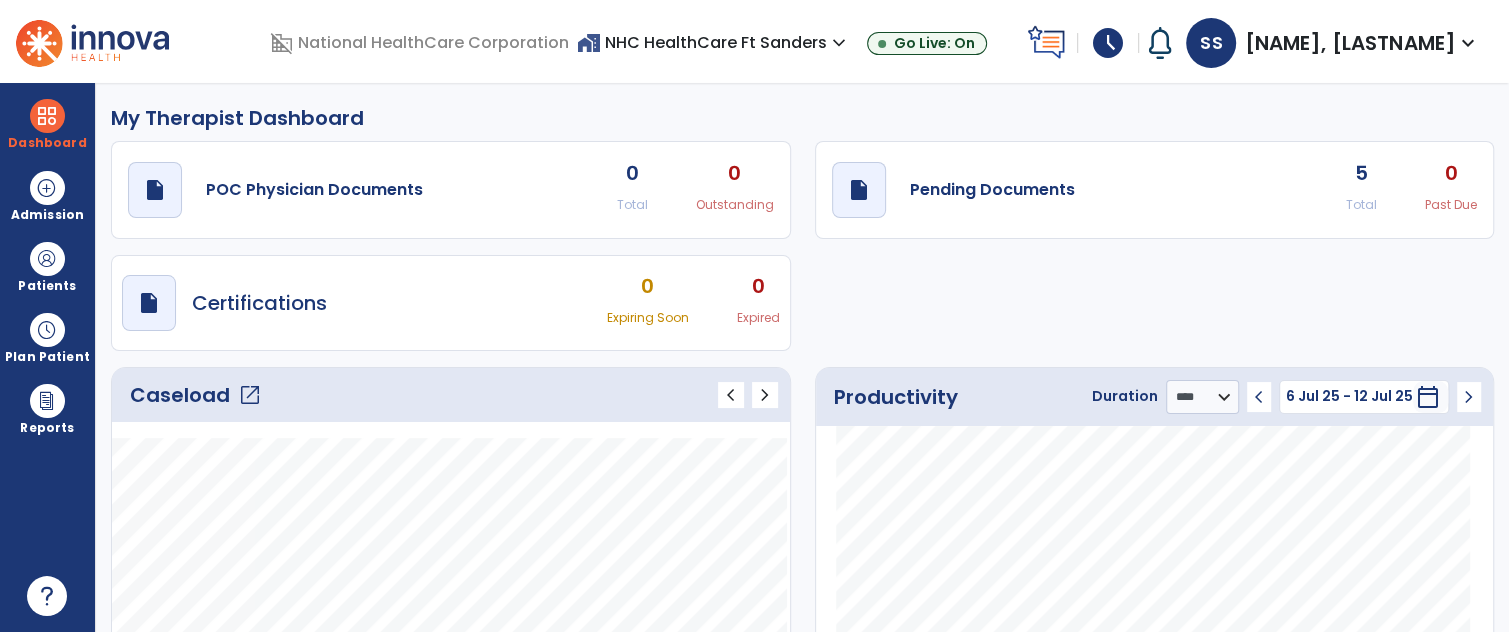 click on "chevron_left" 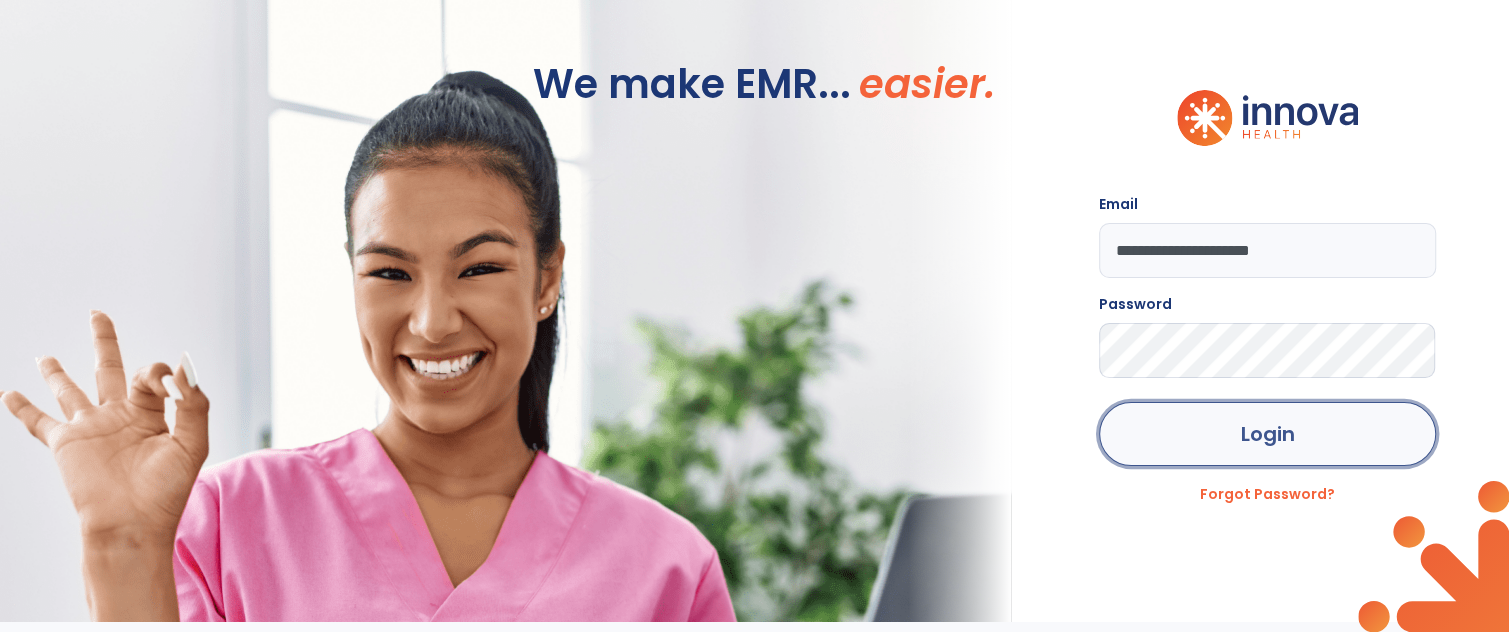 click on "Login" 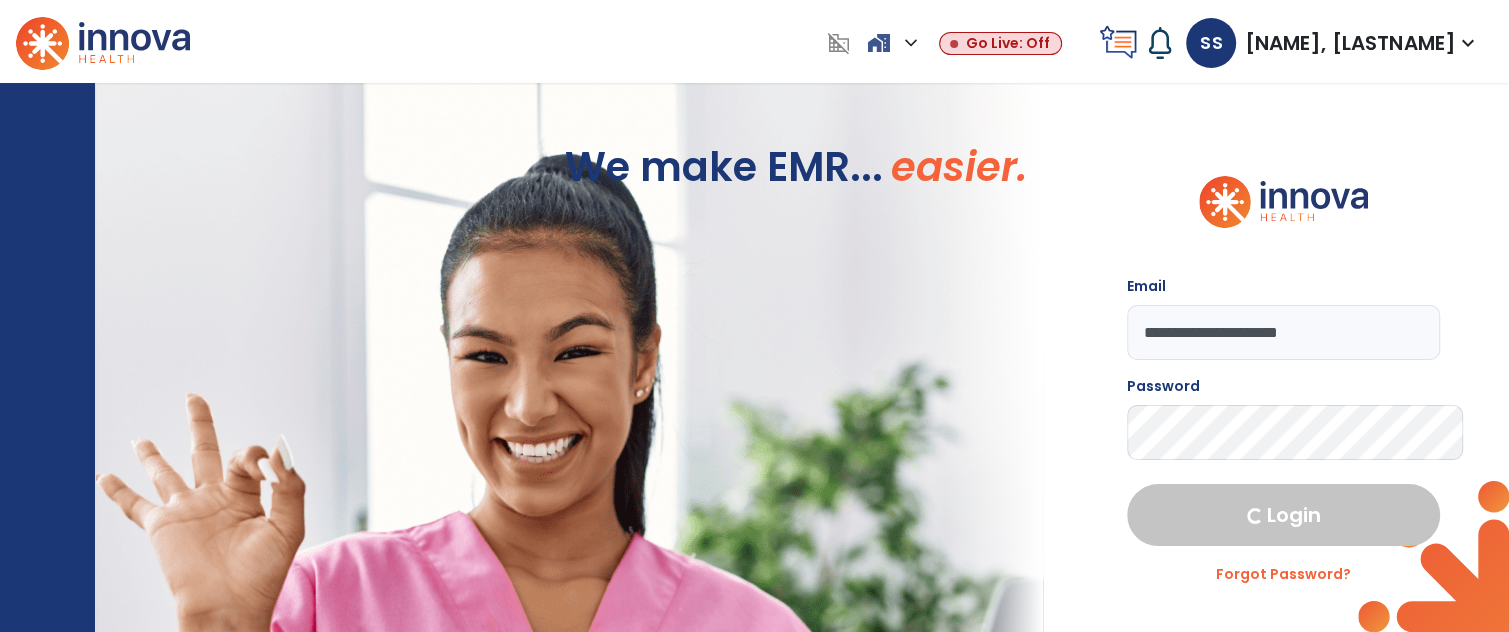 select on "****" 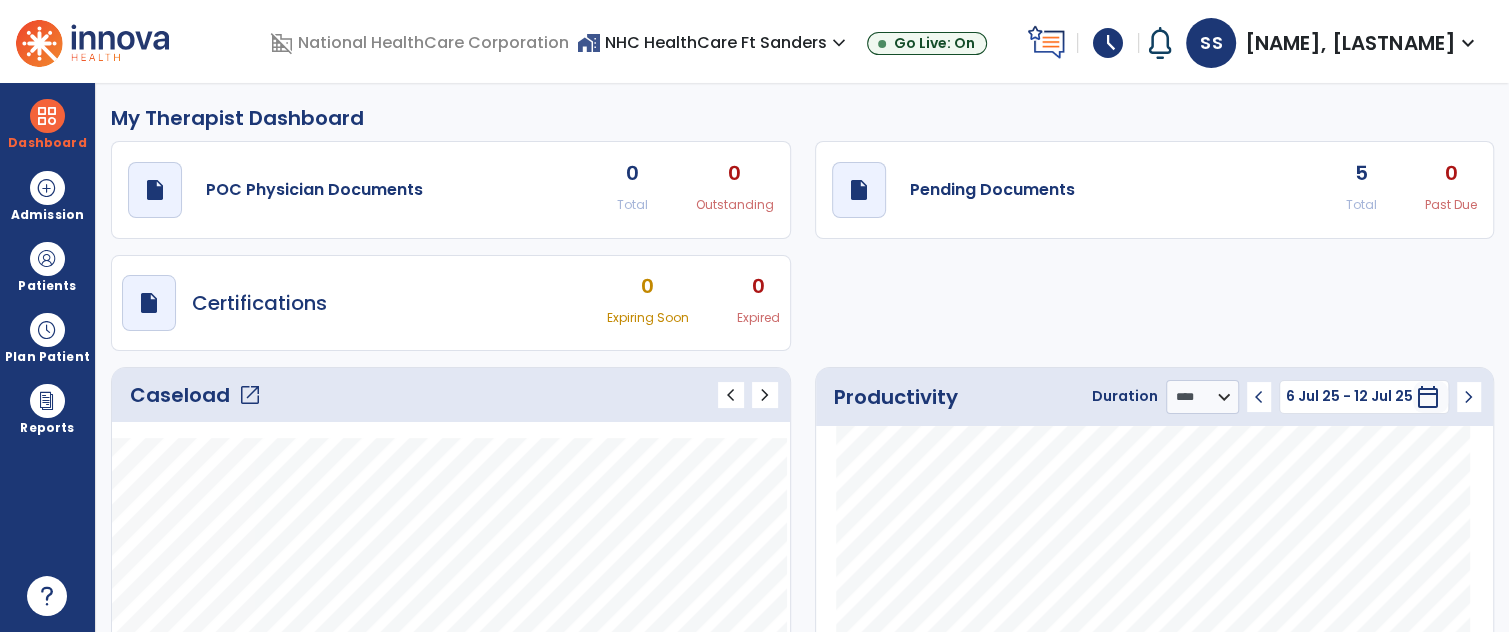 click on "open_in_new" 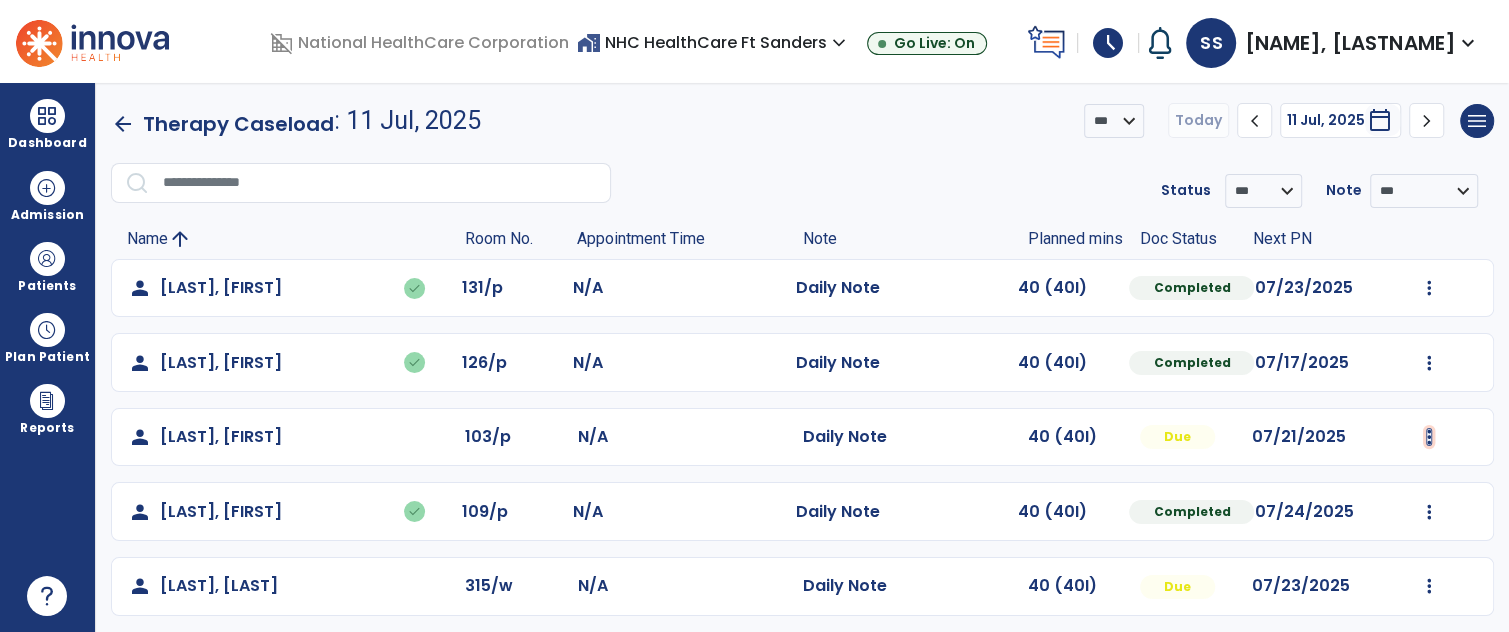 click at bounding box center [1429, 288] 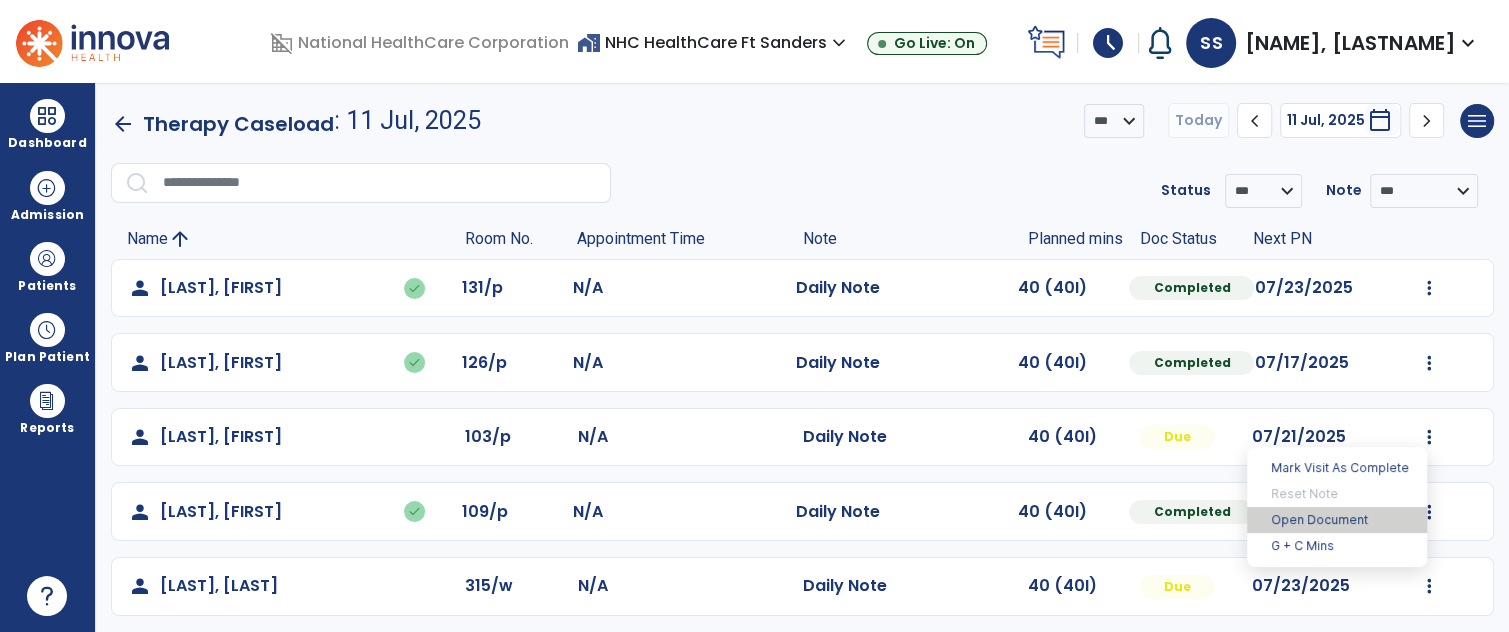 click on "Open Document" at bounding box center [1337, 520] 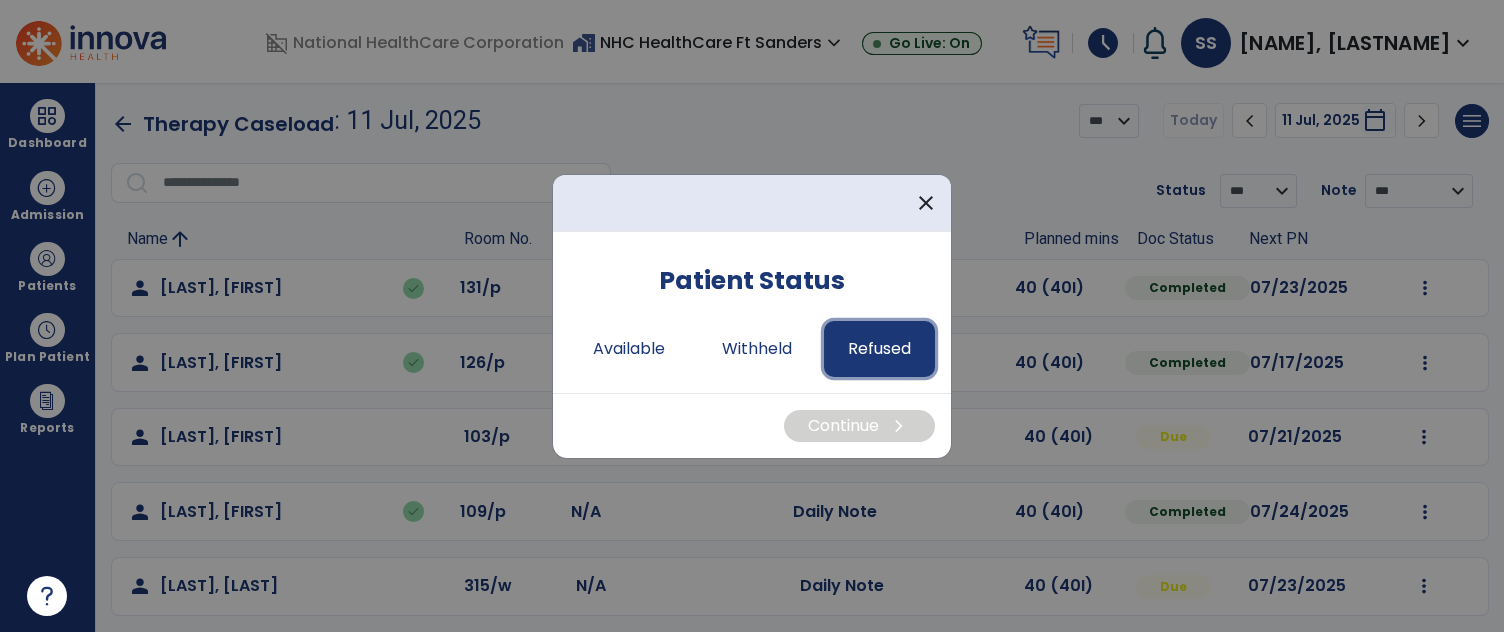 click on "Refused" at bounding box center [879, 349] 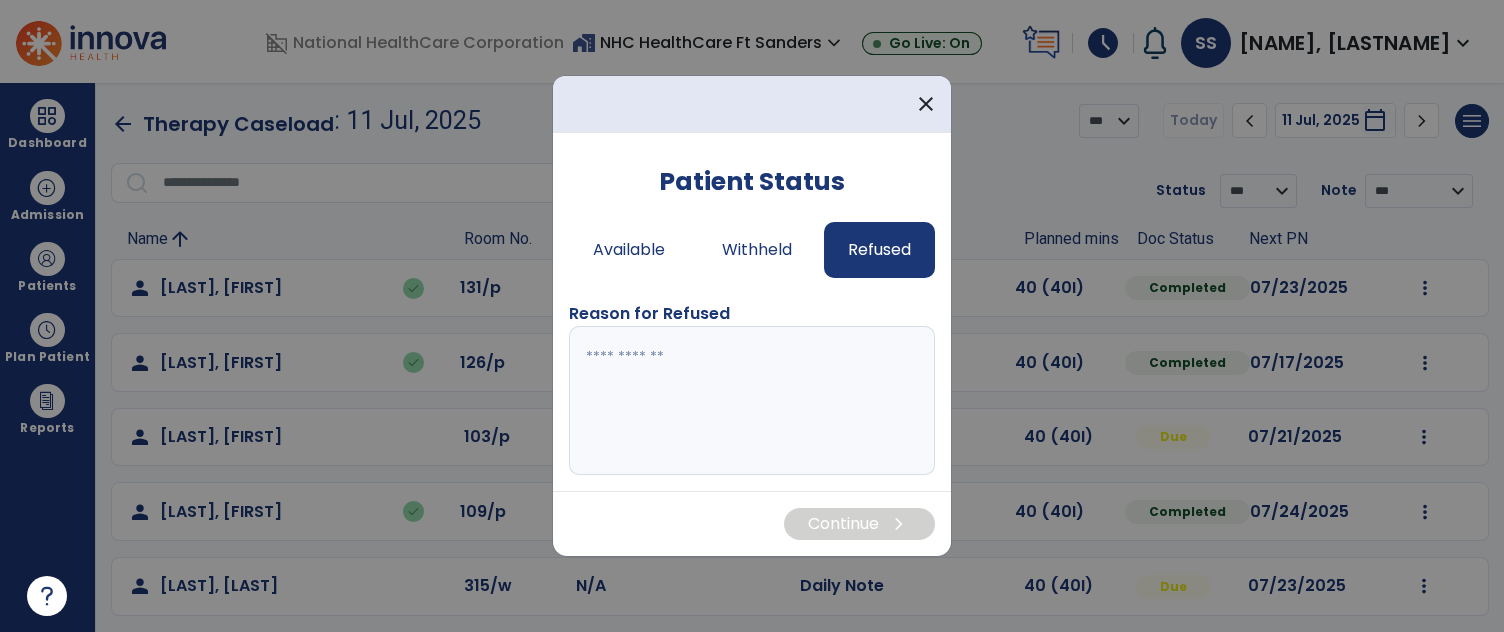 click at bounding box center (752, 401) 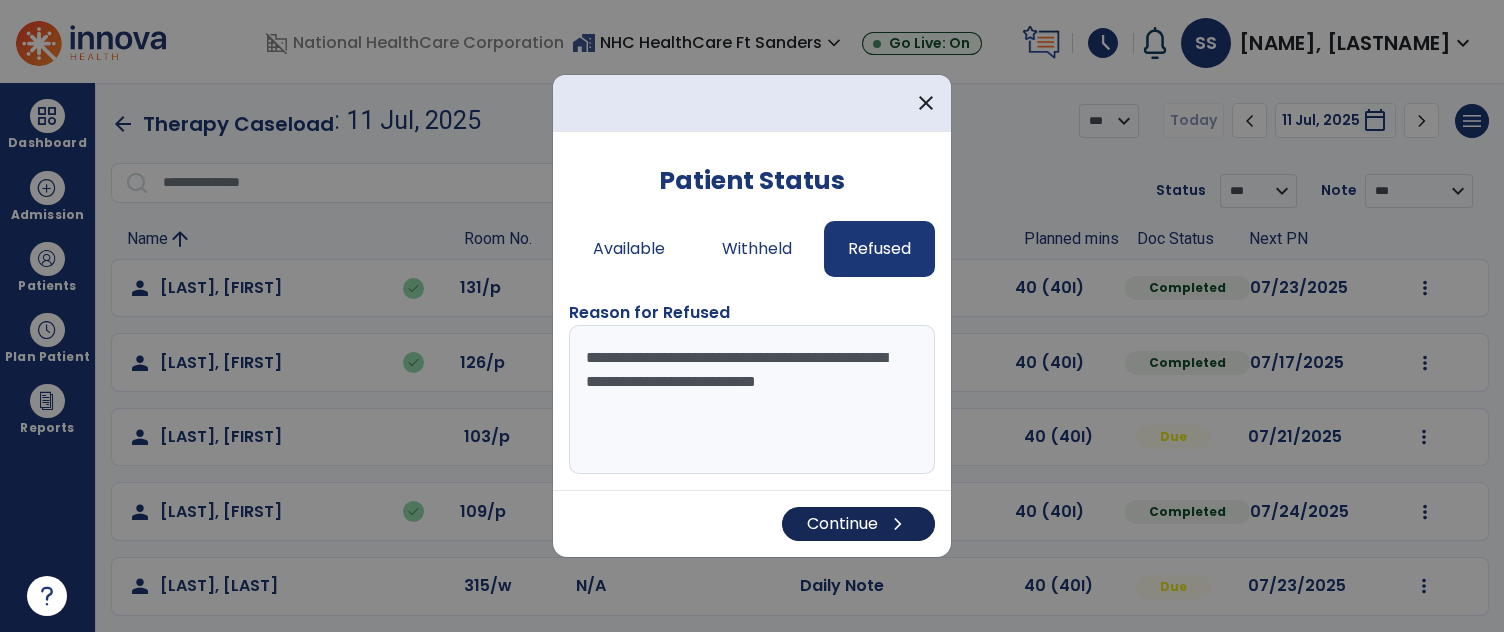 type on "**********" 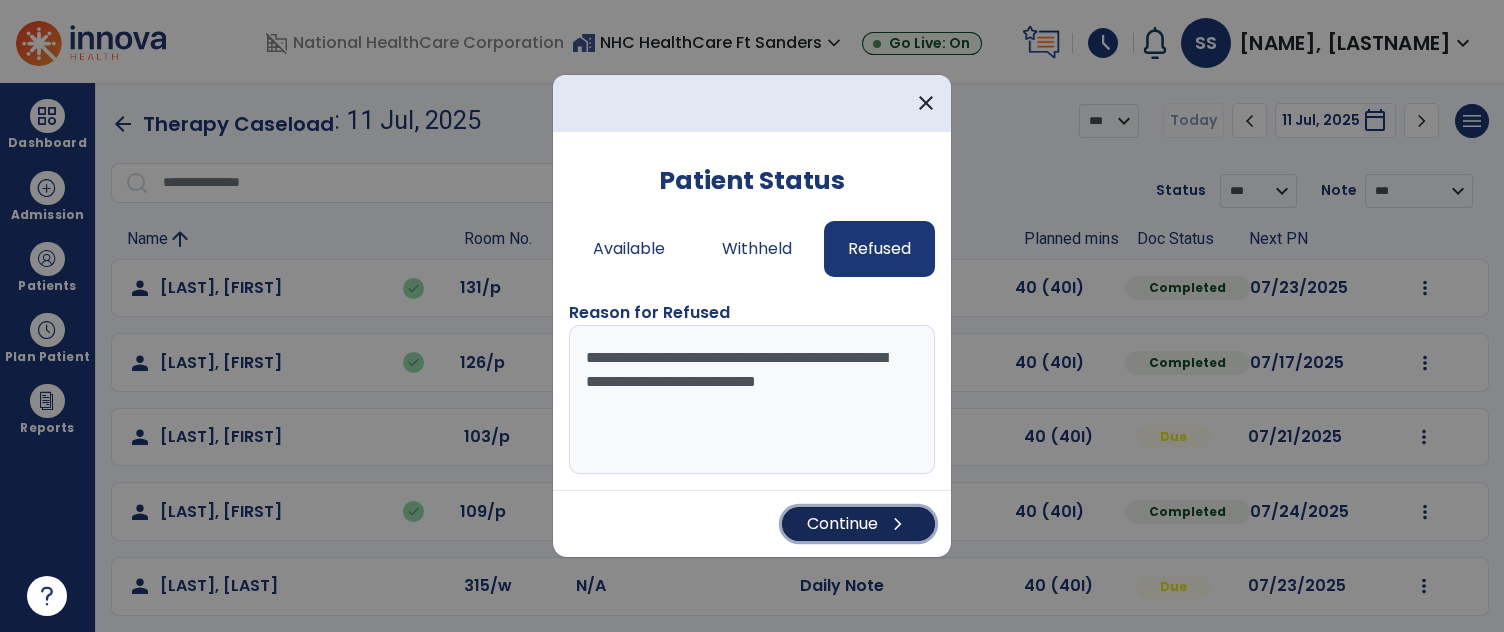 click on "Continue   chevron_right" at bounding box center (858, 524) 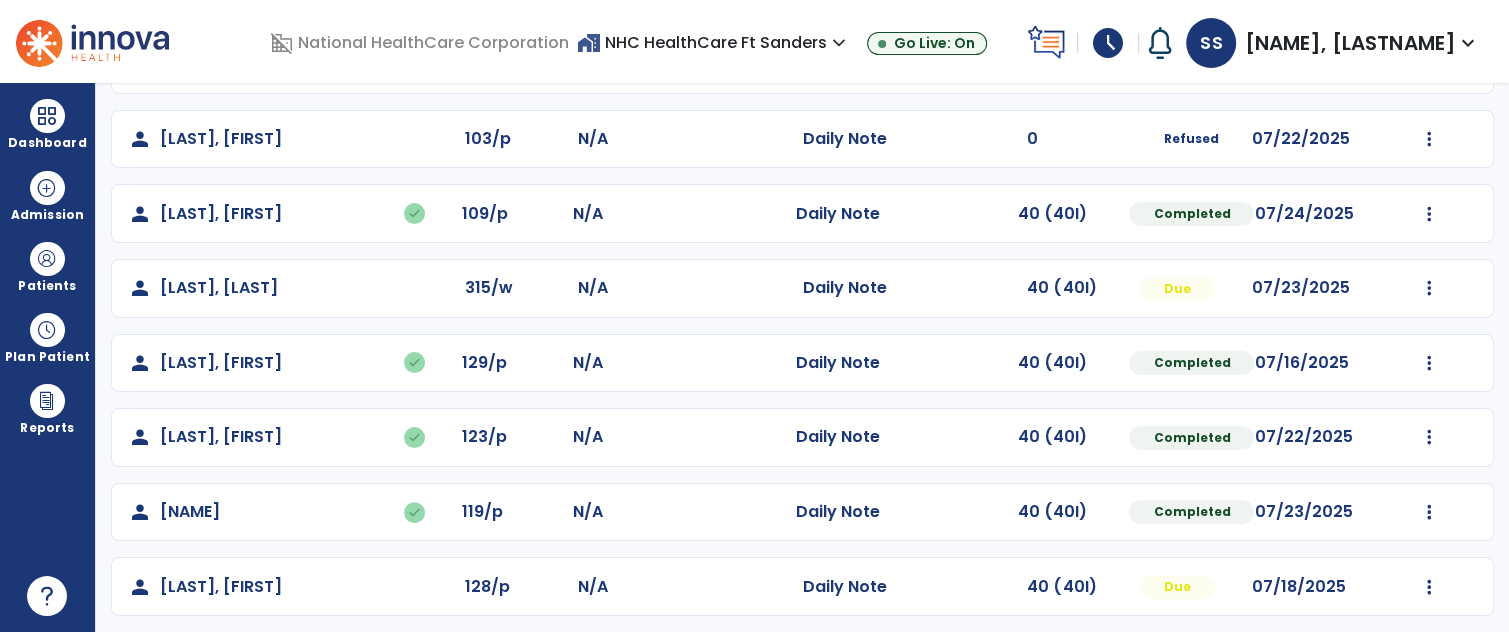 scroll, scrollTop: 454, scrollLeft: 0, axis: vertical 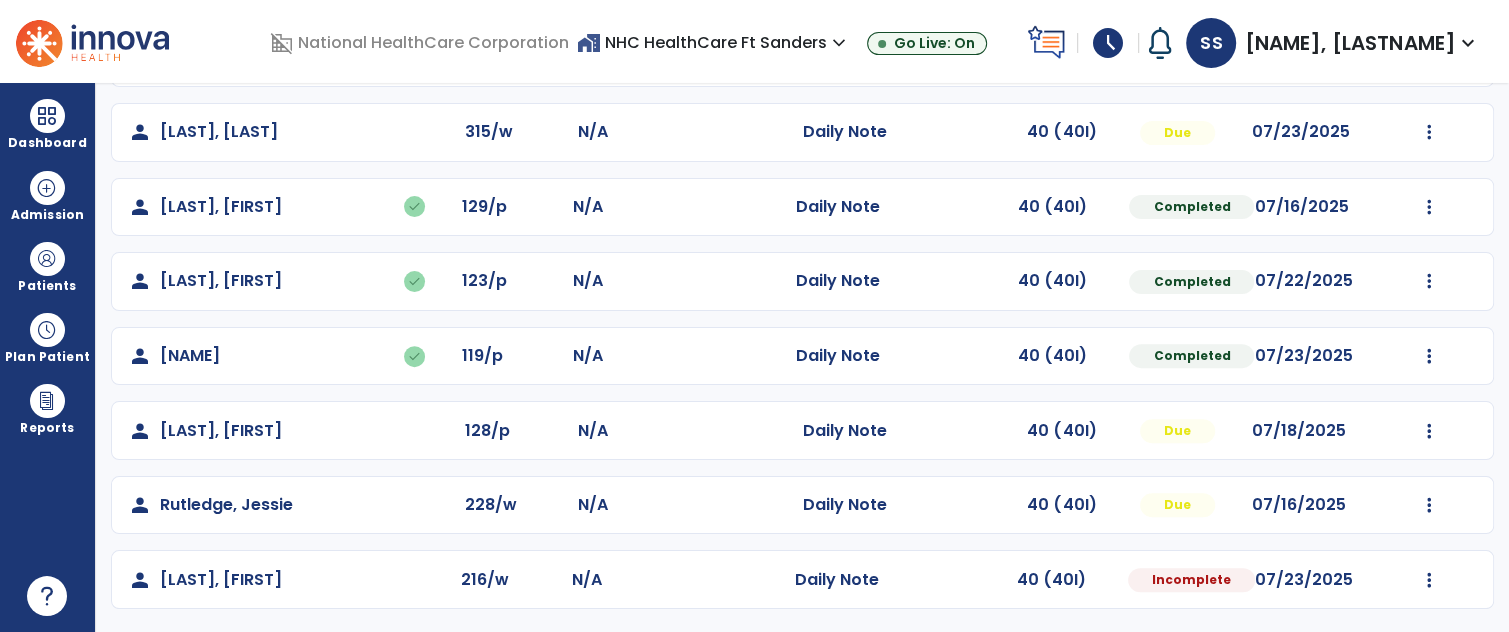 click on "person White, [LAST] 216/w N/A Daily Note 40 (40I) Incomplete 07/23/2025 Mark Visit As Complete Reset Note Open Document G + C Mins" 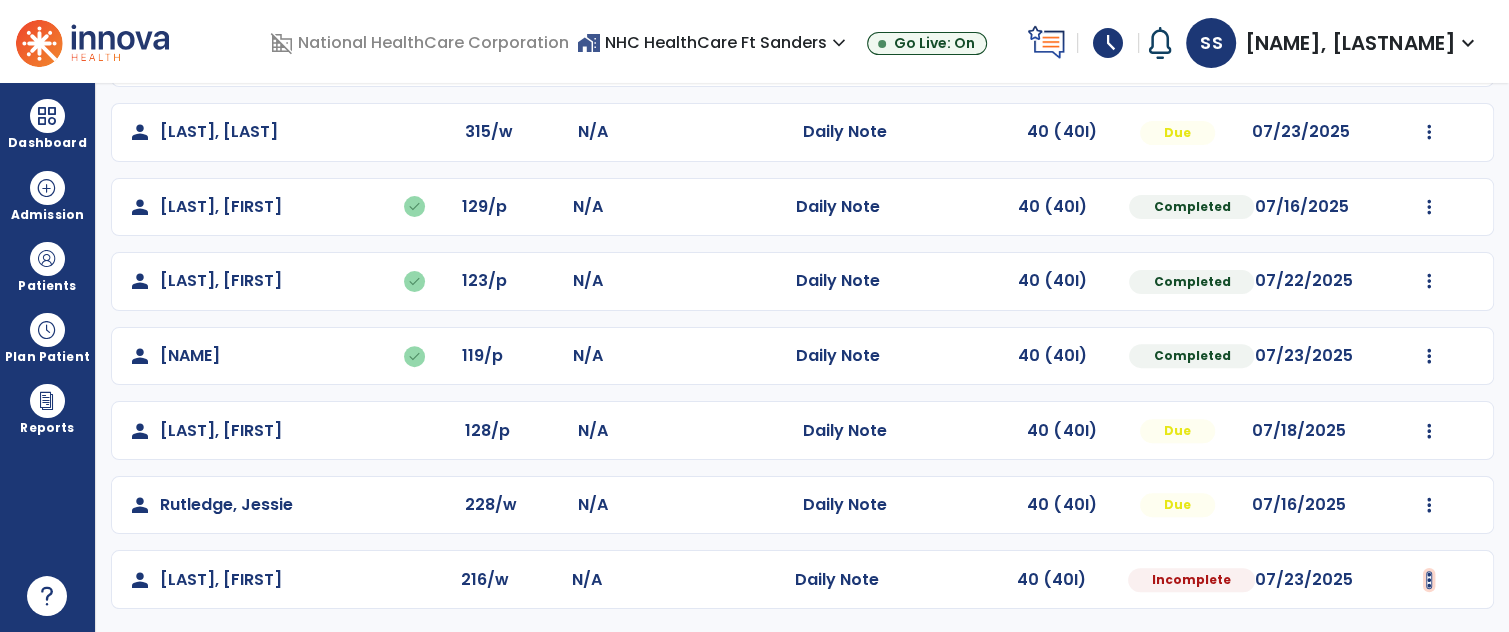 click at bounding box center [1429, -166] 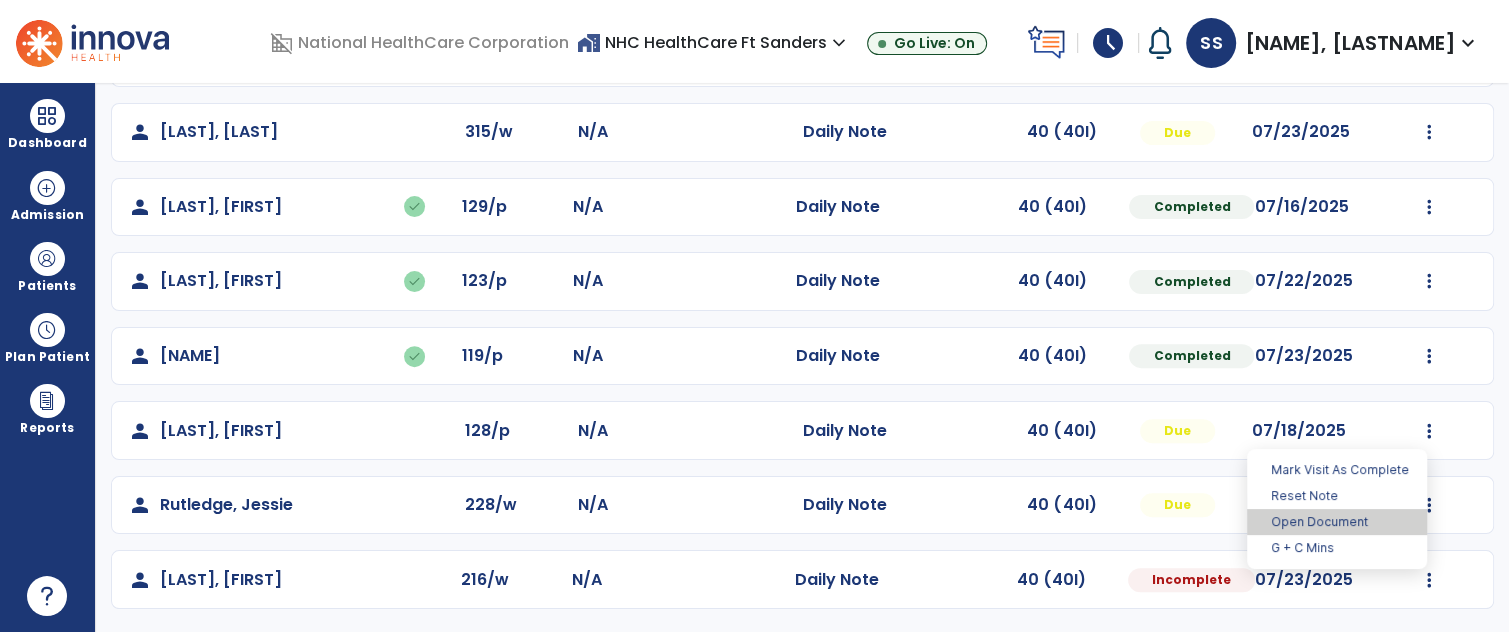 click on "Open Document" at bounding box center [1337, 522] 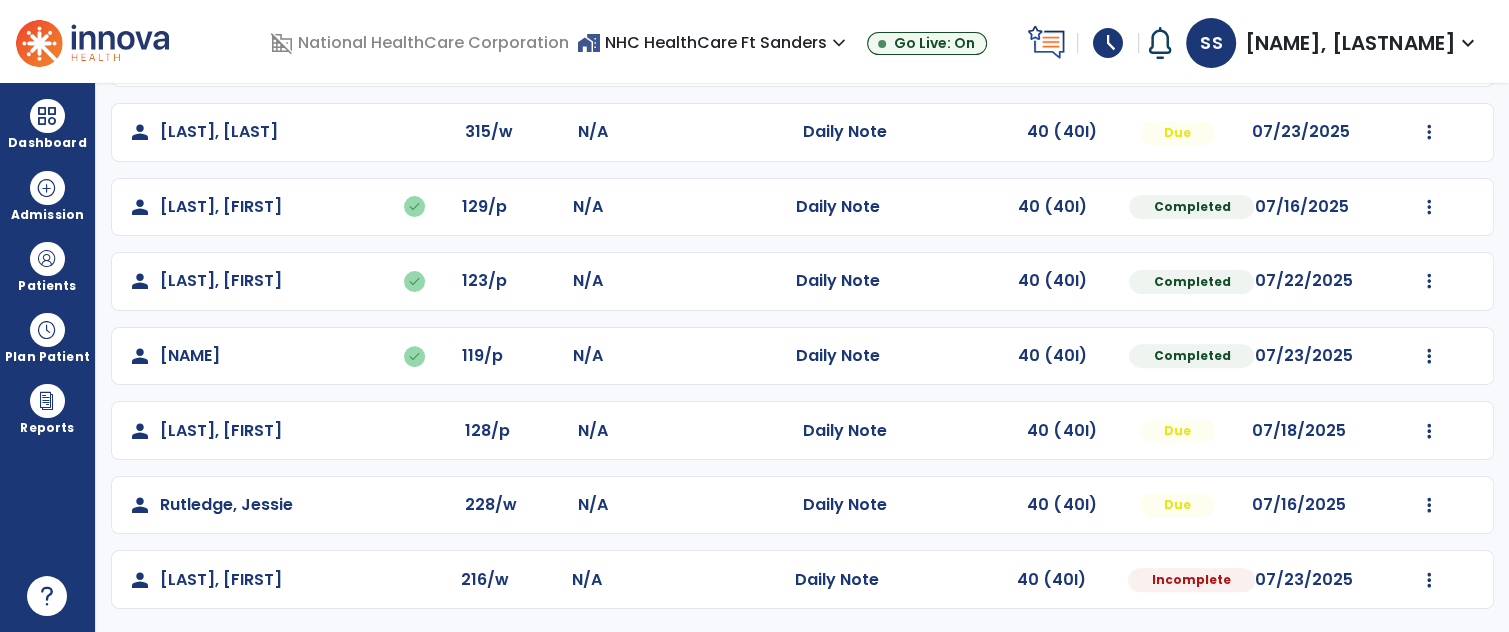 select on "*" 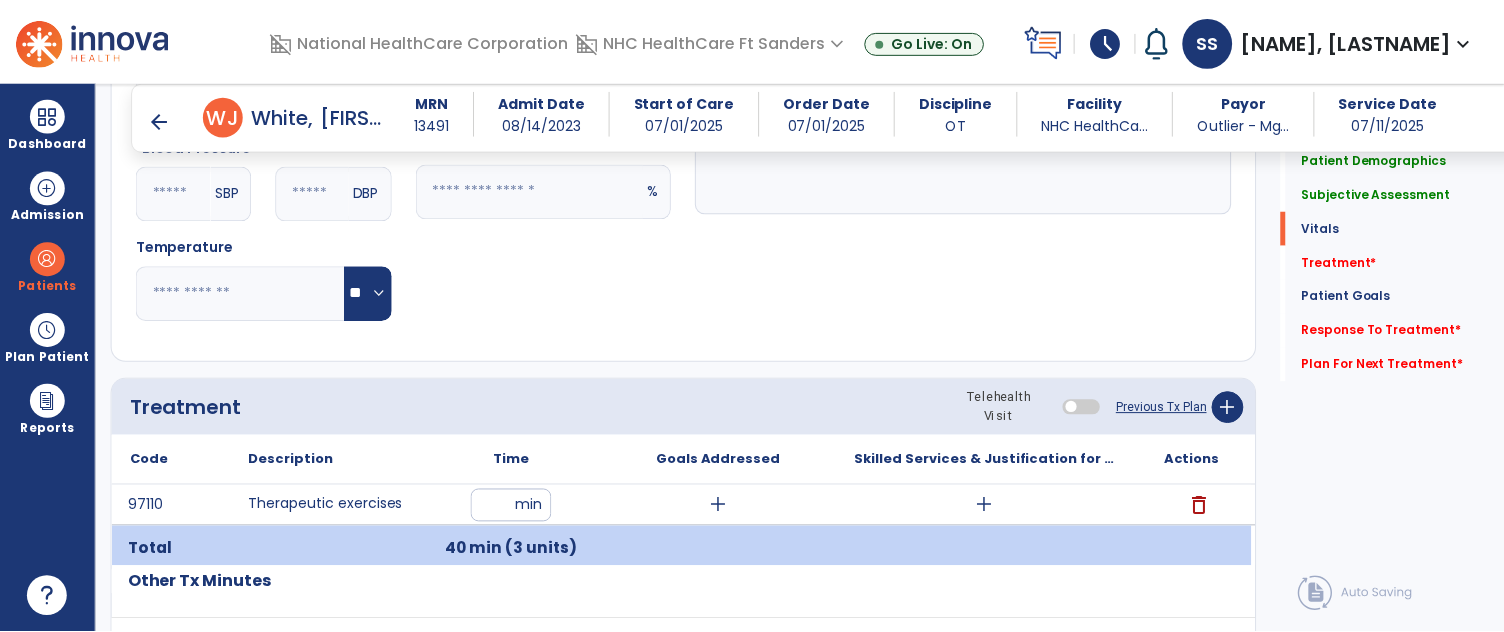 scroll, scrollTop: 1060, scrollLeft: 0, axis: vertical 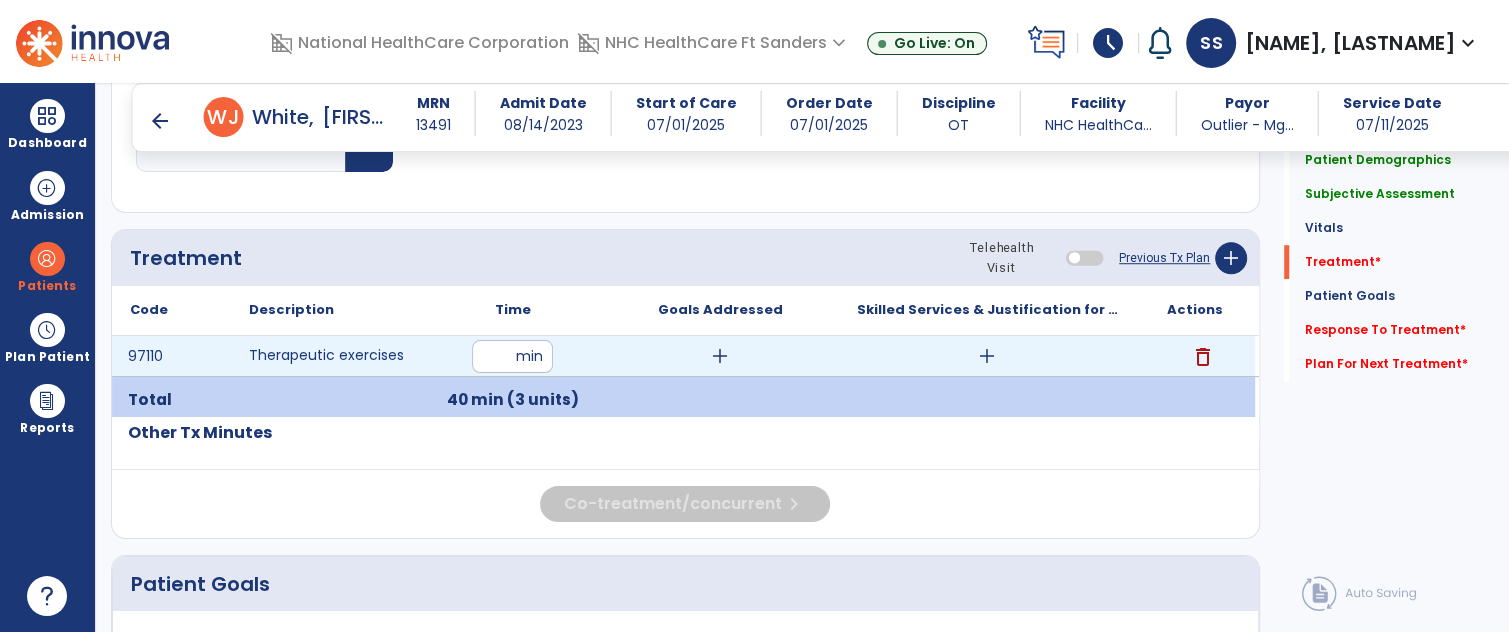 click on "add" at bounding box center (987, 356) 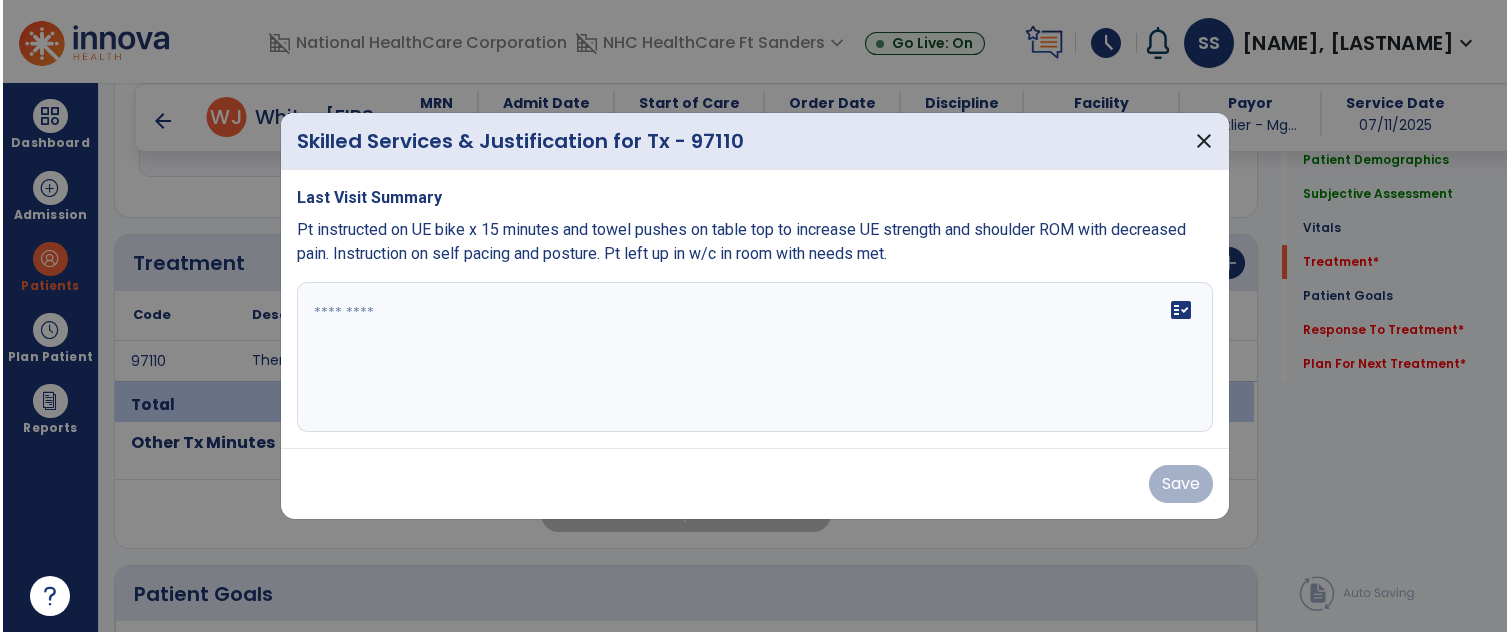 scroll, scrollTop: 1060, scrollLeft: 0, axis: vertical 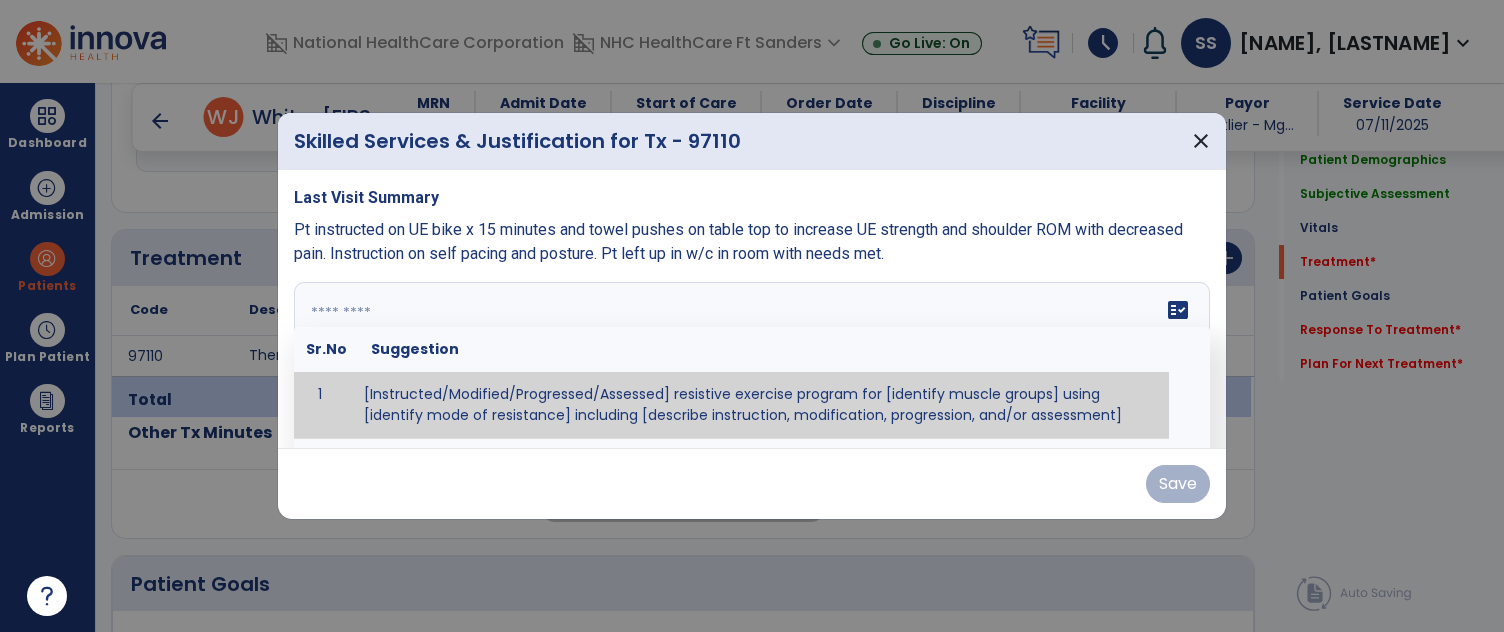 click on "fact_check  Sr.No Suggestion 1 [Instructed/Modified/Progressed/Assessed] resistive exercise program for [identify muscle groups] using [identify mode of resistance] including [describe instruction, modification, progression, and/or assessment] 2 [Instructed/Modified/Progressed/Assessed] aerobic exercise program using [identify equipment/mode] including [describe instruction, modification,progression, and/or assessment] 3 [Instructed/Modified/Progressed/Assessed] [PROM/A/AROM/AROM] program for [identify joint movements] using [contract-relax, over-pressure, inhibitory techniques, other] 4 [Assessed/Tested] aerobic capacity with administration of [aerobic capacity test]" at bounding box center [752, 357] 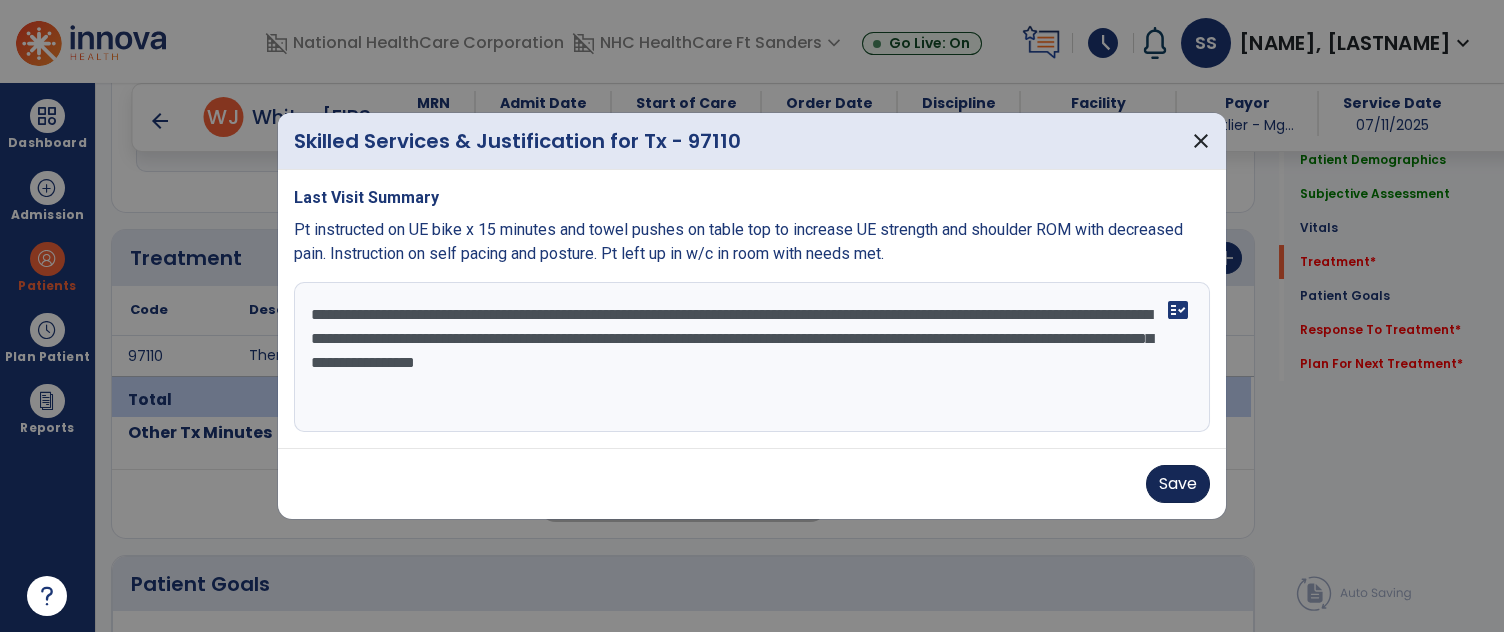 type on "**********" 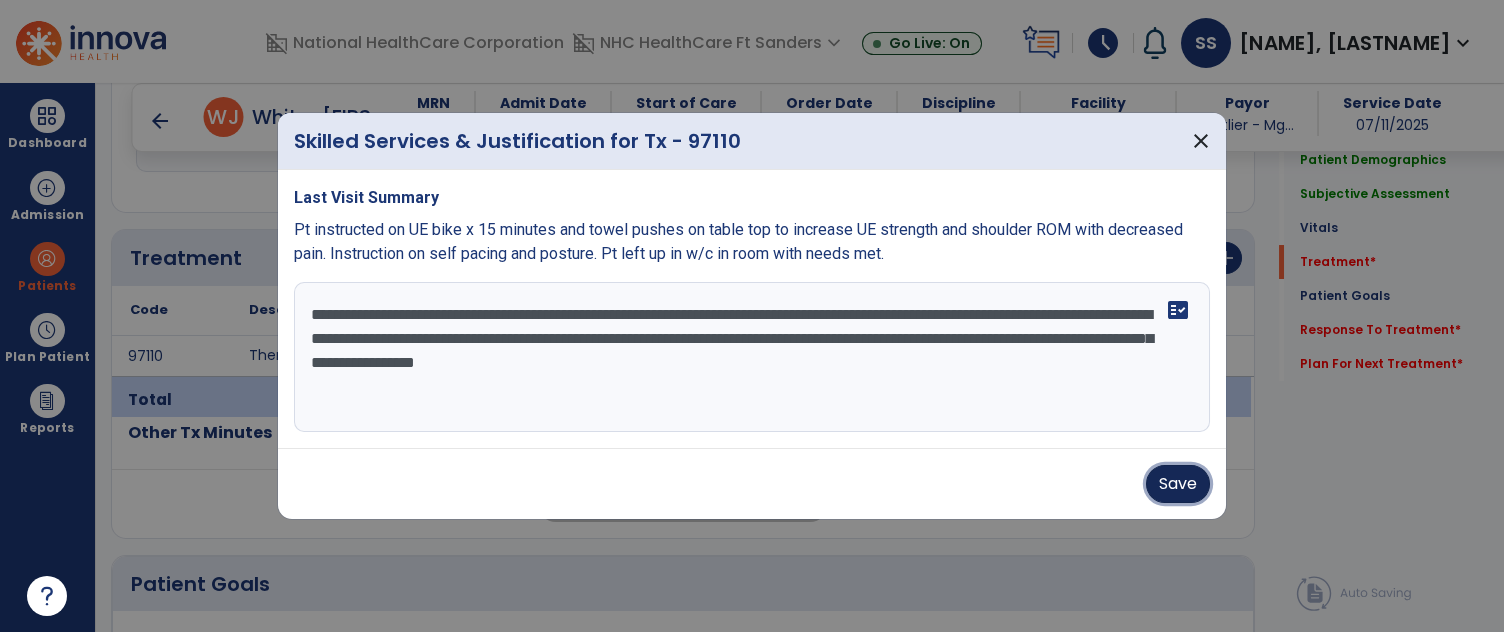 click on "Save" at bounding box center [1178, 484] 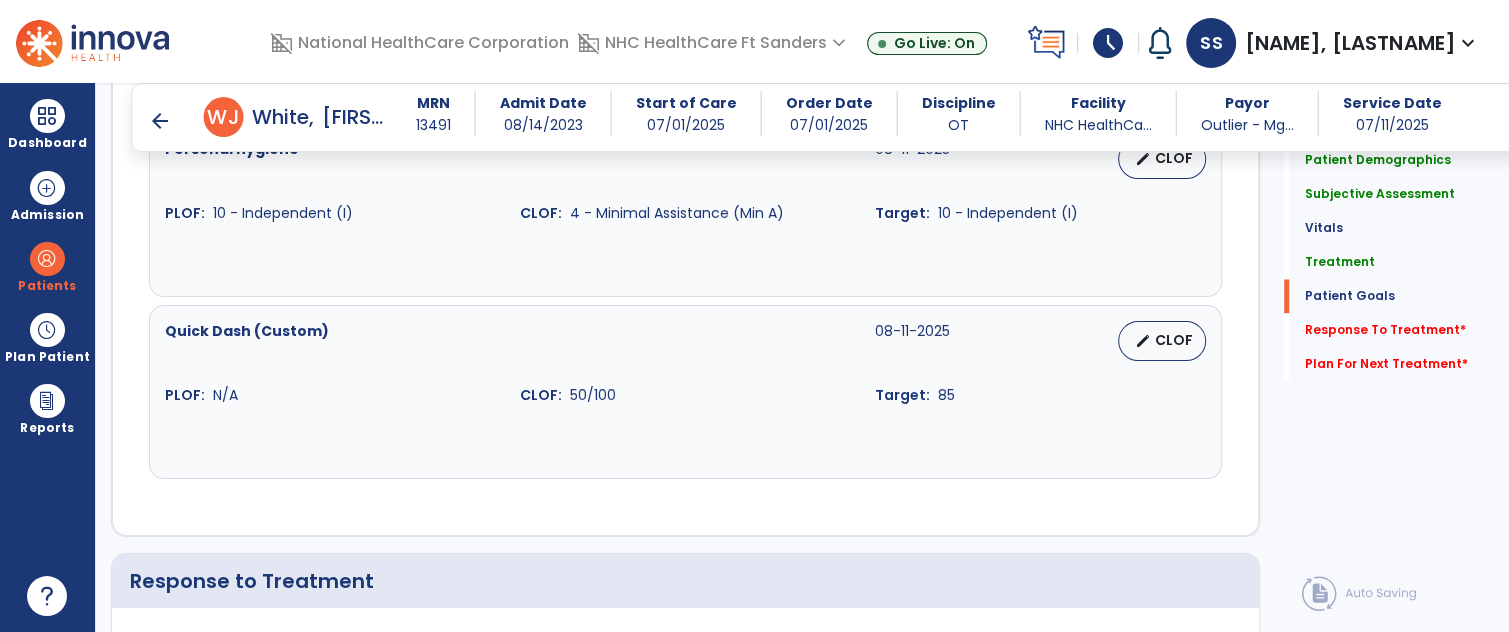 scroll, scrollTop: 2796, scrollLeft: 0, axis: vertical 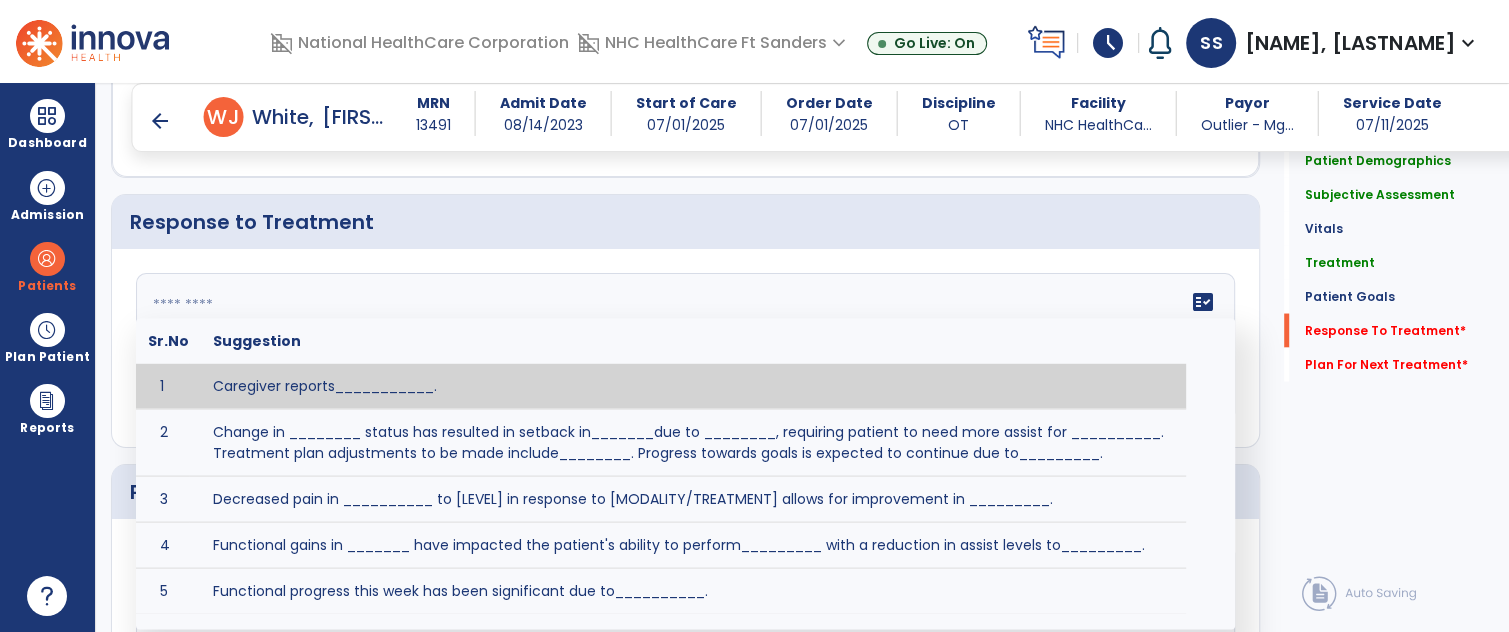 click on "fact_check  Sr.No Suggestion 1 Caregiver reports___________. 2 Change in ________ status has resulted in setback in_______due to ________, requiring patient to need more assist for __________.   Treatment plan adjustments to be made include________.  Progress towards goals is expected to continue due to_________. 3 Decreased pain in __________ to [LEVEL] in response to [MODALITY/TREATMENT] allows for improvement in _________. 4 Functional gains in _______ have impacted the patient's ability to perform_________ with a reduction in assist levels to_________. 5 Functional progress this week has been significant due to__________. 6 Gains in ________ have improved the patient's ability to perform ______with decreased levels of assist to___________. 7 Improvement in ________allows patient to tolerate higher levels of challenges in_________. 8 Pain in [AREA] has decreased to [LEVEL] in response to [TREATMENT/MODALITY], allowing fore ease in completing__________. 9 10 11 12 13 14 15 16 17 18 19 20 21" 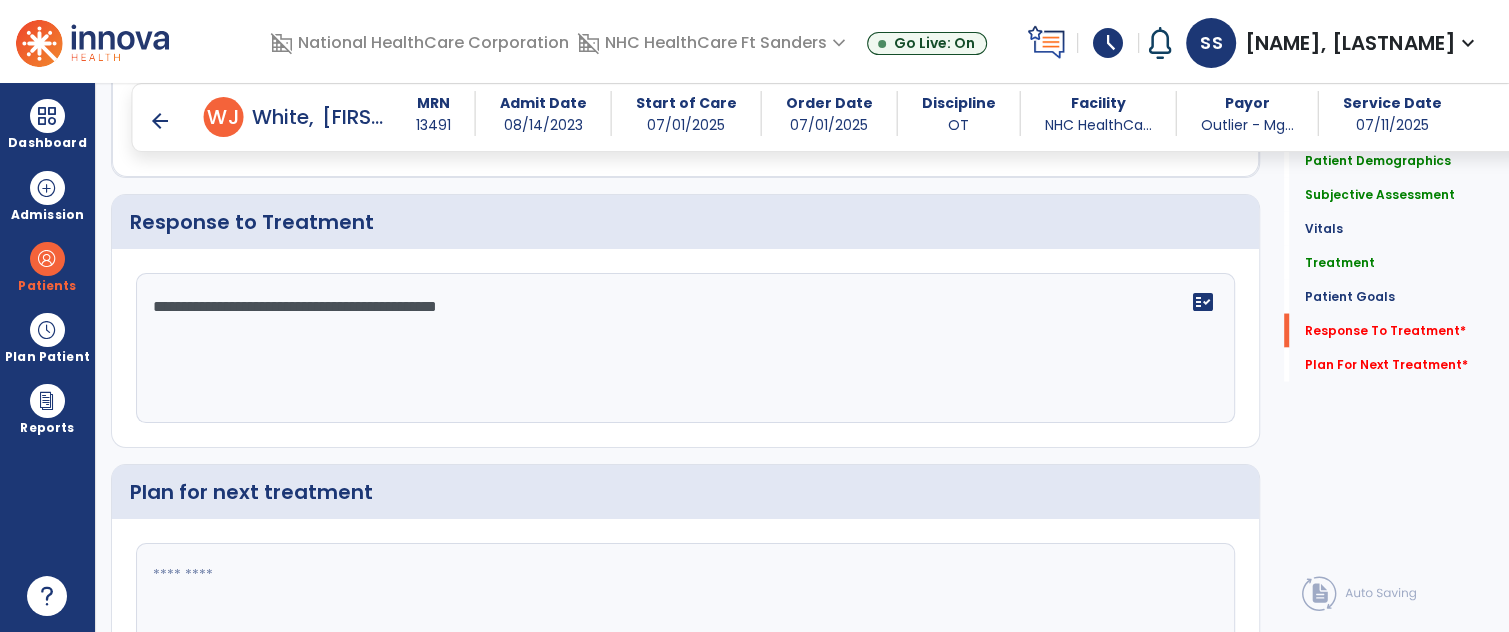 type on "**********" 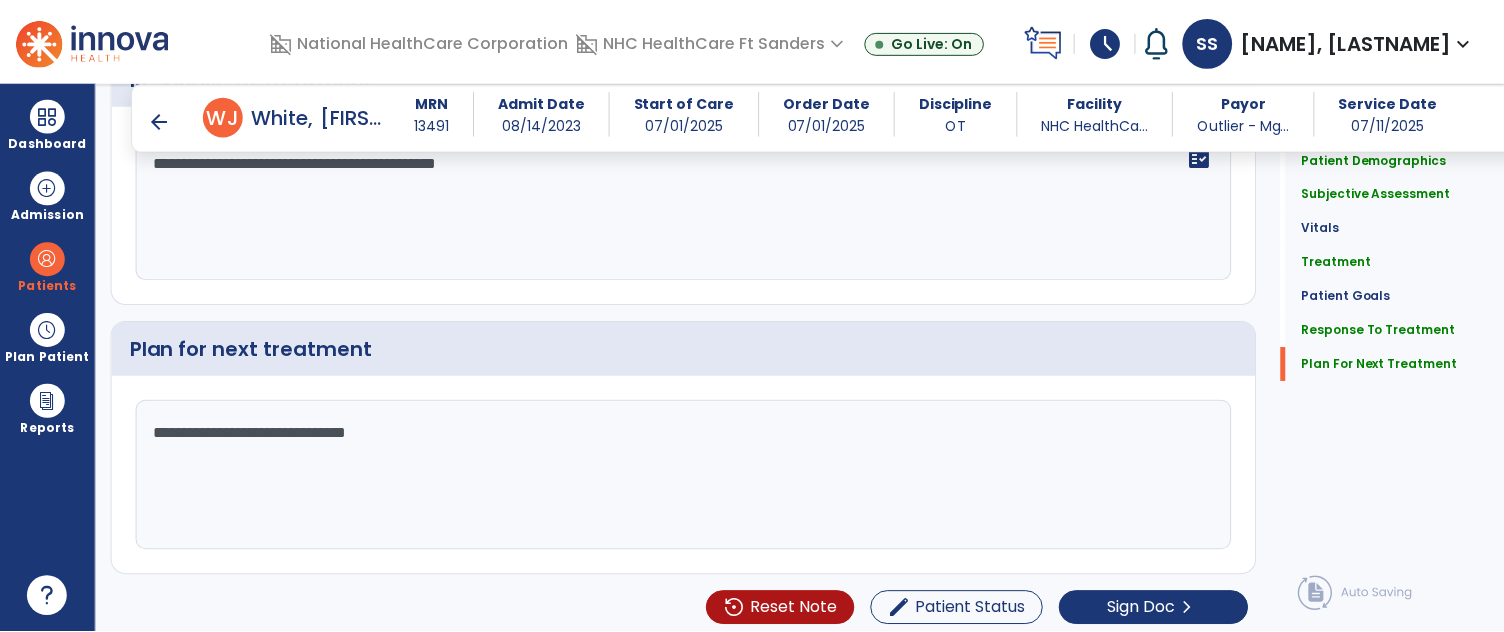 scroll, scrollTop: 2939, scrollLeft: 0, axis: vertical 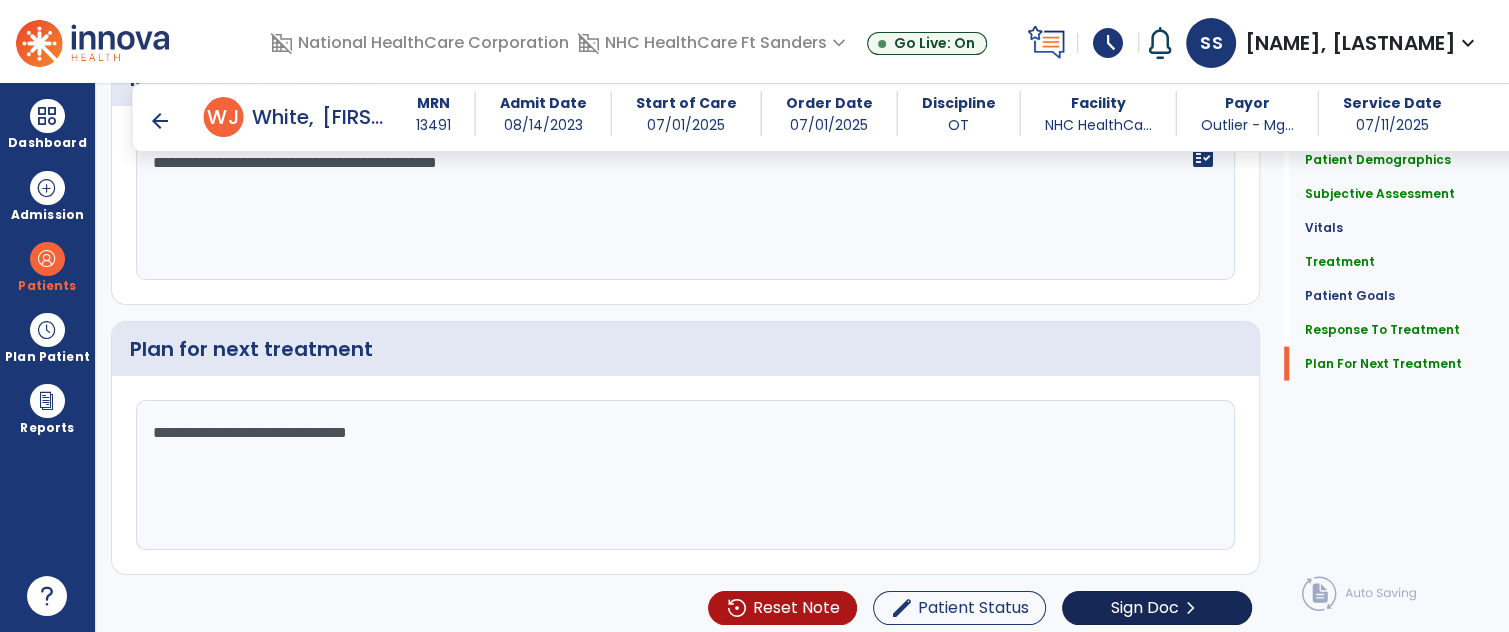 type on "**********" 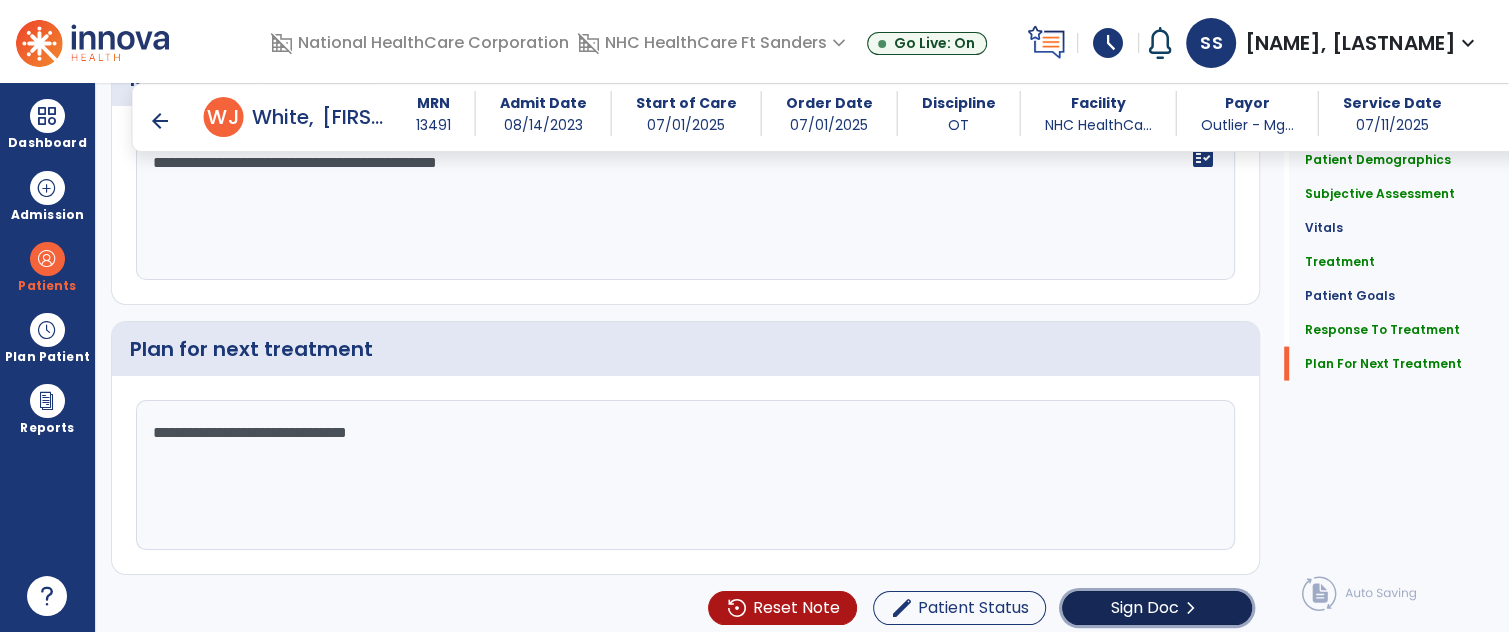 click on "Sign Doc" 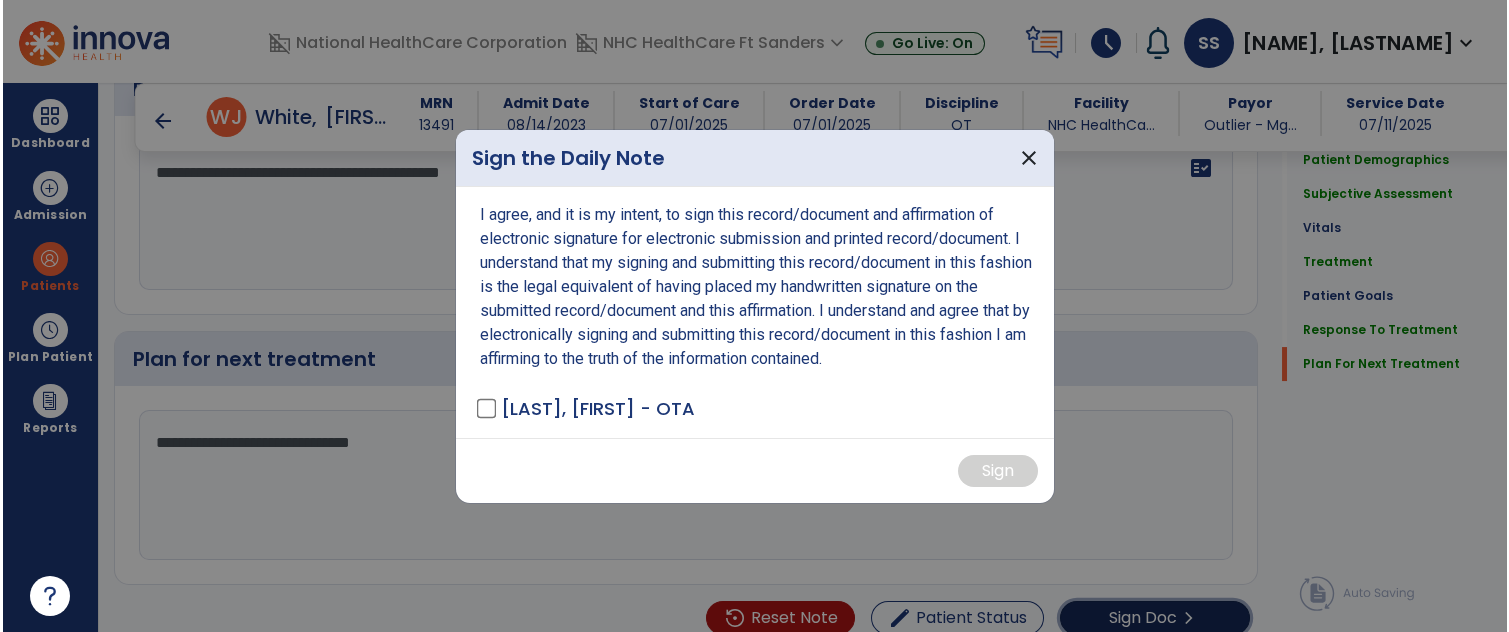 scroll, scrollTop: 2939, scrollLeft: 0, axis: vertical 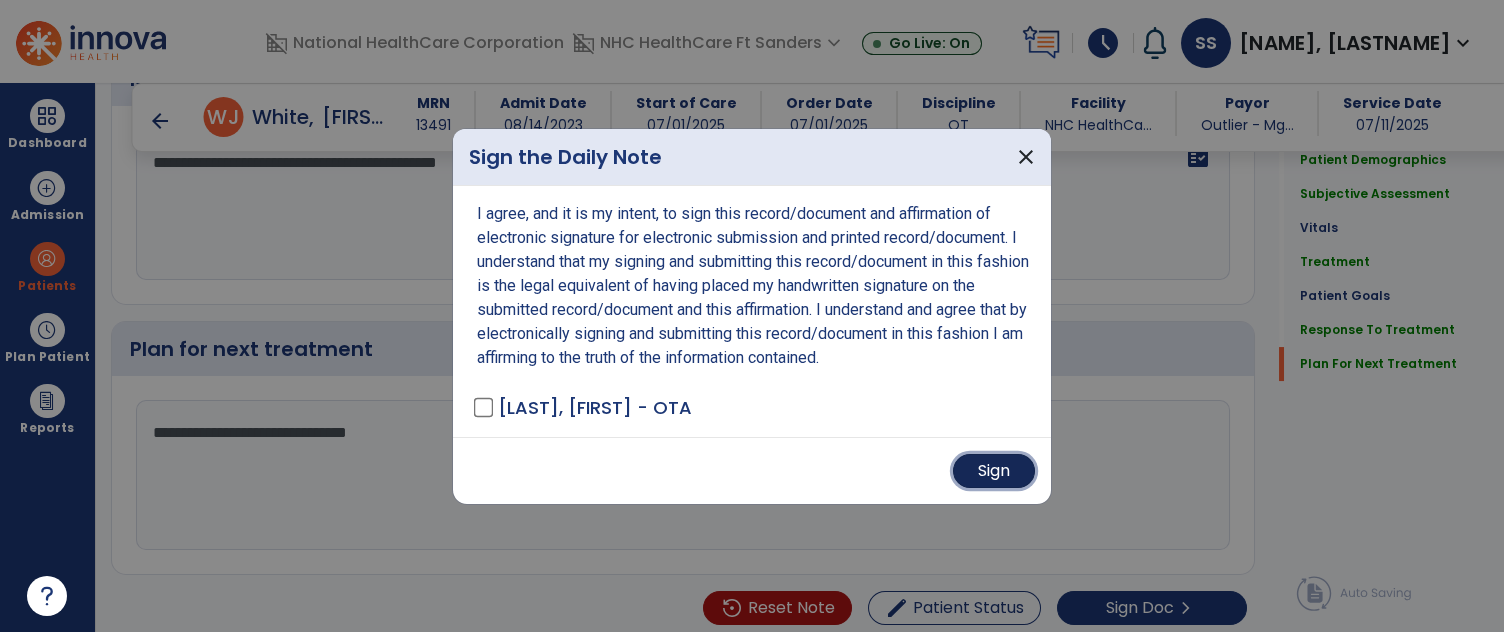 click on "Sign" at bounding box center [994, 471] 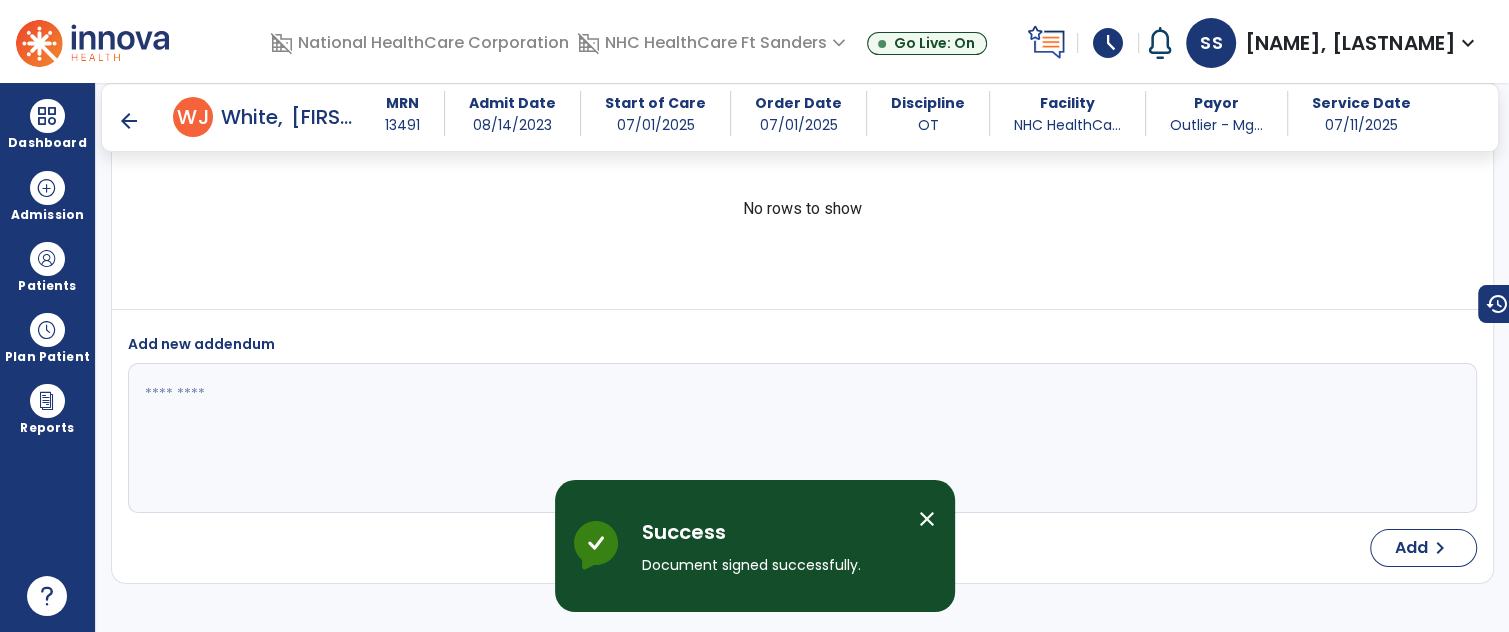 scroll, scrollTop: 3768, scrollLeft: 0, axis: vertical 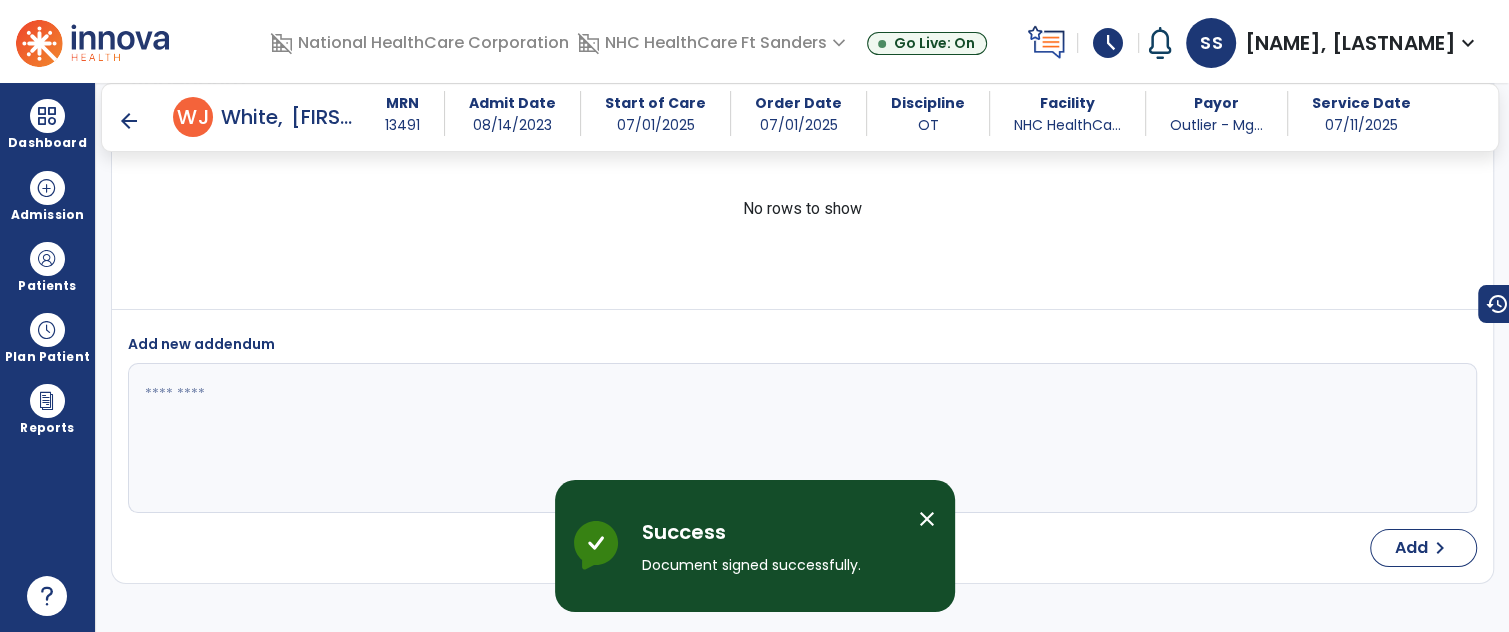 click on "arrow_back" at bounding box center [129, 121] 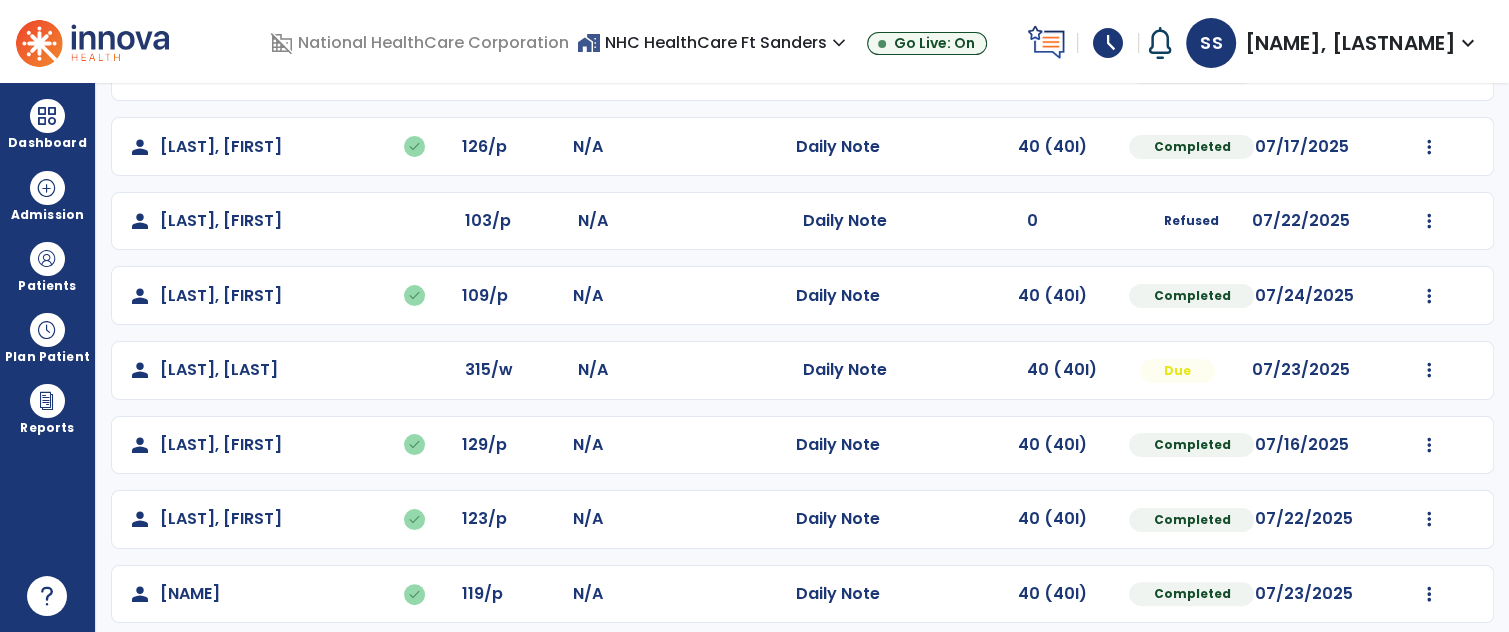 scroll, scrollTop: 224, scrollLeft: 0, axis: vertical 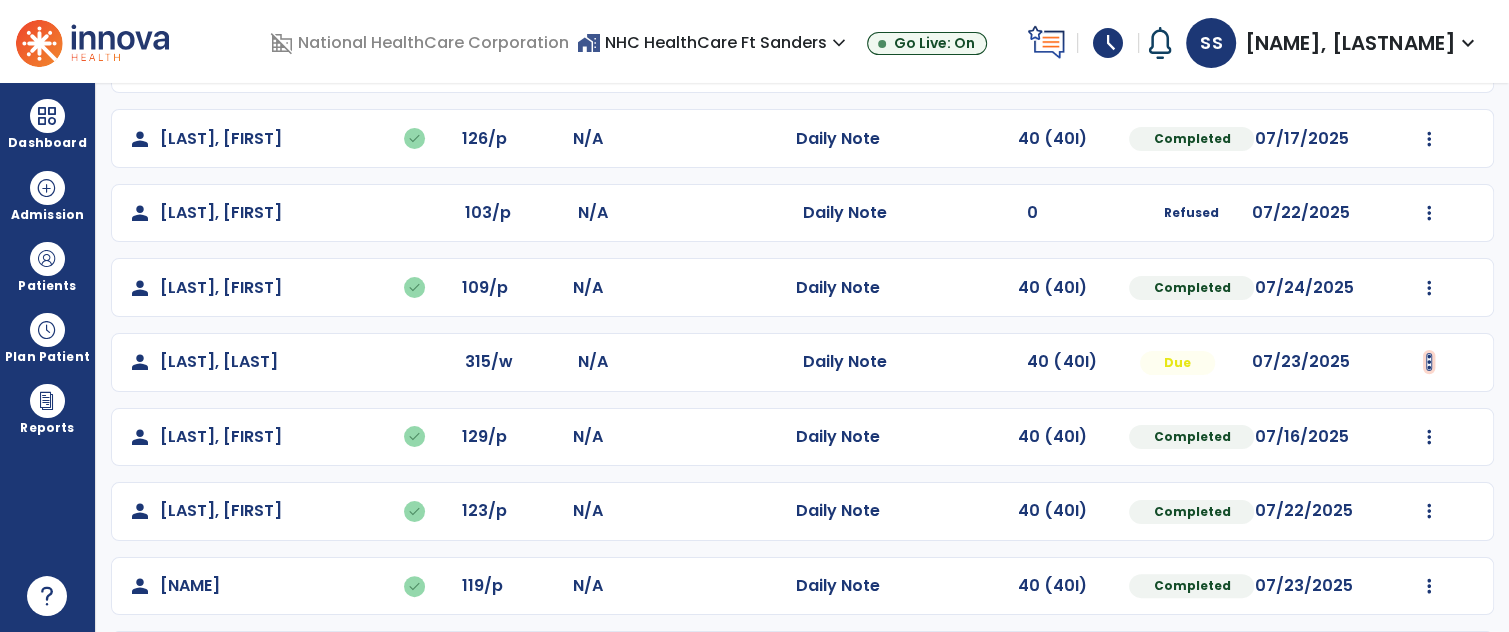 click at bounding box center [1429, 64] 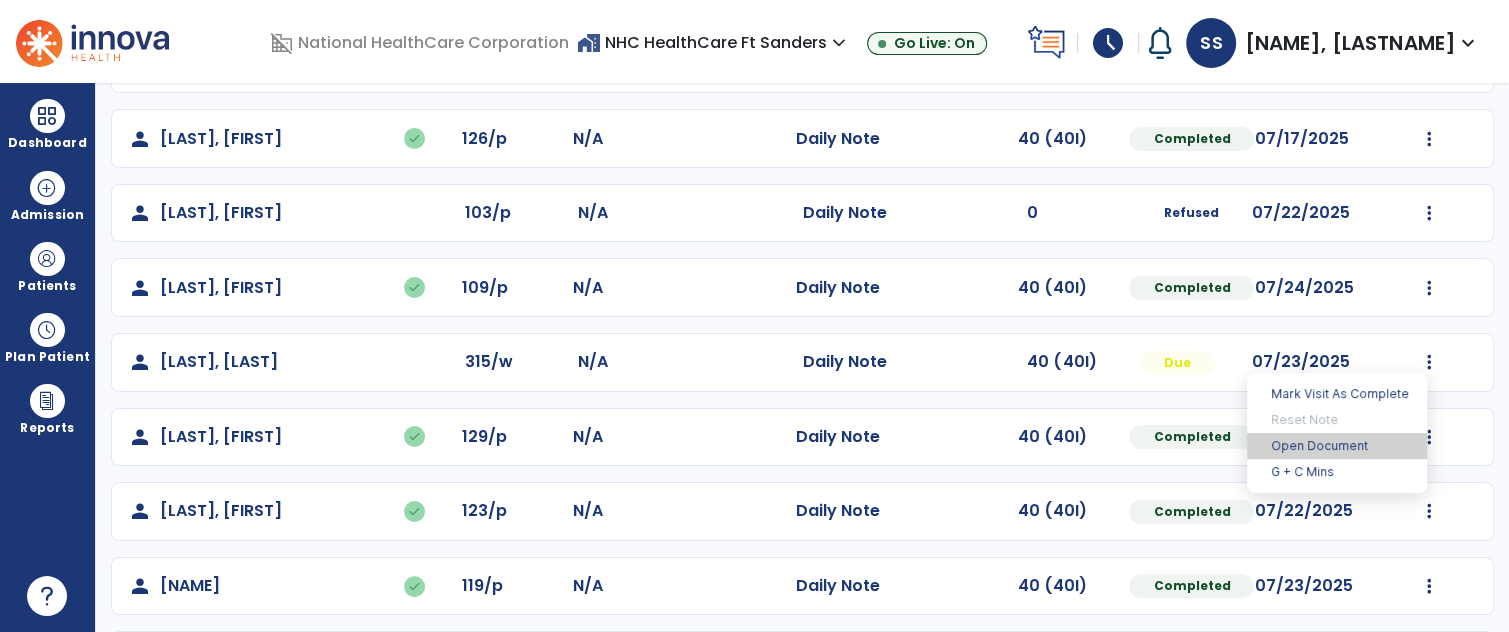 click on "Open Document" at bounding box center [1337, 446] 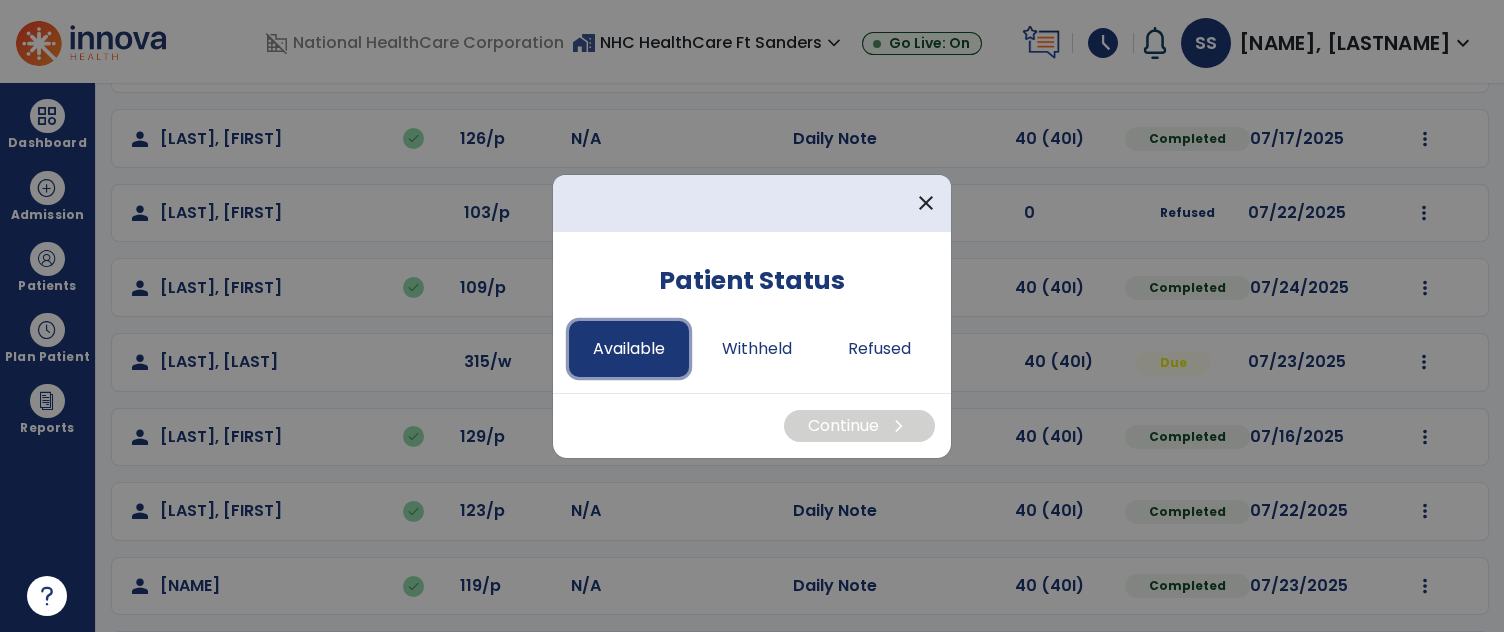 click on "Available" at bounding box center (629, 349) 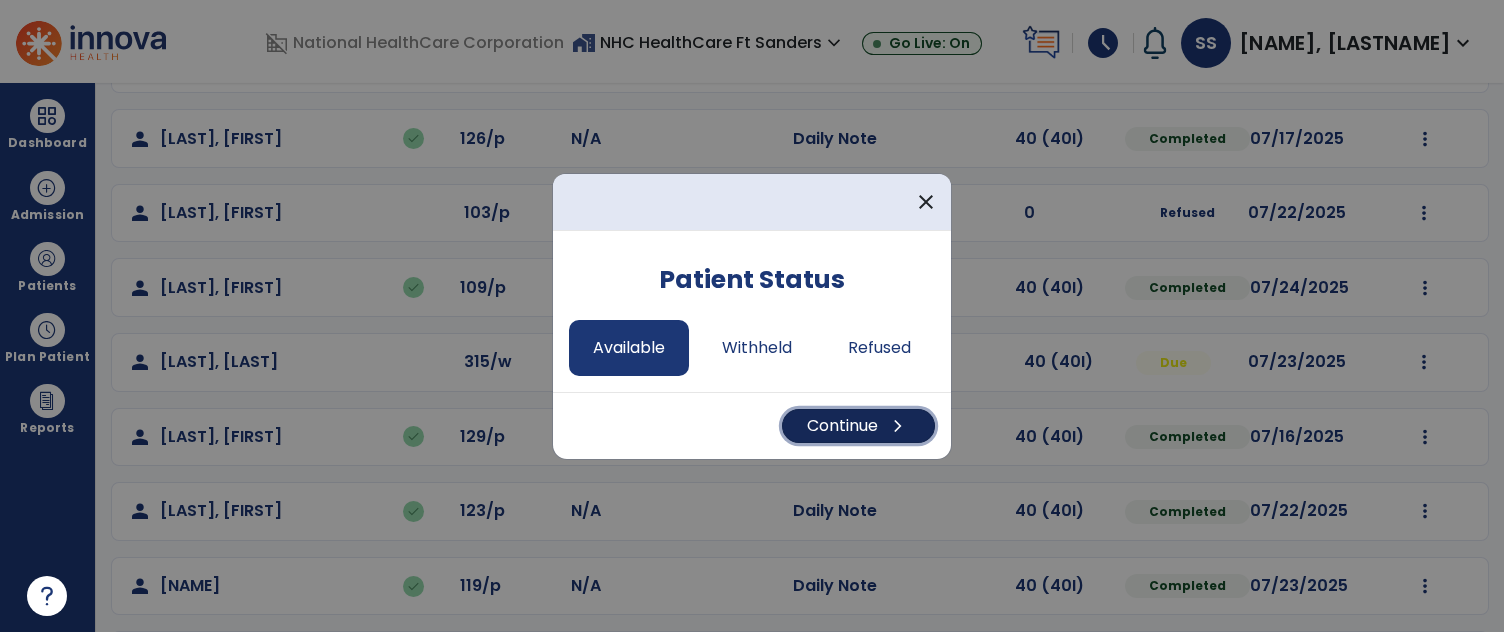 click on "Continue   chevron_right" at bounding box center [858, 426] 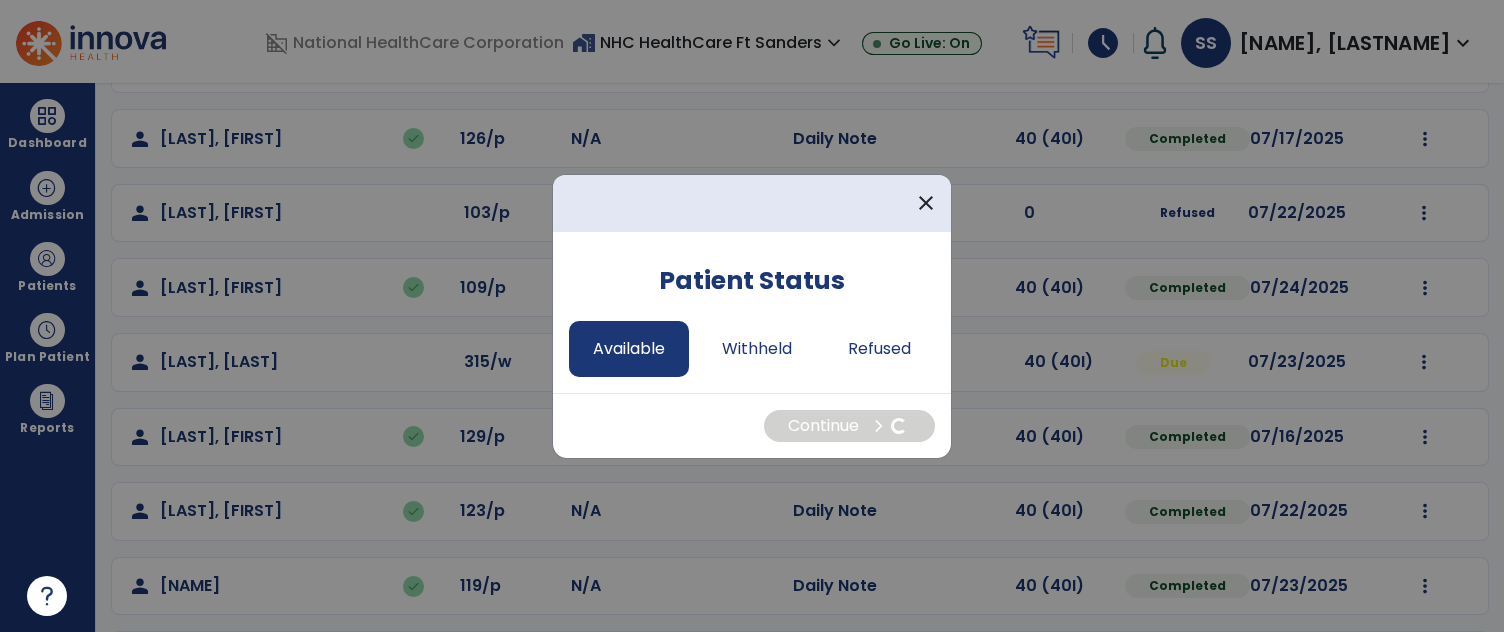 select on "*" 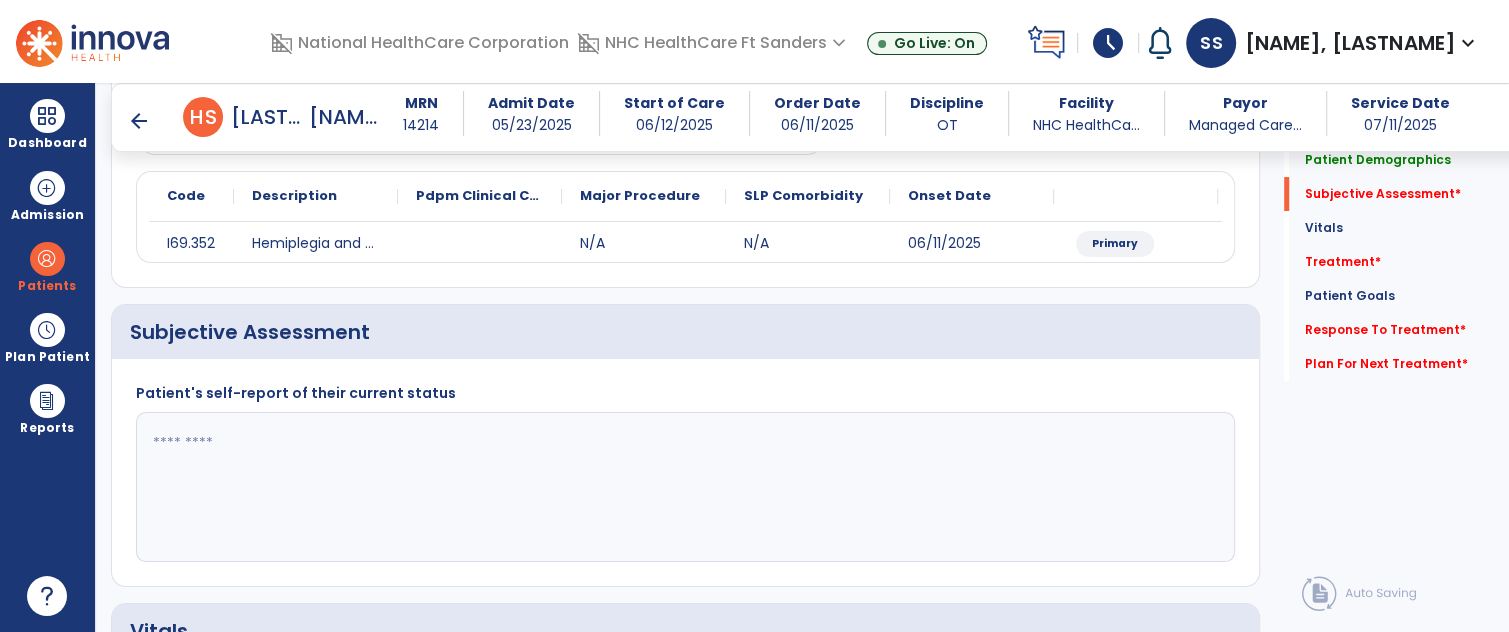 scroll, scrollTop: 289, scrollLeft: 0, axis: vertical 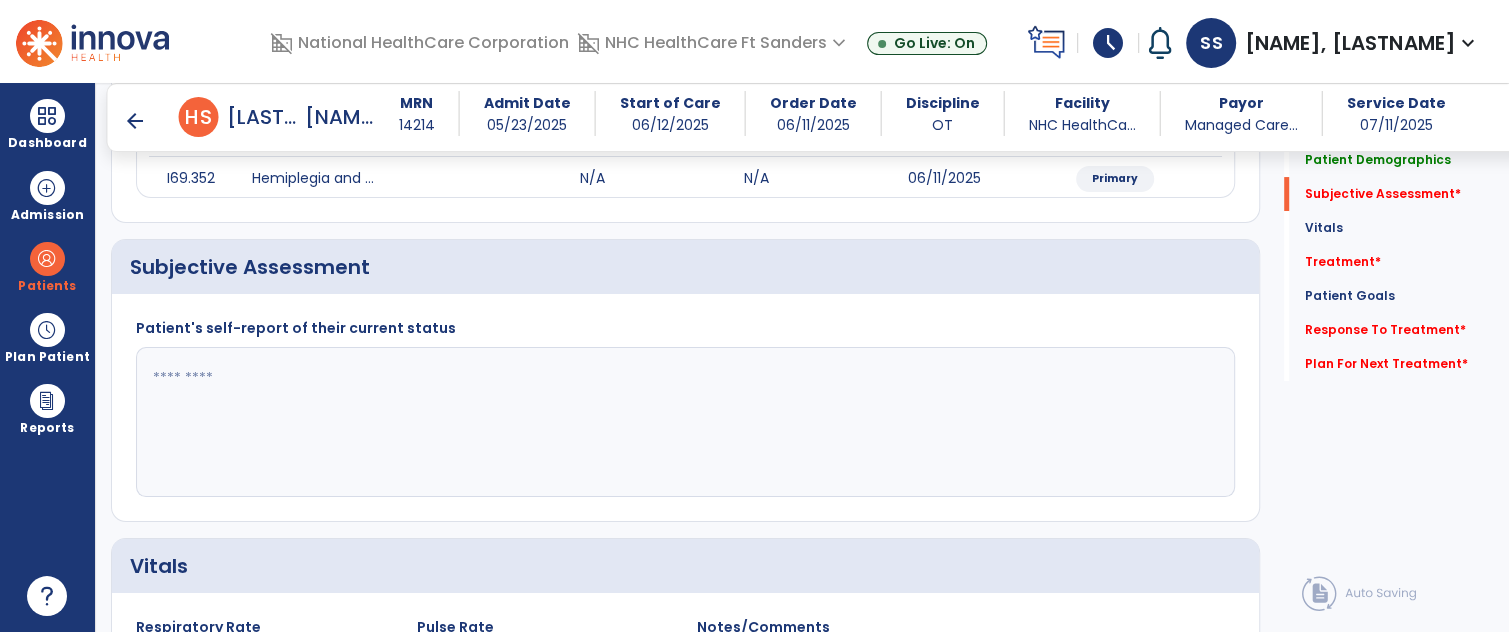click 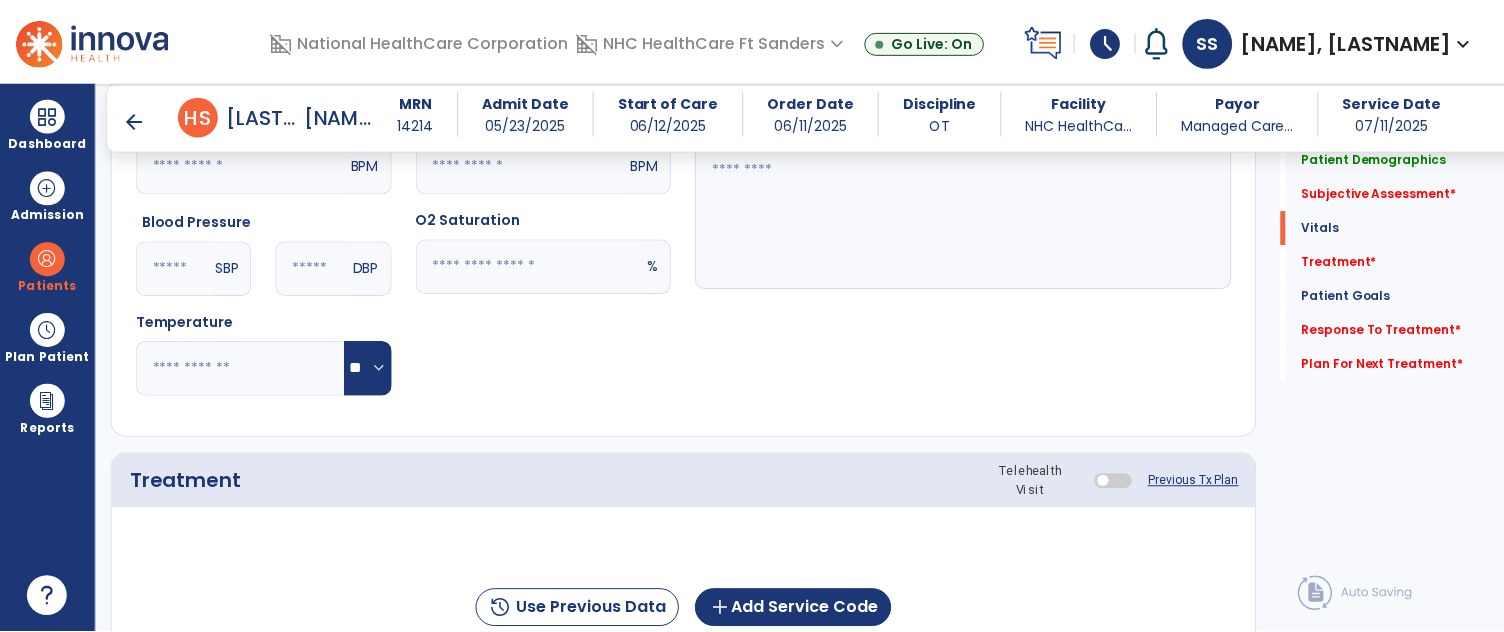 scroll, scrollTop: 803, scrollLeft: 0, axis: vertical 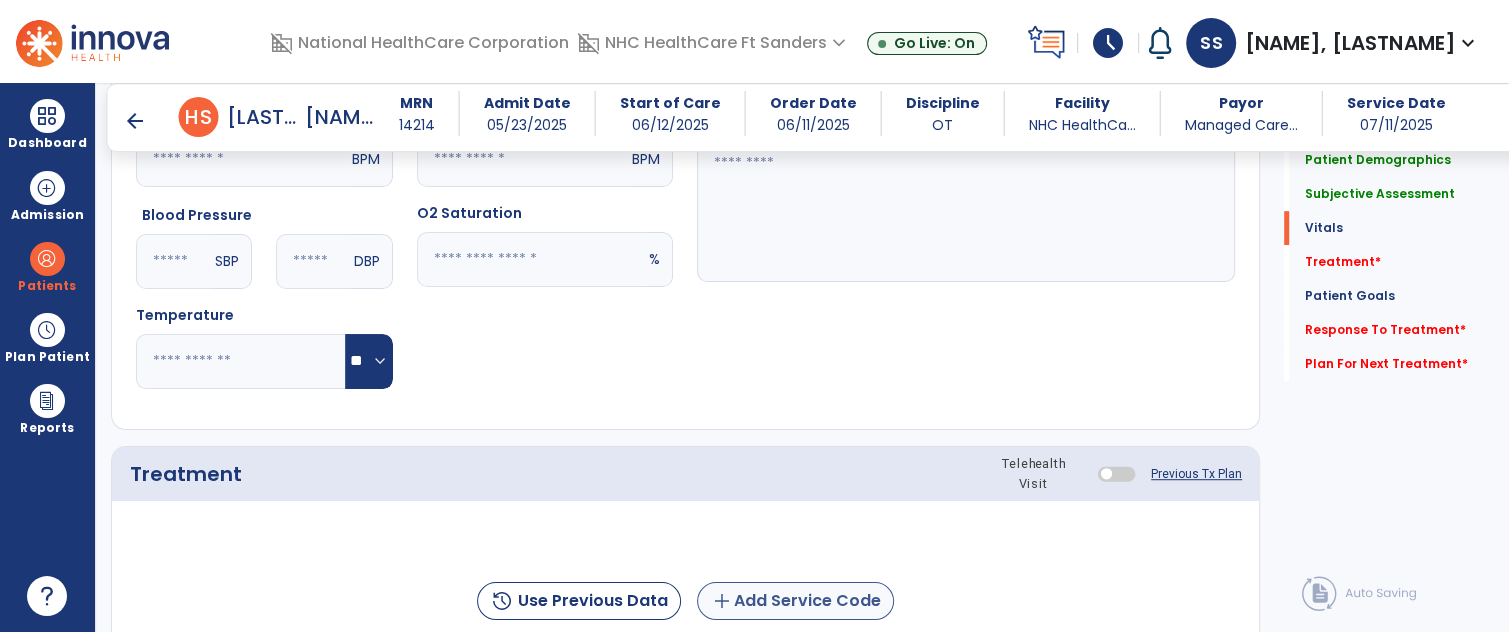 type on "**********" 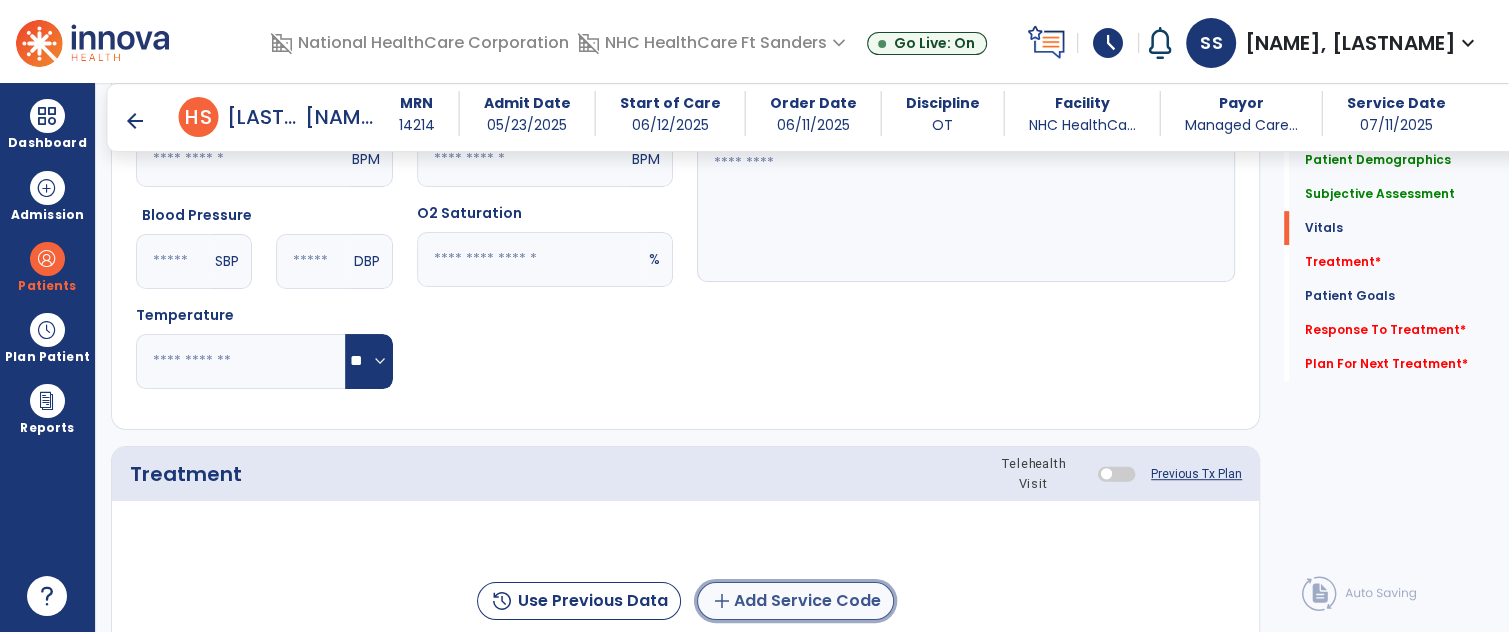 click on "add  Add Service Code" 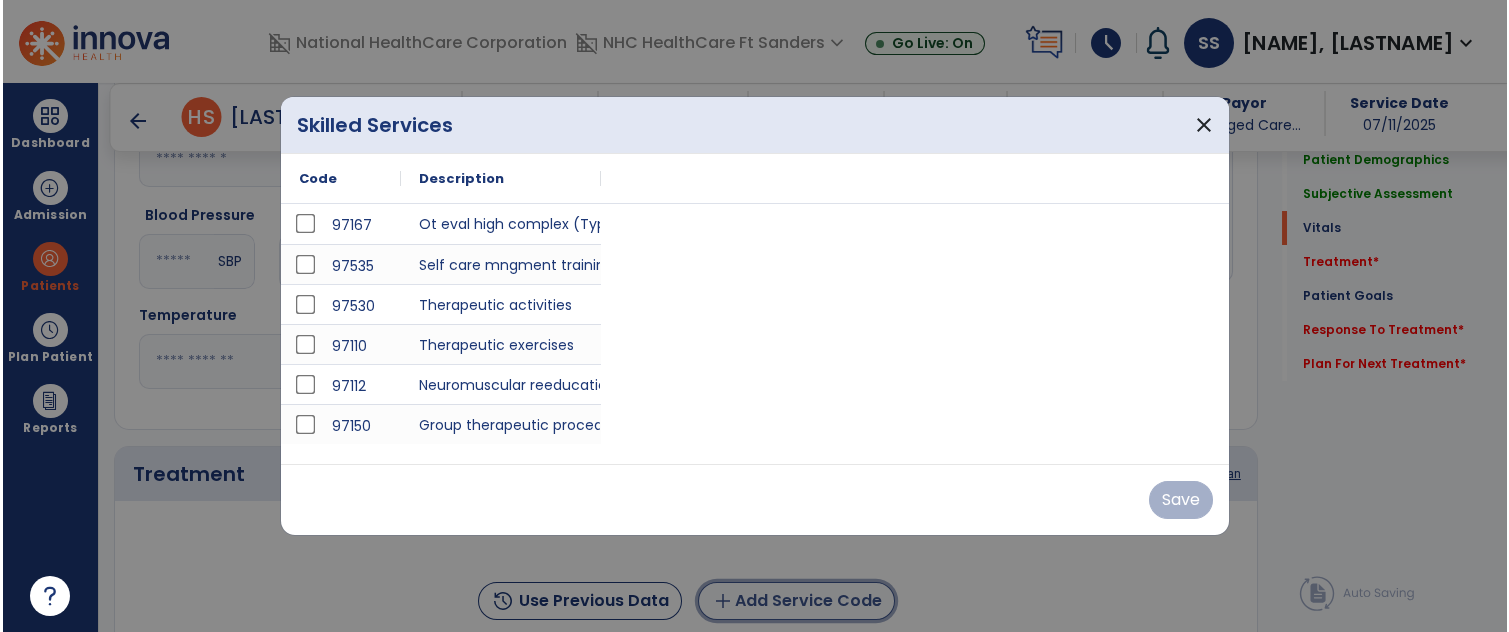 scroll, scrollTop: 803, scrollLeft: 0, axis: vertical 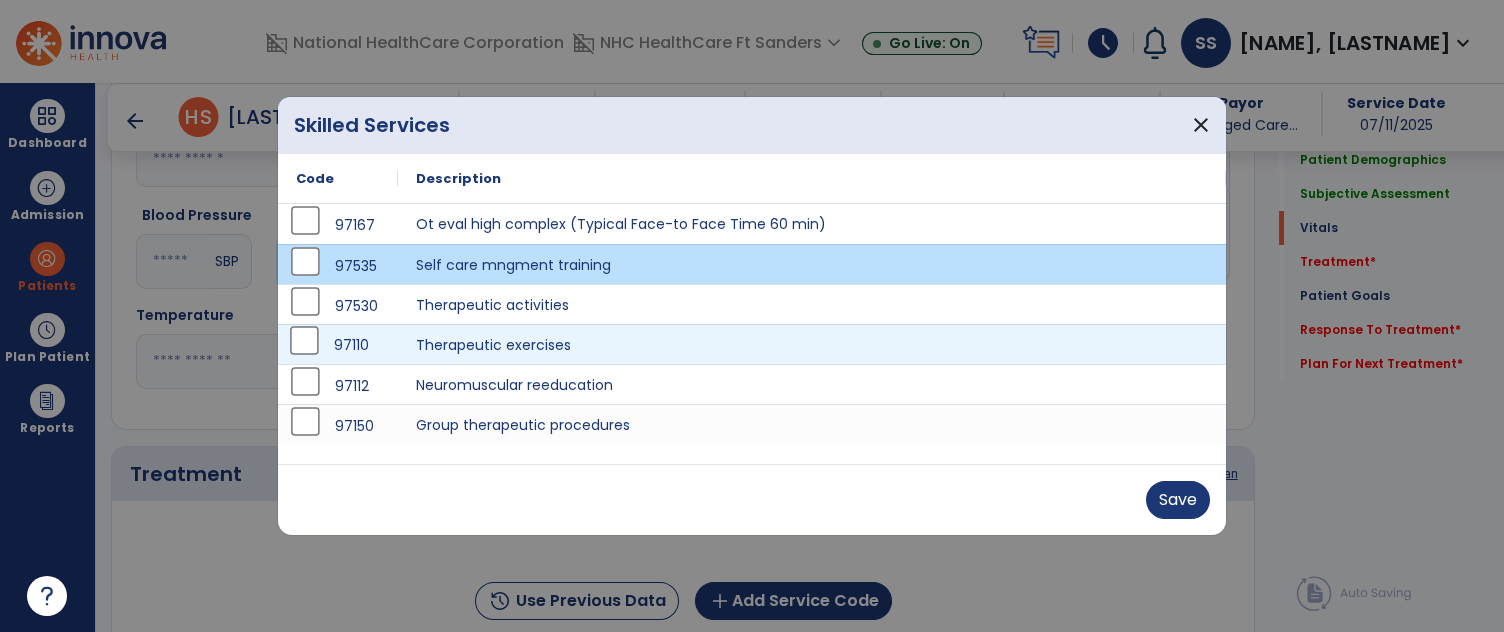 click on "97110" at bounding box center (338, 344) 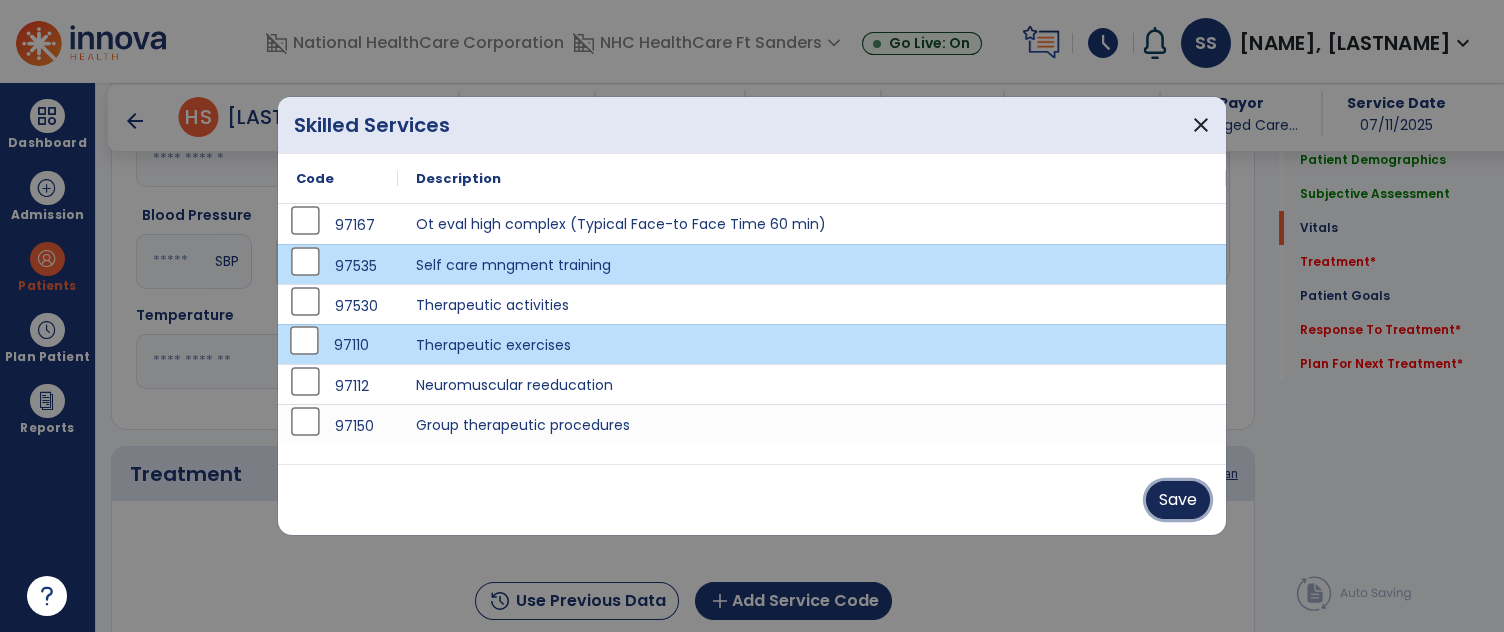click on "Save" at bounding box center (1178, 500) 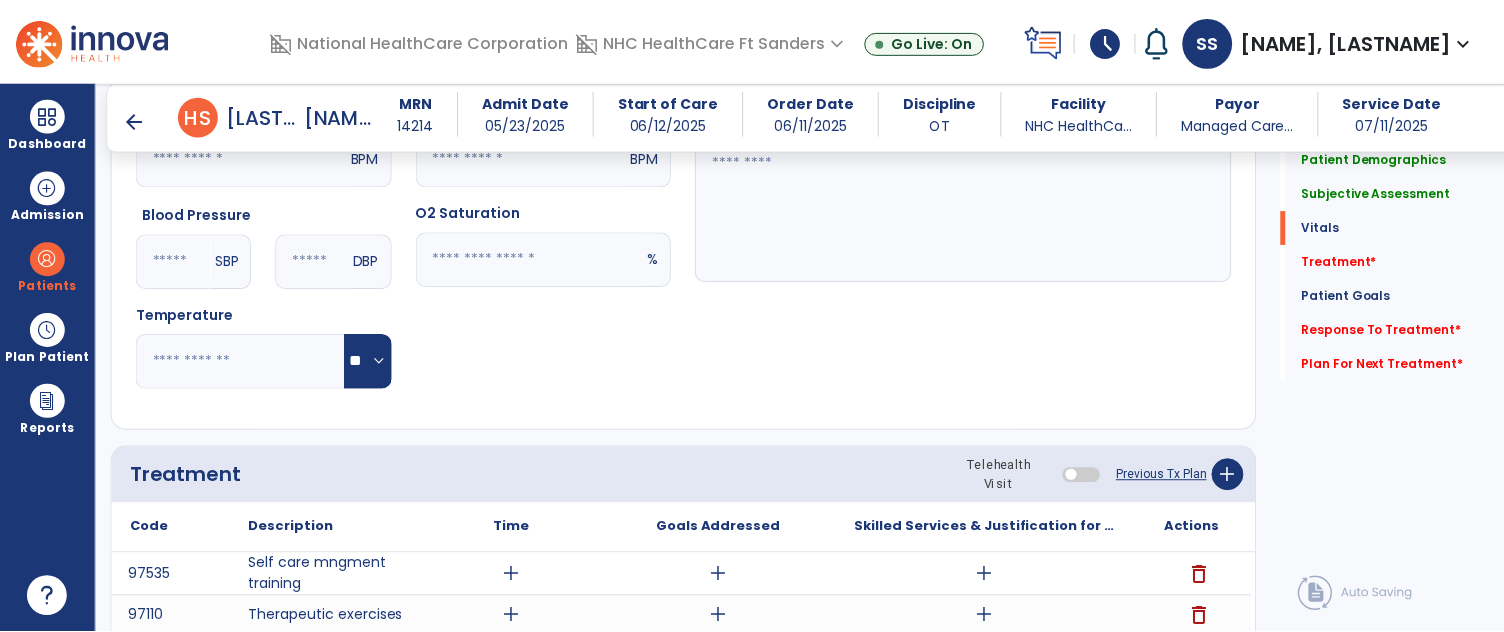 scroll, scrollTop: 926, scrollLeft: 0, axis: vertical 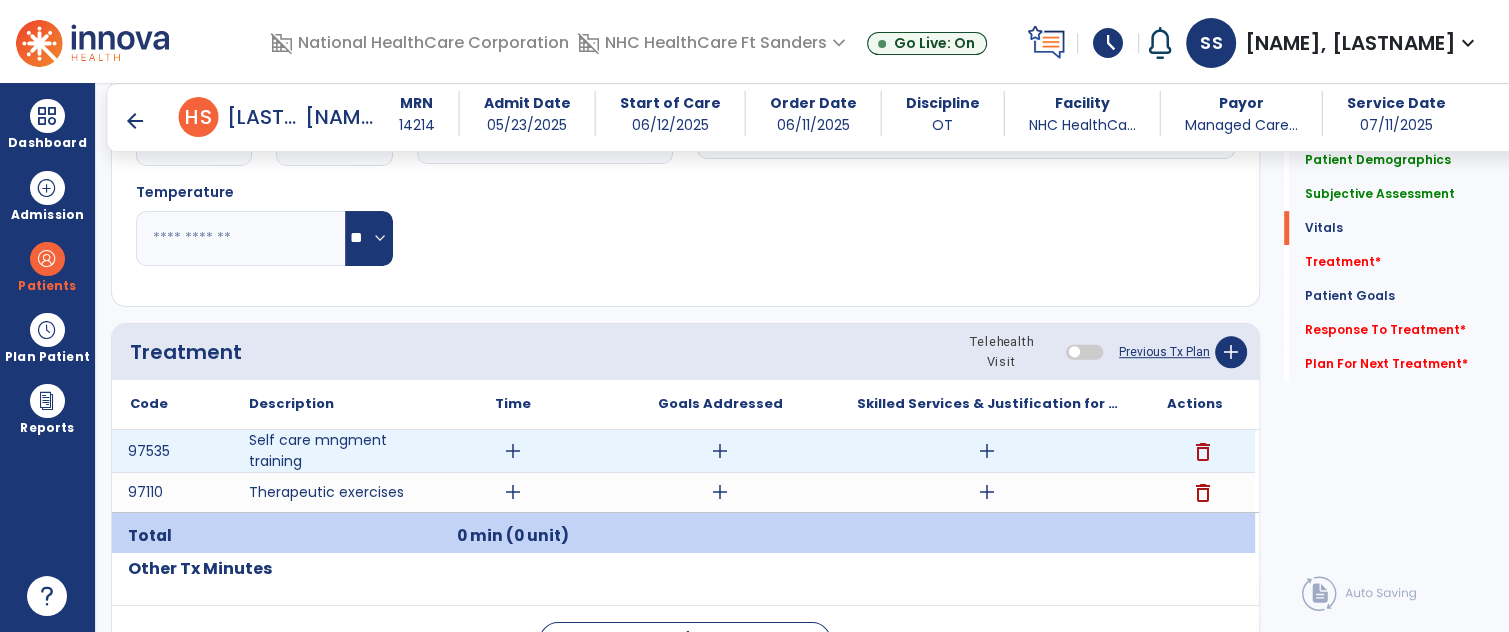 click on "add" at bounding box center [513, 451] 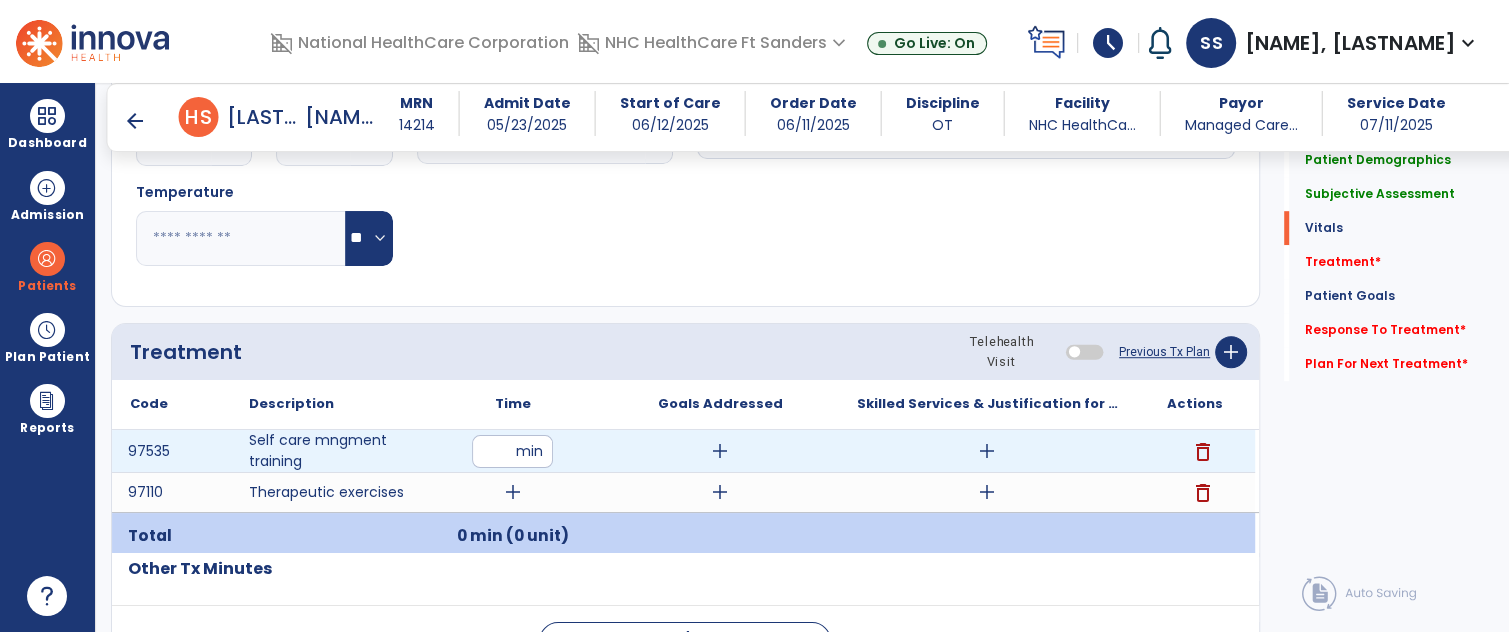 type on "**" 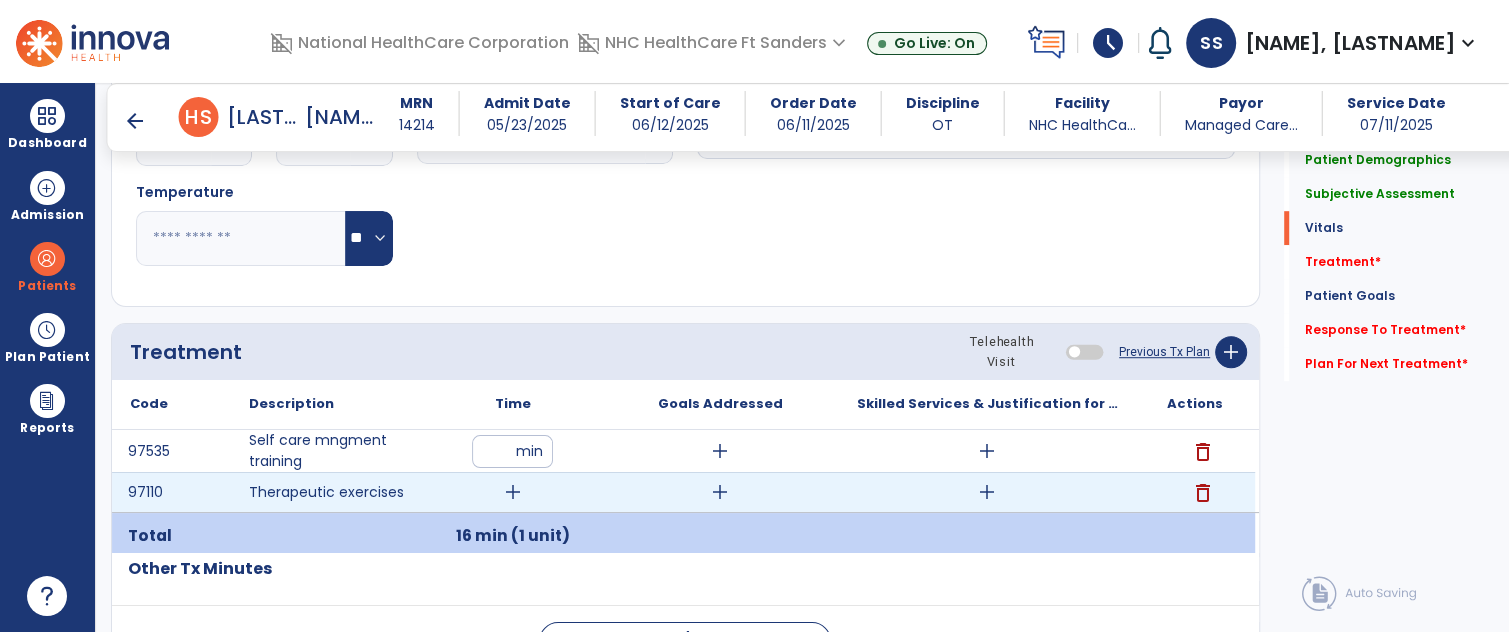 click on "add" at bounding box center (513, 492) 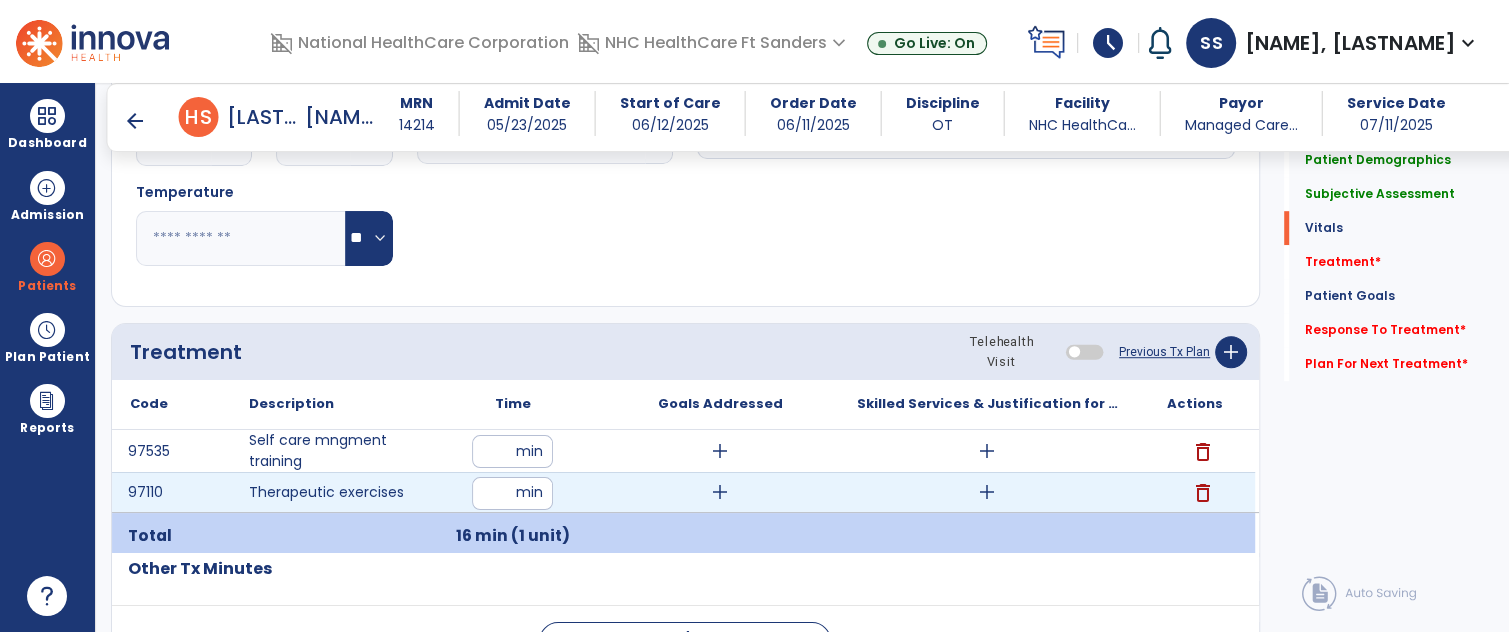 type on "**" 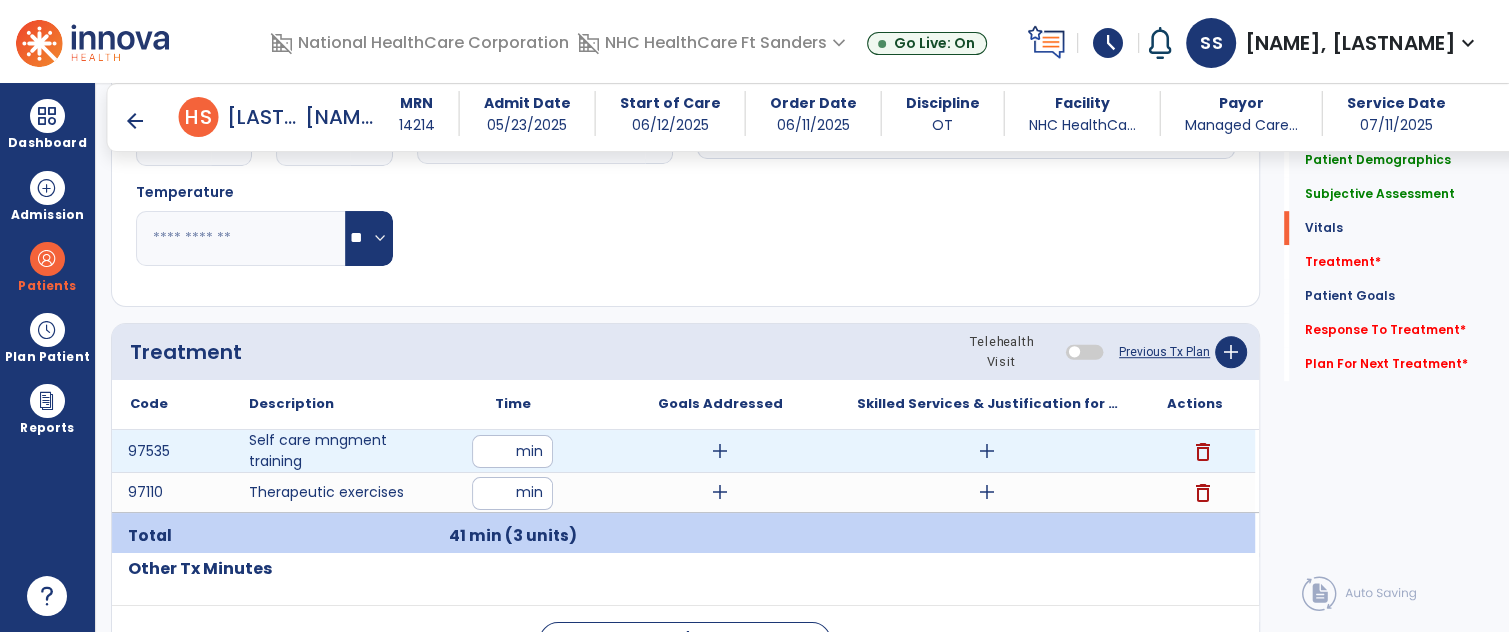click on "add" at bounding box center (987, 451) 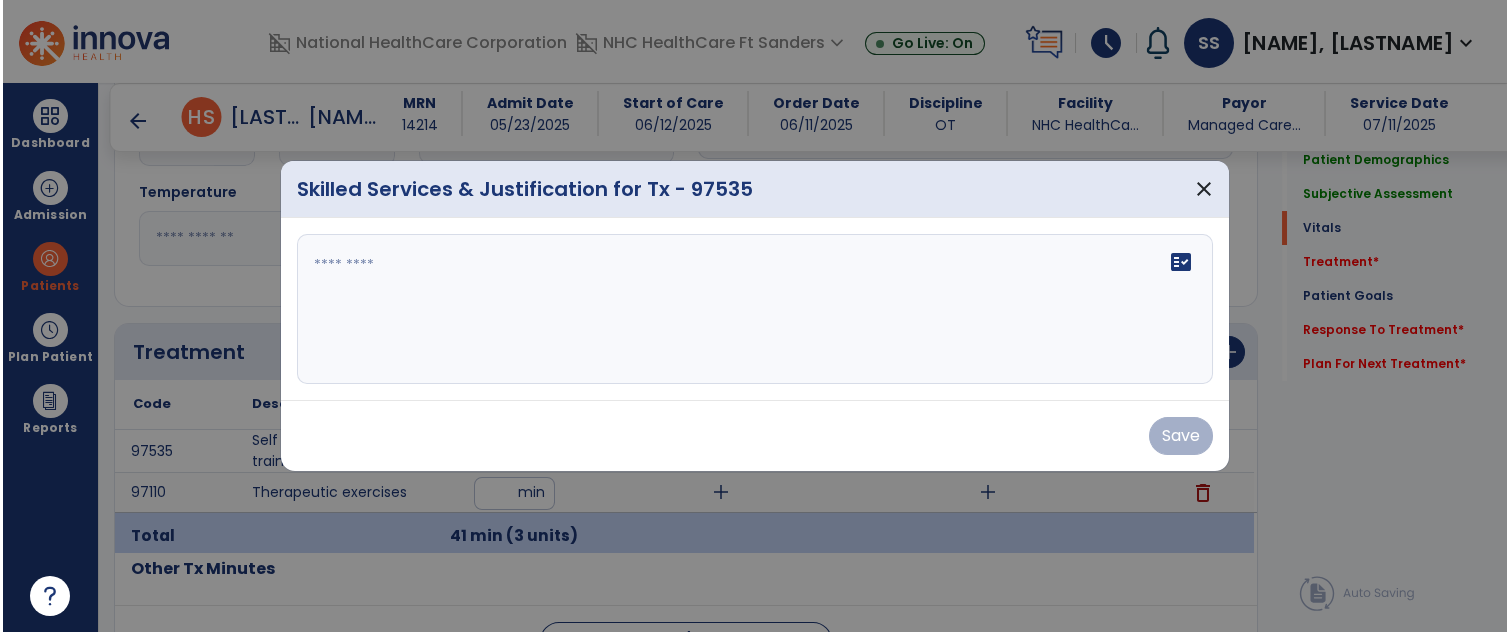 scroll, scrollTop: 926, scrollLeft: 0, axis: vertical 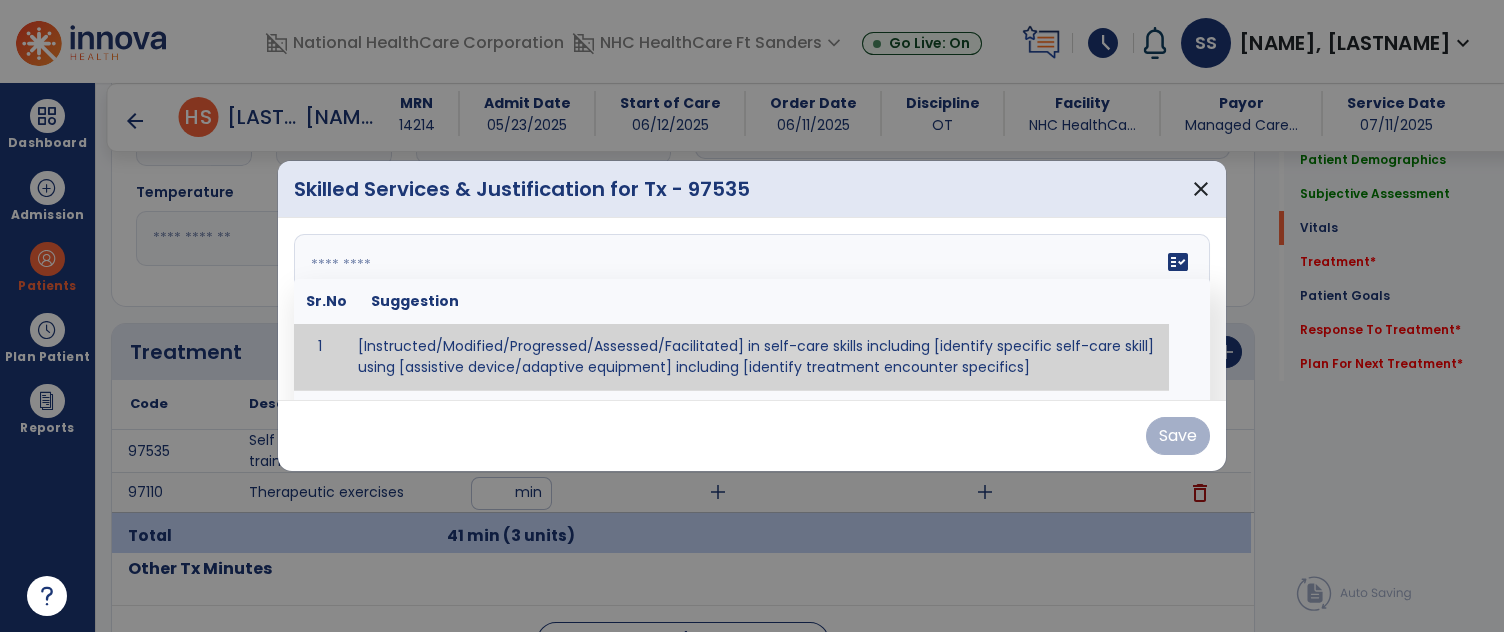 click at bounding box center [750, 309] 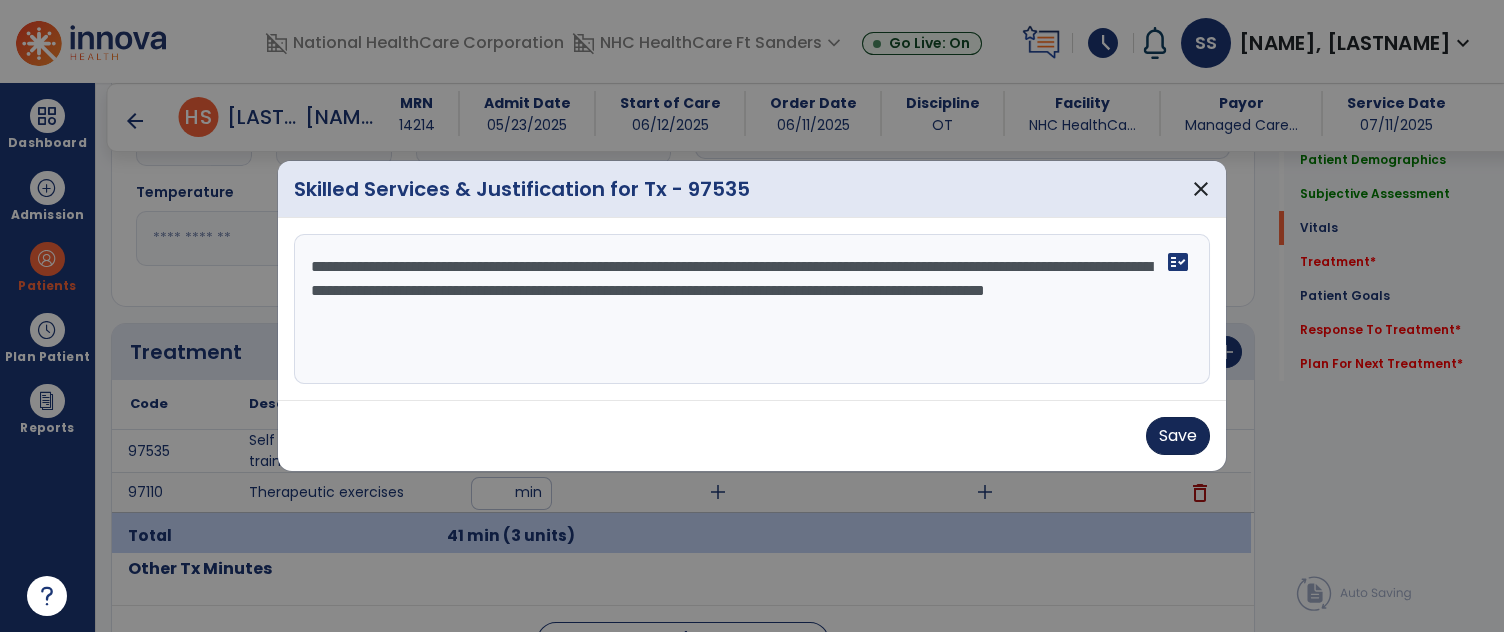 type on "**********" 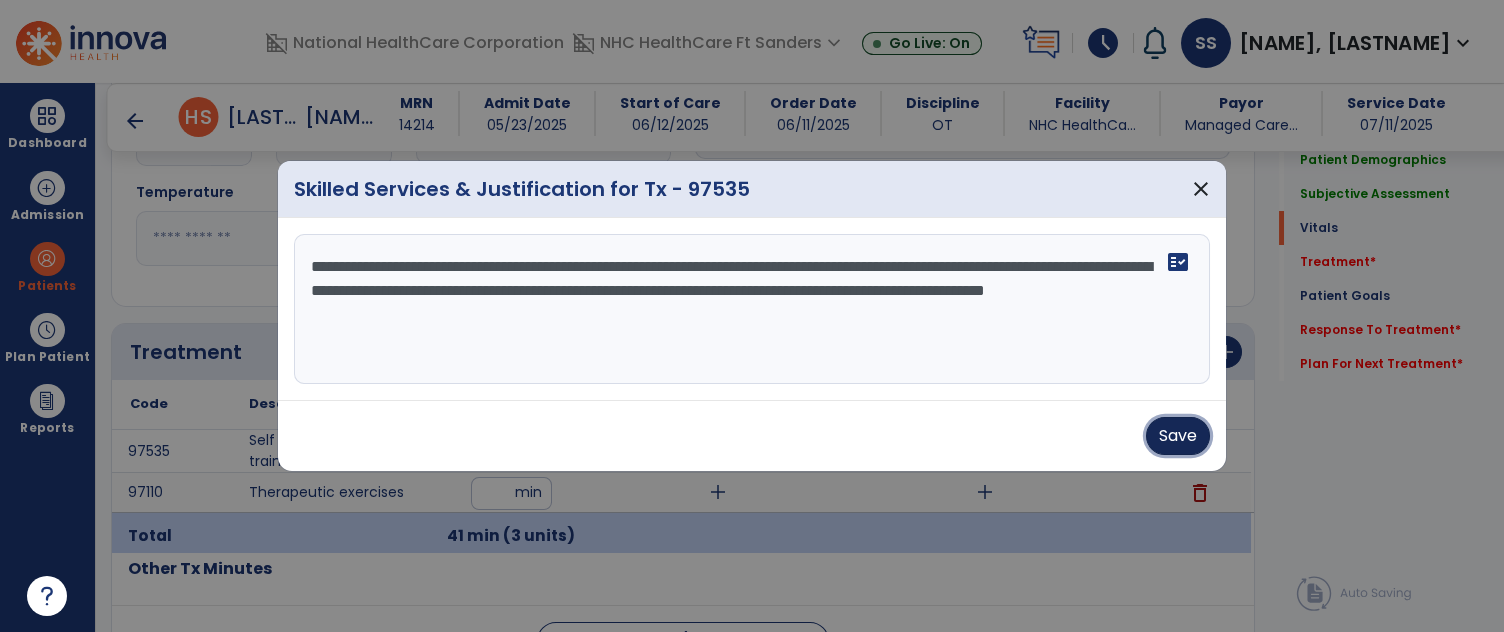 click on "Save" at bounding box center [1178, 436] 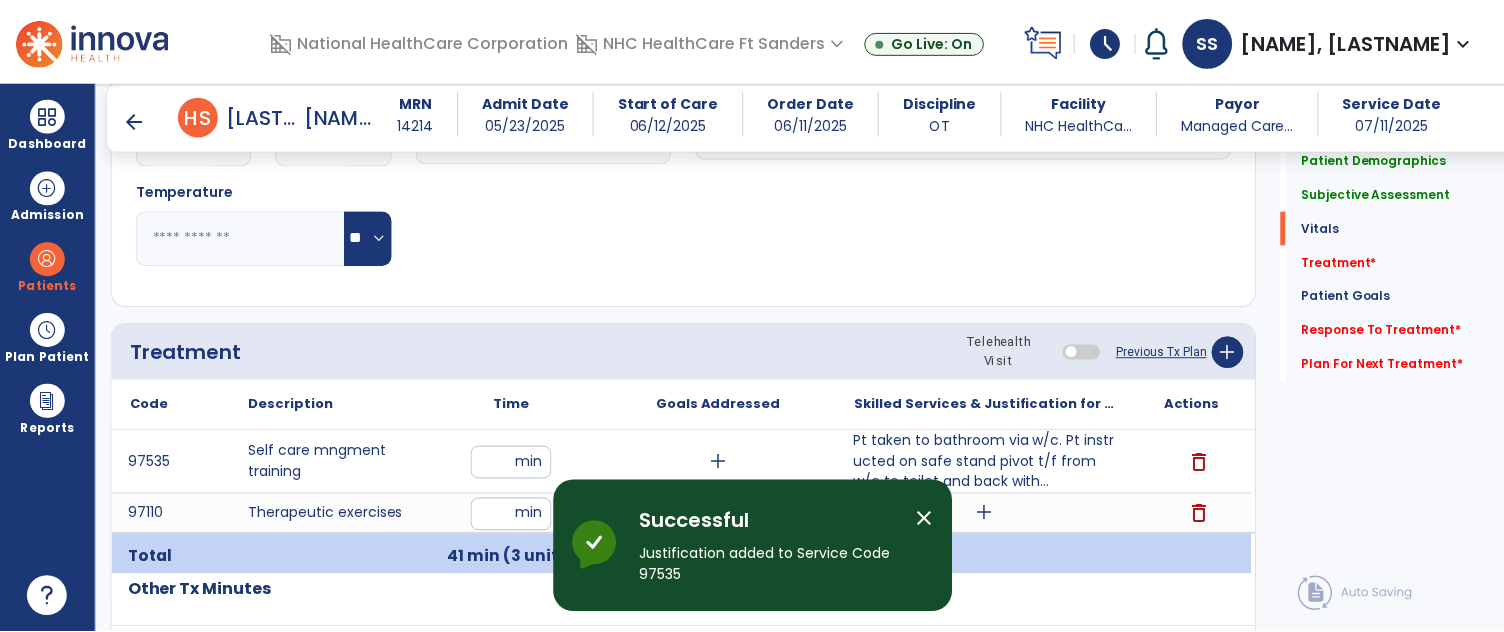 scroll, scrollTop: 1030, scrollLeft: 0, axis: vertical 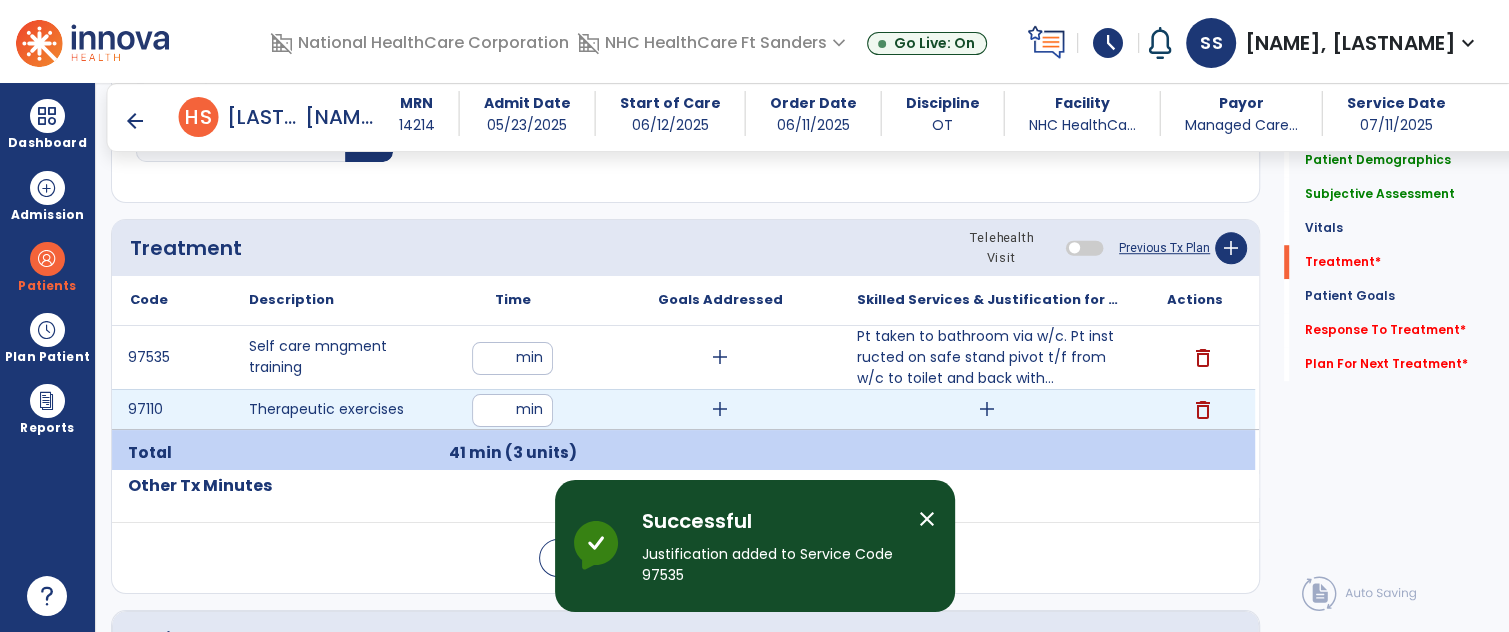 click on "add" at bounding box center [987, 409] 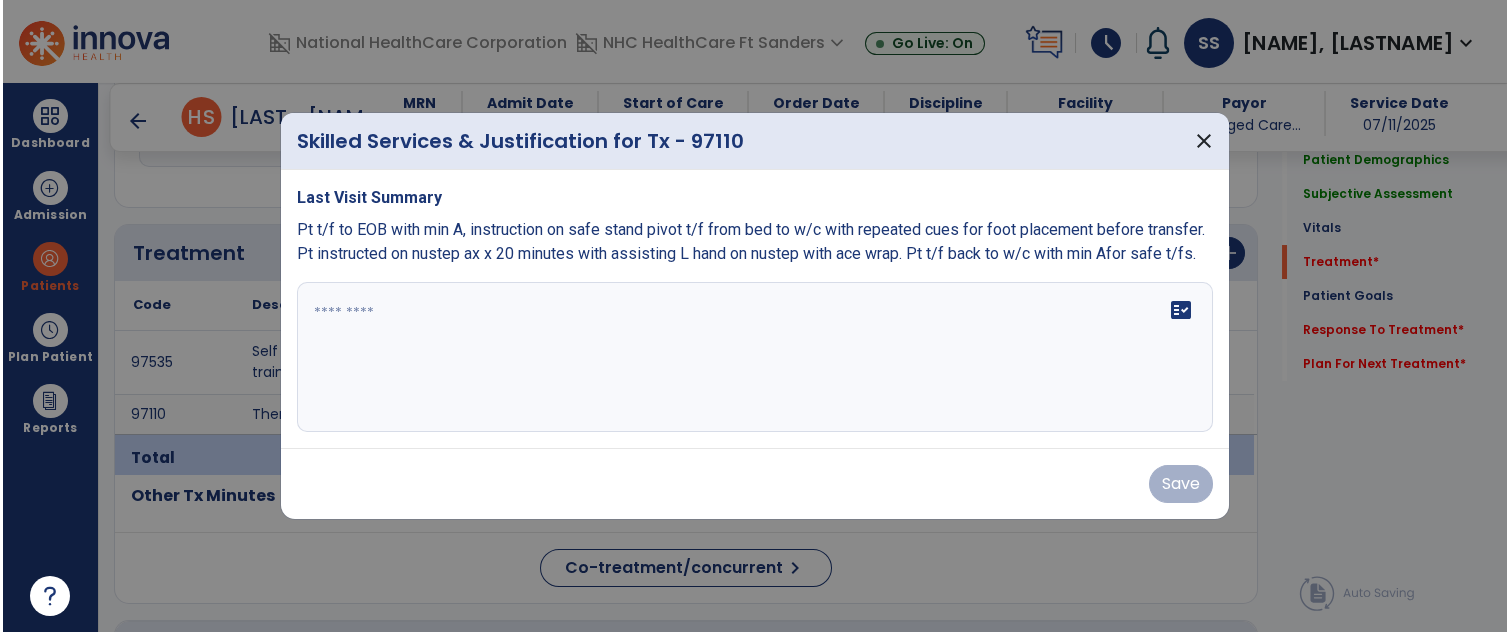 scroll, scrollTop: 1030, scrollLeft: 0, axis: vertical 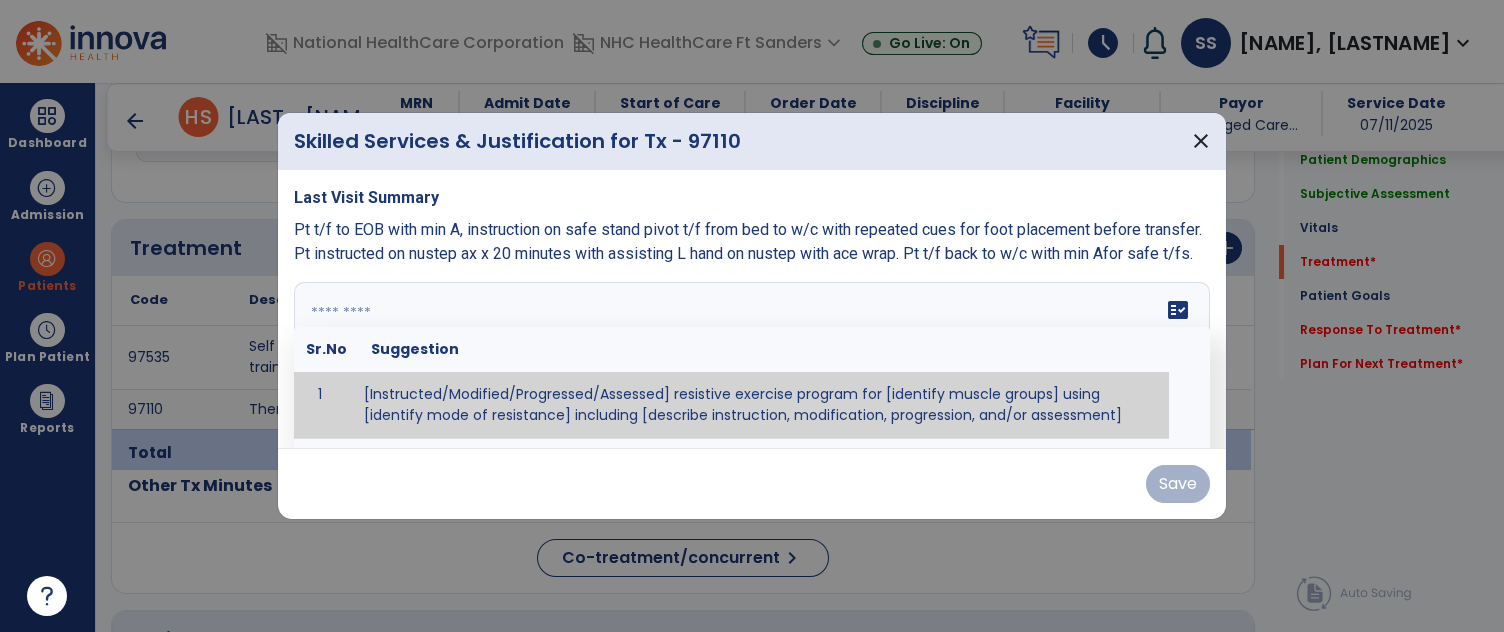click on "fact_check  Sr.No Suggestion 1 [Instructed/Modified/Progressed/Assessed] resistive exercise program for [identify muscle groups] using [identify mode of resistance] including [describe instruction, modification, progression, and/or assessment] 2 [Instructed/Modified/Progressed/Assessed] aerobic exercise program using [identify equipment/mode] including [describe instruction, modification,progression, and/or assessment] 3 [Instructed/Modified/Progressed/Assessed] [PROM/A/AROM/AROM] program for [identify joint movements] using [contract-relax, over-pressure, inhibitory techniques, other] 4 [Assessed/Tested] aerobic capacity with administration of [aerobic capacity test]" at bounding box center [752, 357] 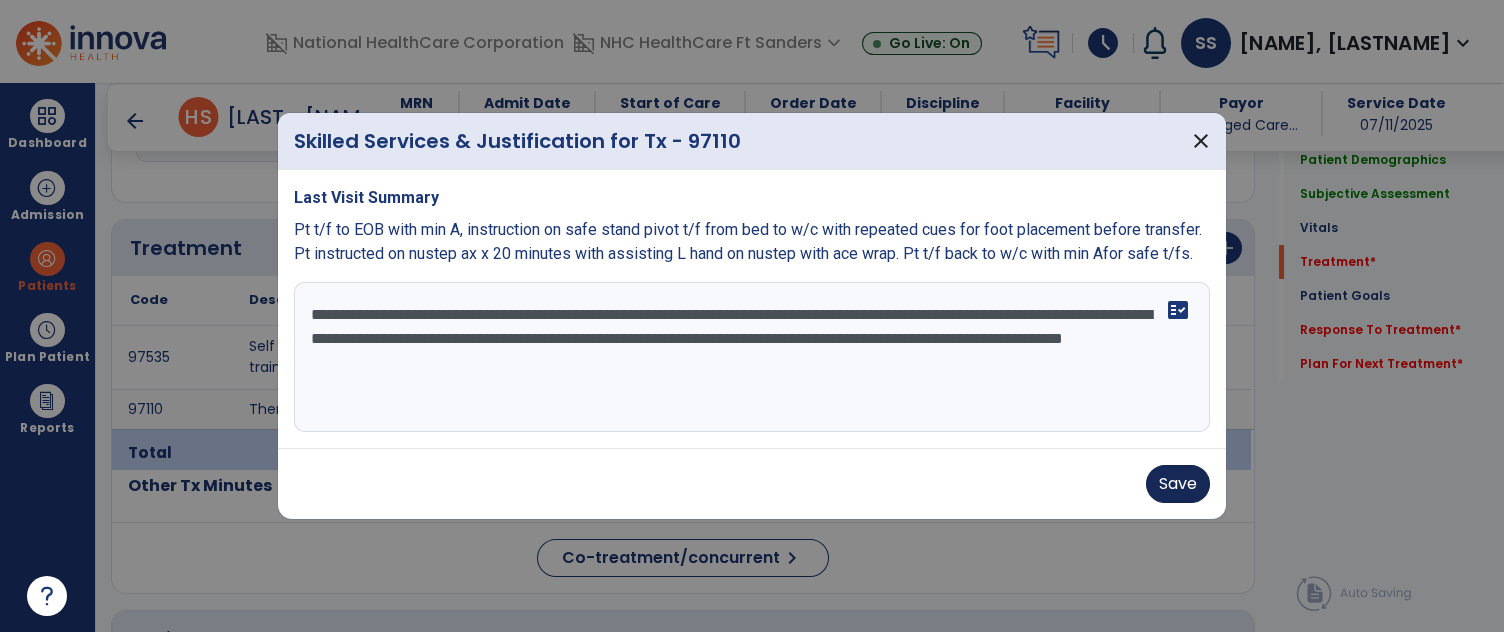 type on "**********" 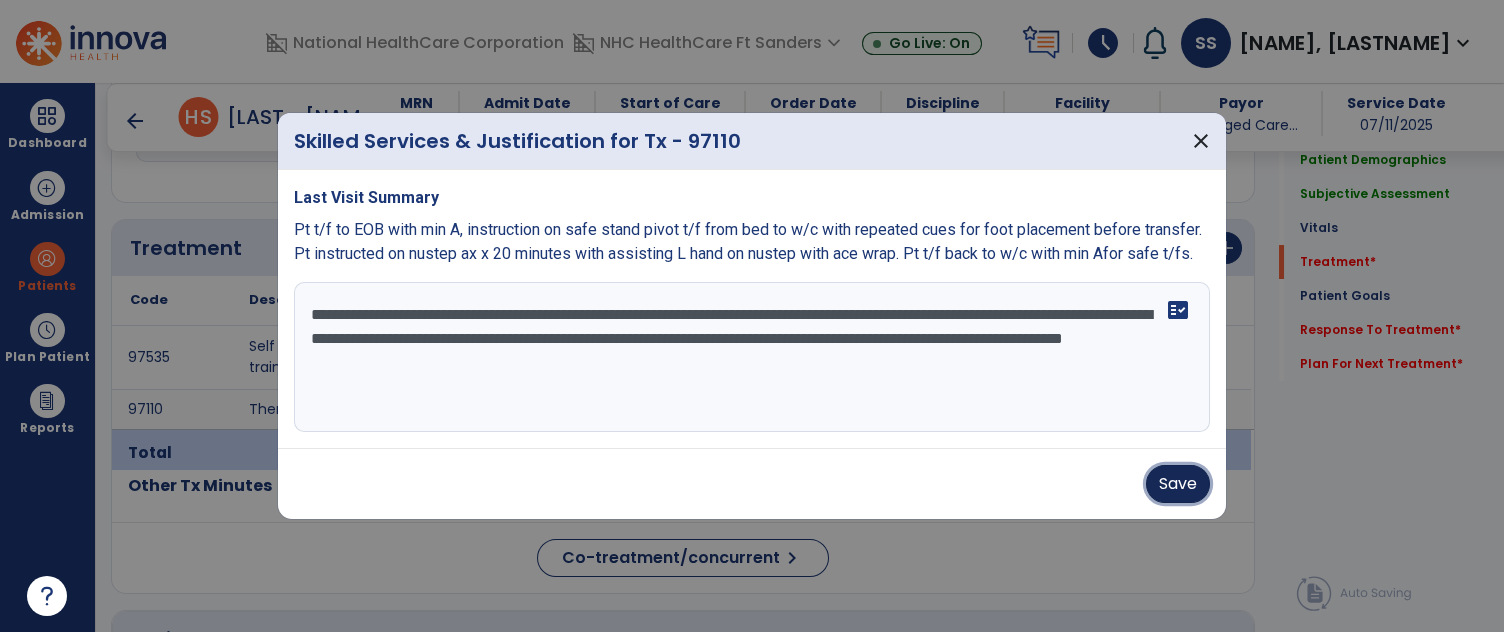 click on "Save" at bounding box center [1178, 484] 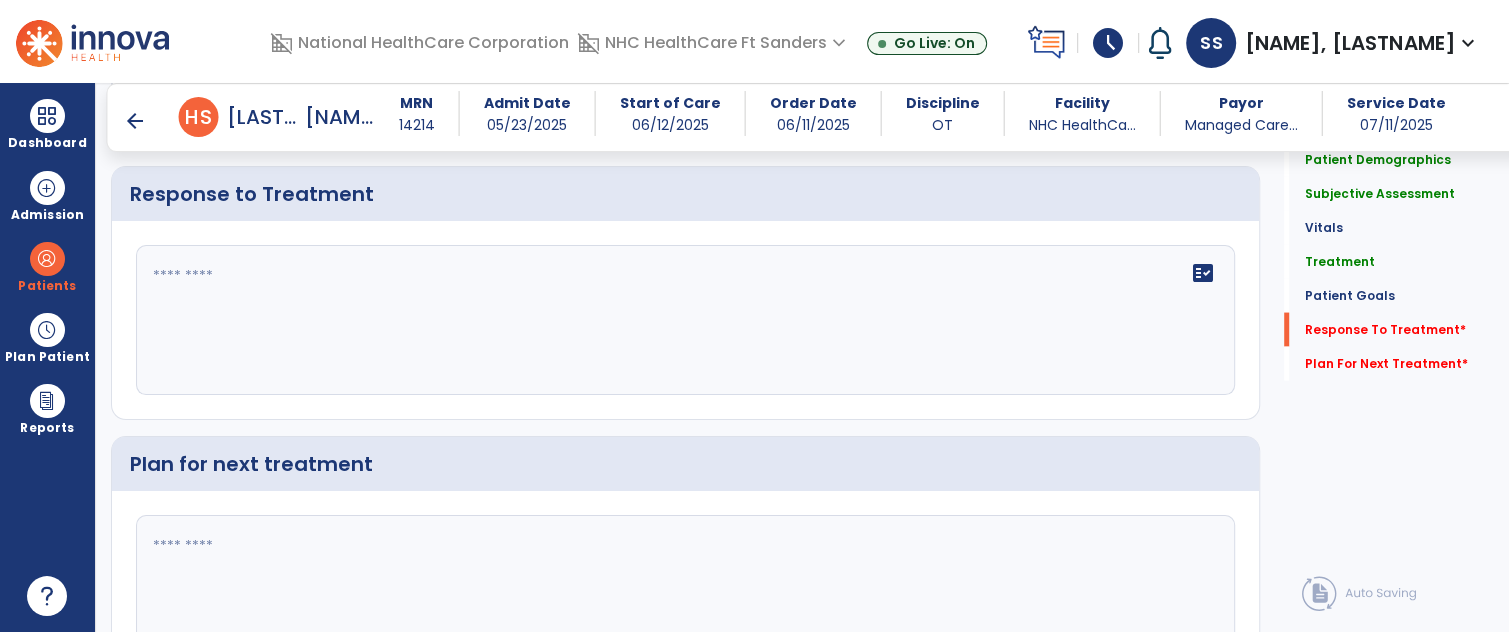 scroll, scrollTop: 2985, scrollLeft: 0, axis: vertical 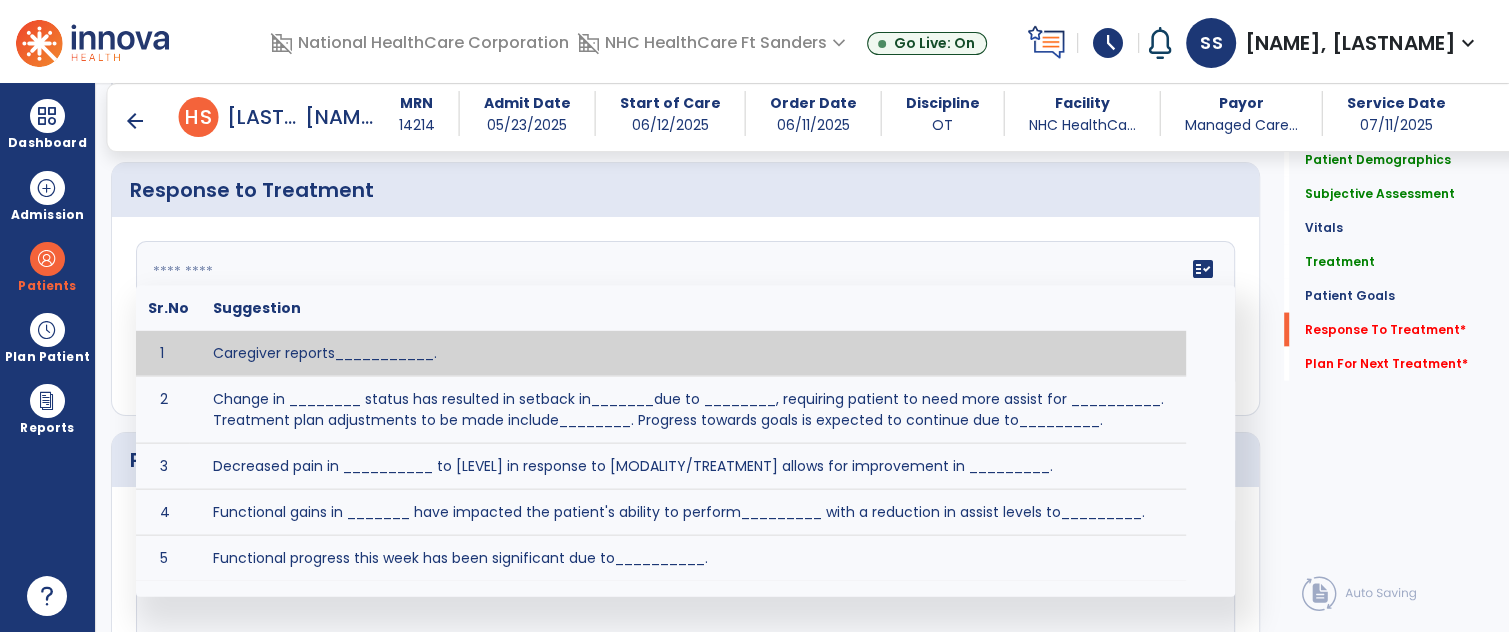 click 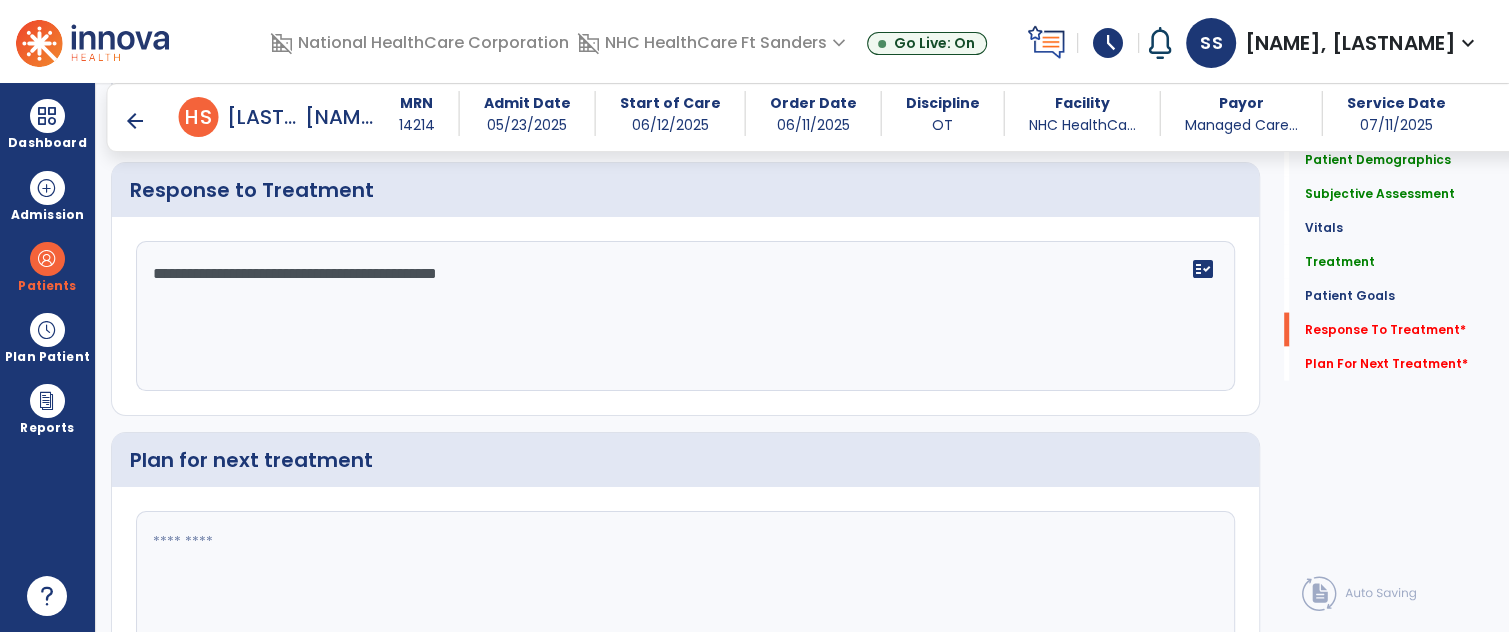 type on "**********" 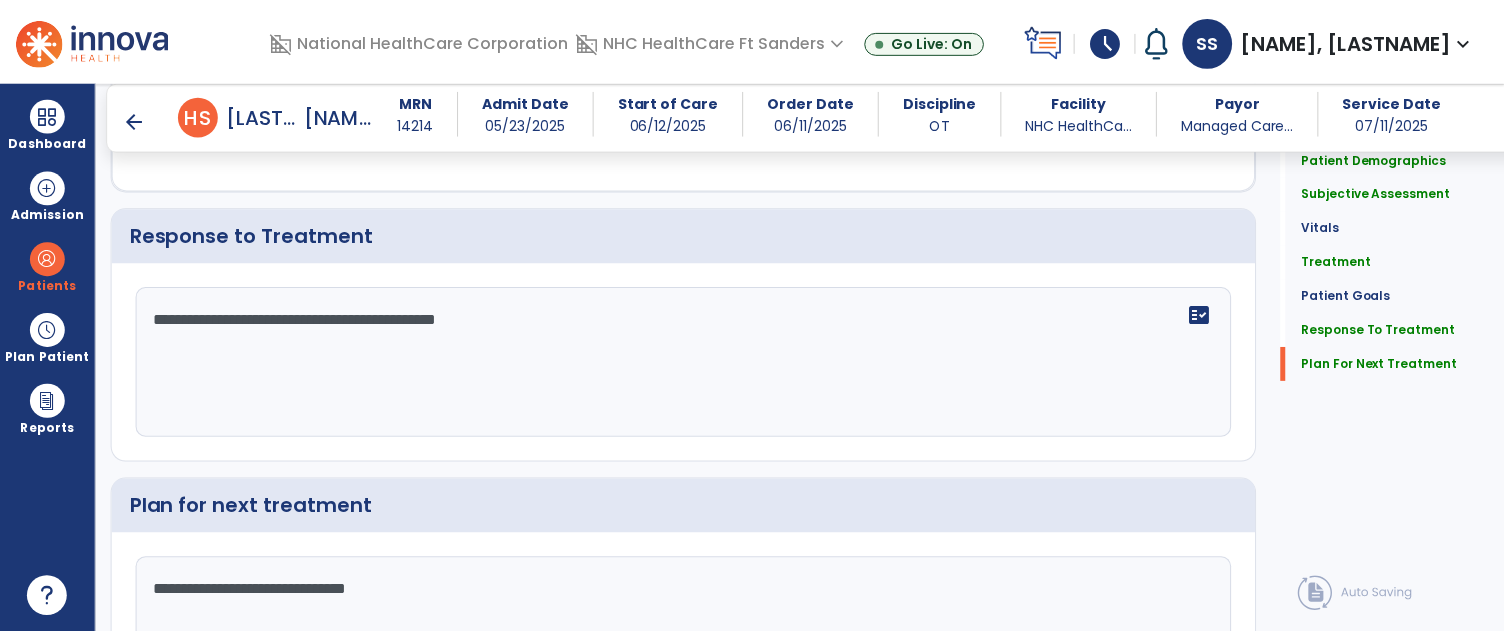 scroll, scrollTop: 3096, scrollLeft: 0, axis: vertical 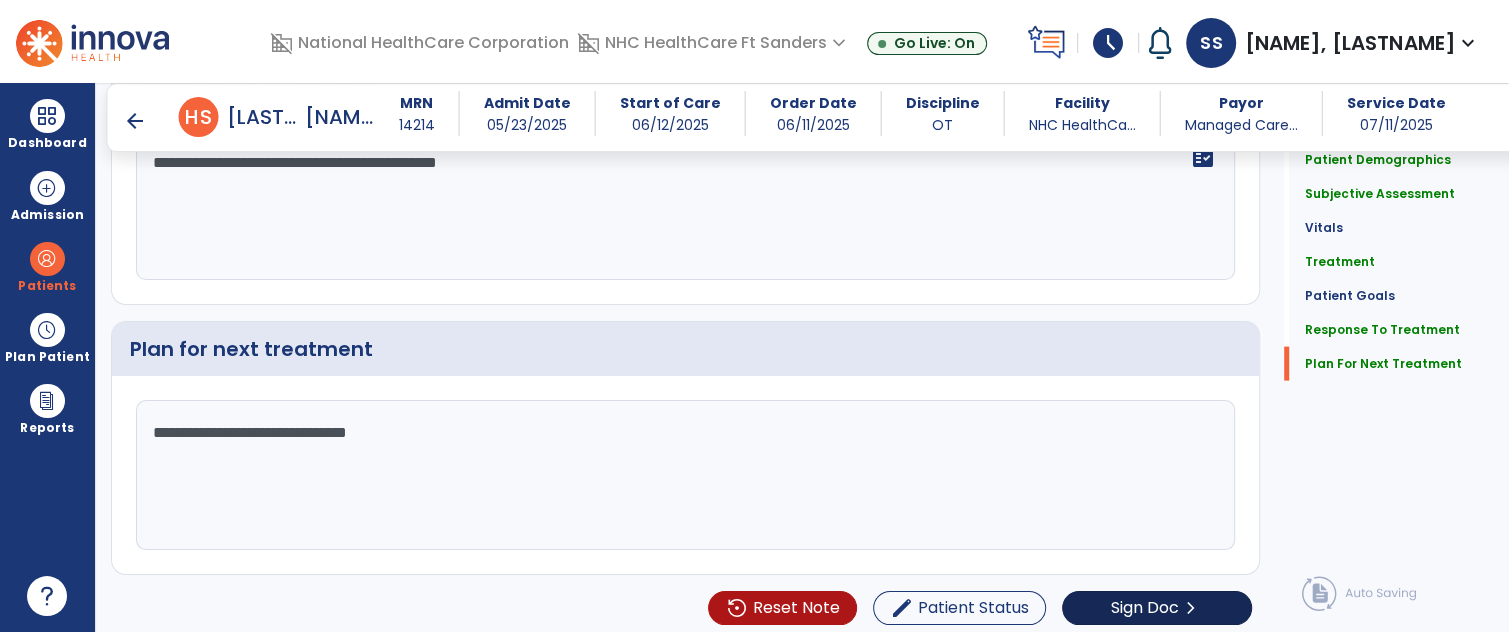 type on "**********" 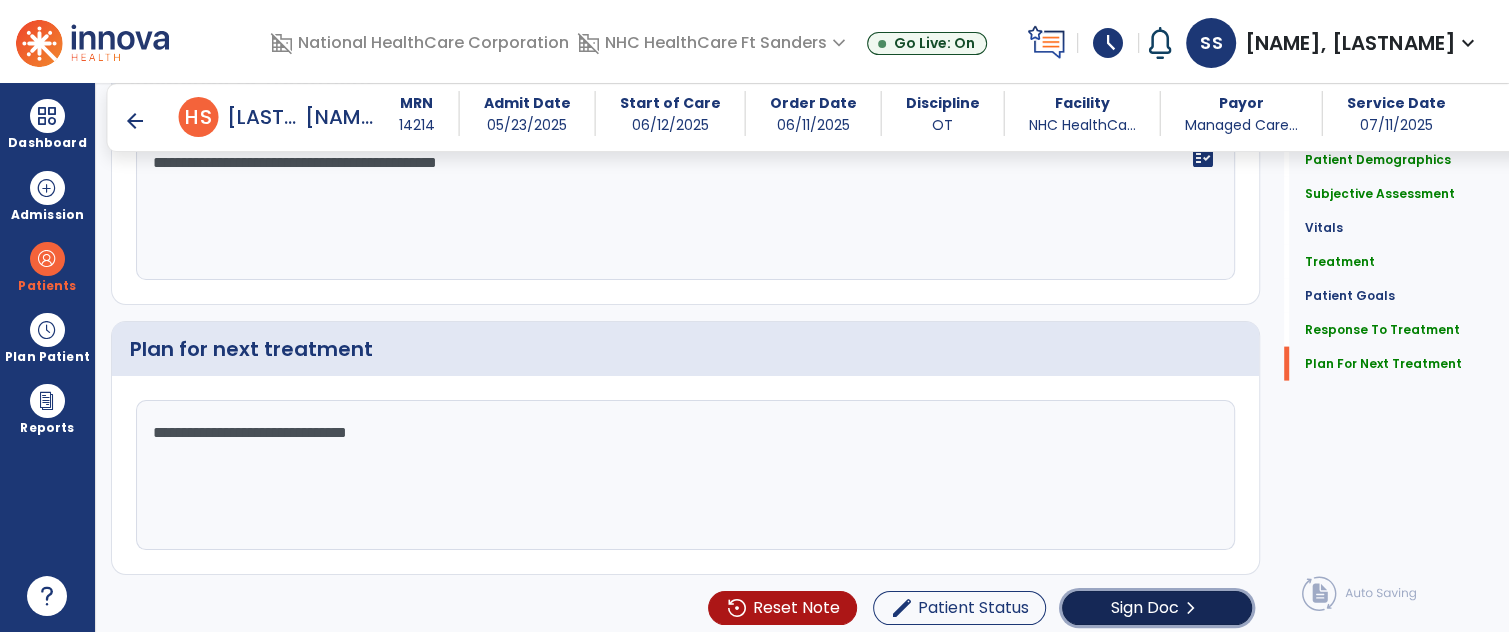 click on "Sign Doc" 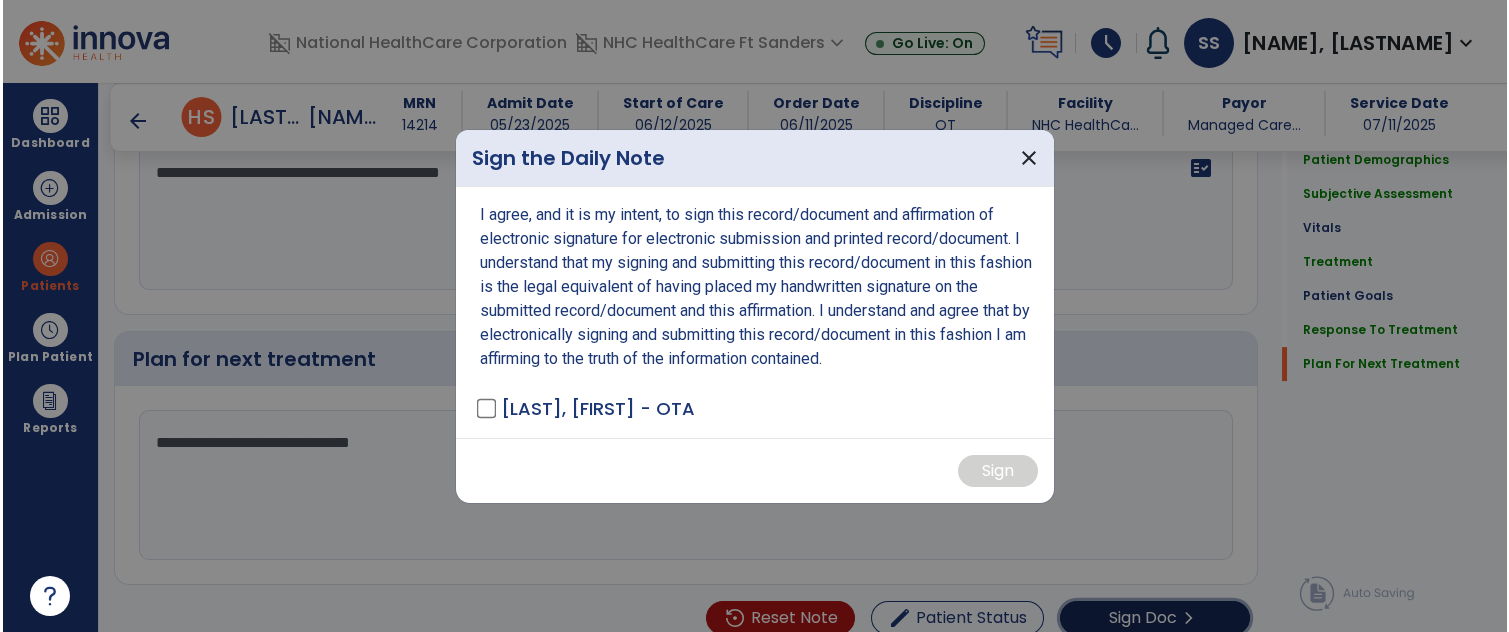 scroll, scrollTop: 3096, scrollLeft: 0, axis: vertical 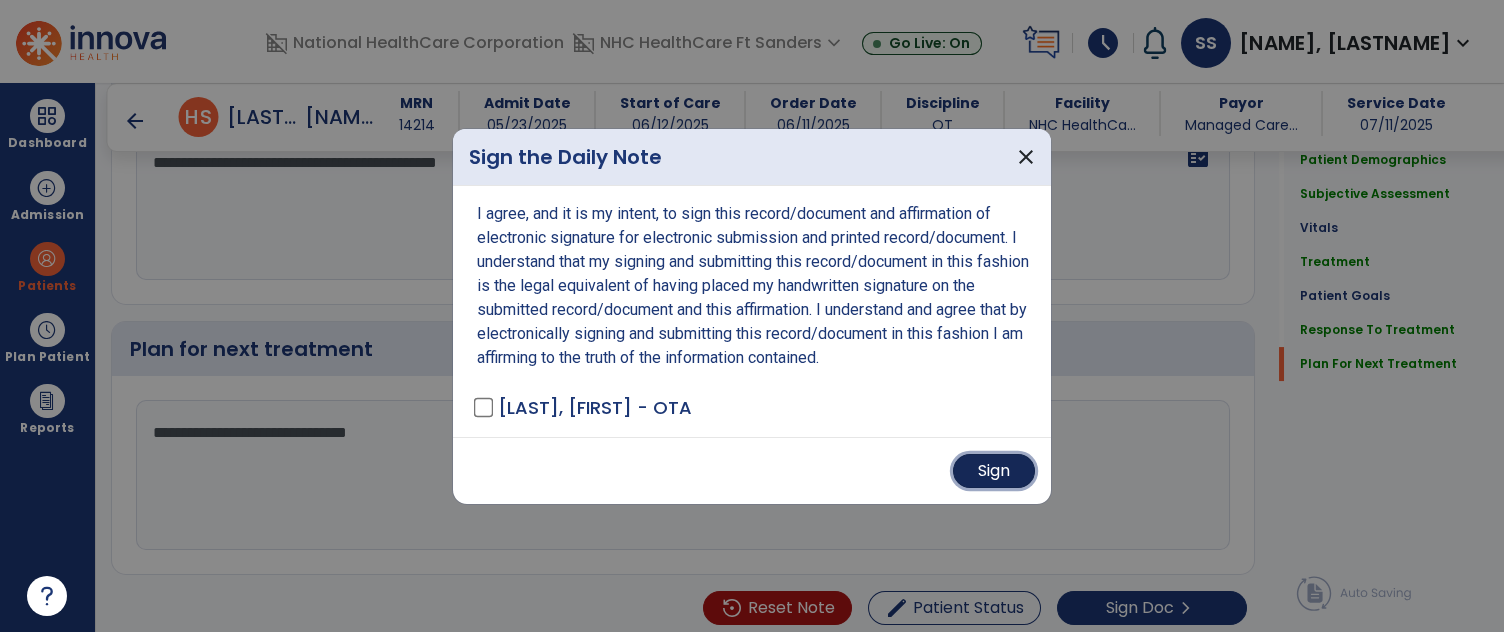 click on "Sign" at bounding box center (994, 471) 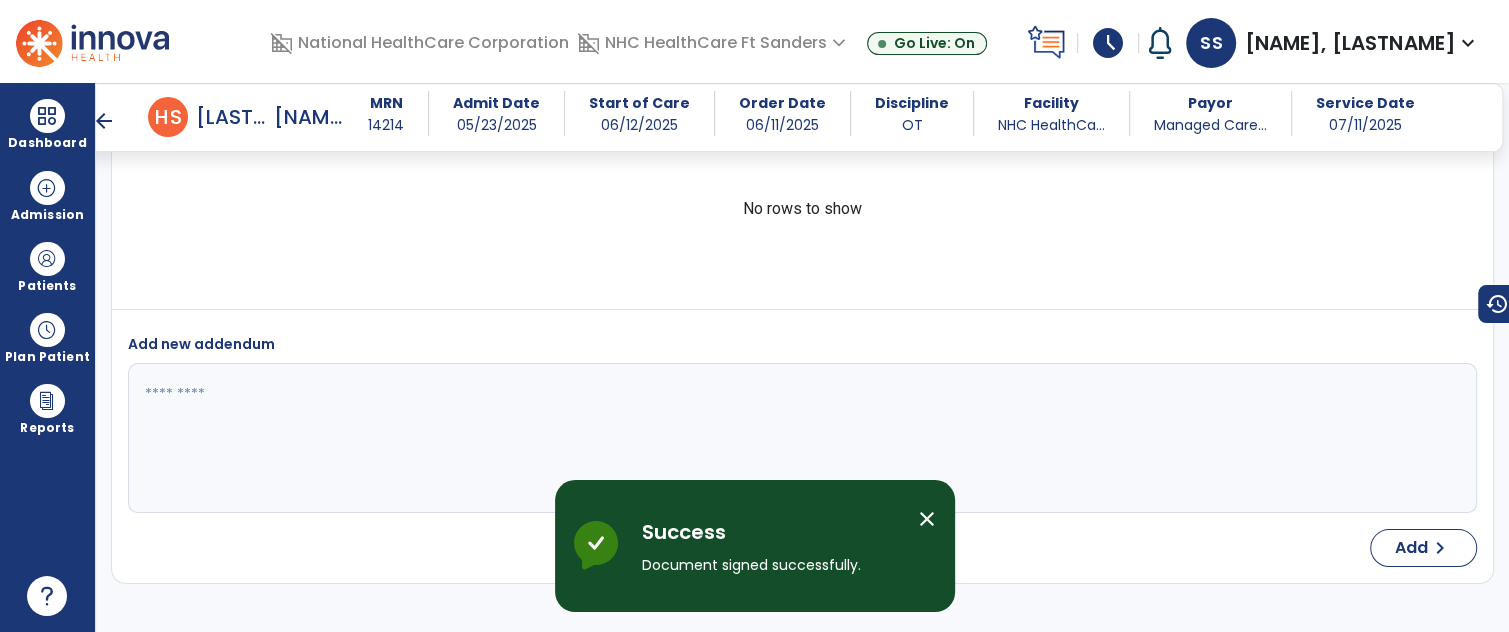 scroll, scrollTop: 4213, scrollLeft: 0, axis: vertical 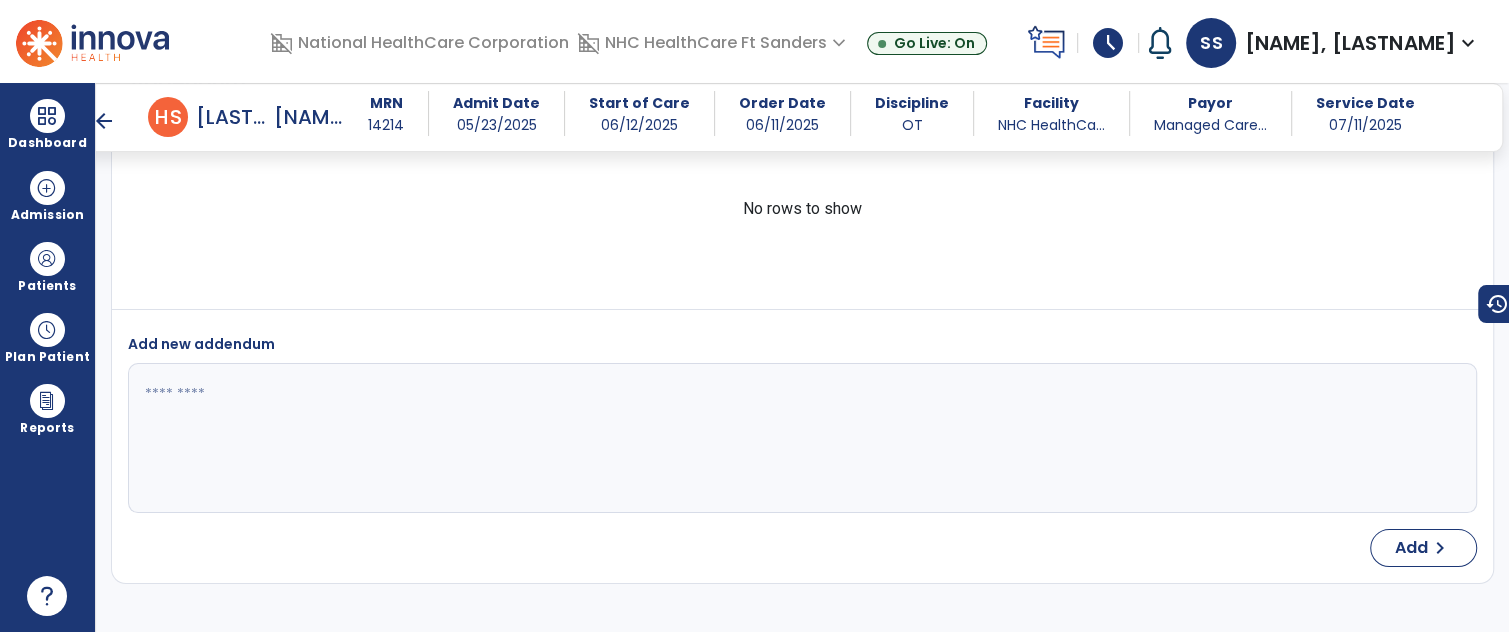 click on "arrow_back" at bounding box center (104, 121) 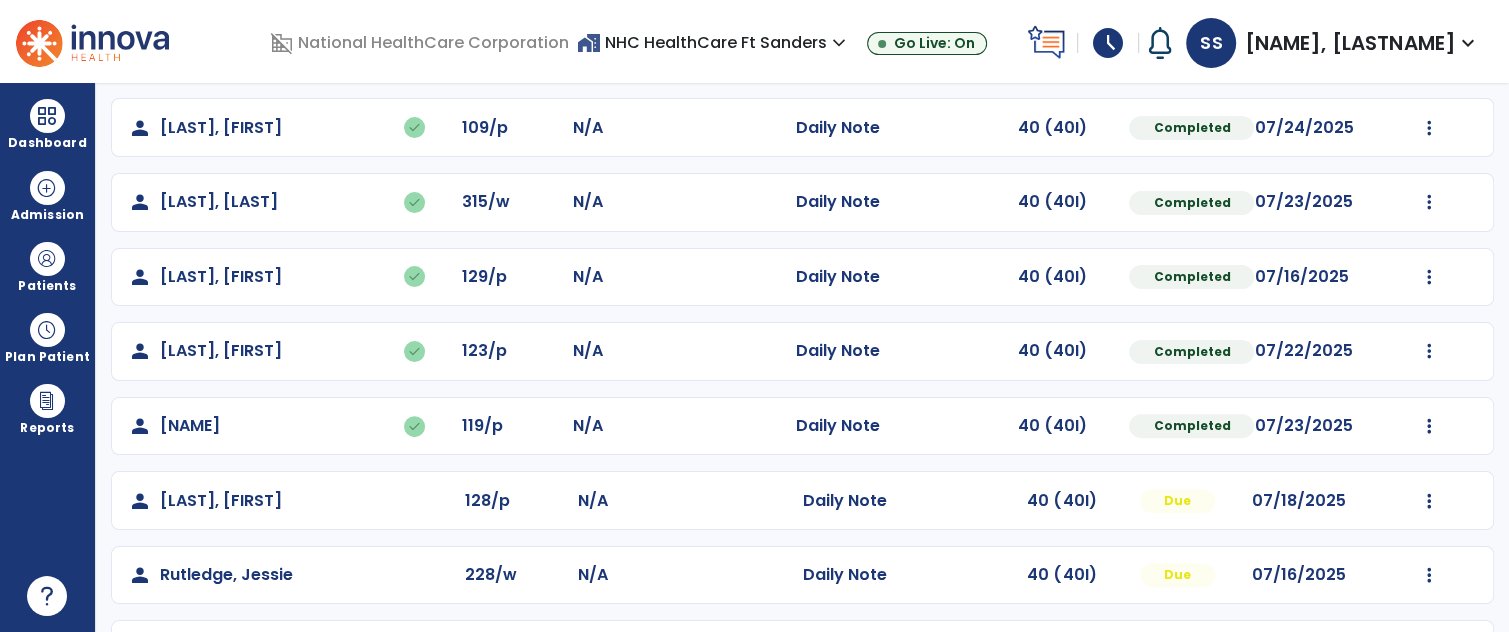 scroll, scrollTop: 385, scrollLeft: 0, axis: vertical 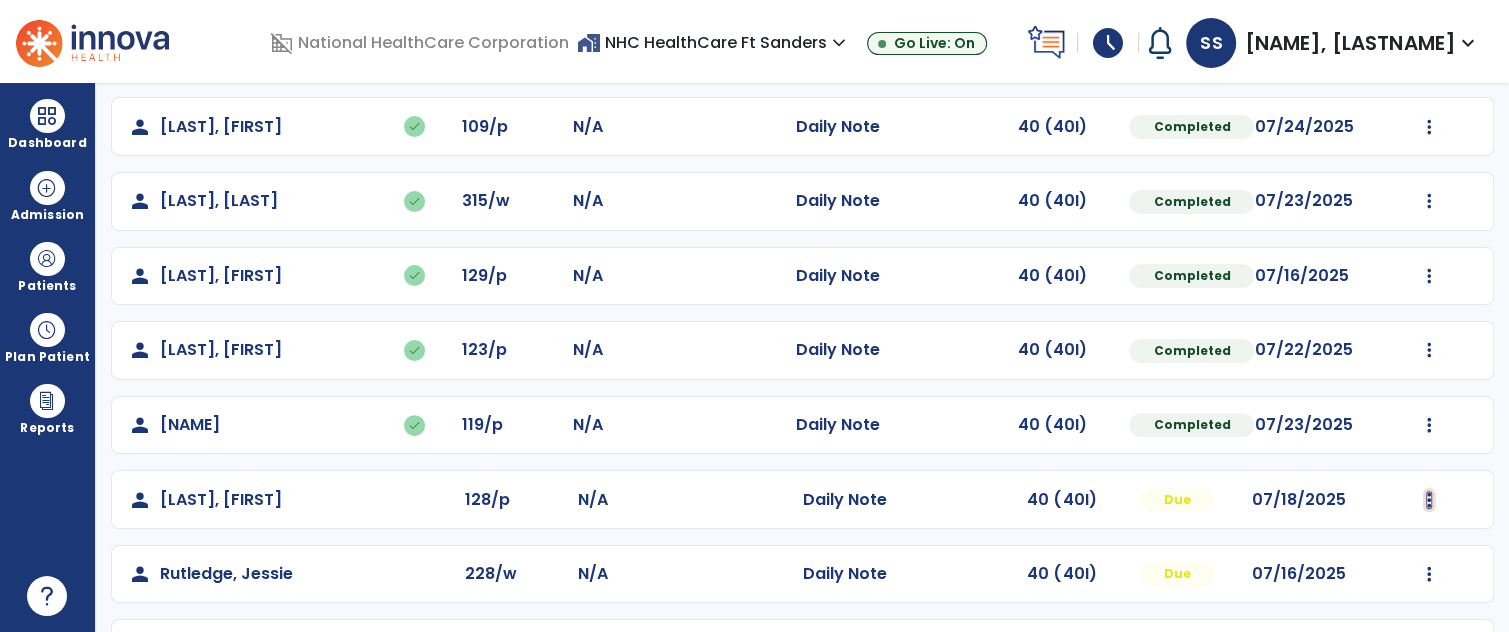 click at bounding box center [1429, -97] 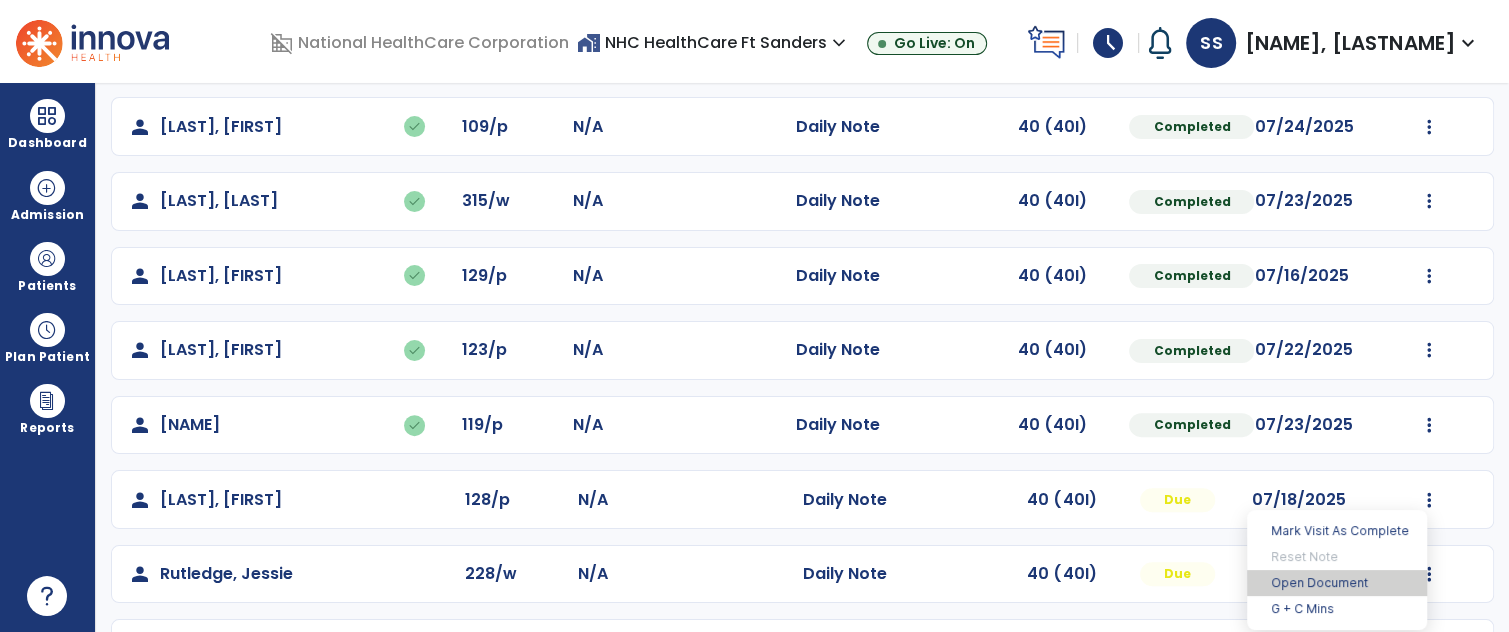 click on "Open Document" at bounding box center [1337, 583] 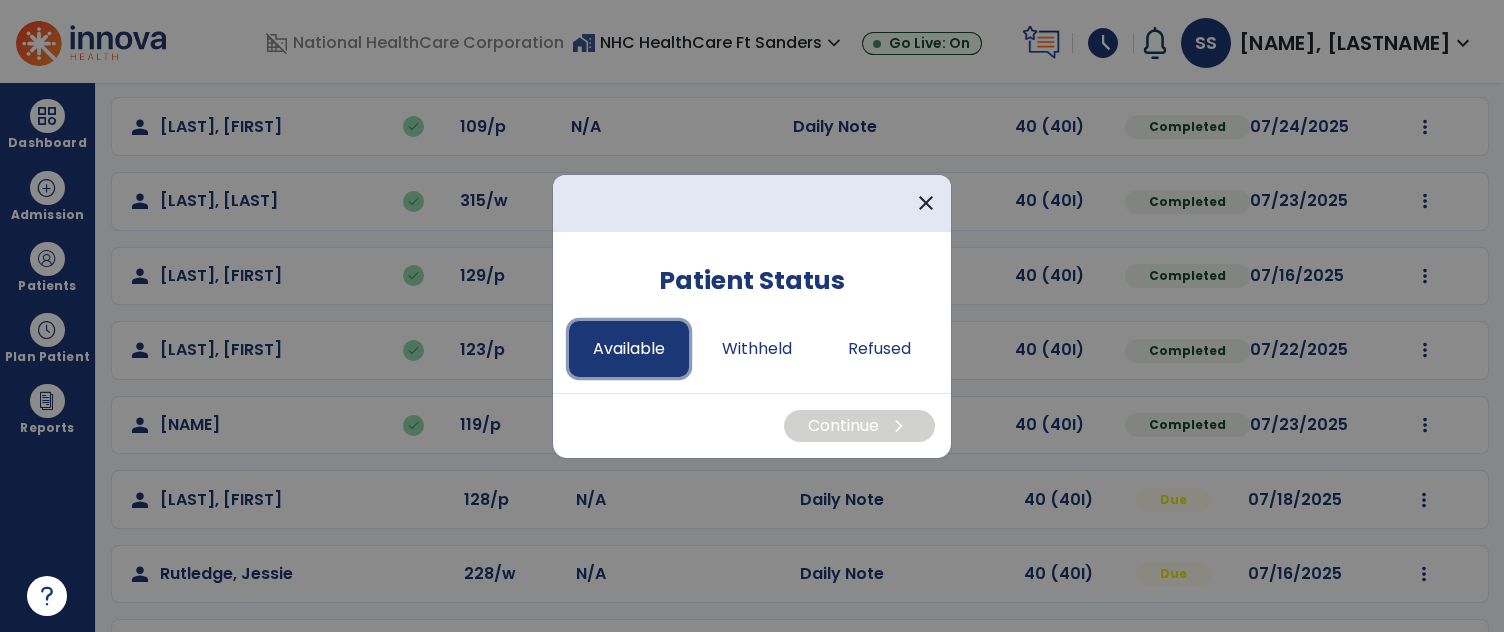click on "Available" at bounding box center (629, 349) 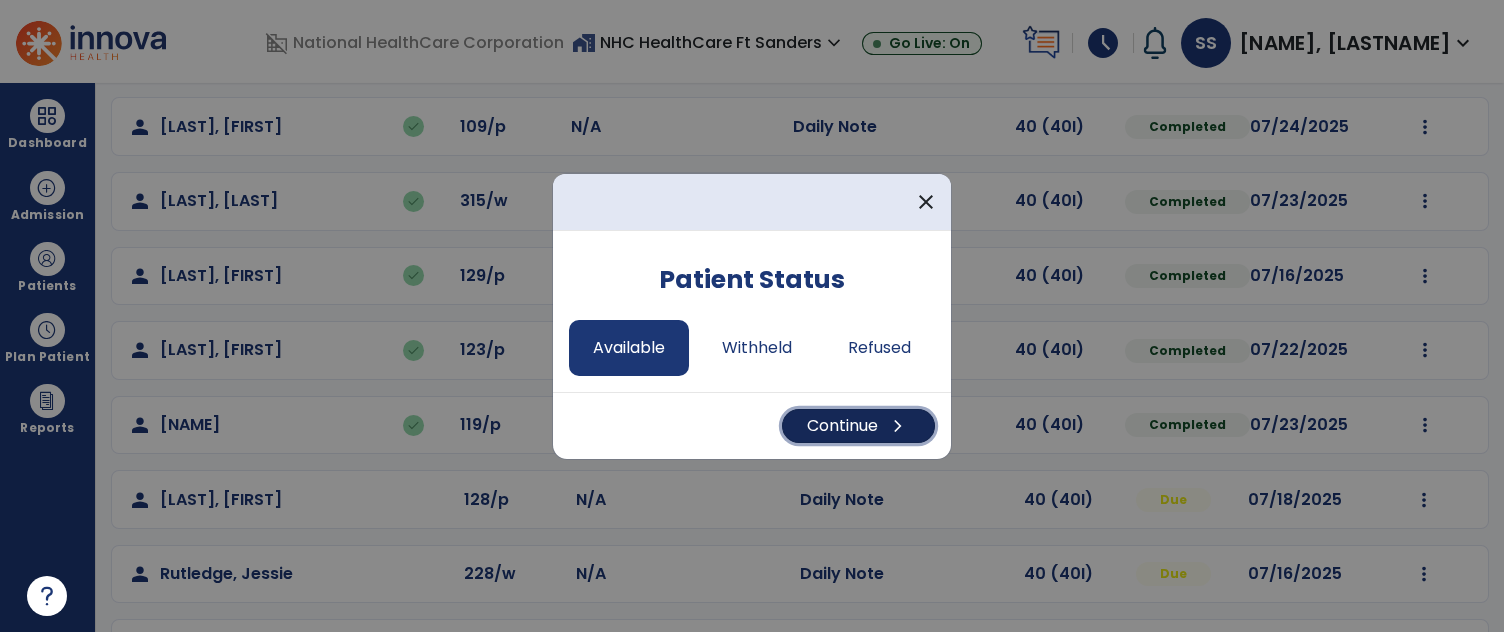 click on "Continue   chevron_right" at bounding box center (858, 426) 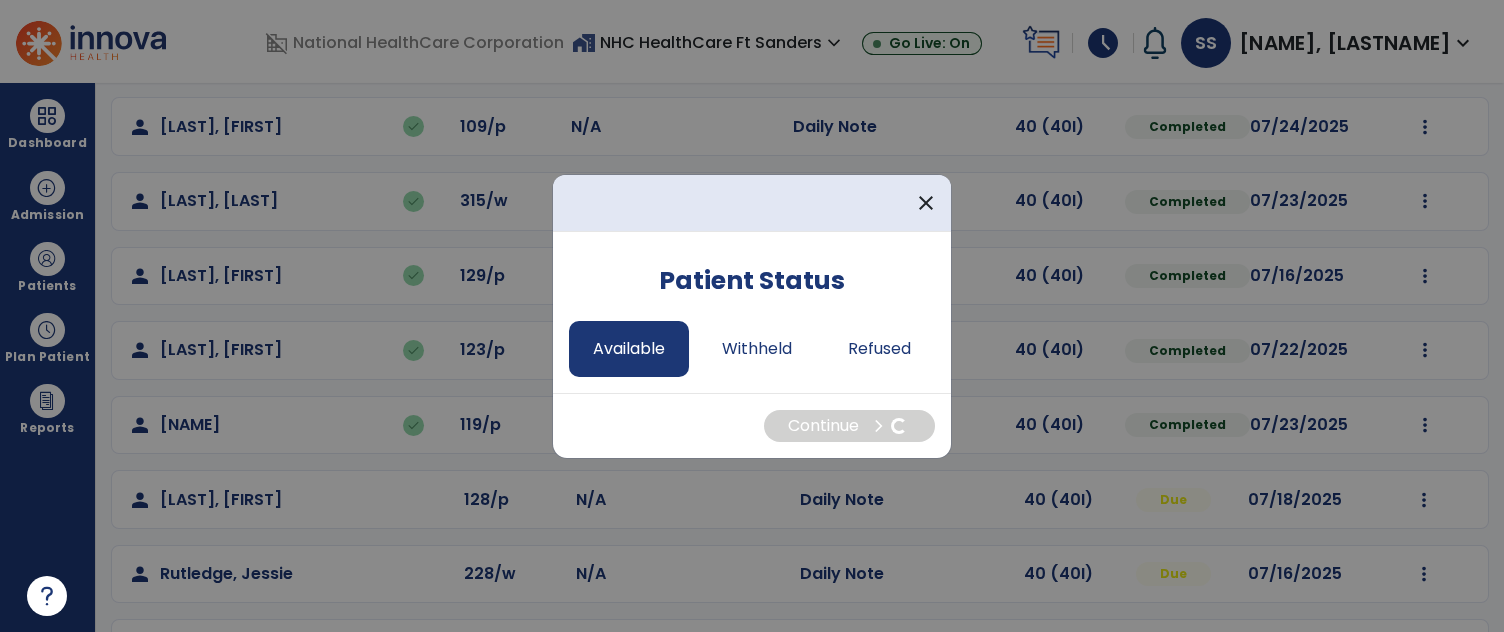 select on "*" 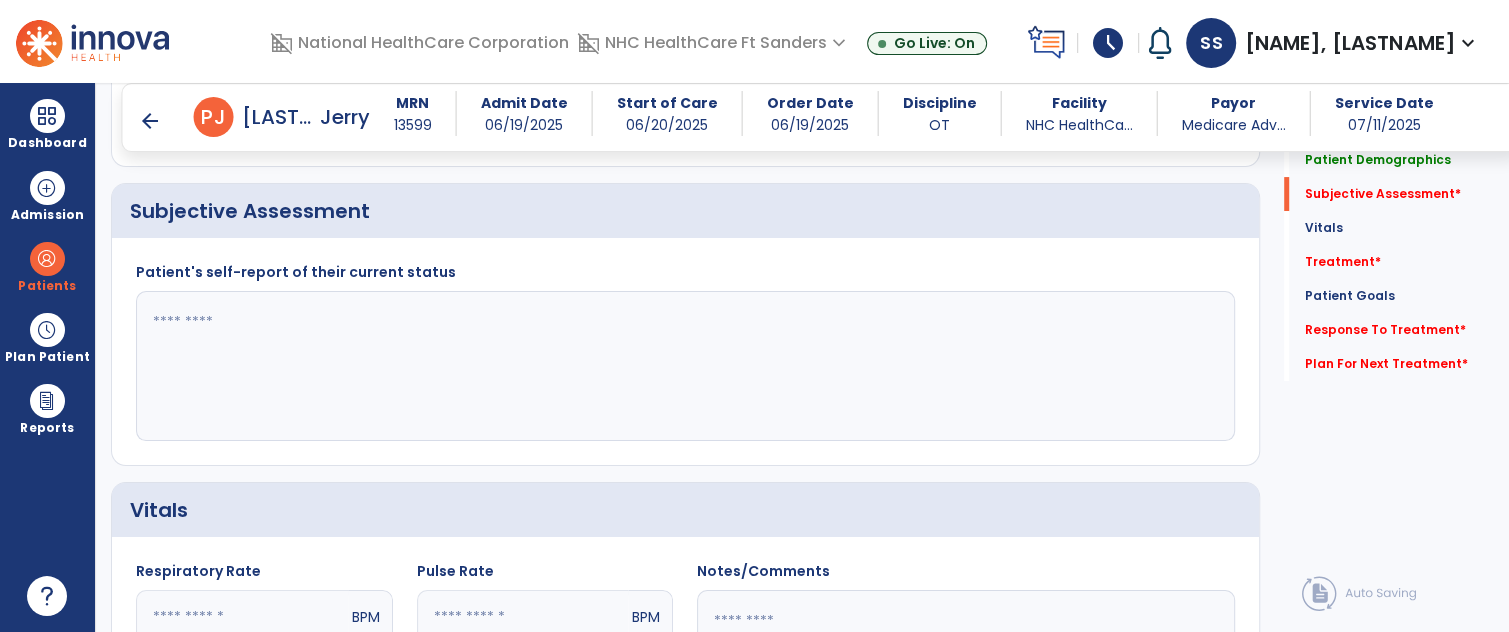 scroll, scrollTop: 303, scrollLeft: 0, axis: vertical 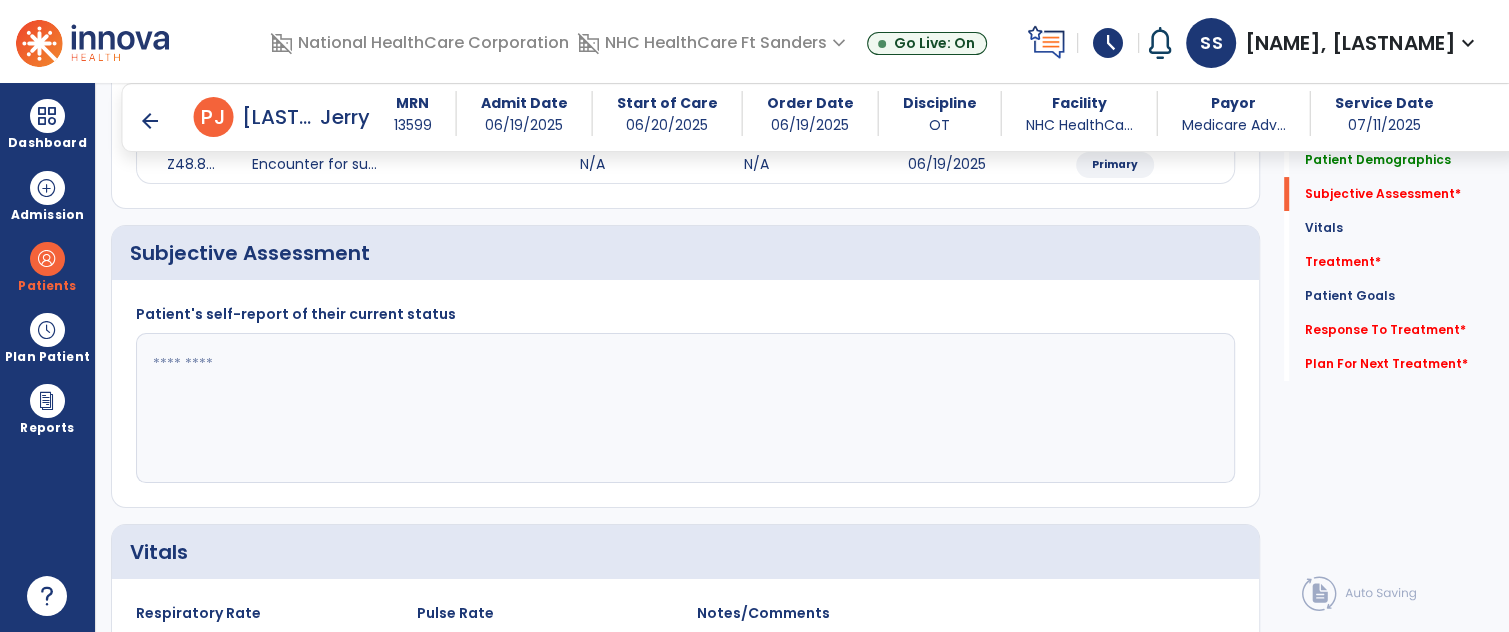 click 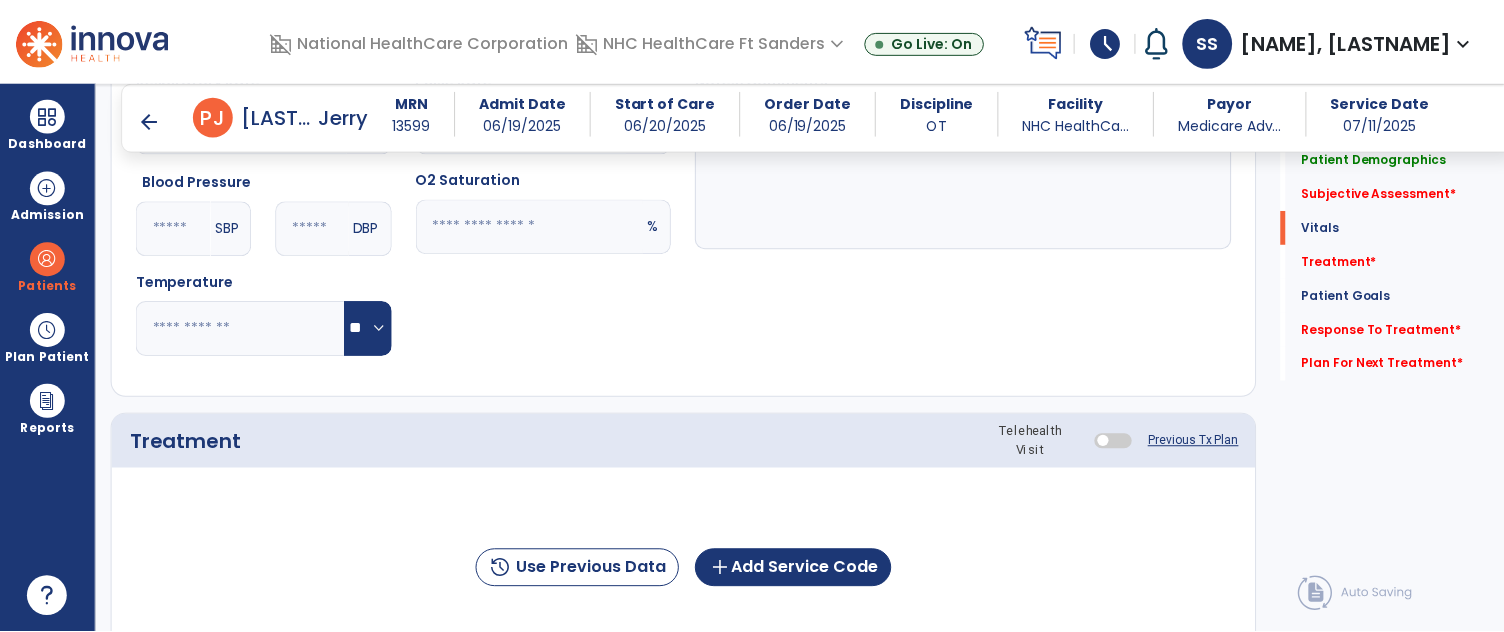 scroll, scrollTop: 838, scrollLeft: 0, axis: vertical 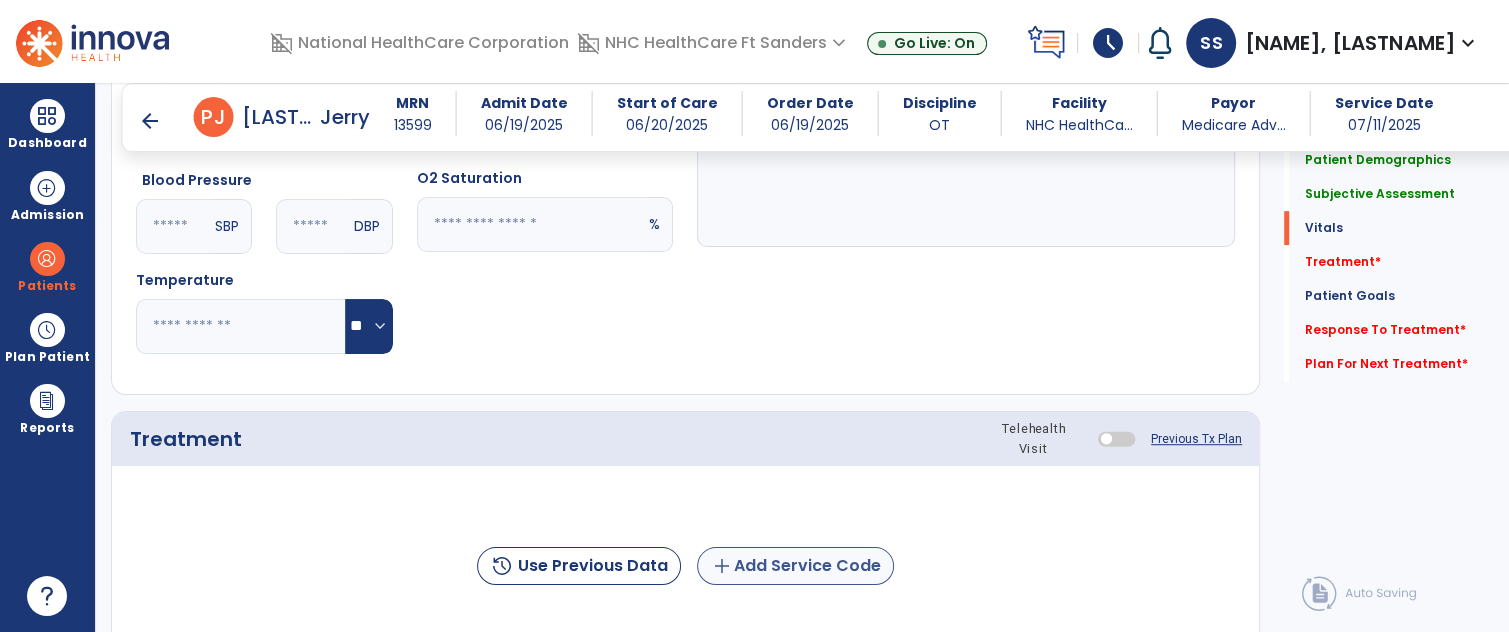 type on "**********" 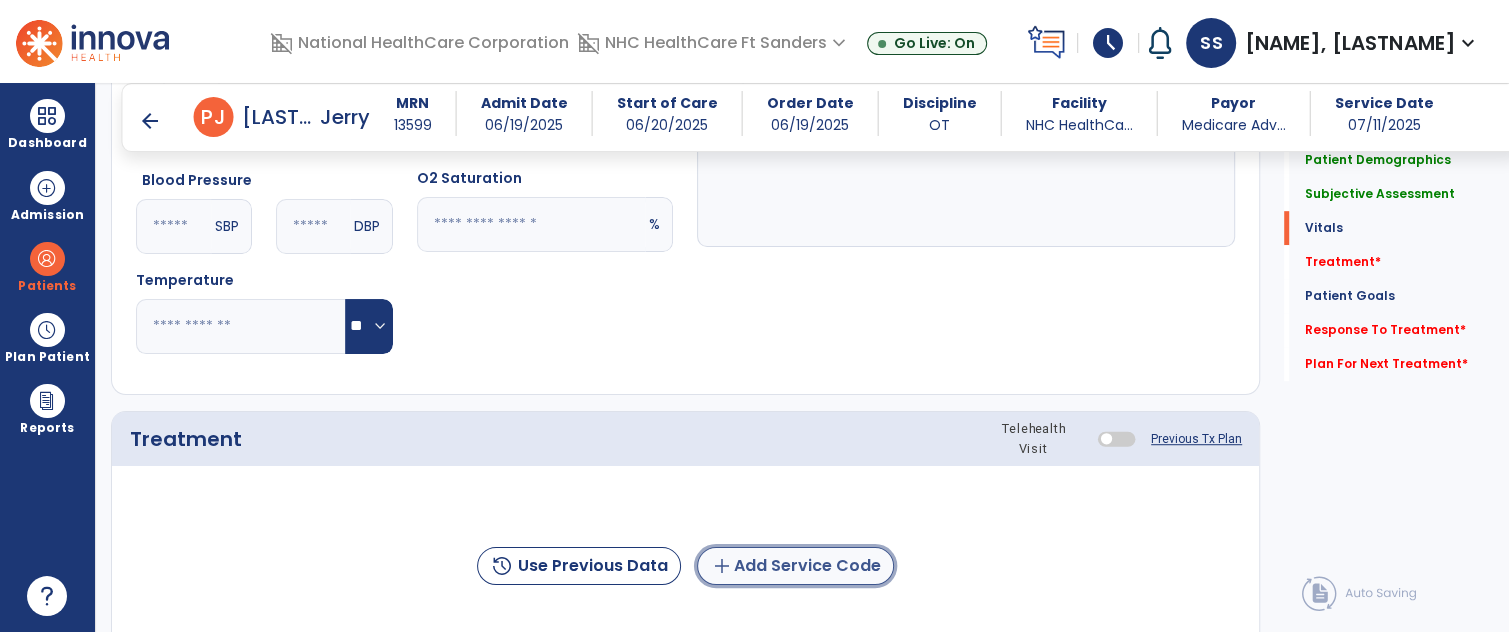 click on "add  Add Service Code" 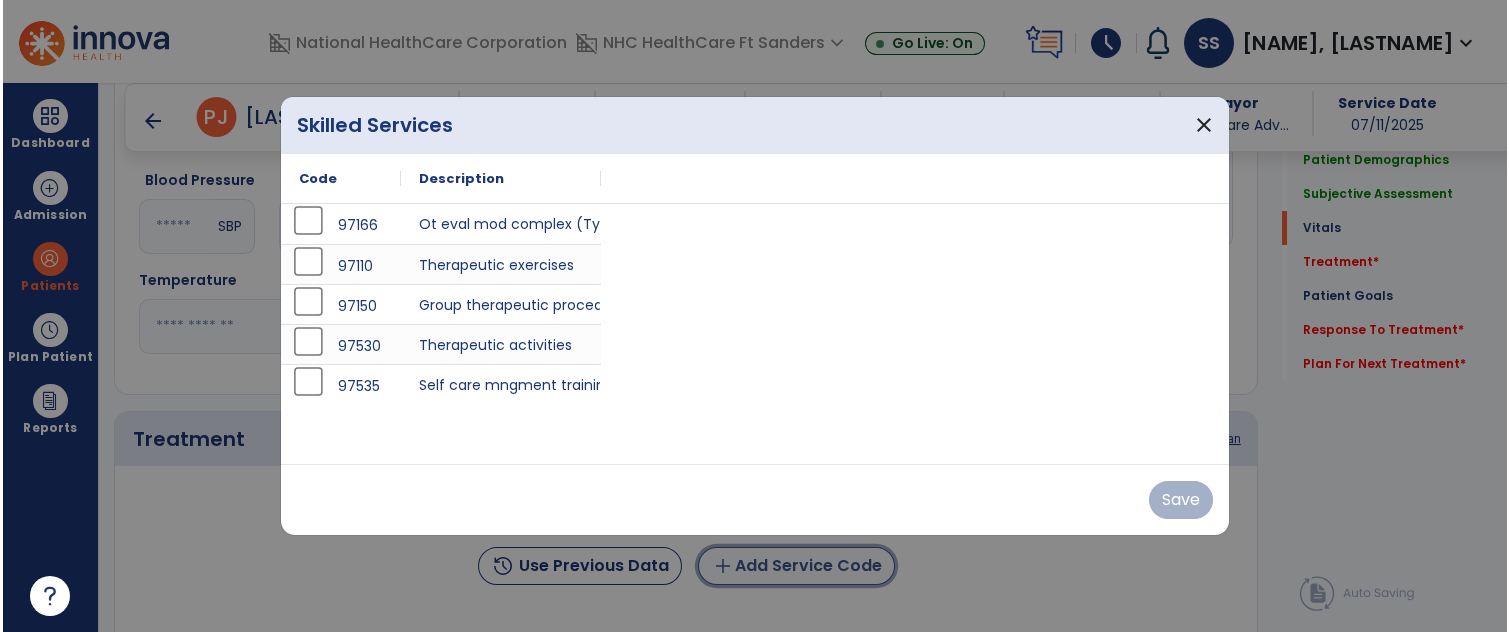 scroll, scrollTop: 838, scrollLeft: 0, axis: vertical 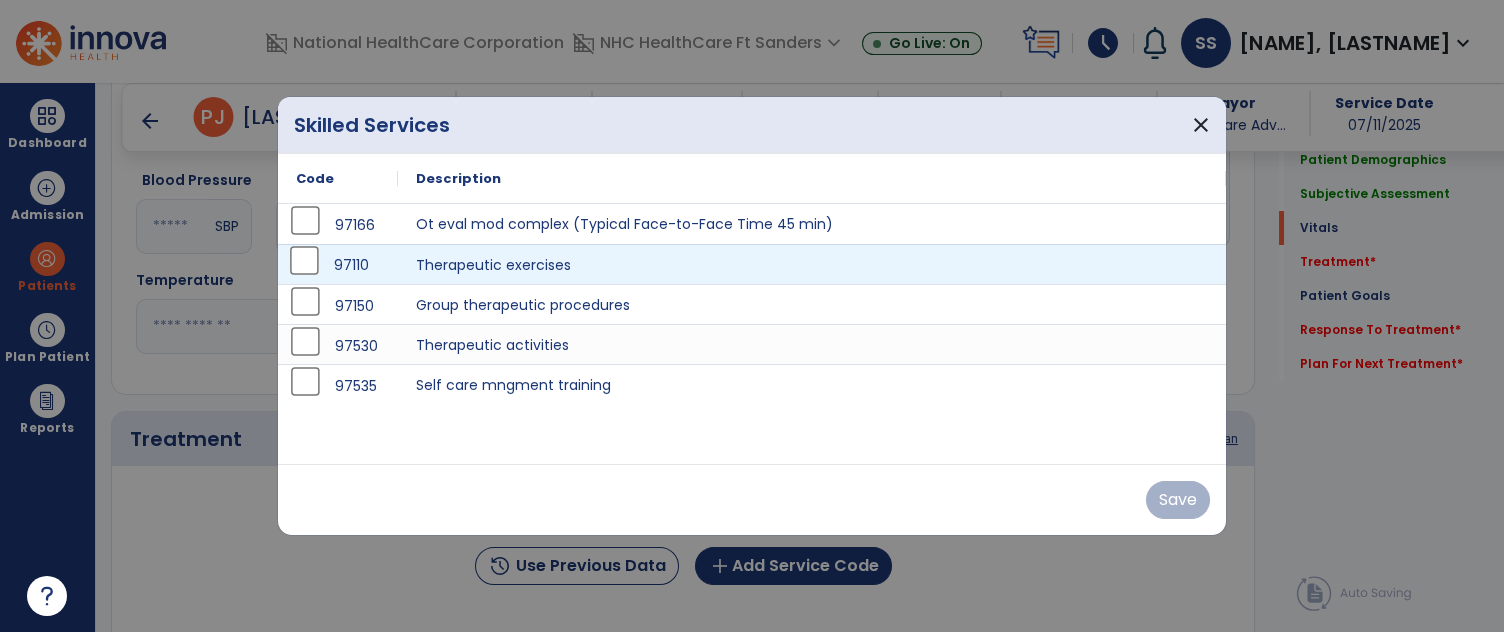 click on "97110" at bounding box center [338, 264] 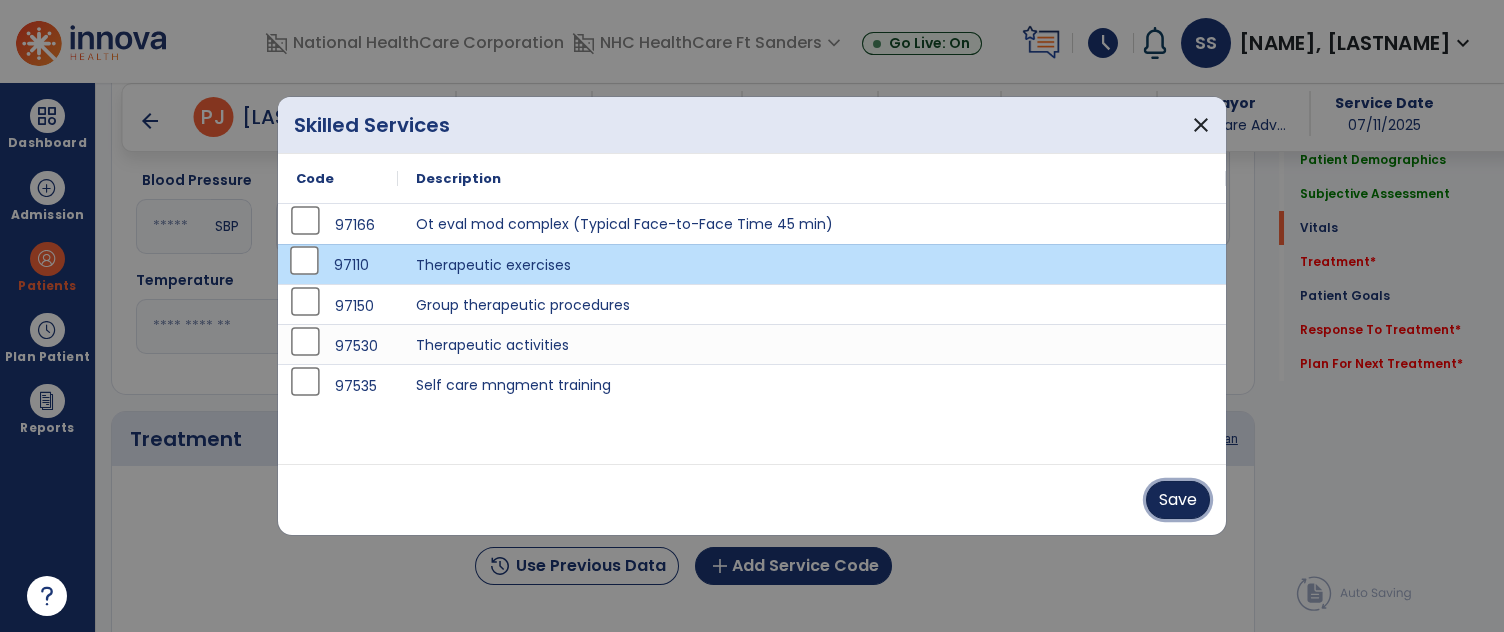 click on "Save" at bounding box center (1178, 500) 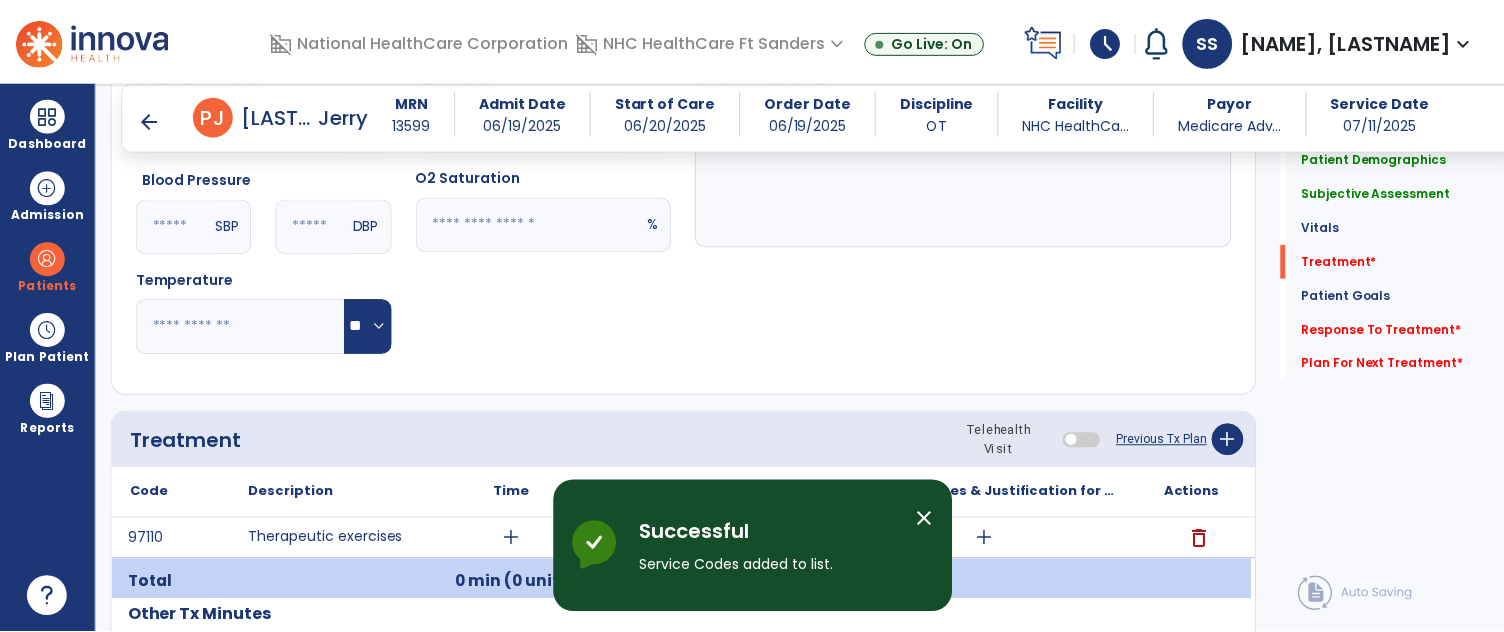 scroll, scrollTop: 1017, scrollLeft: 0, axis: vertical 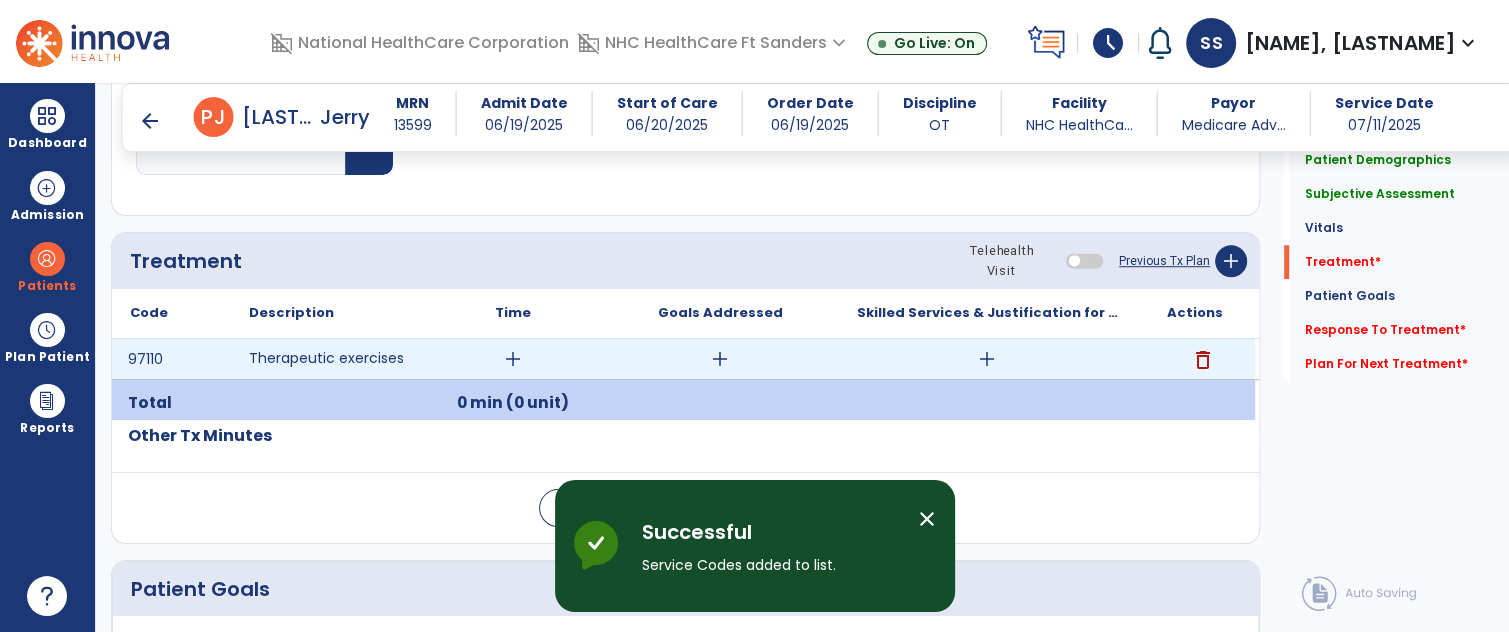 click on "add" at bounding box center [513, 359] 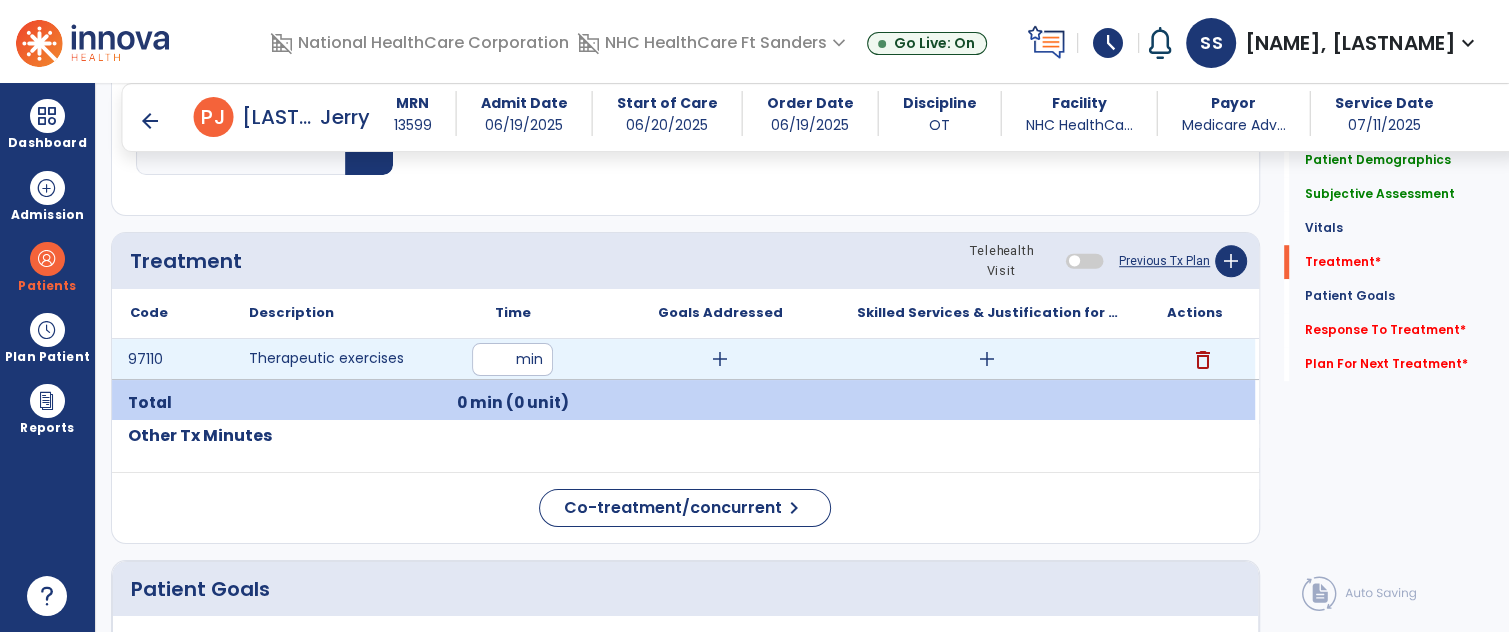 type on "**" 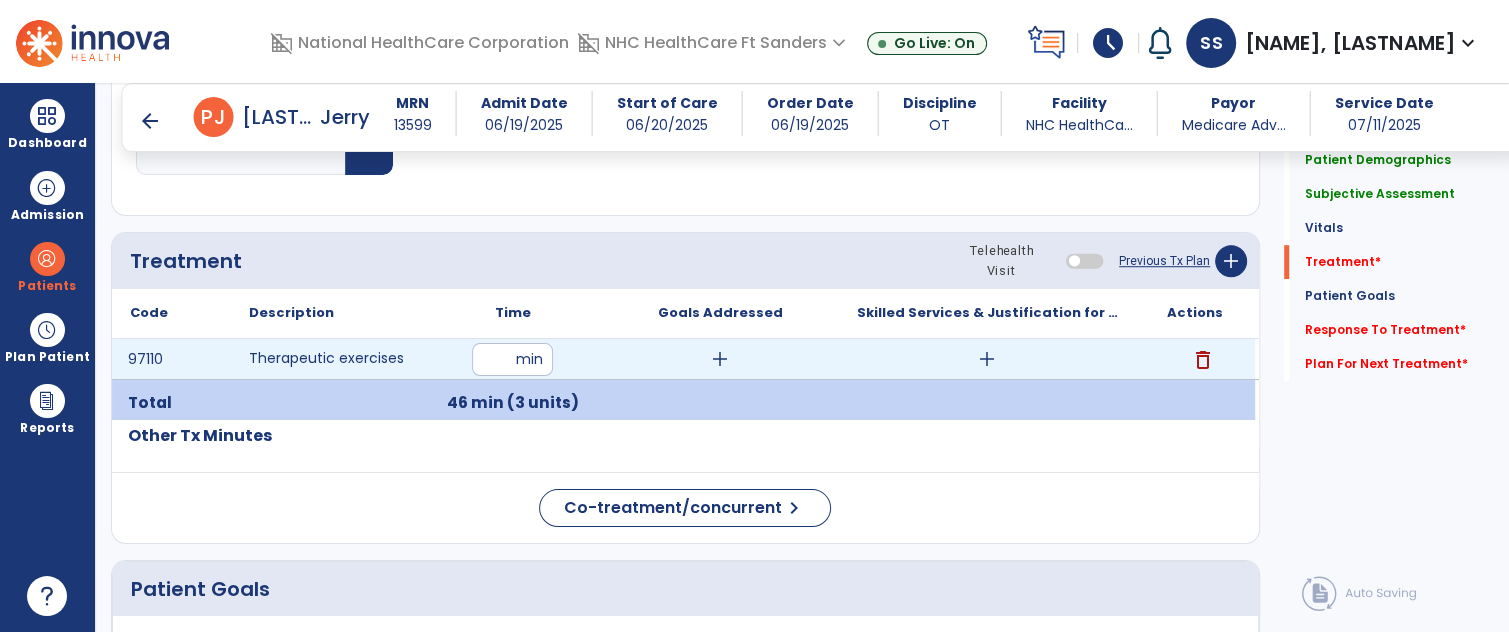click on "add" at bounding box center (987, 359) 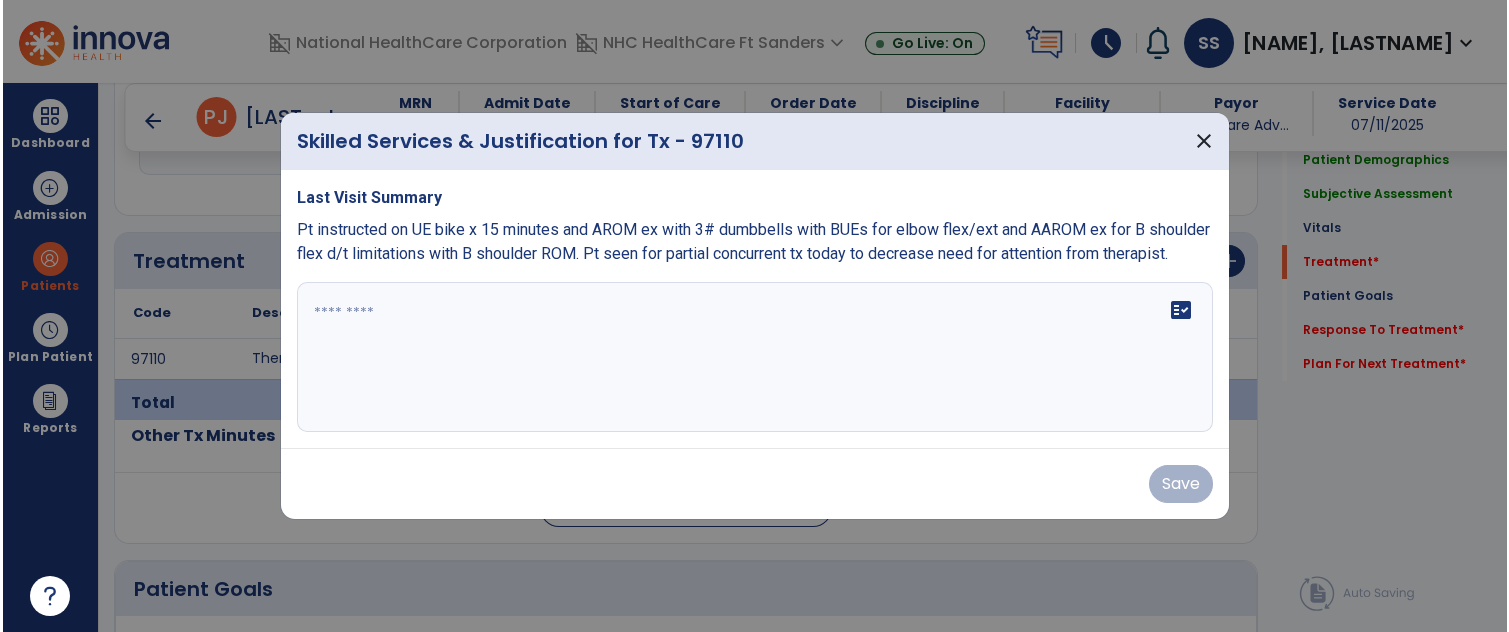 scroll, scrollTop: 1017, scrollLeft: 0, axis: vertical 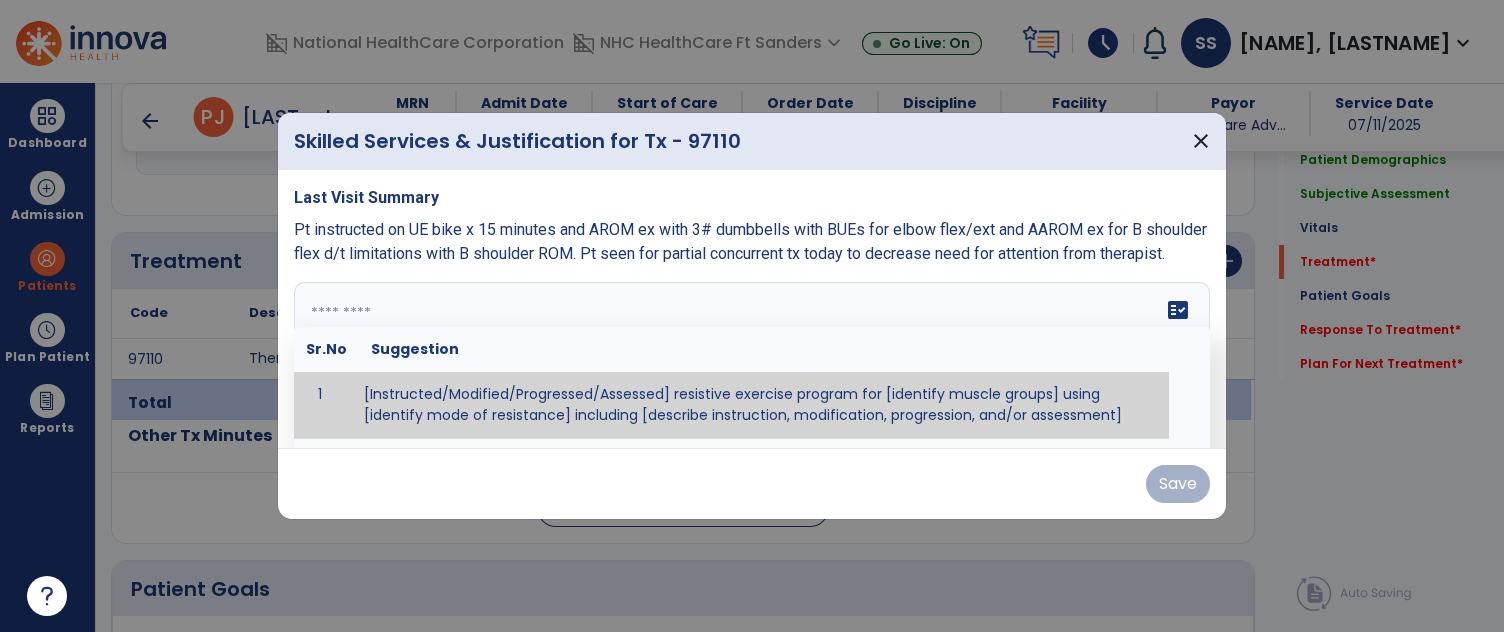 click on "fact_check  Sr.No Suggestion 1 [Instructed/Modified/Progressed/Assessed] resistive exercise program for [identify muscle groups] using [identify mode of resistance] including [describe instruction, modification, progression, and/or assessment] 2 [Instructed/Modified/Progressed/Assessed] aerobic exercise program using [identify equipment/mode] including [describe instruction, modification,progression, and/or assessment] 3 [Instructed/Modified/Progressed/Assessed] [PROM/A/AROM/AROM] program for [identify joint movements] using [contract-relax, over-pressure, inhibitory techniques, other] 4 [Assessed/Tested] aerobic capacity with administration of [aerobic capacity test]" at bounding box center [752, 357] 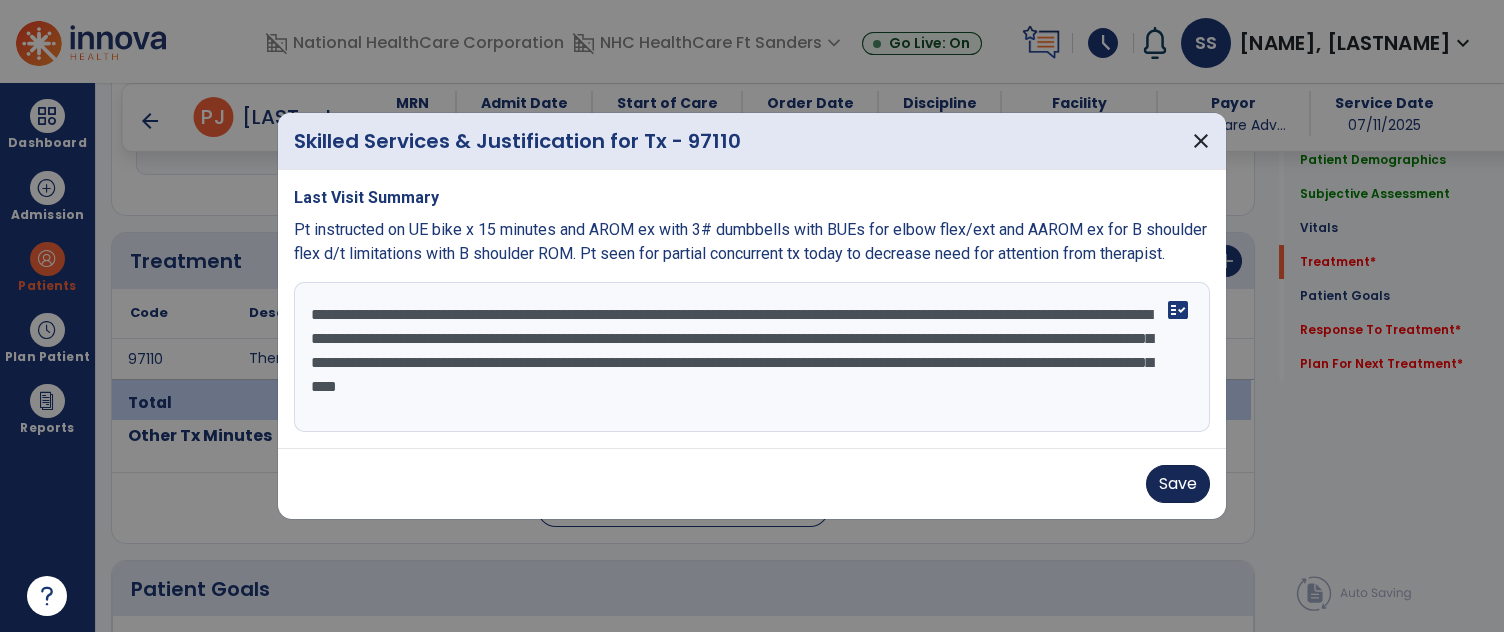 type on "**********" 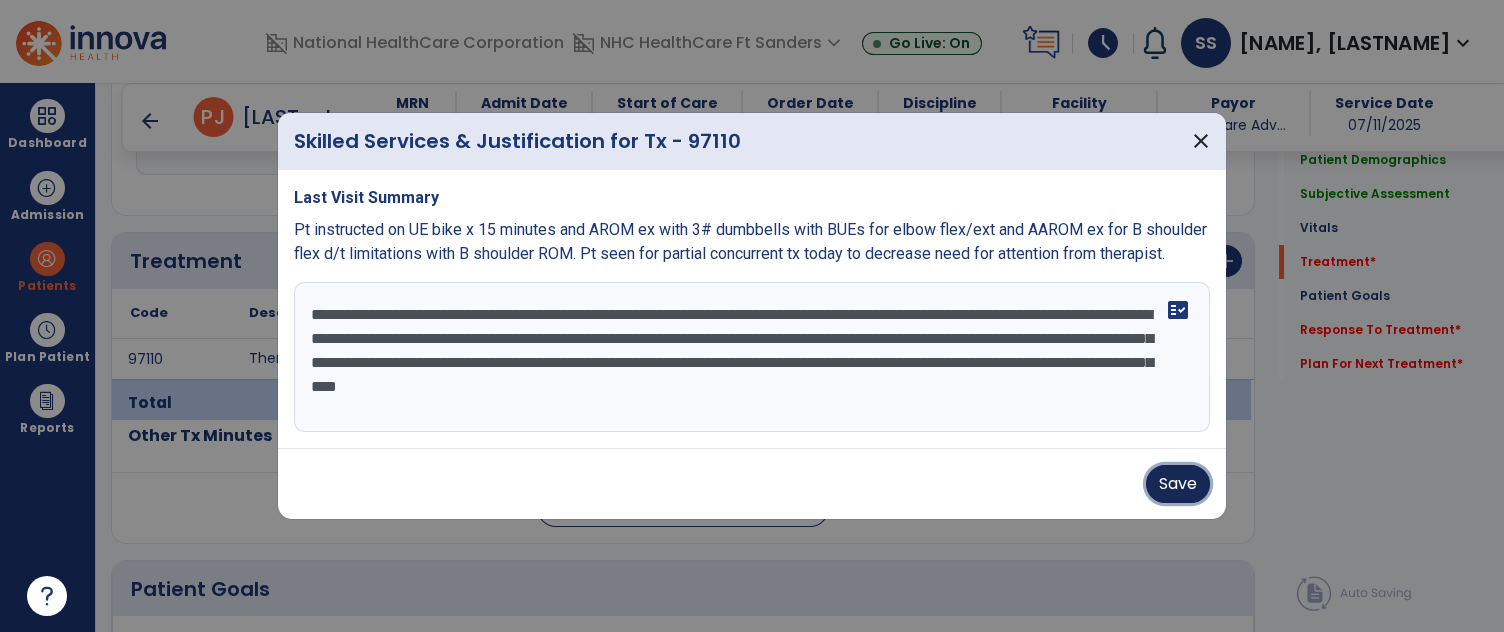 click on "Save" at bounding box center [1178, 484] 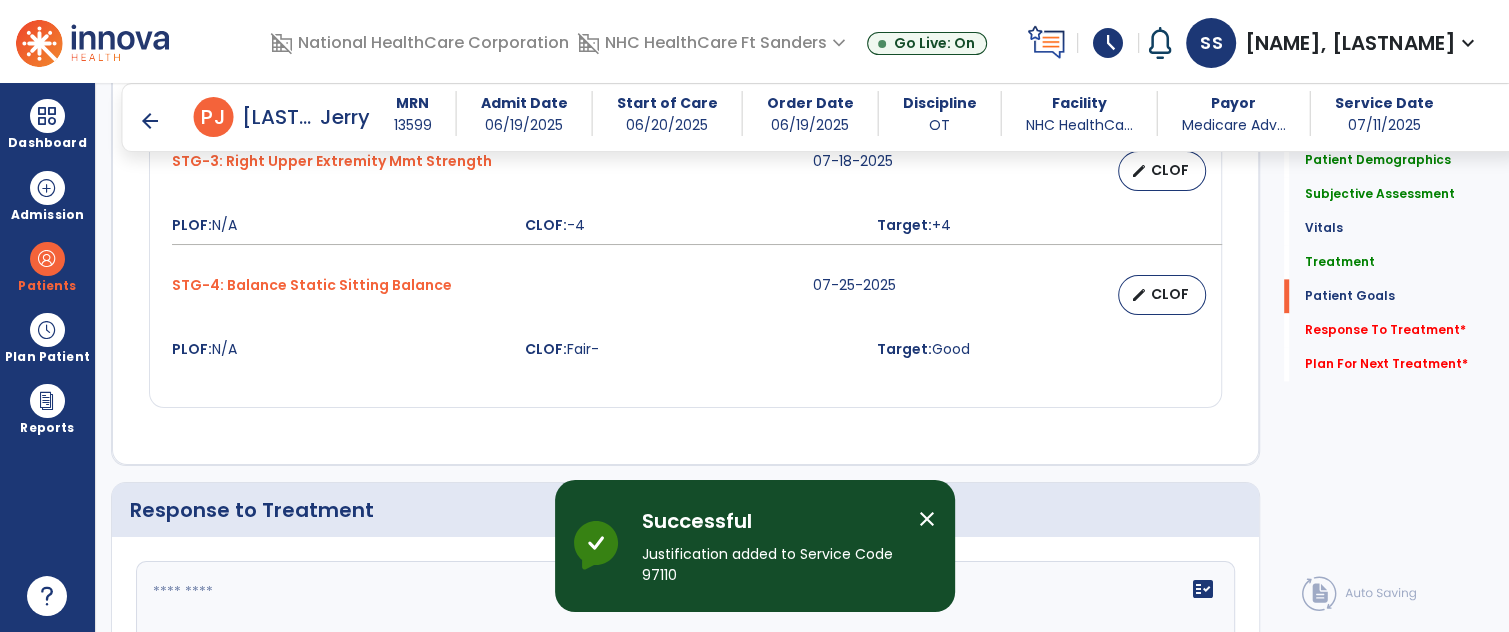 scroll, scrollTop: 2153, scrollLeft: 0, axis: vertical 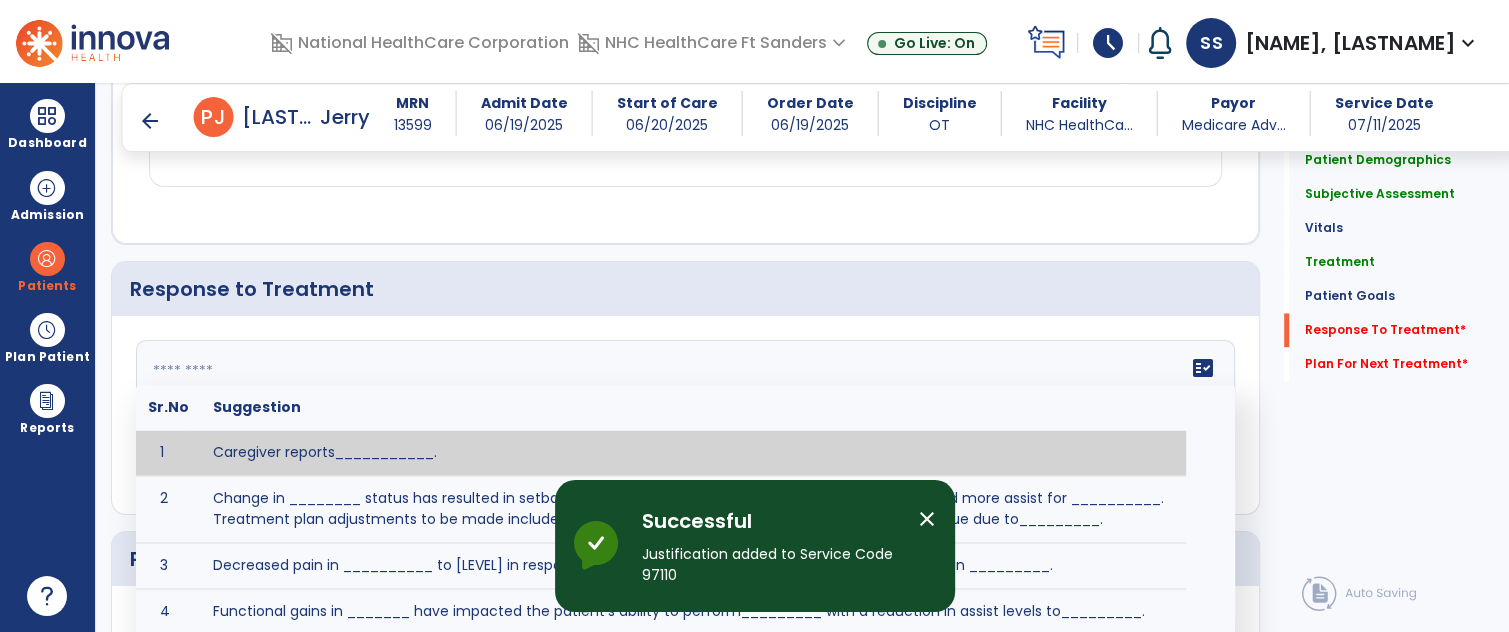 click on "fact_check  Sr.No Suggestion 1 Caregiver reports___________. 2 Change in ________ status has resulted in setback in_______due to ________, requiring patient to need more assist for __________.   Treatment plan adjustments to be made include________.  Progress towards goals is expected to continue due to_________. 3 Decreased pain in __________ to [LEVEL] in response to [MODALITY/TREATMENT] allows for improvement in _________. 4 Functional gains in _______ have impacted the patient's ability to perform_________ with a reduction in assist levels to_________. 5 Functional progress this week has been significant due to__________. 6 Gains in ________ have improved the patient's ability to perform ______with decreased levels of assist to___________. 7 Improvement in ________allows patient to tolerate higher levels of challenges in_________. 8 Pain in [AREA] has decreased to [LEVEL] in response to [TREATMENT/MODALITY], allowing fore ease in completing__________. 9 10 11 12 13 14 15 16 17 18 19 20 21" 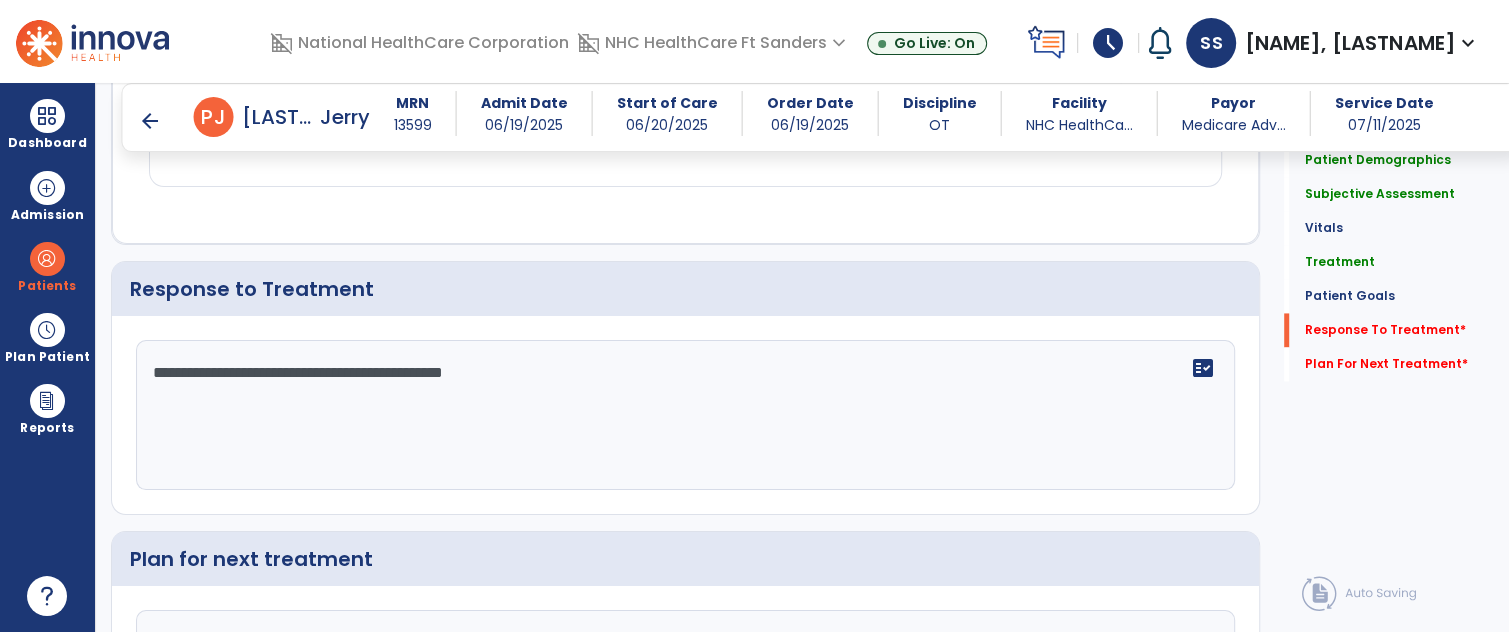type on "**********" 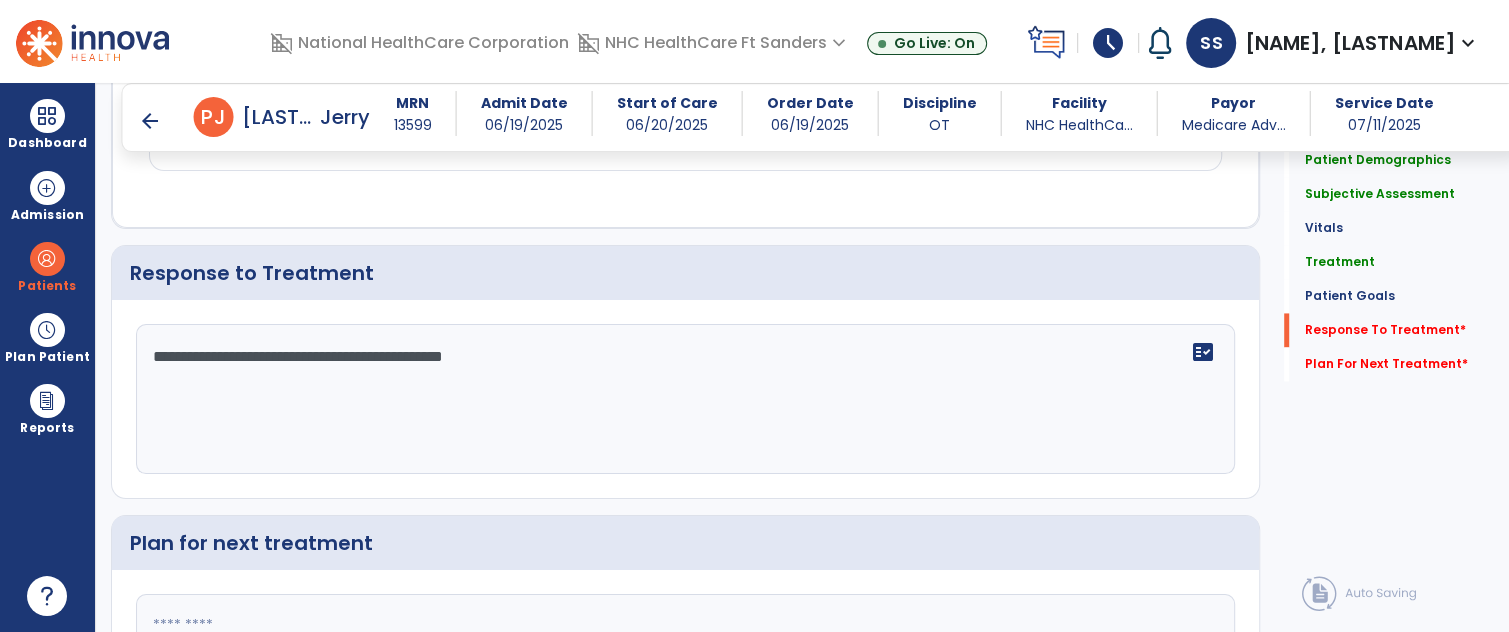 paste on "**********" 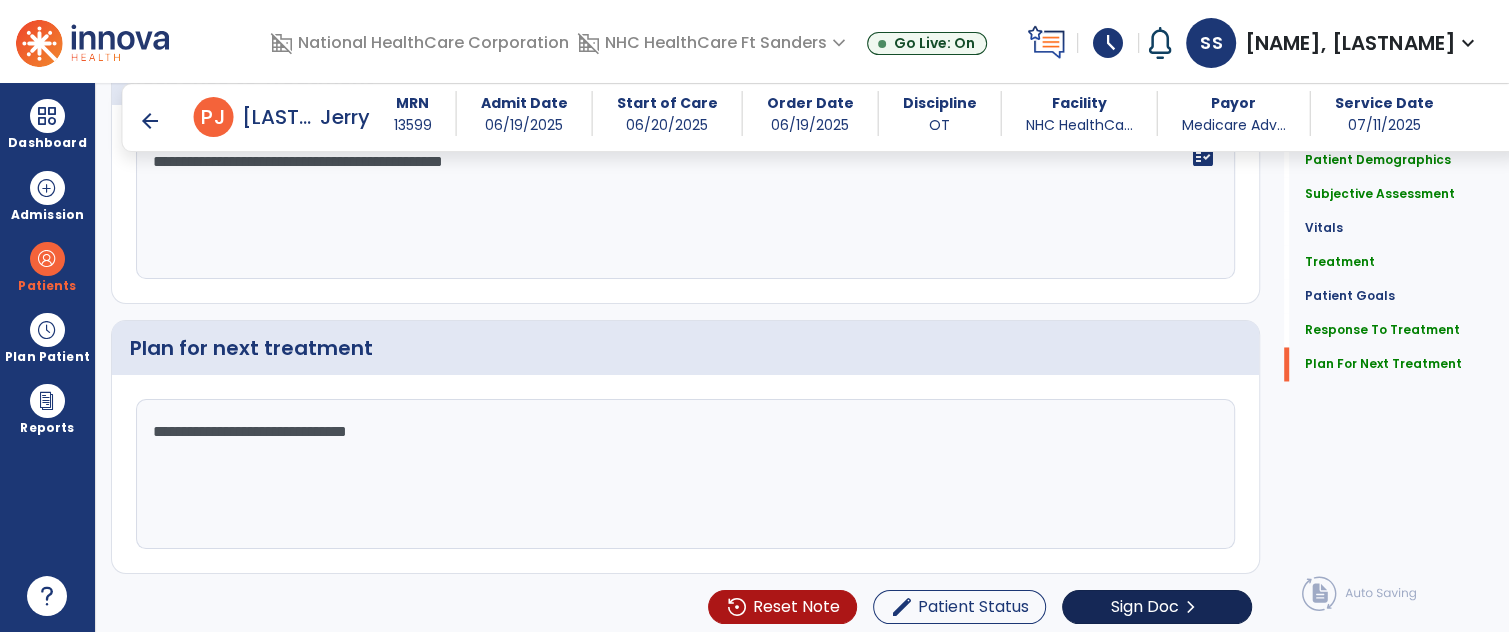type on "**********" 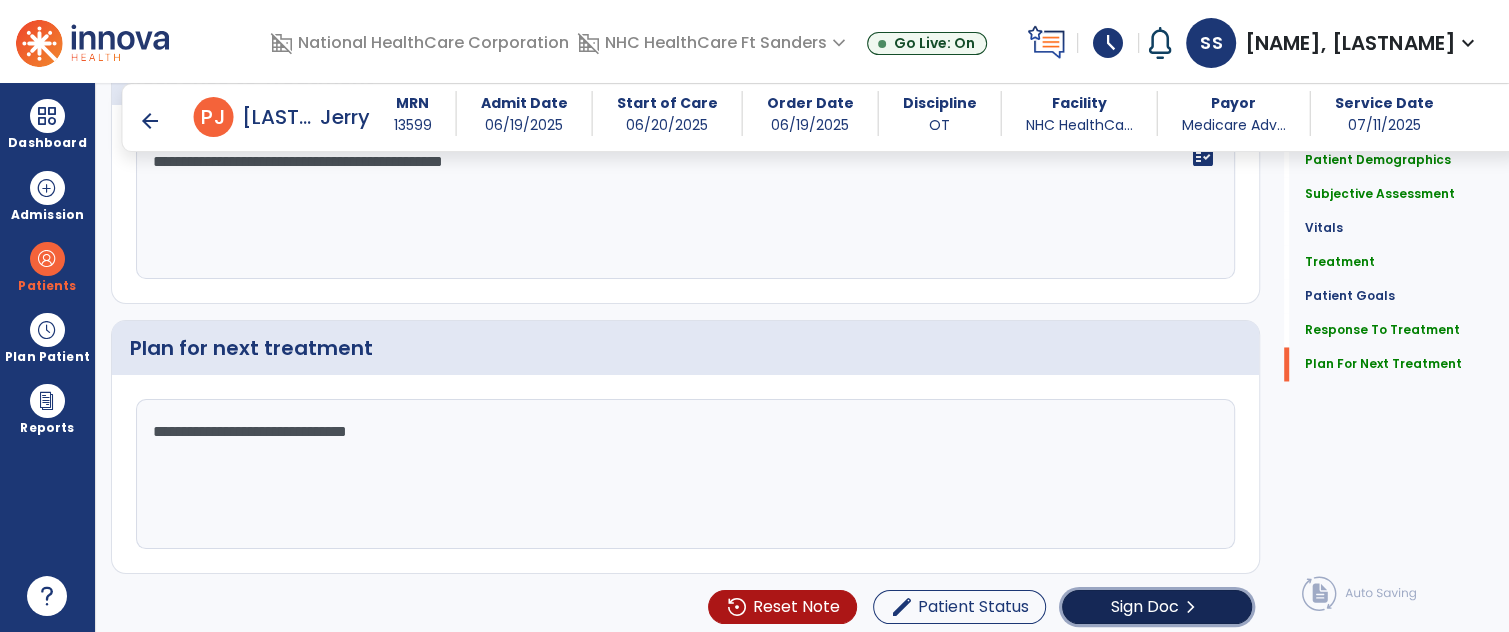 click on "Sign Doc" 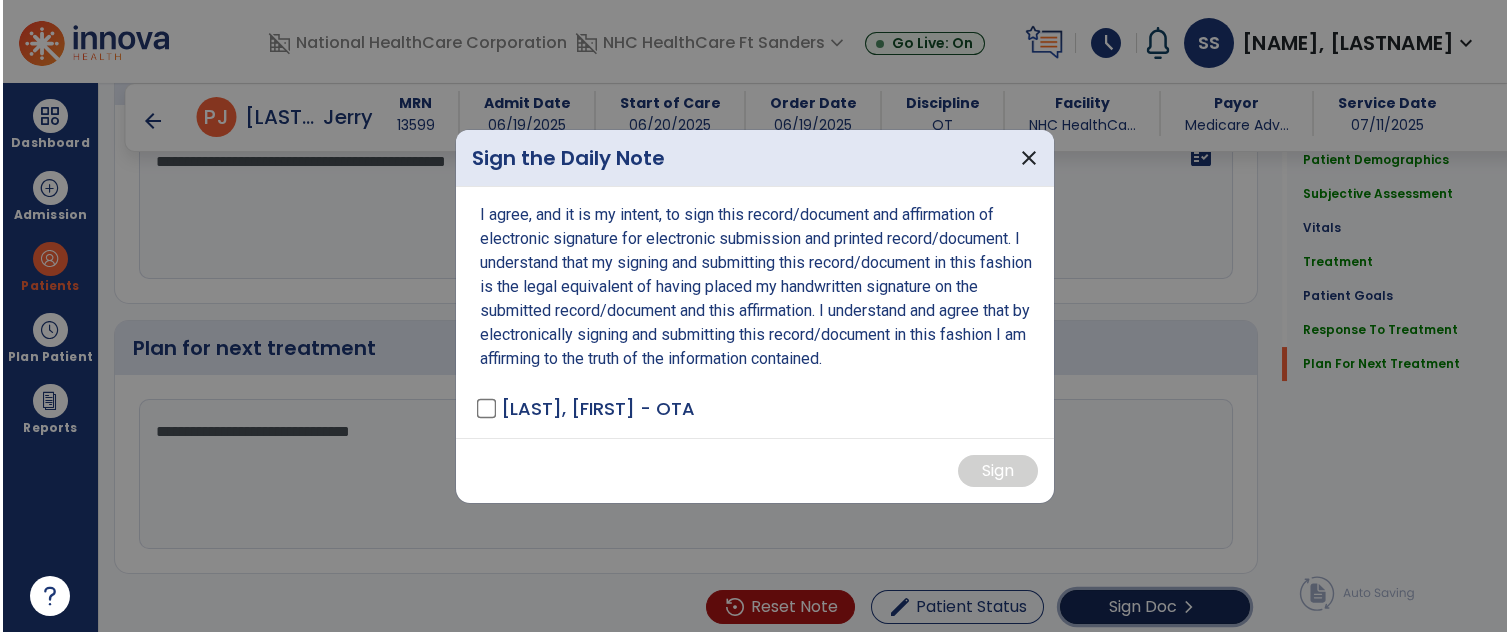 scroll, scrollTop: 2364, scrollLeft: 0, axis: vertical 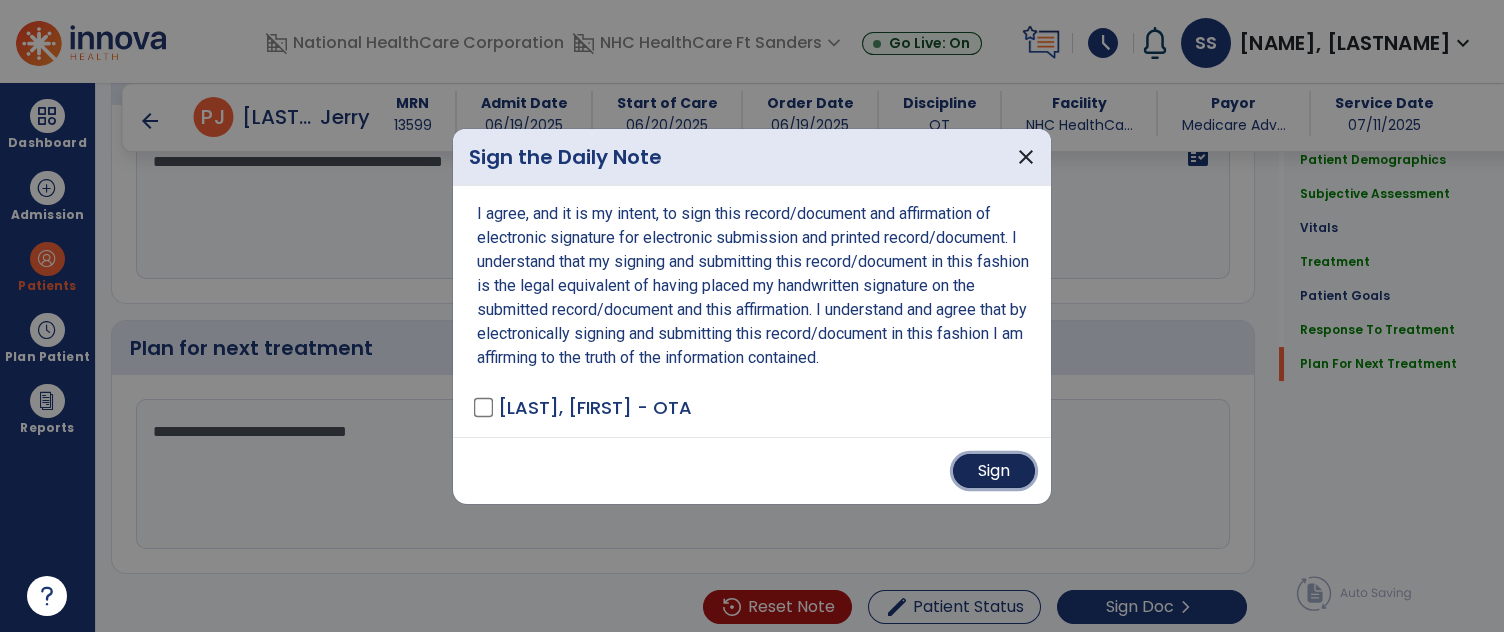 click on "Sign" at bounding box center [994, 471] 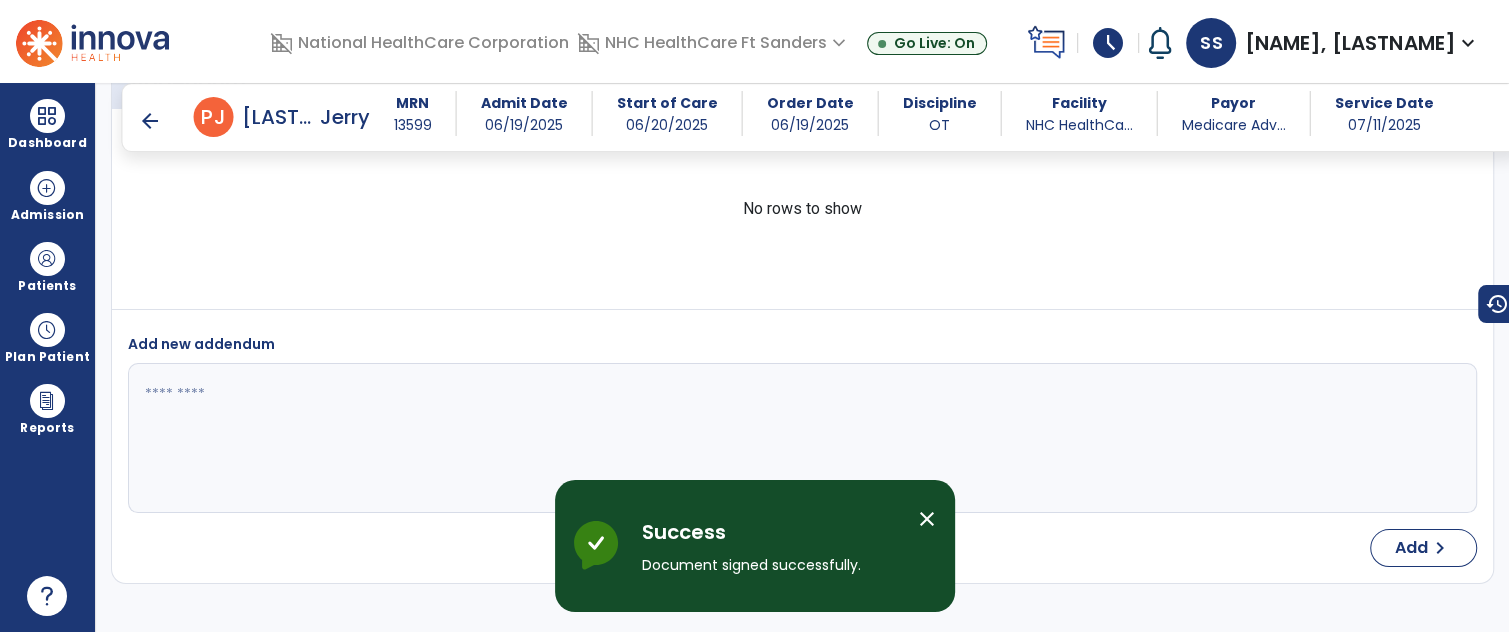 scroll, scrollTop: 3454, scrollLeft: 0, axis: vertical 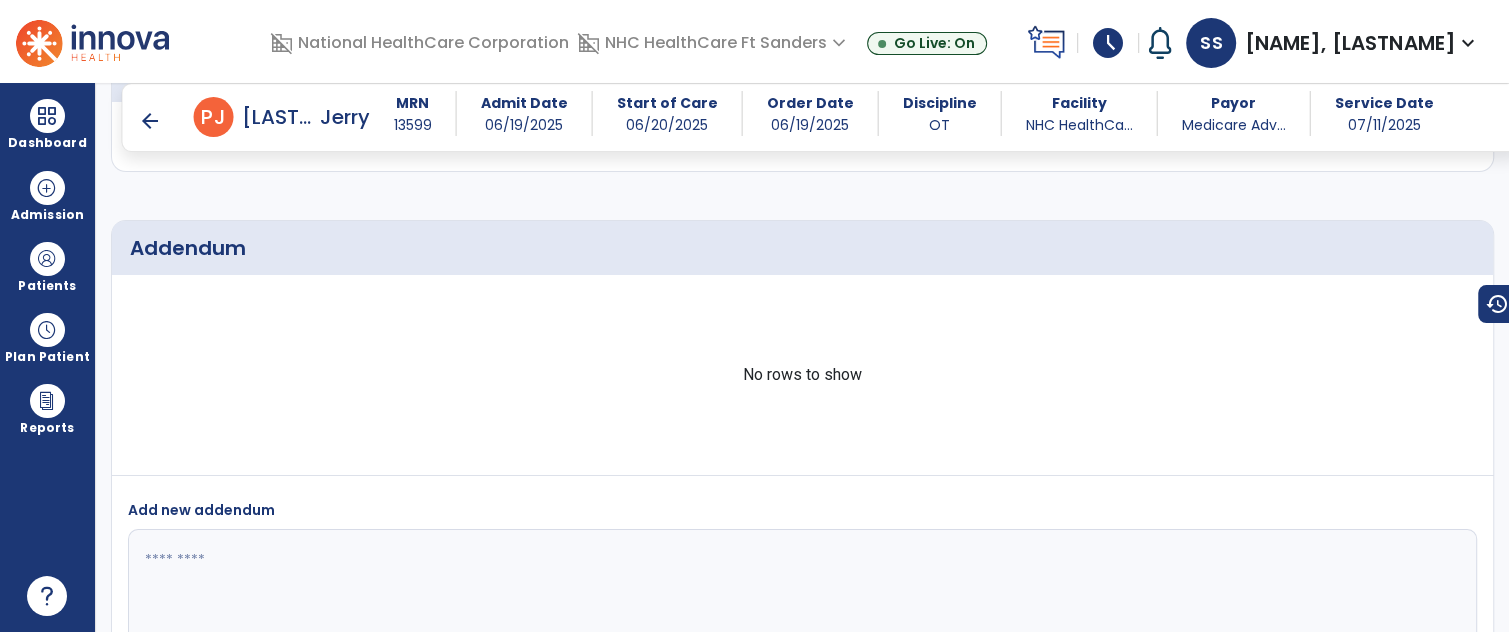 click on "arrow_back" at bounding box center [150, 121] 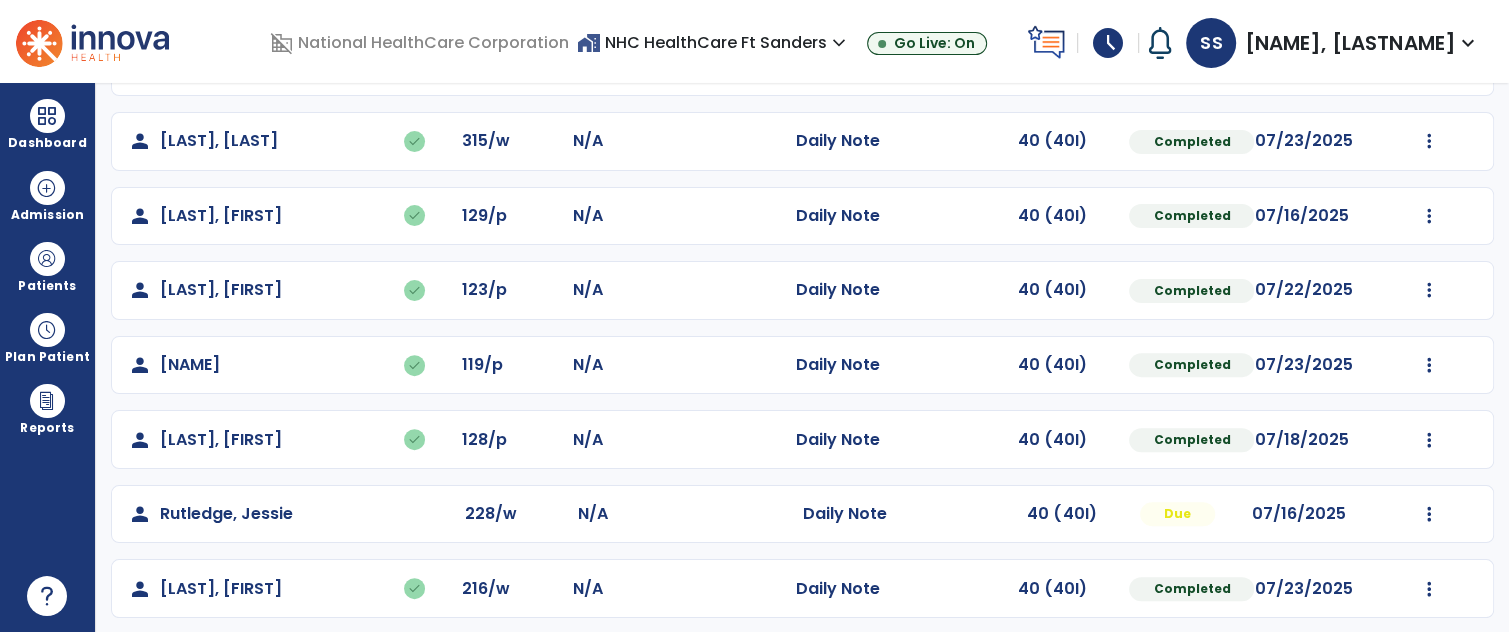 scroll, scrollTop: 452, scrollLeft: 0, axis: vertical 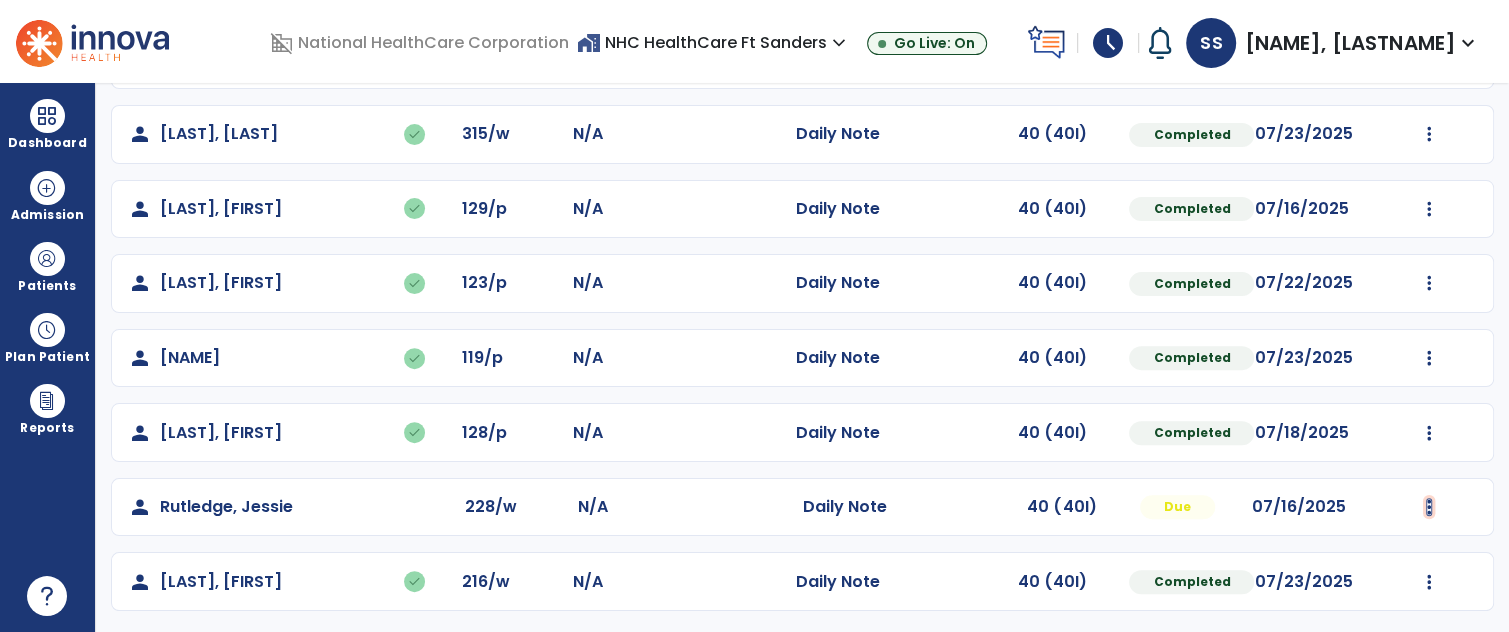 click at bounding box center (1429, -164) 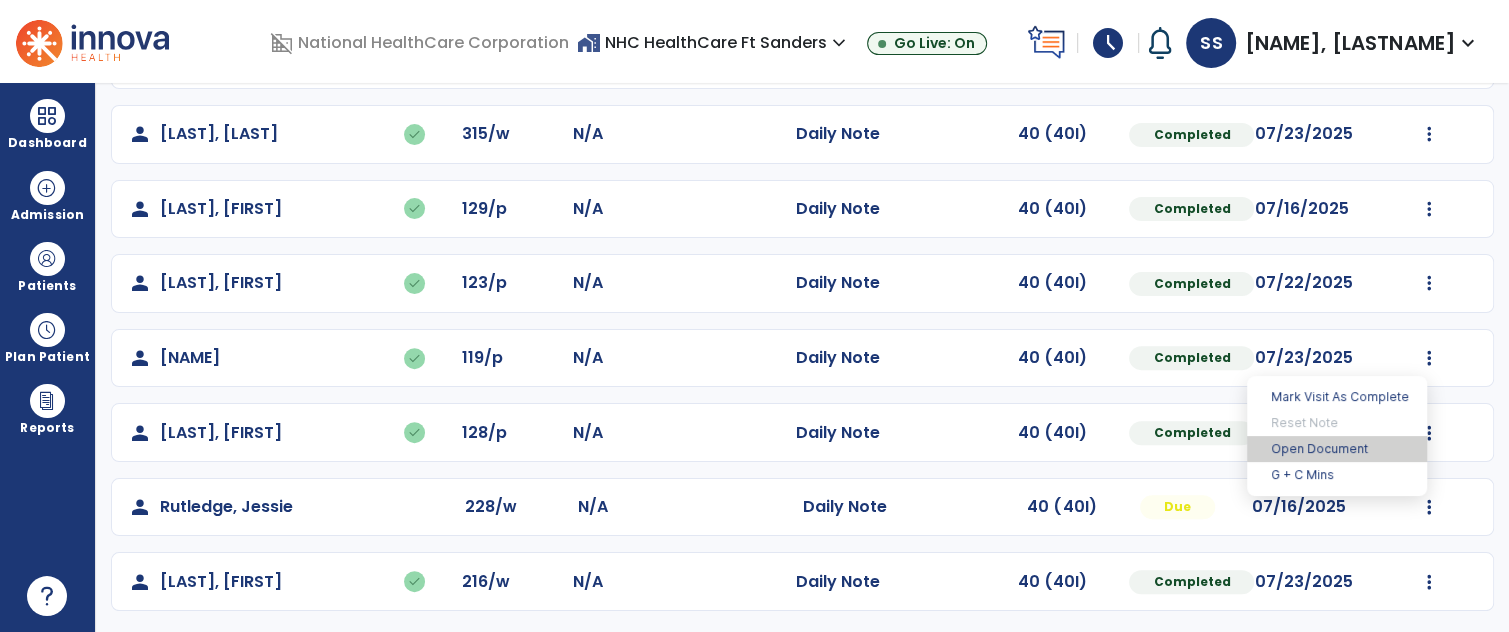 click on "Open Document" at bounding box center (1337, 449) 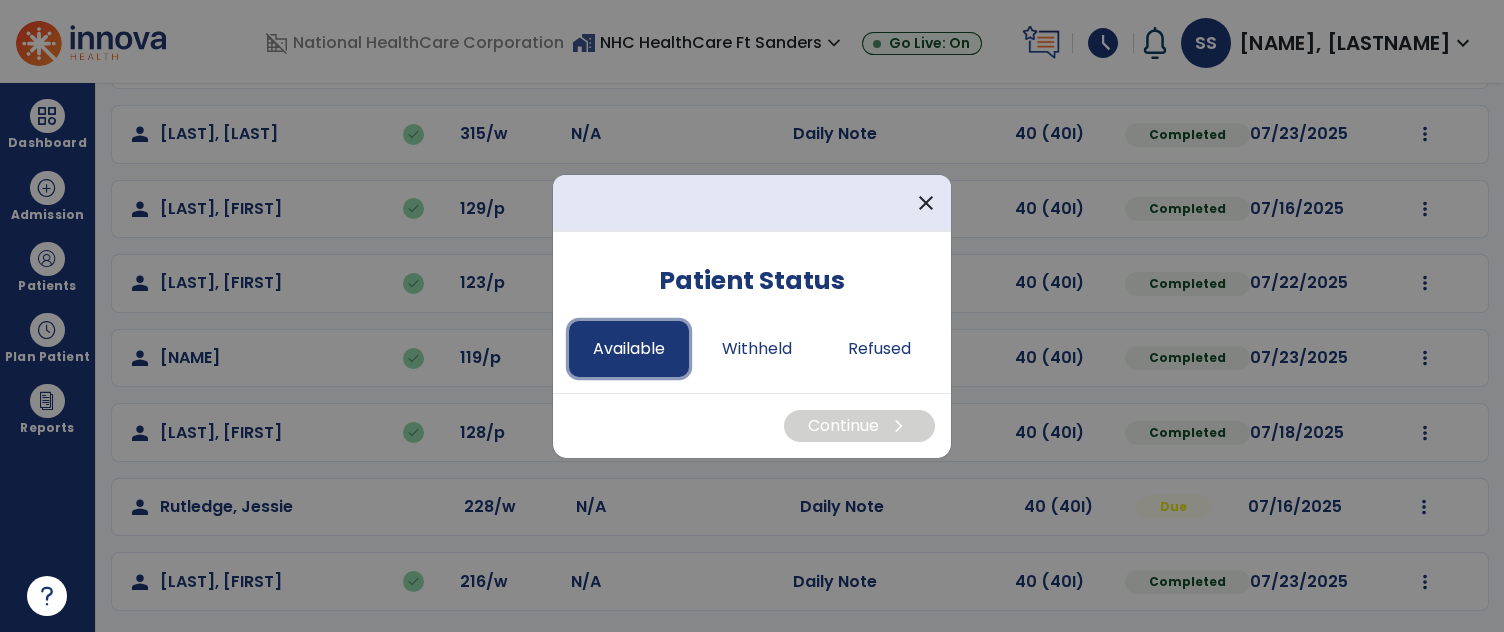 click on "Available" at bounding box center (629, 349) 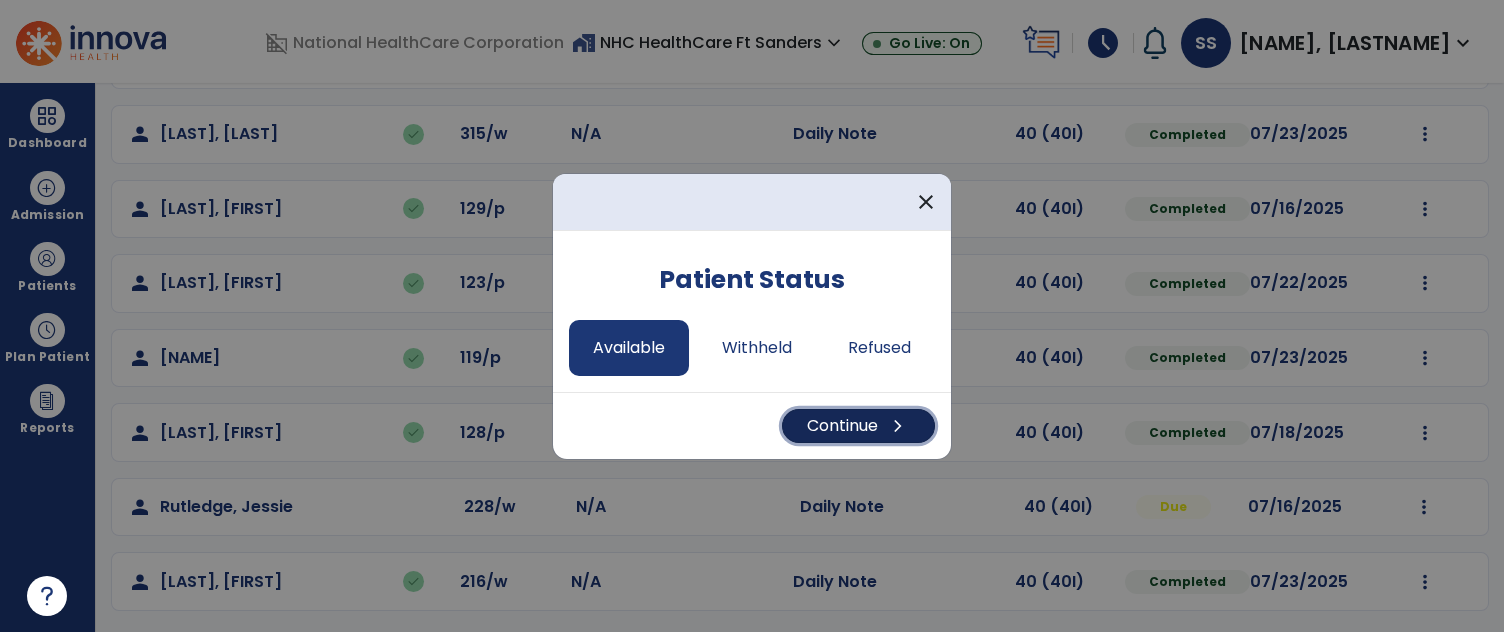 click on "Continue   chevron_right" at bounding box center (858, 426) 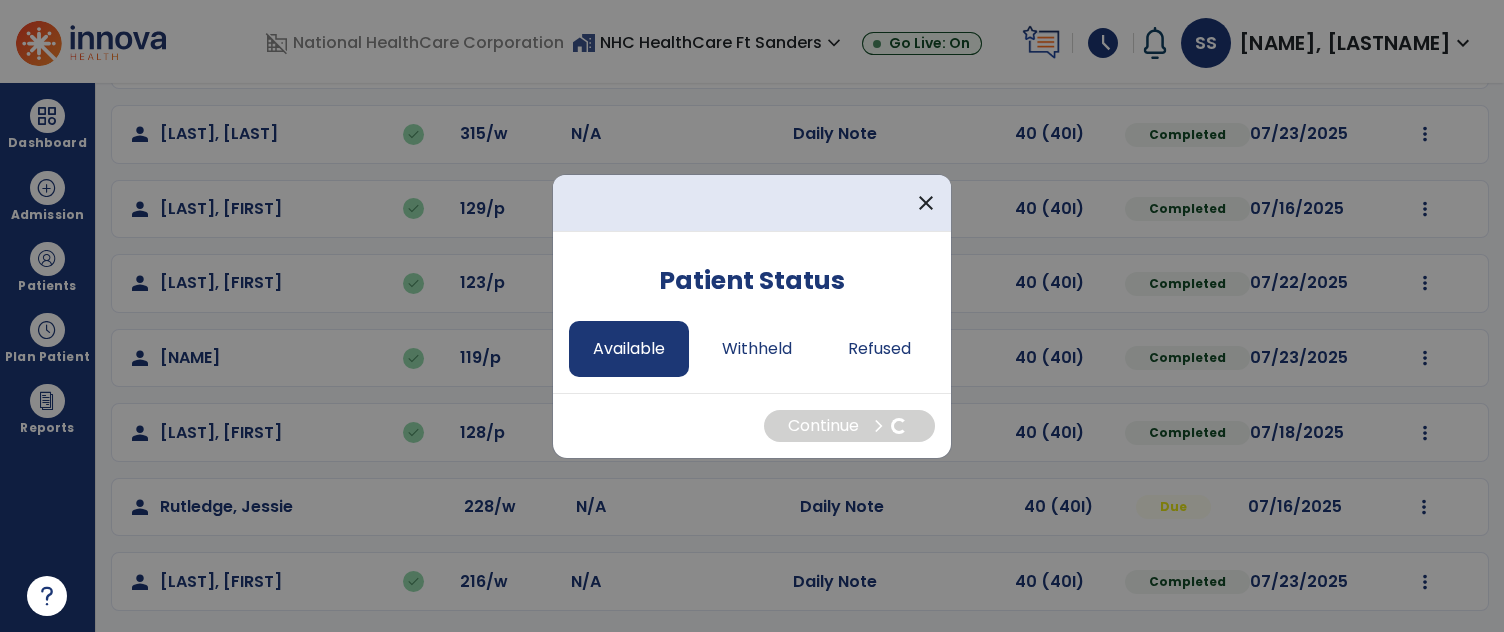 select on "*" 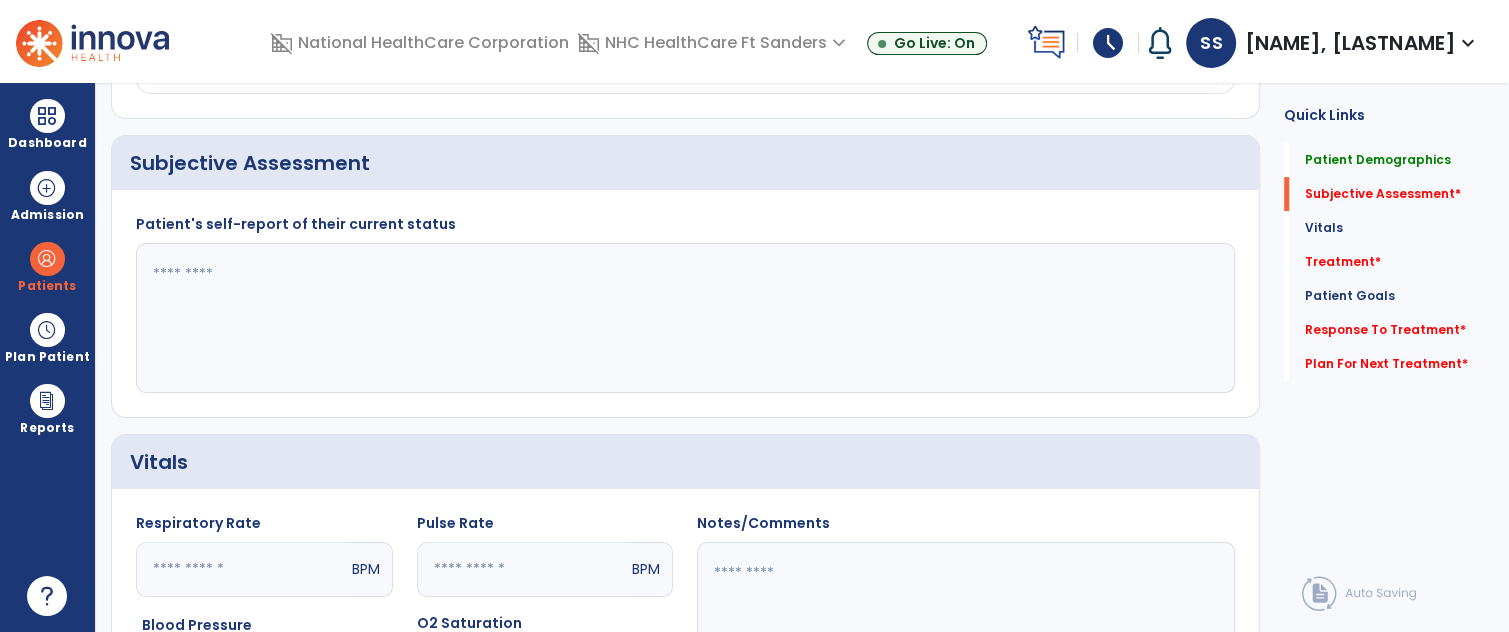 click 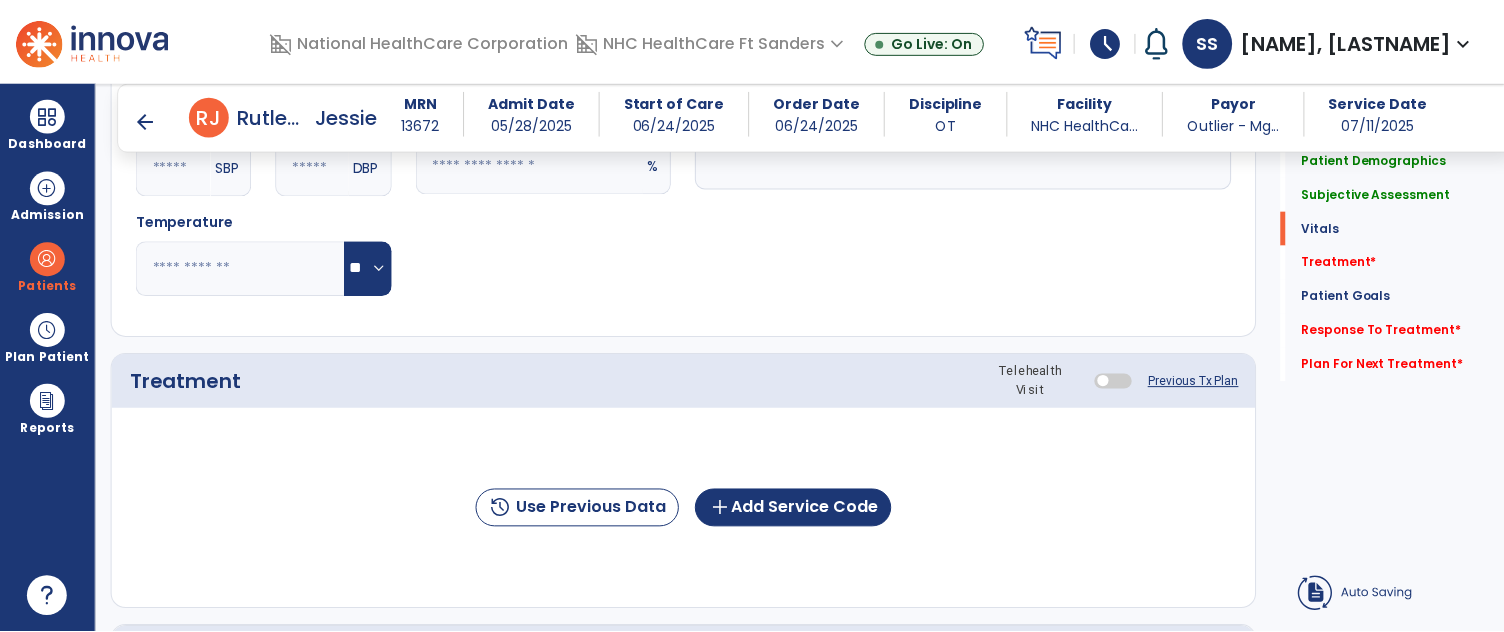 scroll, scrollTop: 937, scrollLeft: 0, axis: vertical 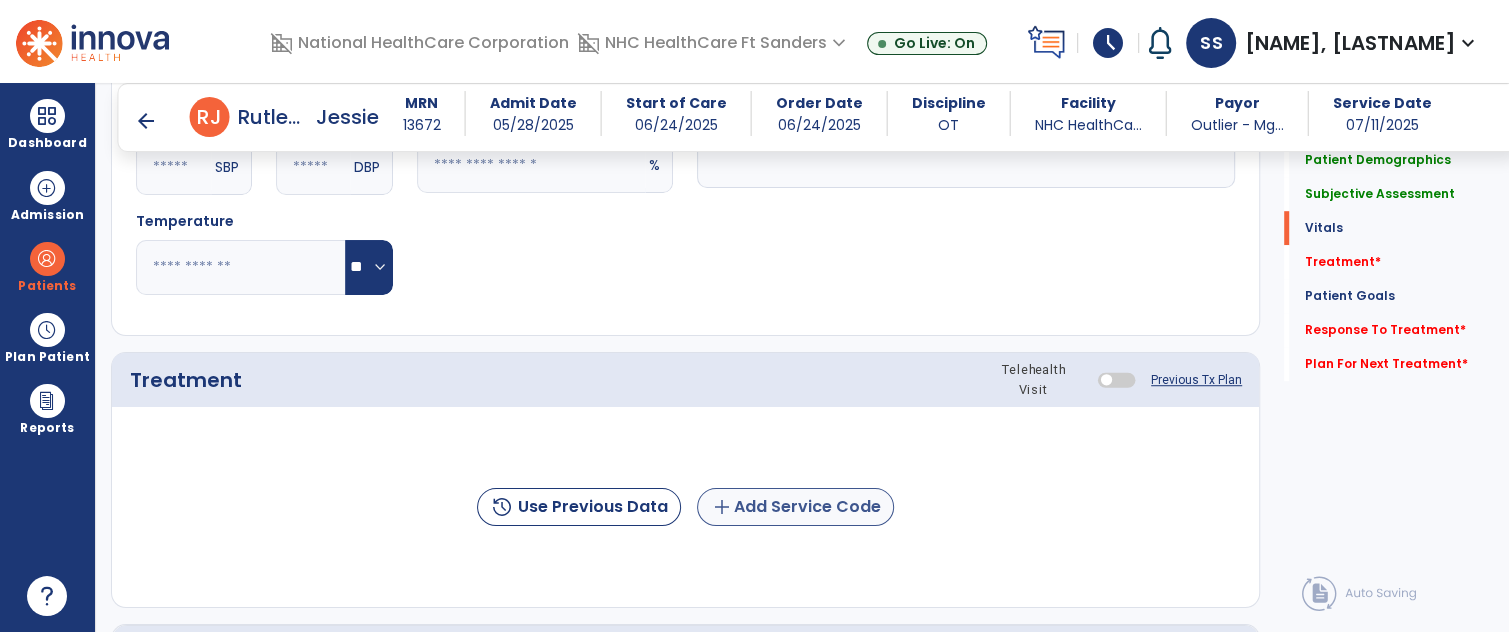type on "**********" 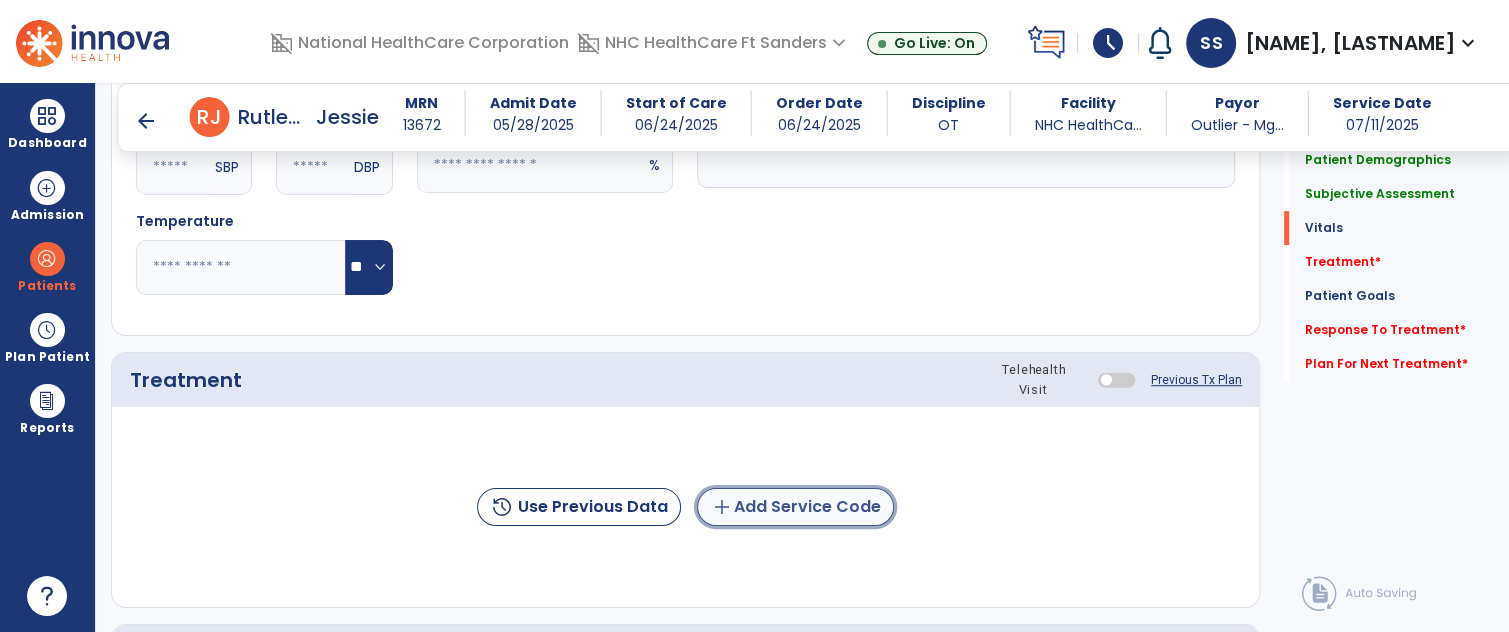 click on "add  Add Service Code" 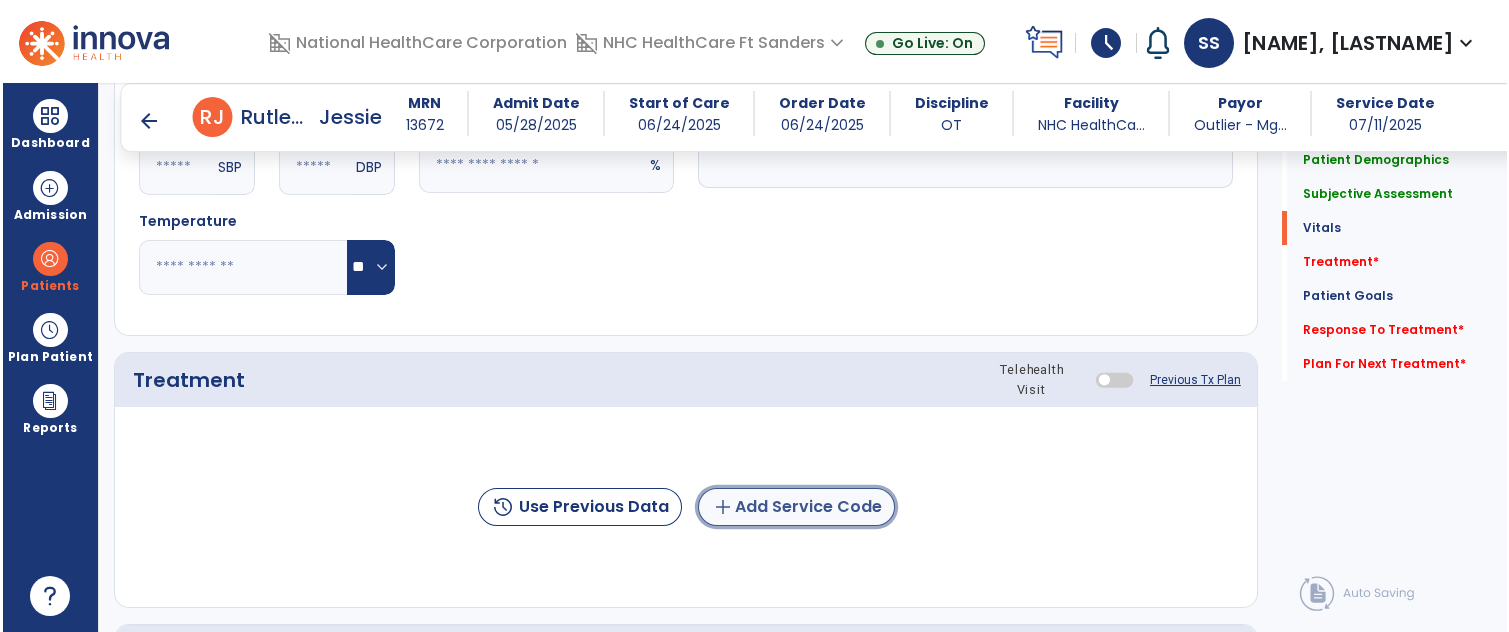 scroll, scrollTop: 937, scrollLeft: 0, axis: vertical 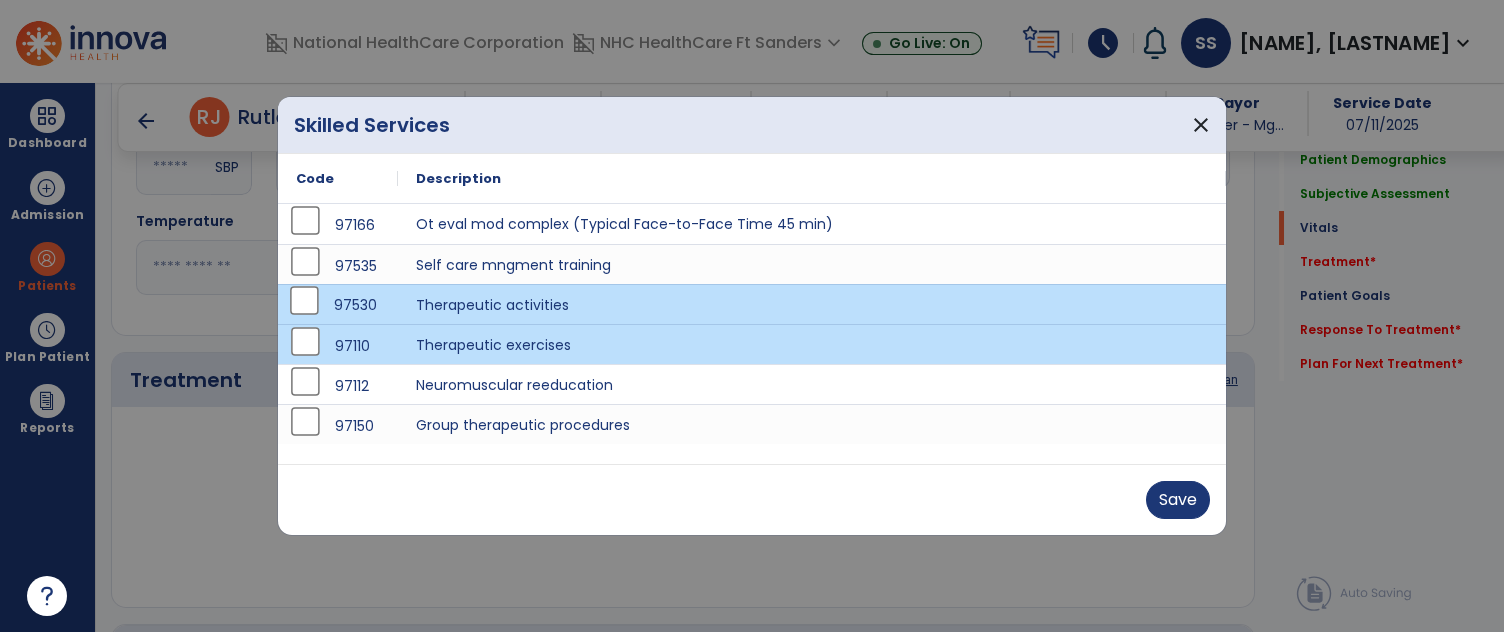 click on "97530" at bounding box center [338, 304] 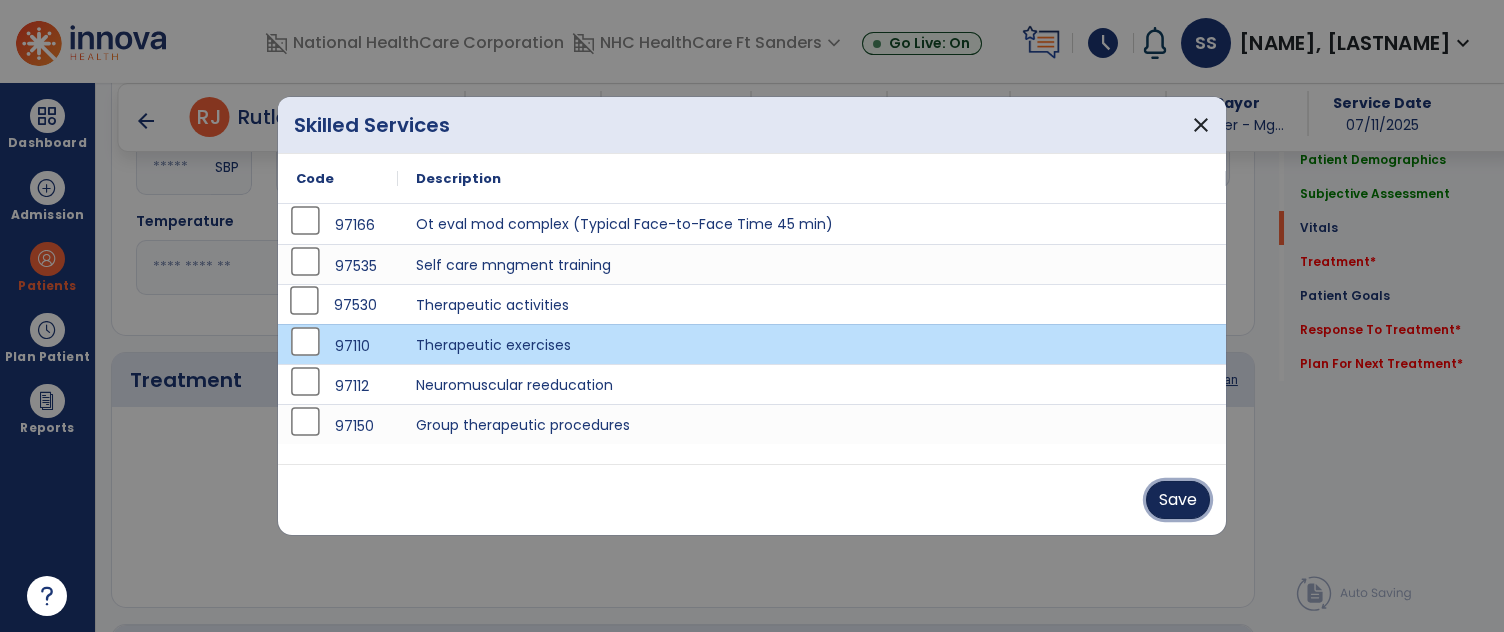 click on "Save" at bounding box center (1178, 500) 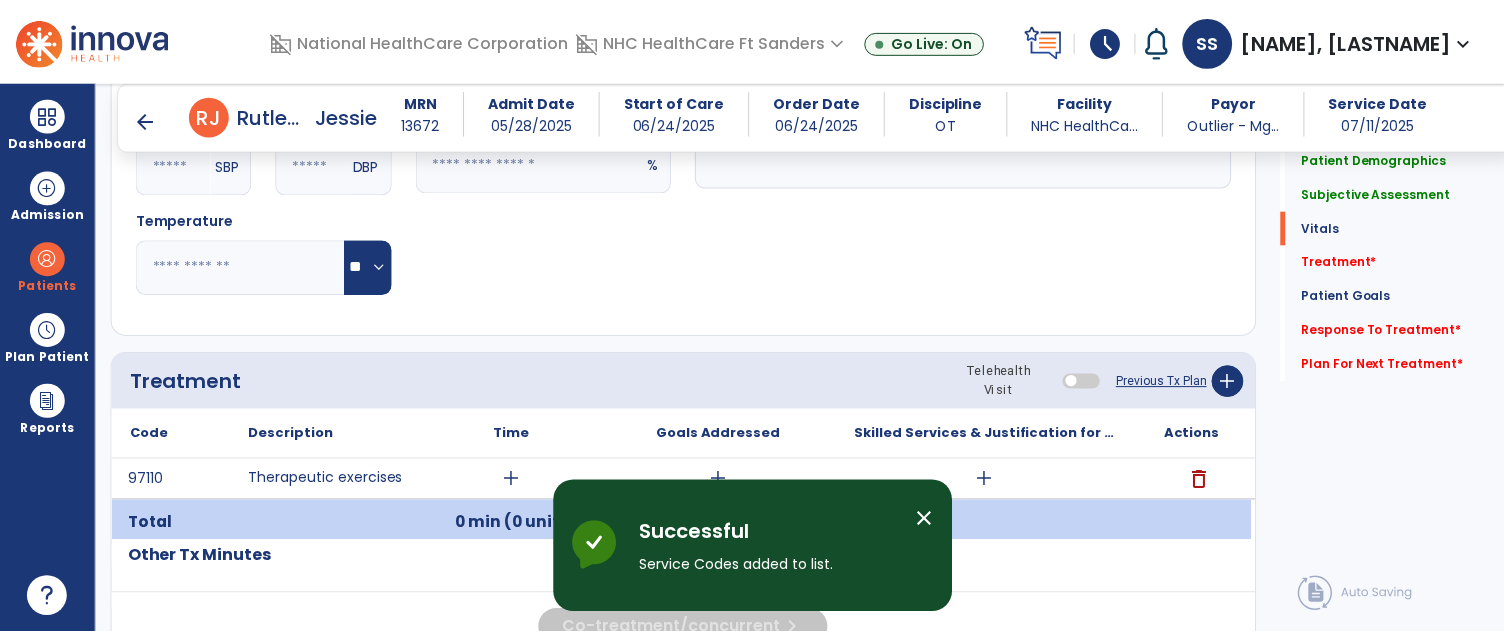 scroll, scrollTop: 1042, scrollLeft: 0, axis: vertical 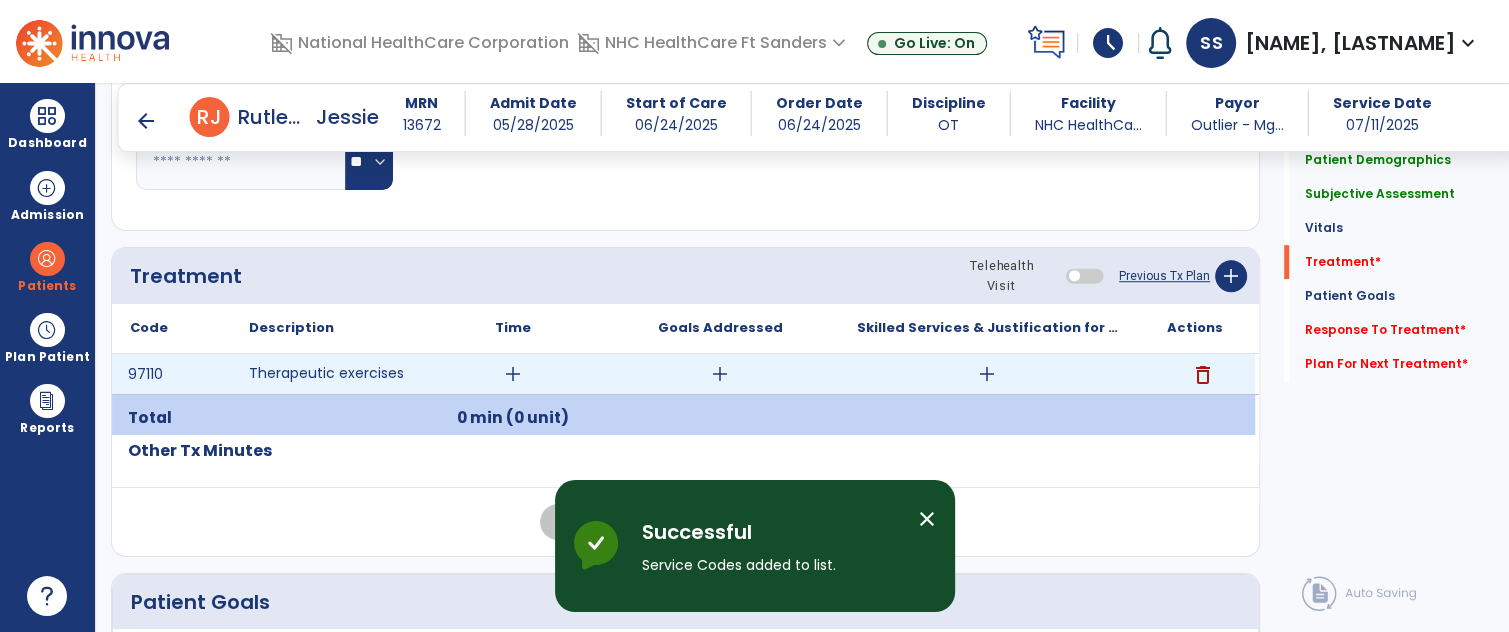click on "add" at bounding box center (513, 374) 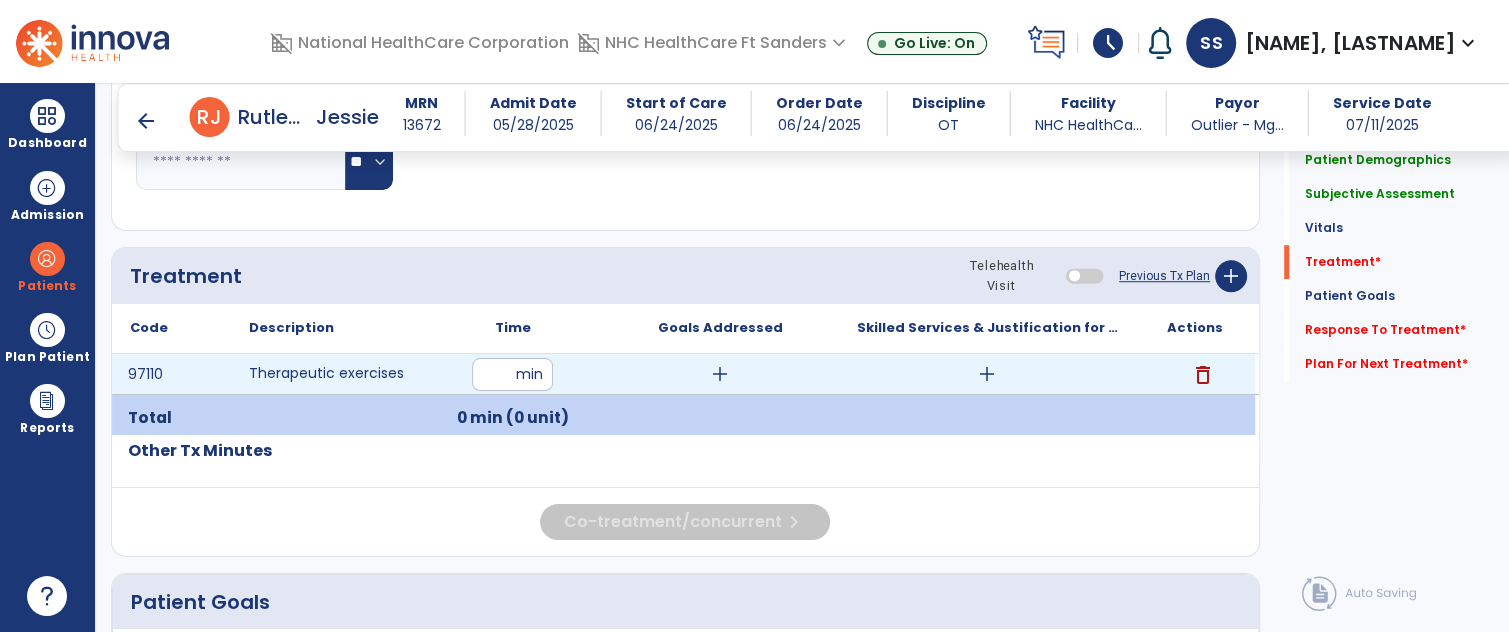 type on "**" 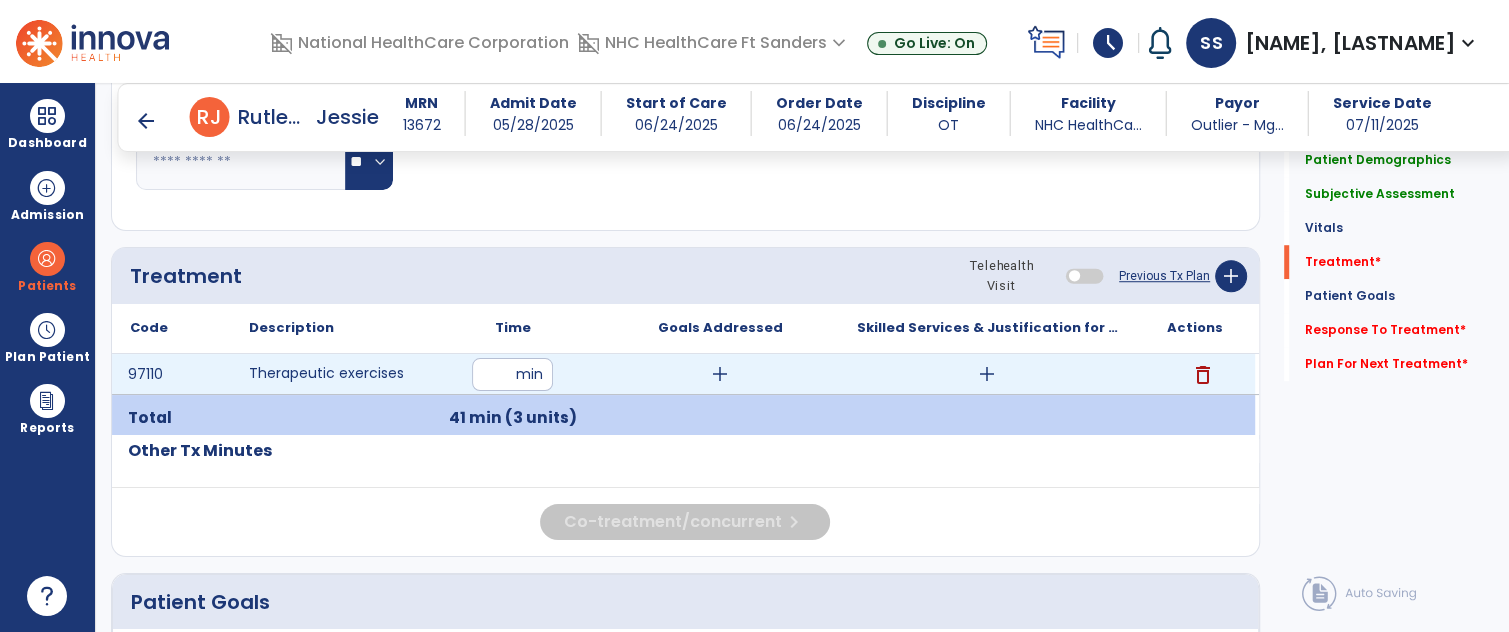 click on "add" at bounding box center [987, 374] 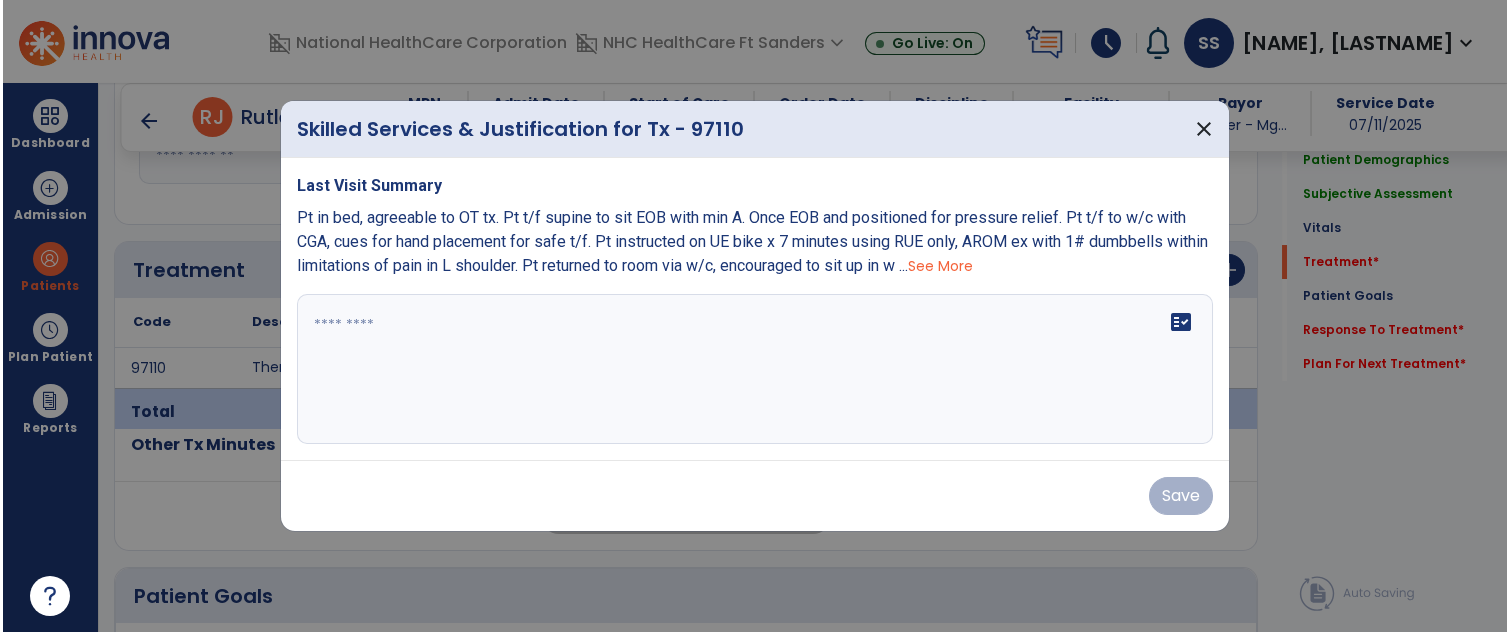 scroll, scrollTop: 1042, scrollLeft: 0, axis: vertical 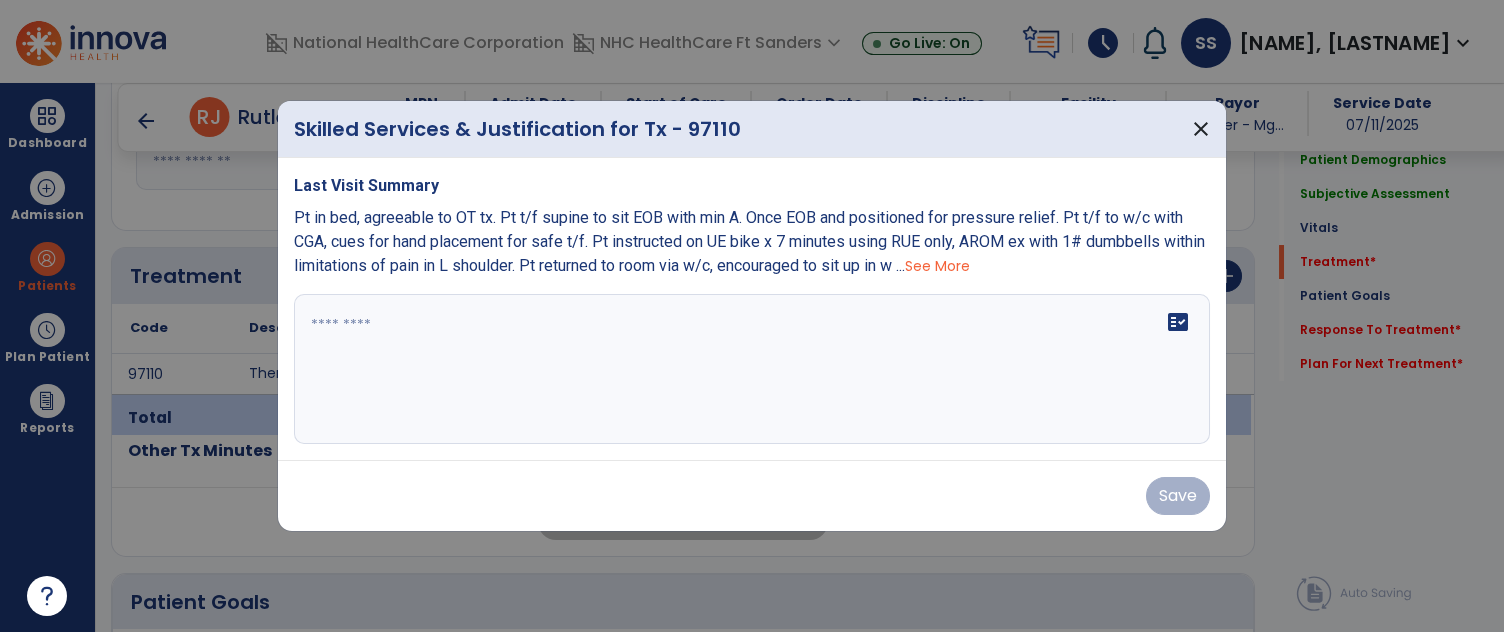 click on "Pt in bed, agreeable to OT tx. Pt t/f supine to sit EOB with min A. Once EOB and positioned for pressure relief. Pt t/f to w/c with CGA, cues for hand placement for safe t/f. Pt instructed on UE bike x 7 minutes using RUE only, AROM ex with 1# dumbbells within limitations of pain in L shoulder. Pt returned to room via w/c, encouraged to sit up in w ..." at bounding box center [749, 241] 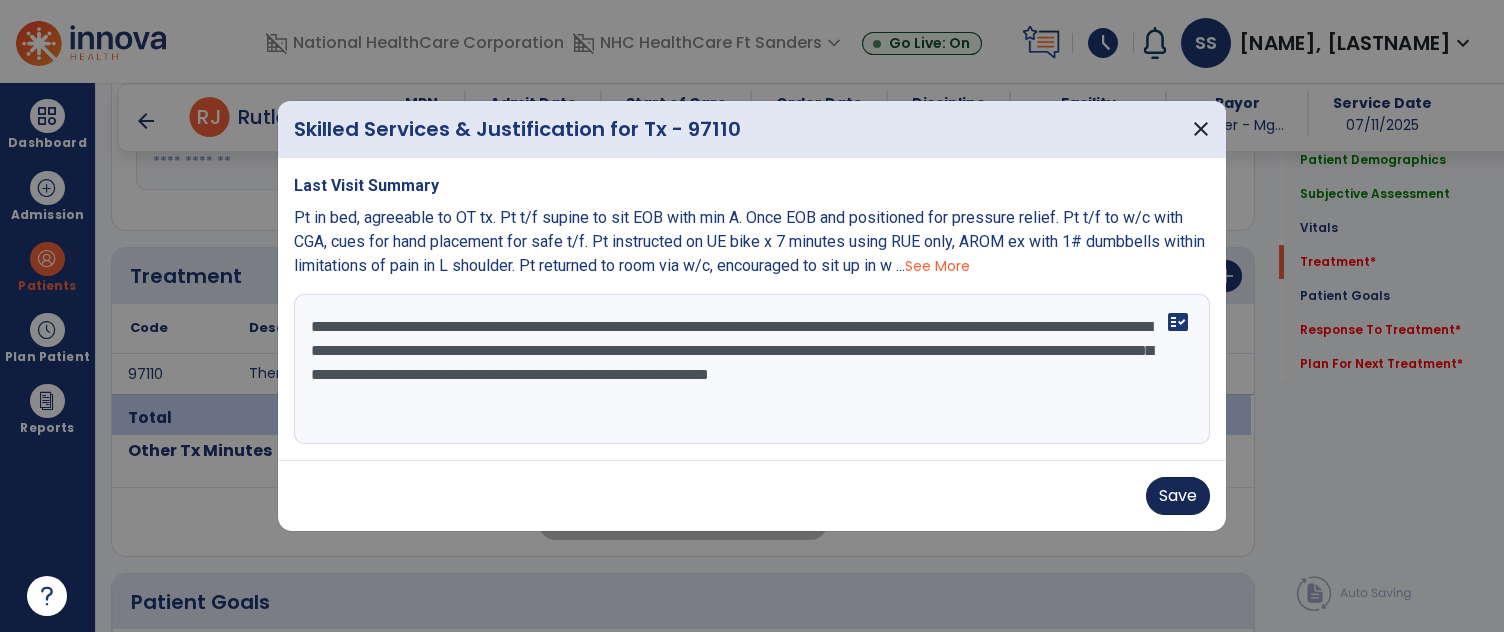 type on "**********" 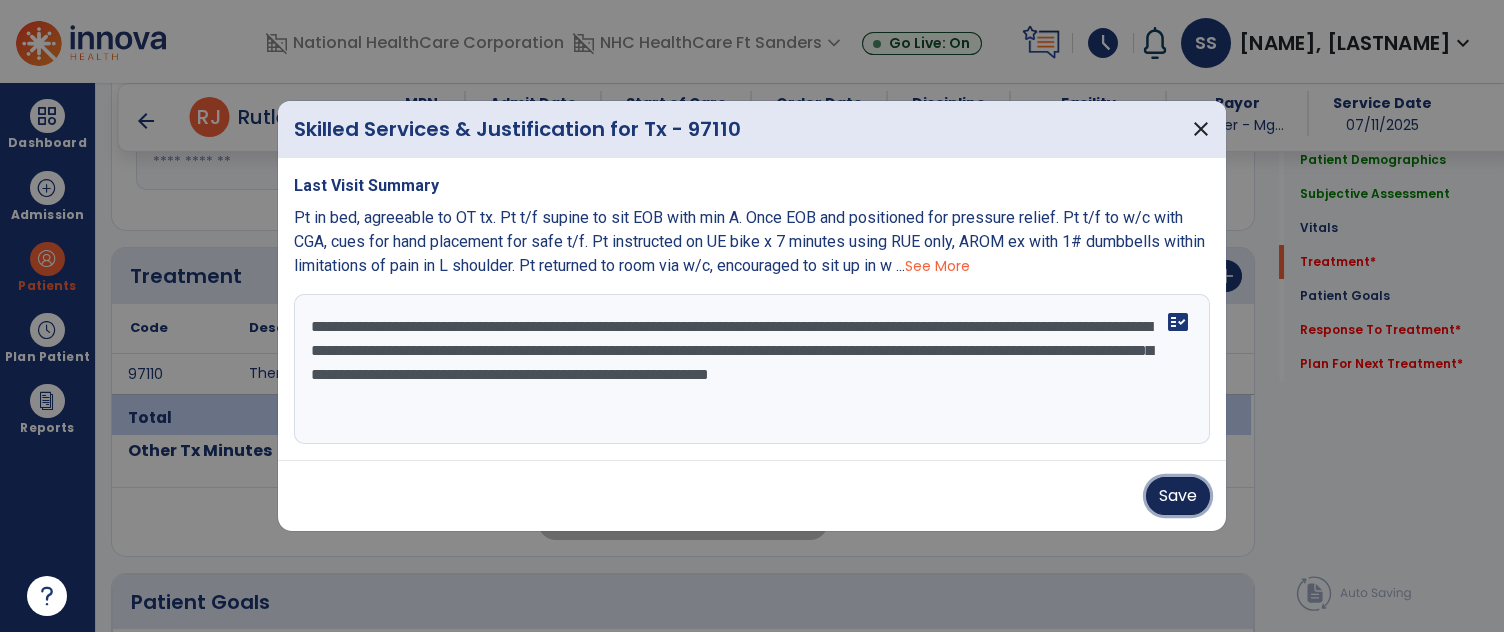 click on "Save" at bounding box center [1178, 496] 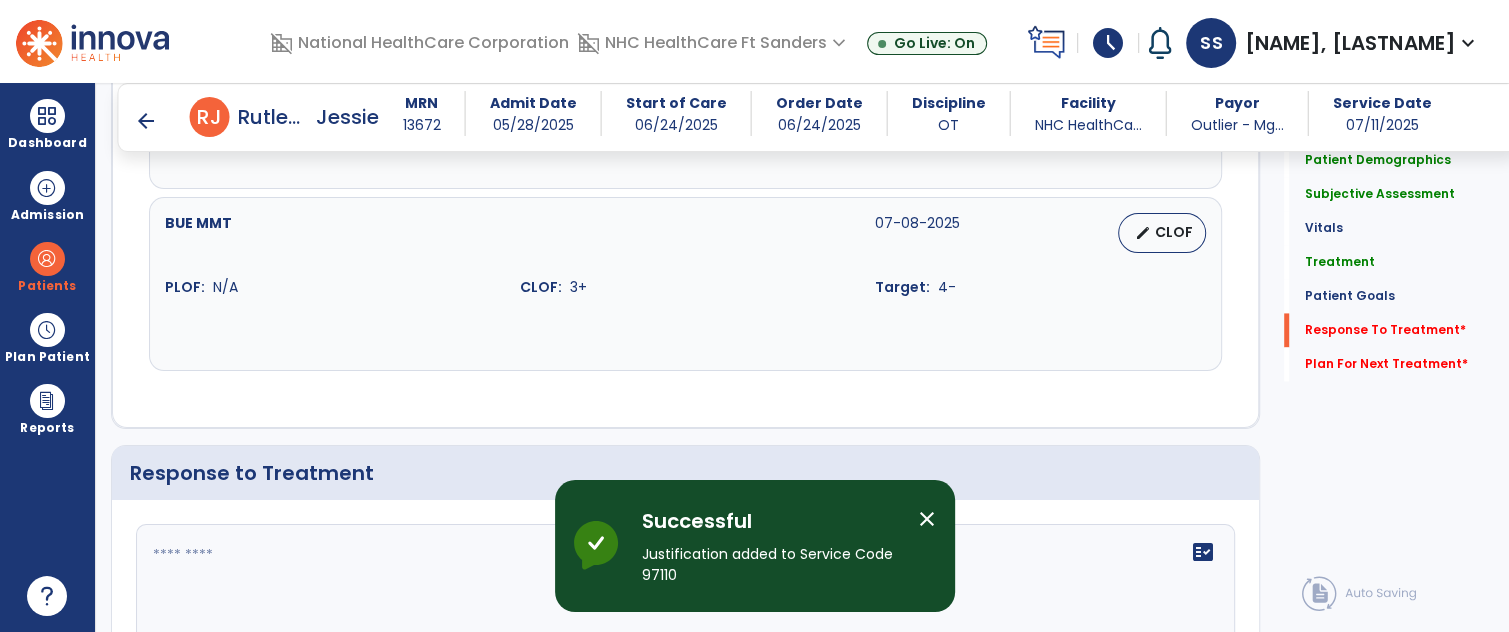 scroll, scrollTop: 2332, scrollLeft: 0, axis: vertical 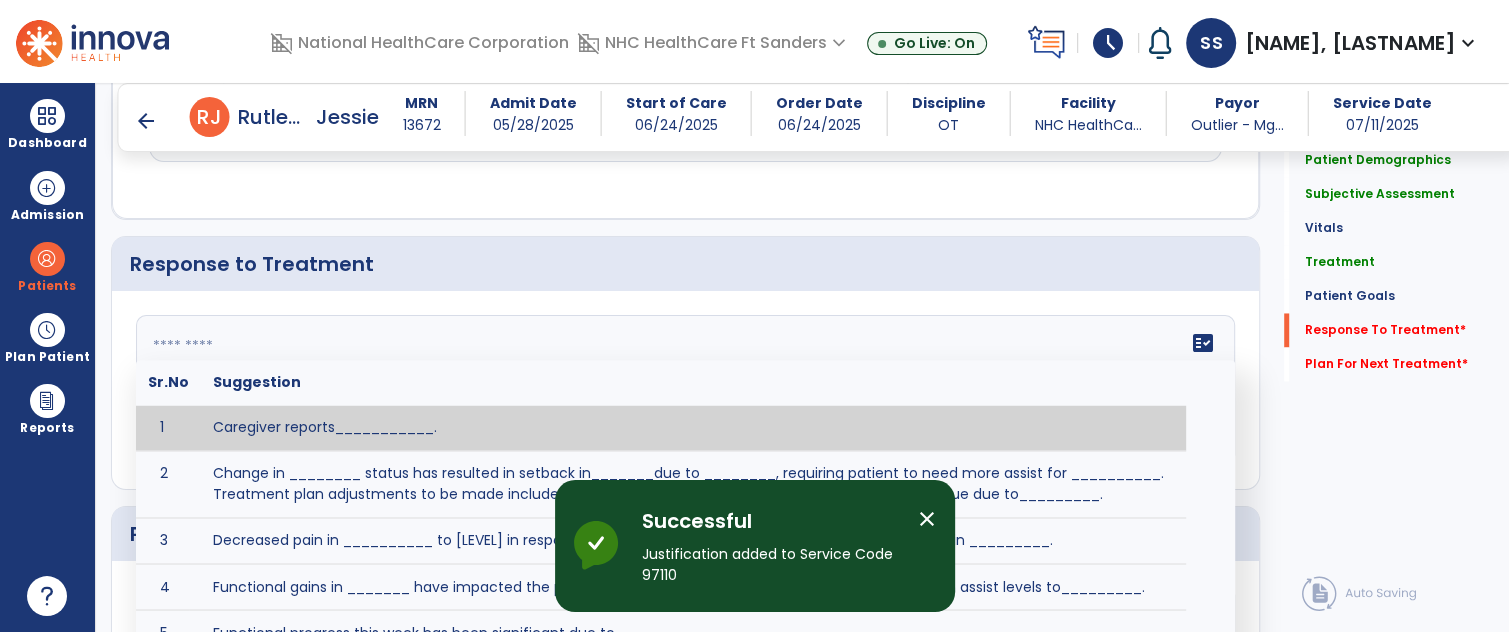 click on "fact_check  Sr.No Suggestion 1 Caregiver reports___________. 2 Change in ________ status has resulted in setback in_______due to ________, requiring patient to need more assist for __________.   Treatment plan adjustments to be made include________.  Progress towards goals is expected to continue due to_________. 3 Decreased pain in __________ to [LEVEL] in response to [MODALITY/TREATMENT] allows for improvement in _________. 4 Functional gains in _______ have impacted the patient's ability to perform_________ with a reduction in assist levels to_________. 5 Functional progress this week has been significant due to__________. 6 Gains in ________ have improved the patient's ability to perform ______with decreased levels of assist to___________. 7 Improvement in ________allows patient to tolerate higher levels of challenges in_________. 8 Pain in [AREA] has decreased to [LEVEL] in response to [TREATMENT/MODALITY], allowing fore ease in completing__________. 9 10 11 12 13 14 15 16 17 18 19 20 21" 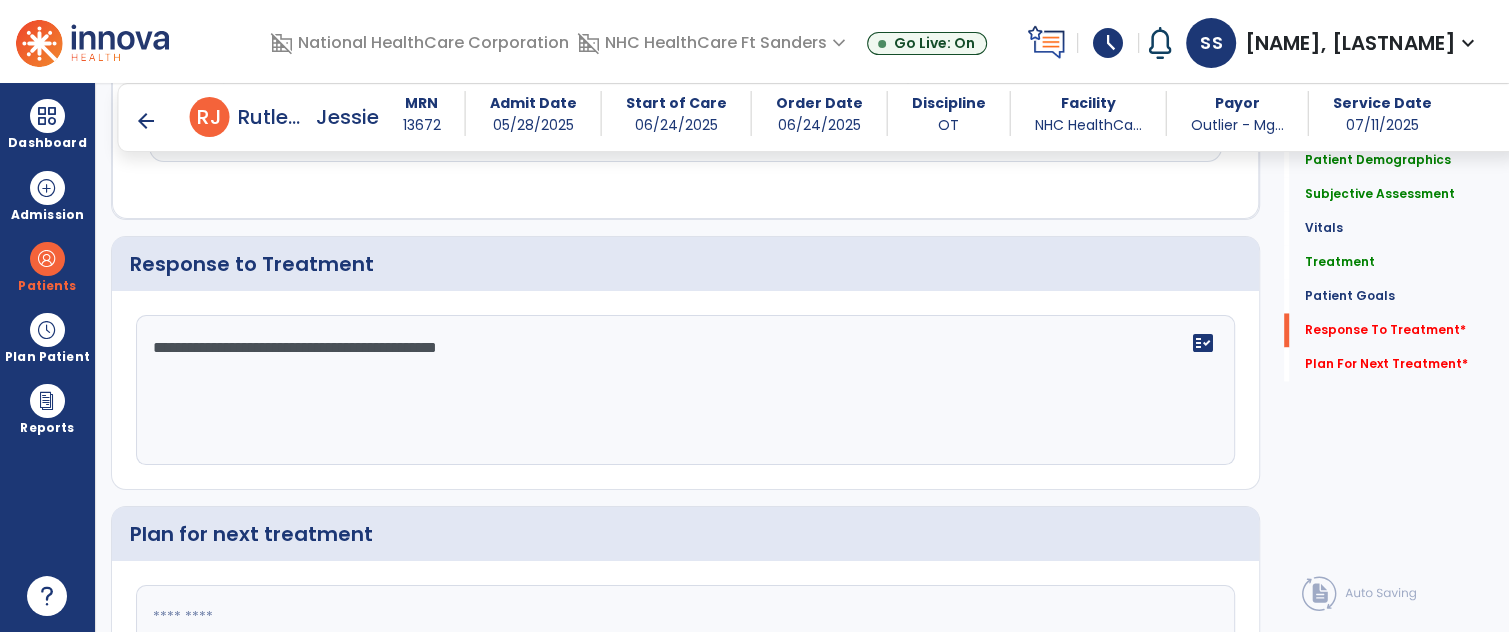 type on "**********" 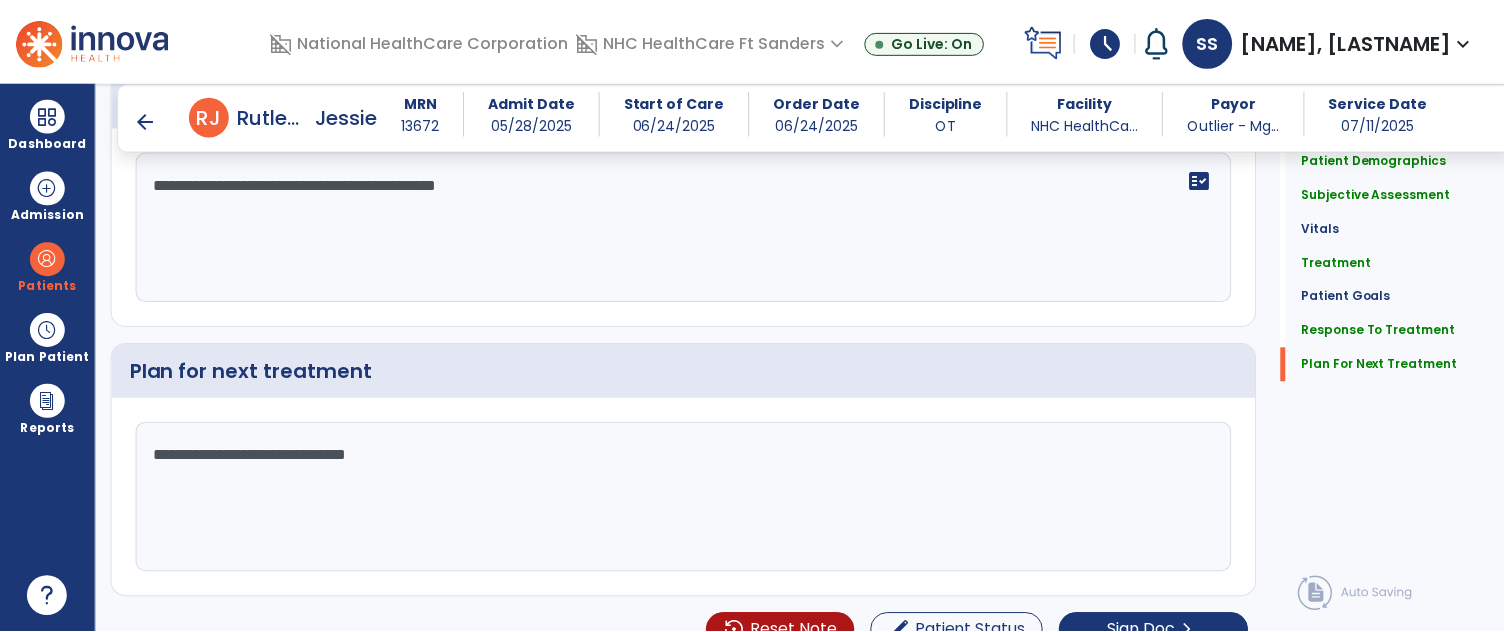 scroll, scrollTop: 2518, scrollLeft: 0, axis: vertical 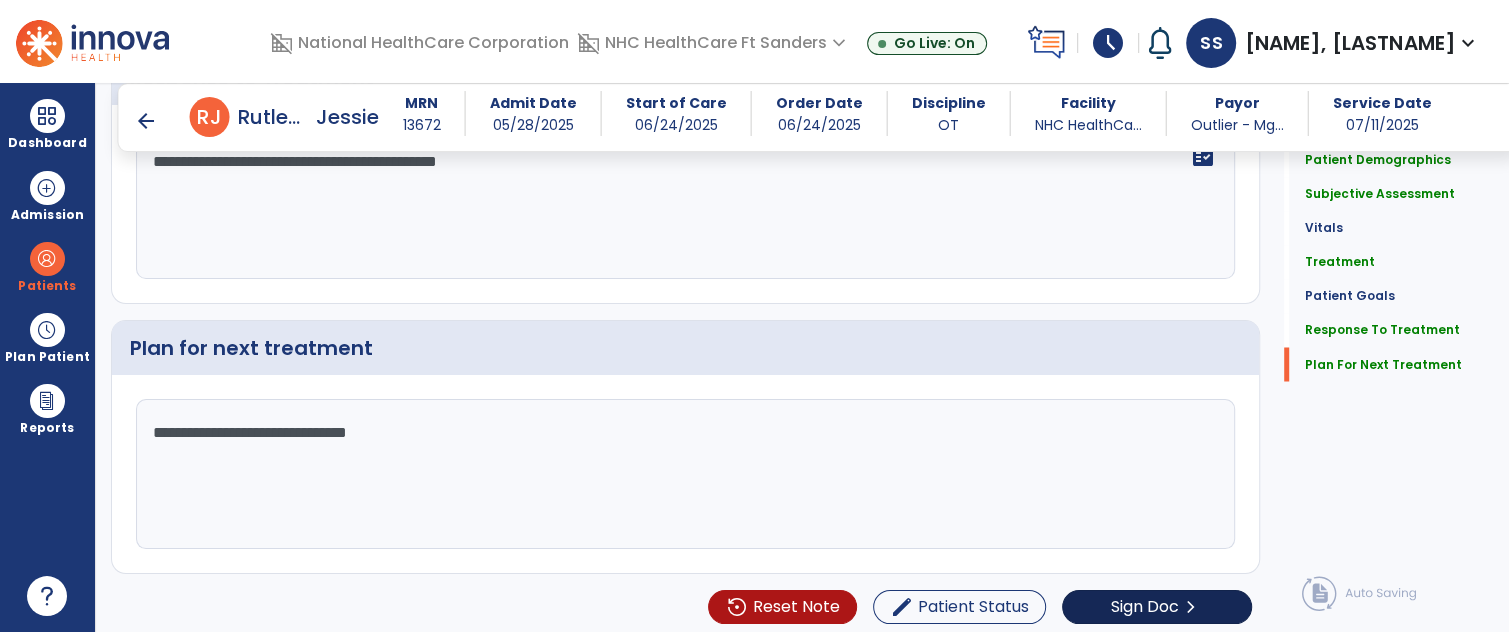 type on "**********" 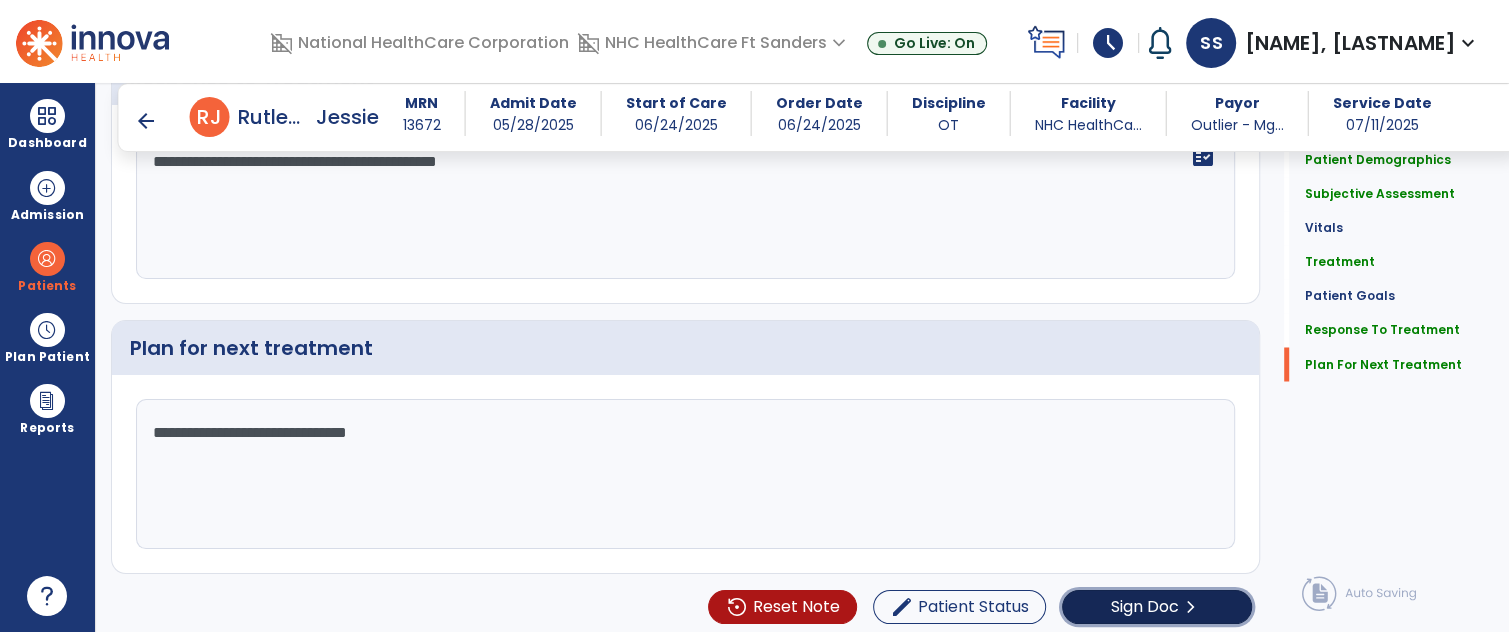 click on "Sign Doc  chevron_right" 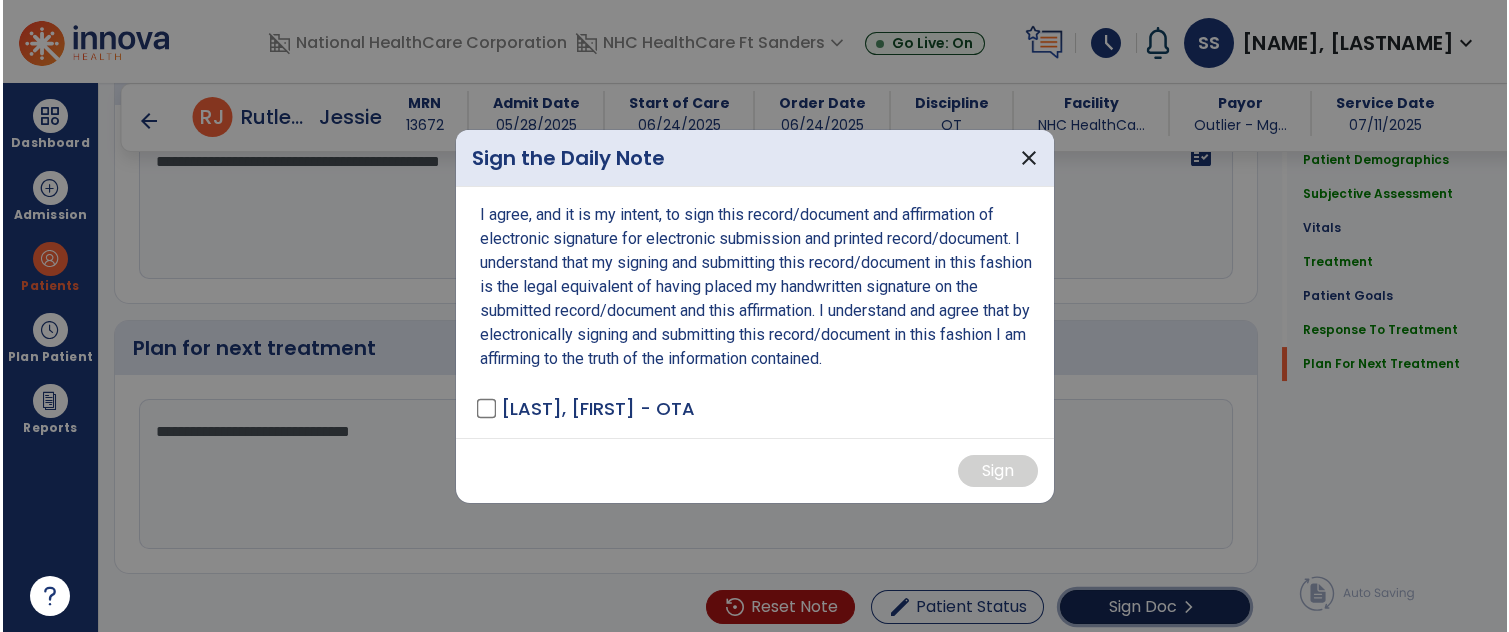 scroll, scrollTop: 2518, scrollLeft: 0, axis: vertical 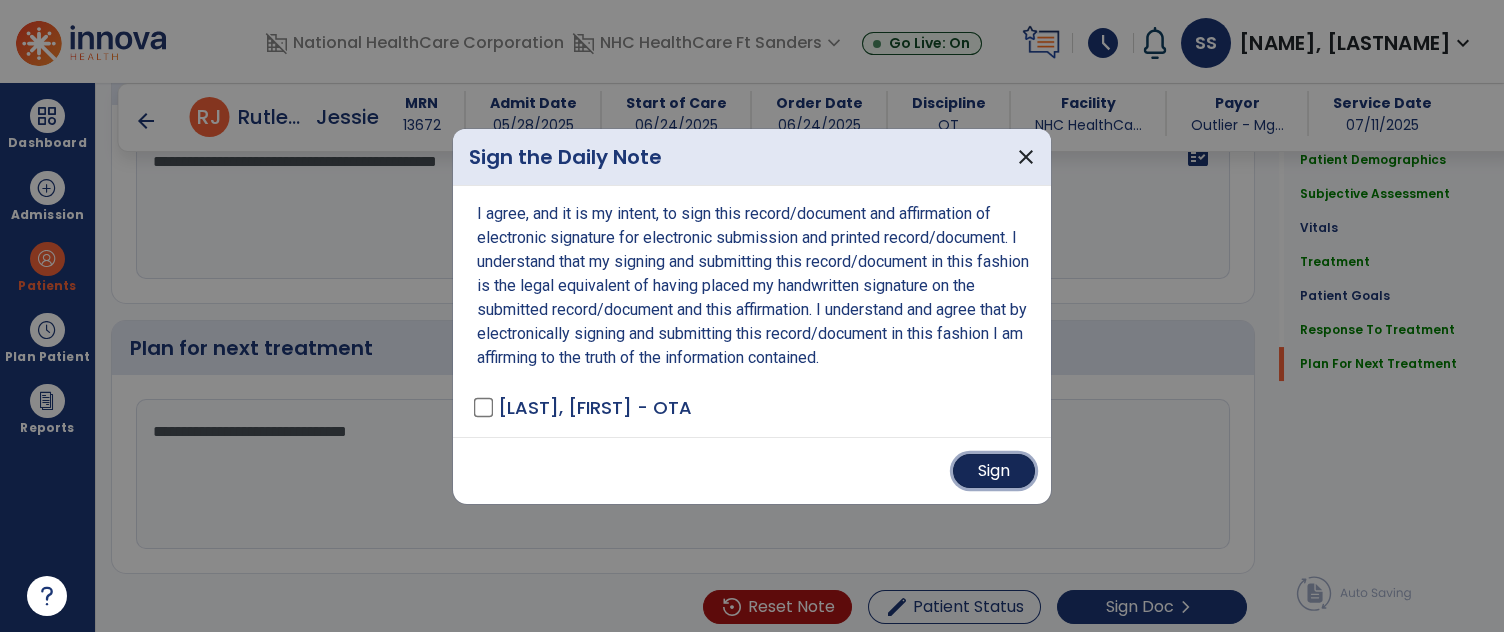 click on "Sign" at bounding box center [994, 471] 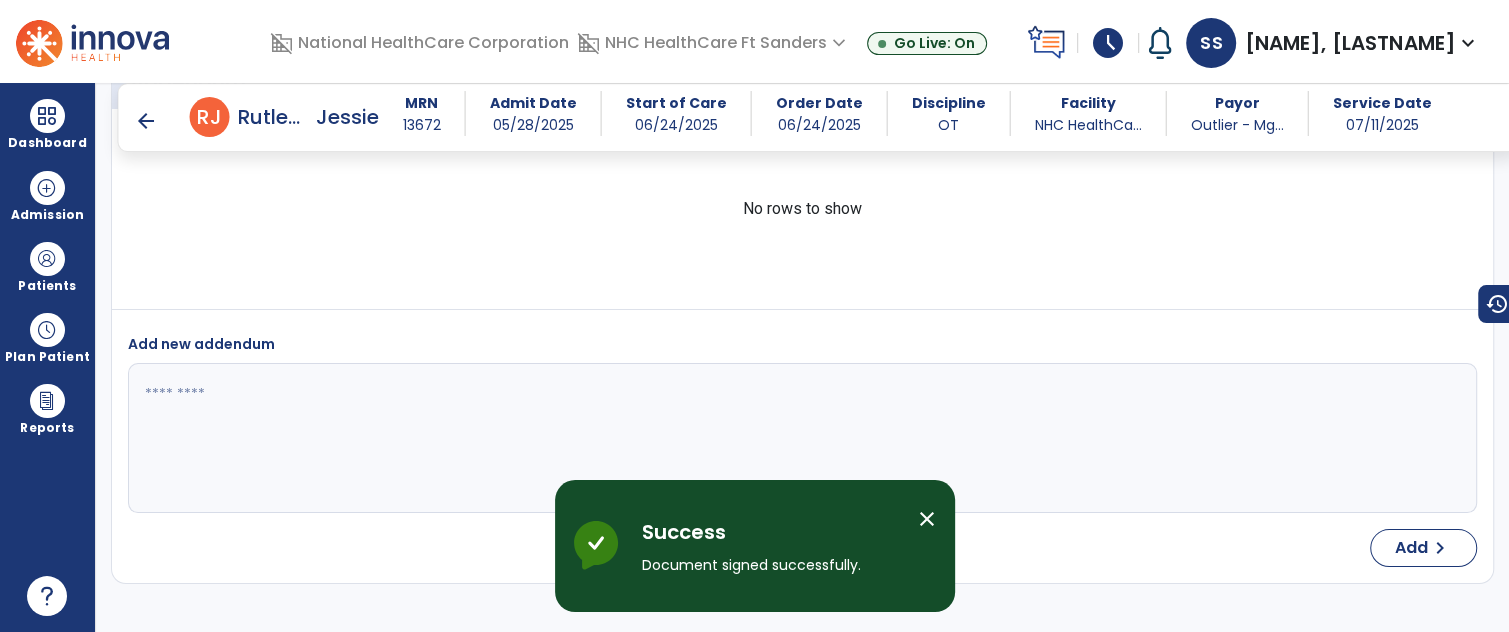 scroll, scrollTop: 3488, scrollLeft: 0, axis: vertical 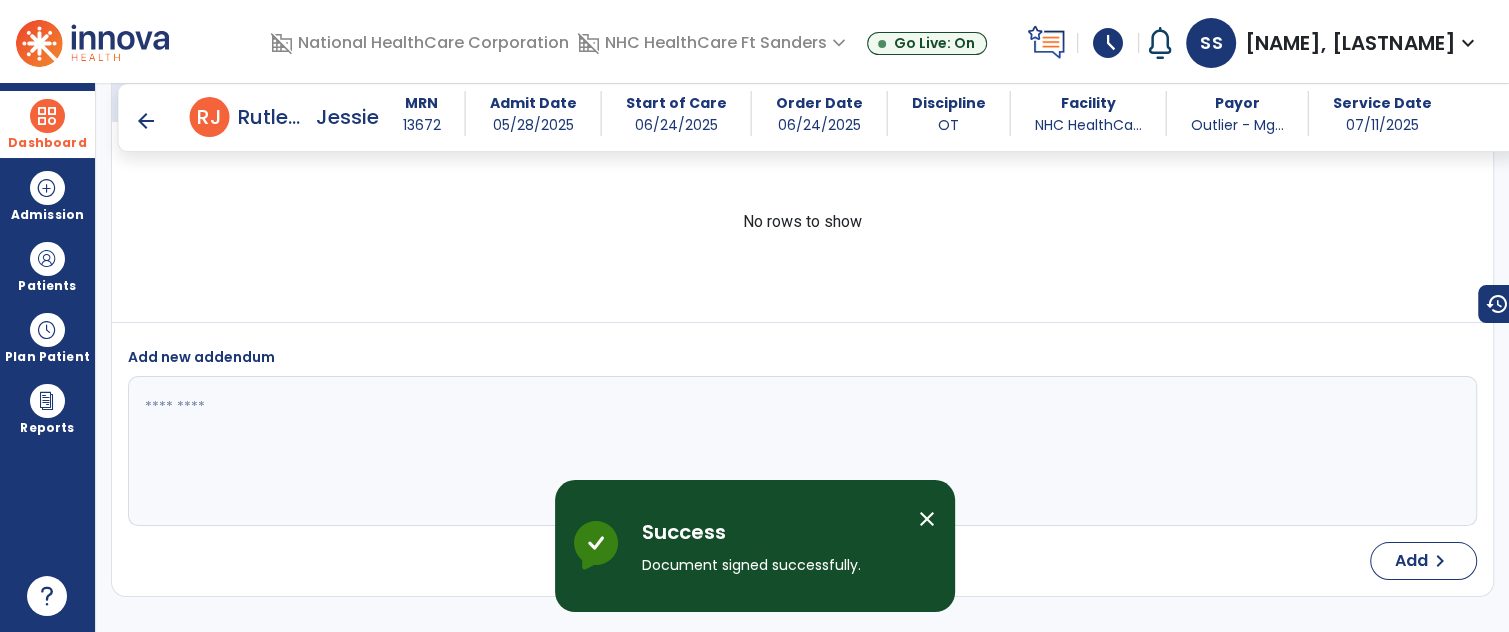 click on "Dashboard" at bounding box center [47, 124] 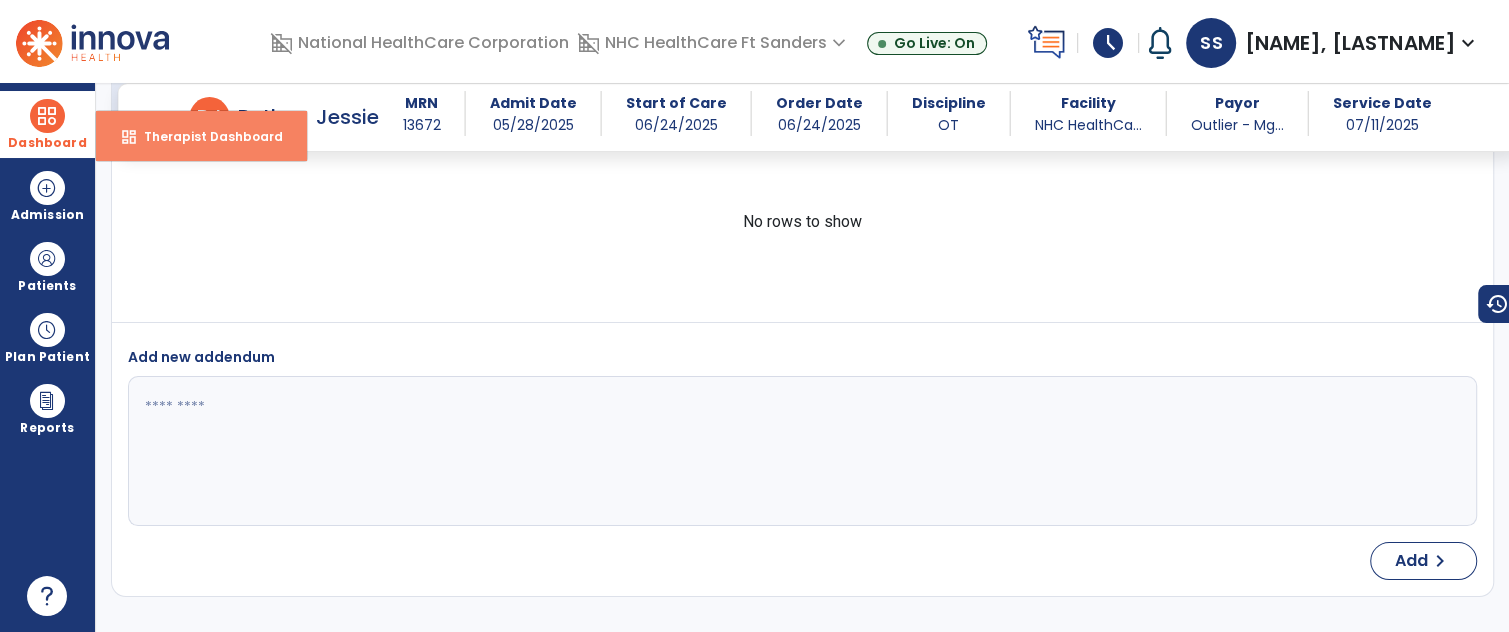 click on "dashboard  Therapist Dashboard" at bounding box center [201, 136] 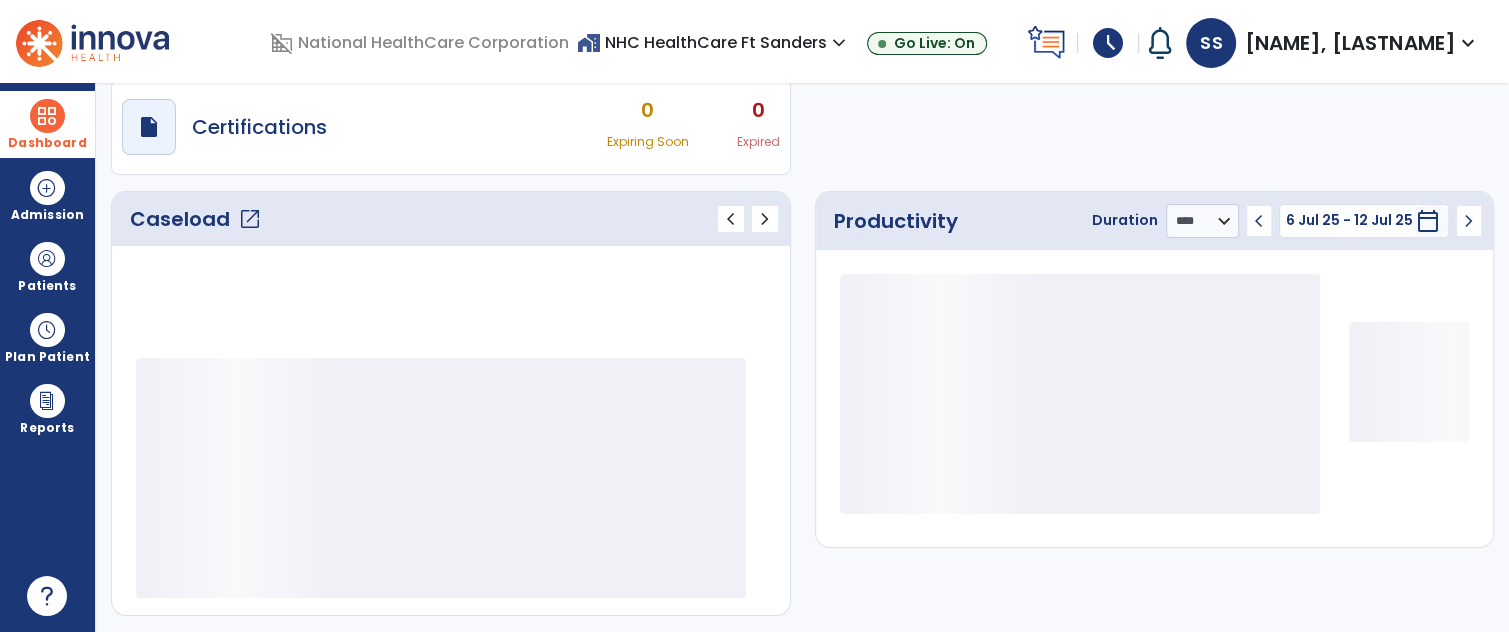 scroll, scrollTop: 172, scrollLeft: 0, axis: vertical 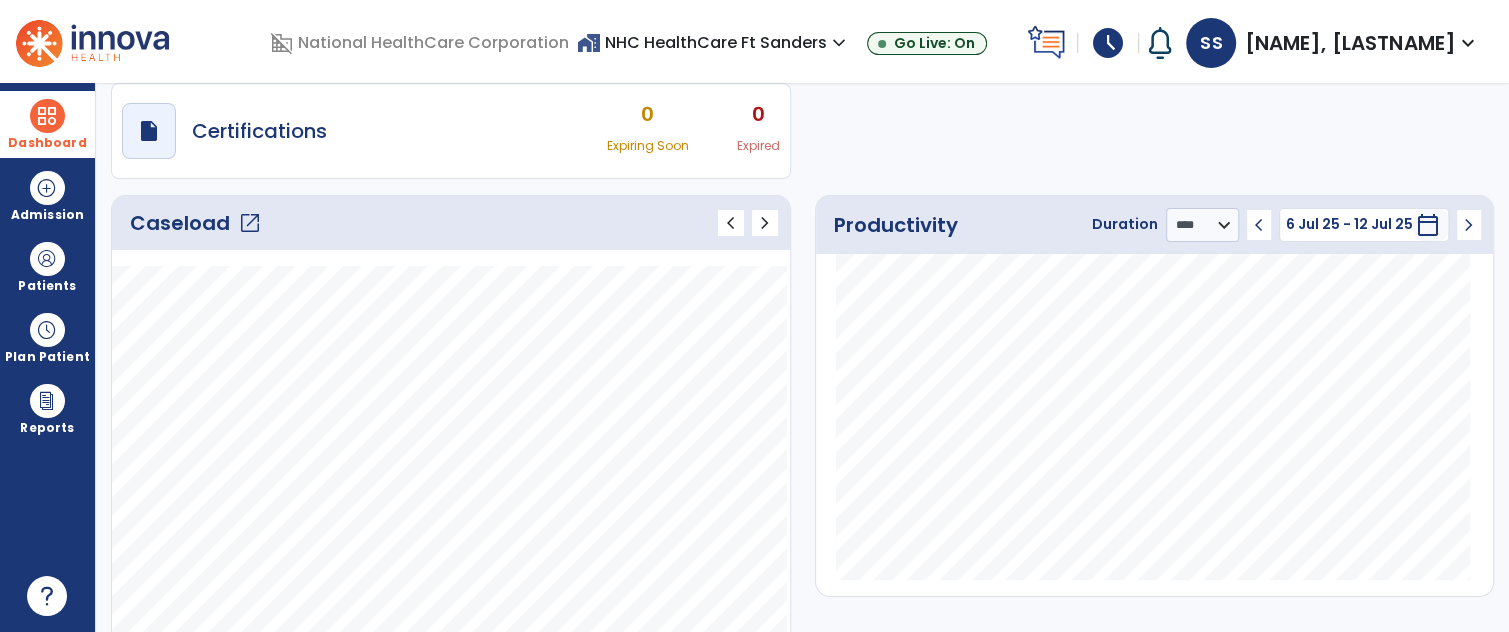 click on "open_in_new" 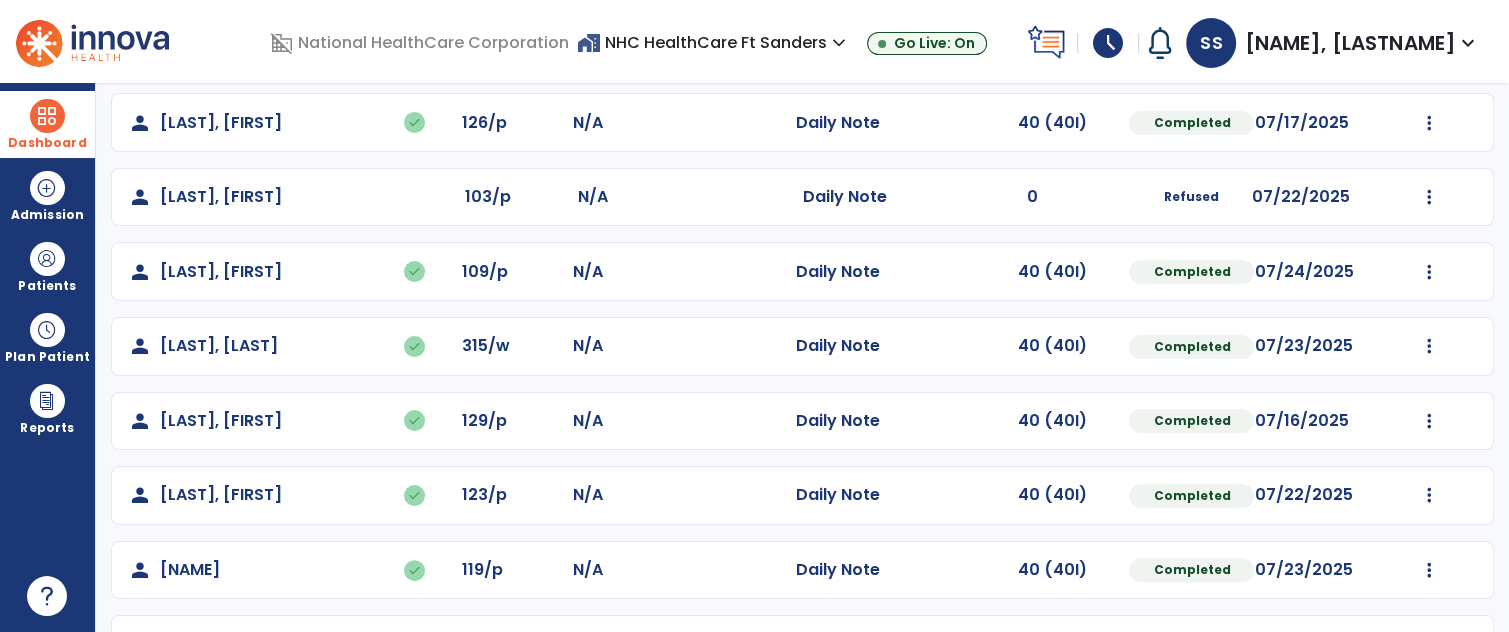 scroll, scrollTop: 454, scrollLeft: 0, axis: vertical 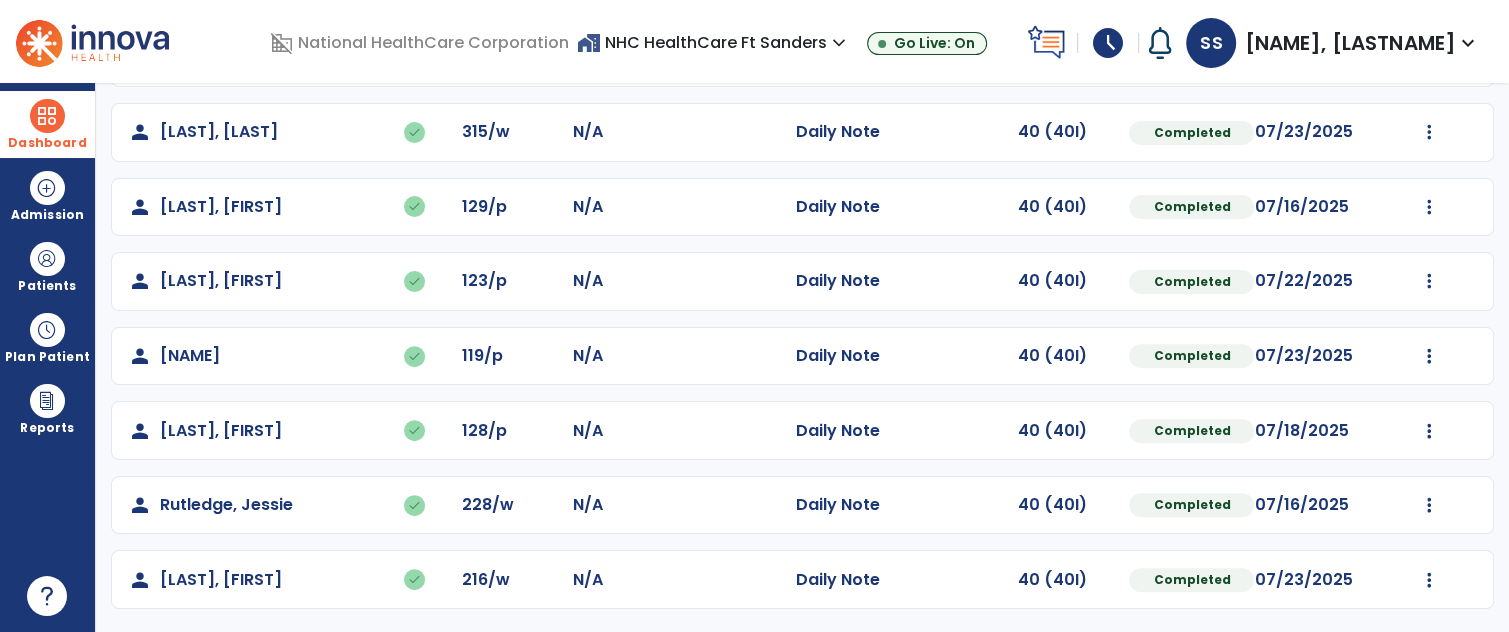 click at bounding box center [47, 116] 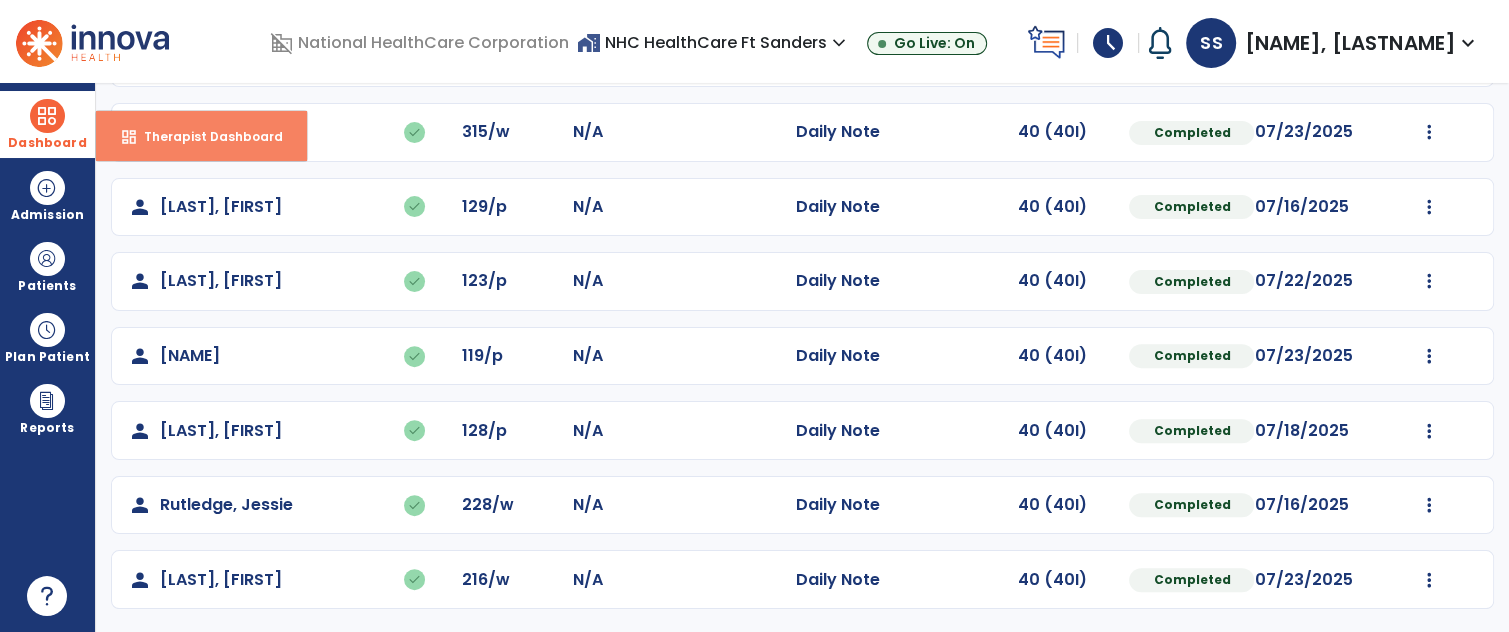 click on "dashboard  Therapist Dashboard" at bounding box center [201, 136] 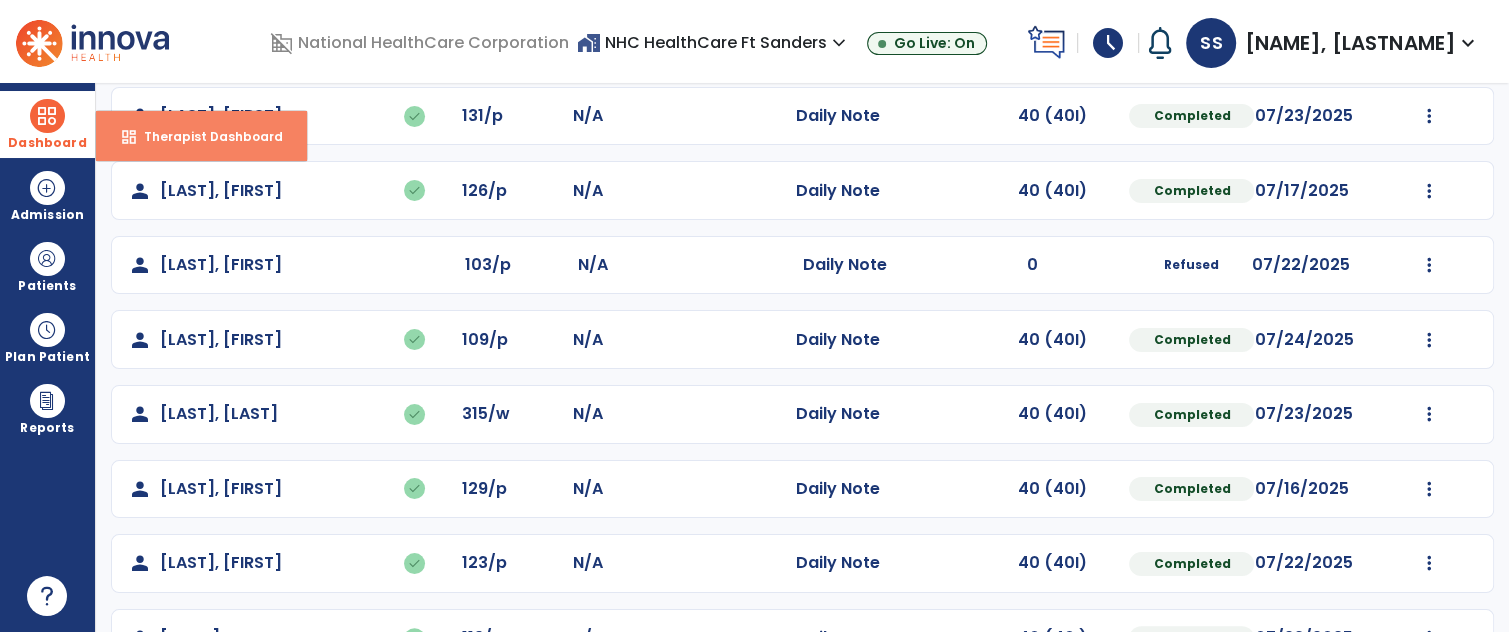 select on "****" 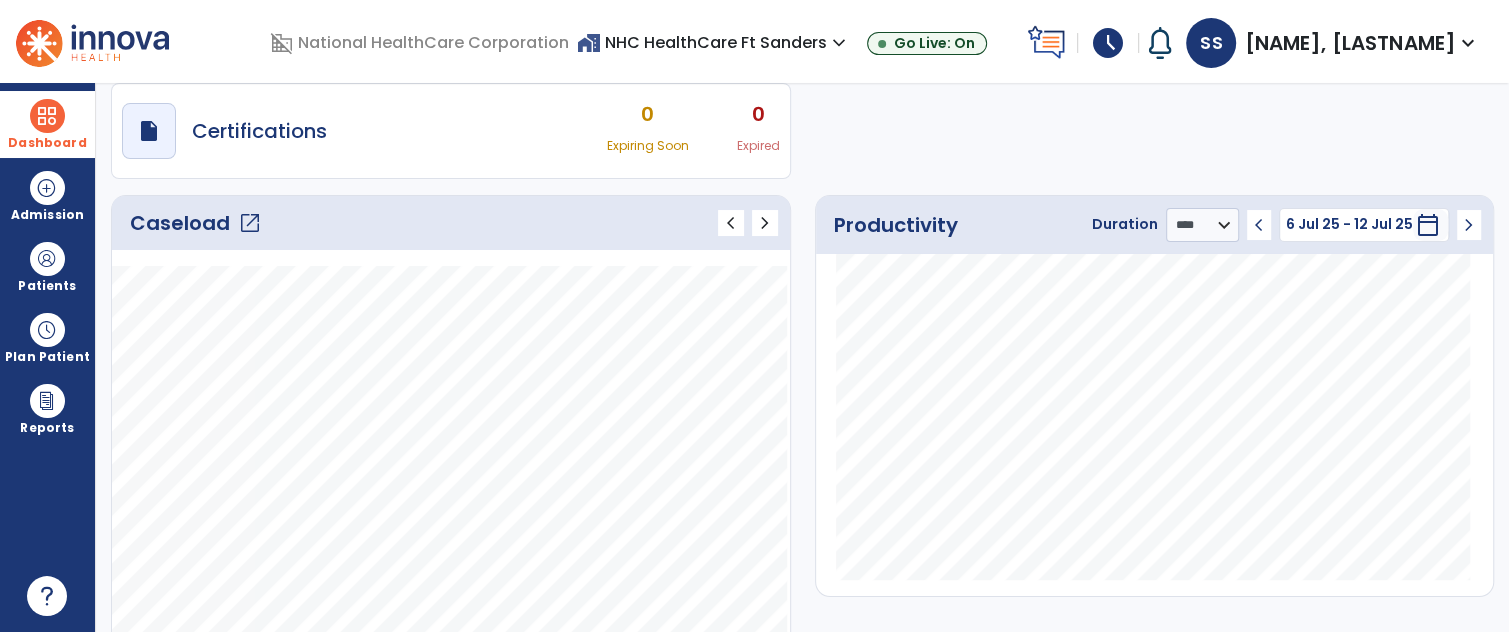 click on "schedule" at bounding box center (1108, 43) 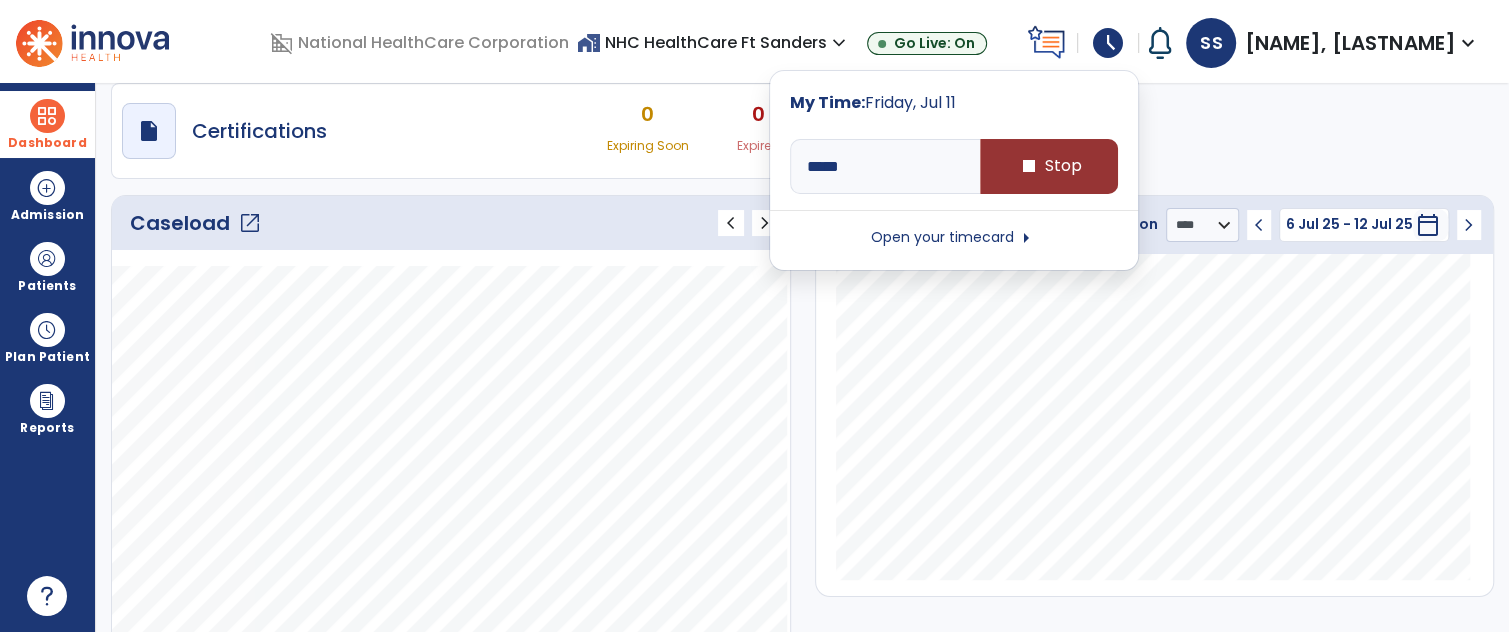 click on "stop  Stop" at bounding box center [1049, 166] 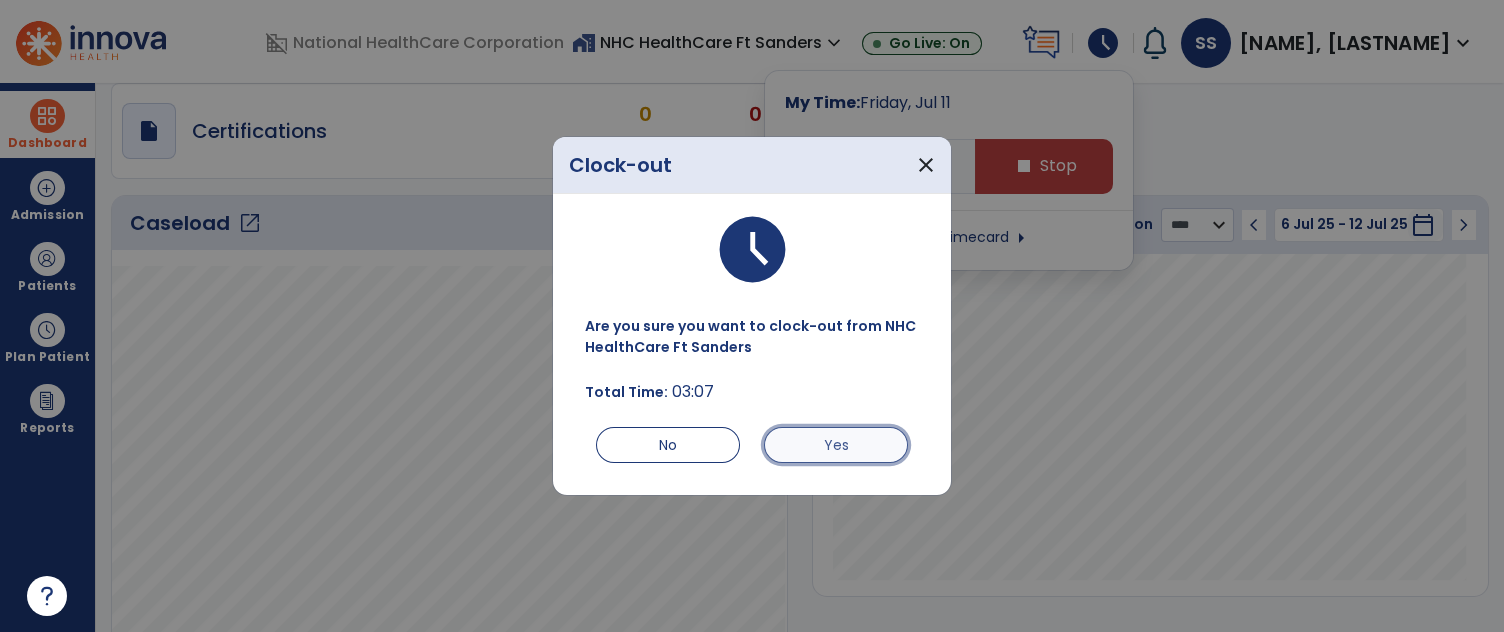 click on "Yes" at bounding box center [836, 445] 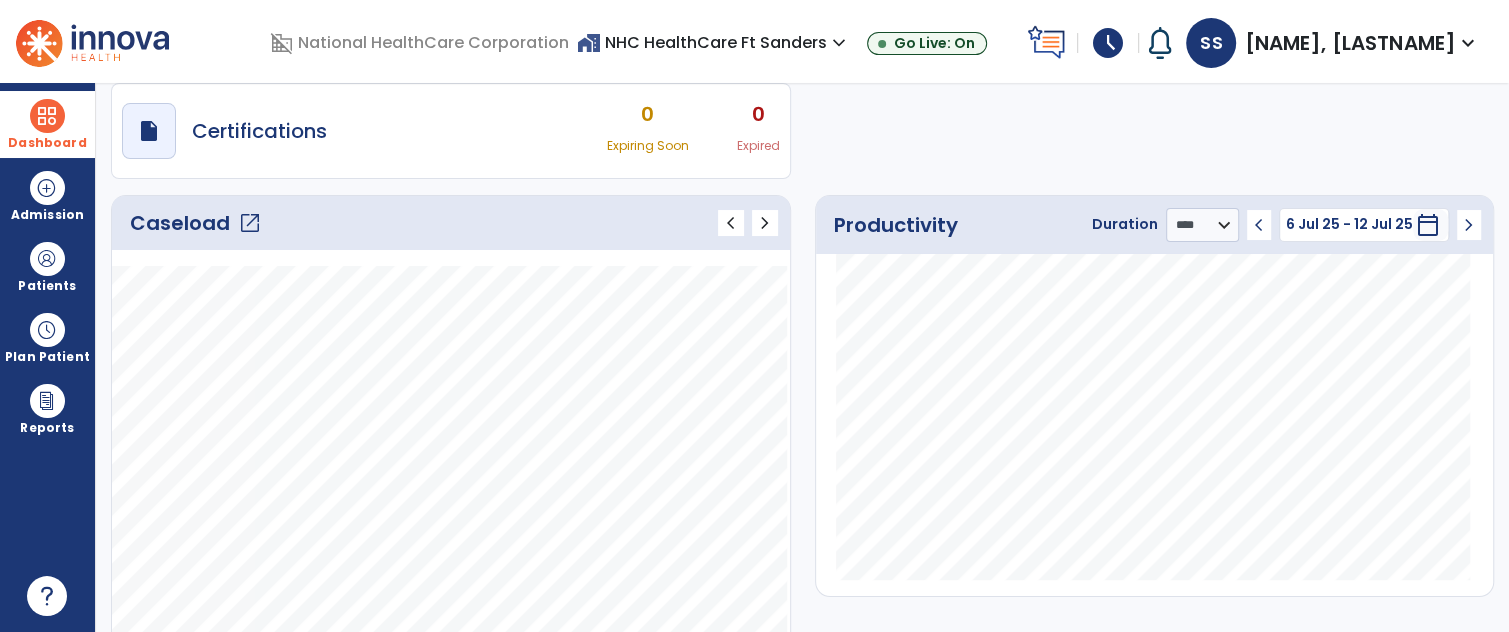 click on "schedule" at bounding box center [1108, 43] 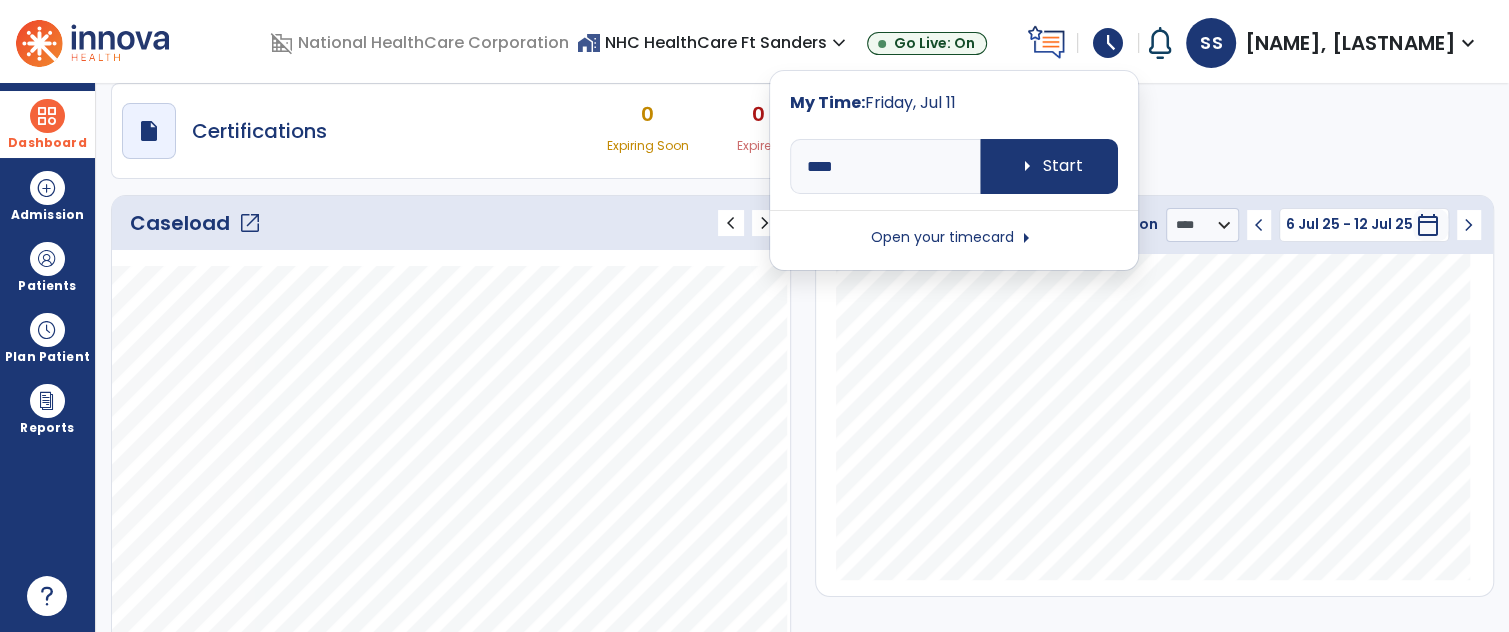 click on "Open your timecard  arrow_right" at bounding box center (954, 238) 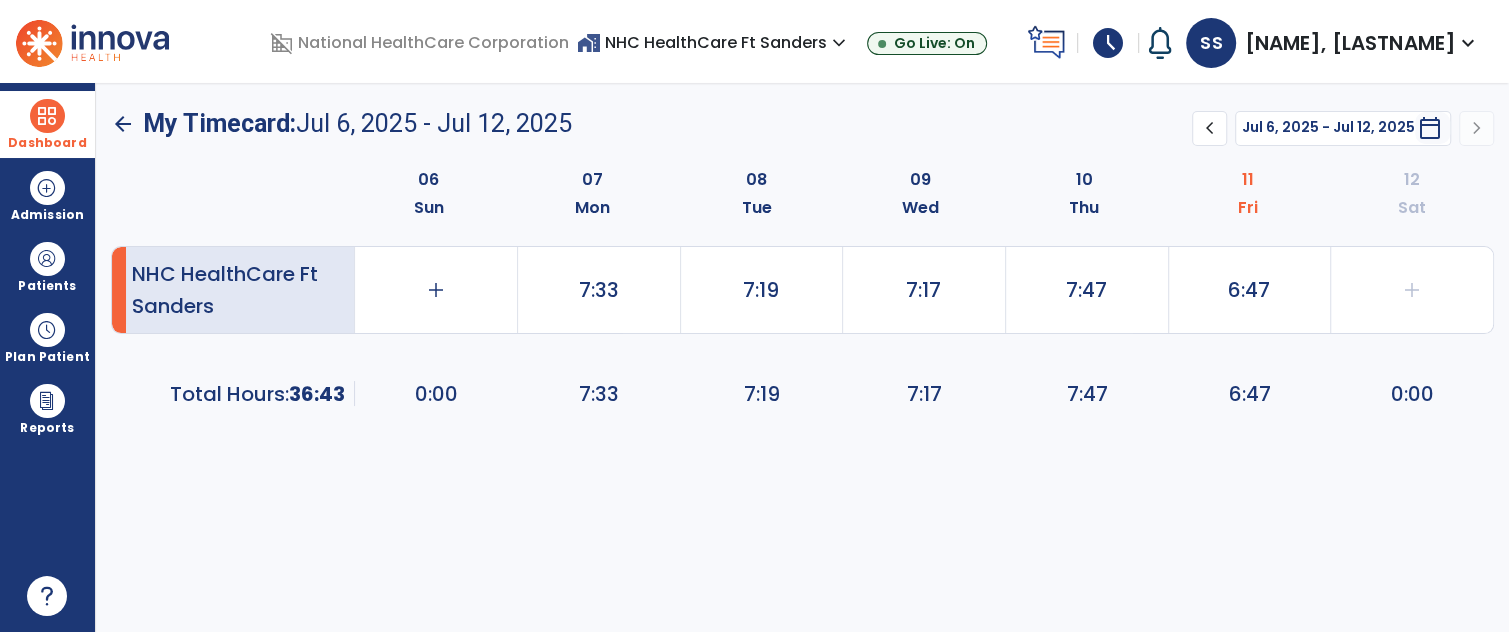 scroll, scrollTop: 0, scrollLeft: 0, axis: both 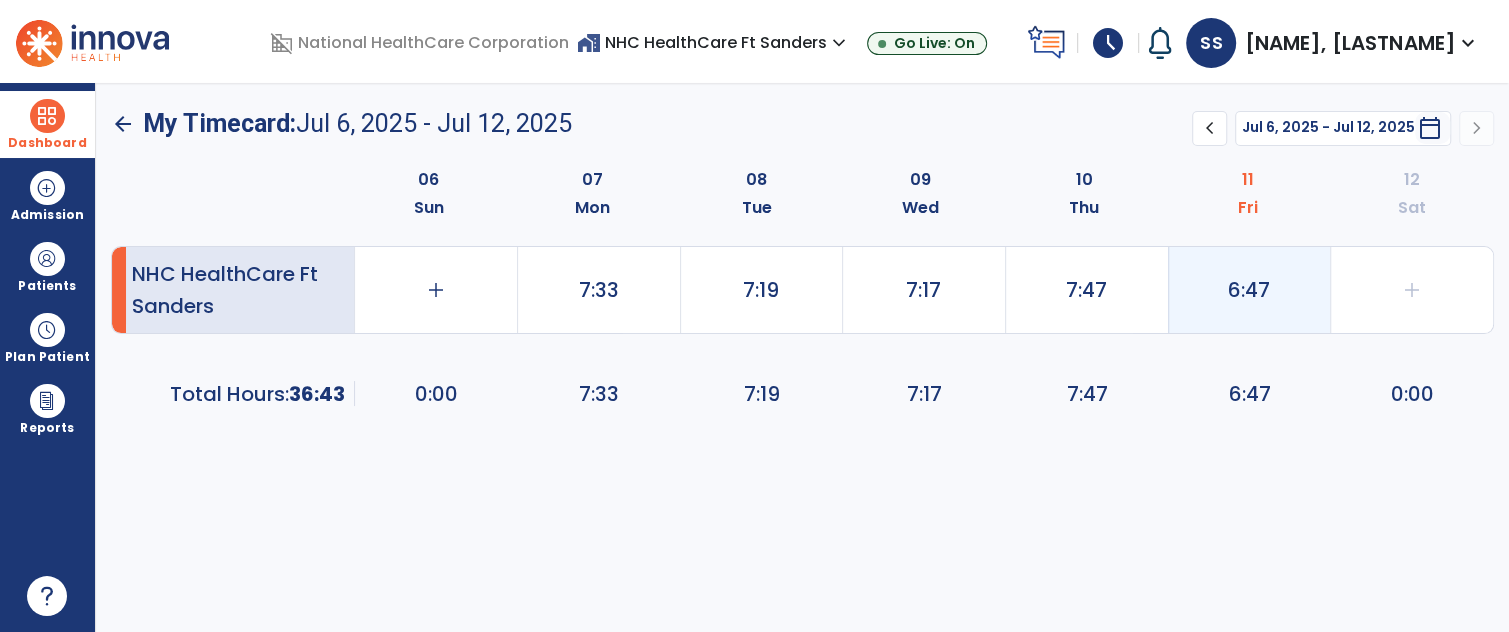 click on "6:47" 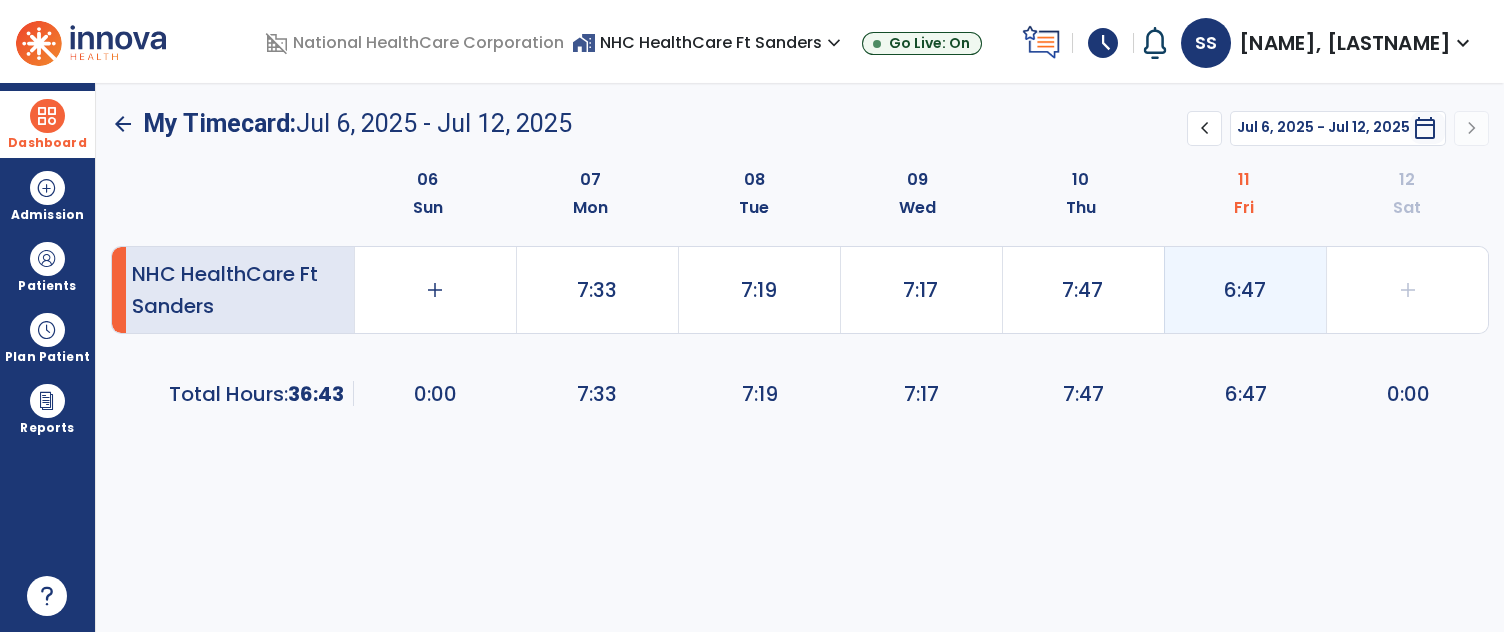 select on "**********" 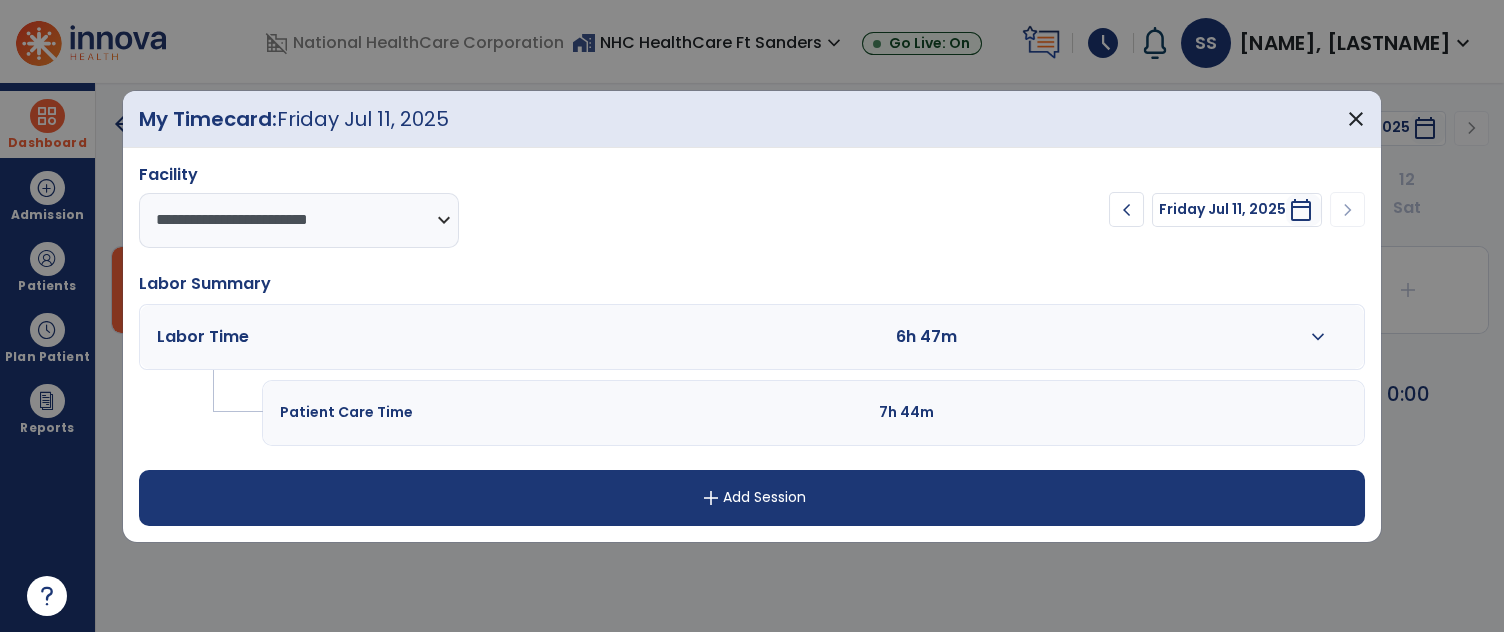 click on "expand_more" at bounding box center [1318, 337] 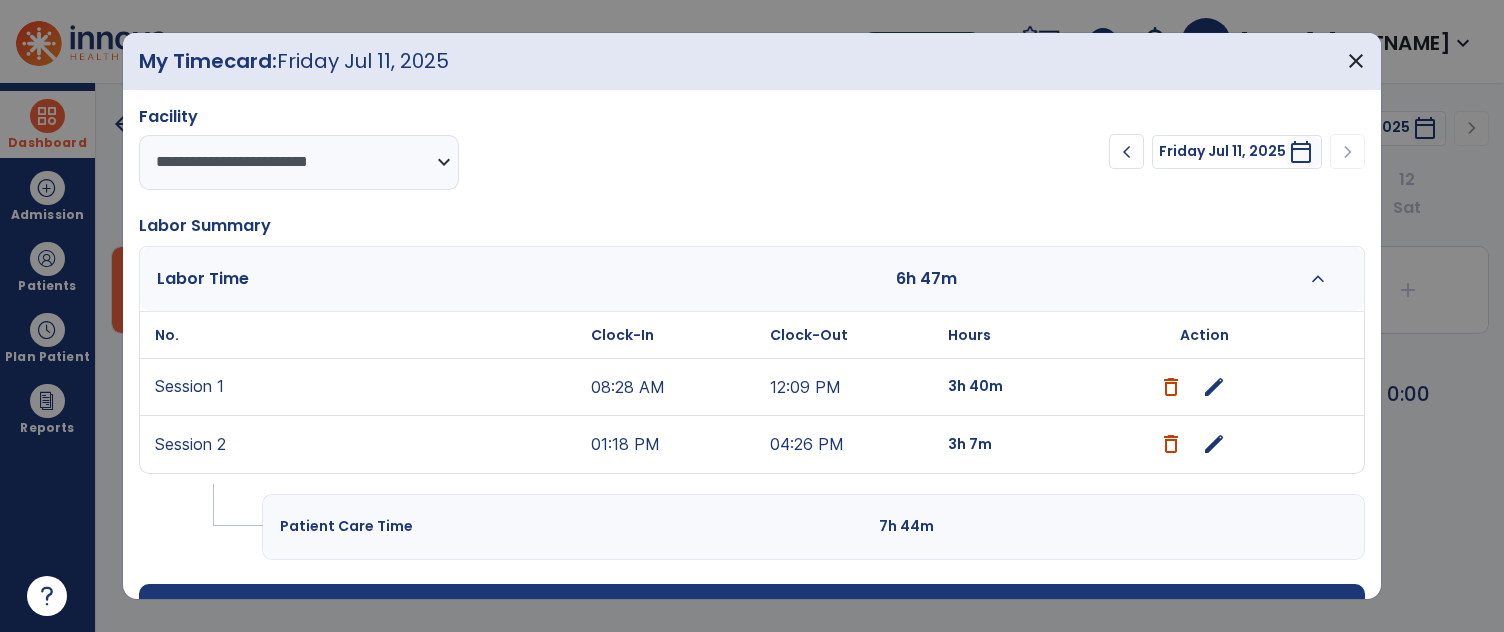 click on "edit" at bounding box center [1214, 387] 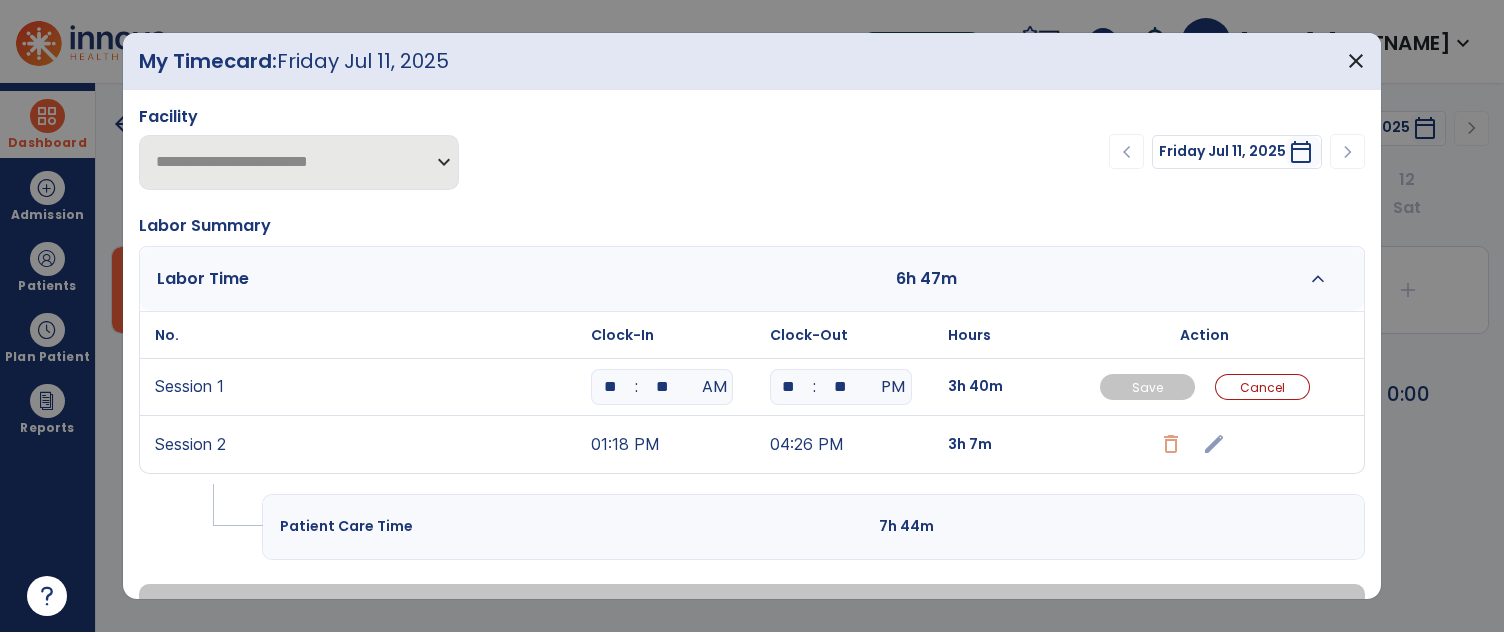 click on "**" at bounding box center (662, 387) 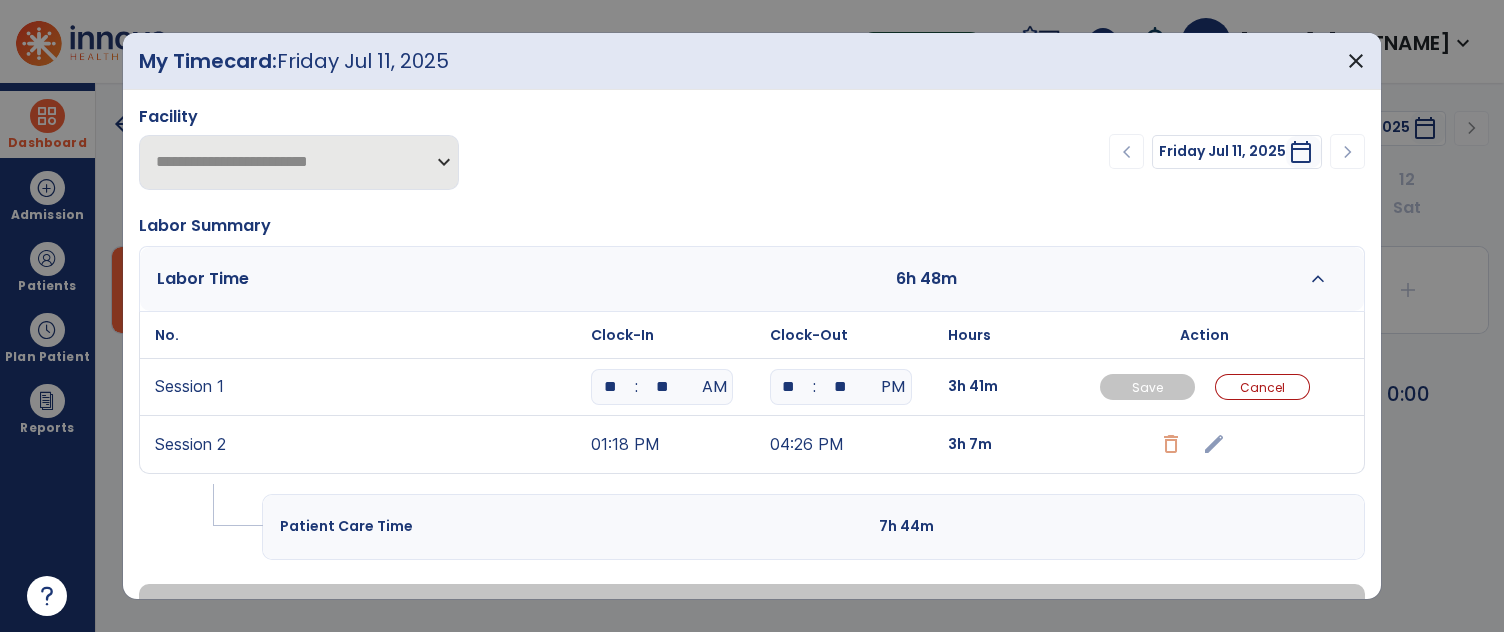 type on "**" 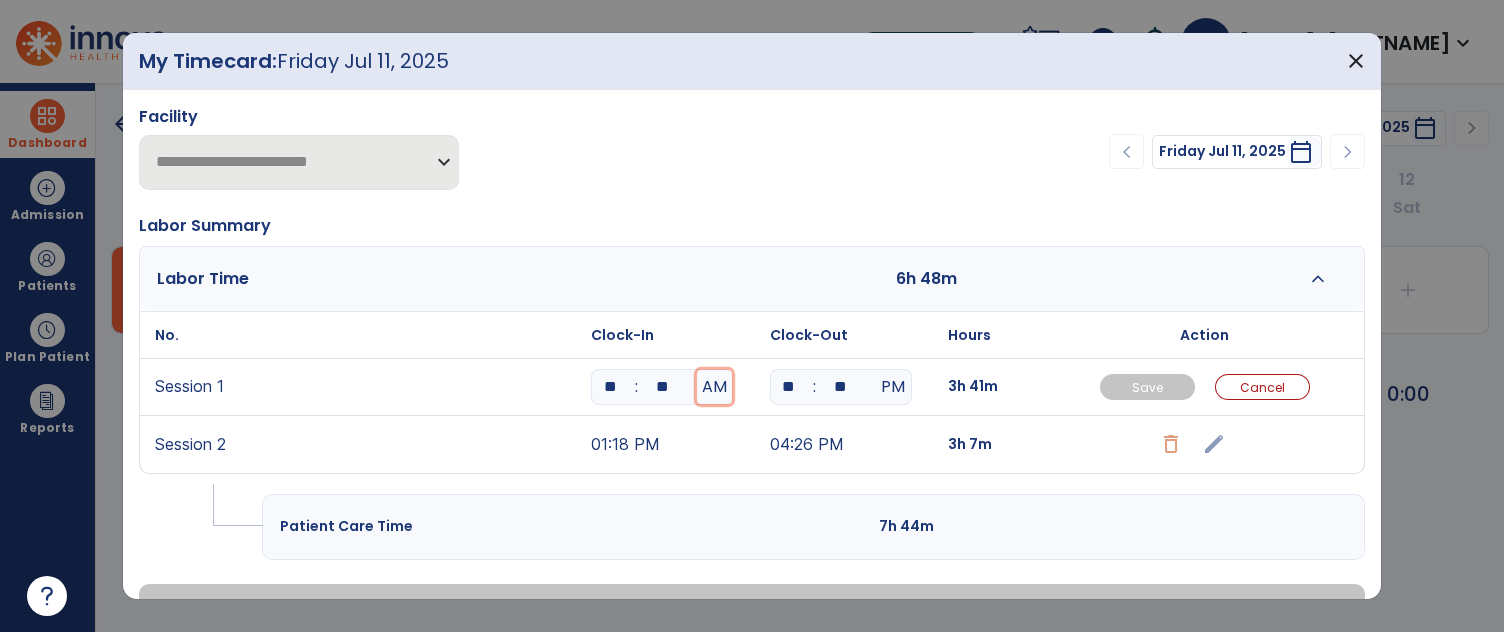 type 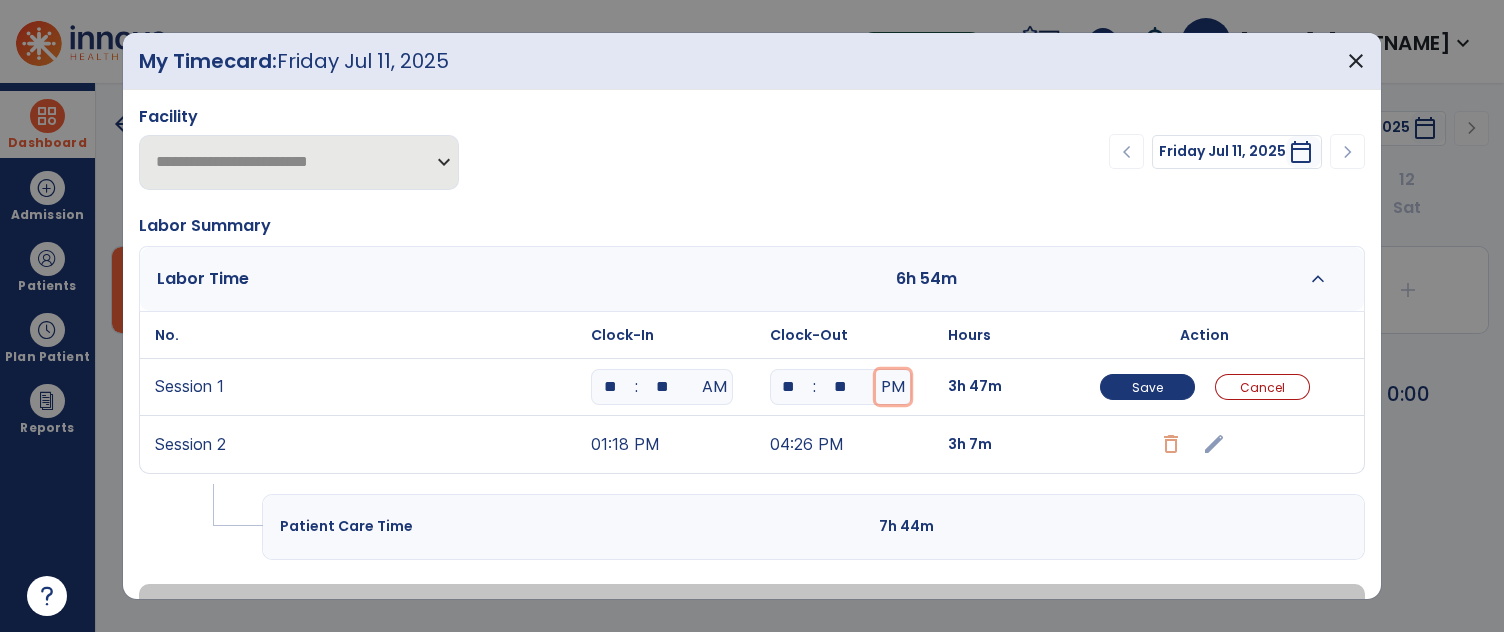 type 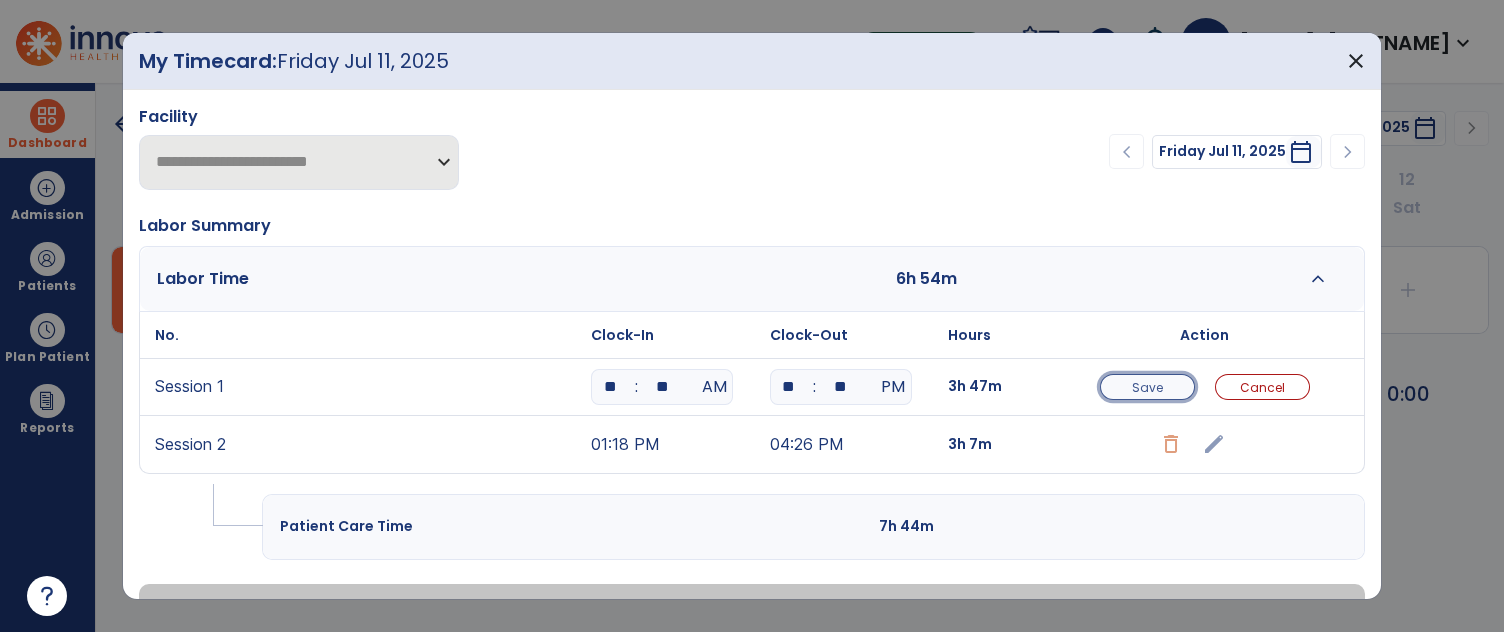 click on "Save" at bounding box center (1147, 387) 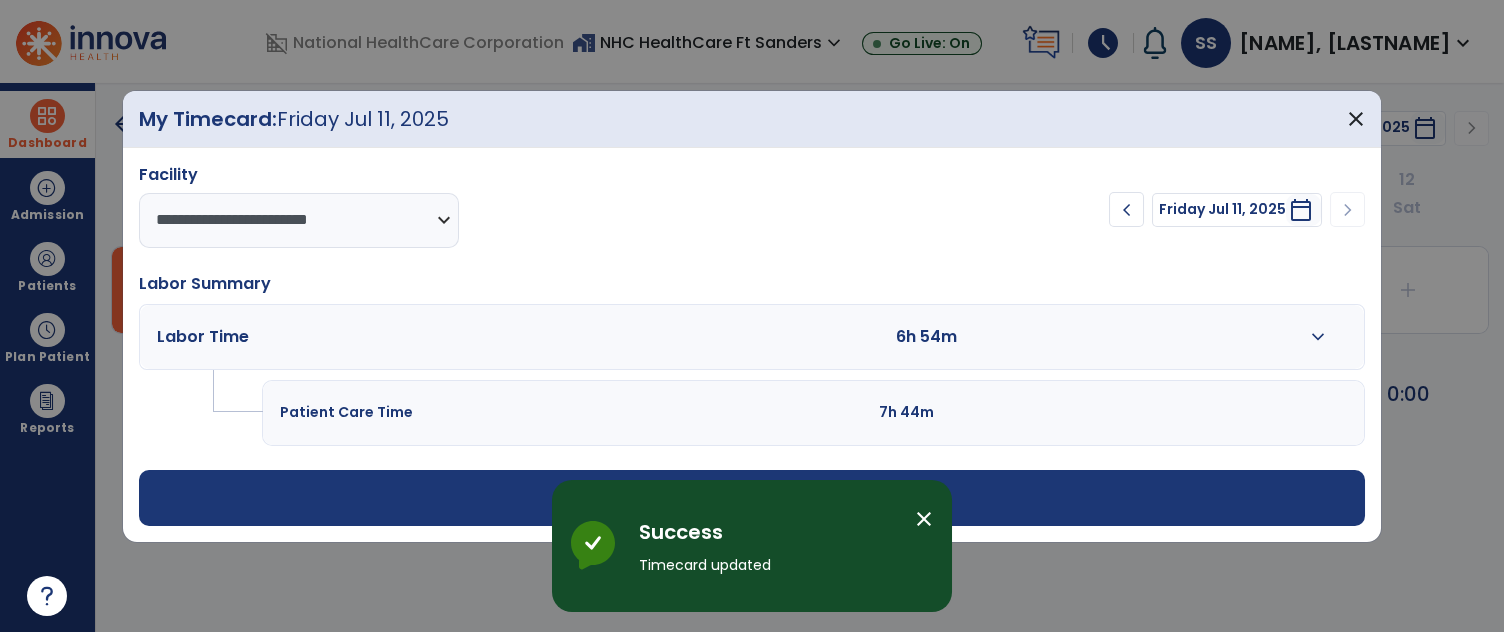click on "expand_more" at bounding box center (1318, 337) 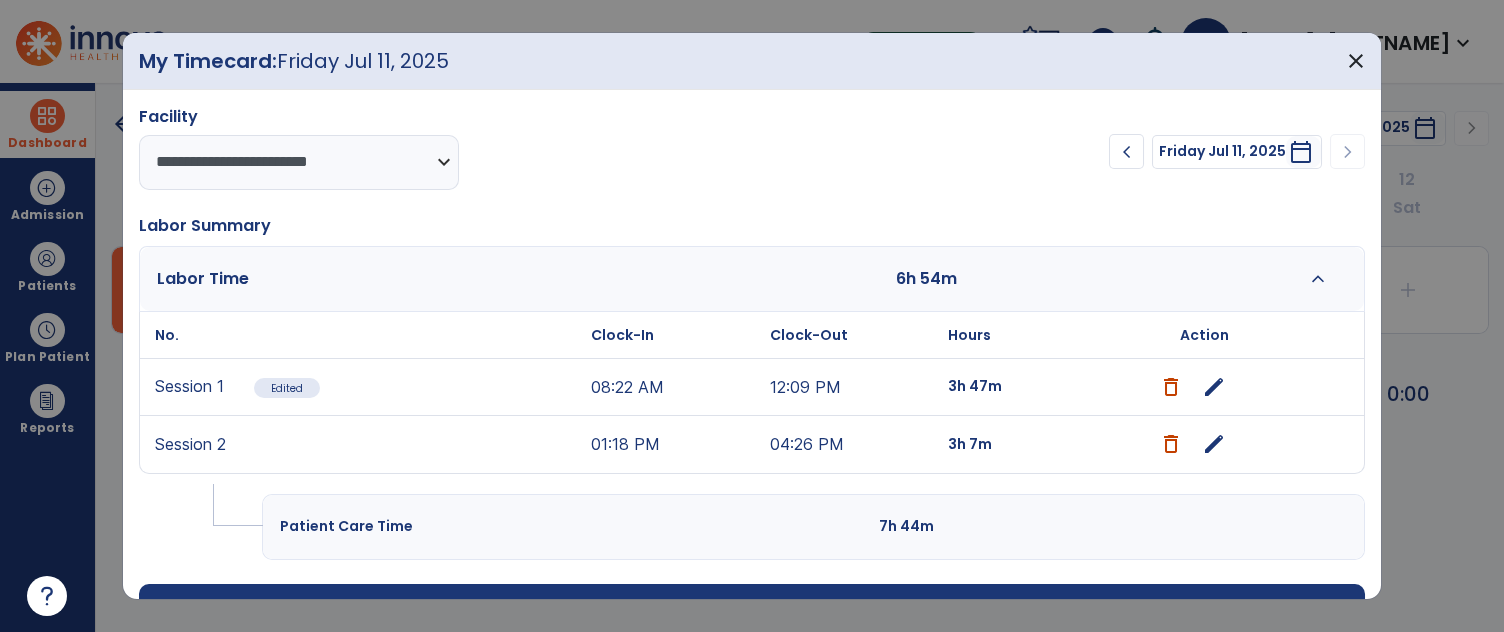 click on "edit" at bounding box center [1214, 444] 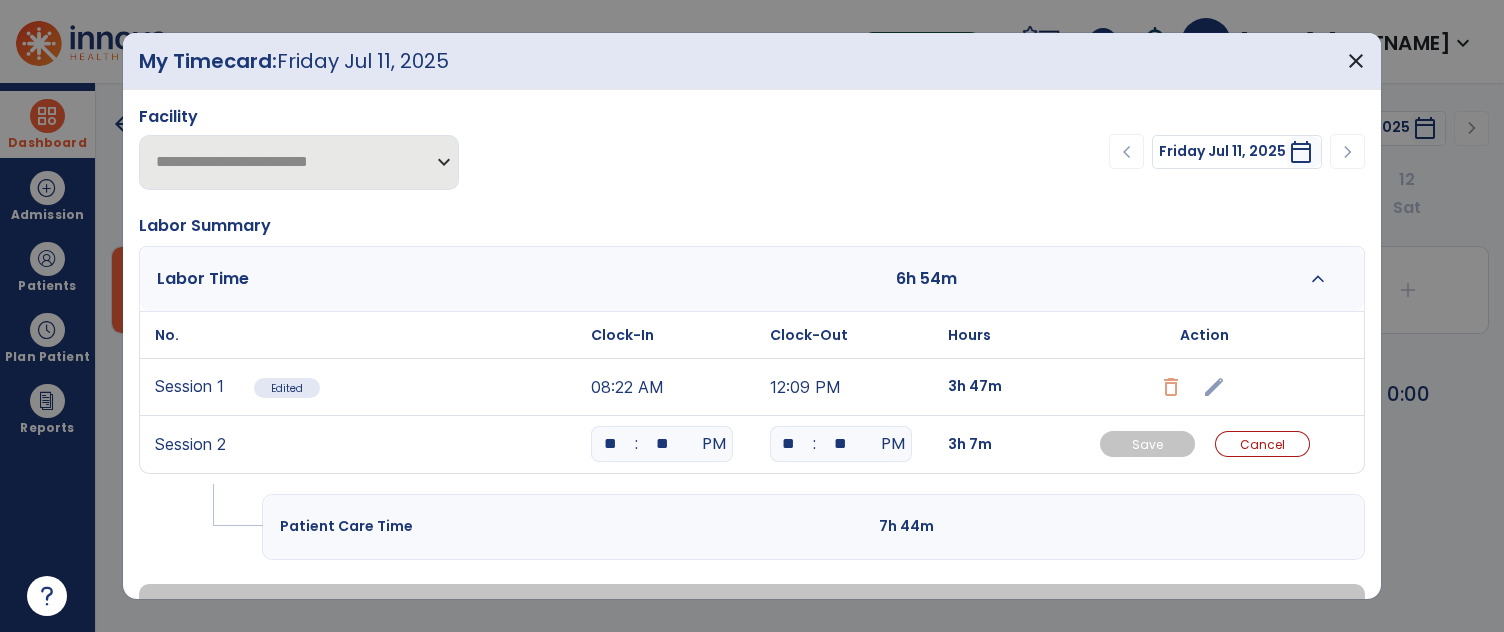 click on "**" at bounding box center (610, 444) 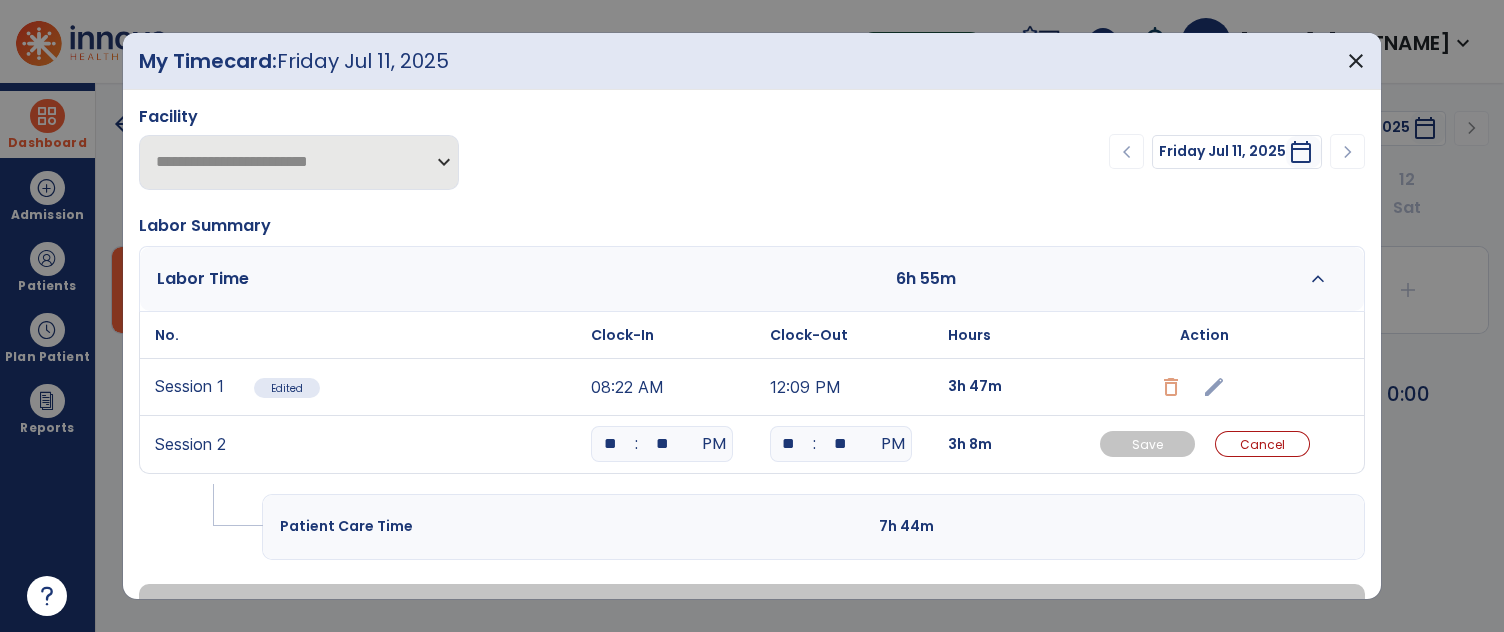 type on "**" 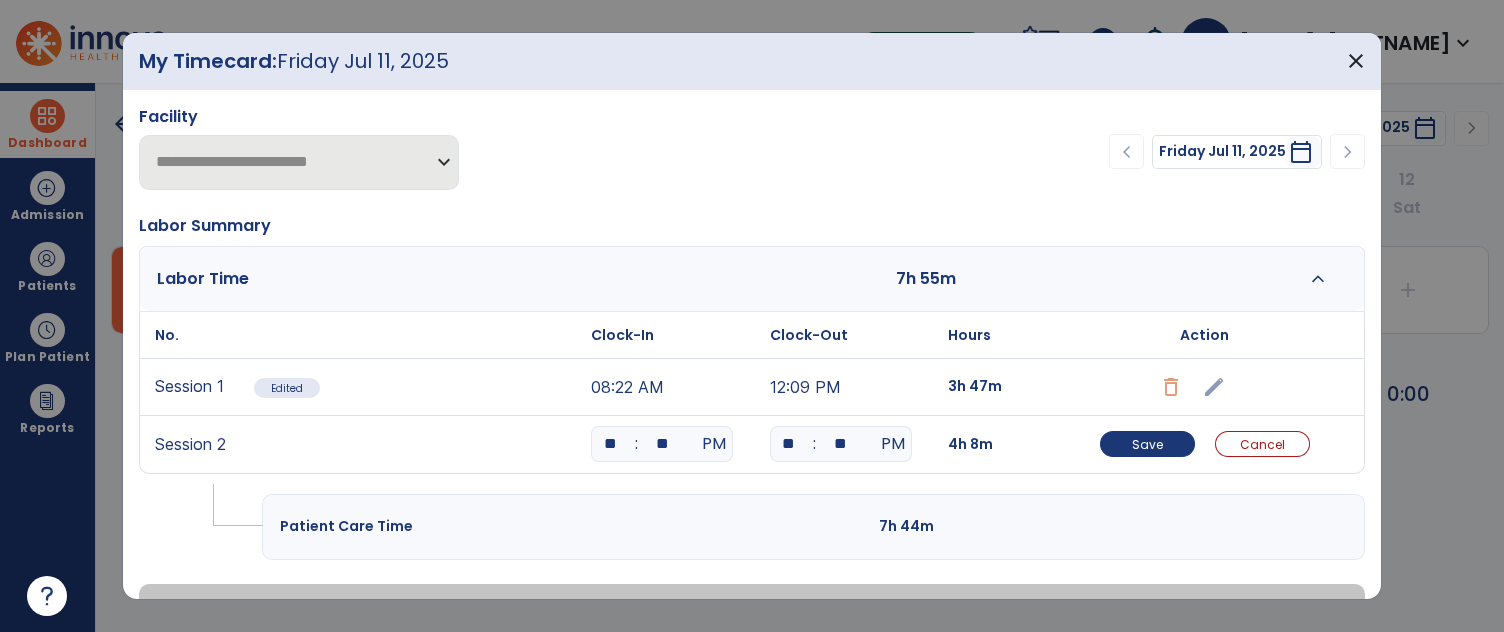 type on "**" 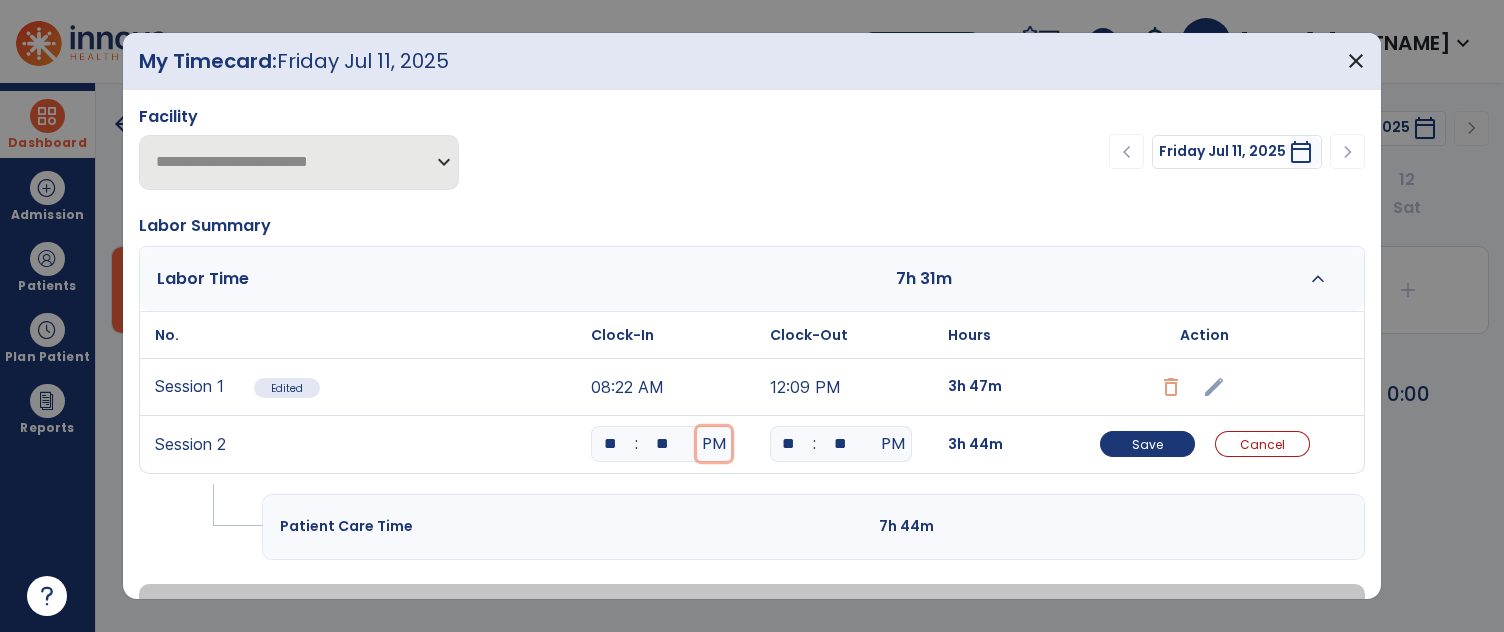 type 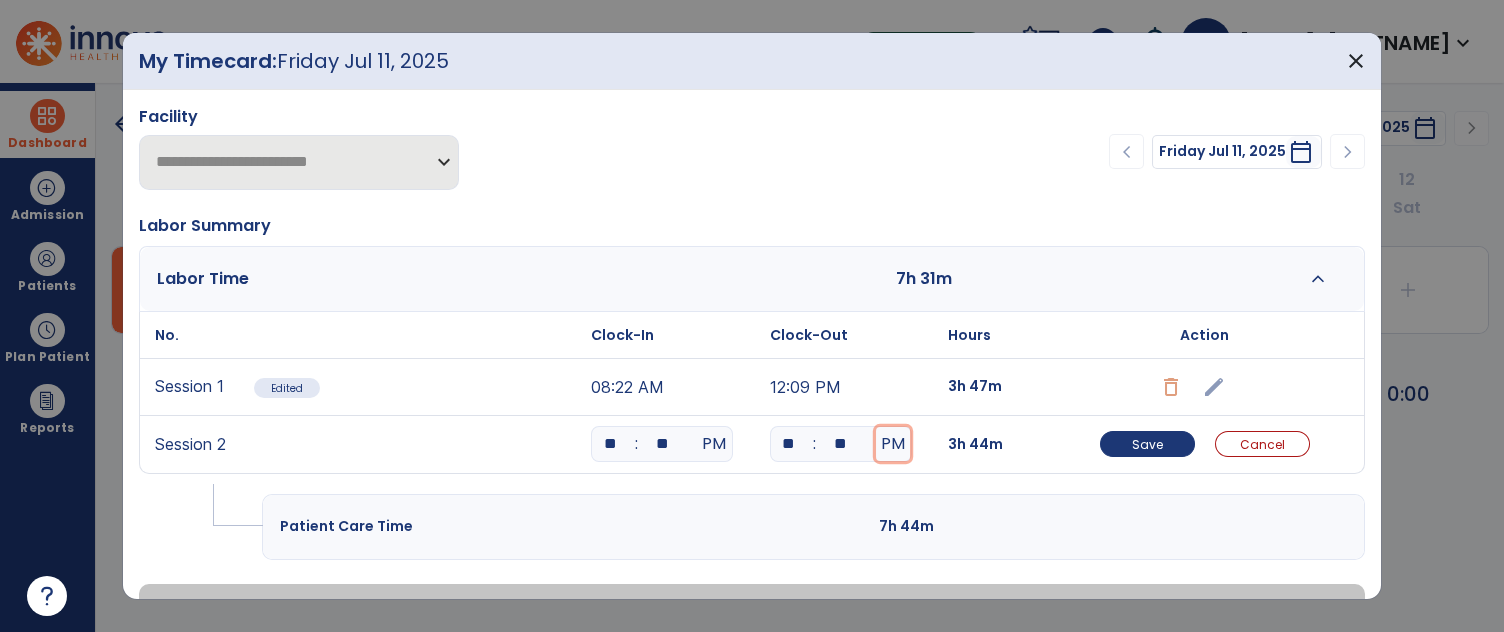 type 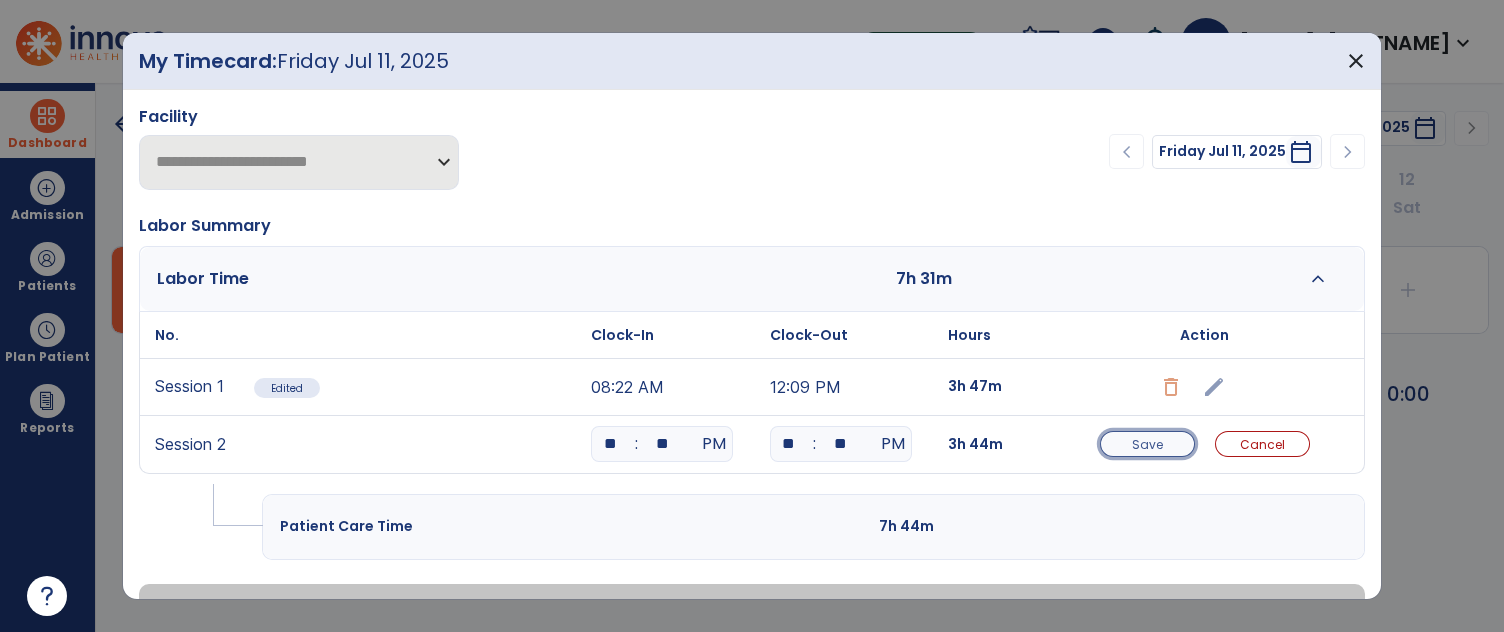 click on "Save" at bounding box center [1147, 444] 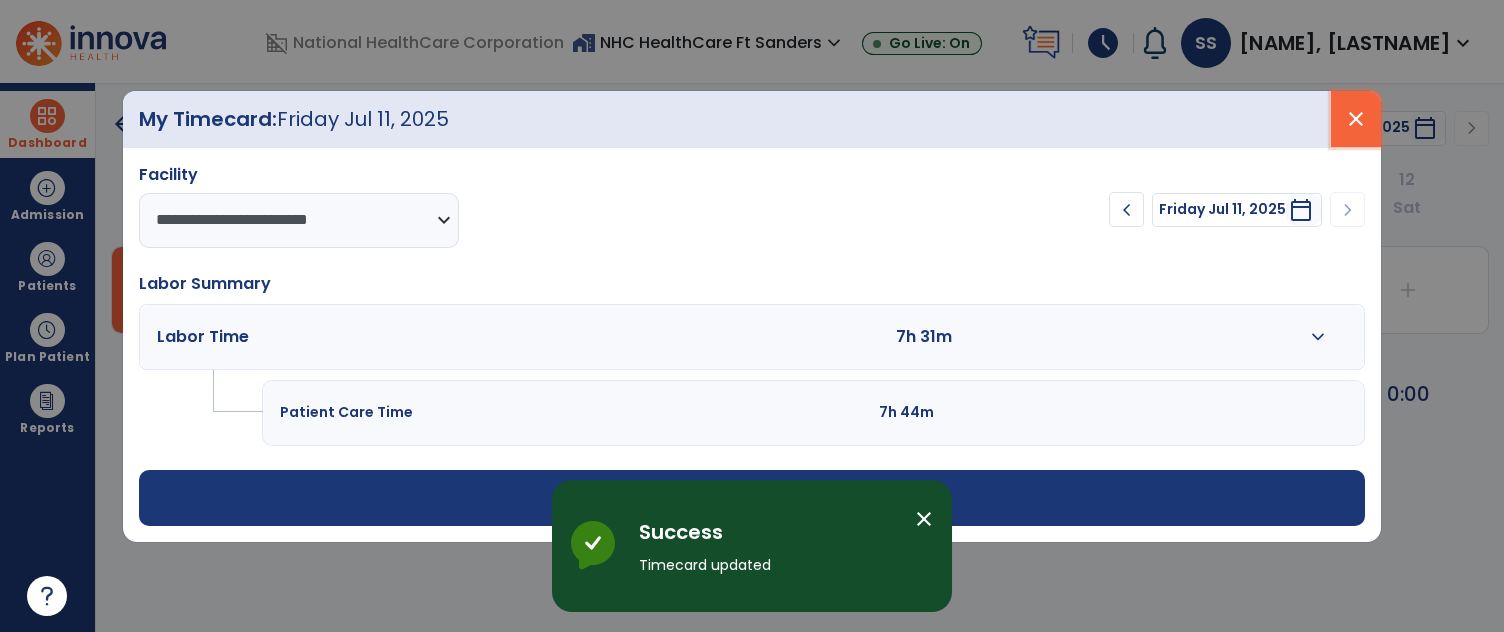 click on "close" at bounding box center (1356, 119) 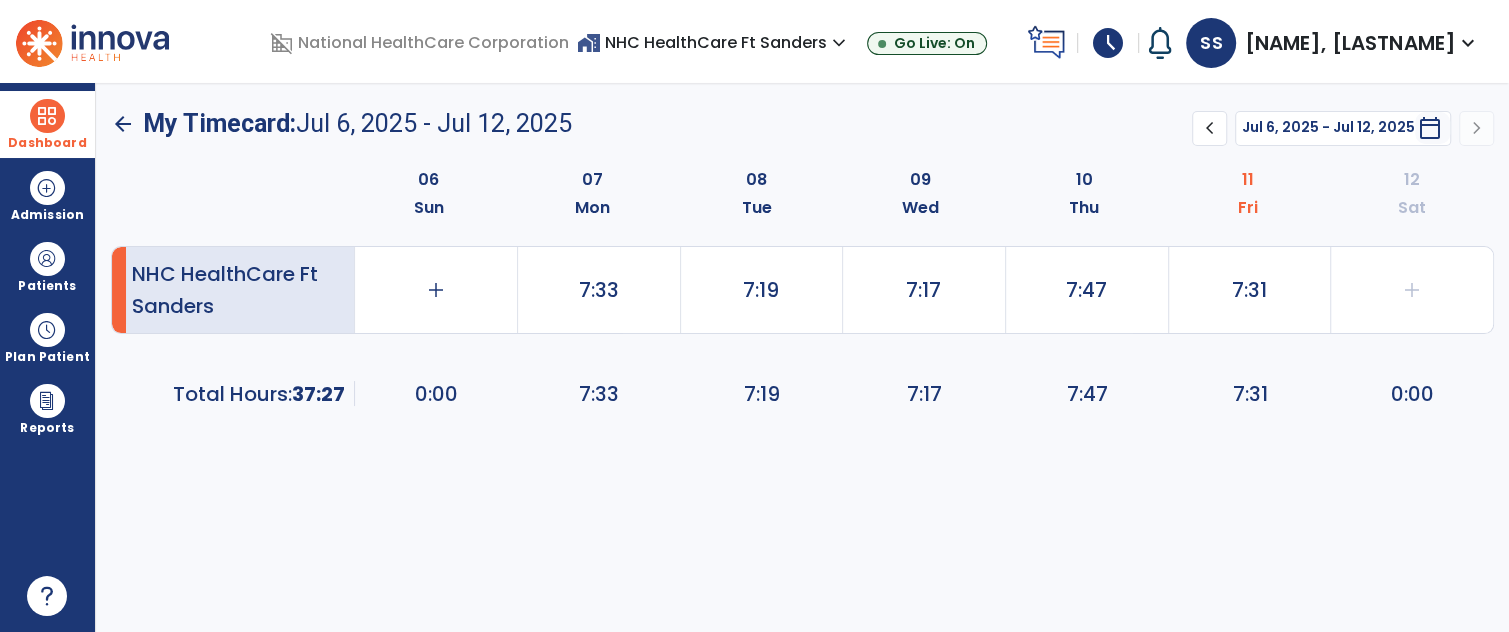 click at bounding box center [47, 116] 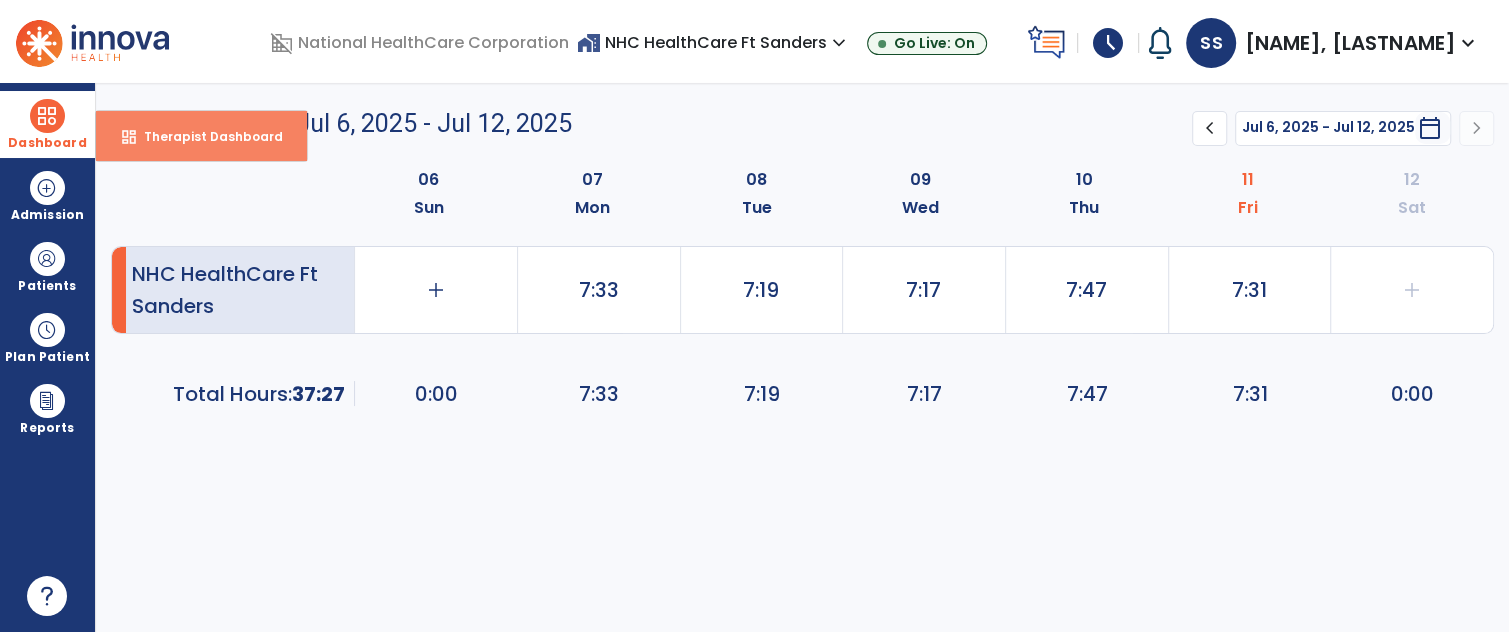click on "dashboard" at bounding box center [129, 137] 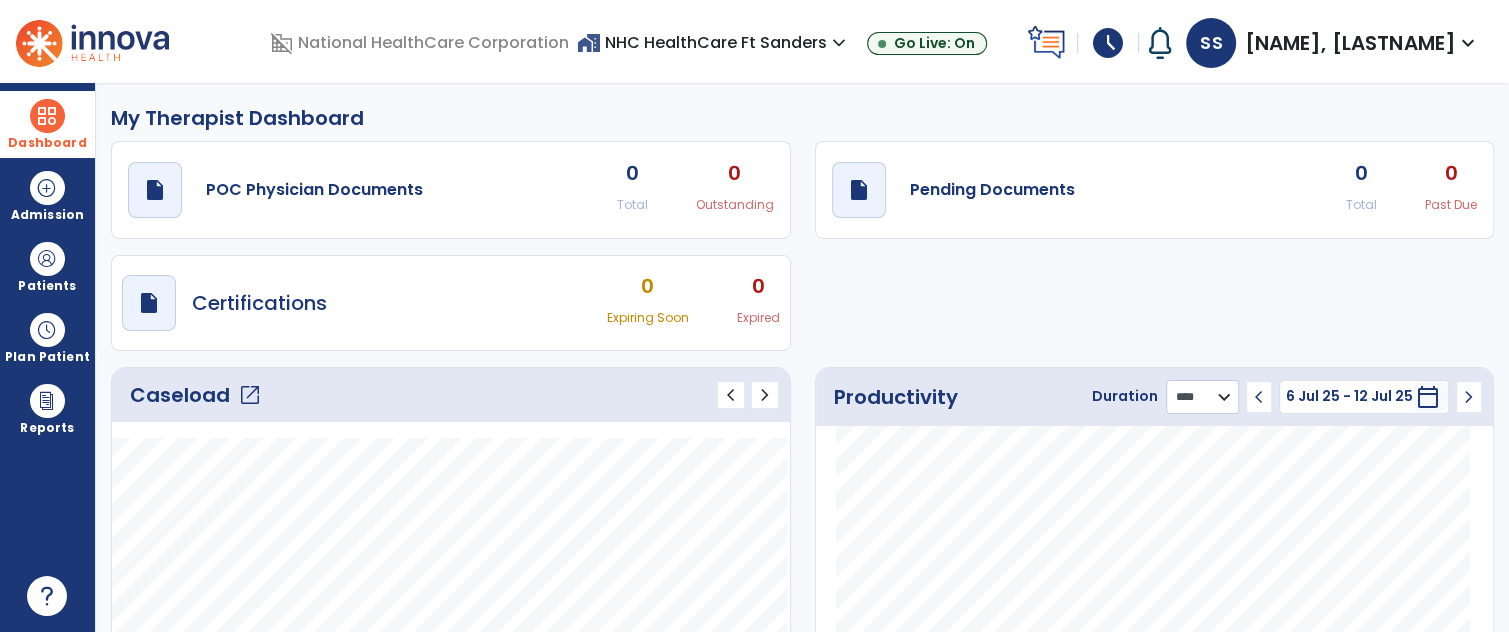 click on "******** **** ***" 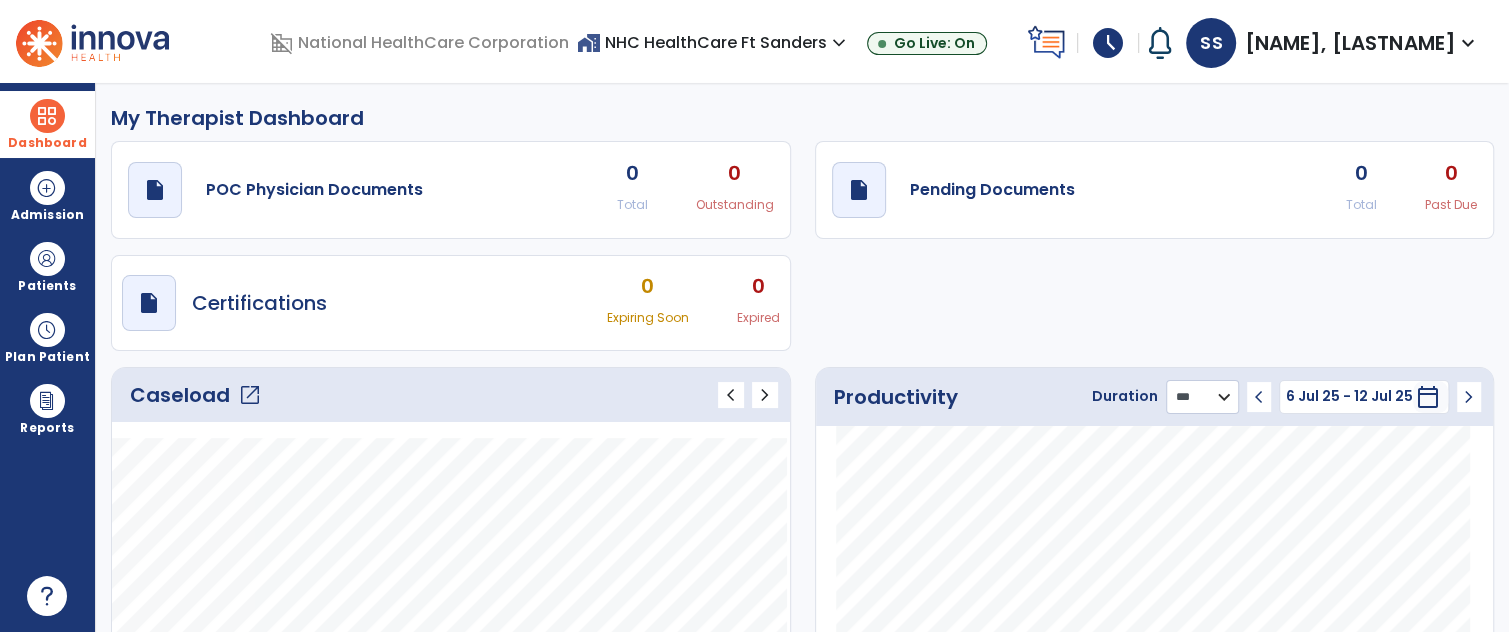 click on "******** **** ***" 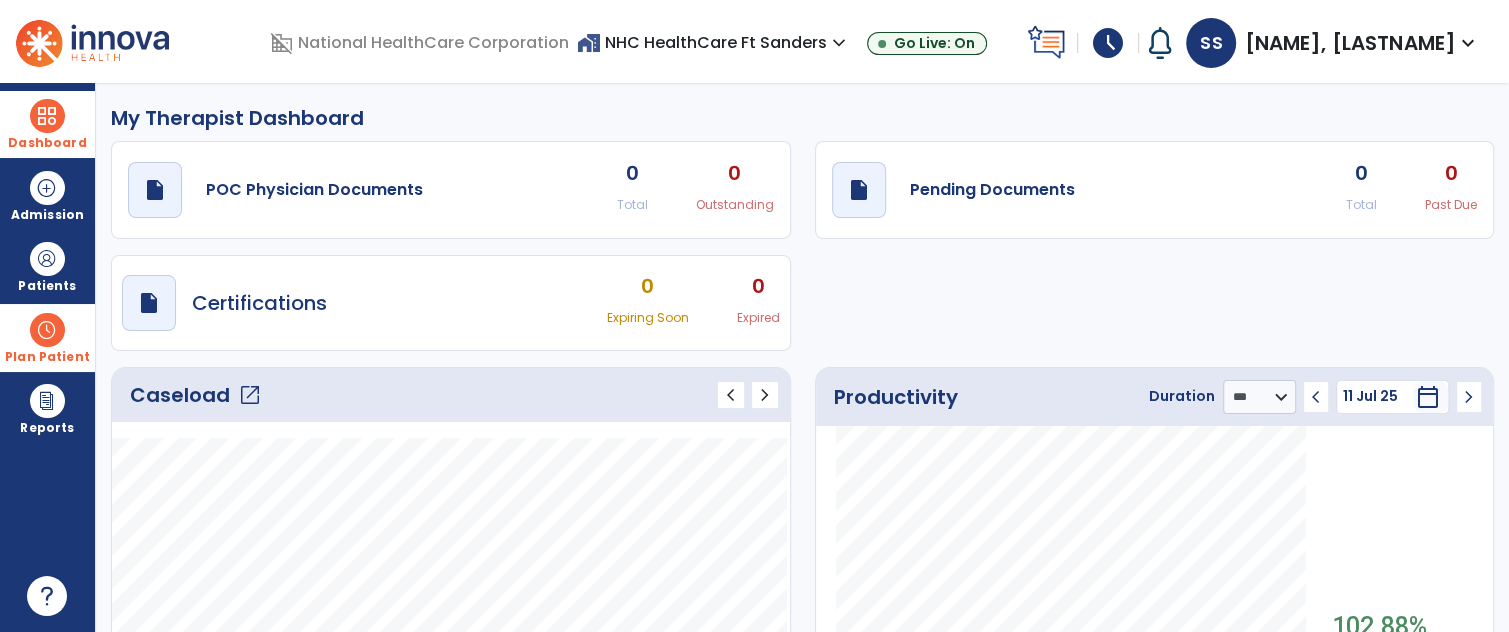 click at bounding box center [47, 330] 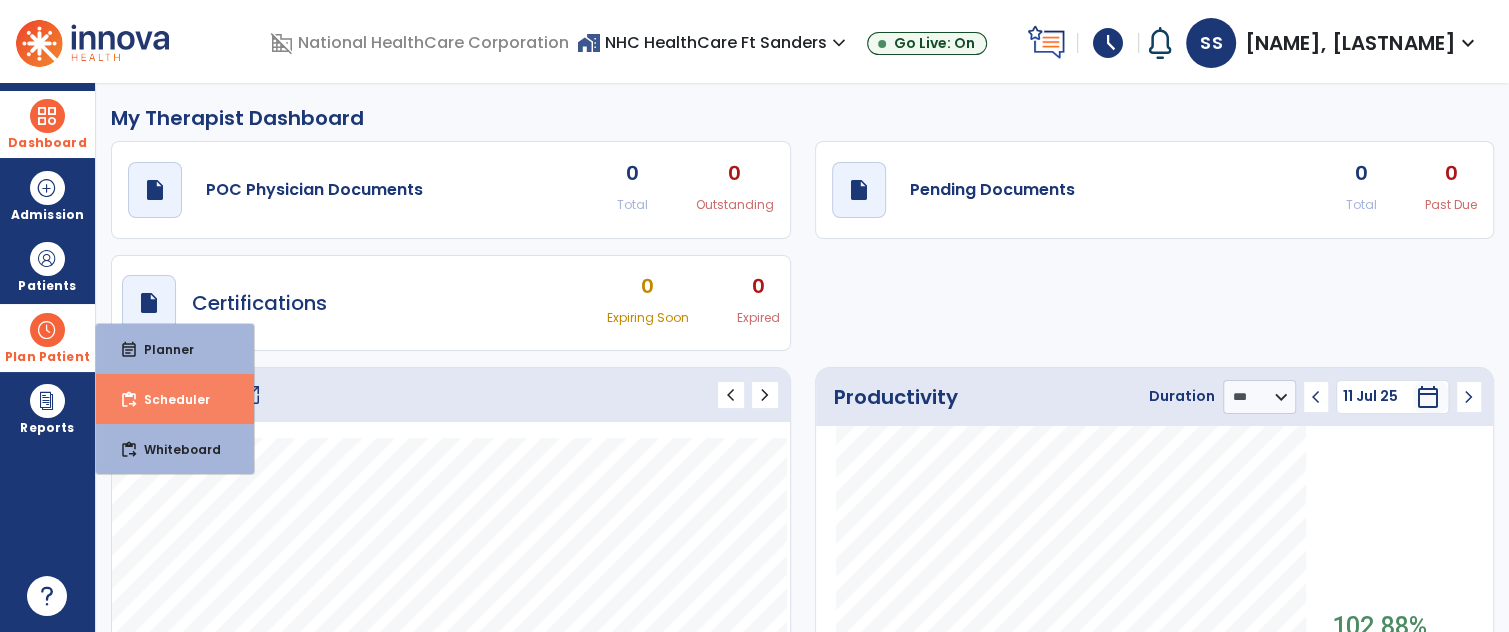 click on "content_paste_go  Scheduler" at bounding box center (175, 399) 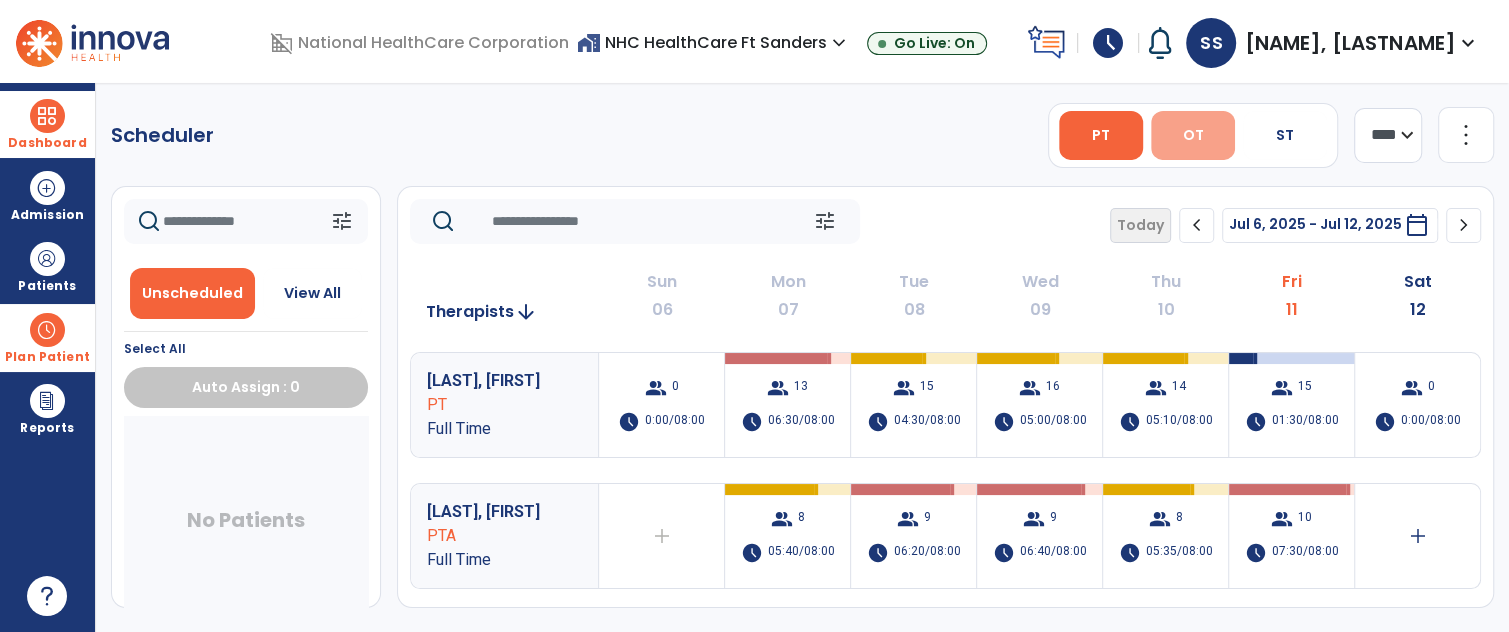 click on "OT" at bounding box center (1192, 135) 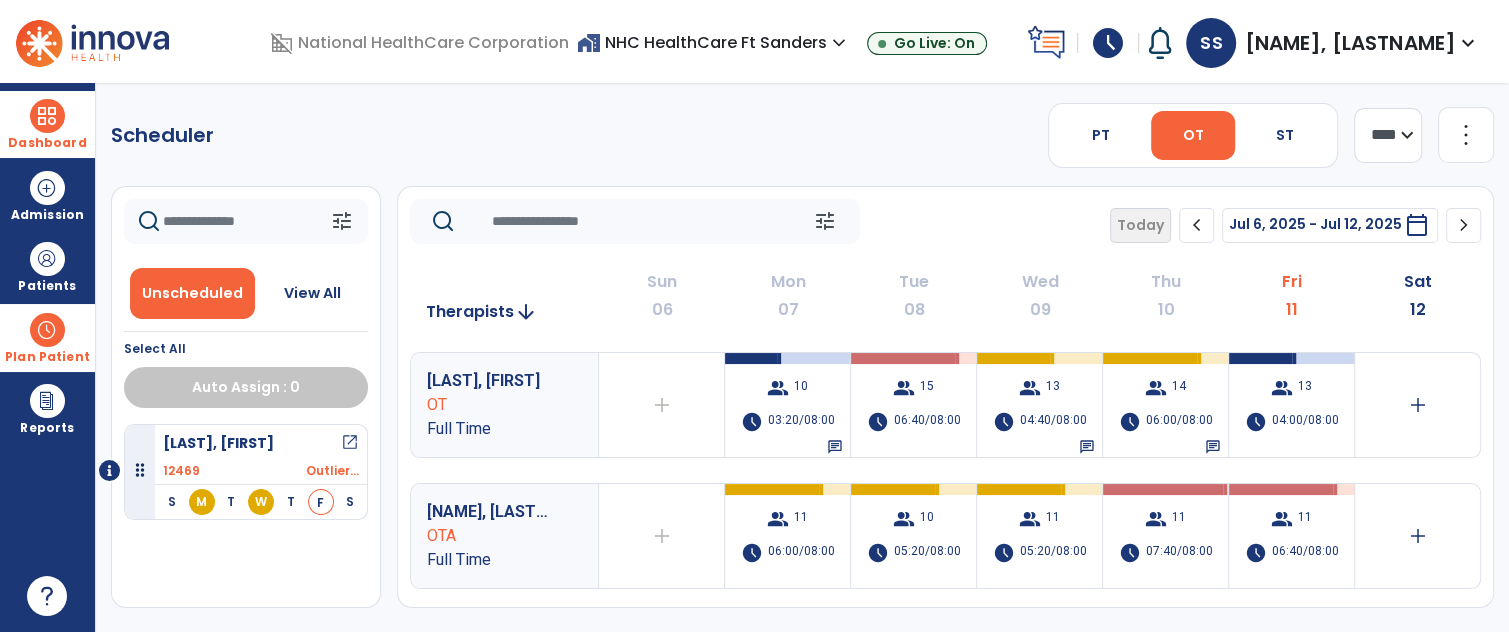 click on "chevron_right" 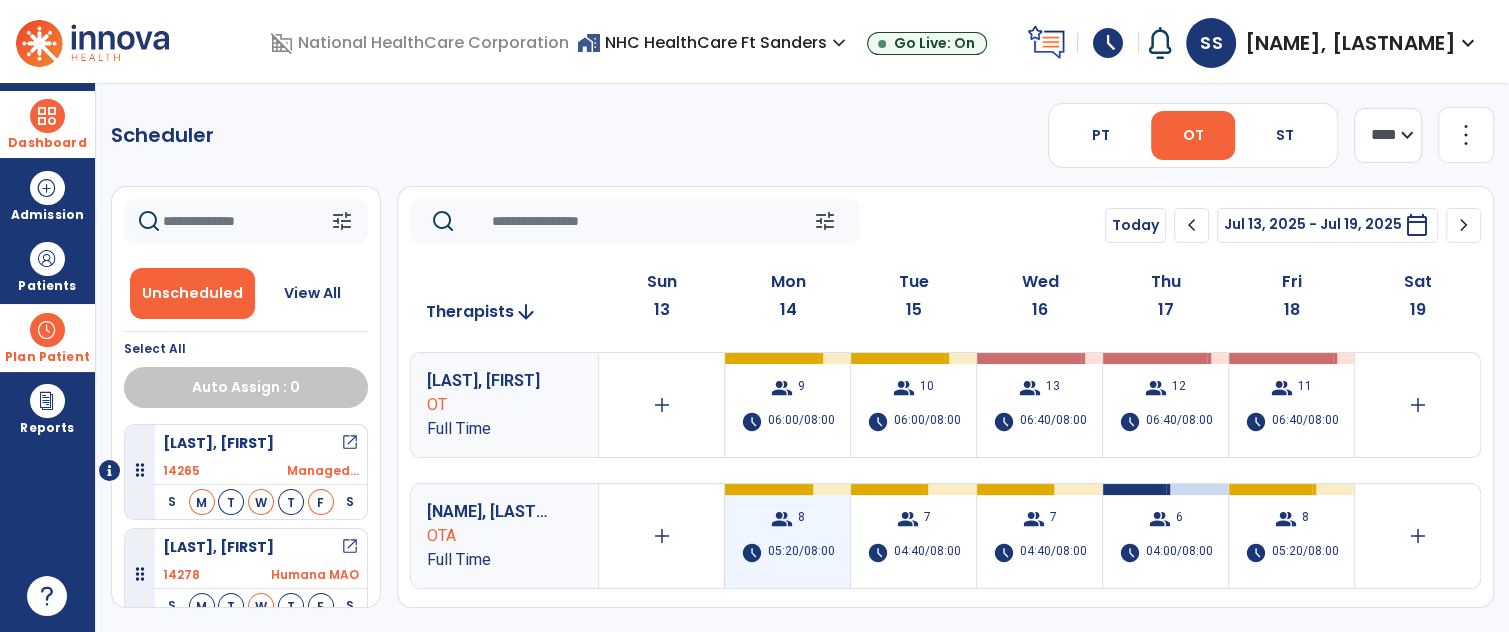 click on "group" at bounding box center [782, 519] 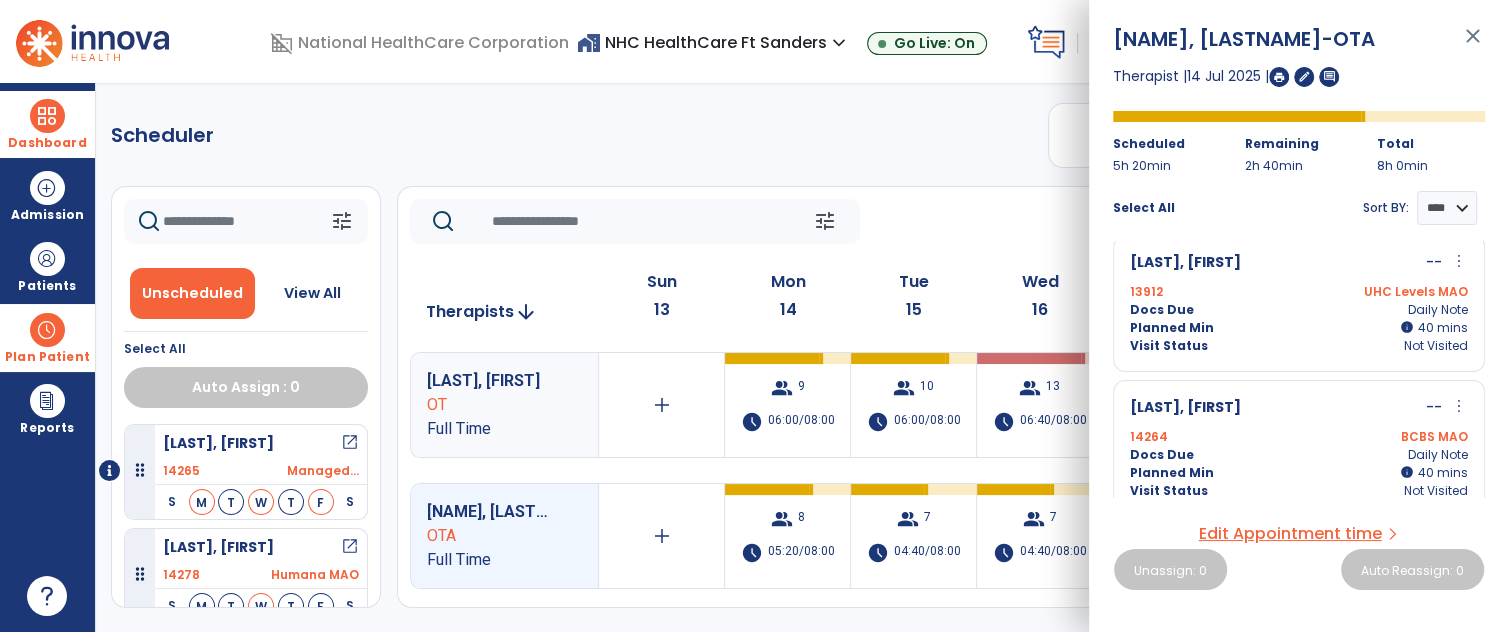 scroll, scrollTop: 896, scrollLeft: 0, axis: vertical 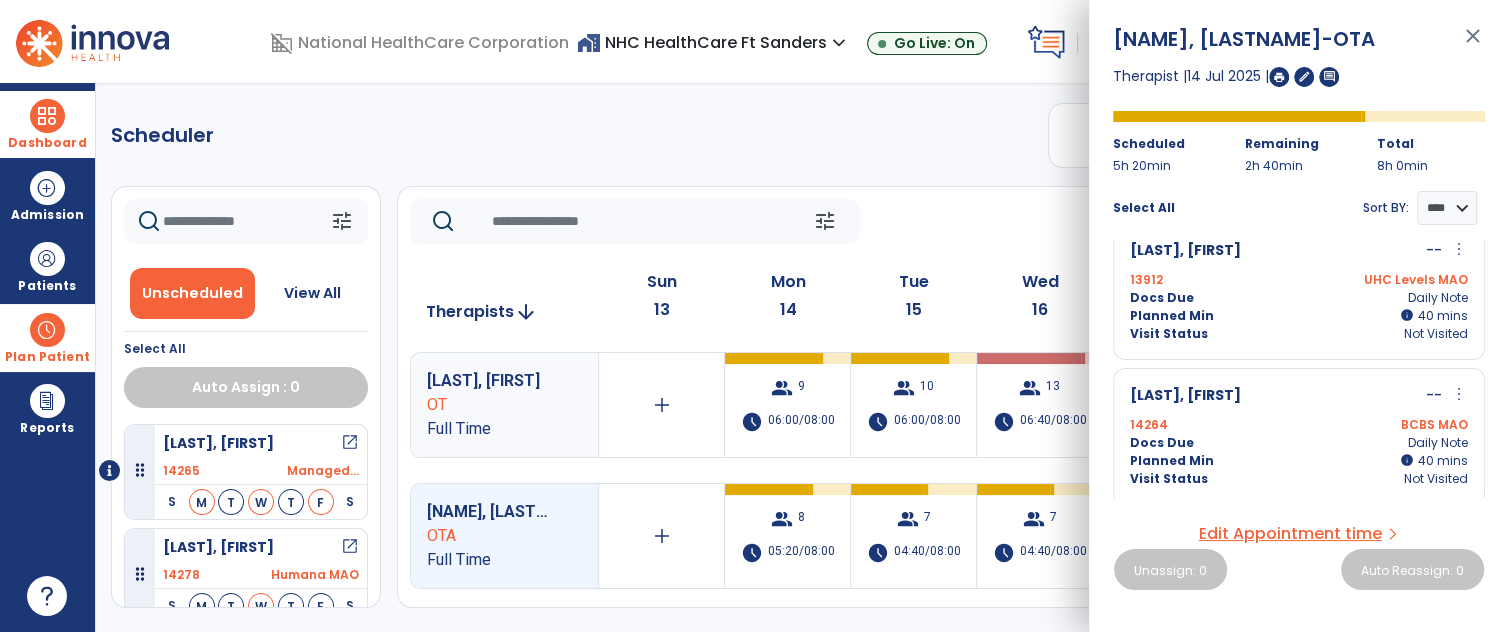 click on "close" at bounding box center [1473, 45] 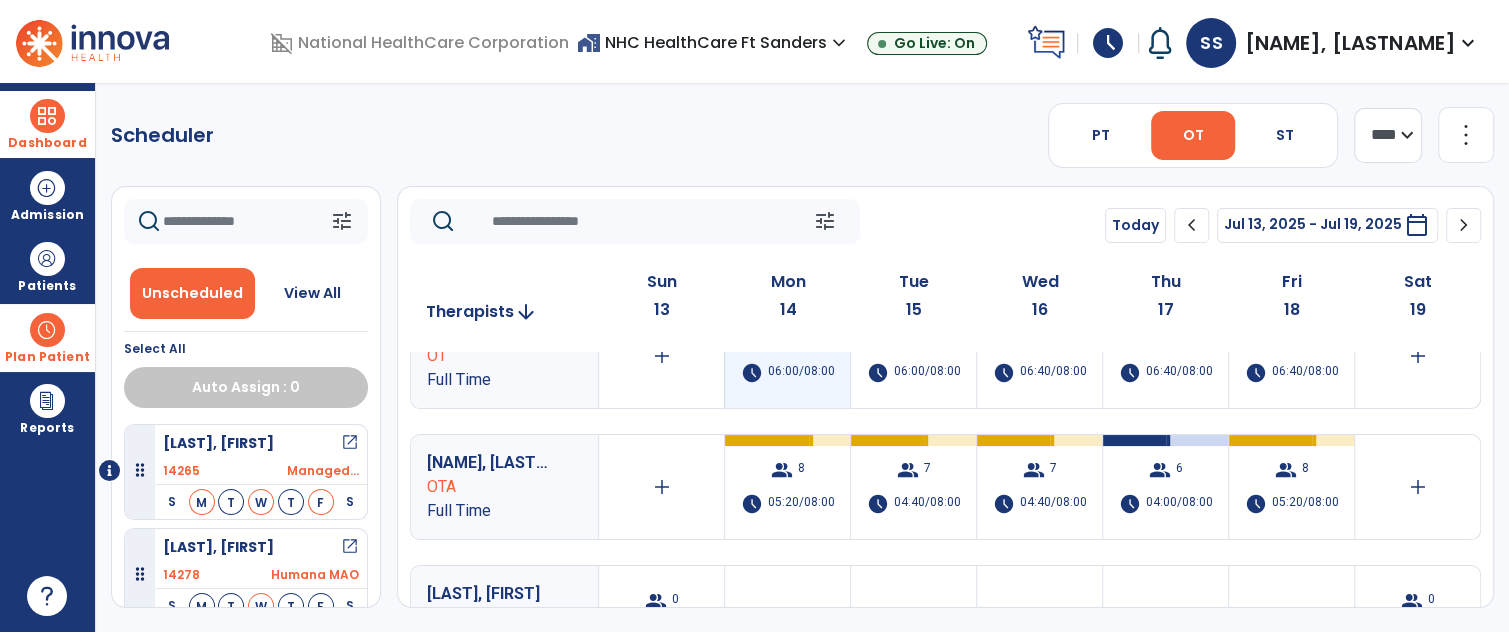 scroll, scrollTop: 0, scrollLeft: 0, axis: both 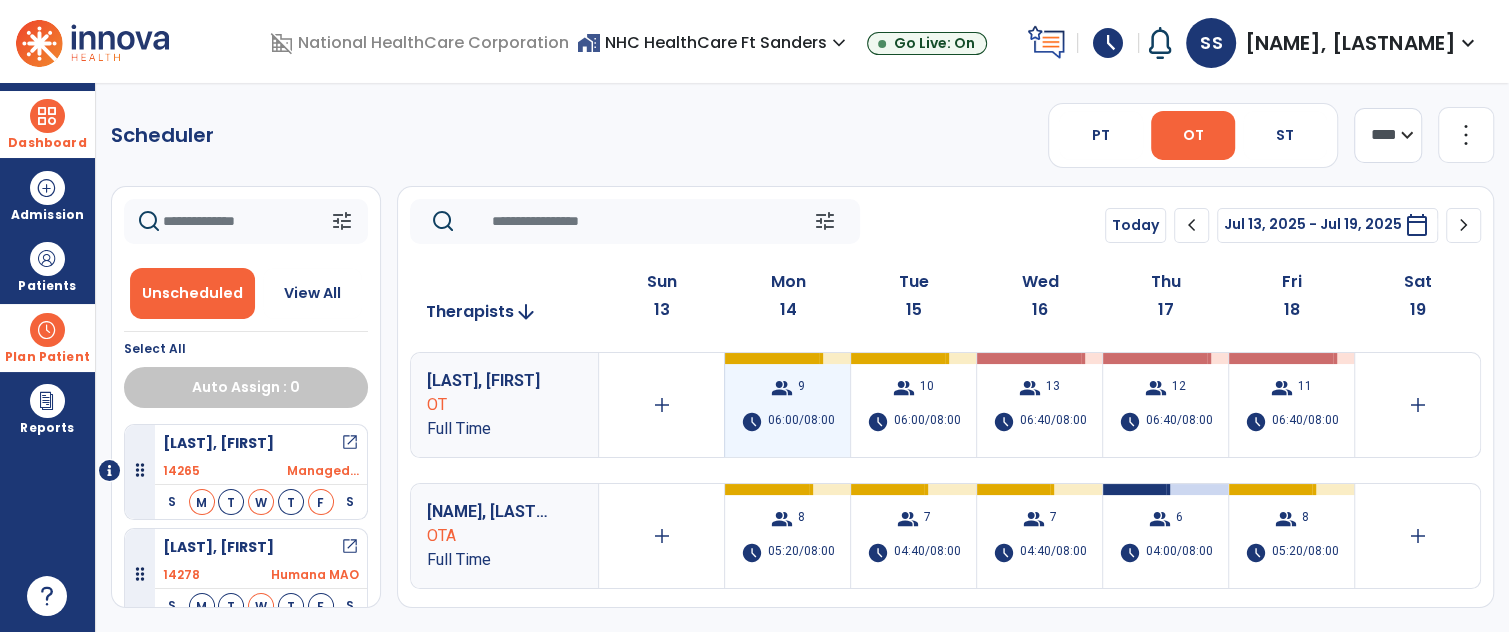 click on "06:00/08:00" at bounding box center (801, 422) 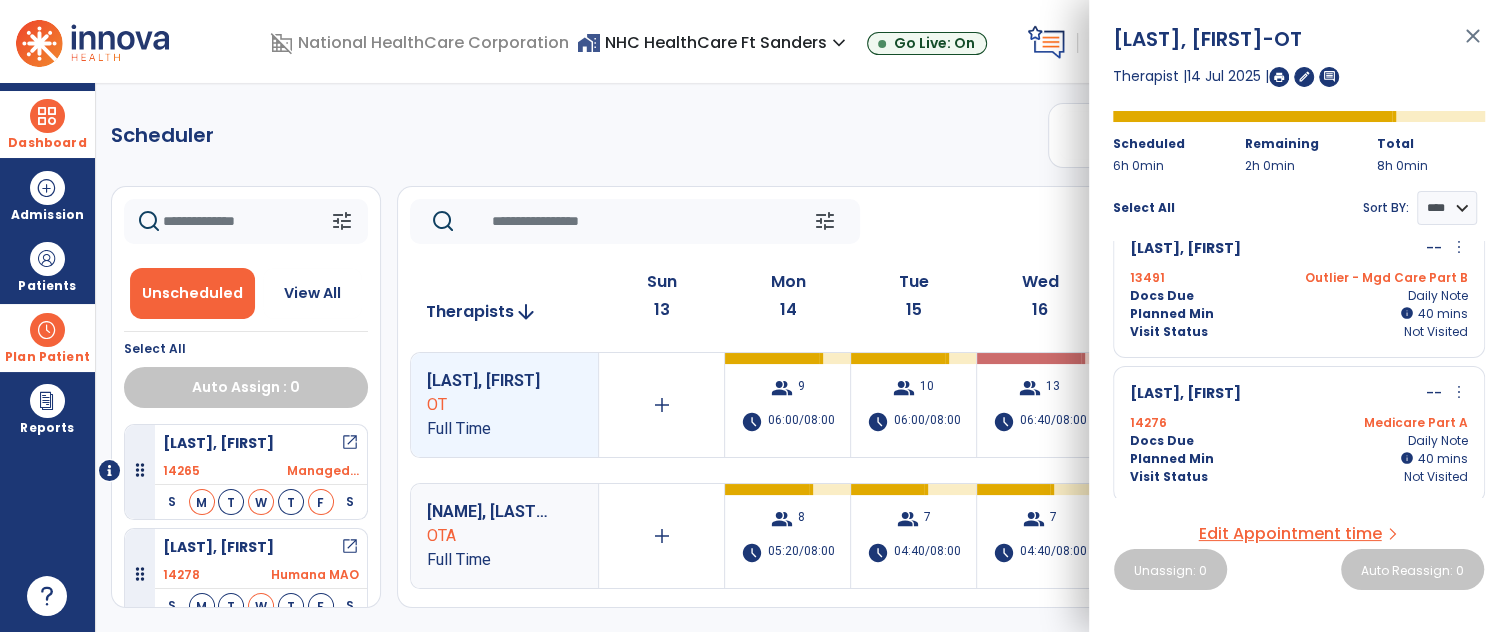 scroll, scrollTop: 0, scrollLeft: 0, axis: both 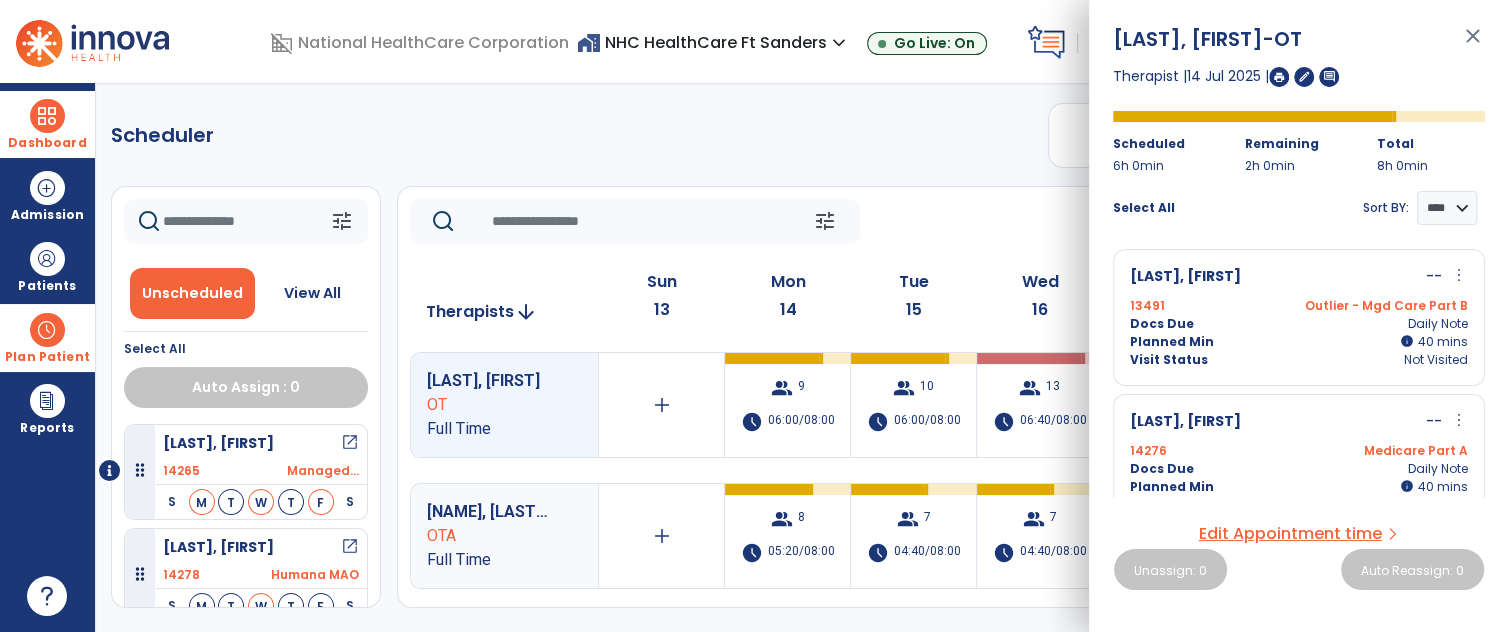 click on "Planned Min  info   40 I 40 mins" at bounding box center (1299, 342) 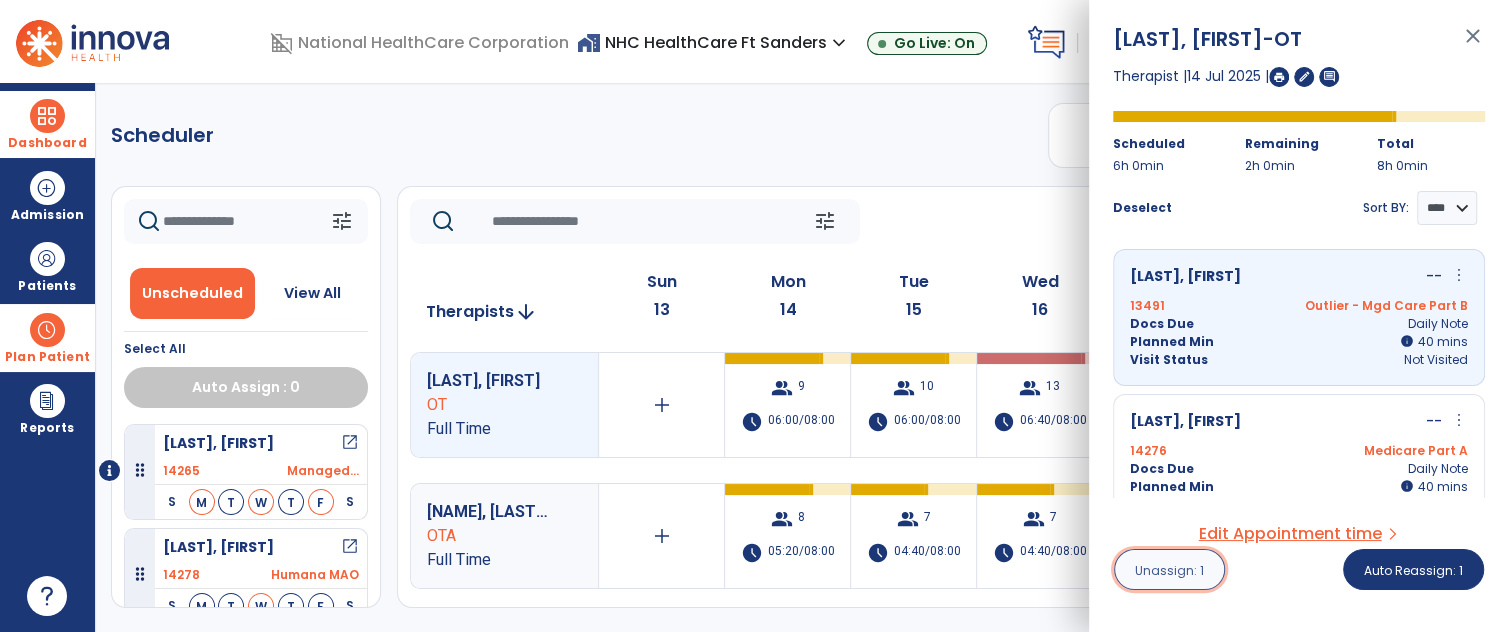 click on "Unassign: 1" at bounding box center (1169, 569) 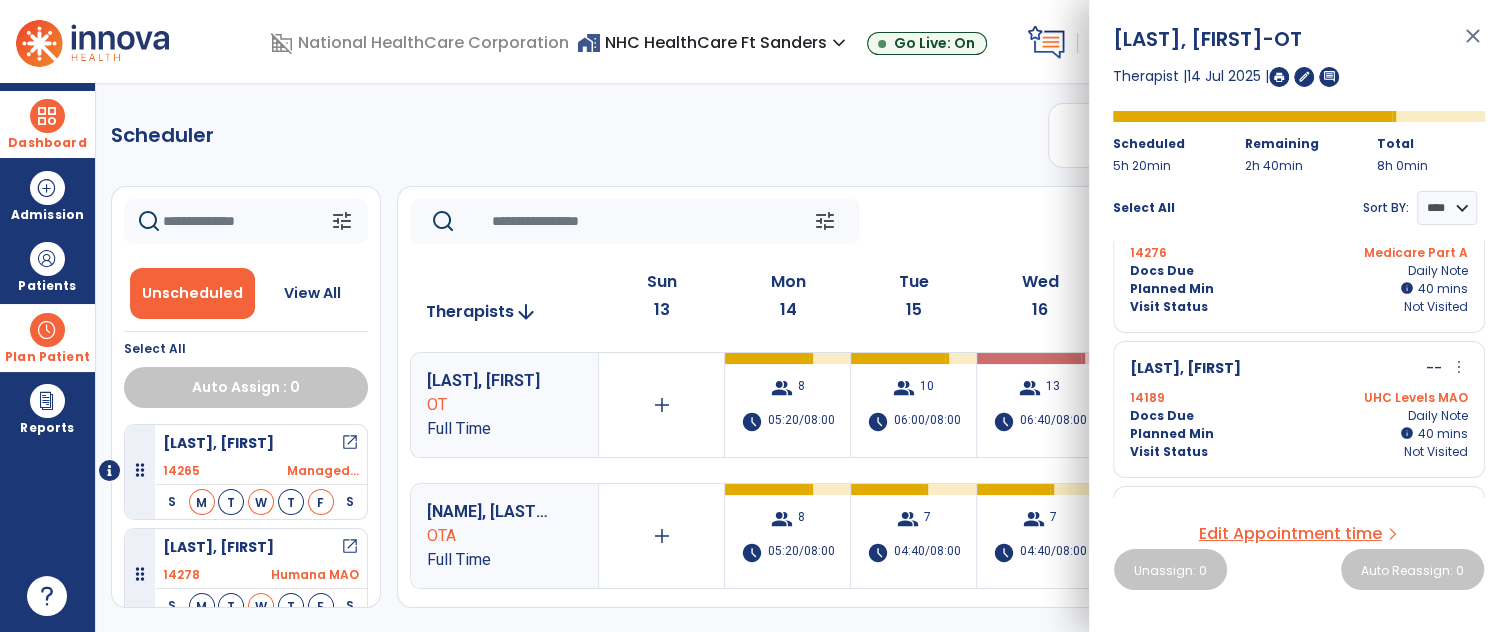scroll, scrollTop: 0, scrollLeft: 0, axis: both 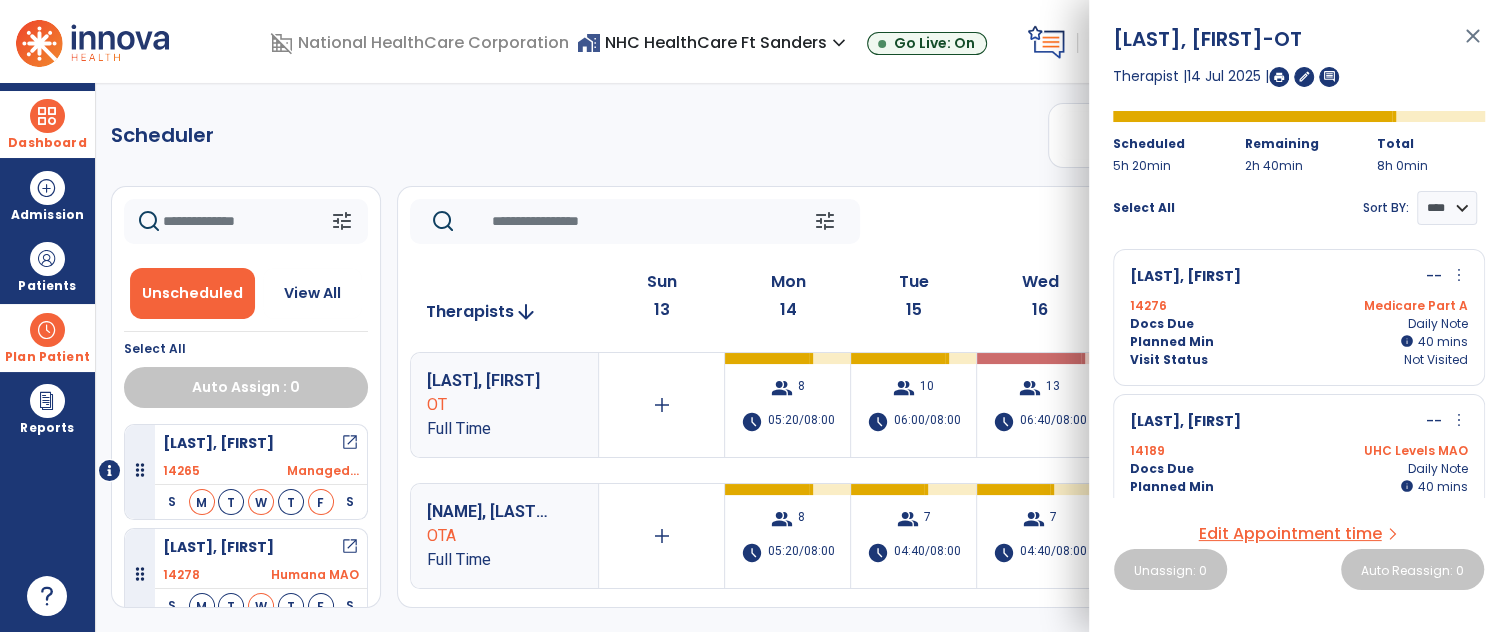 click on "UHC Levels MAO" at bounding box center (1383, 451) 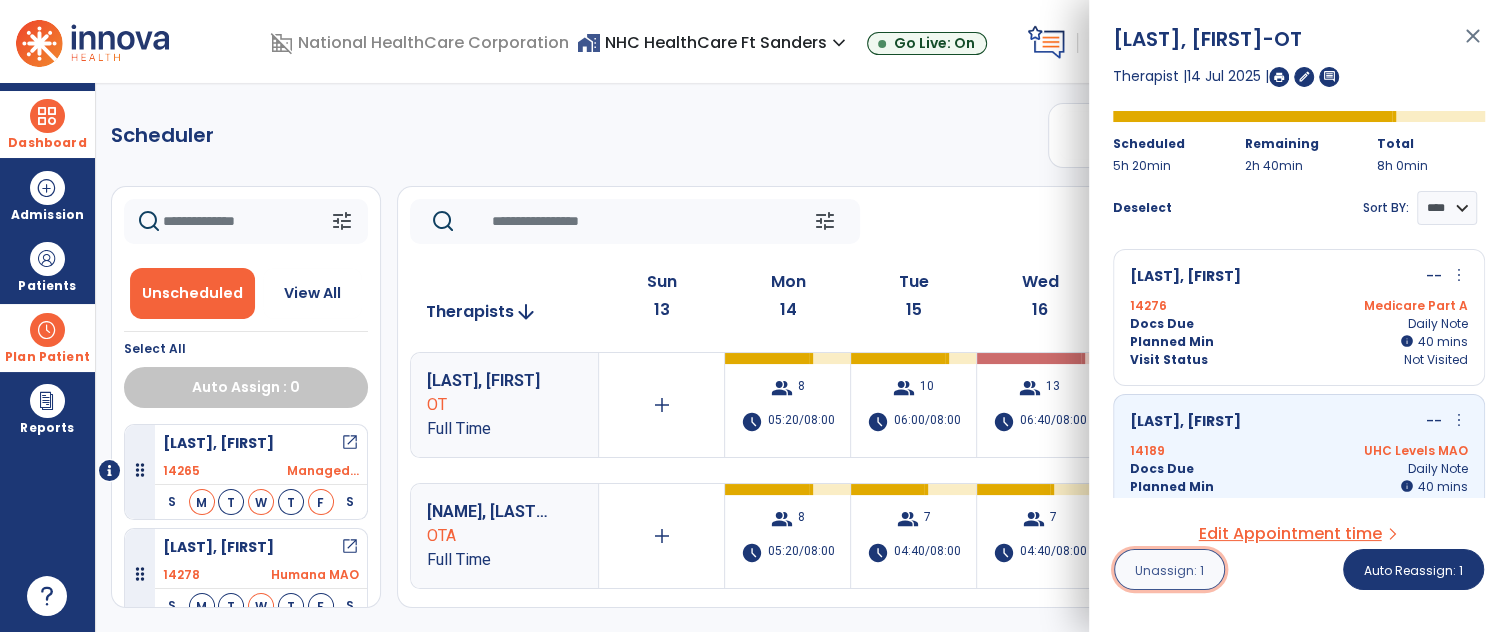 click on "Unassign: 1" at bounding box center [1169, 570] 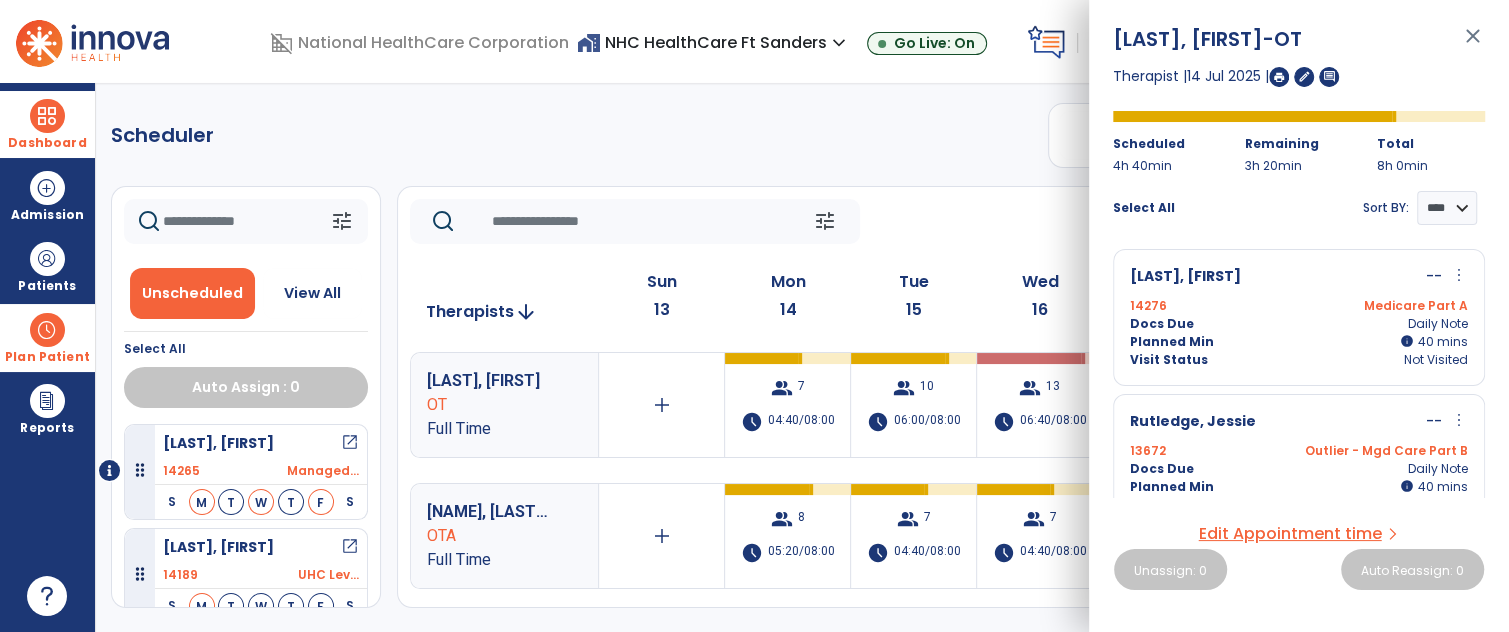 click on "[LAST], [FIRST] -- more_vert edit Edit Session alt_route Split Minutes [NUMBER] Outlier - Mgd Care Part B Docs Due Daily Note Planned Min info [NUMBER] I [NUMBER] mins Visit Status Not Visited" at bounding box center [1299, 462] 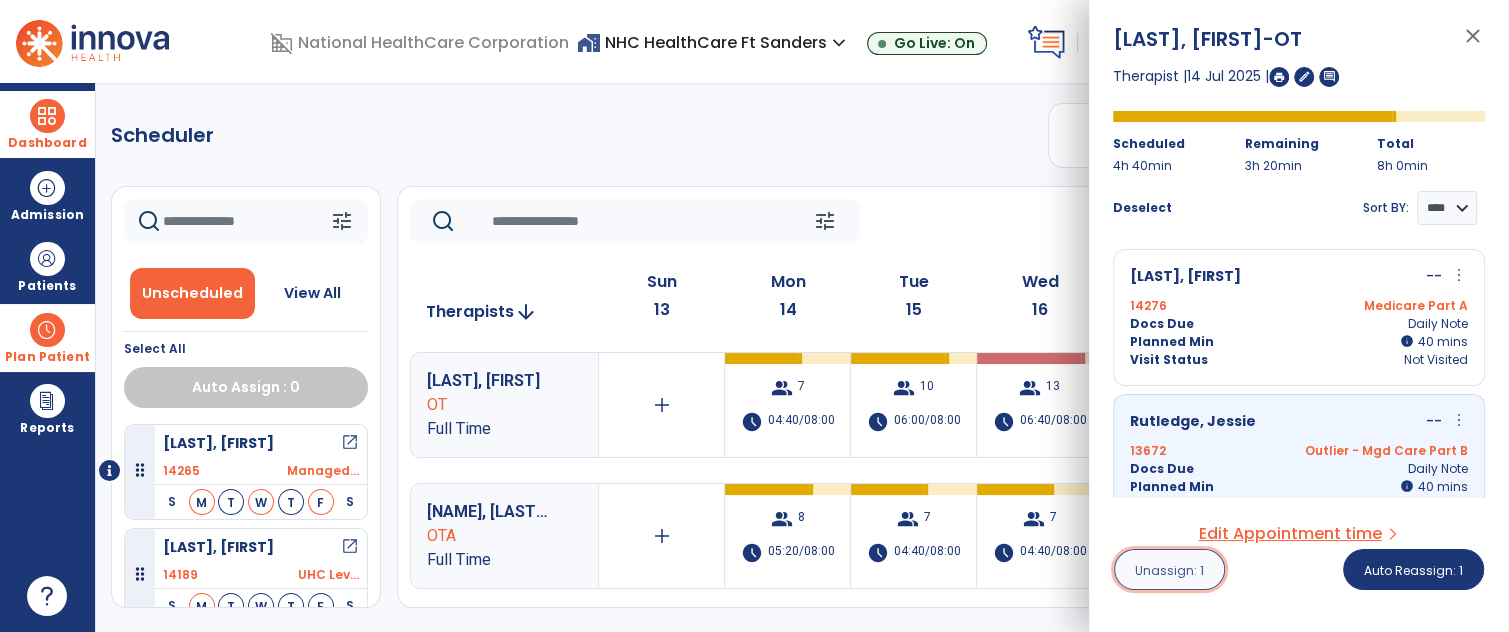 click on "Unassign: 1" at bounding box center [1169, 569] 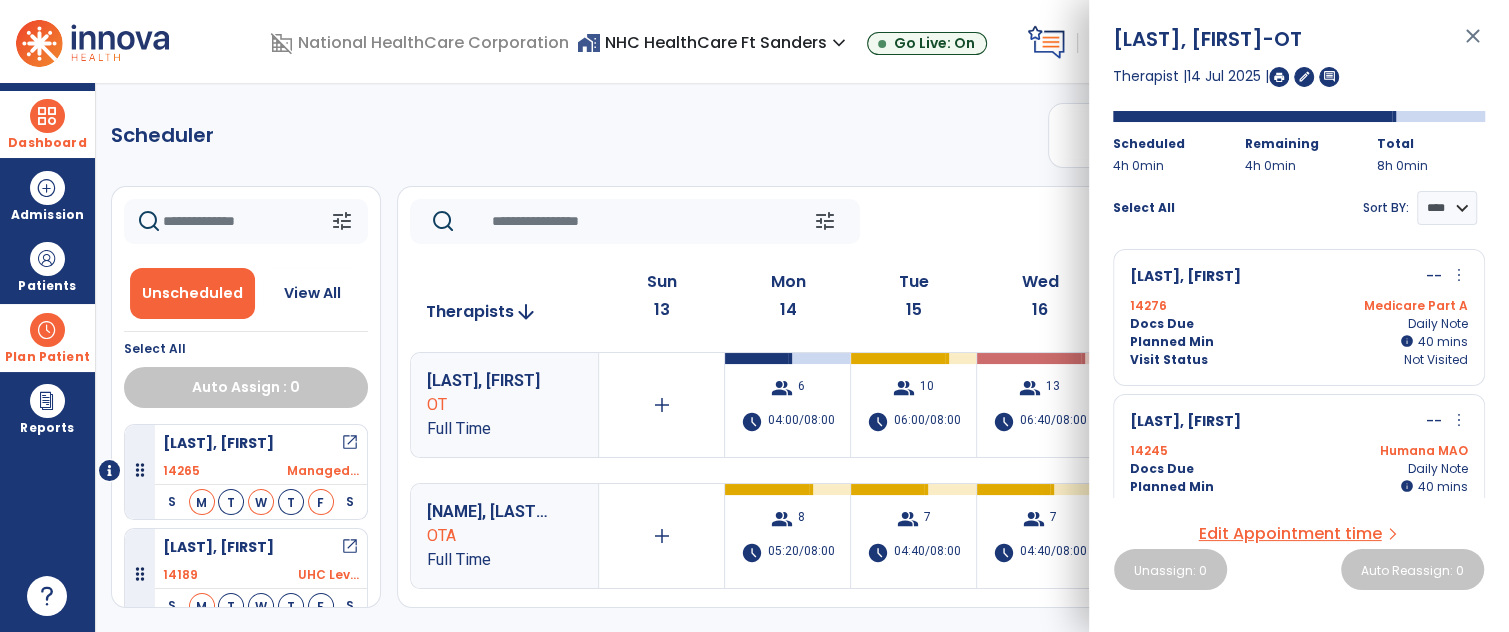 click on "close" at bounding box center (1473, 45) 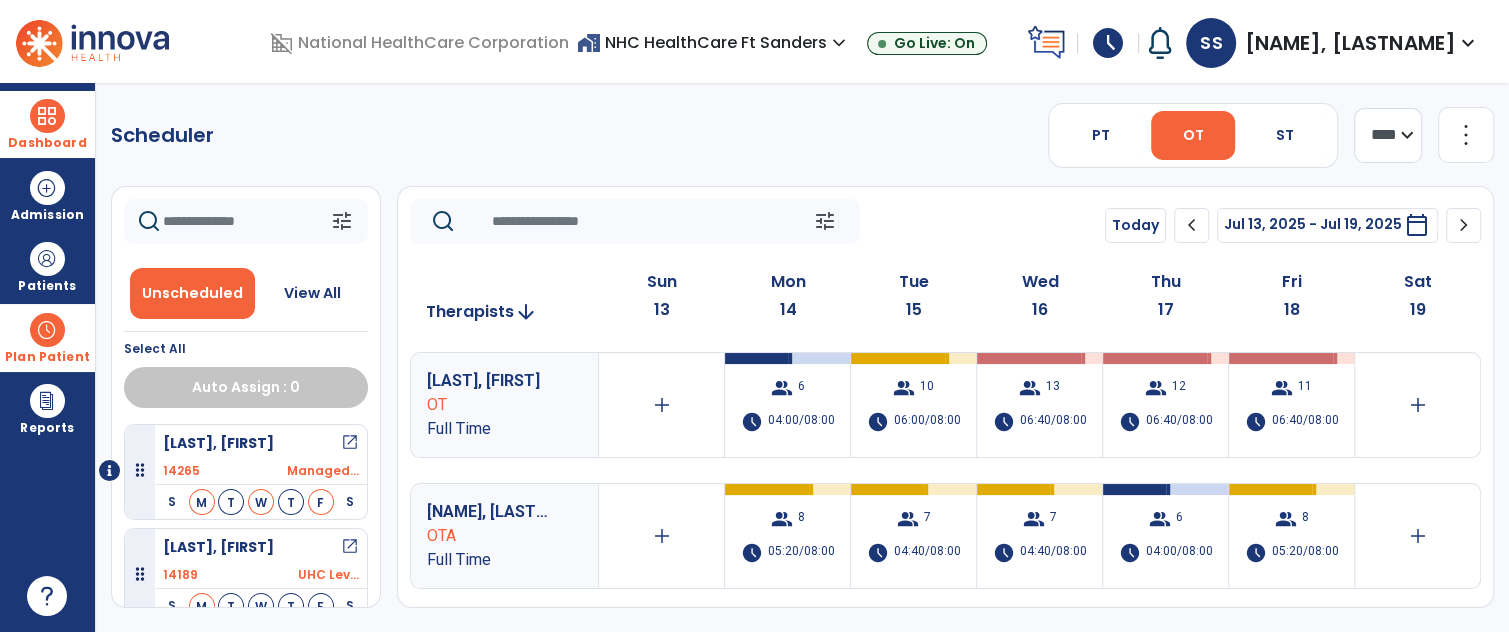 click on "**** ***" 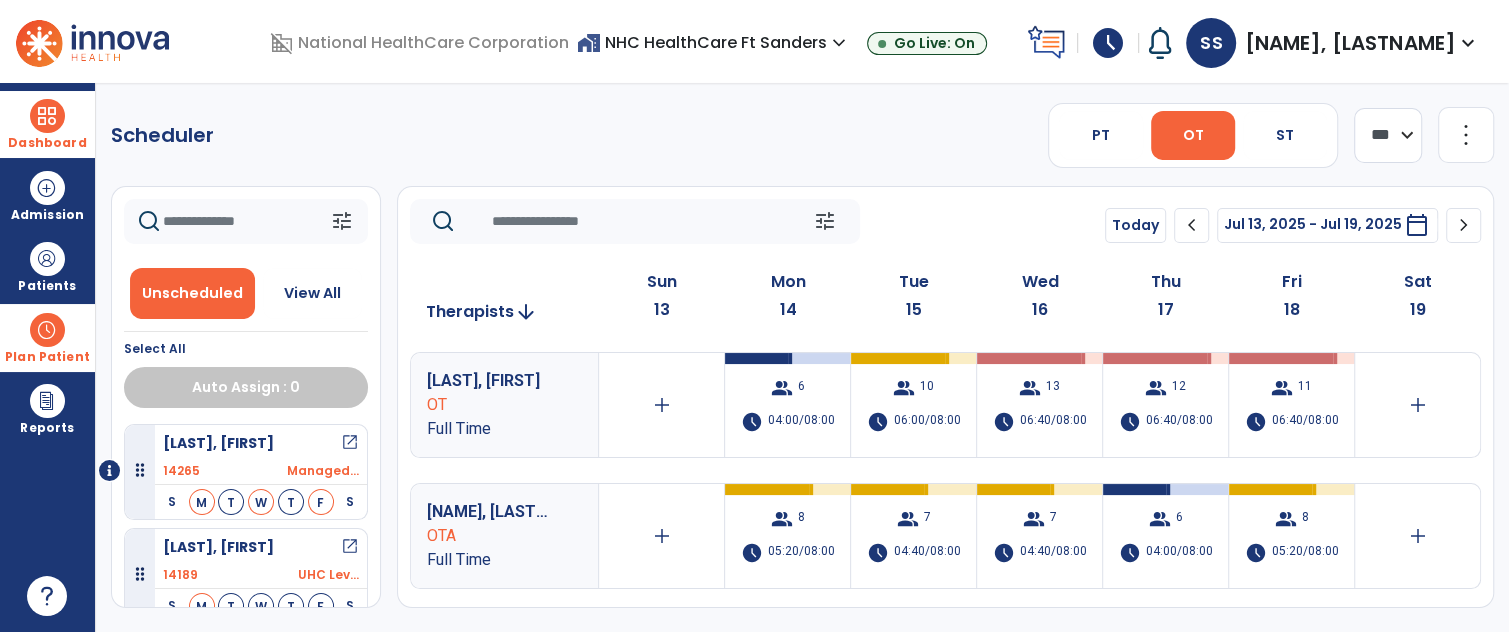click on "**** ***" 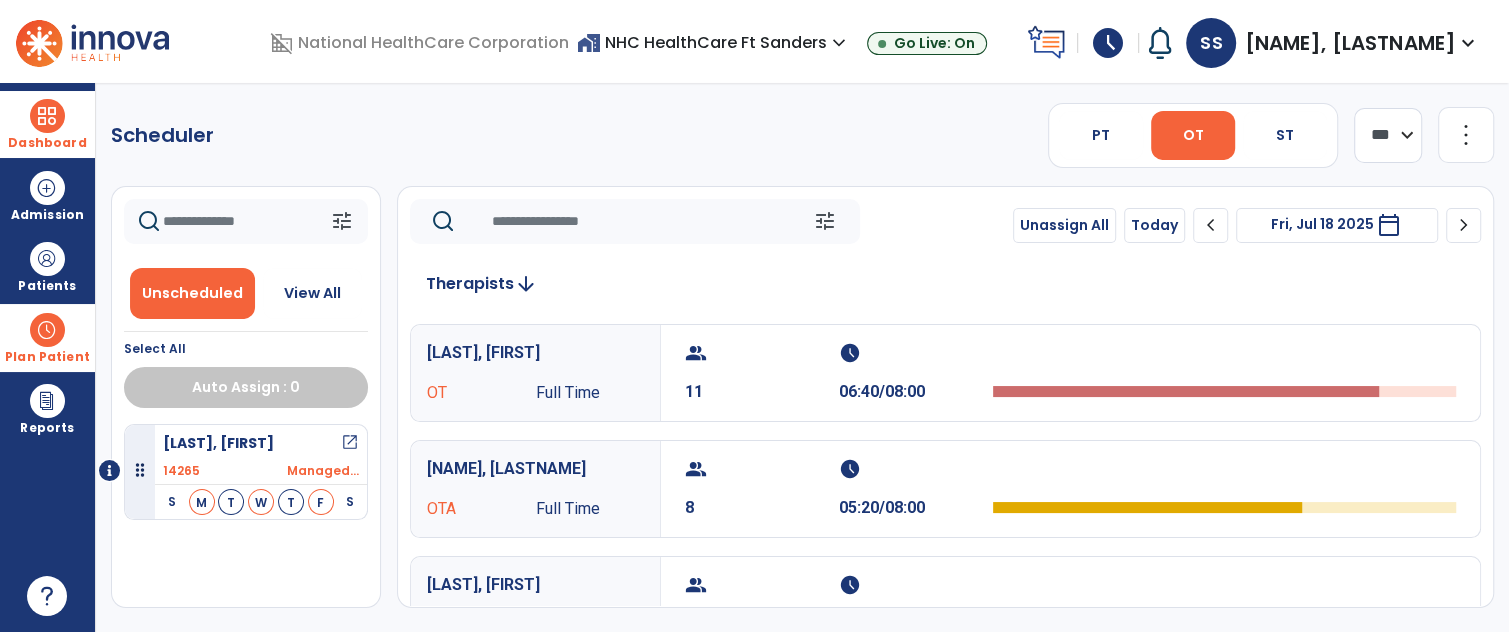 click on "chevron_right" 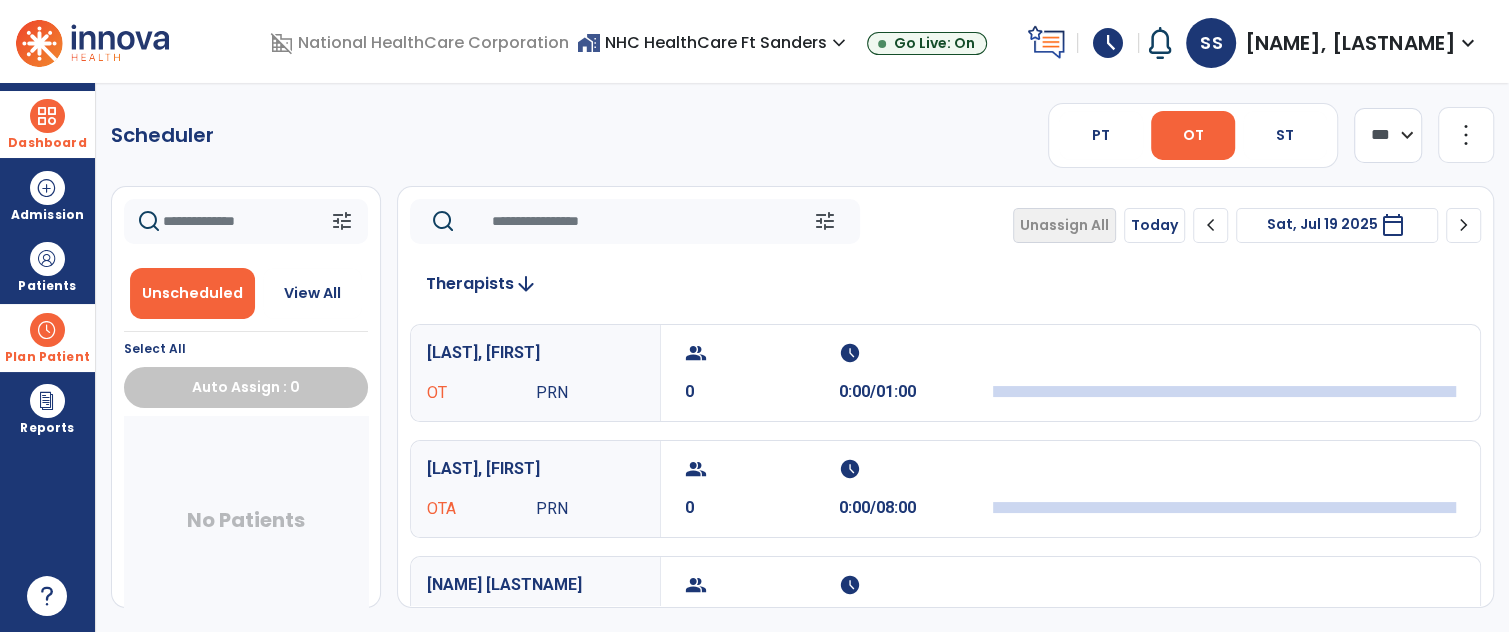 click on "chevron_right" 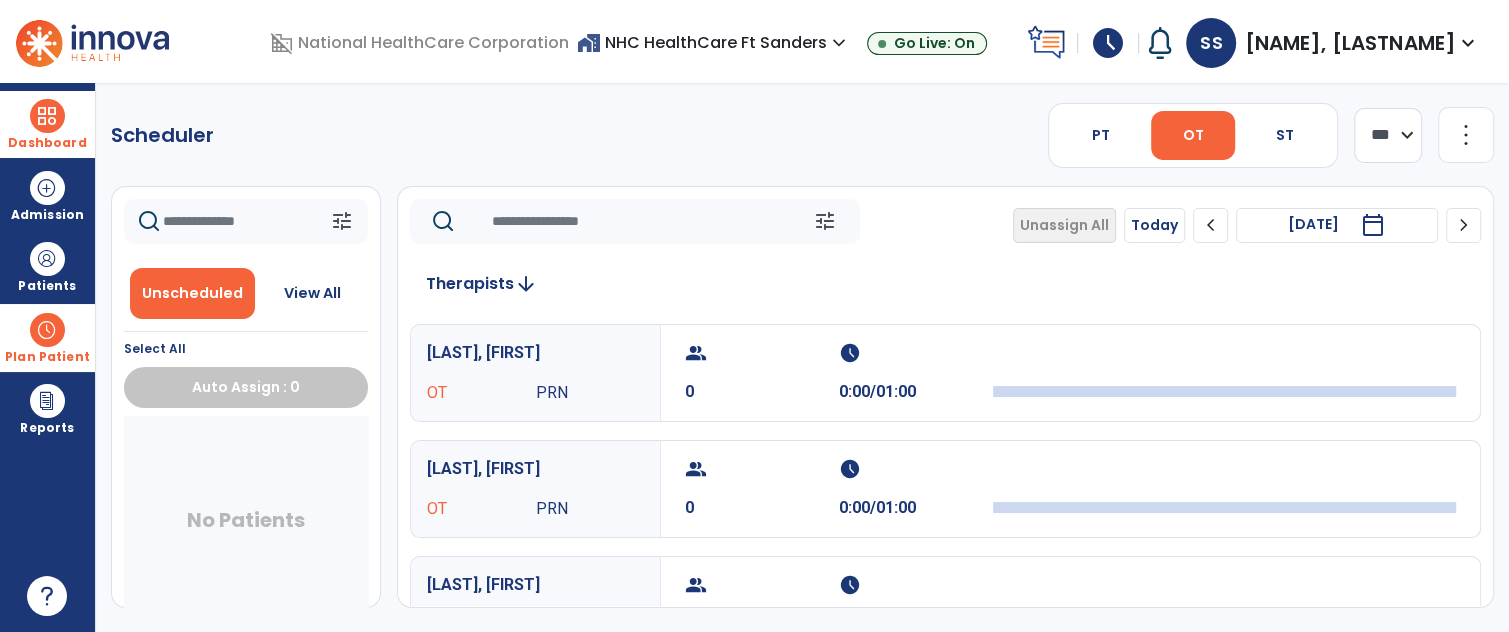 click on "chevron_right" 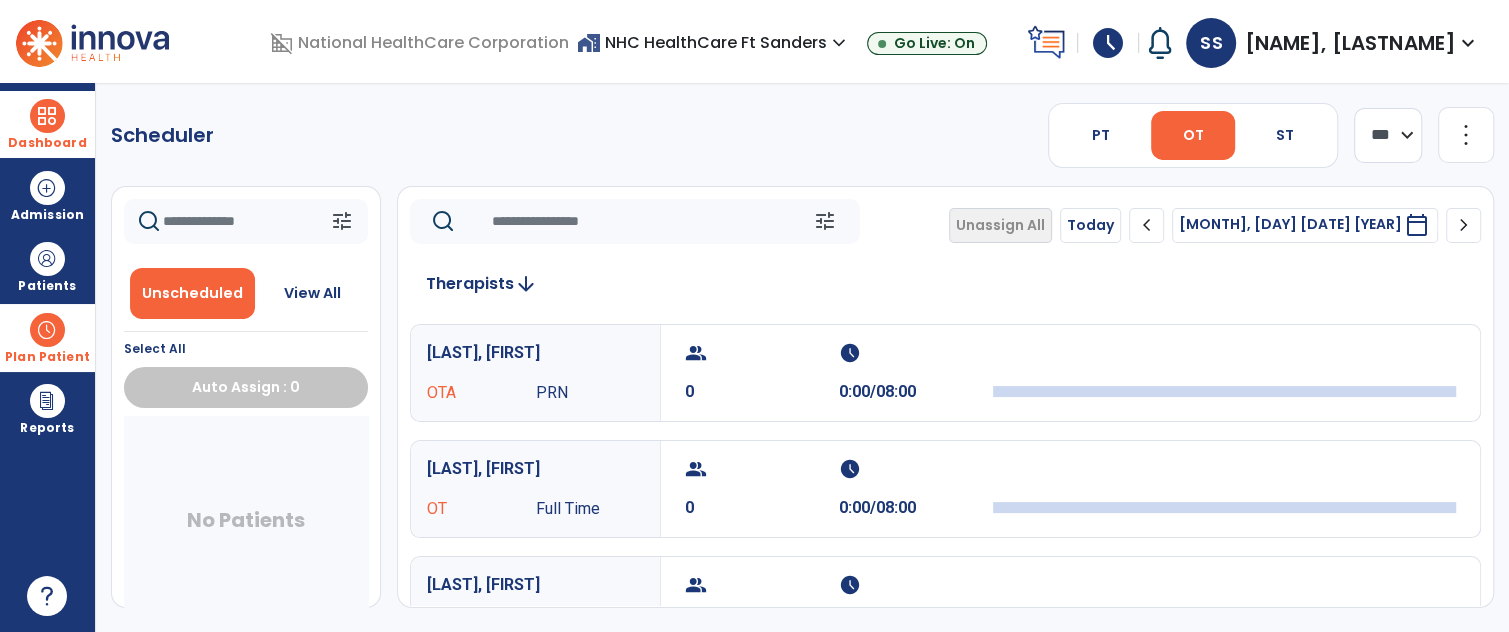 click on "calendar_today" at bounding box center (1419, 225) 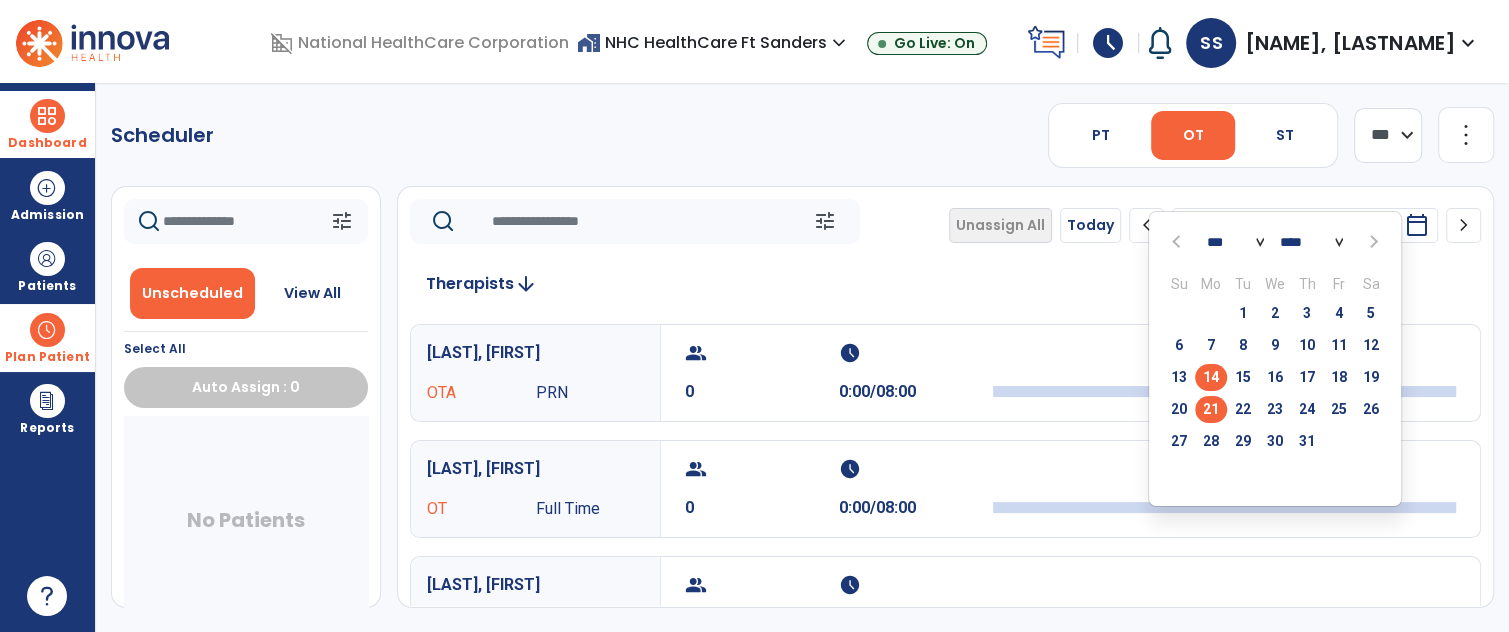 click on "14" at bounding box center (1211, 377) 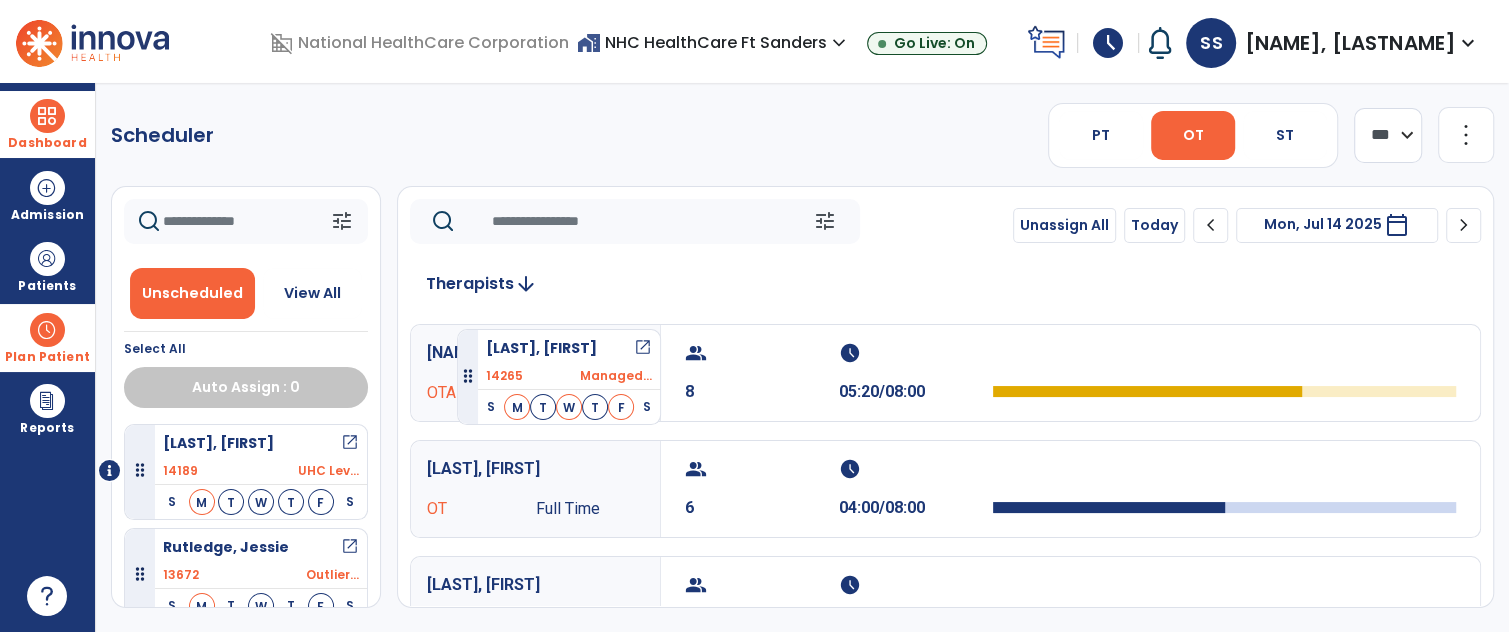drag, startPoint x: 253, startPoint y: 461, endPoint x: 457, endPoint y: 321, distance: 247.41867 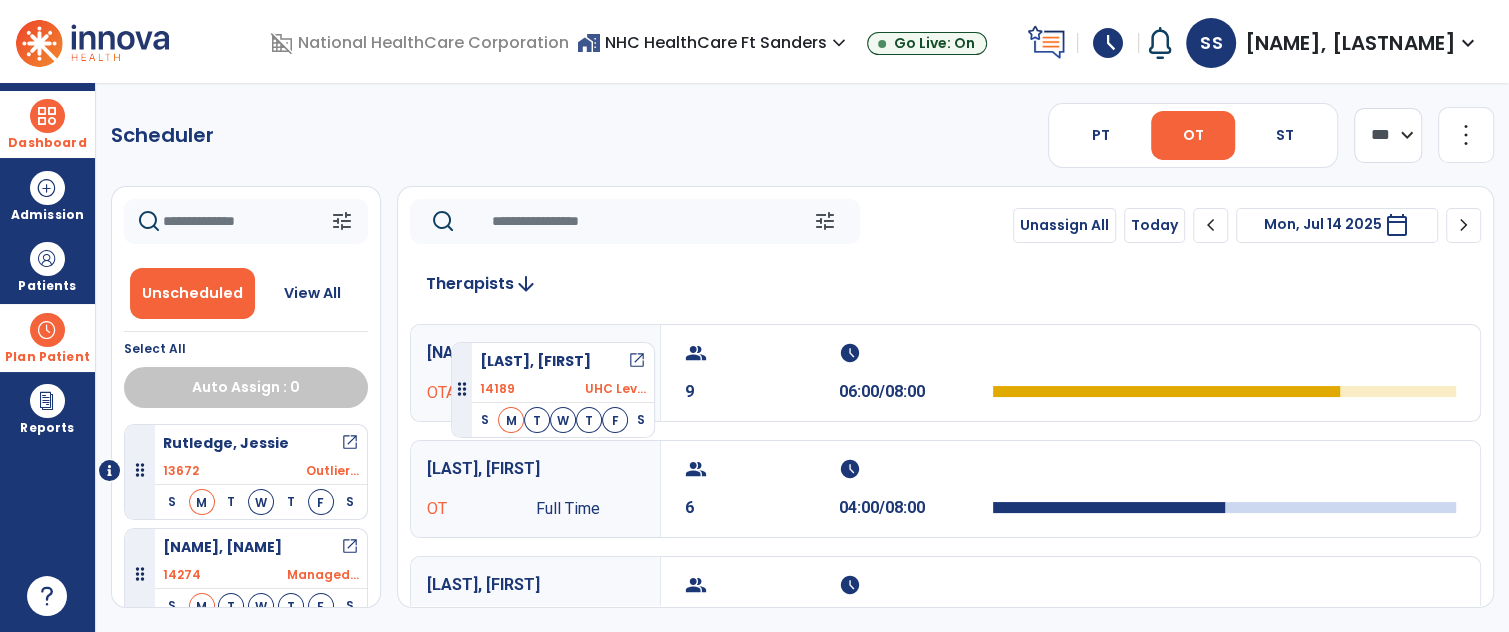 drag, startPoint x: 273, startPoint y: 451, endPoint x: 451, endPoint y: 334, distance: 213.00938 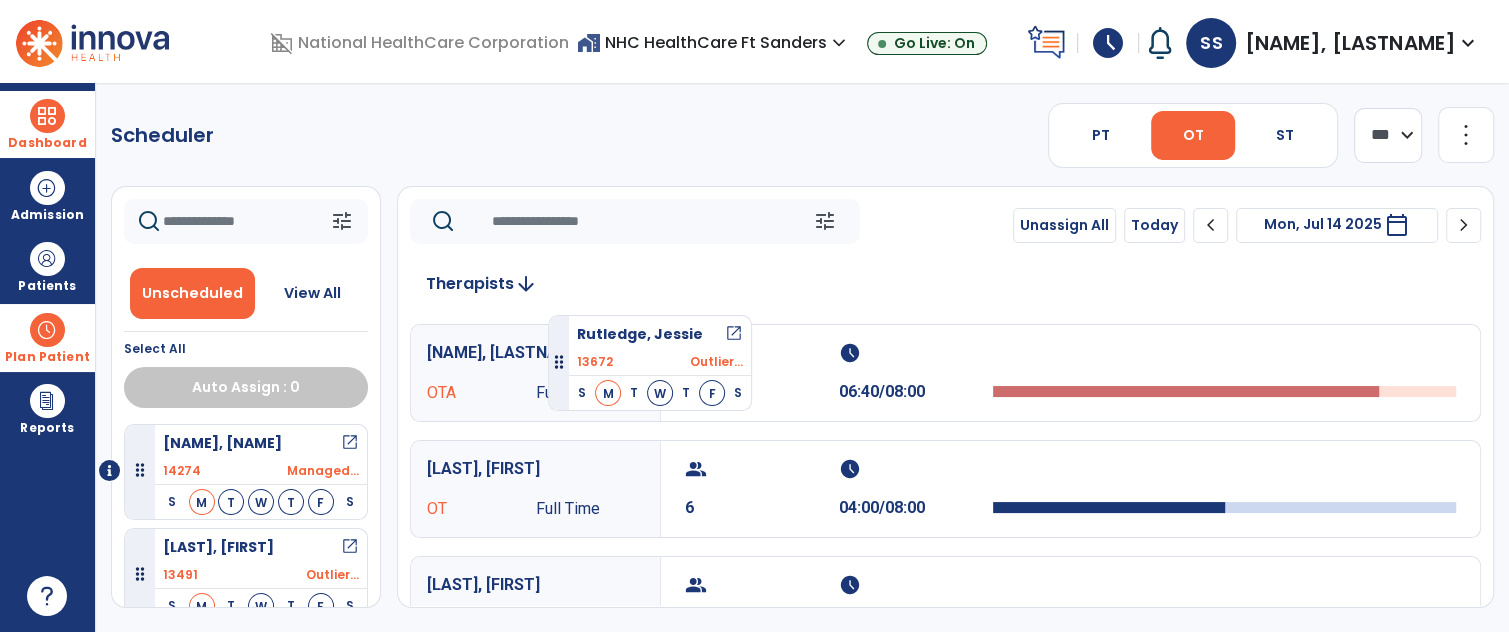 drag, startPoint x: 241, startPoint y: 456, endPoint x: 548, endPoint y: 307, distance: 341.2477 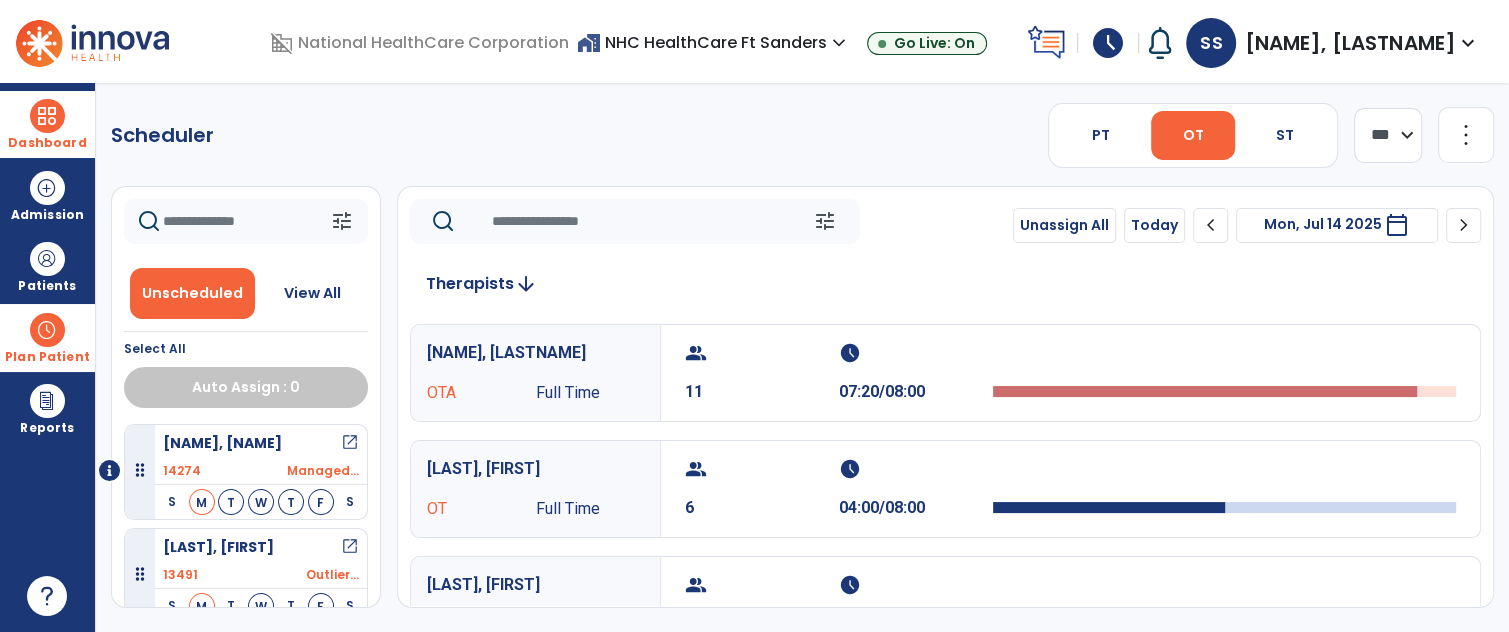 click on "[LAST], [FIRST]   open_in_new  14274 Managed...  S M T W T F S" at bounding box center [261, 472] 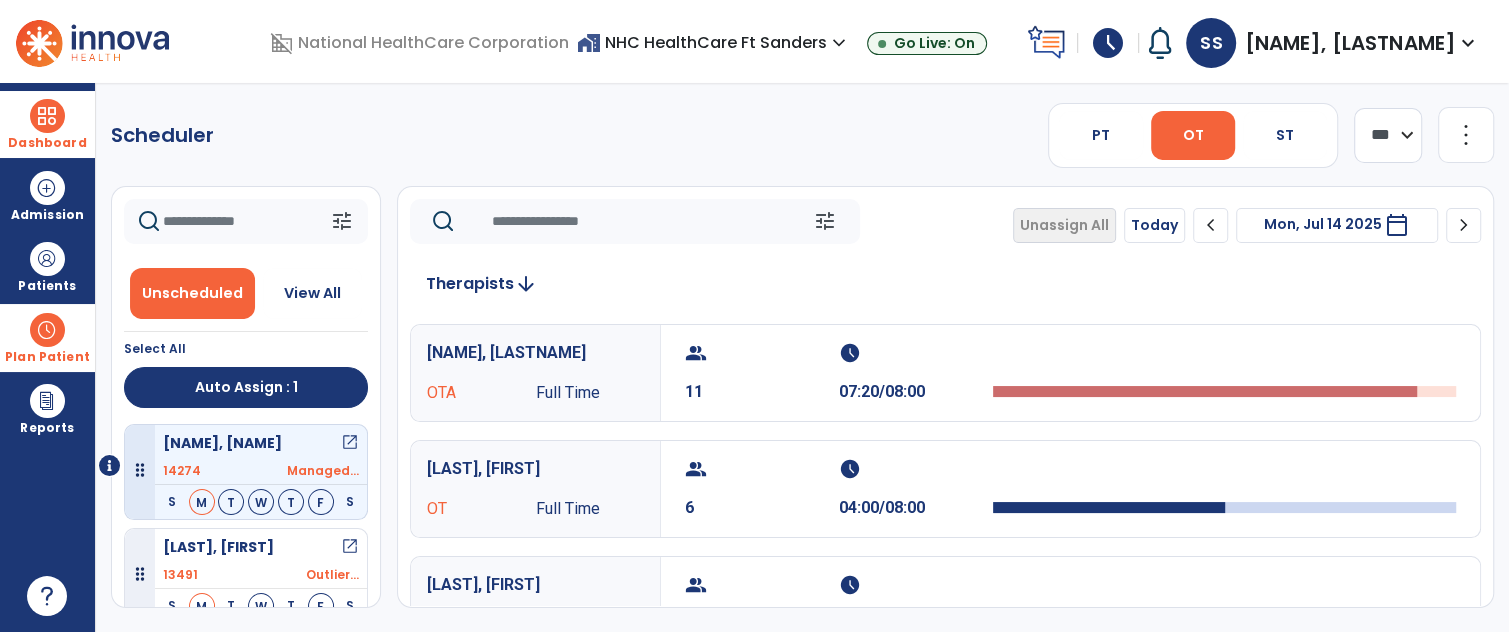 scroll, scrollTop: 5, scrollLeft: 0, axis: vertical 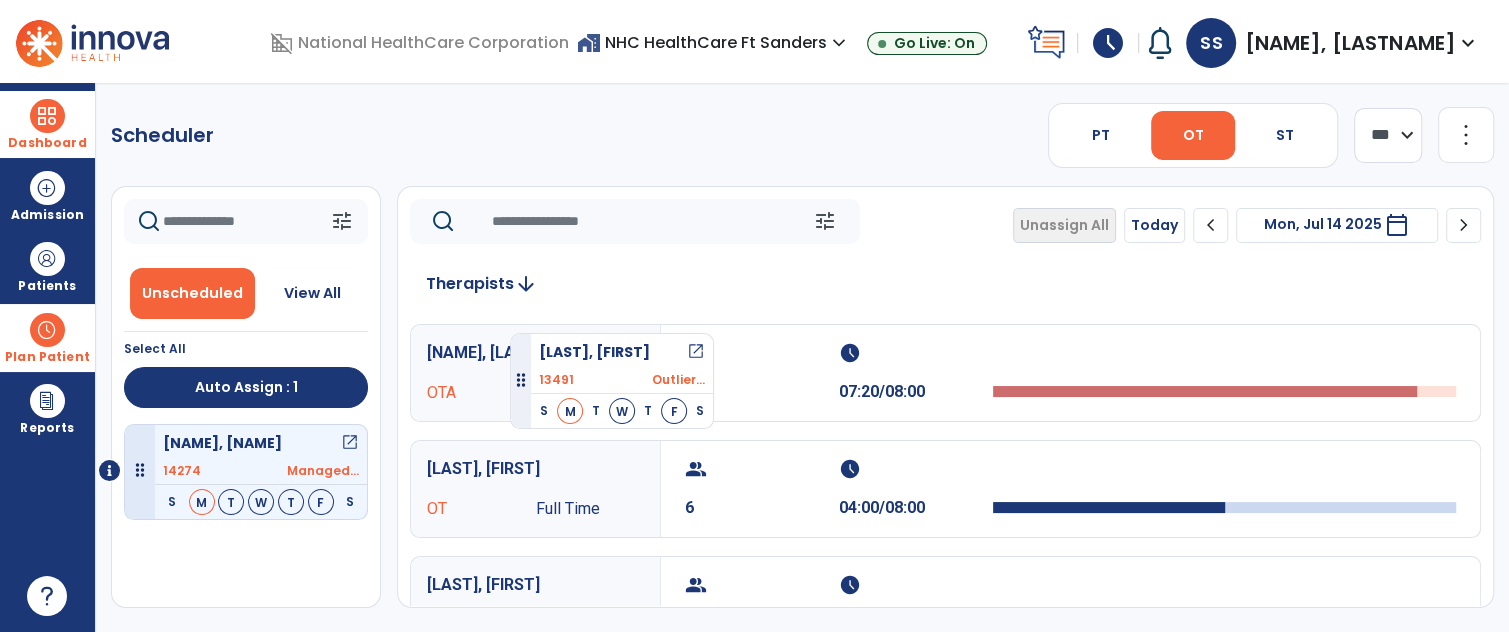 drag, startPoint x: 253, startPoint y: 551, endPoint x: 510, endPoint y: 325, distance: 342.2353 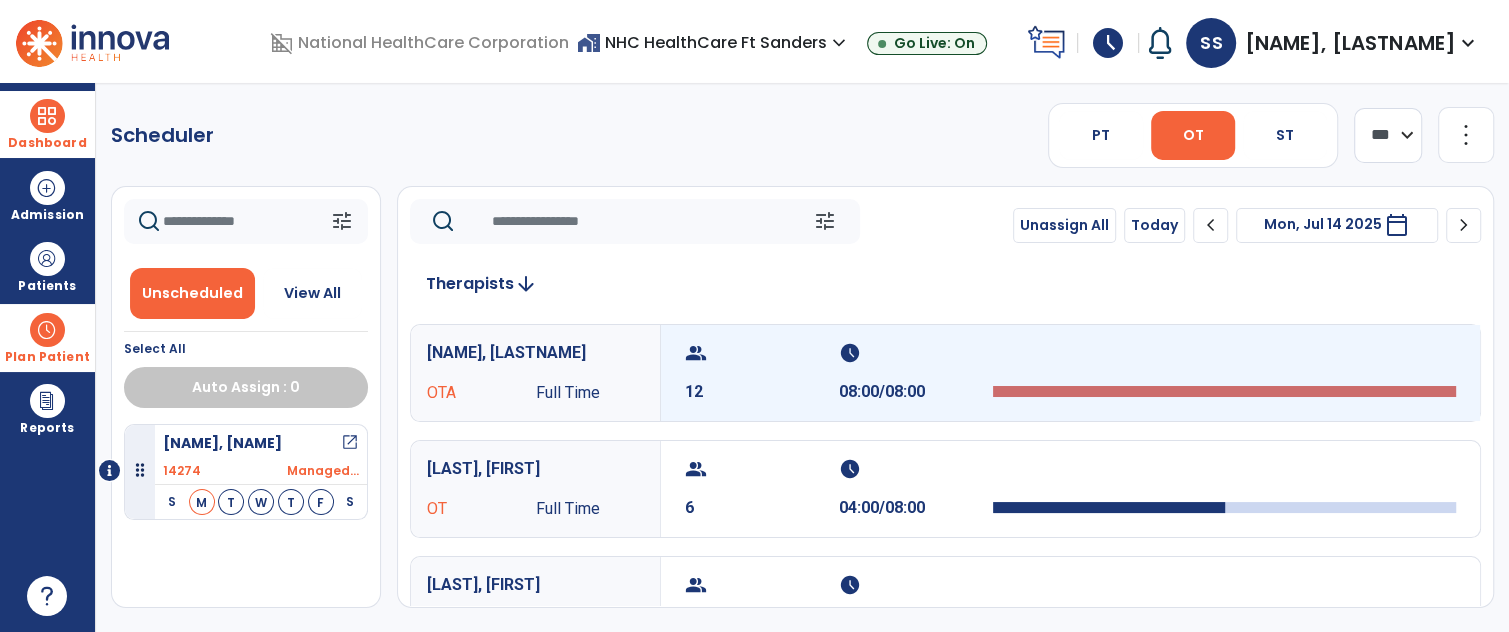 click on "group 12 schedule 08:00/08:00" at bounding box center (1070, 373) 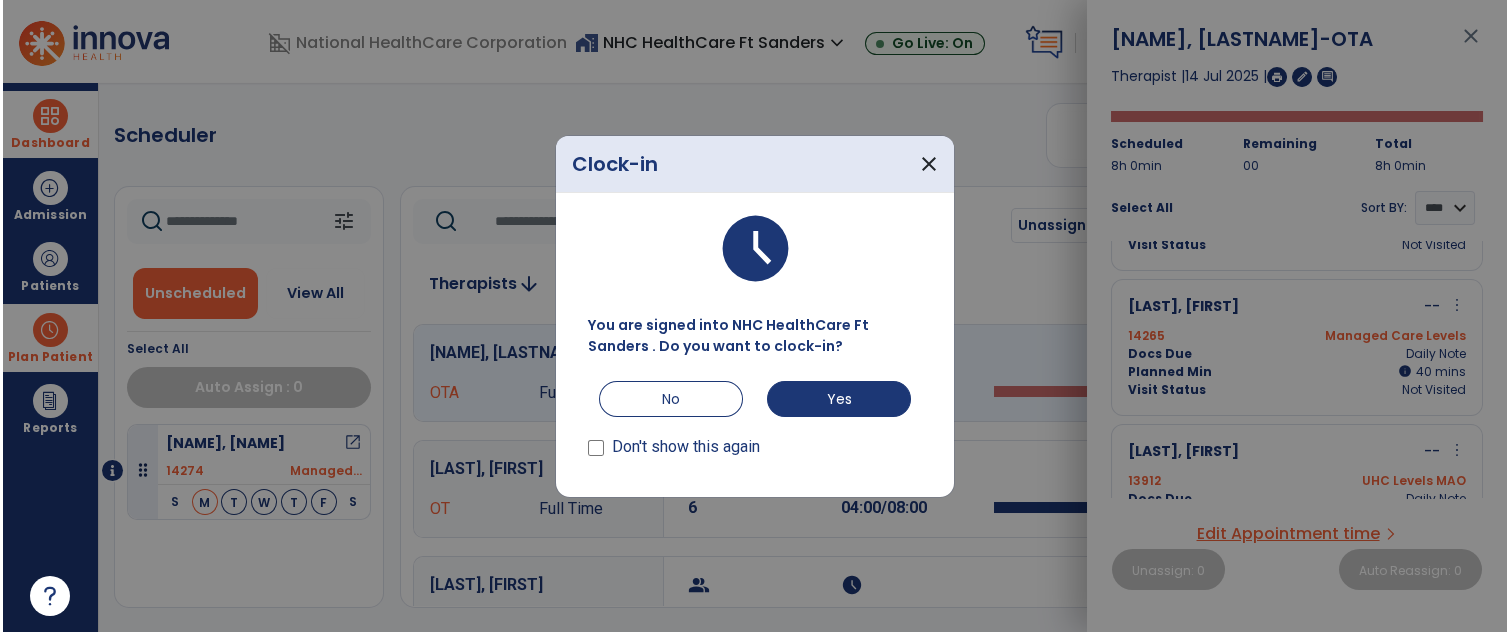 scroll, scrollTop: 261, scrollLeft: 0, axis: vertical 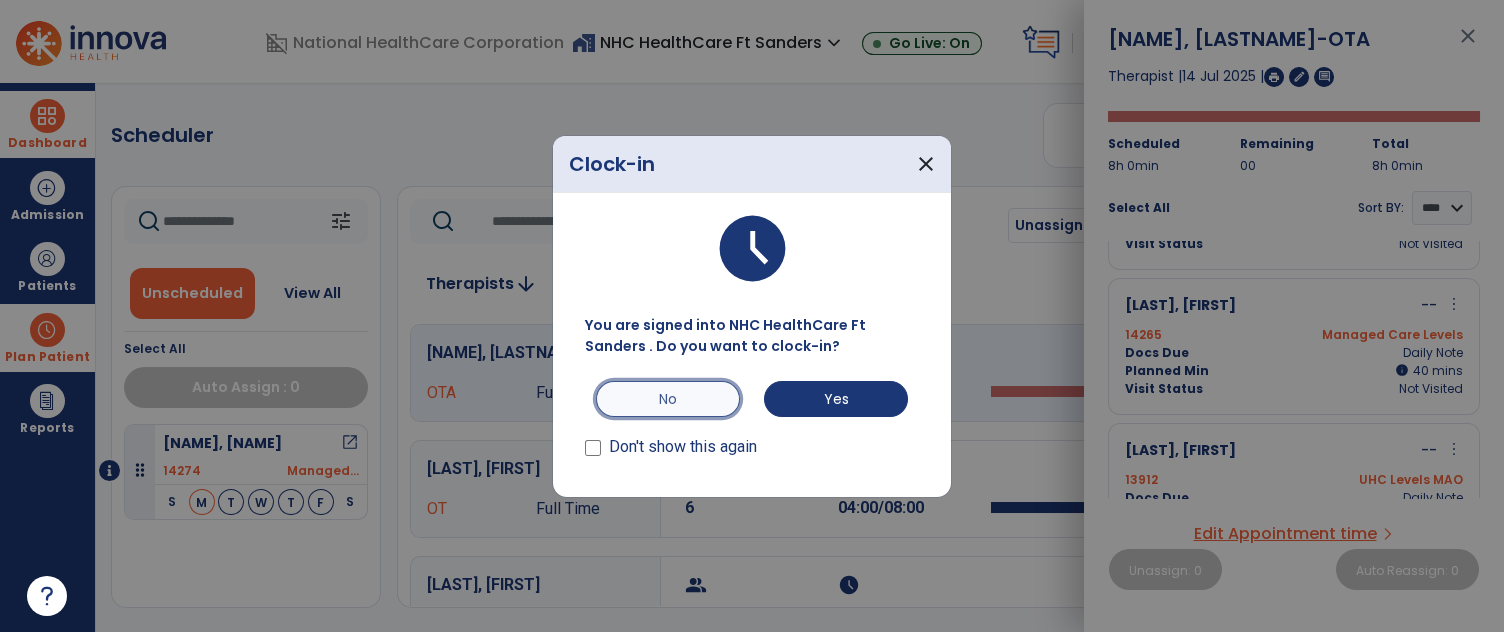 click on "No" at bounding box center (668, 399) 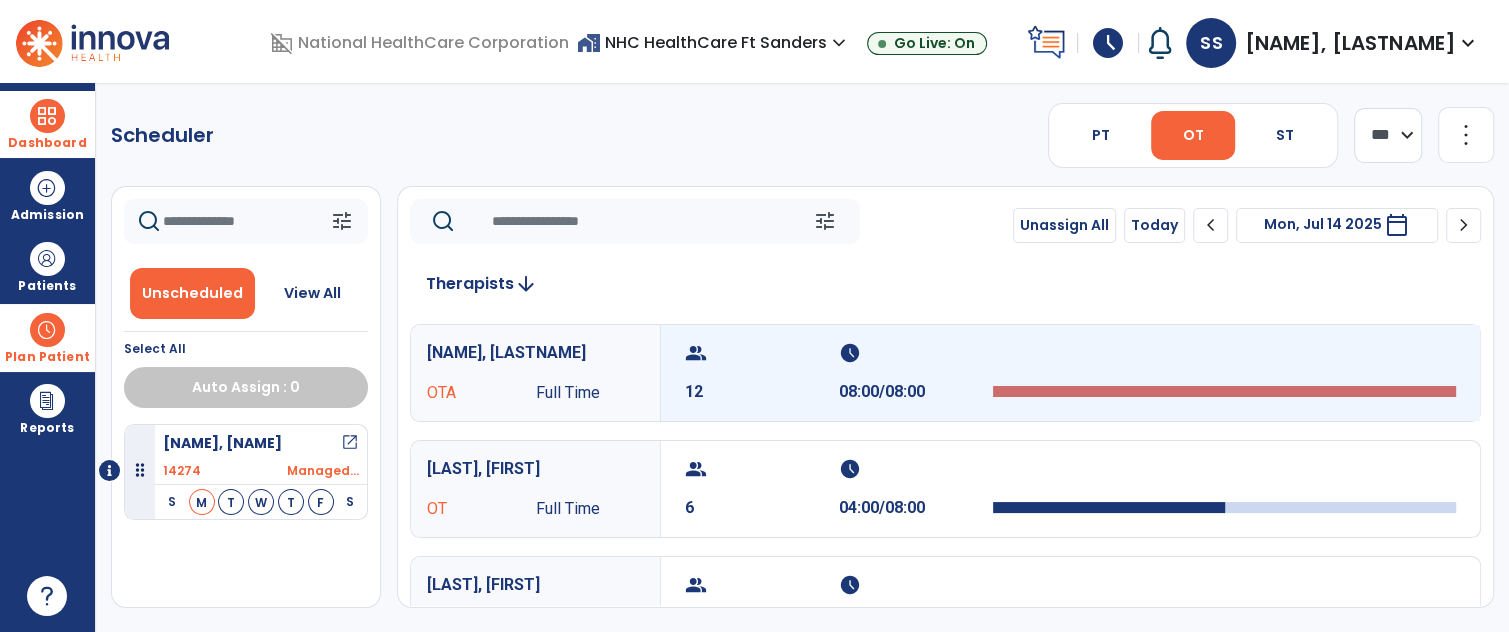 click on "schedule  08:00/08:00" at bounding box center [916, 373] 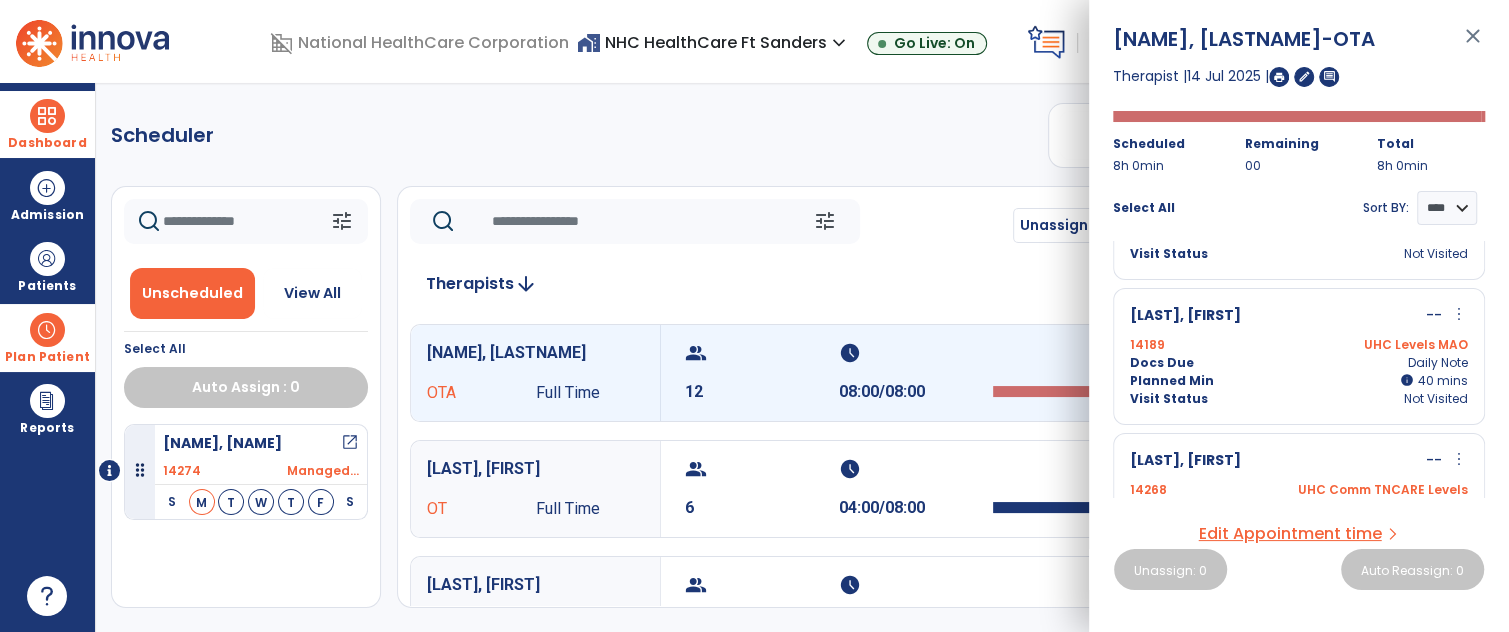 scroll, scrollTop: 1474, scrollLeft: 0, axis: vertical 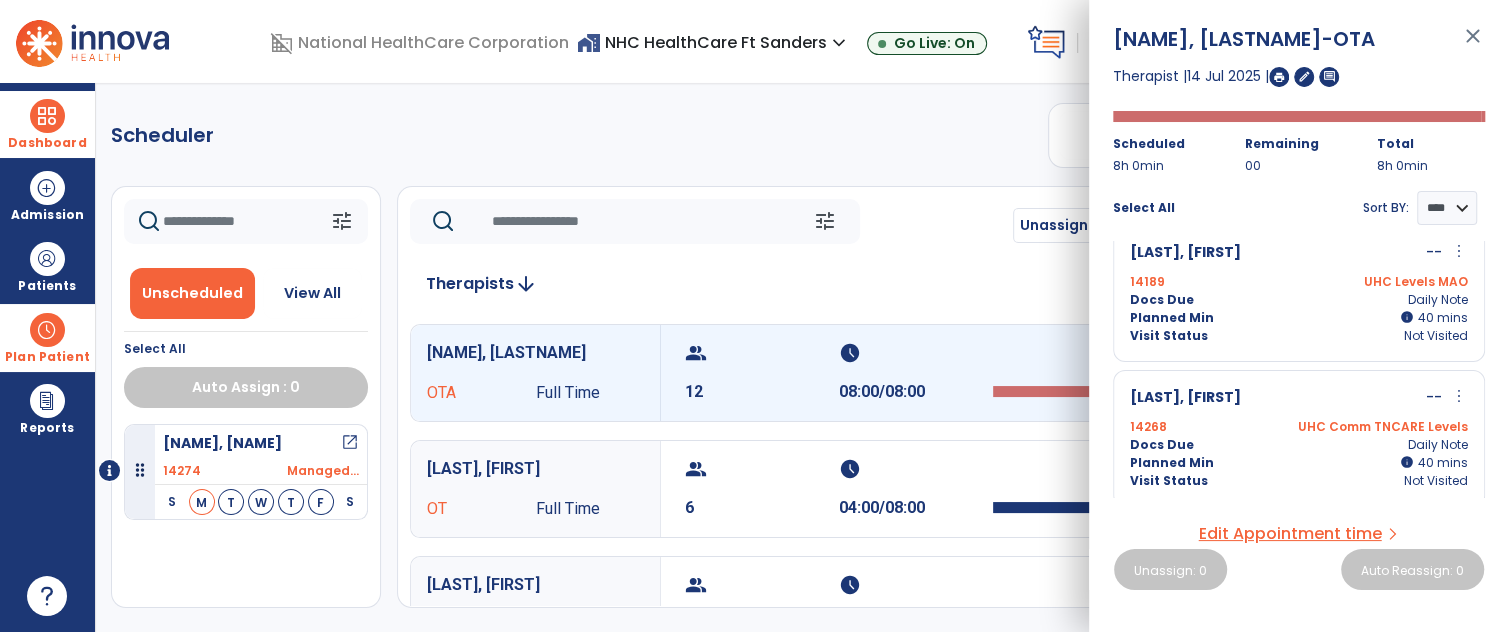 click on "close" at bounding box center [1473, 45] 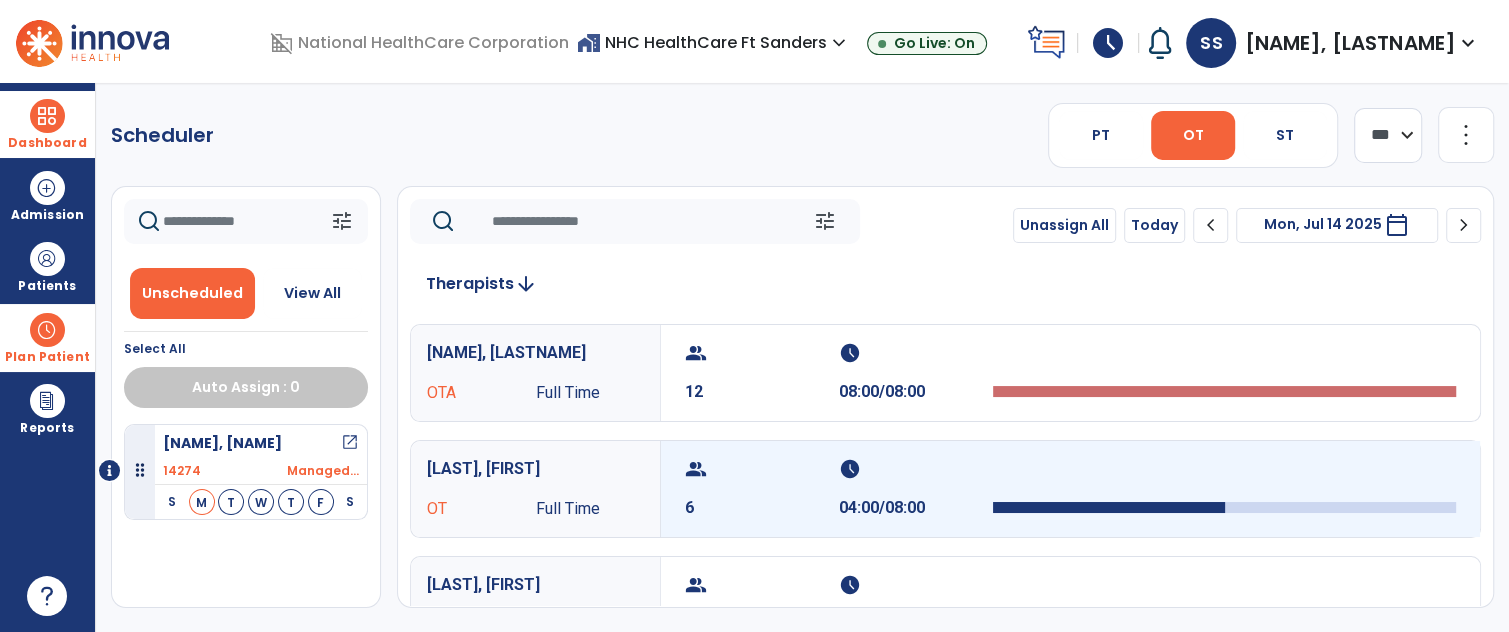 click on "group" at bounding box center (759, 469) 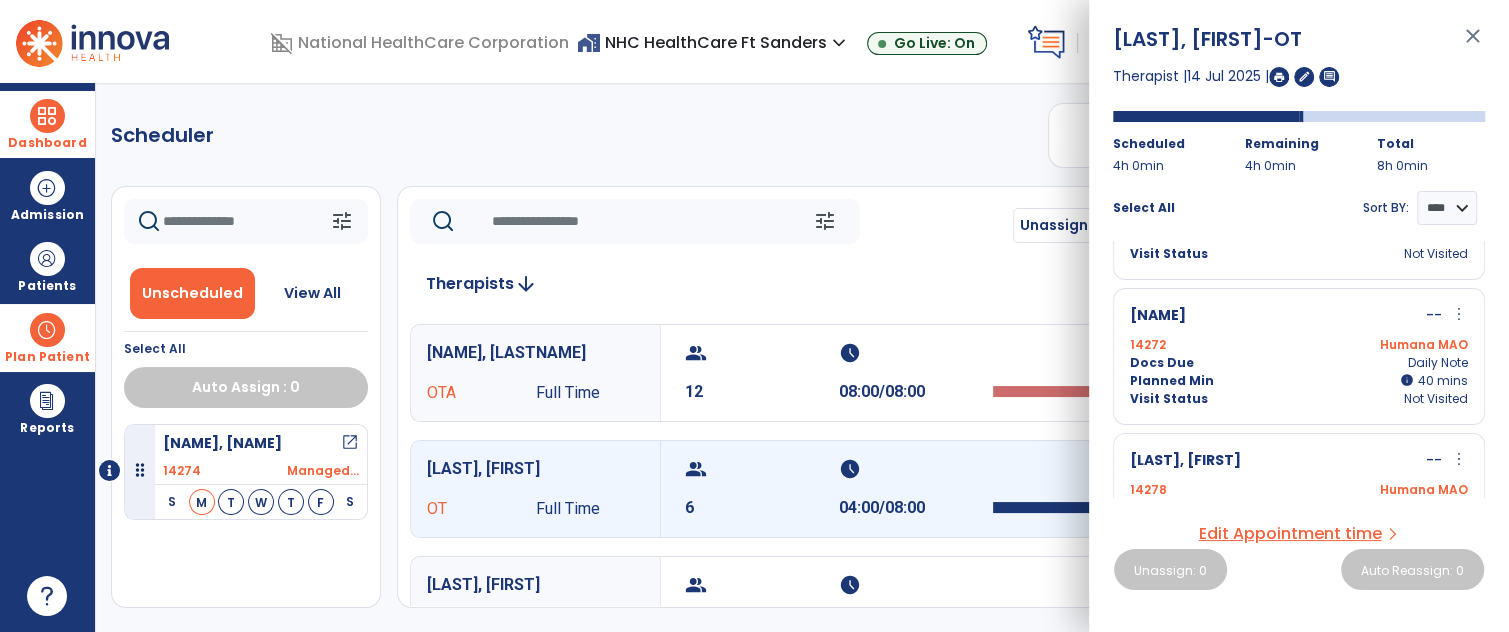 scroll, scrollTop: 607, scrollLeft: 0, axis: vertical 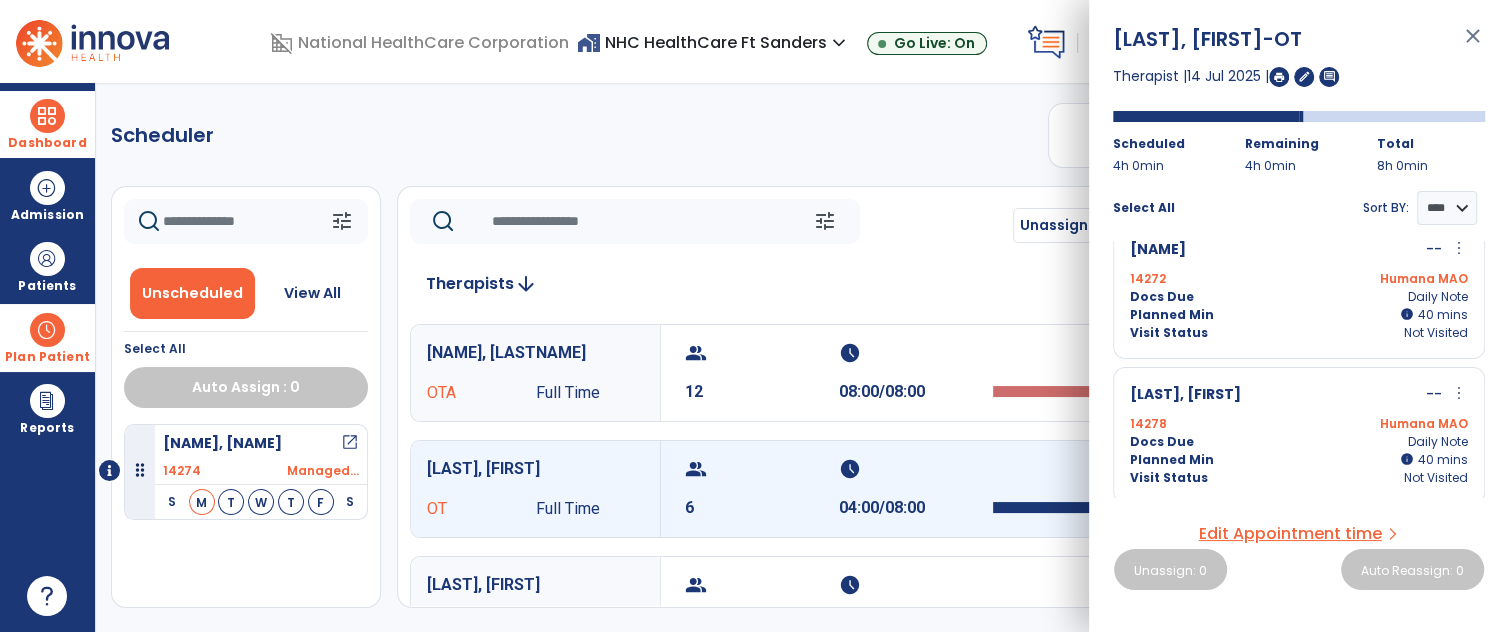 click on "close" at bounding box center (1473, 45) 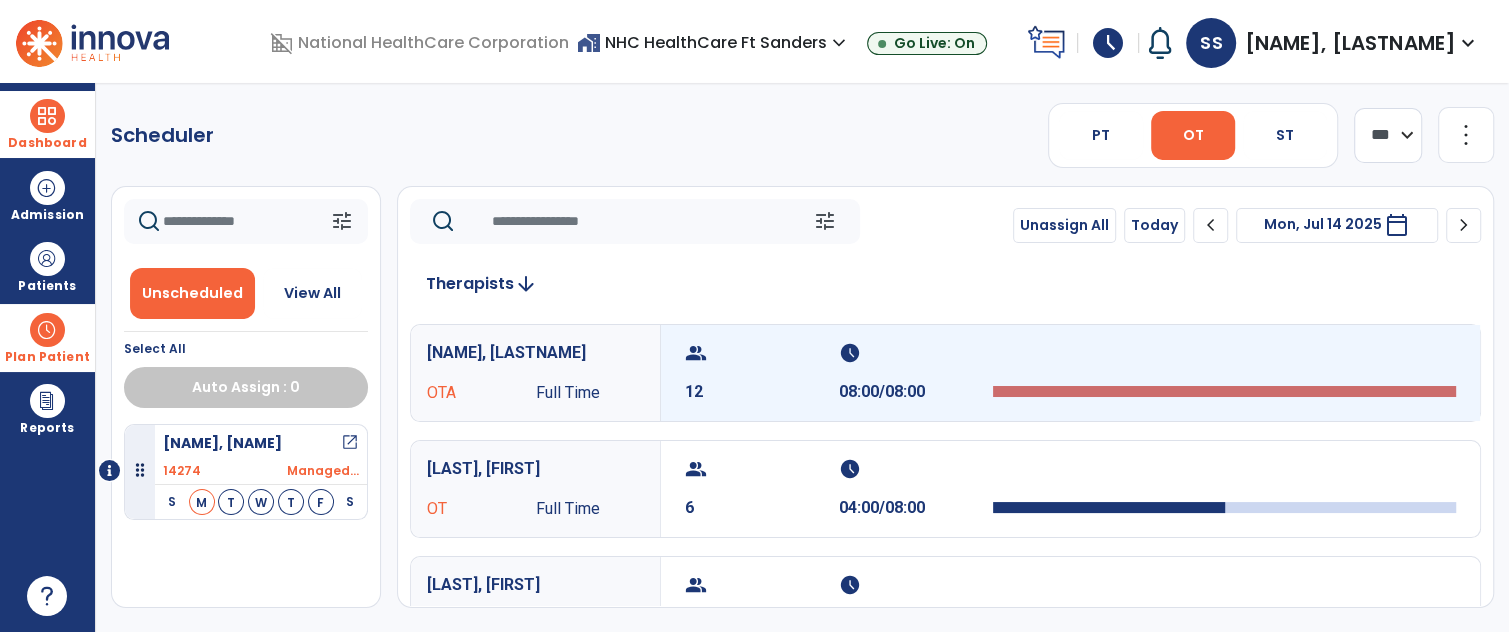 click on "group 12 schedule 08:00/08:00" at bounding box center (1070, 373) 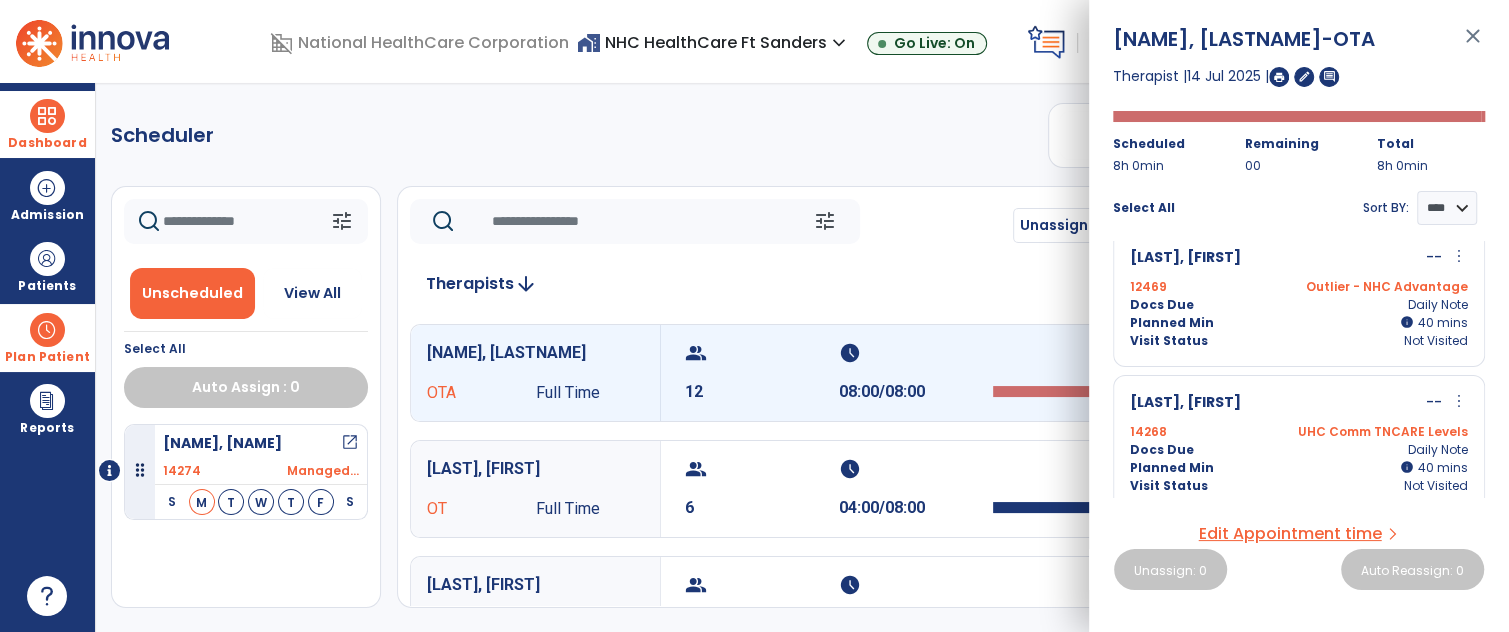 scroll, scrollTop: 1474, scrollLeft: 0, axis: vertical 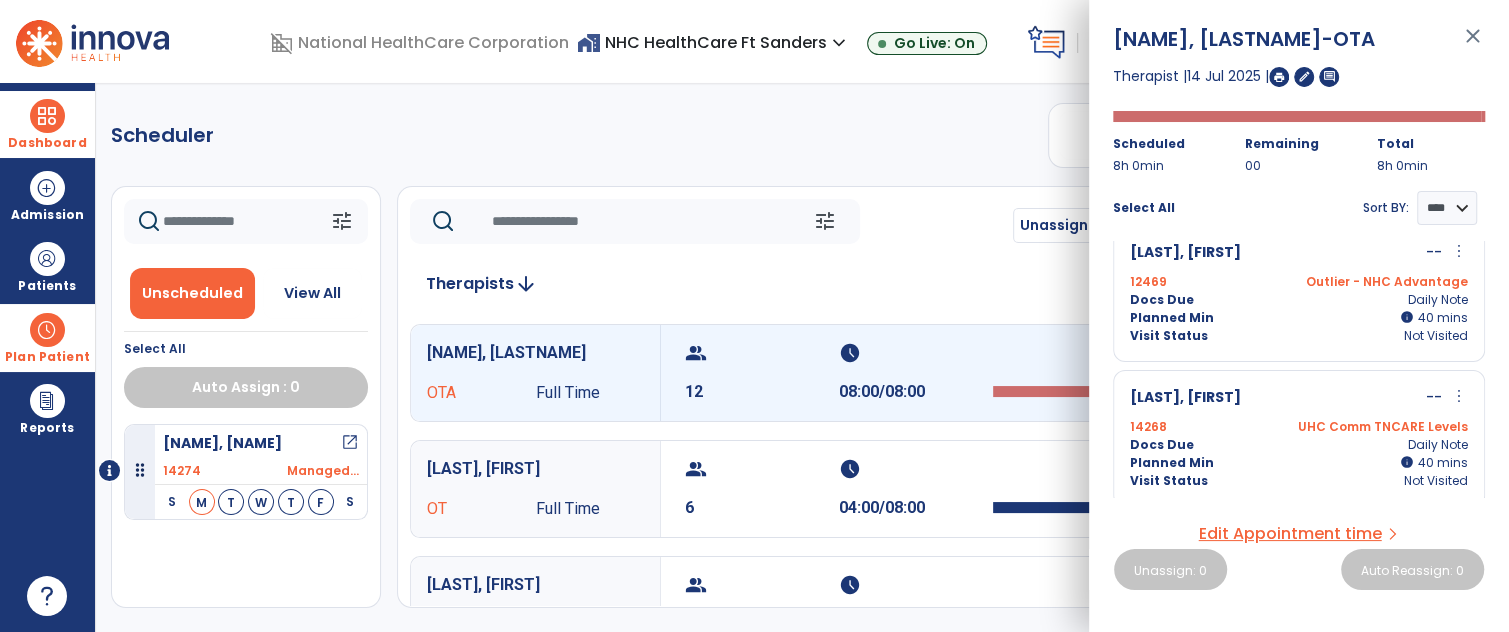 click on "Planned Min  info   40 I 40 mins" at bounding box center [1299, 463] 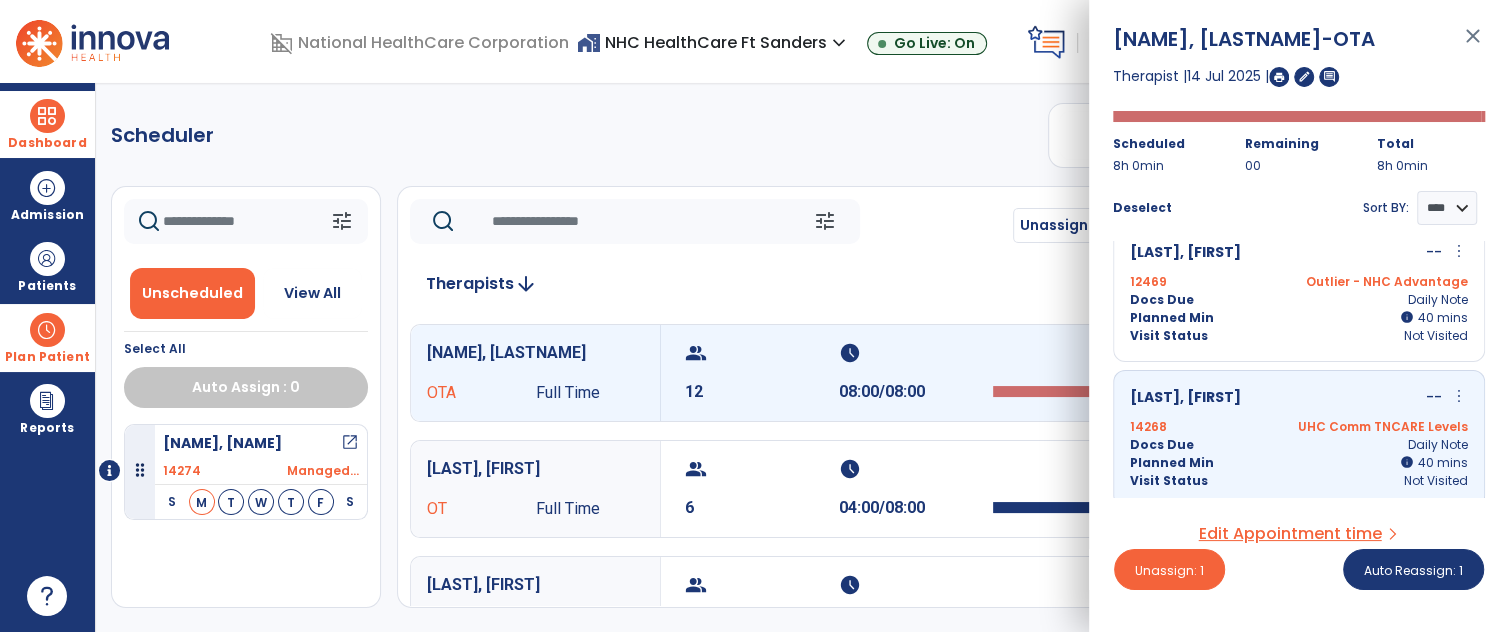 click on "[LAST], [FIRST] -- more_vert edit Edit Session alt_route Split Minutes [NUMBER] UHC Comm TNCARE Levels Docs Due Daily Note Planned Min info 40 I 40 mins Visit Status Not Visited" at bounding box center [1299, 438] 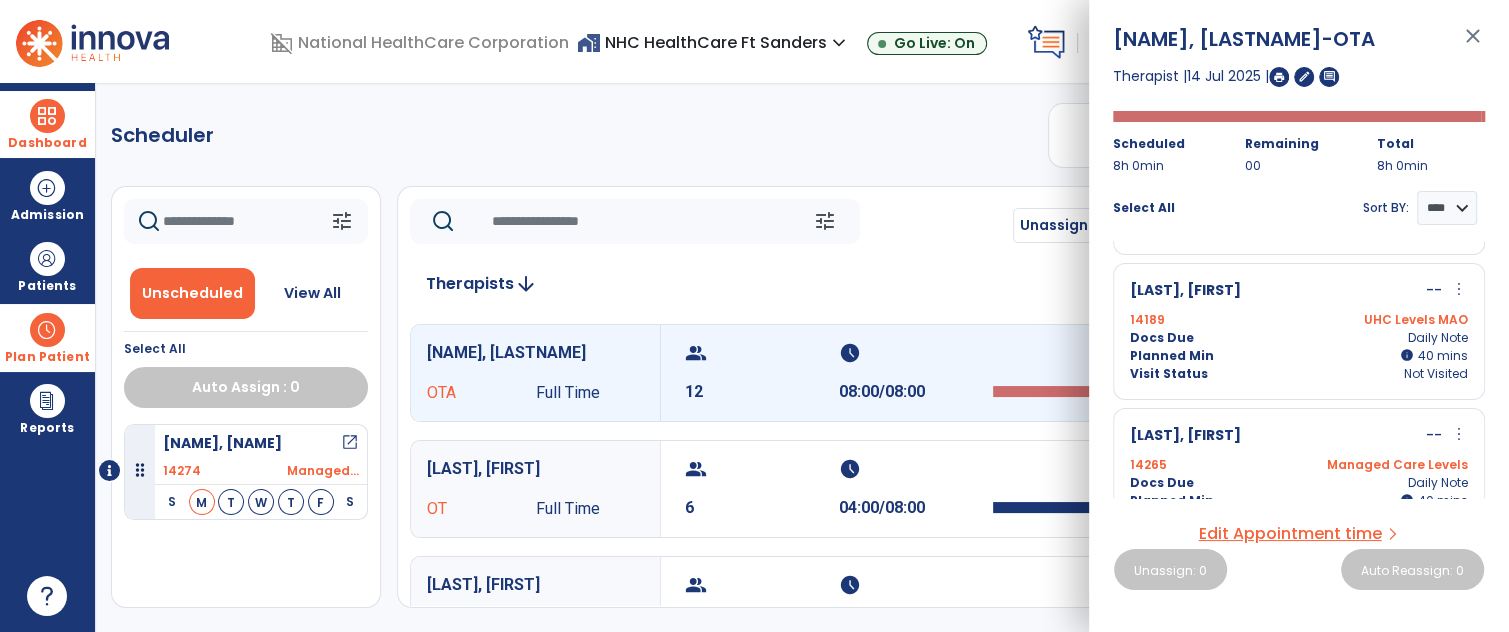 scroll, scrollTop: 256, scrollLeft: 0, axis: vertical 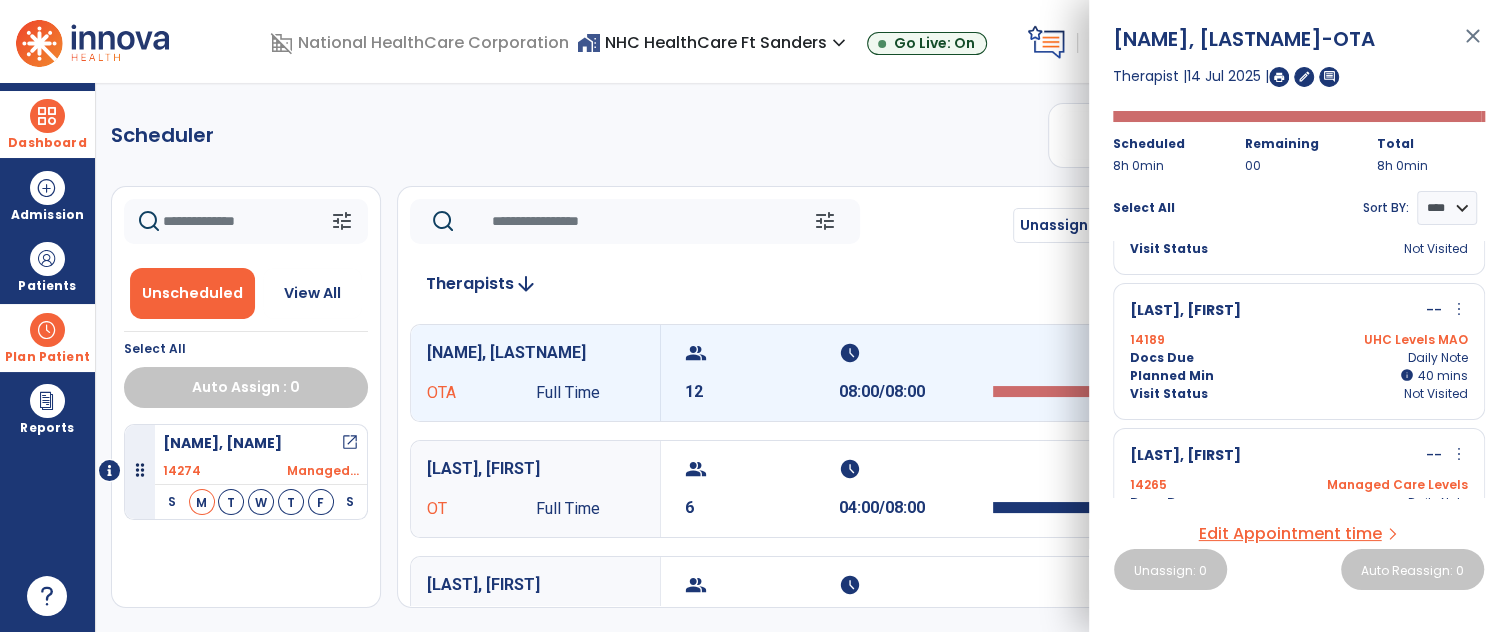 click on "Planned Min  info   40 I 40 mins" at bounding box center (1299, 376) 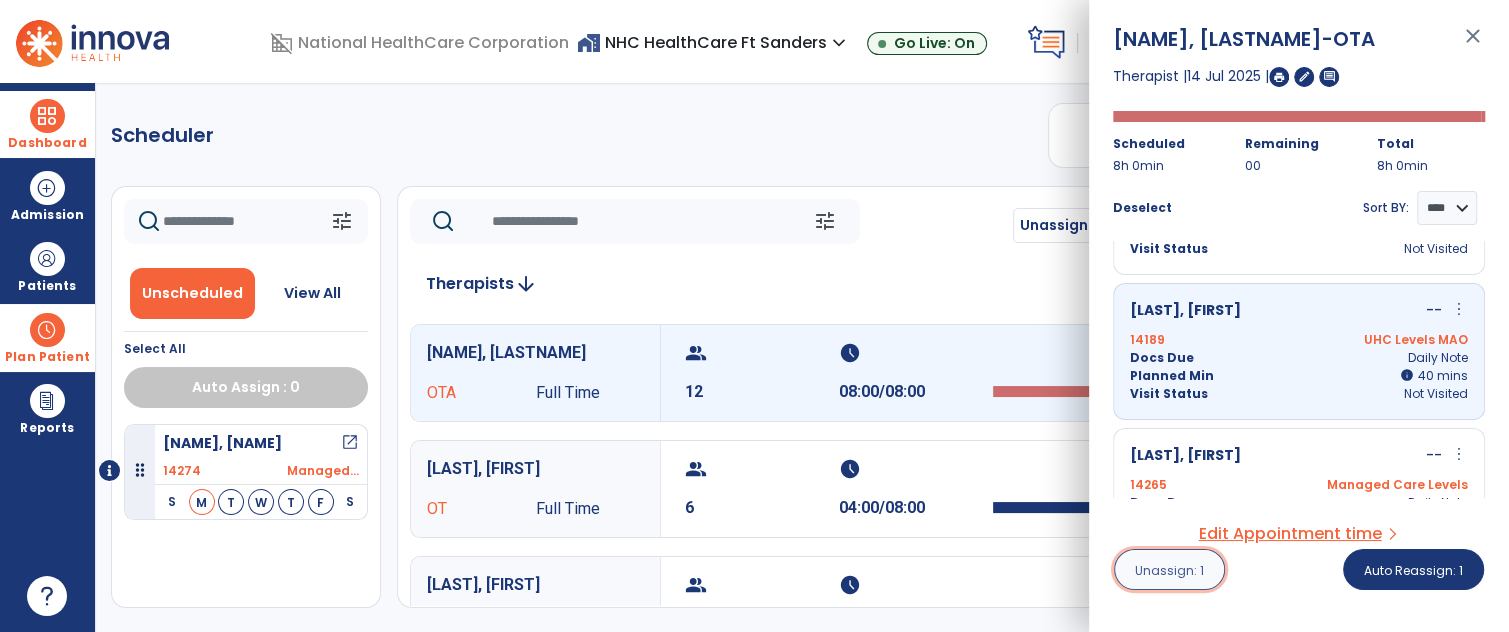 click on "Unassign: 1" at bounding box center (1169, 570) 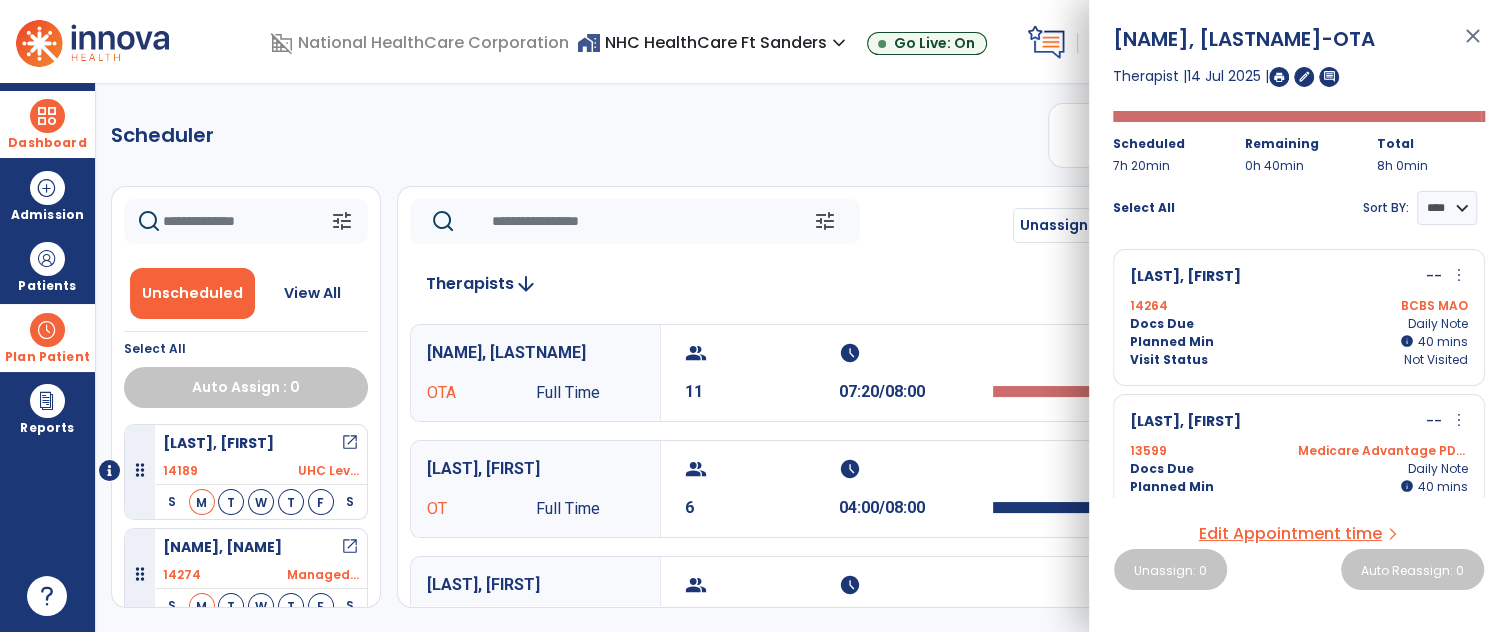 click on "close" at bounding box center [1473, 45] 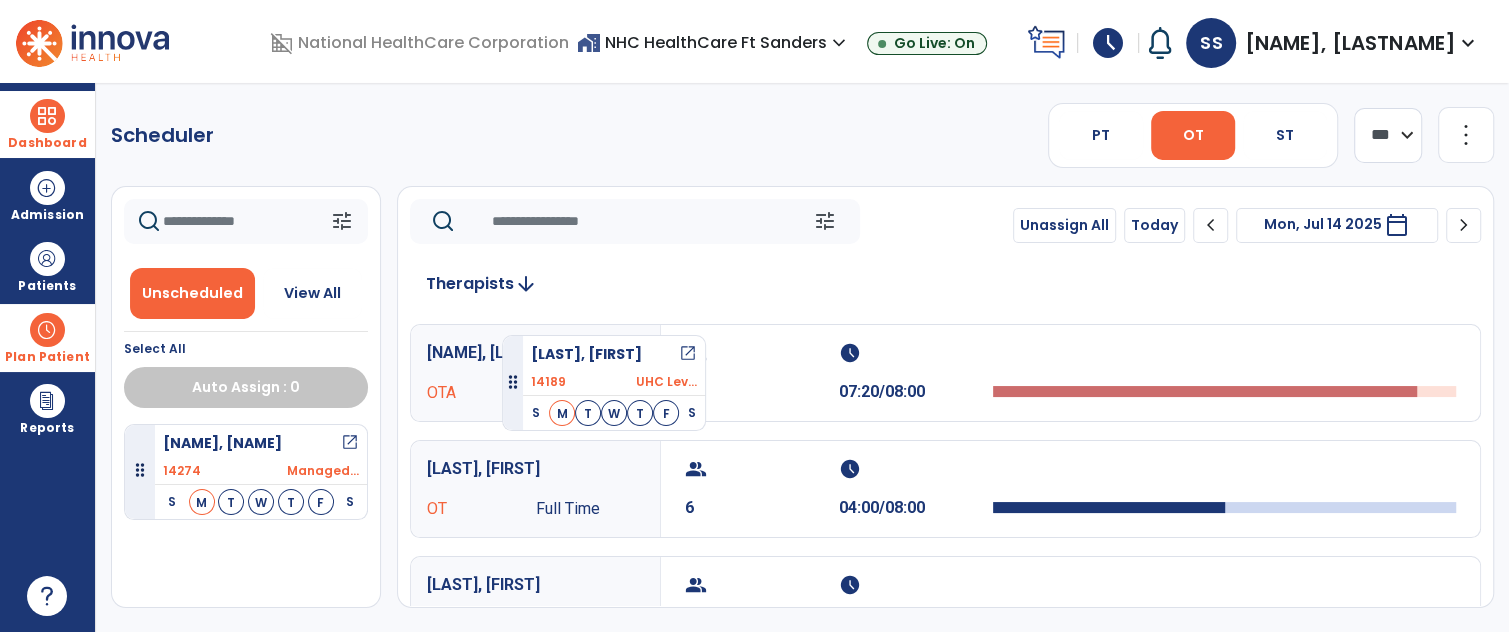 drag, startPoint x: 257, startPoint y: 441, endPoint x: 502, endPoint y: 327, distance: 270.22397 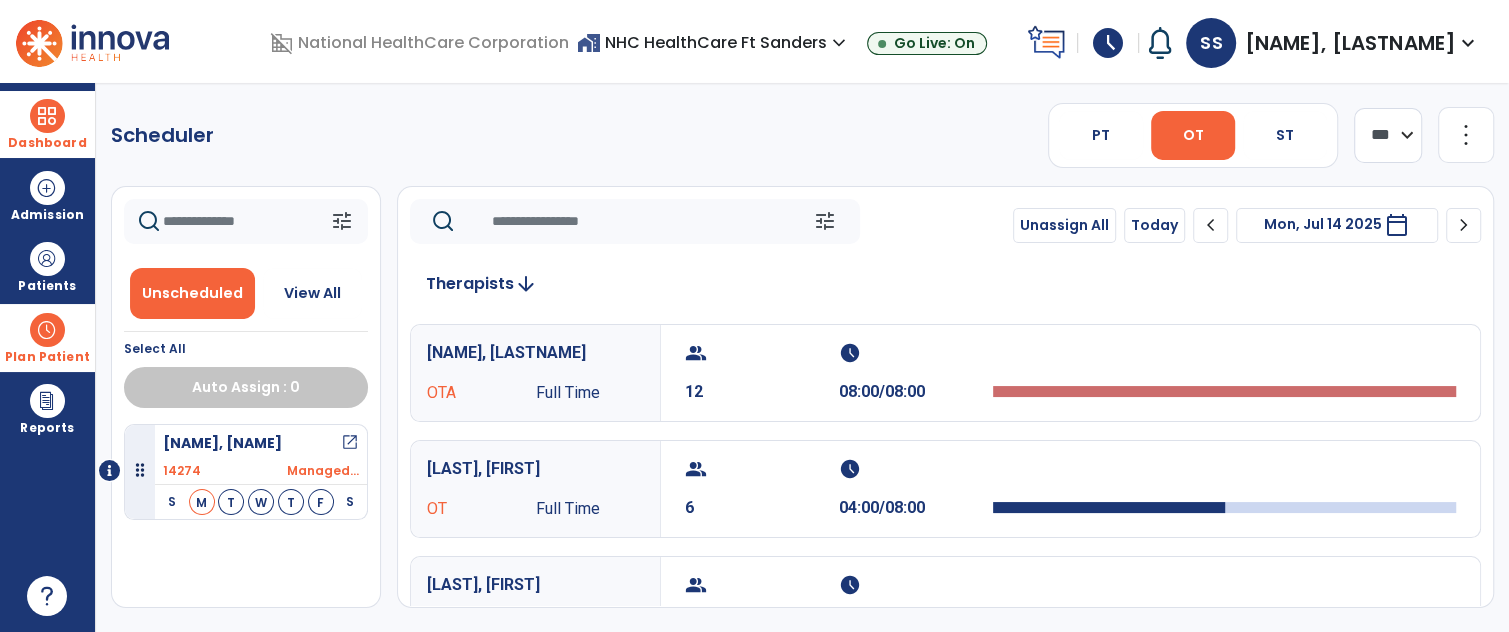 click at bounding box center [47, 116] 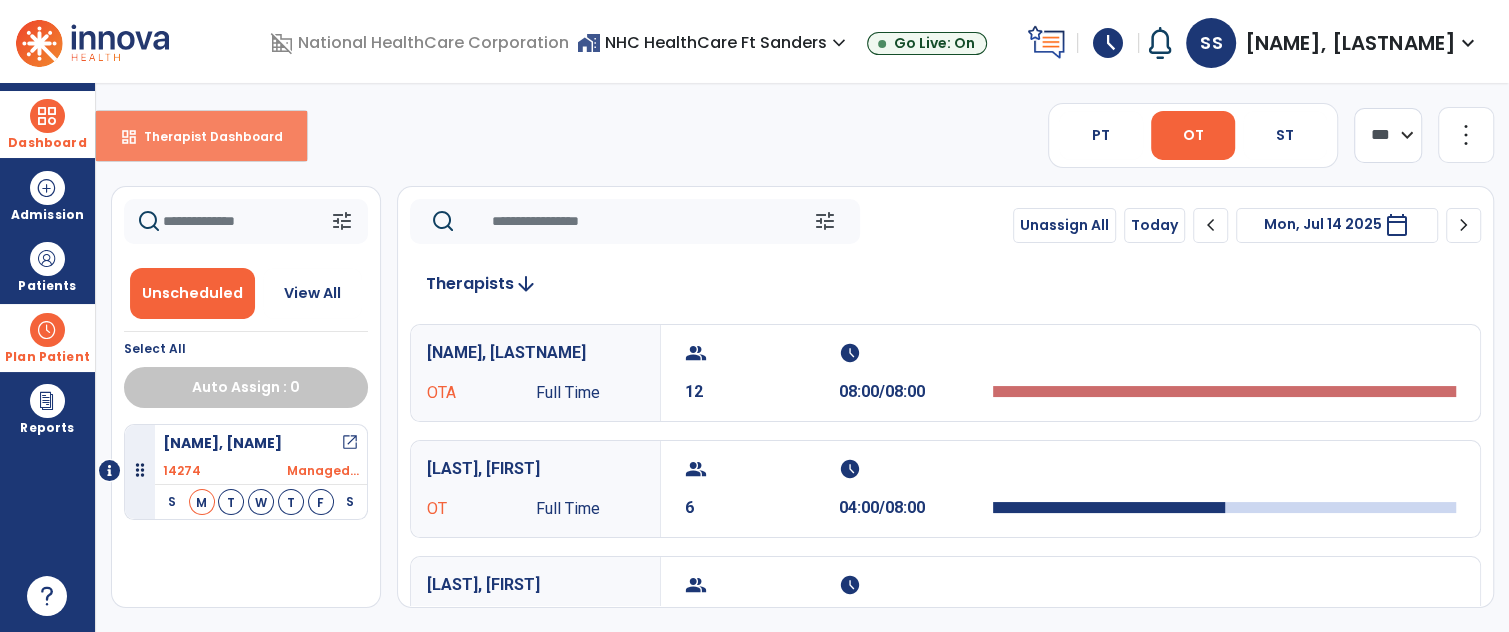 click on "Therapist Dashboard" at bounding box center (205, 136) 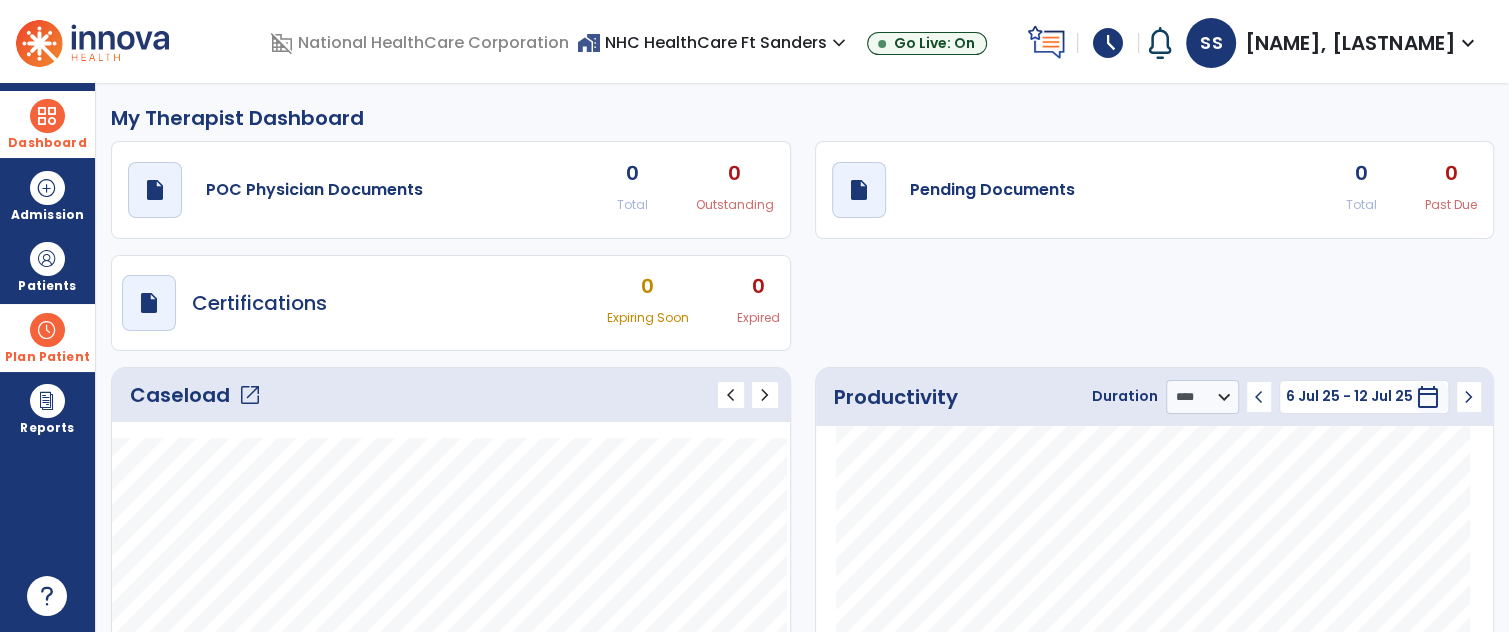 click on "schedule" at bounding box center [1108, 43] 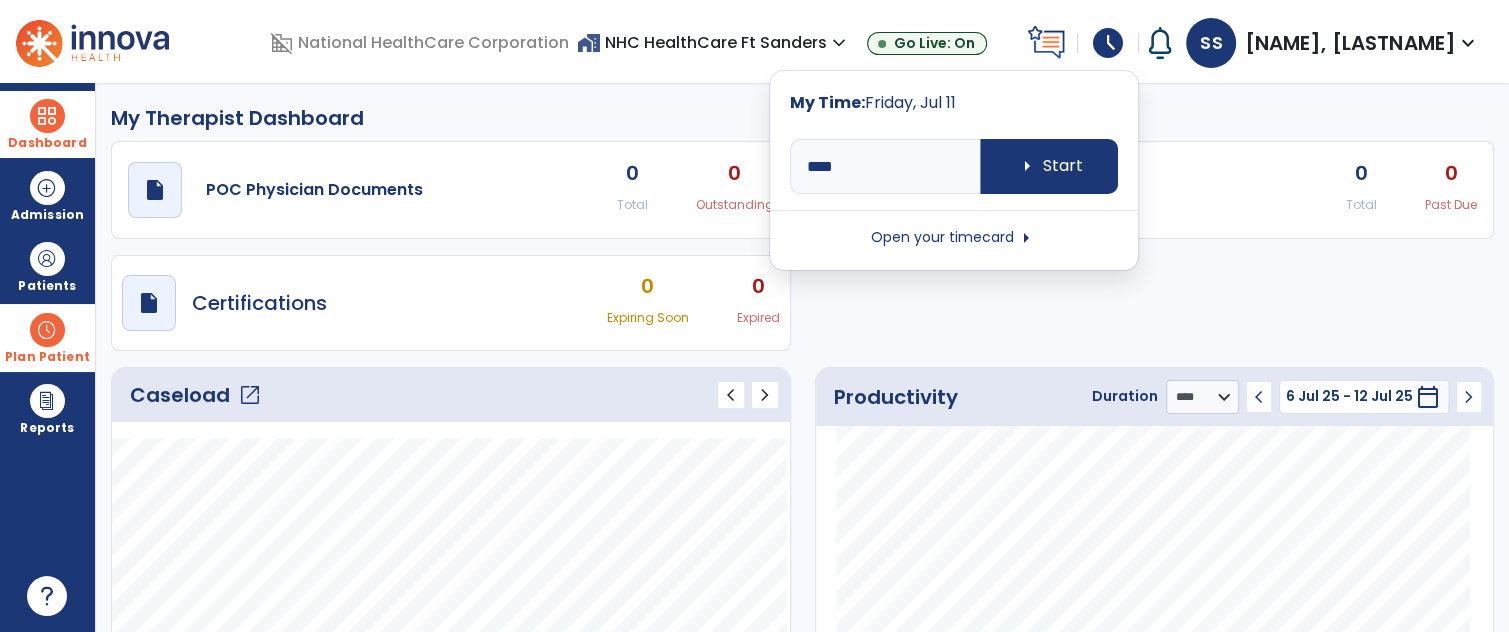 click on "Open your timecard  arrow_right" at bounding box center (954, 238) 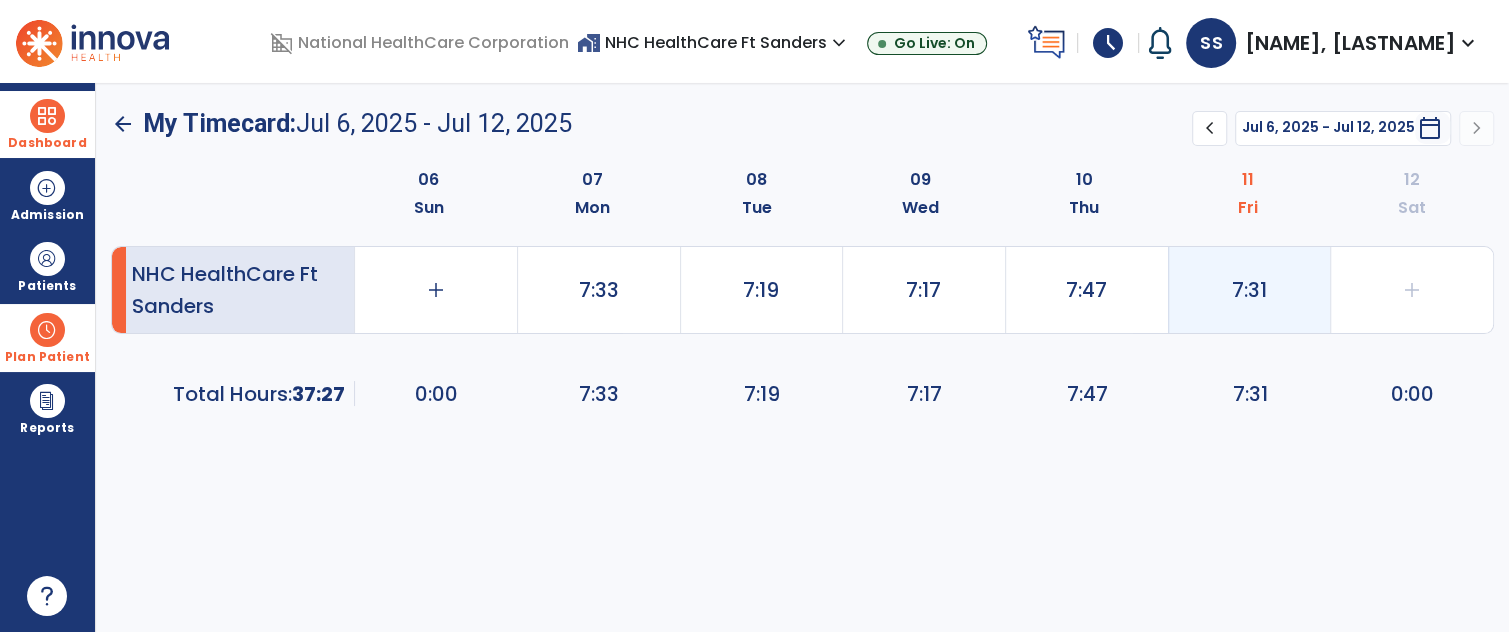 click on "7:31" 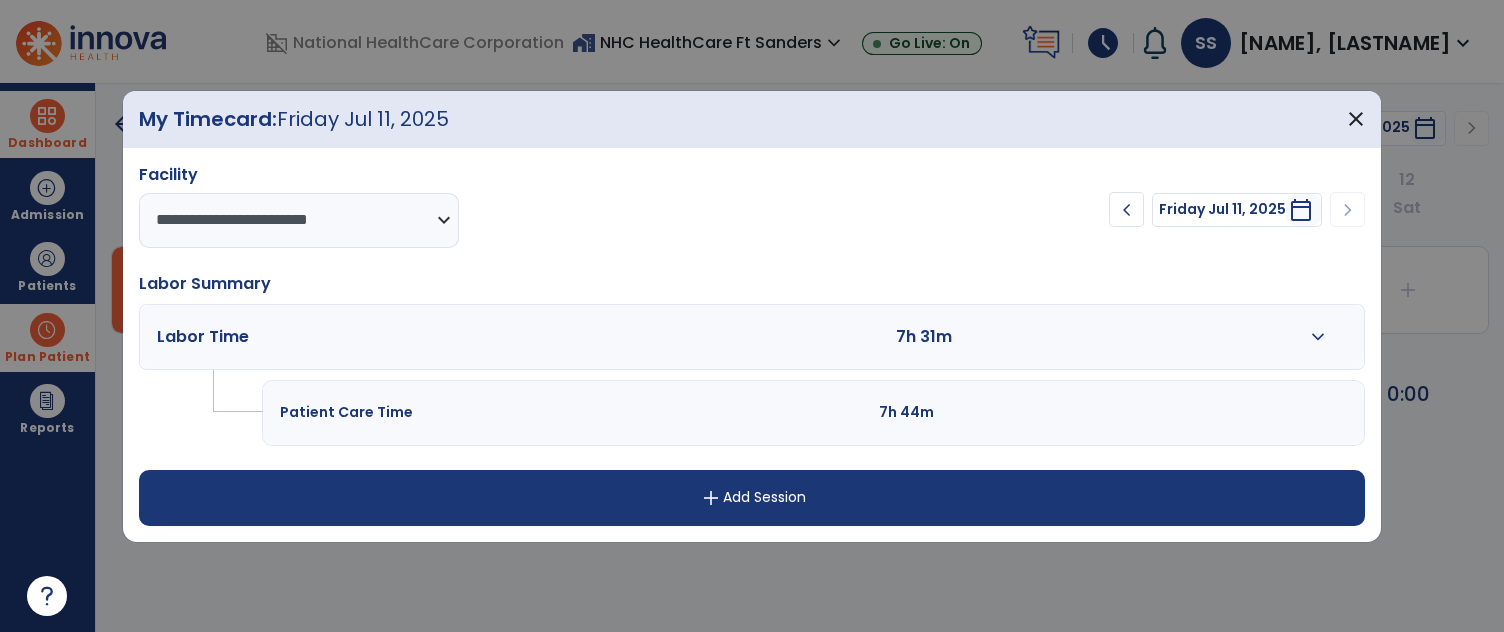 click on "expand_more" at bounding box center (1318, 337) 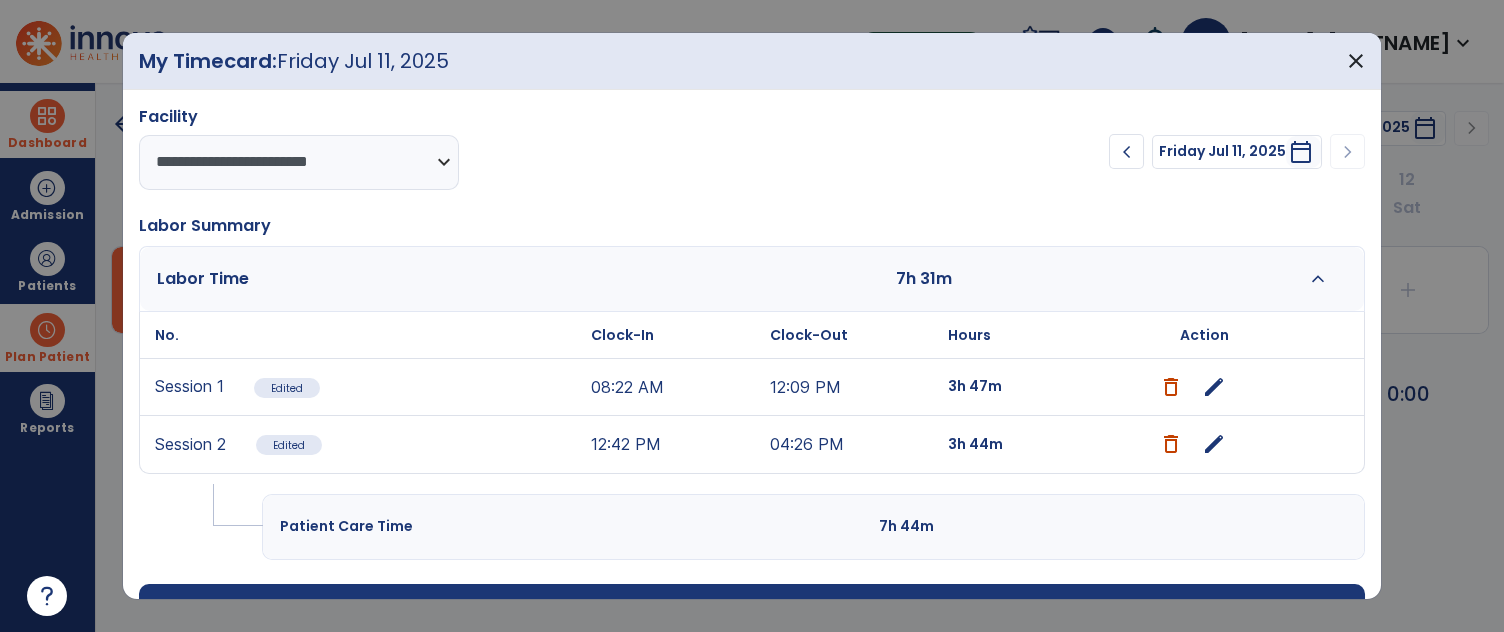 click on "edit" at bounding box center (1214, 444) 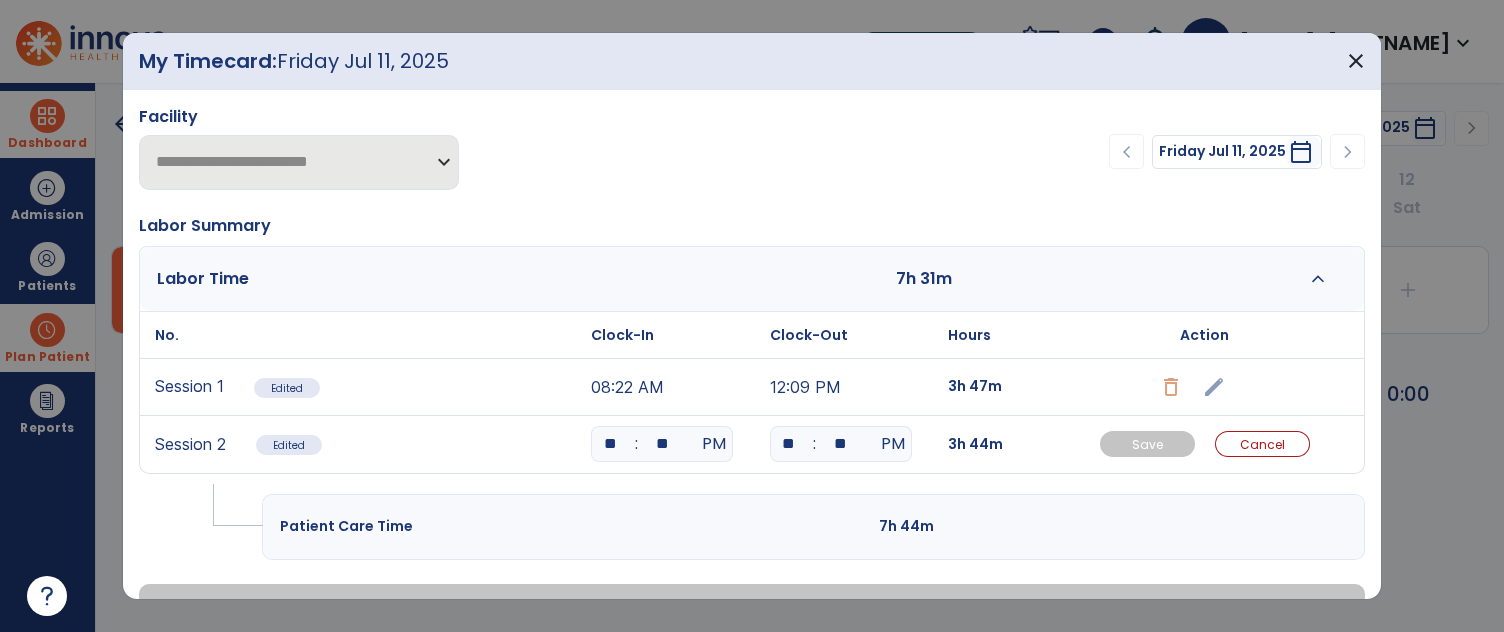 click on "**" at bounding box center (841, 444) 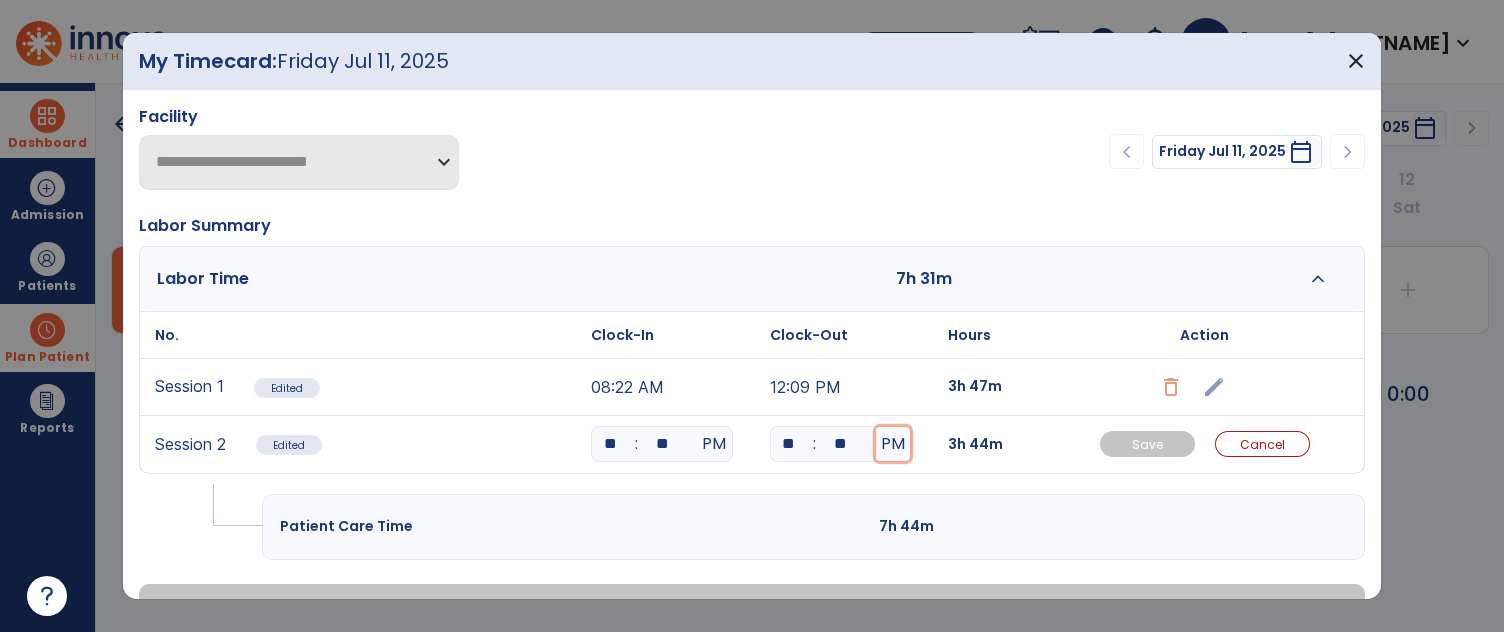 type 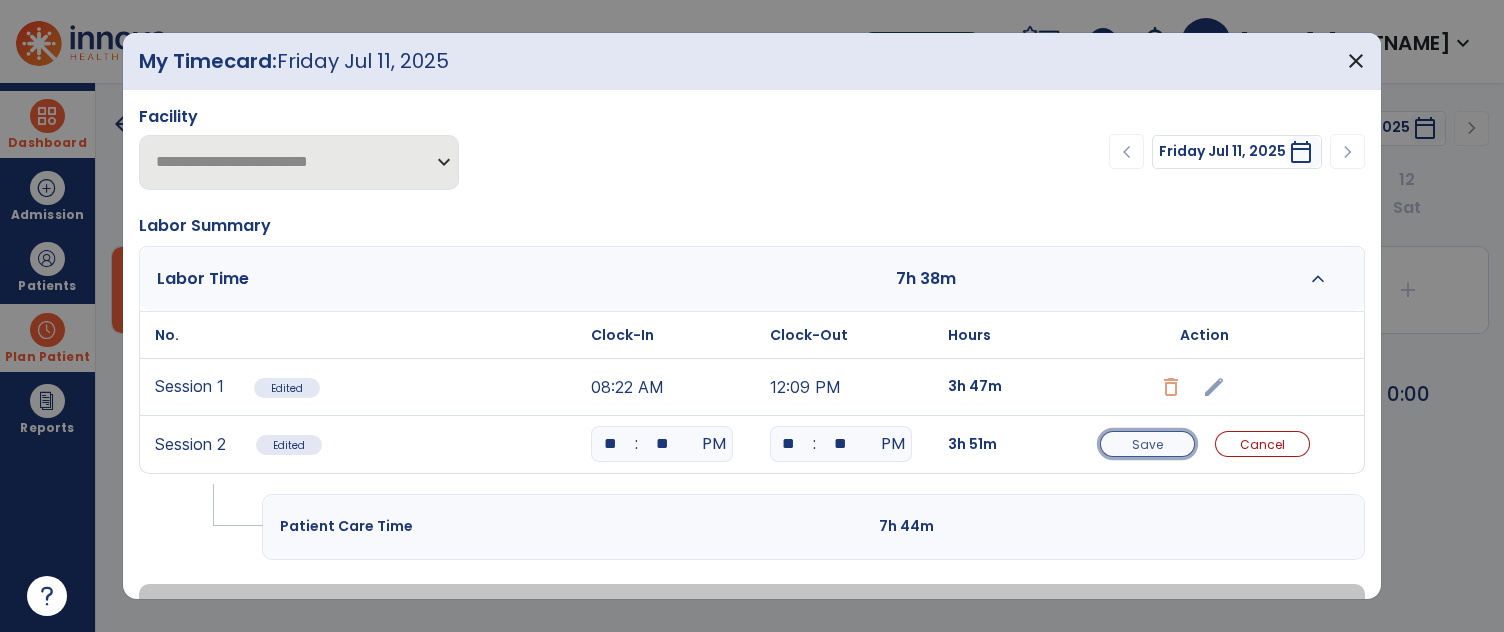 click on "Save" at bounding box center [1147, 444] 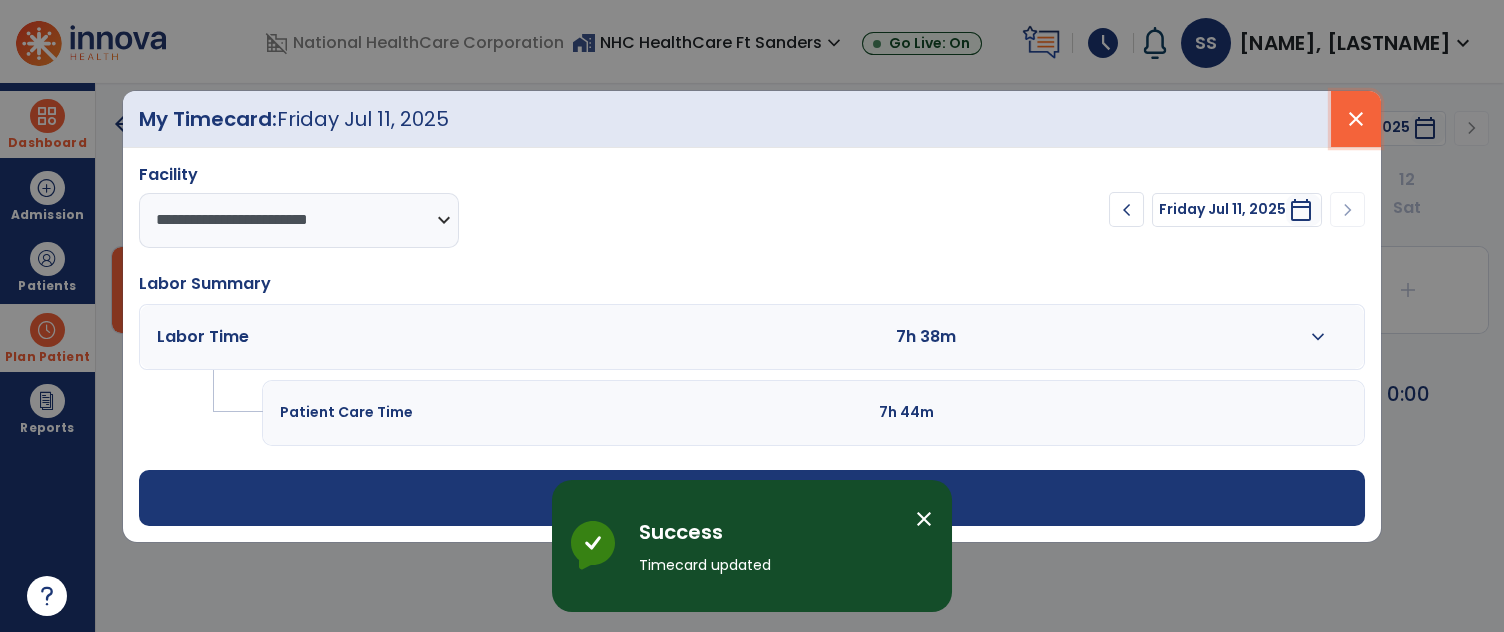click on "close" at bounding box center [1356, 119] 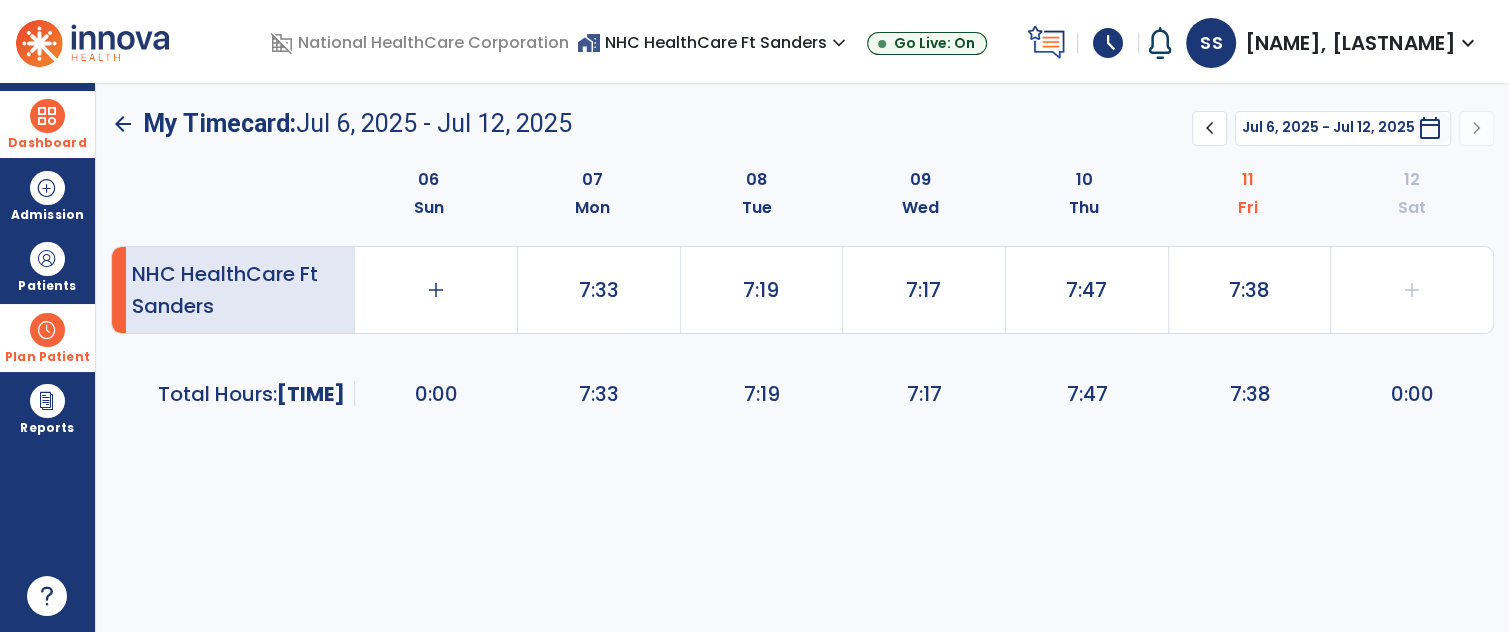 click on "Dashboard" at bounding box center [47, 124] 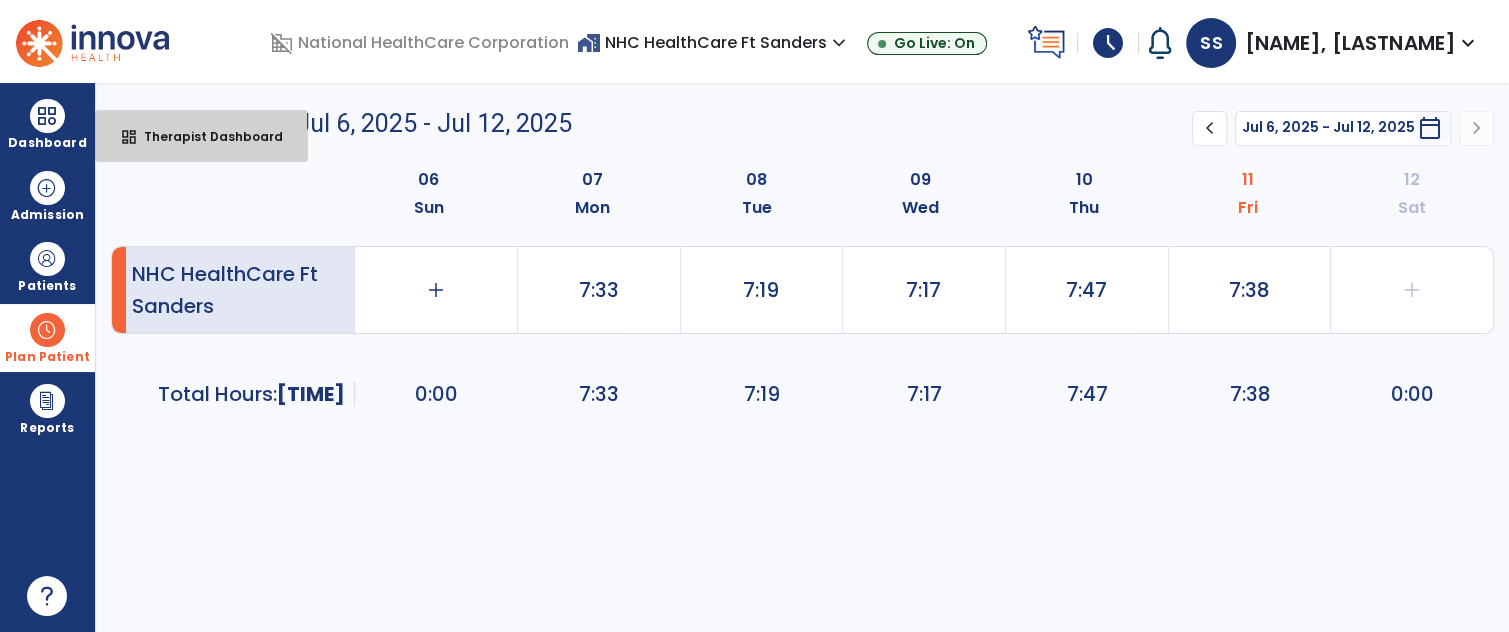click on "dashboard" at bounding box center [129, 137] 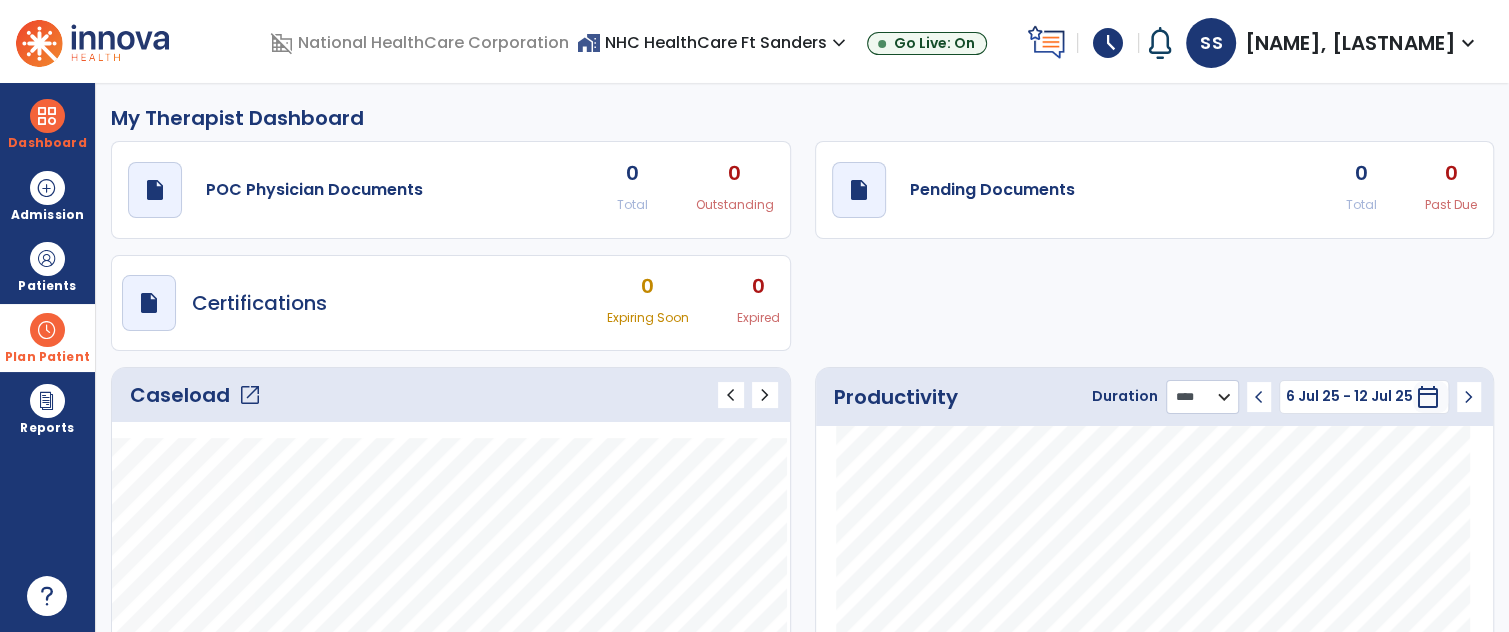 click on "******** **** ***" 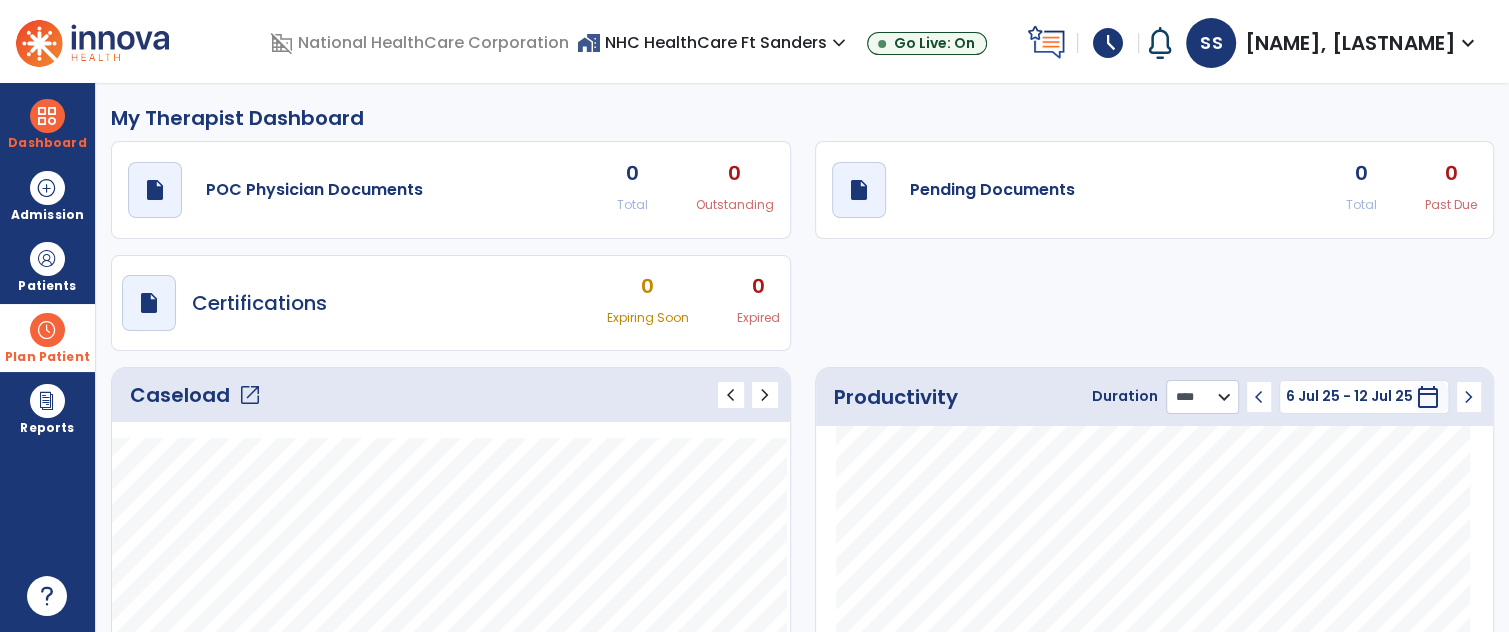select on "***" 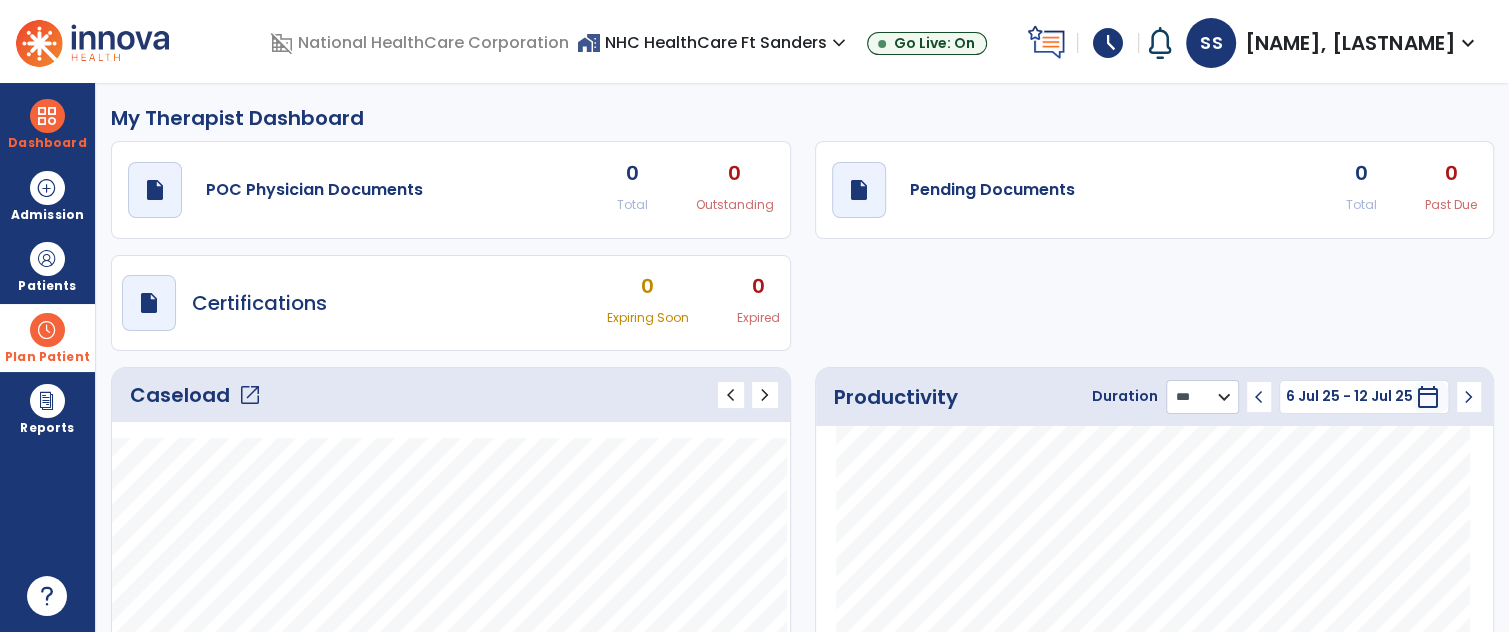 click on "******** **** ***" 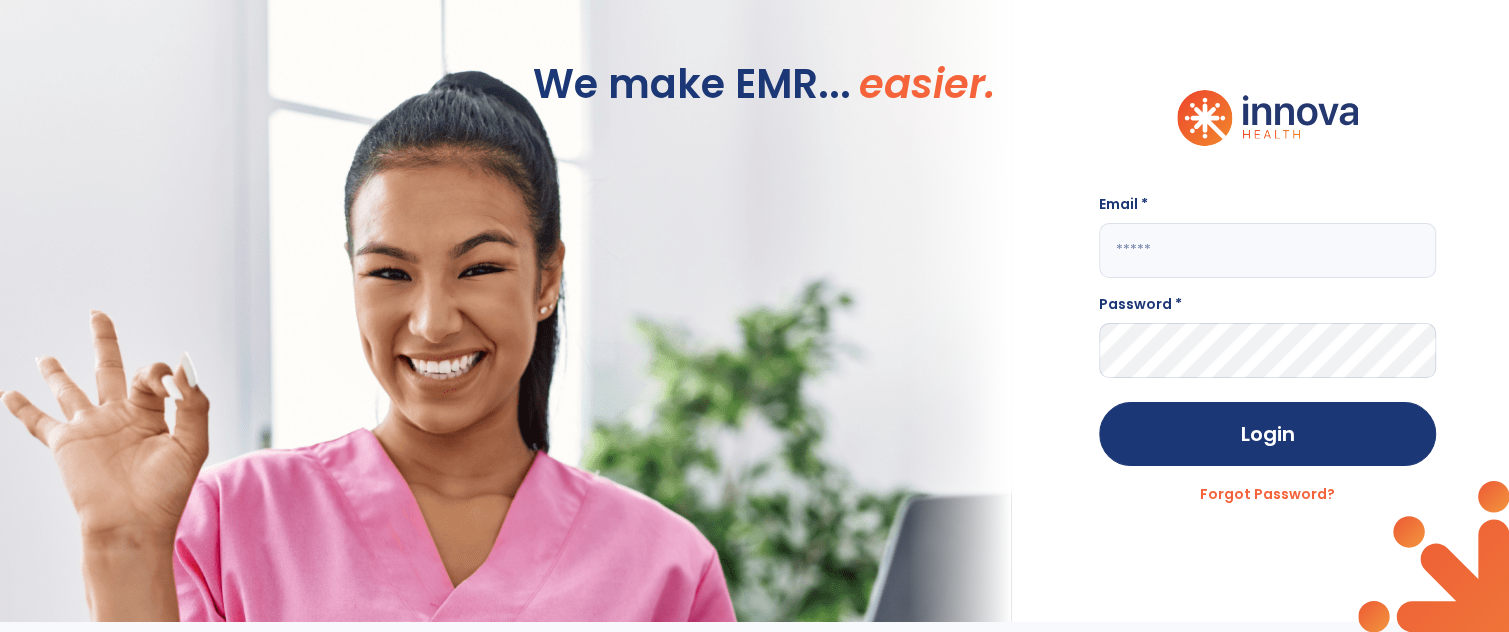 type on "**********" 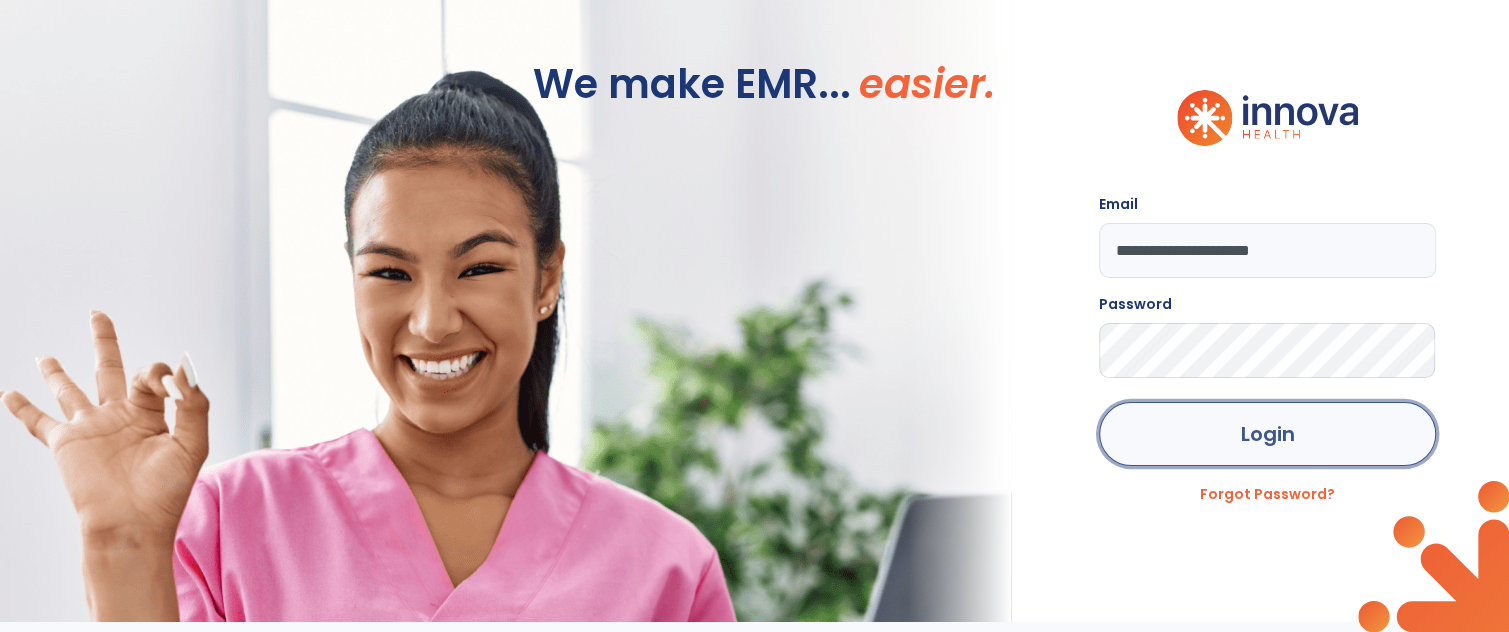 click on "Login" 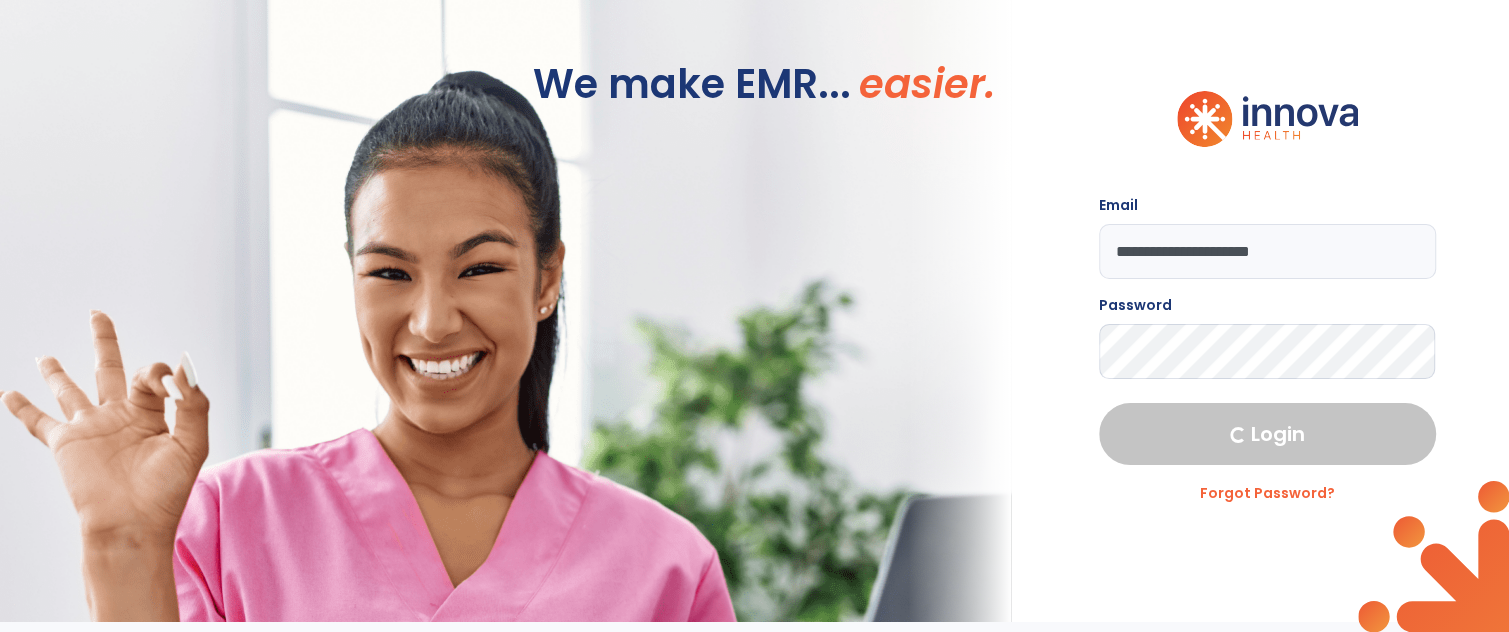 select on "****" 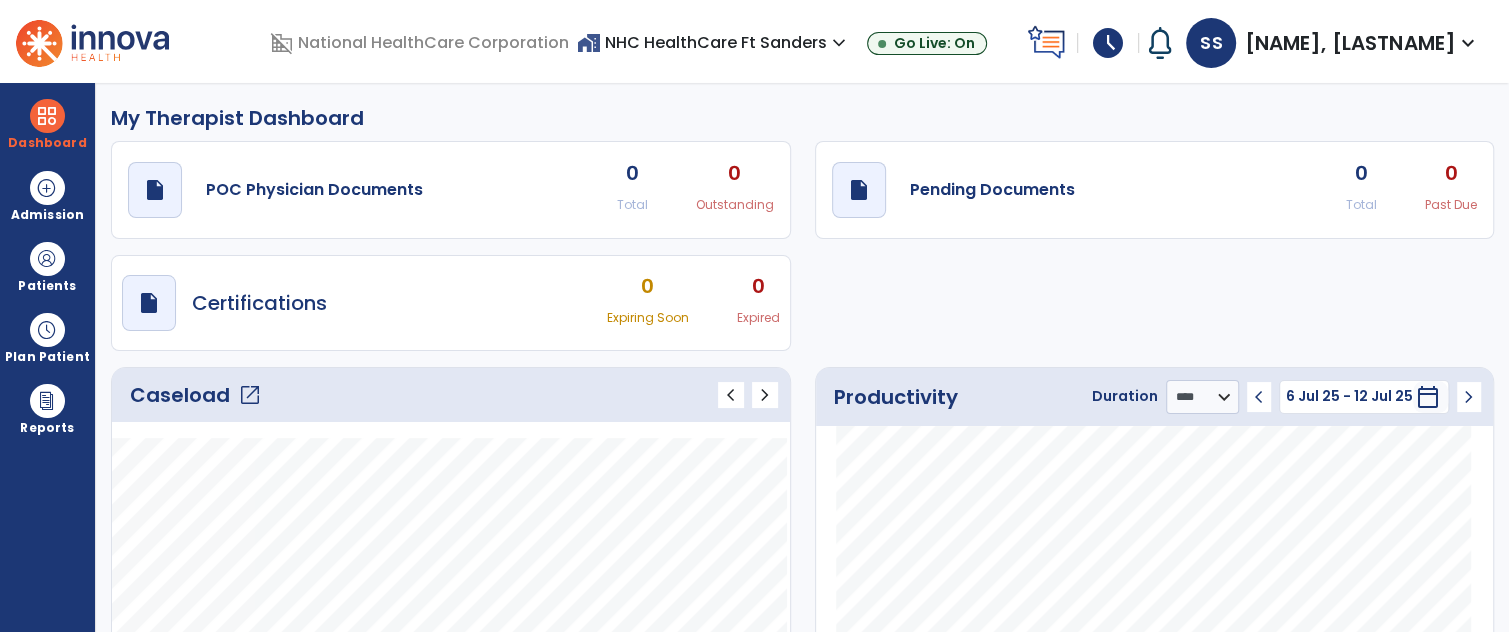 click on "schedule" at bounding box center (1108, 43) 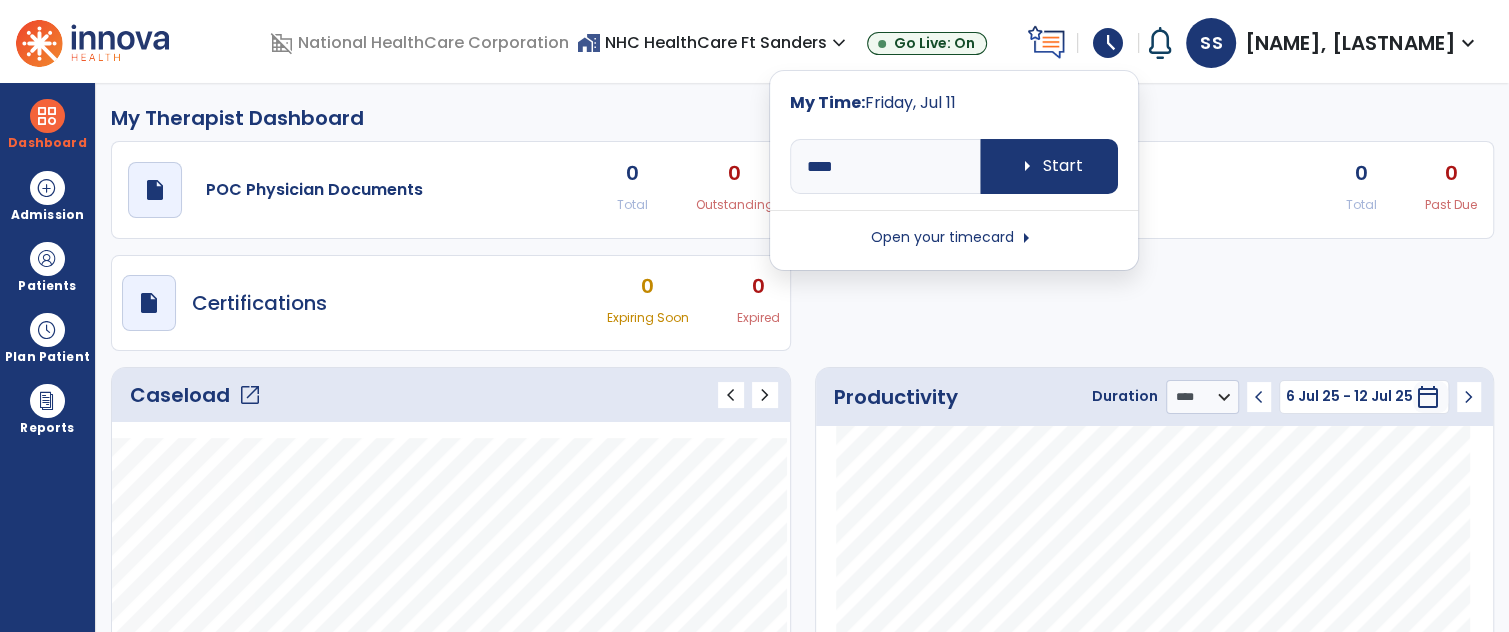 click on "Open your timecard  arrow_right" at bounding box center [954, 238] 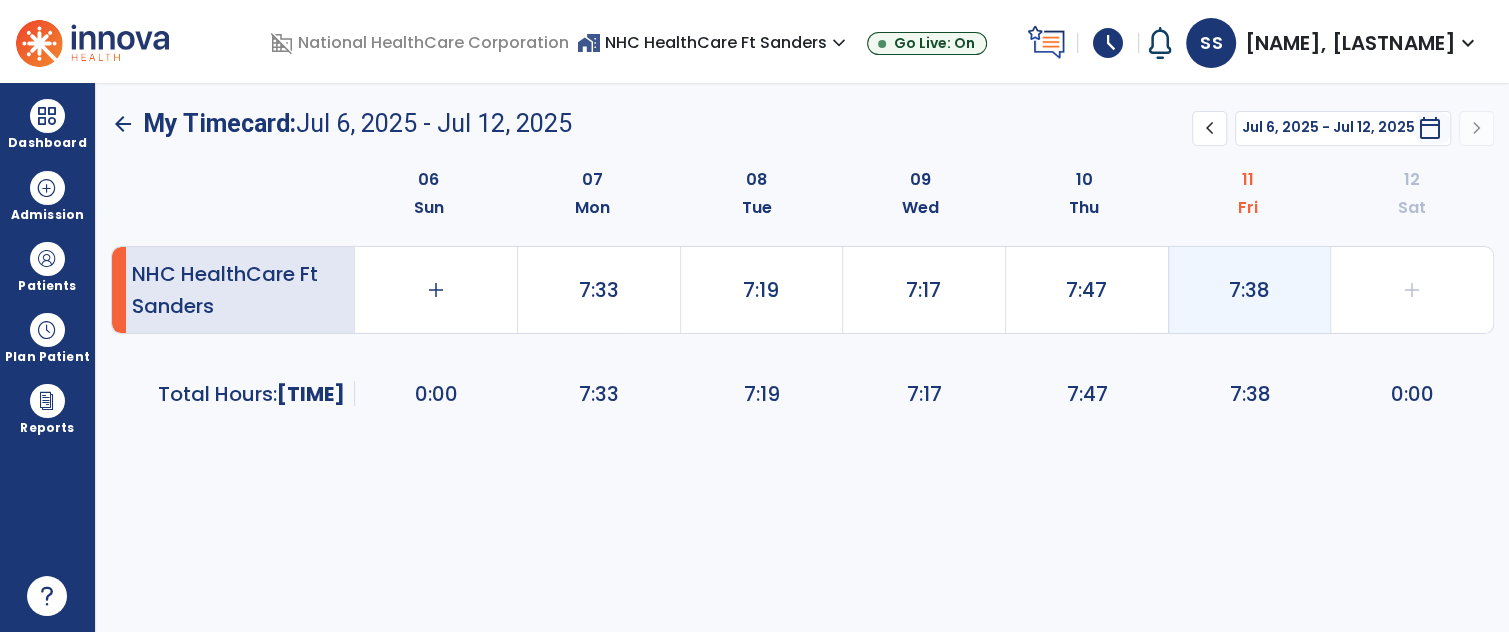 click on "7:38" 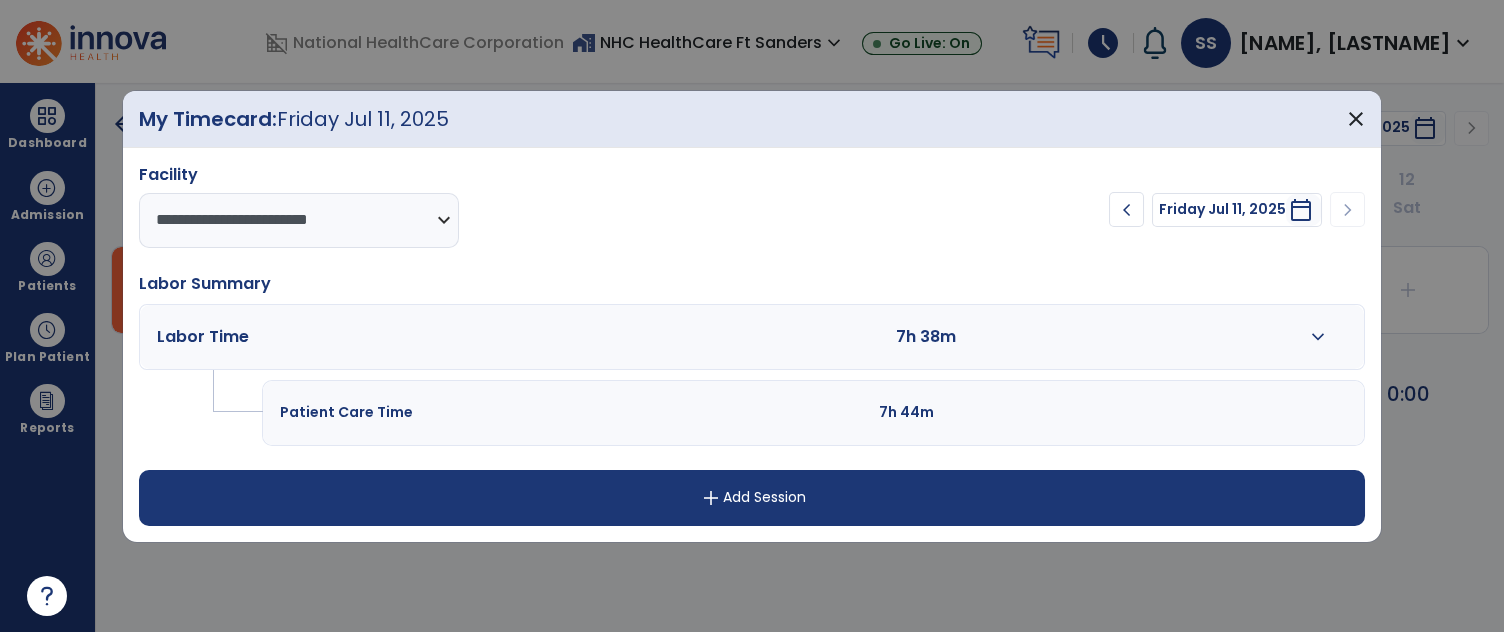 click on "expand_more" at bounding box center (1318, 337) 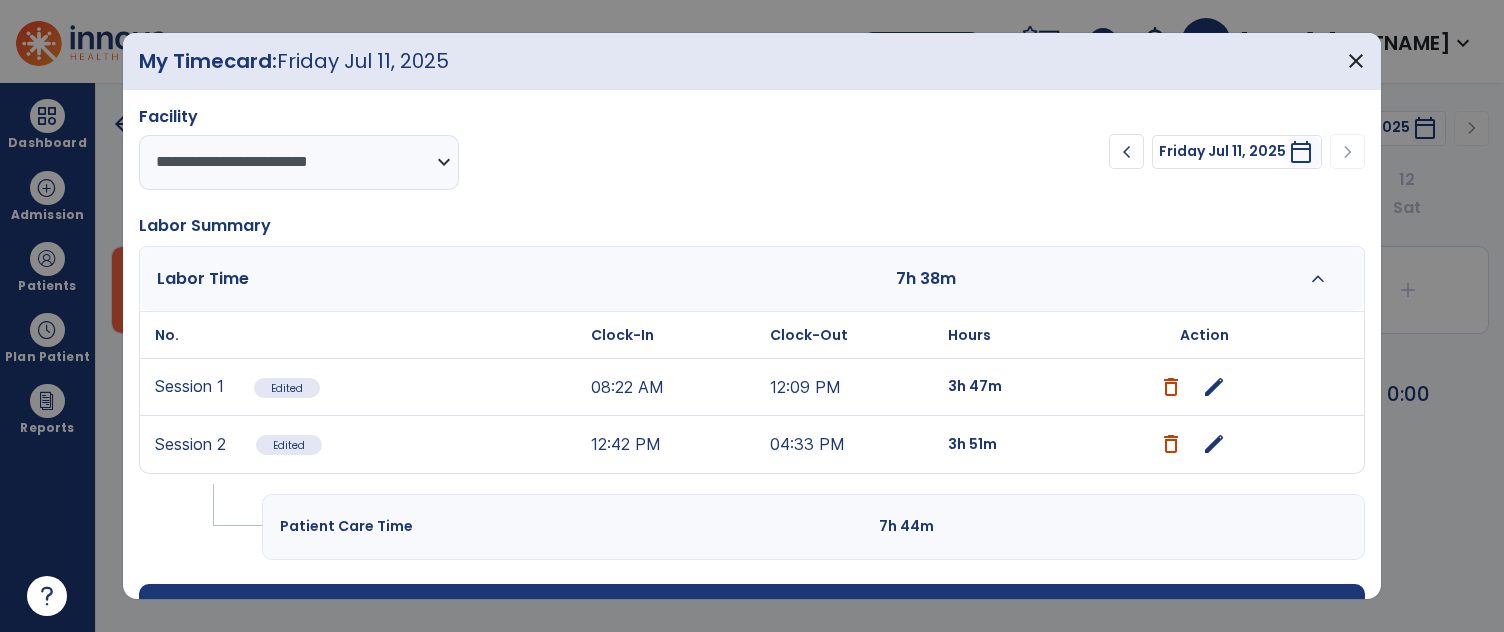 click on "edit" at bounding box center [1214, 444] 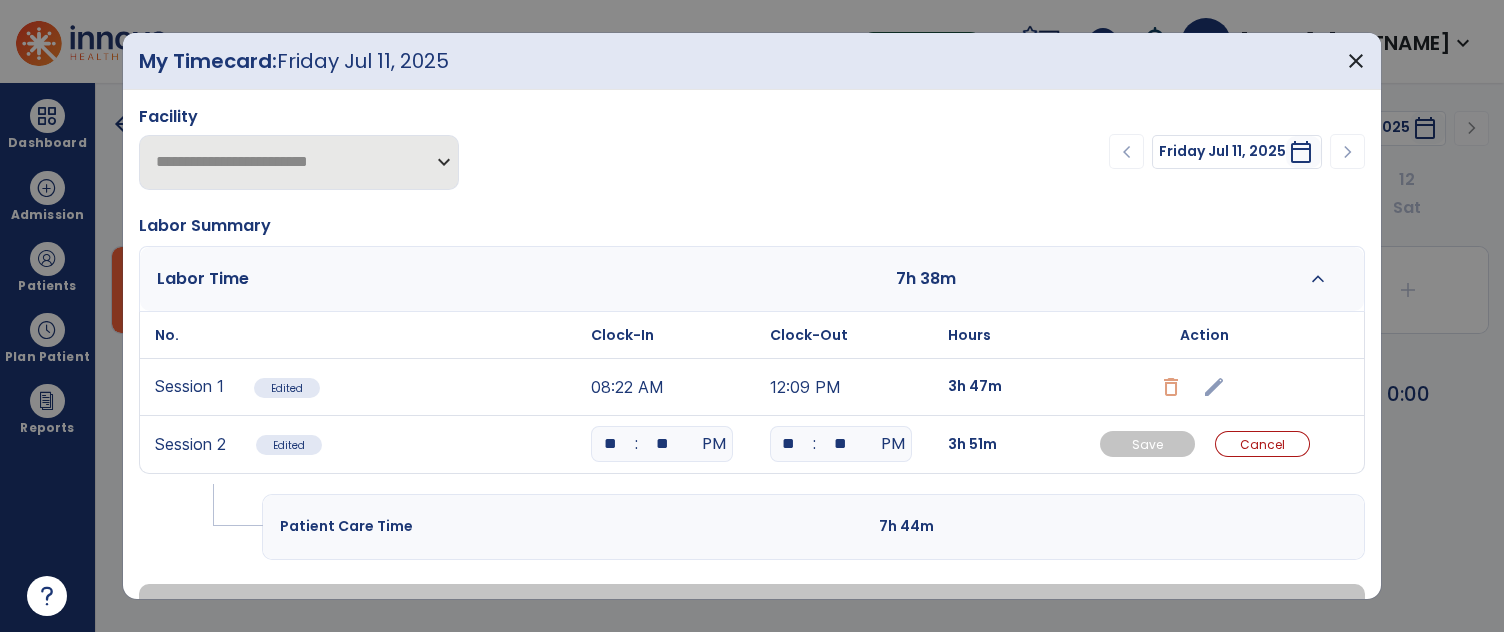 click on "**" at bounding box center [841, 444] 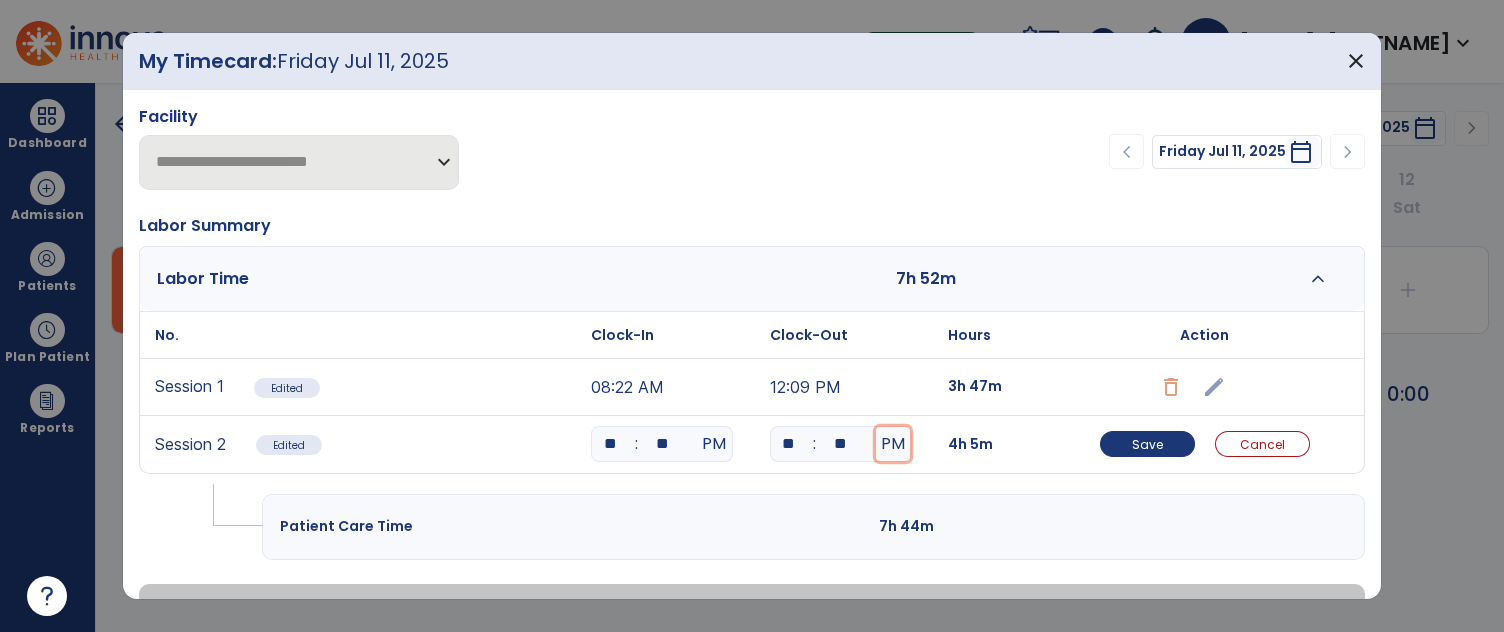 type 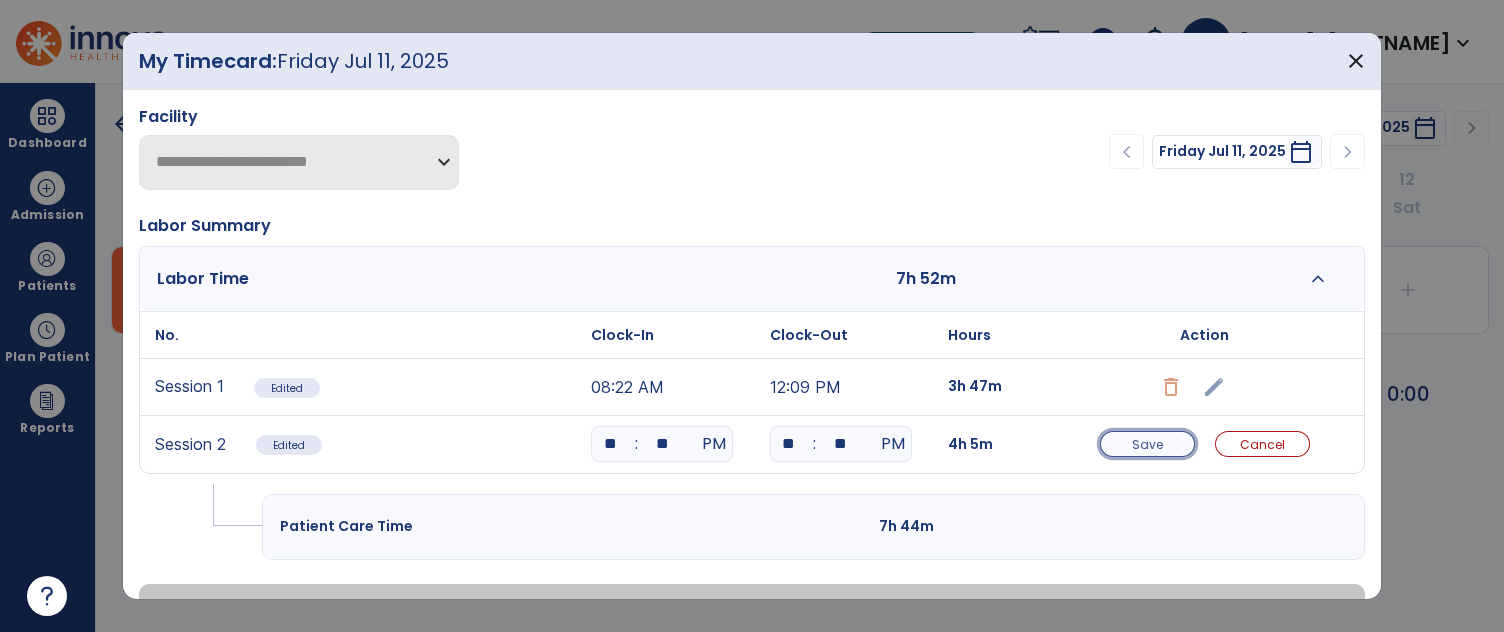 click on "Save" at bounding box center (1147, 444) 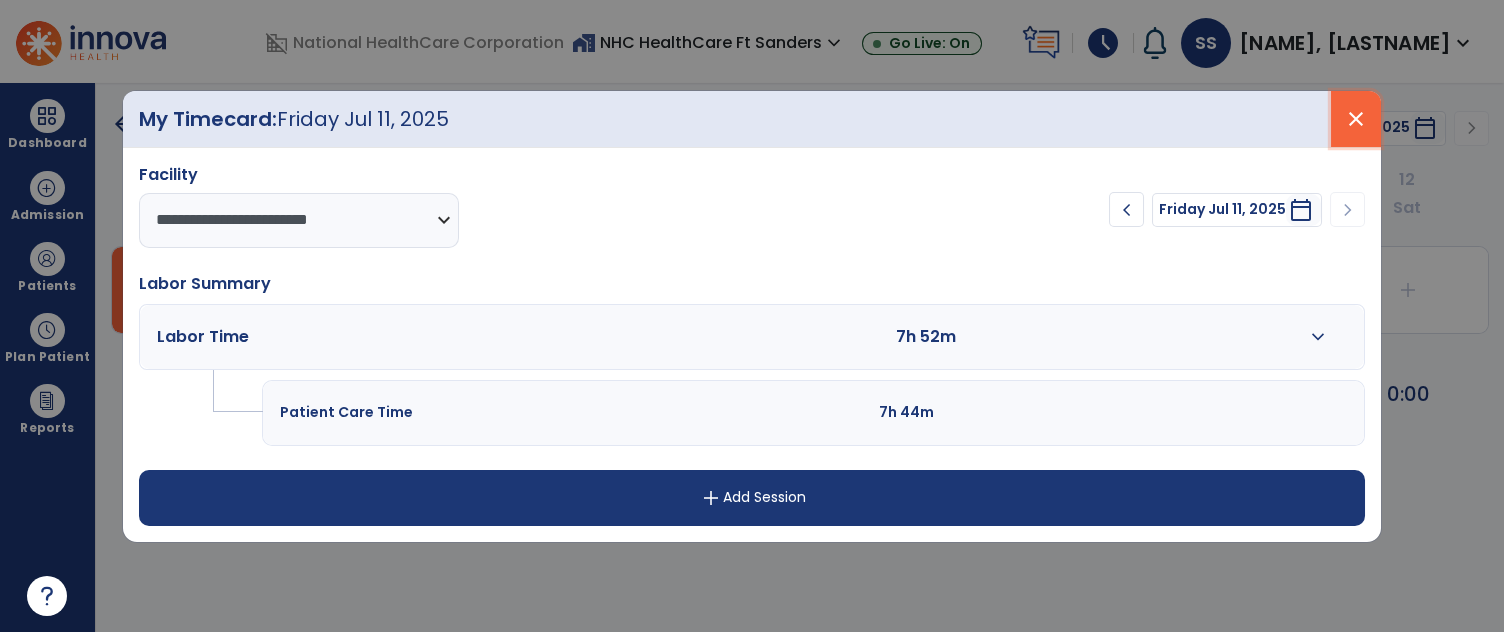 click on "close" at bounding box center (1356, 119) 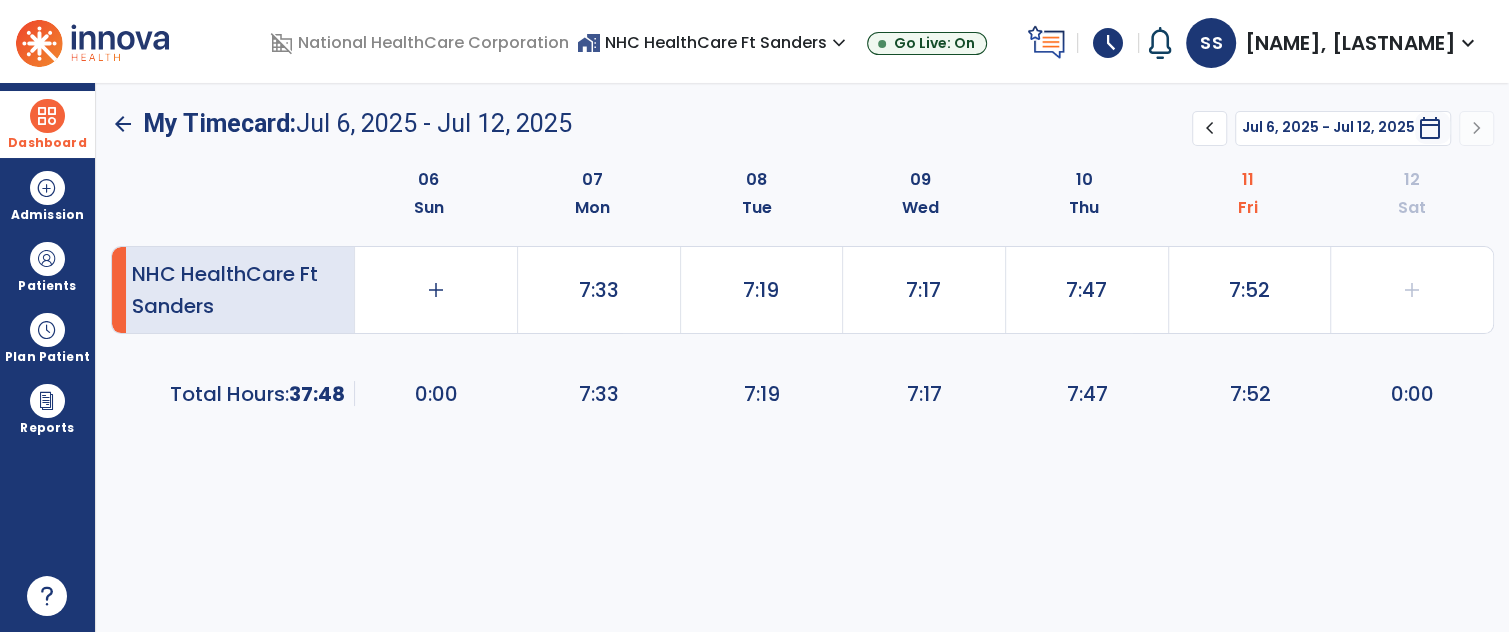 click on "Dashboard" at bounding box center [47, 124] 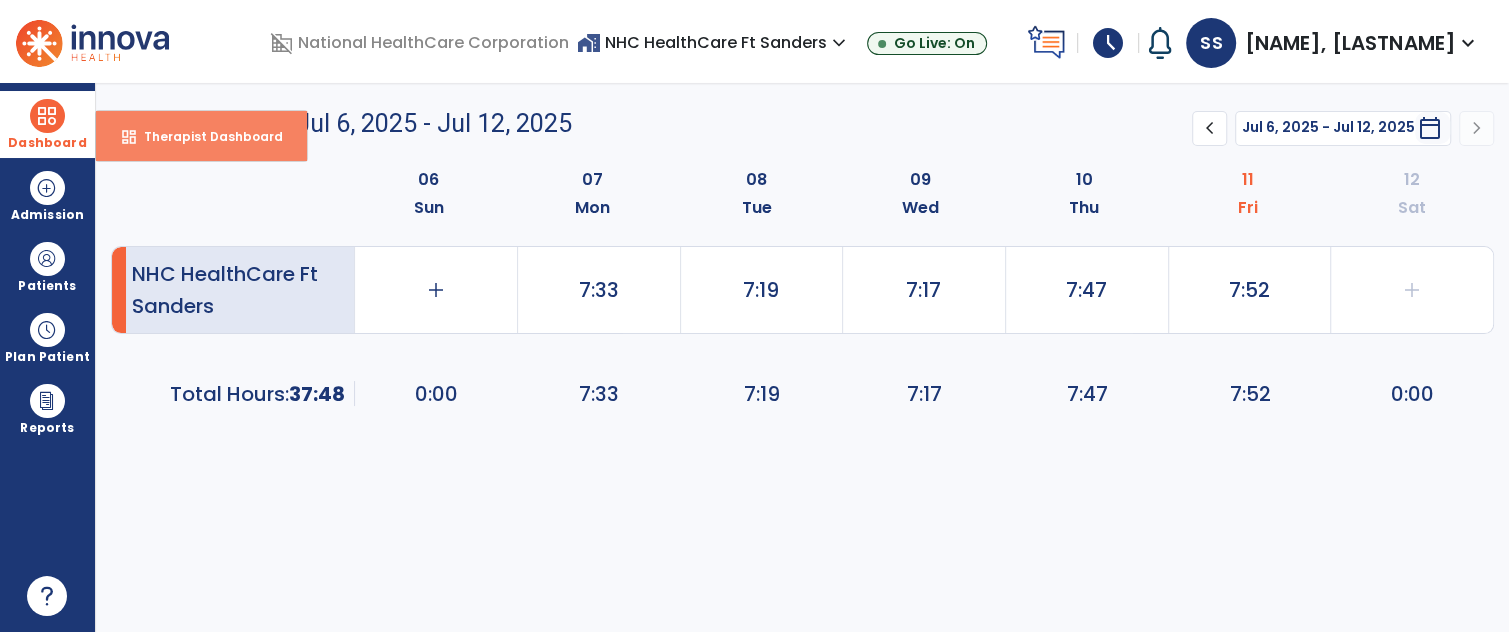 click on "Therapist Dashboard" at bounding box center (205, 136) 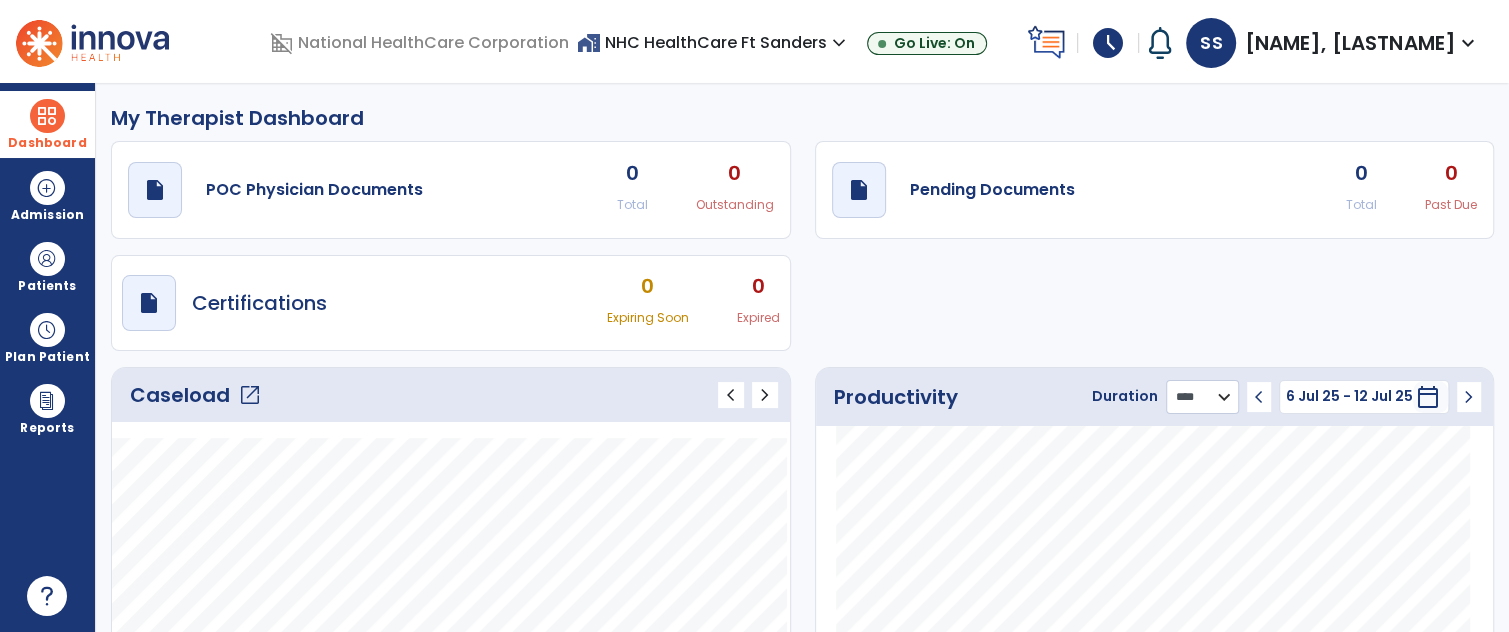 click on "******** **** ***" 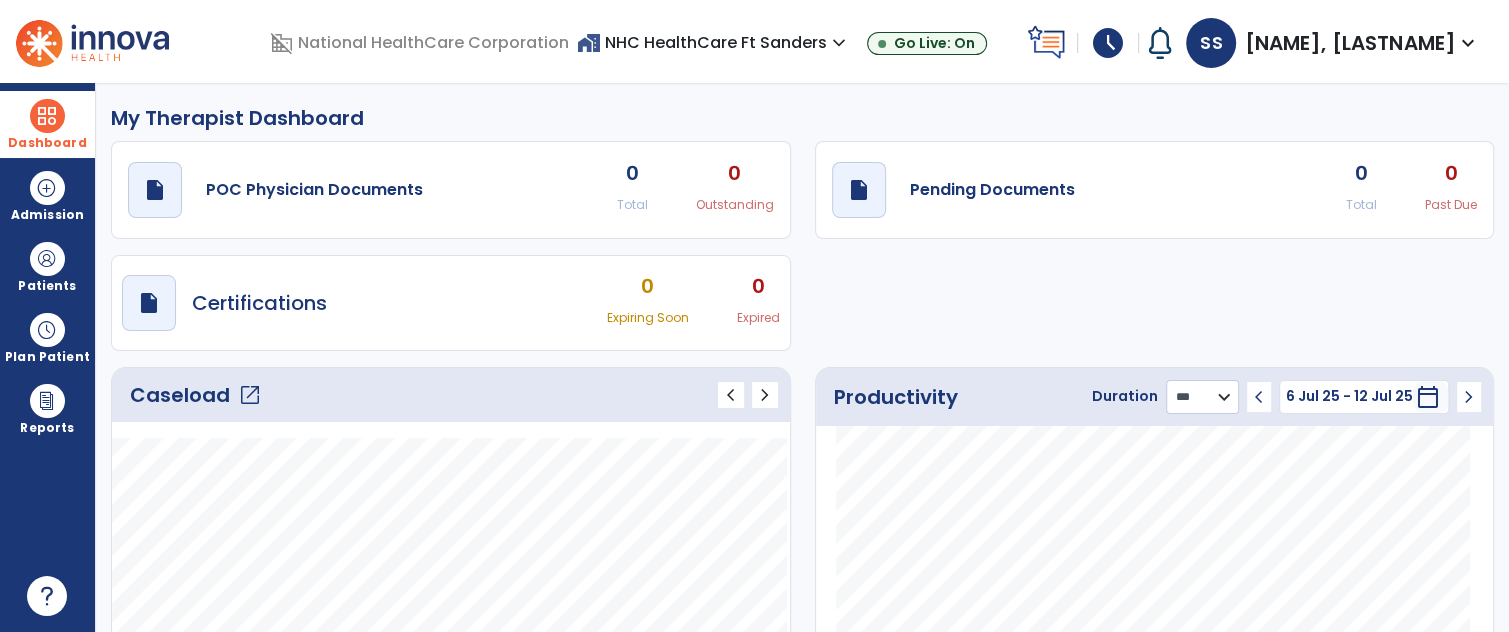 click on "******** **** ***" 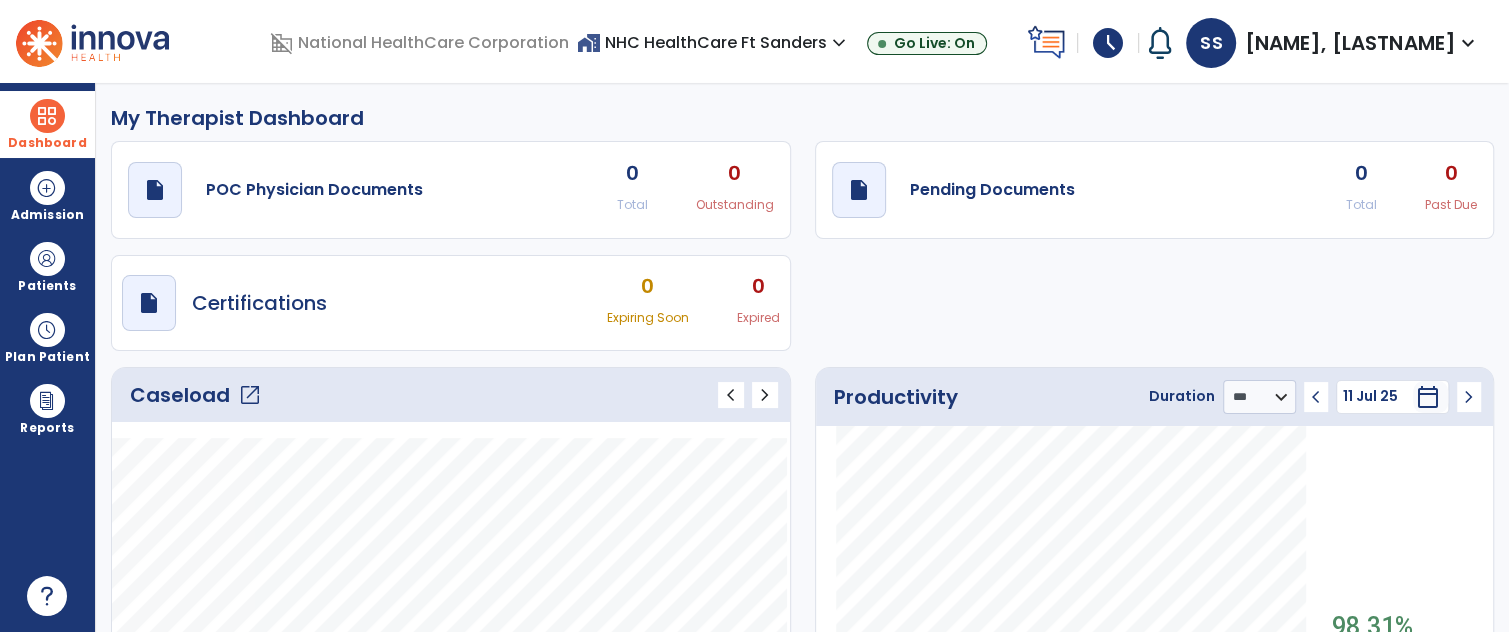 click on "open_in_new" 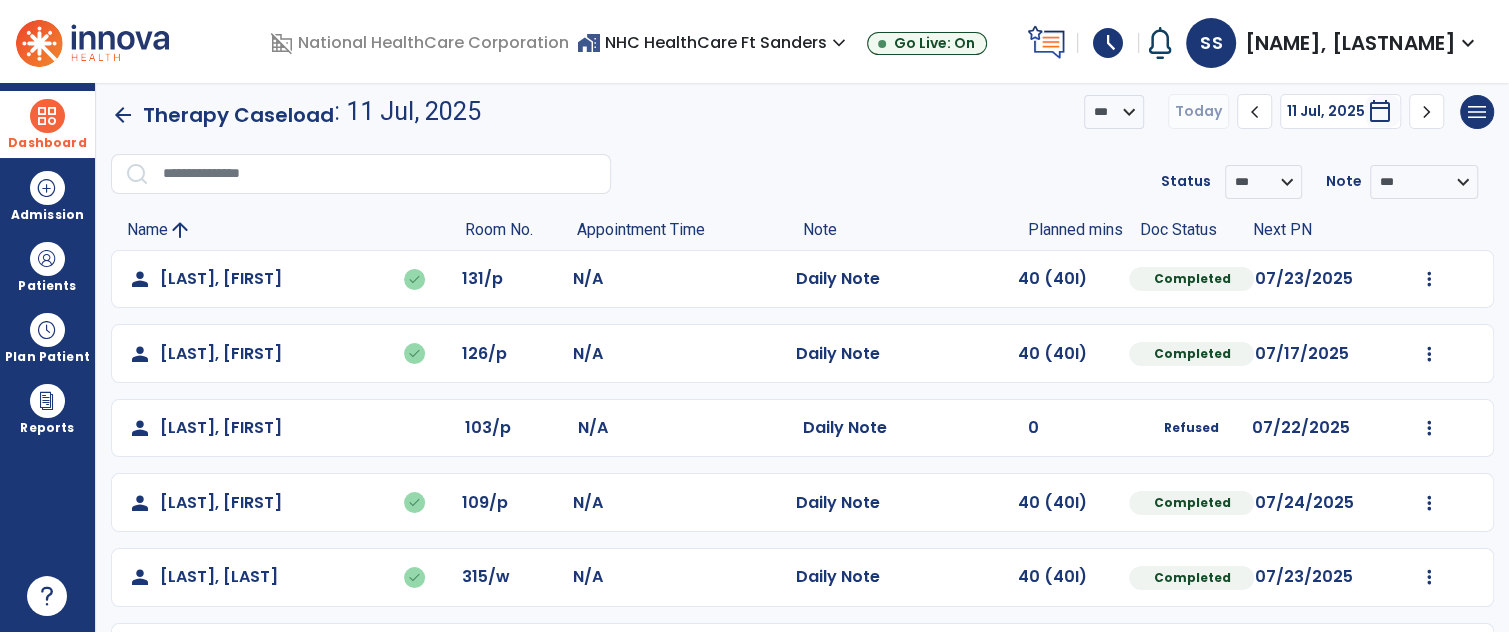 scroll, scrollTop: 0, scrollLeft: 0, axis: both 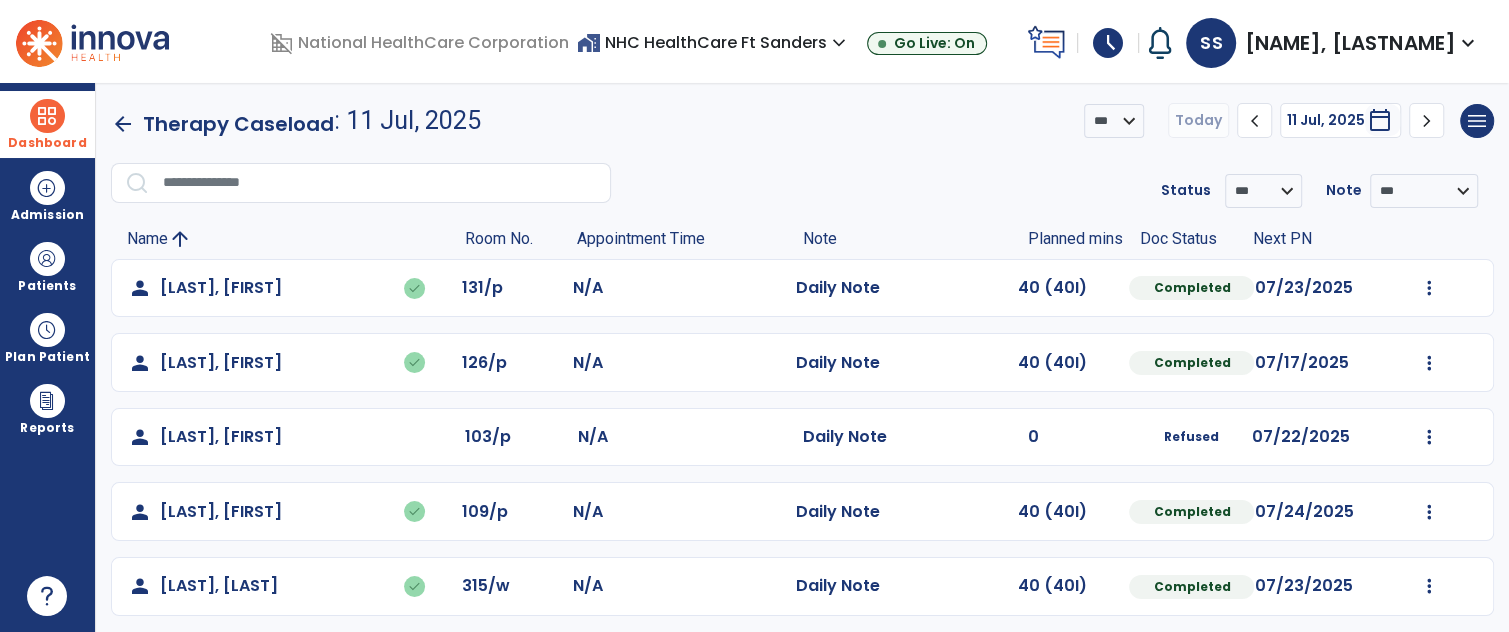 click at bounding box center (47, 116) 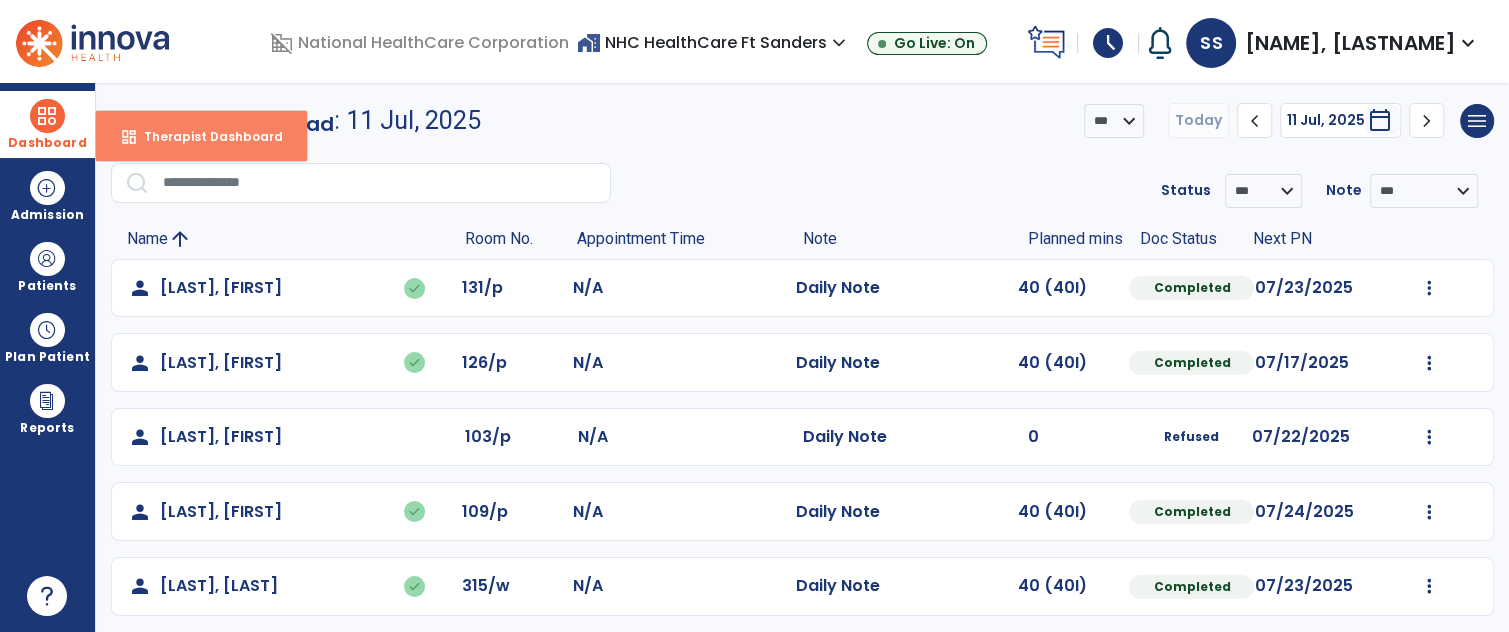 click on "dashboard  Therapist Dashboard" at bounding box center [201, 136] 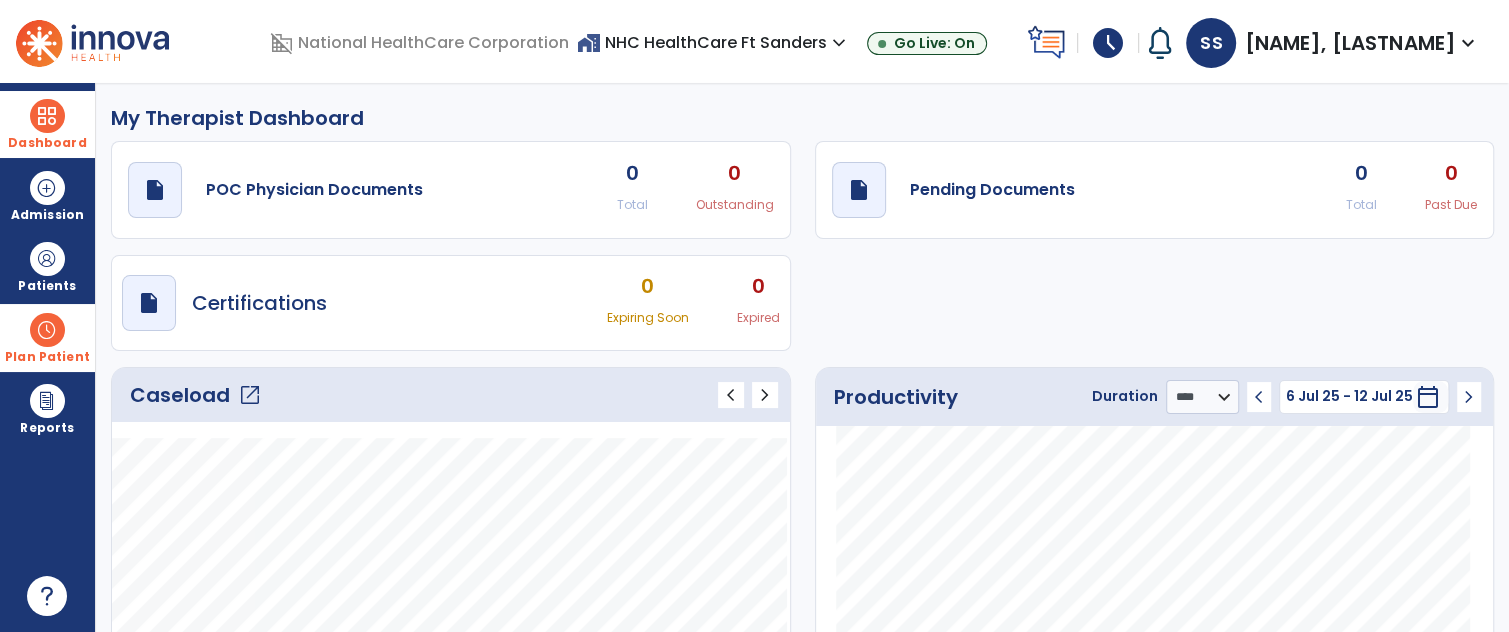 click at bounding box center [47, 330] 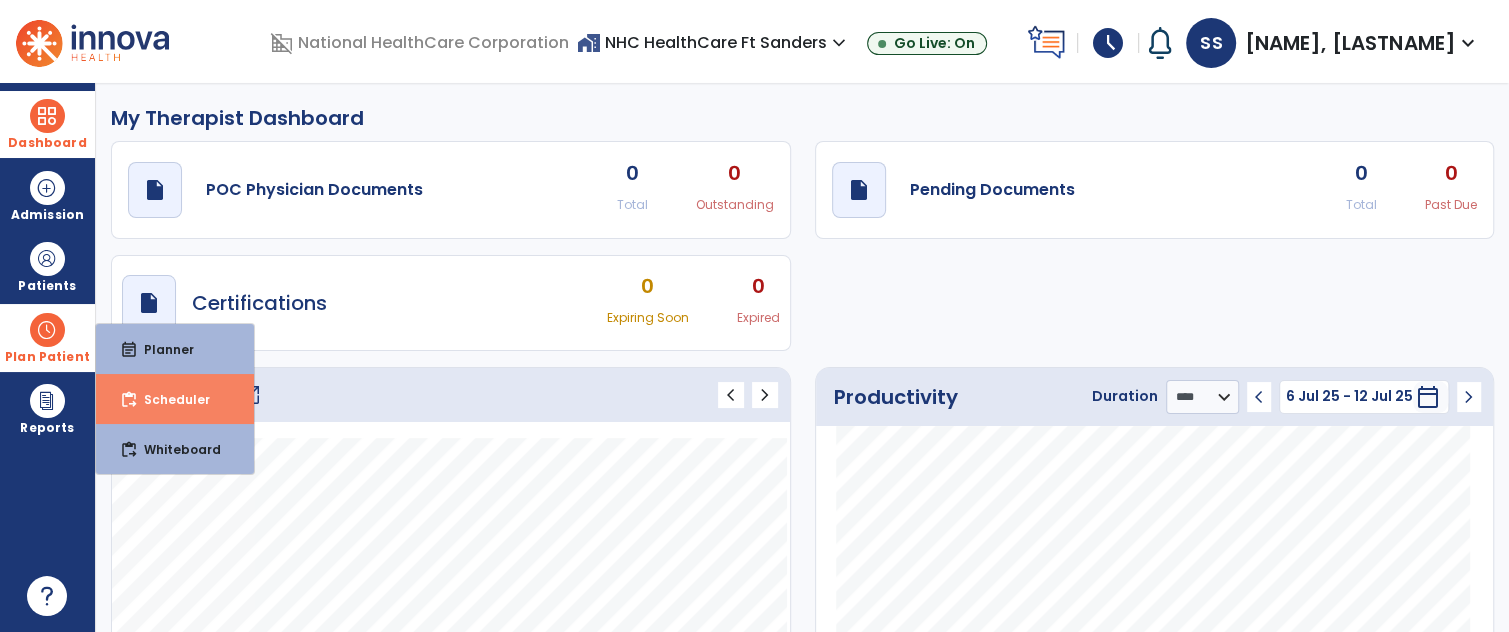click on "content_paste_go  Scheduler" at bounding box center [175, 399] 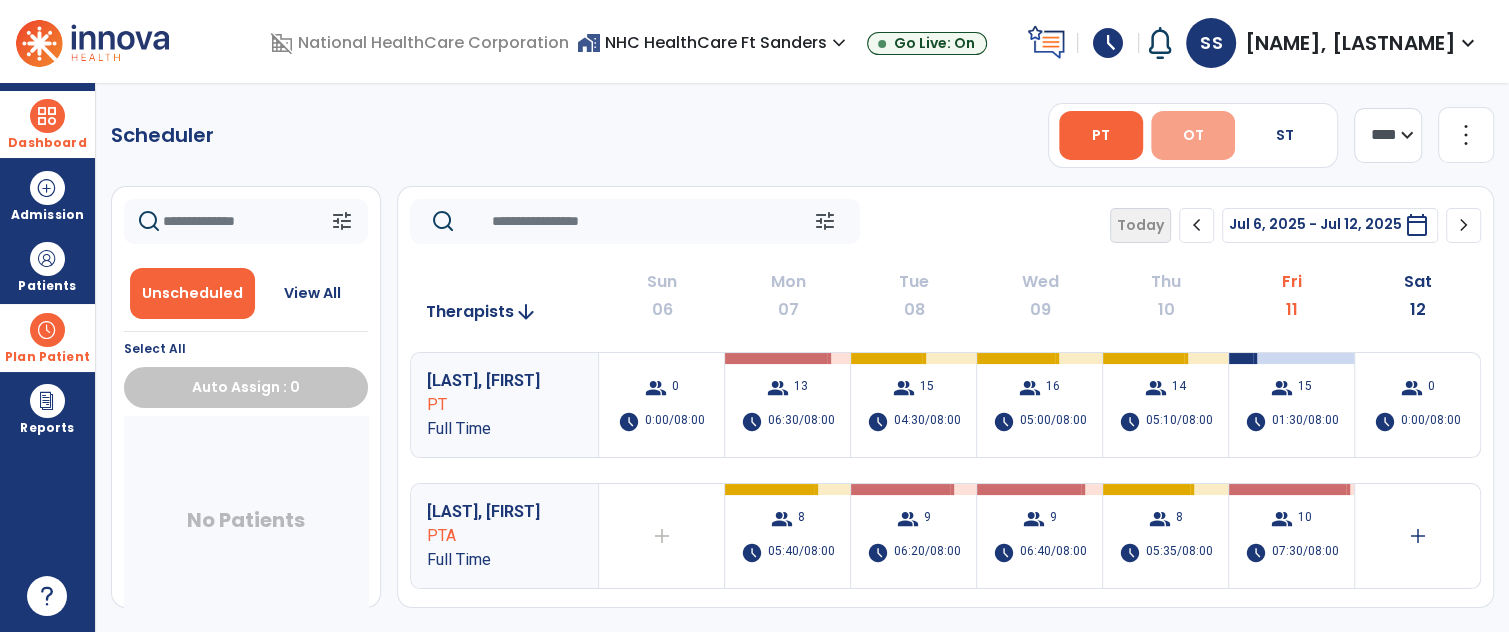 click on "OT" at bounding box center (1192, 135) 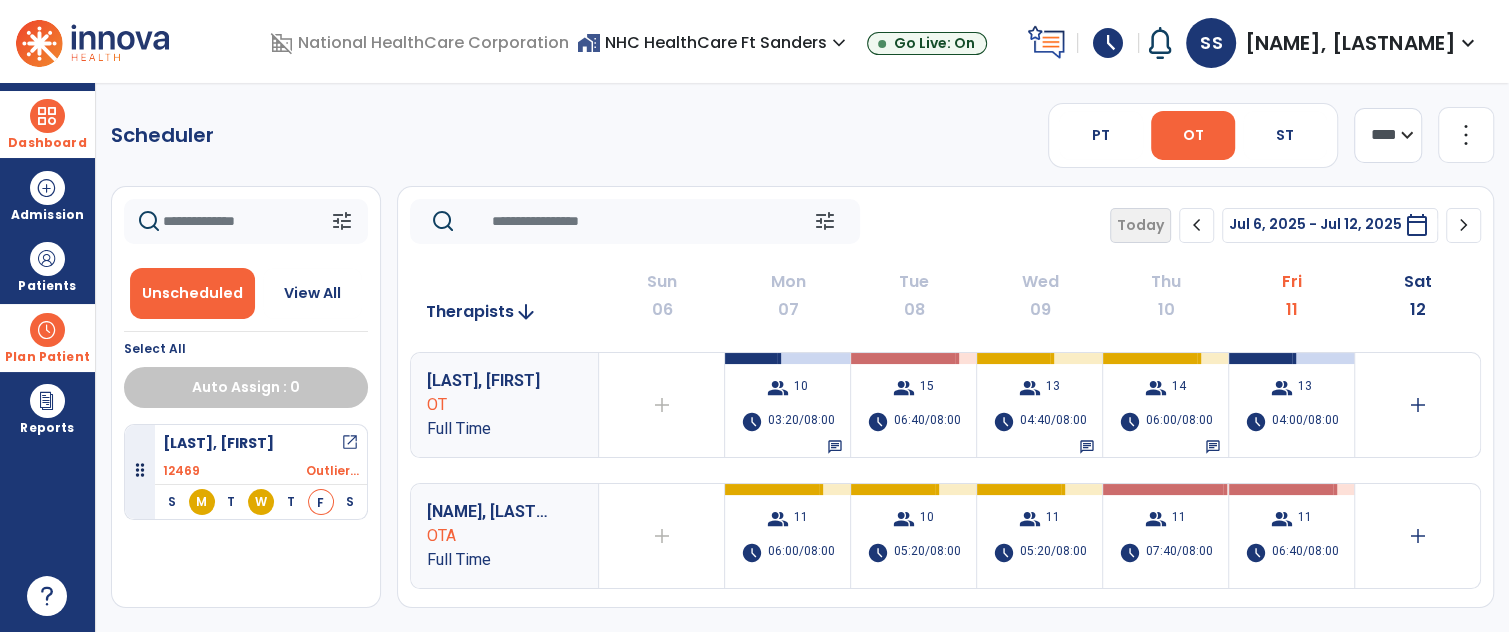 drag, startPoint x: 1403, startPoint y: 138, endPoint x: 1398, endPoint y: 149, distance: 12.083046 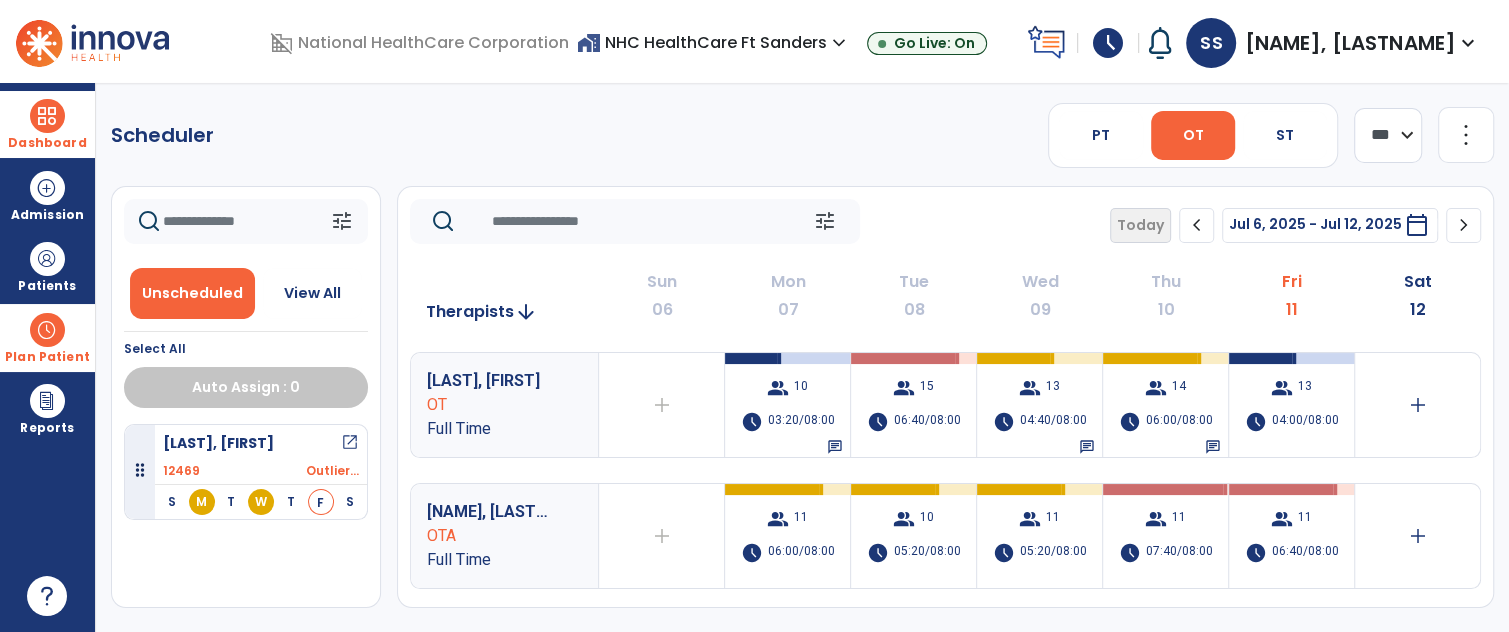 click on "**** ***" 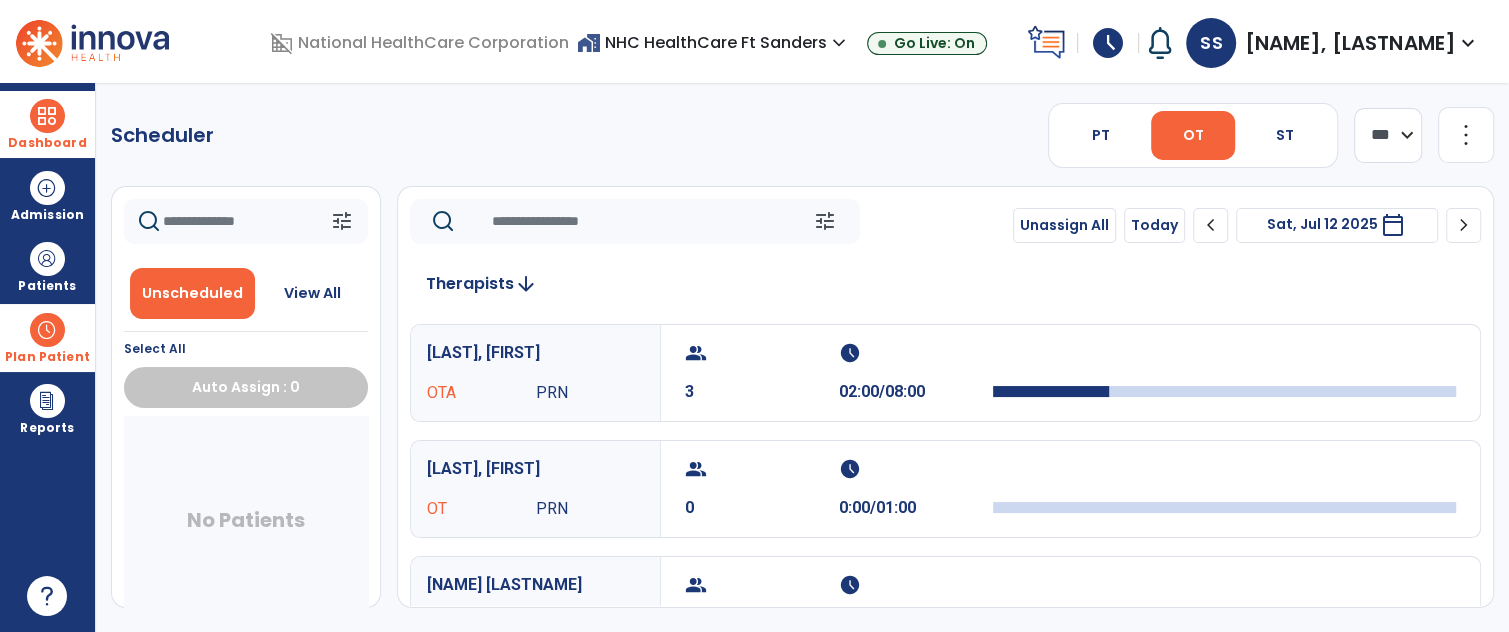 click on "chevron_right" 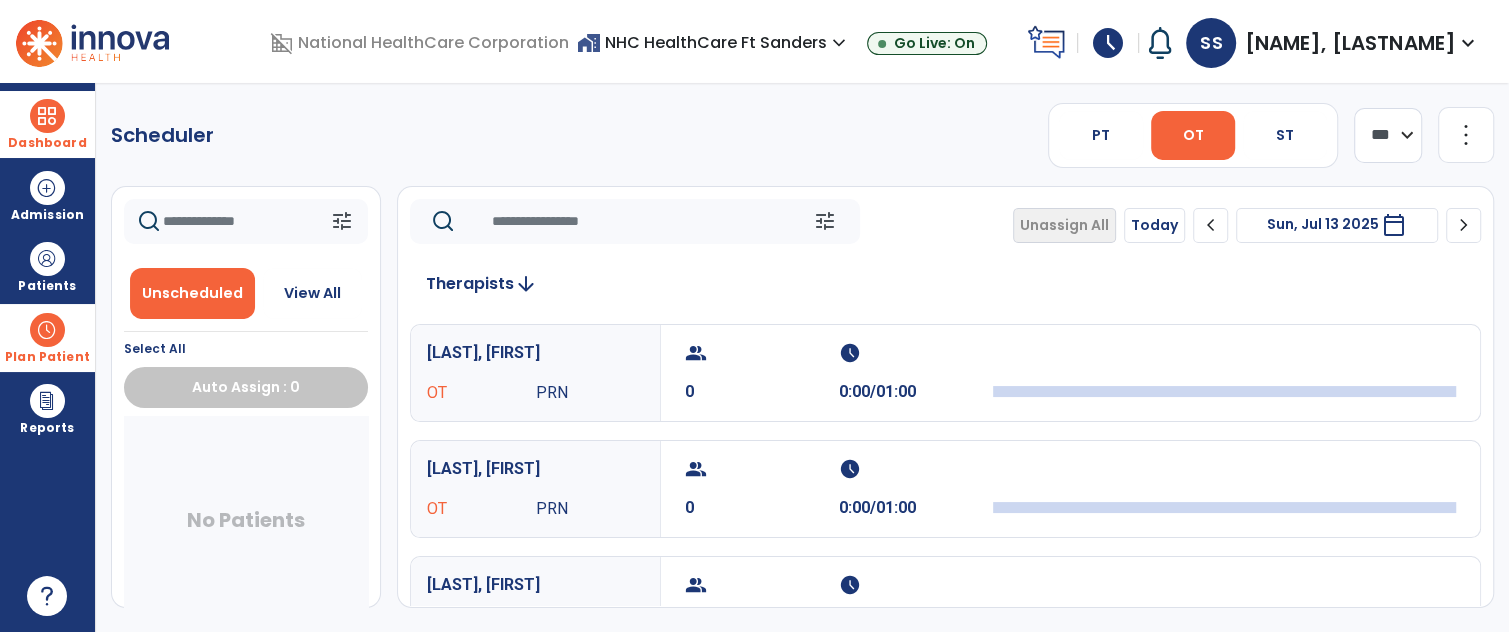click on "chevron_right" 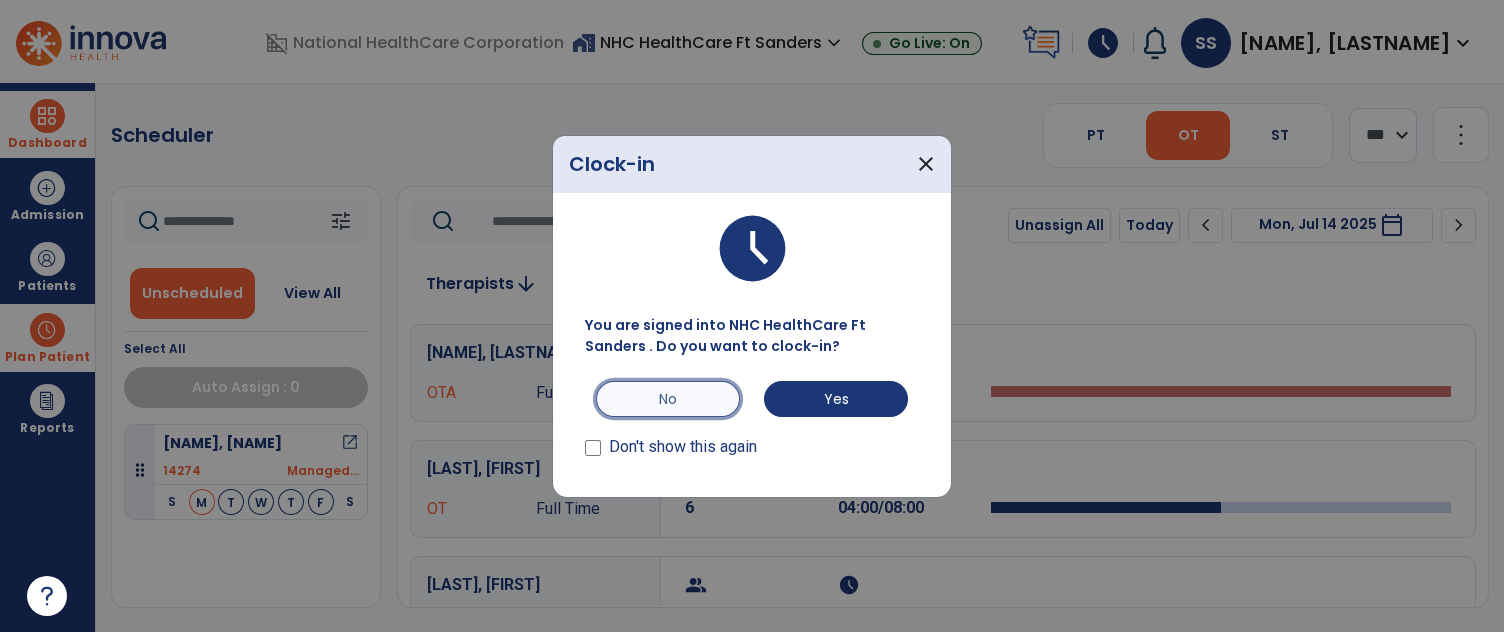 click on "No" at bounding box center (668, 399) 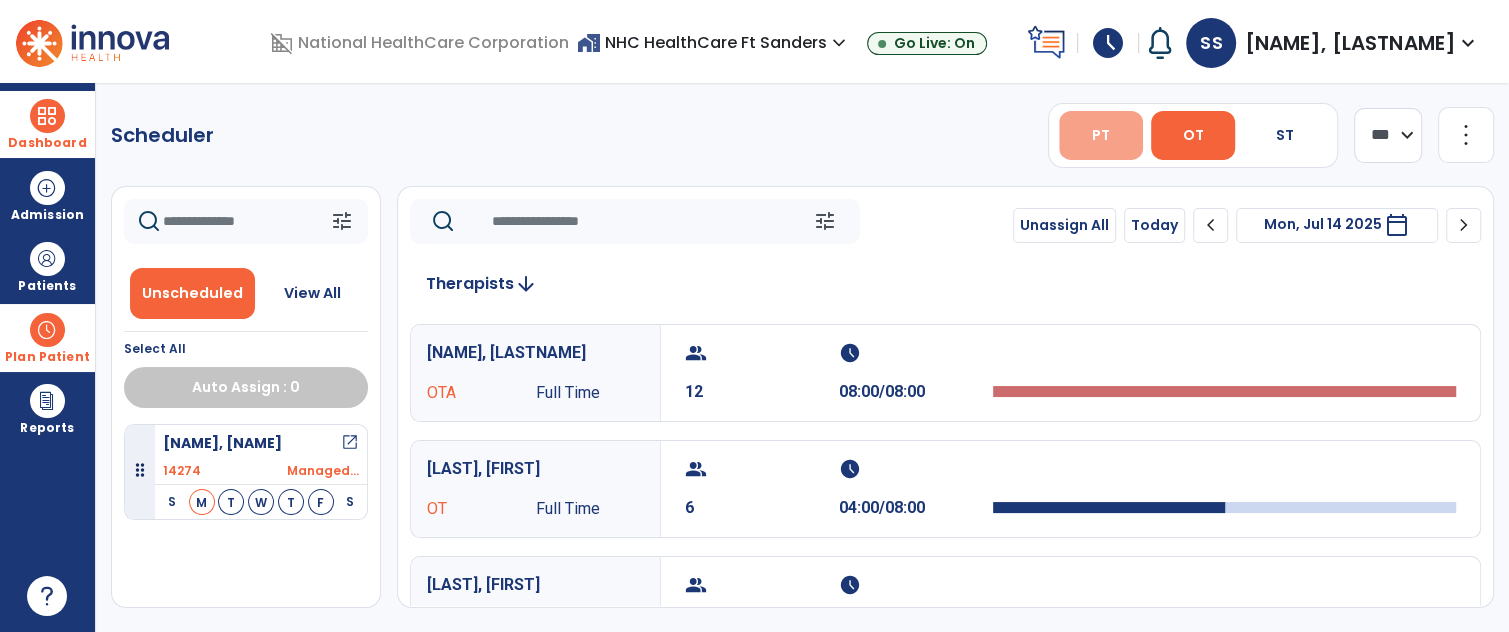 click on "PT" at bounding box center [1101, 135] 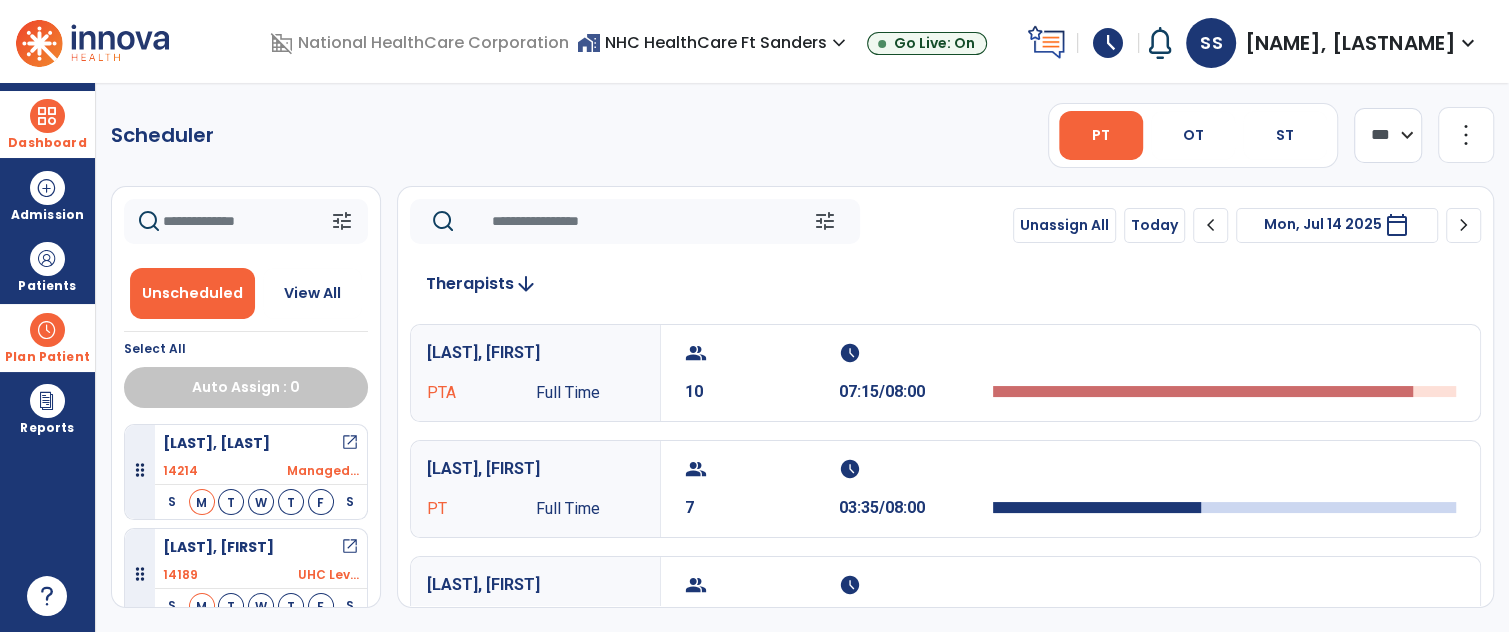 scroll, scrollTop: 109, scrollLeft: 0, axis: vertical 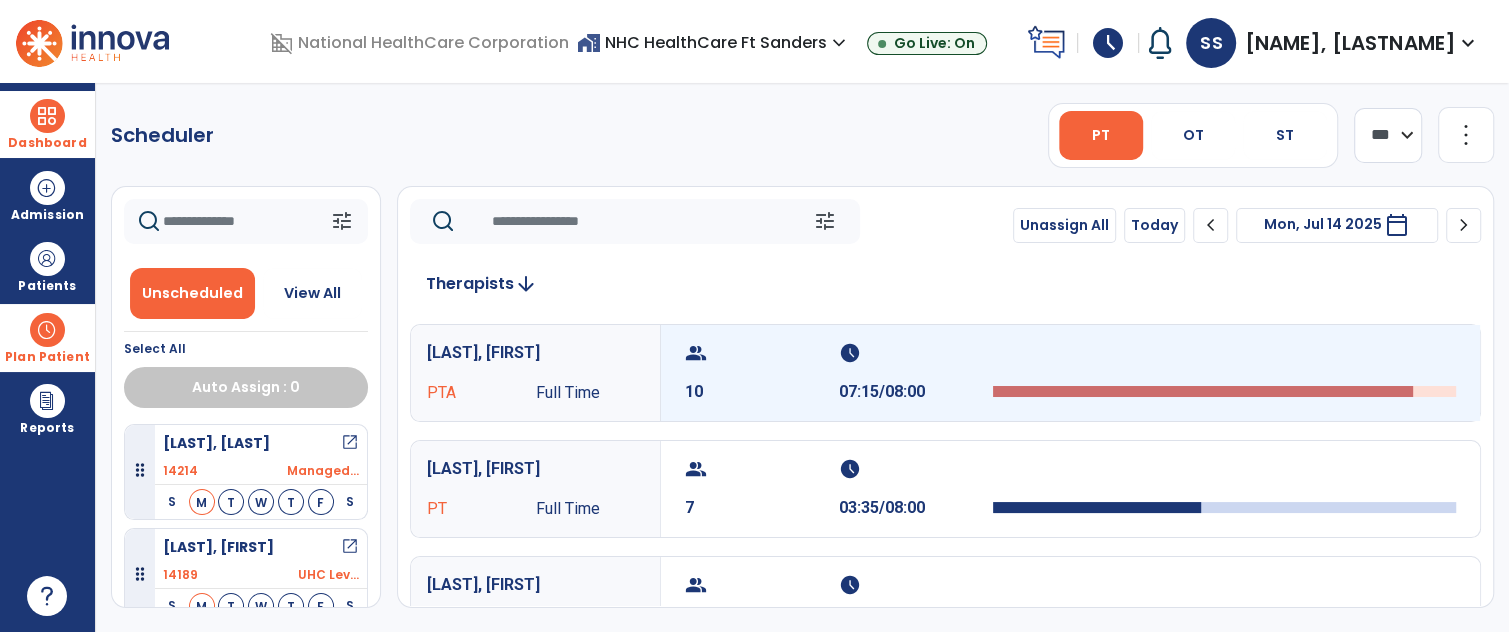 click on "10" at bounding box center (762, 392) 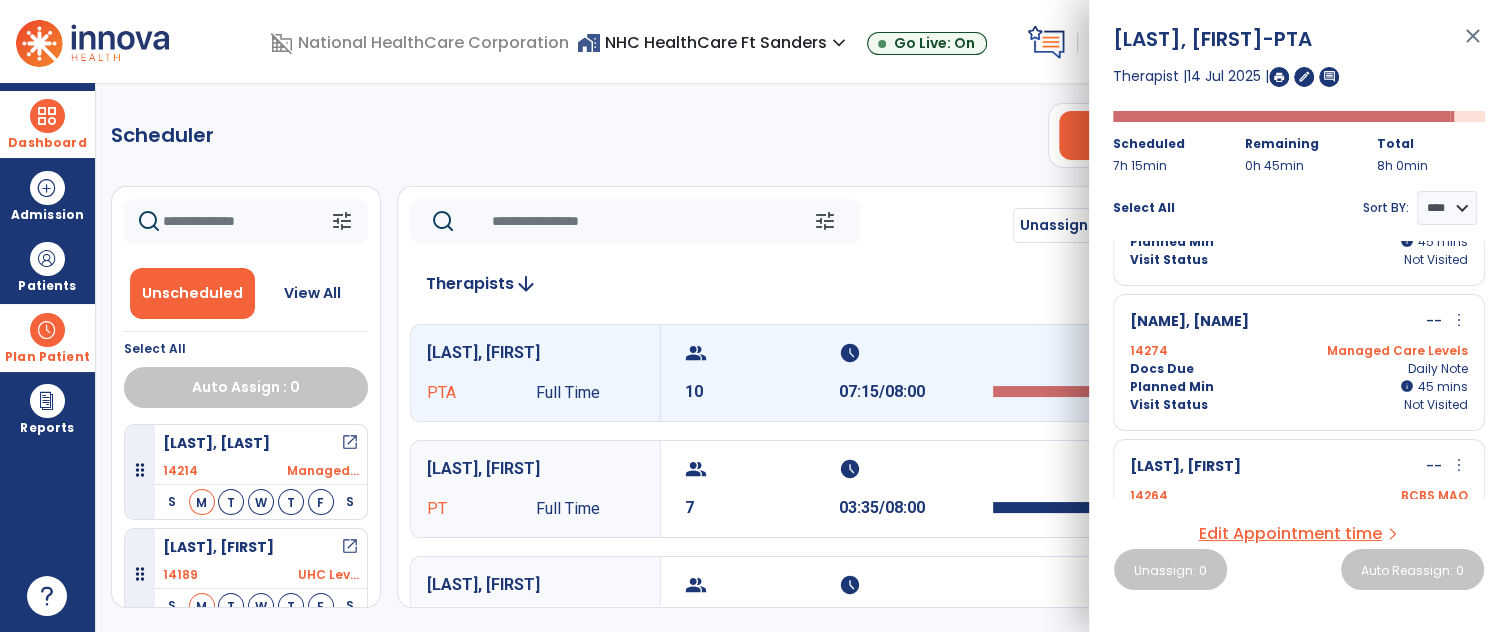 scroll, scrollTop: 249, scrollLeft: 0, axis: vertical 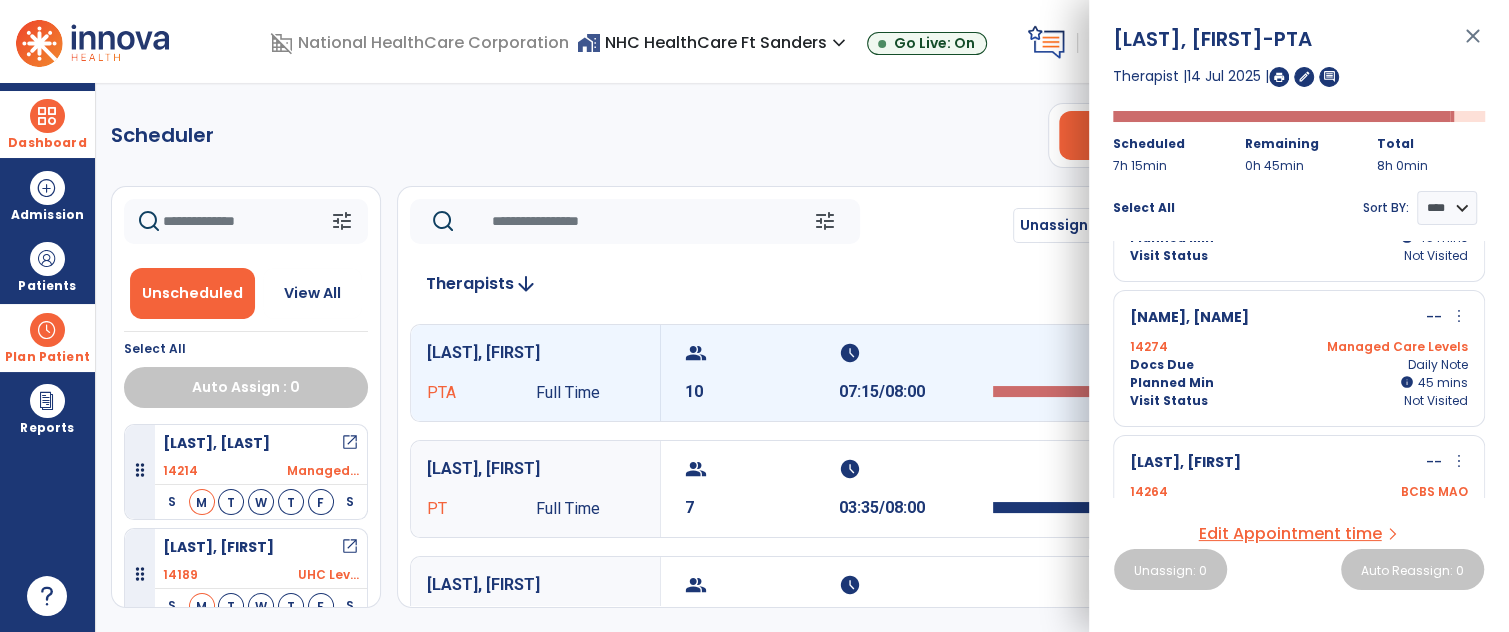 click on "close" at bounding box center [1473, 45] 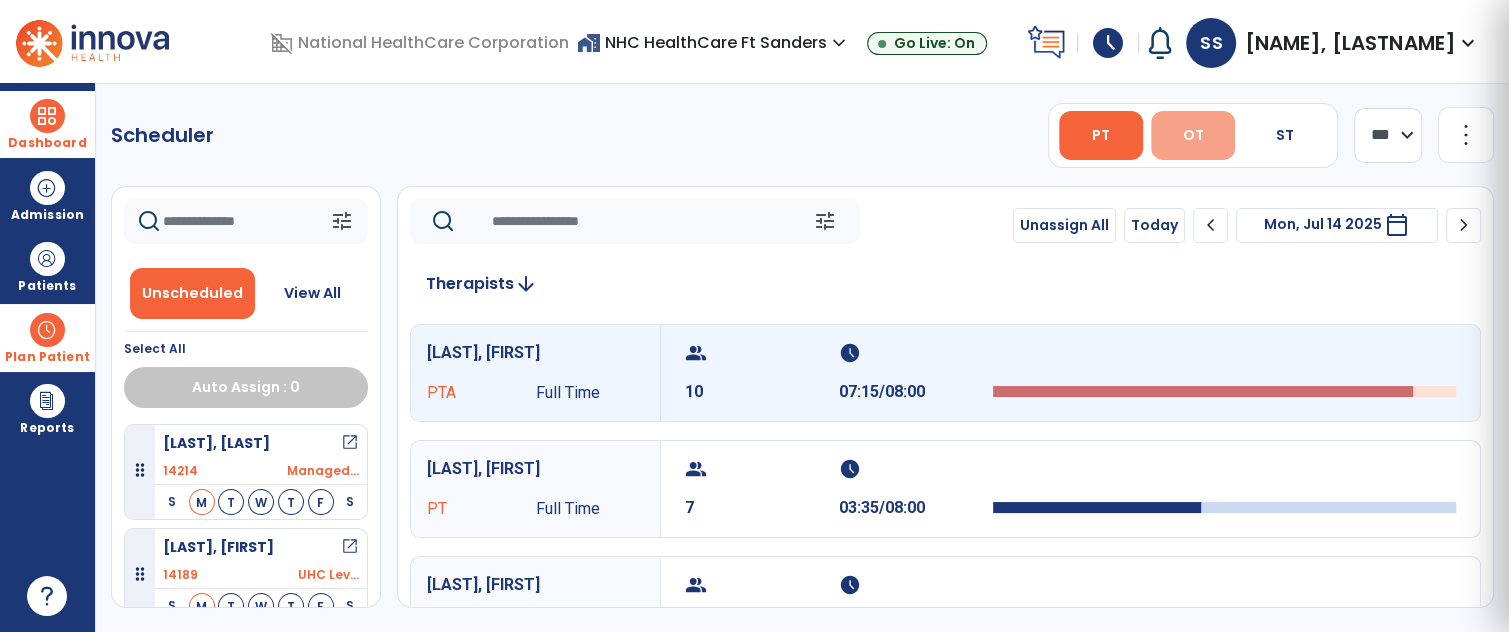 click on "OT" at bounding box center (1193, 135) 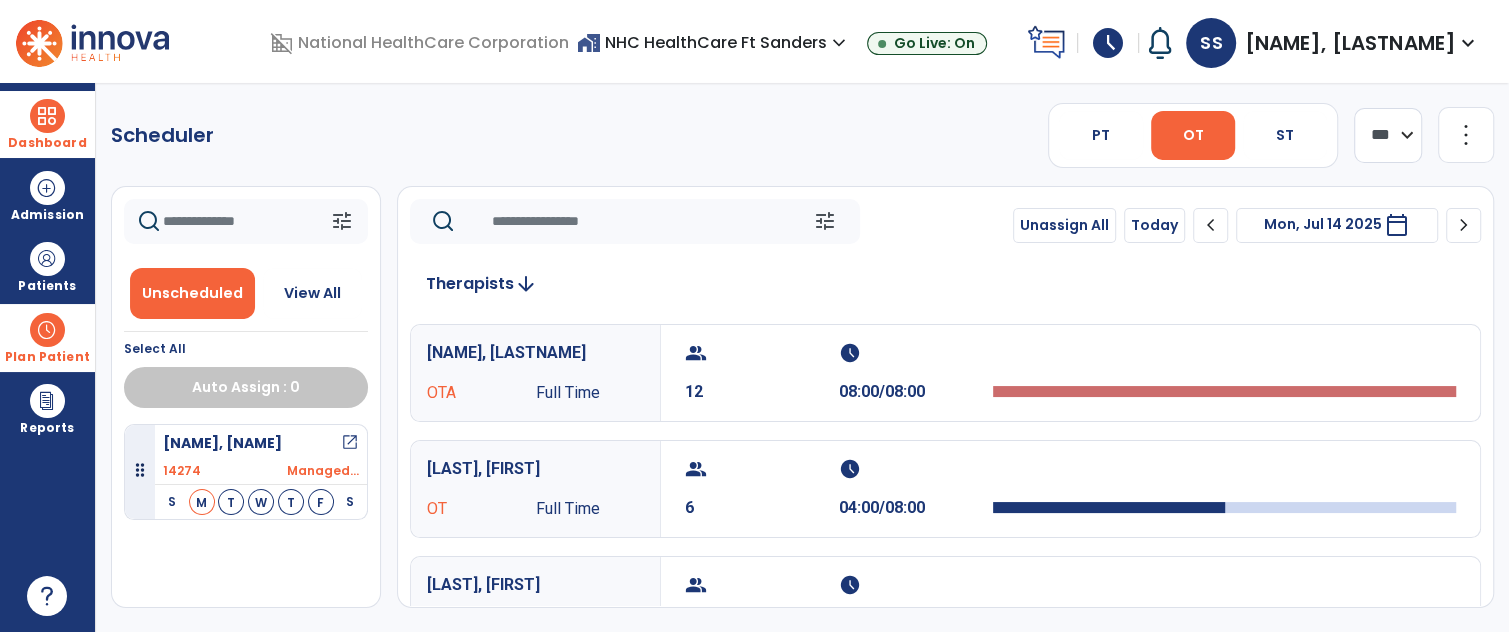 click on "OT" at bounding box center [1192, 135] 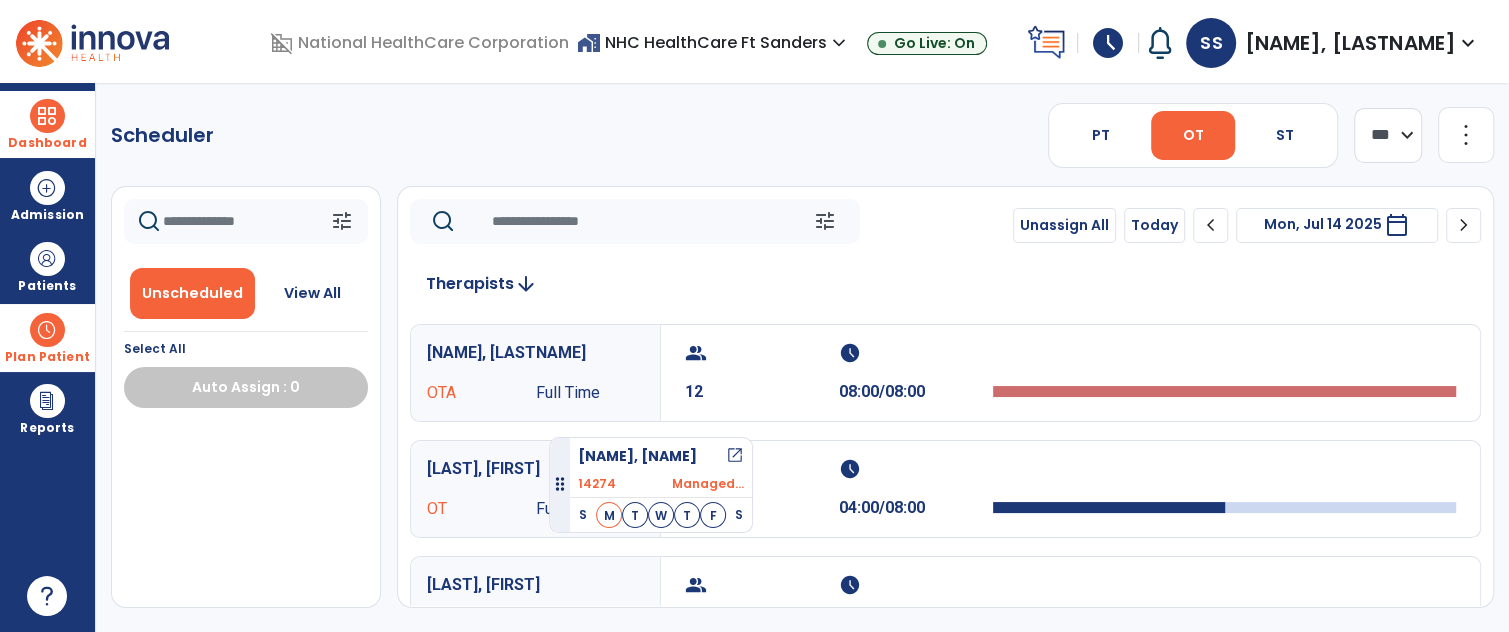 drag, startPoint x: 259, startPoint y: 432, endPoint x: 835, endPoint y: 175, distance: 630.7337 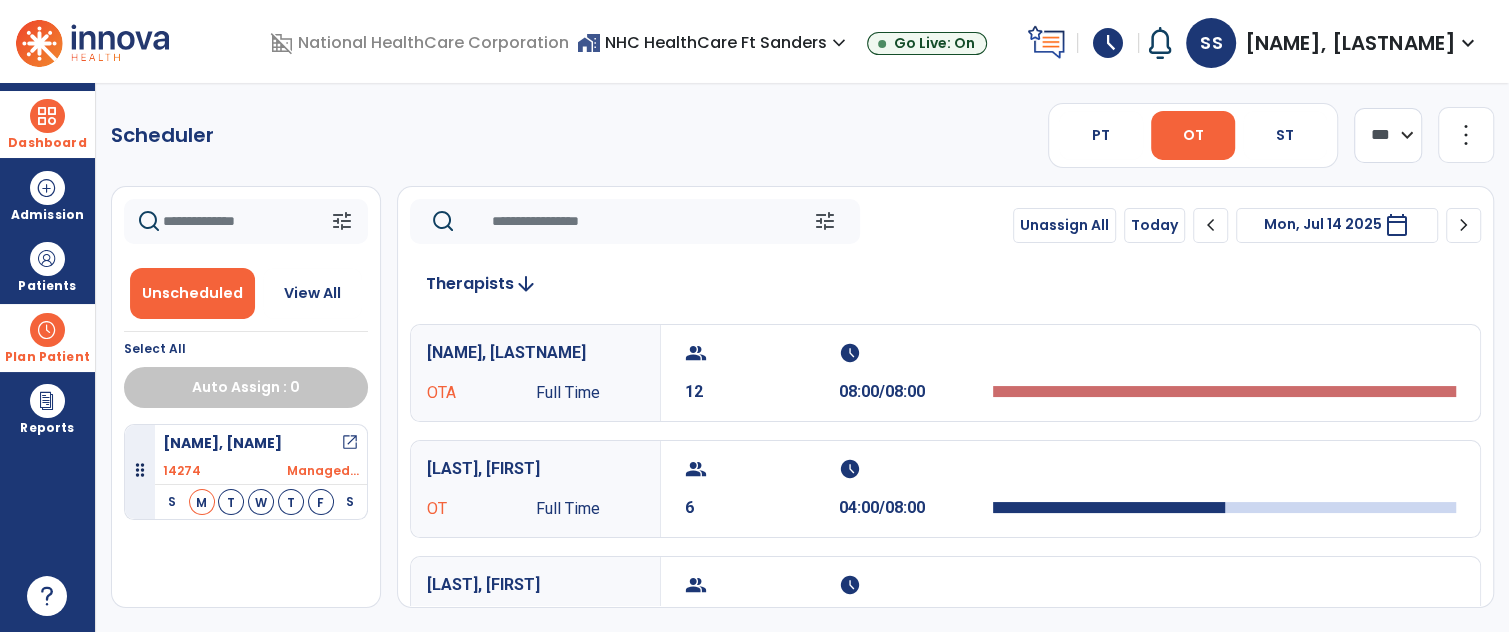 click at bounding box center (47, 116) 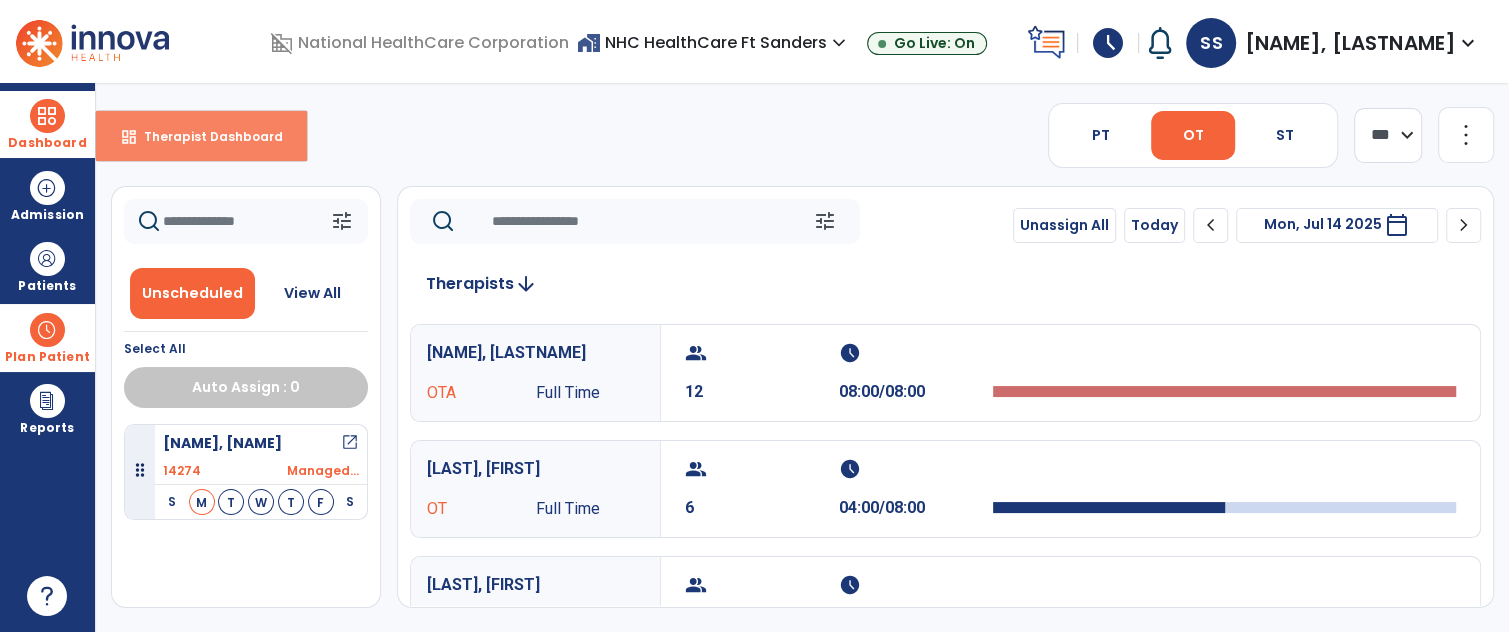 click on "Therapist Dashboard" at bounding box center [205, 136] 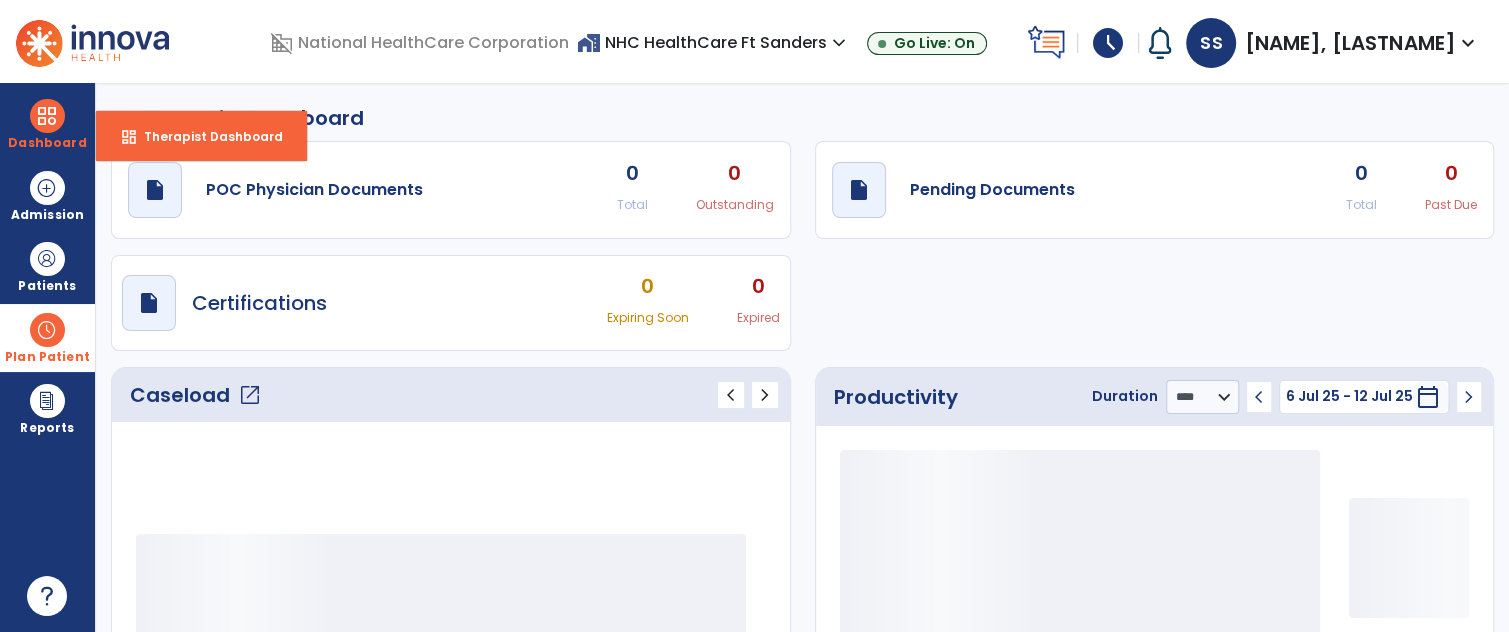 click on "SS" at bounding box center (1211, 43) 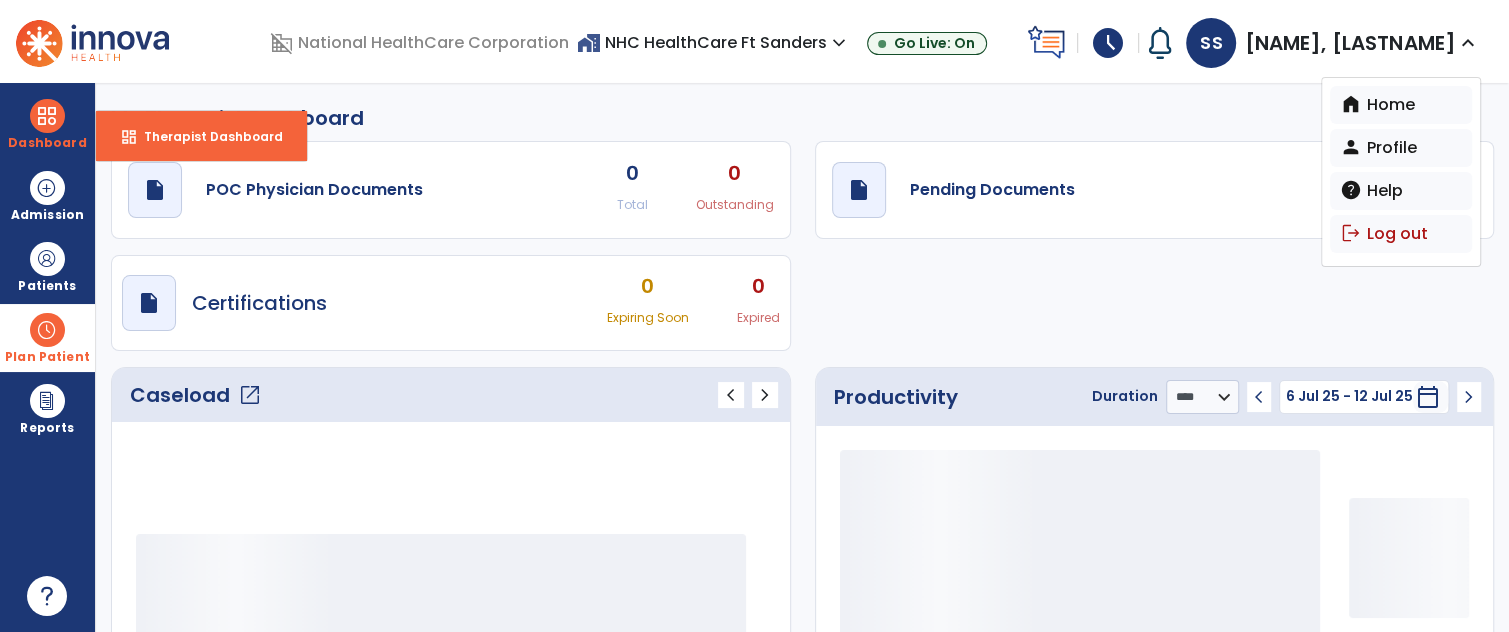 click on "schedule" at bounding box center [1108, 43] 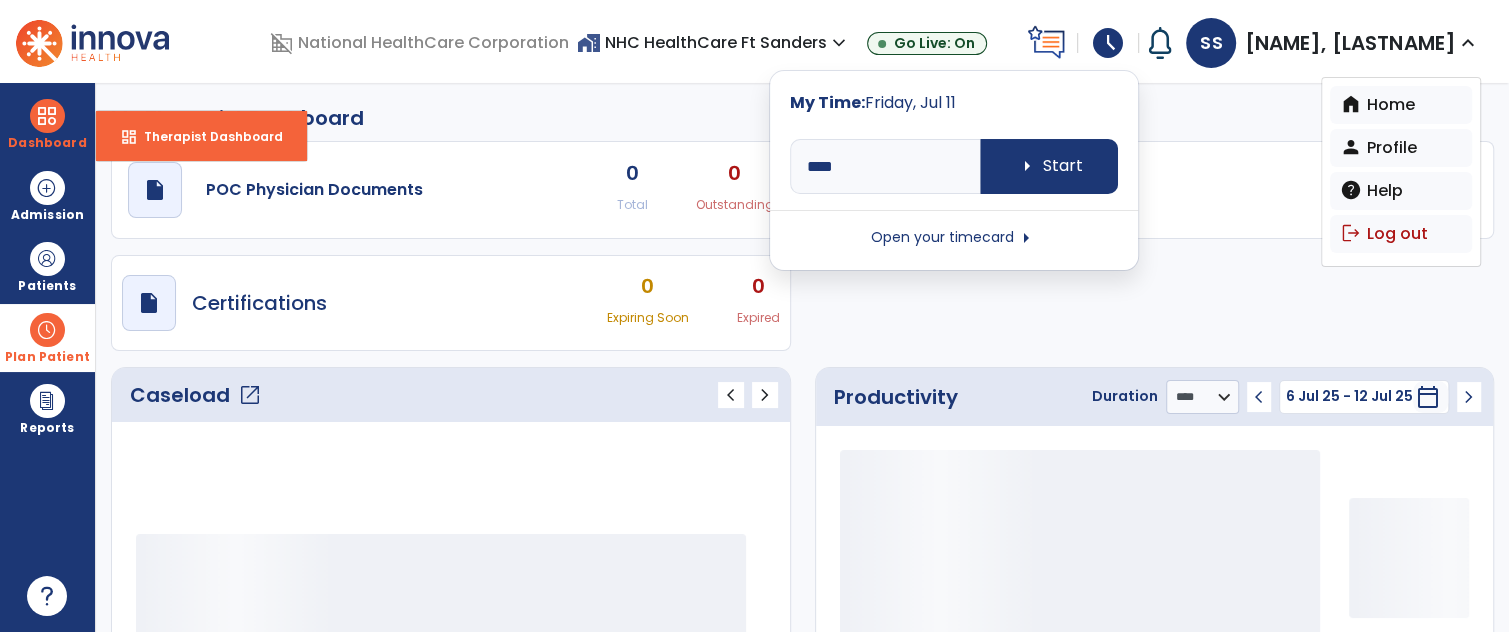 click on "Open your timecard  arrow_right" at bounding box center [954, 238] 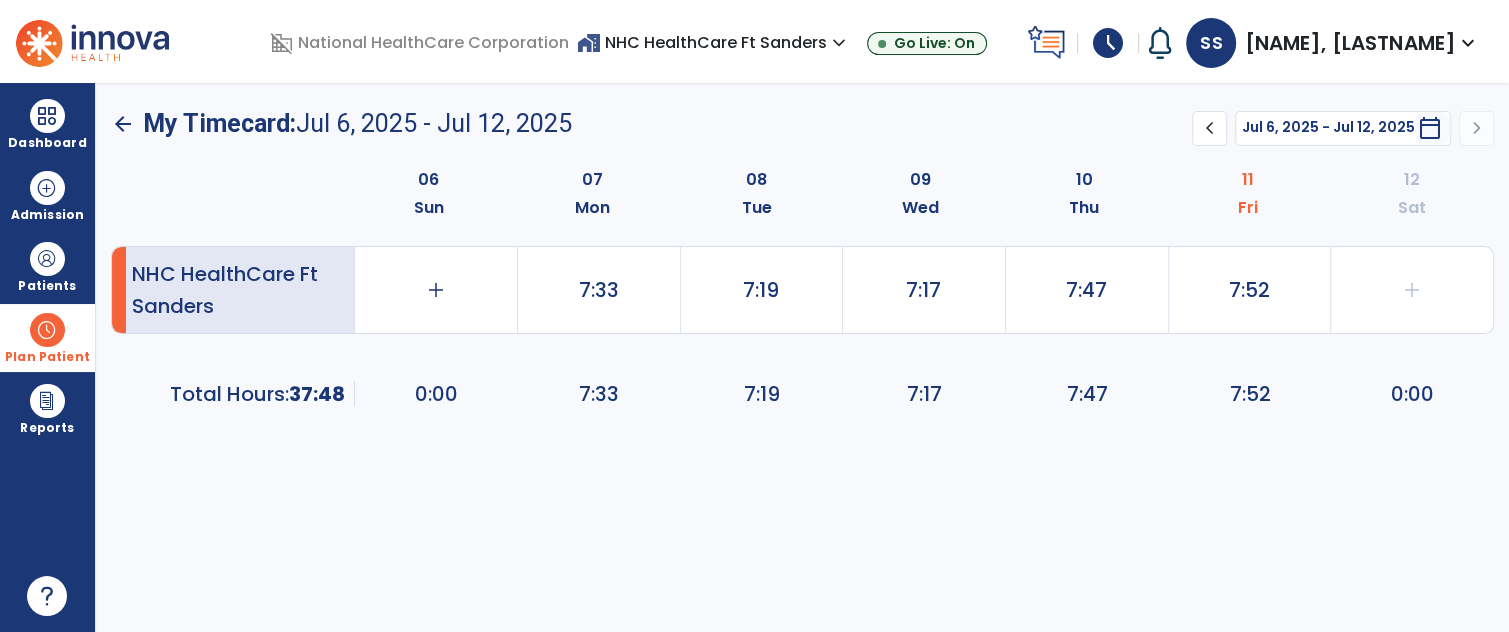 click on "schedule" at bounding box center [1108, 43] 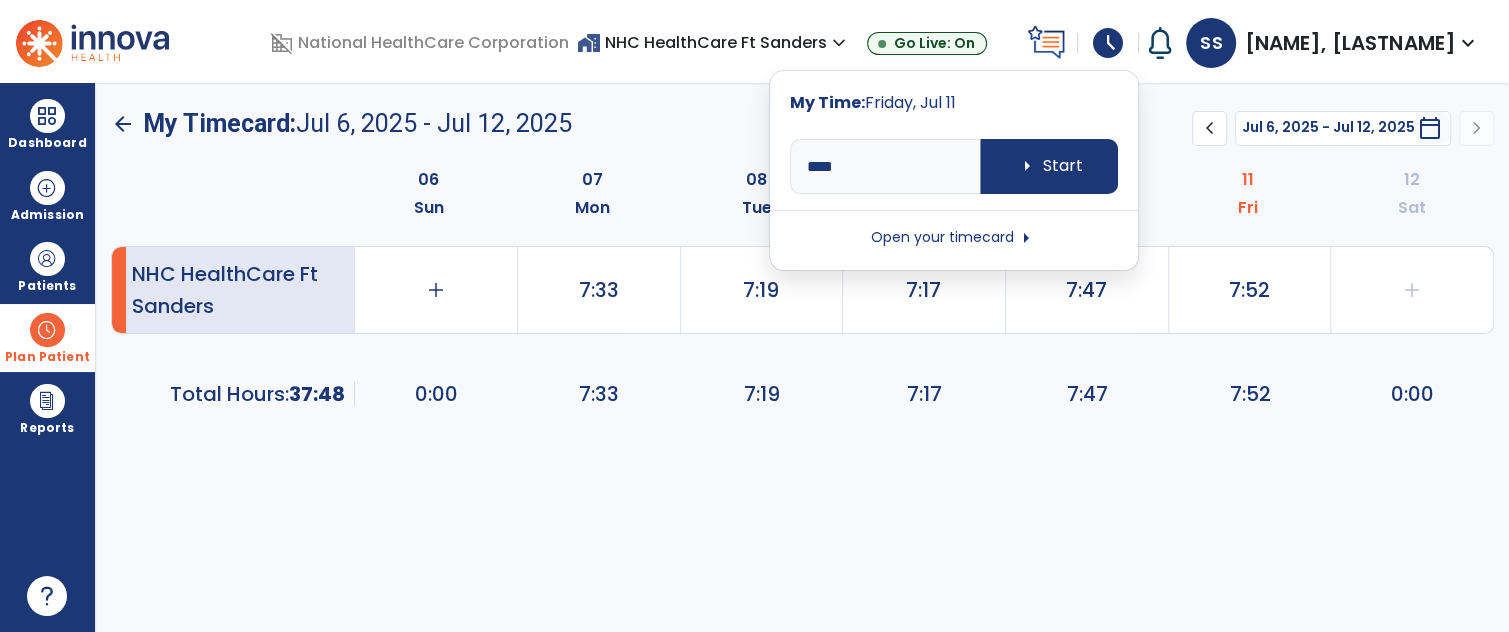 click on "Open your timecard  arrow_right" at bounding box center [954, 238] 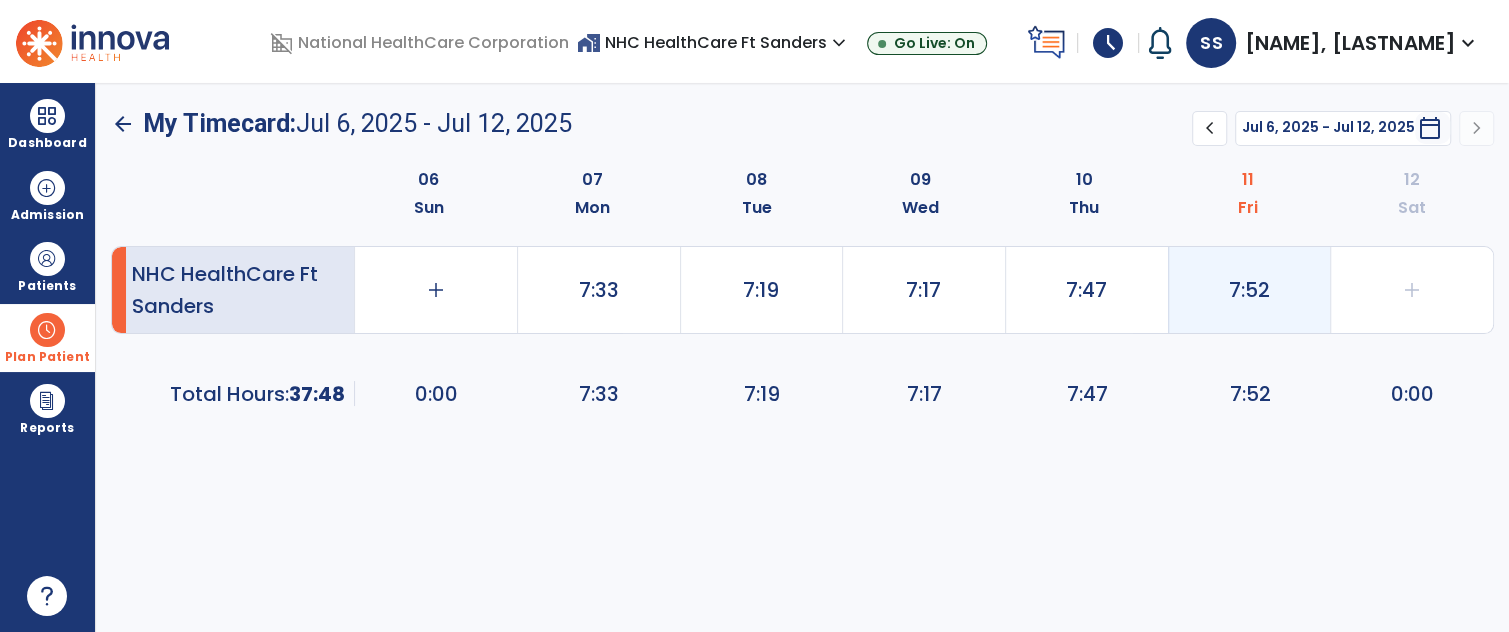 click on "7:52" 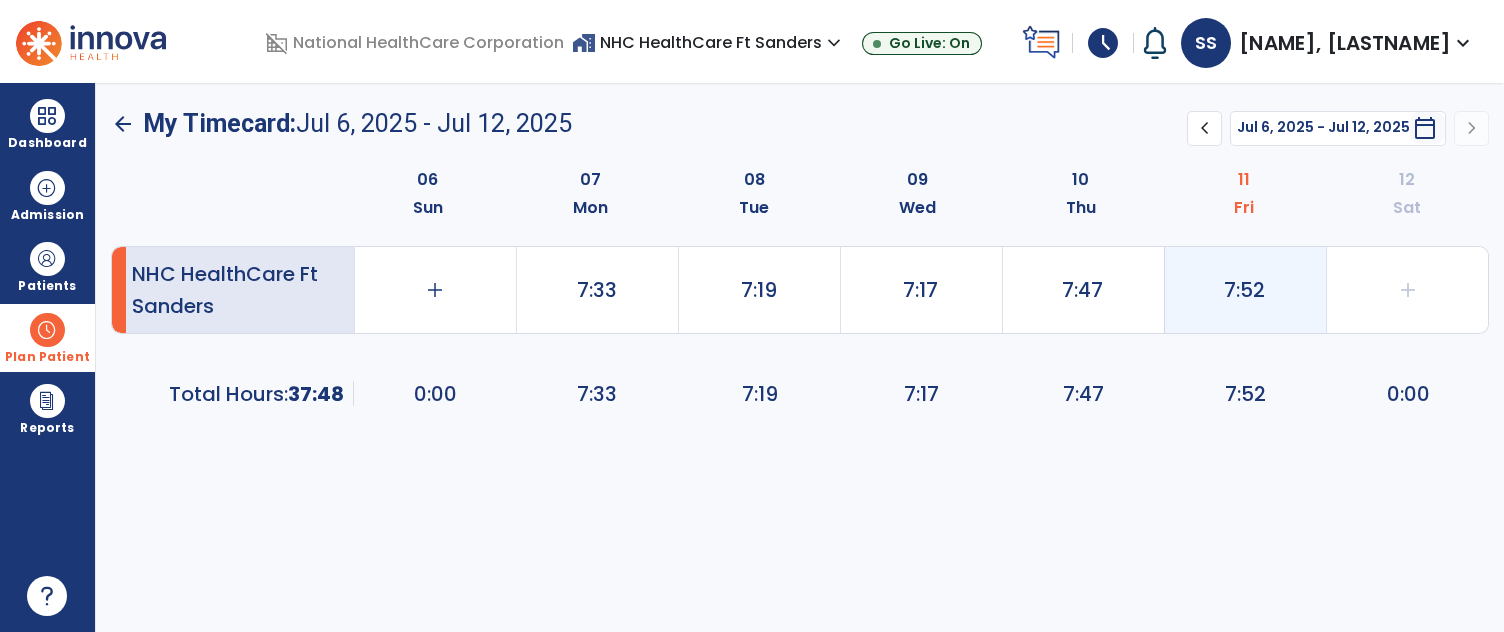 select on "**********" 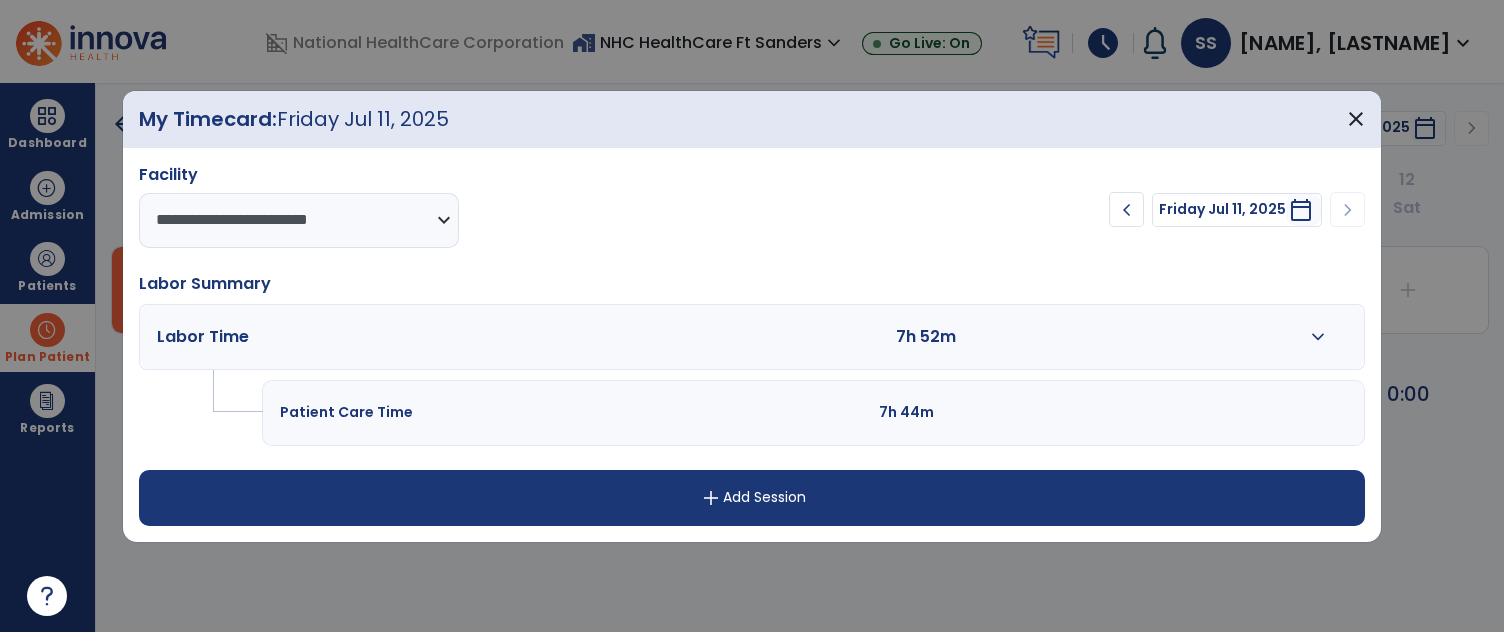 click on "expand_more" at bounding box center [1318, 337] 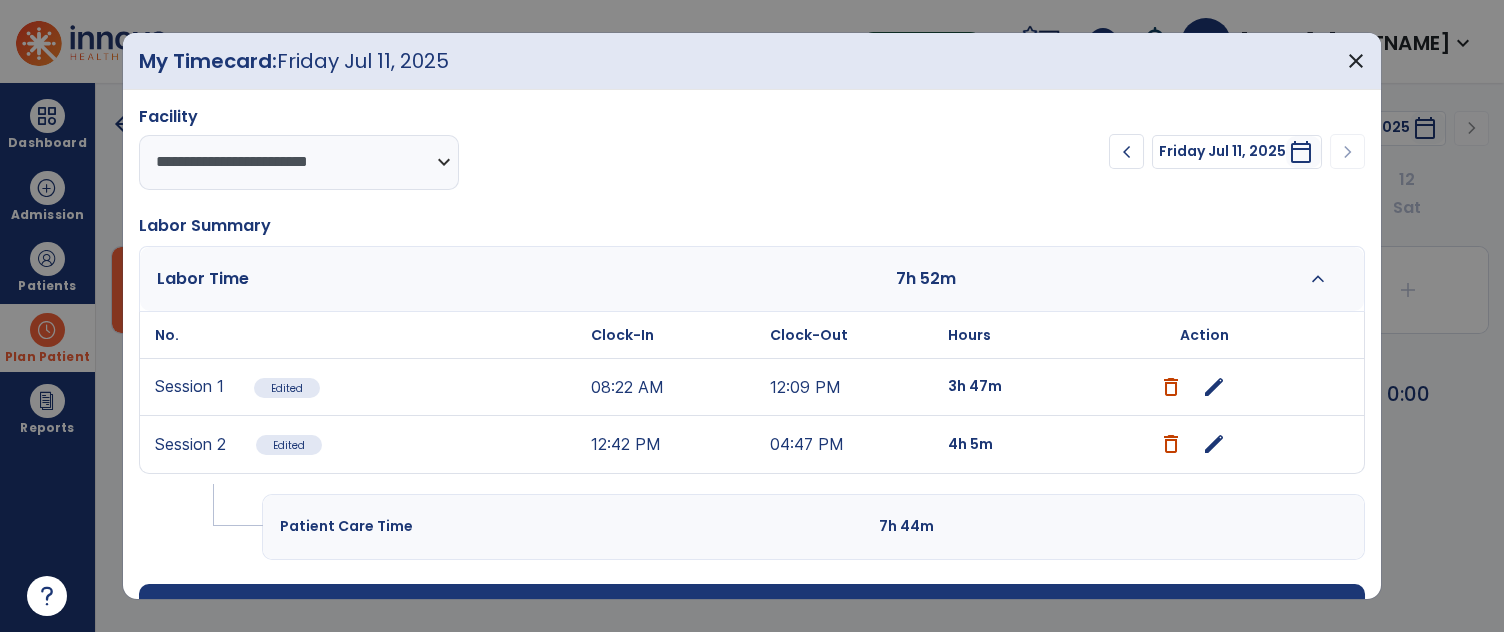 click on "edit" at bounding box center [1214, 444] 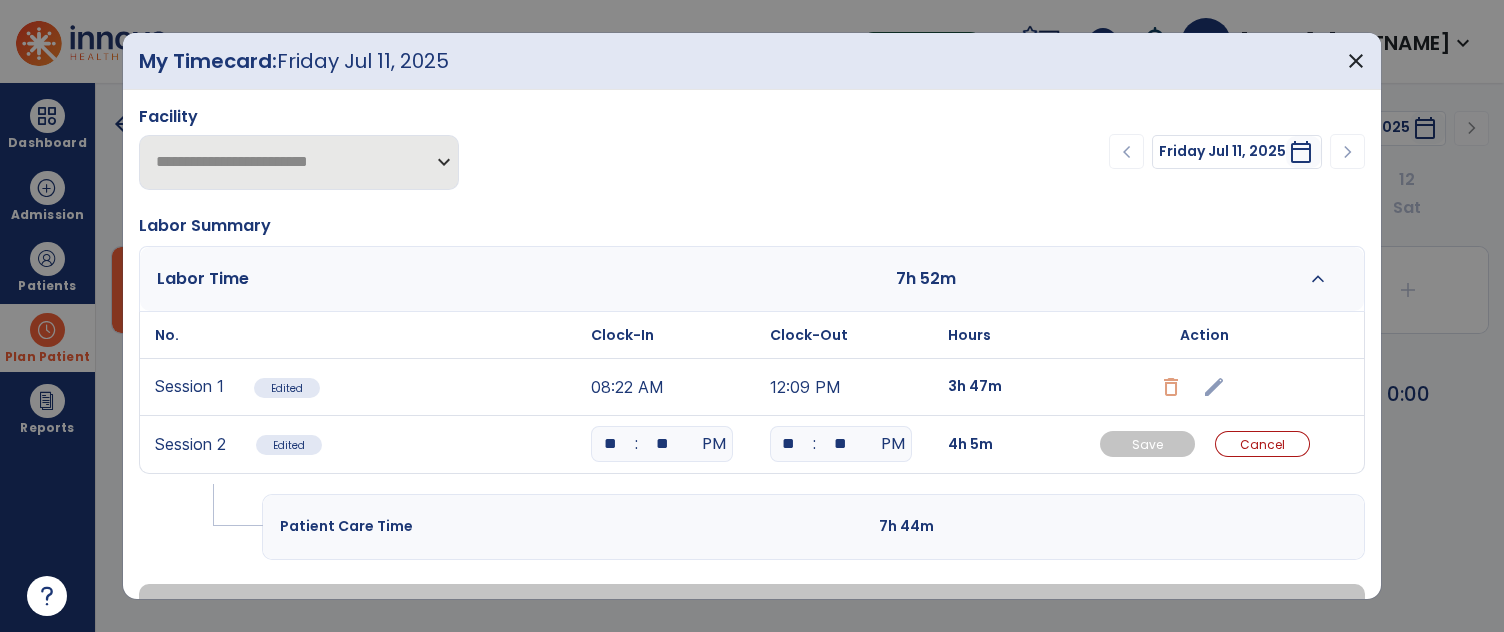 click on "**" at bounding box center [841, 444] 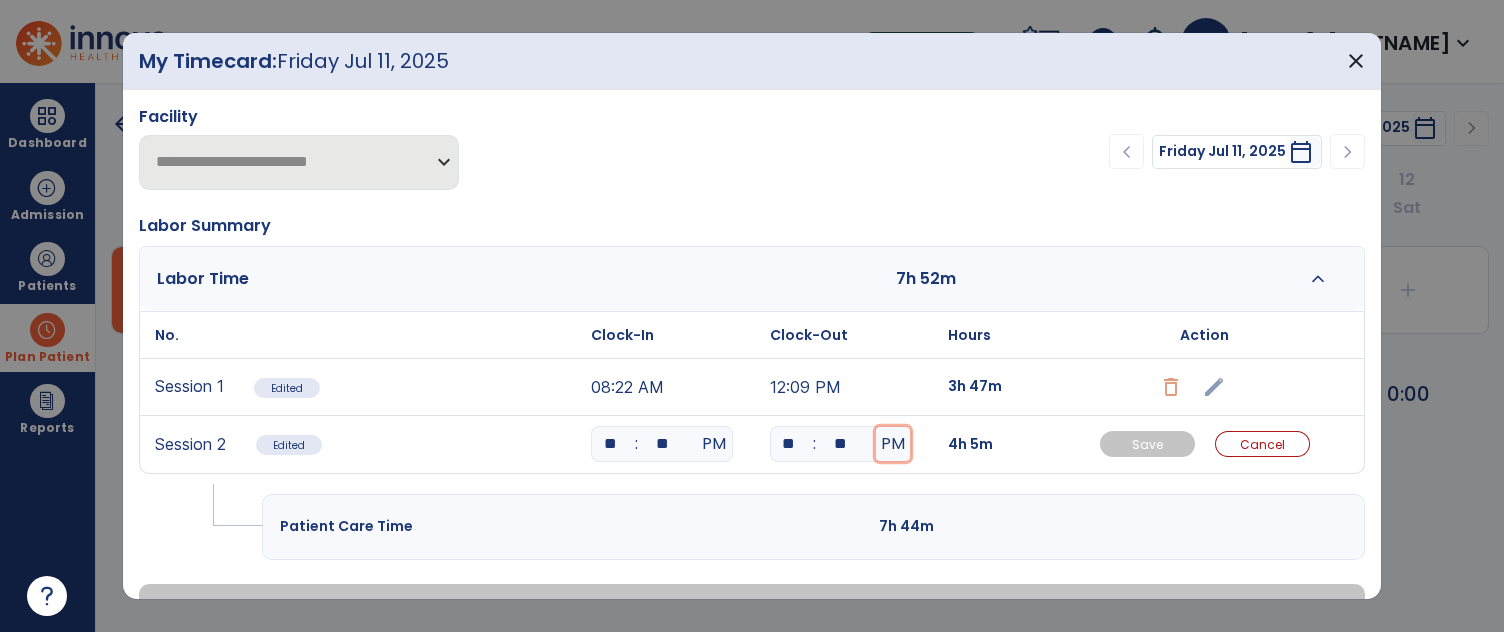 type 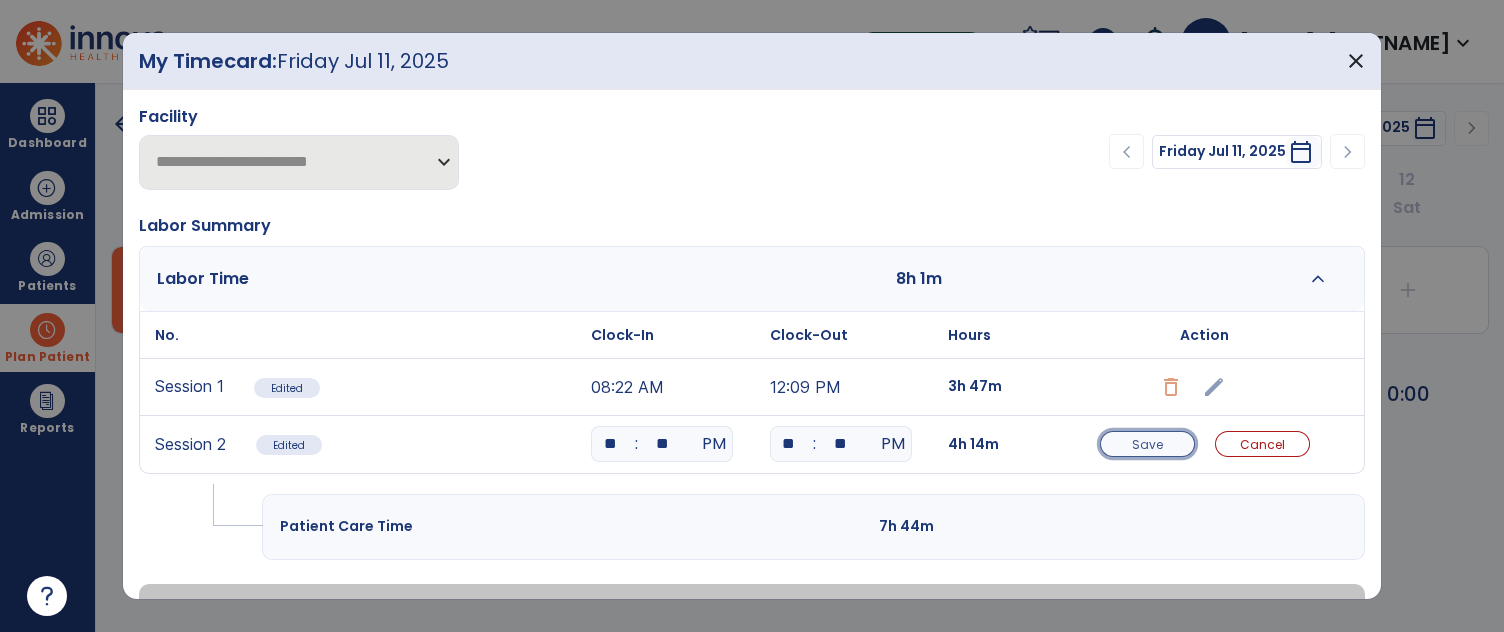 click on "Save" at bounding box center (1147, 444) 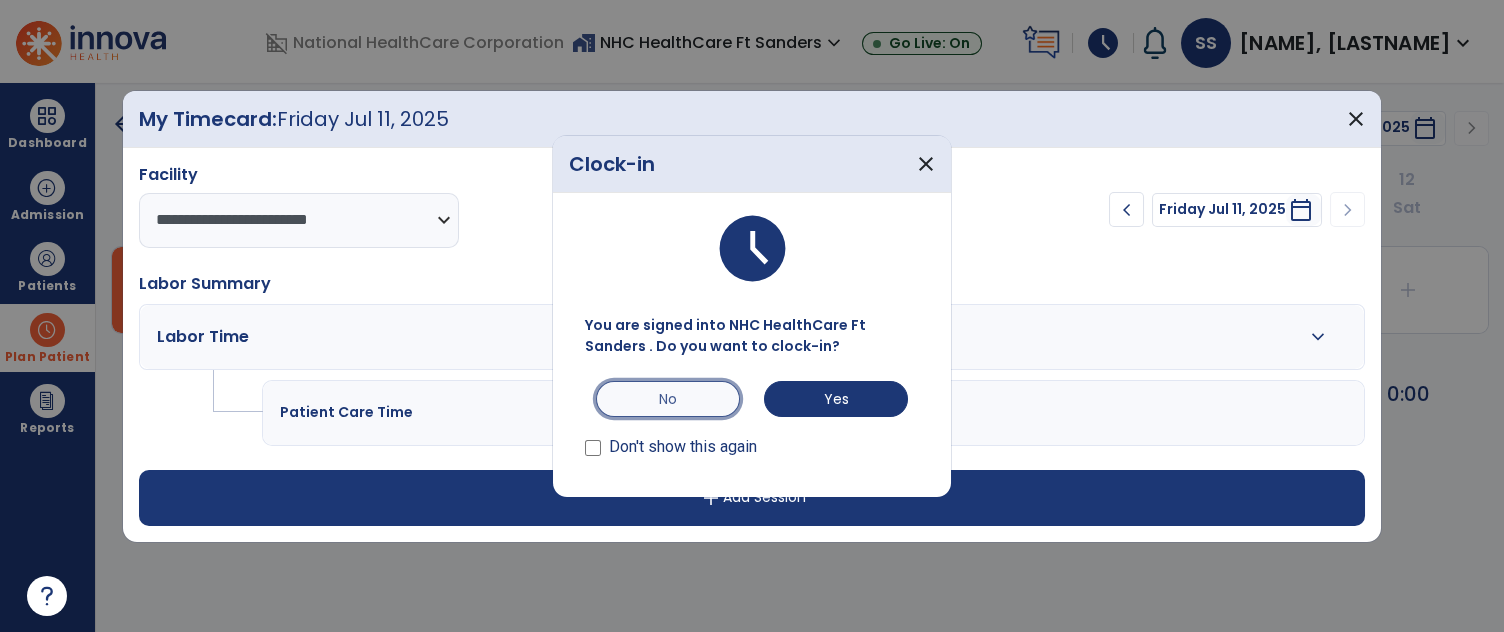 click on "No" at bounding box center [668, 399] 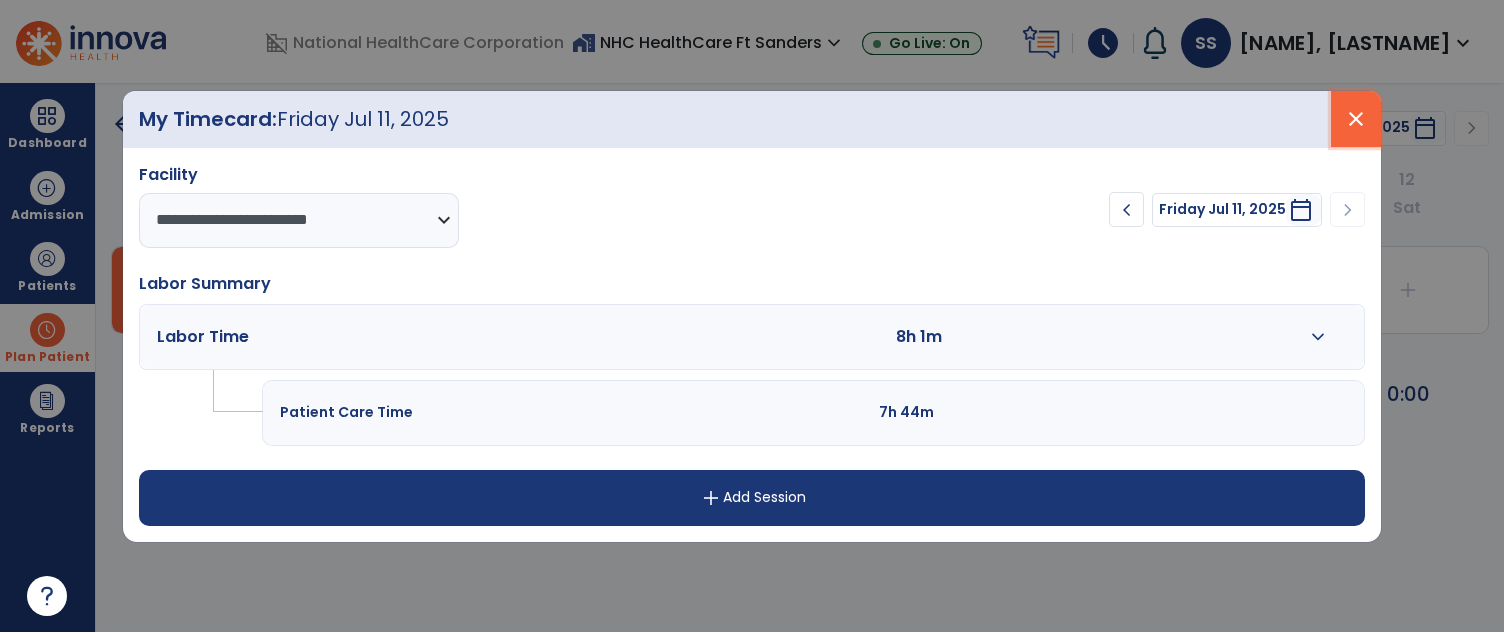 click on "close" at bounding box center (1356, 119) 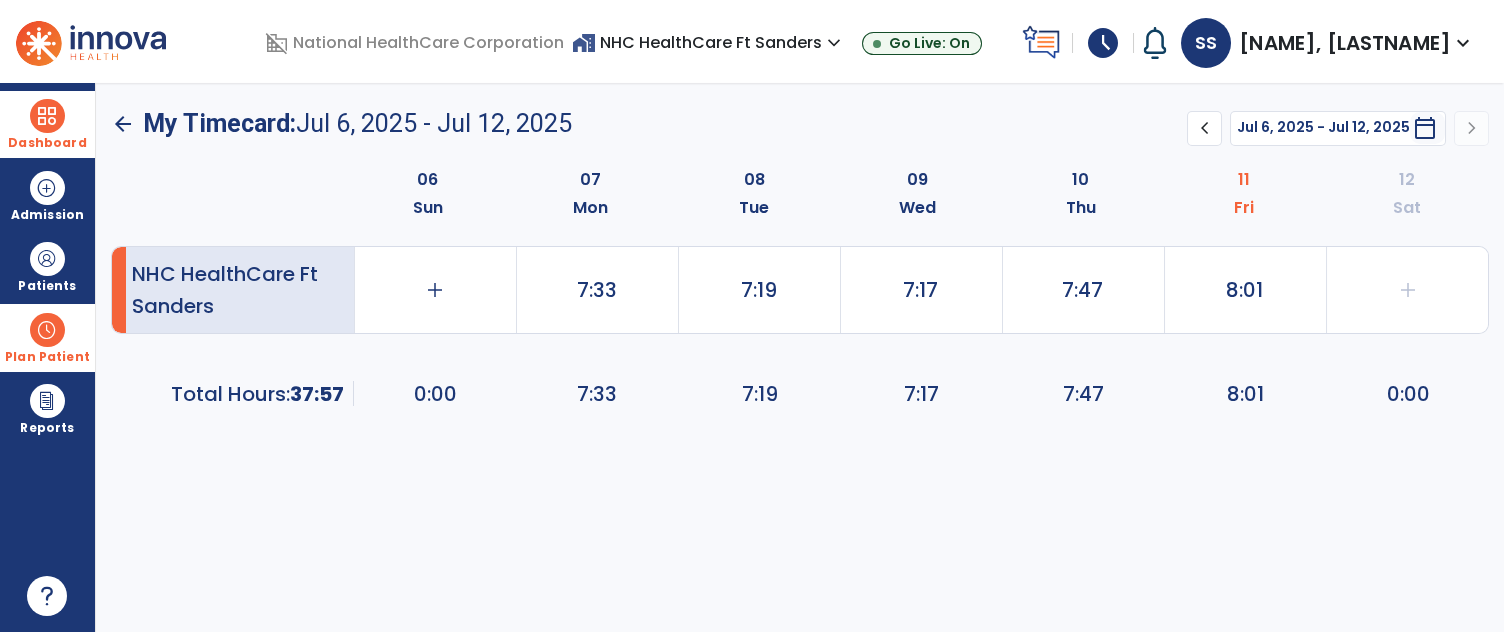click on "Dashboard" at bounding box center (47, 124) 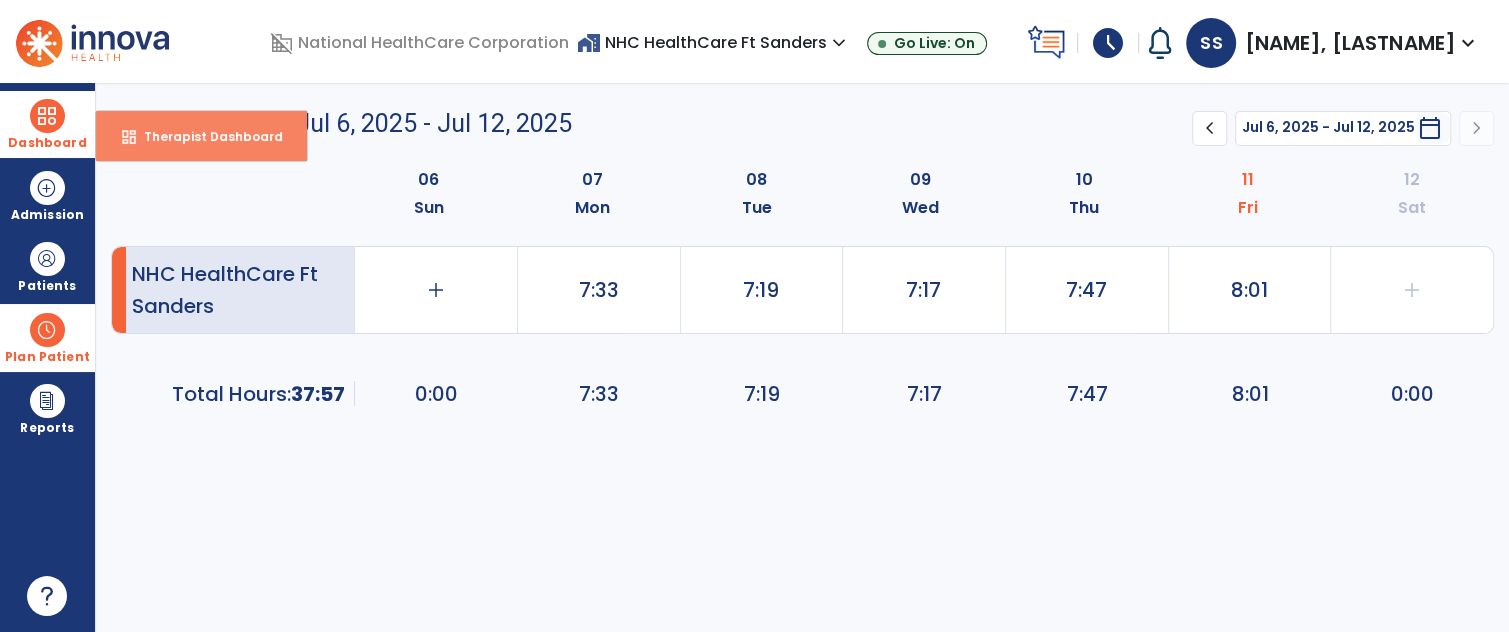 click on "dashboard" at bounding box center (129, 137) 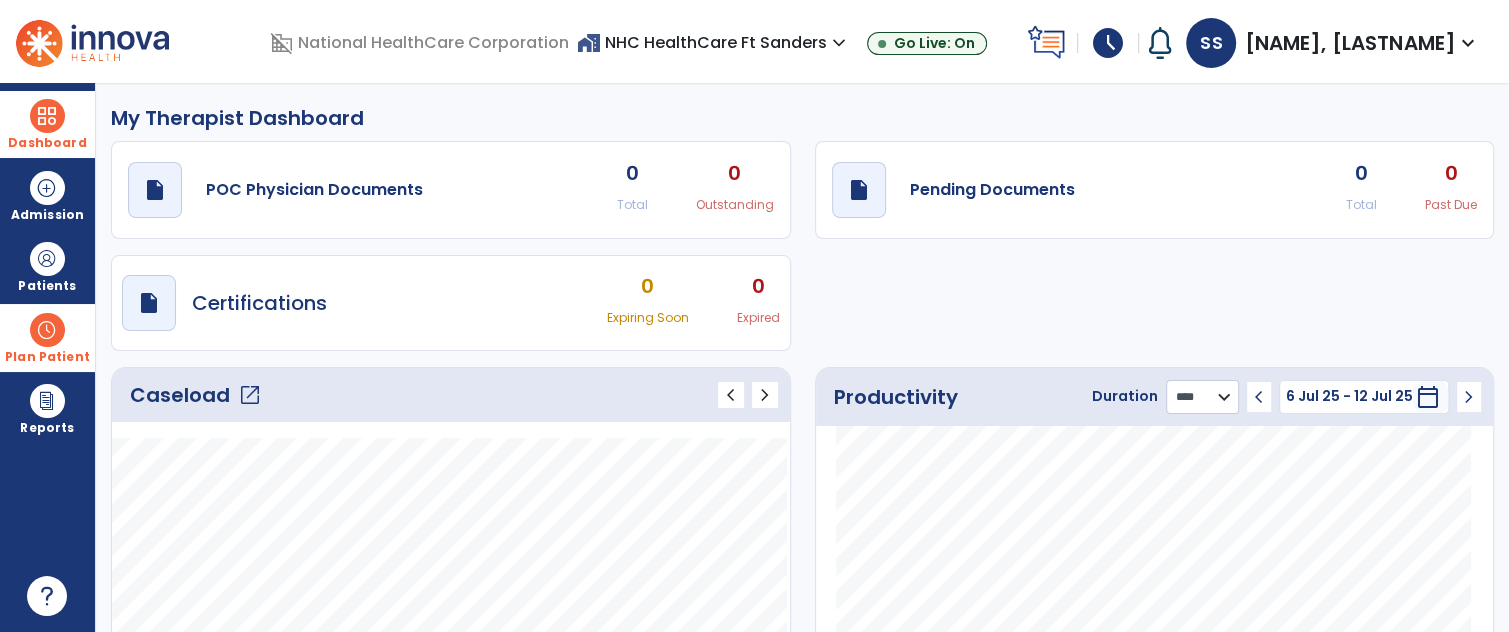 click on "******** **** ***" 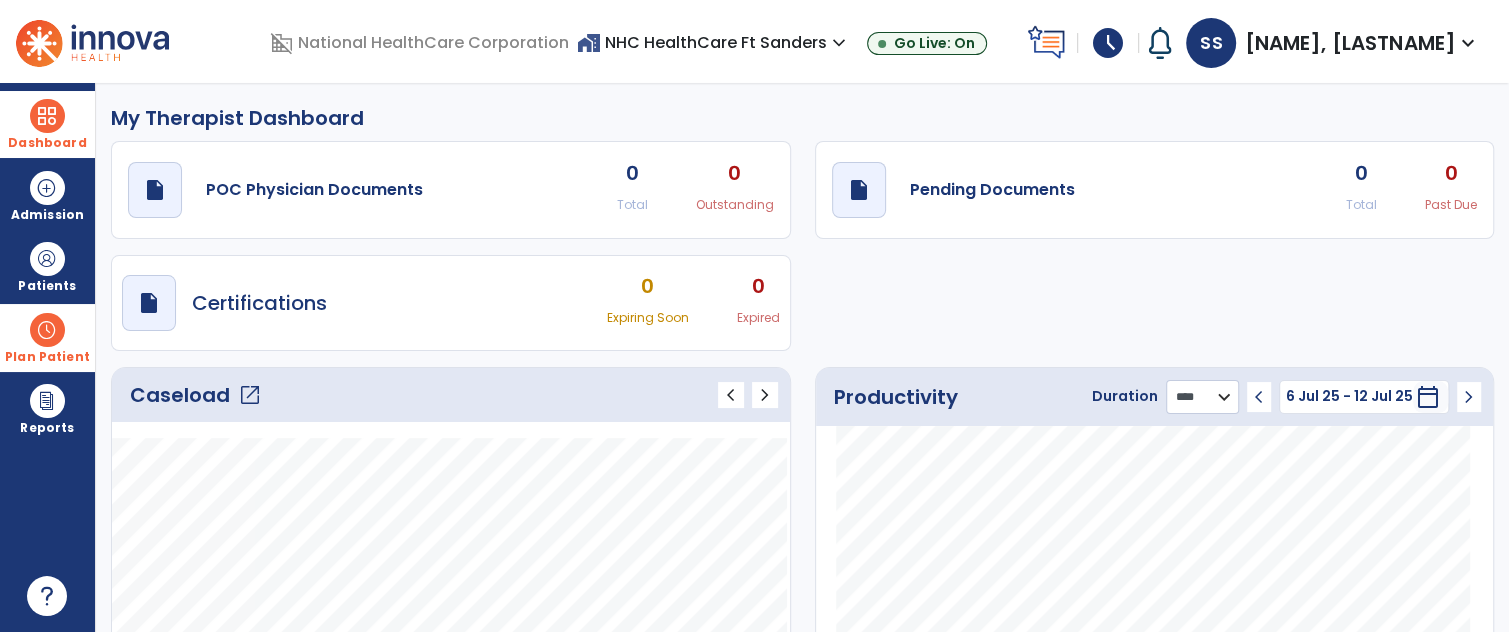 scroll, scrollTop: 125, scrollLeft: 0, axis: vertical 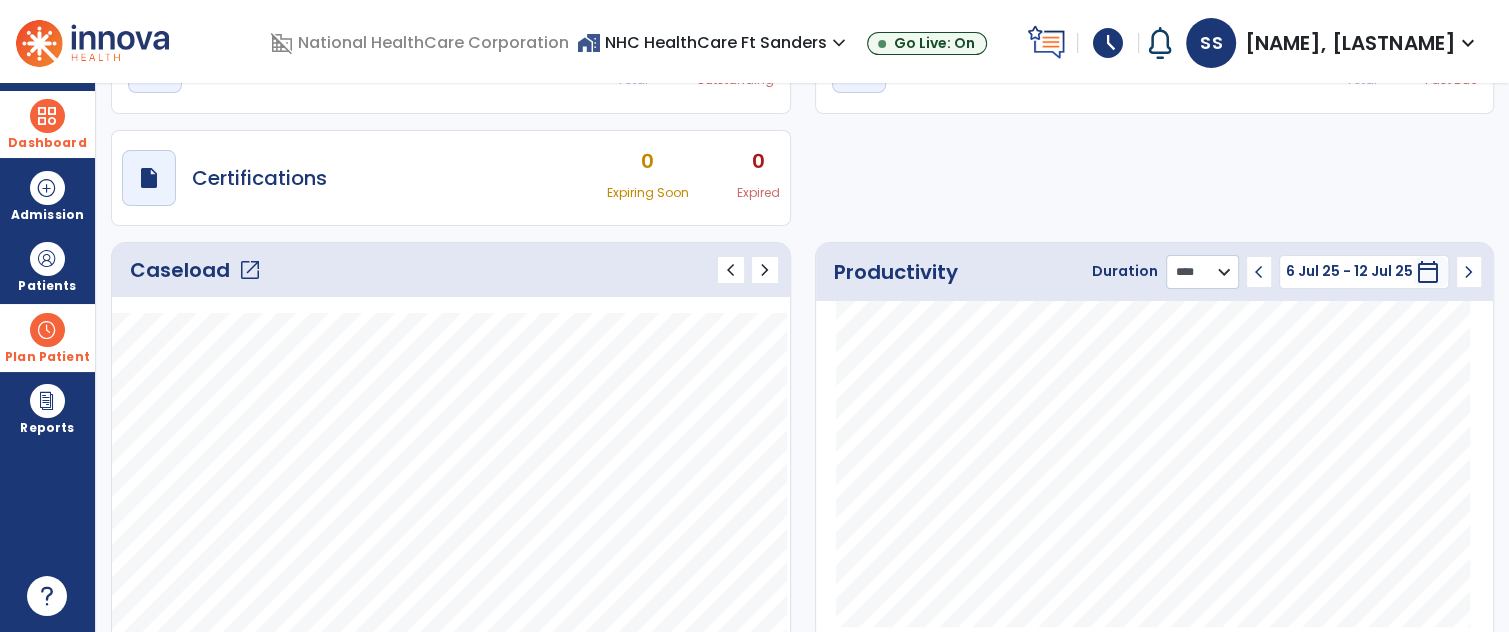 click on "******** **** ***" 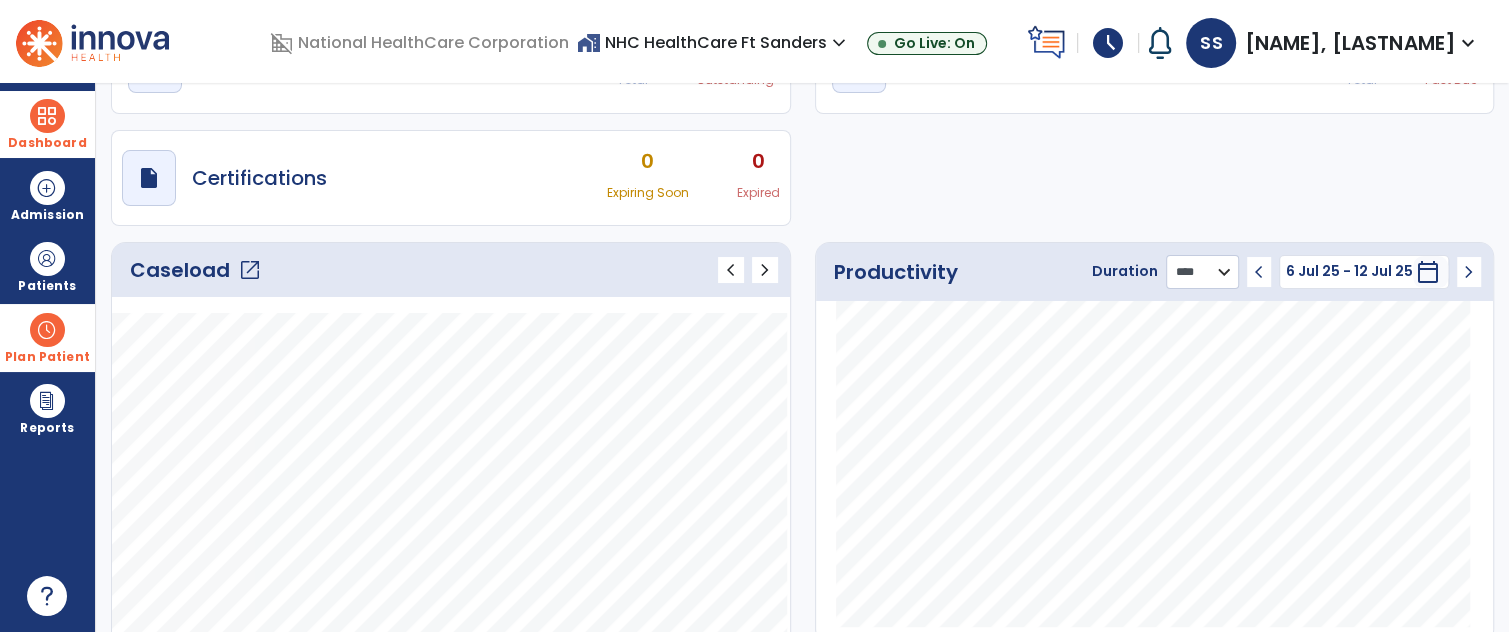 select on "***" 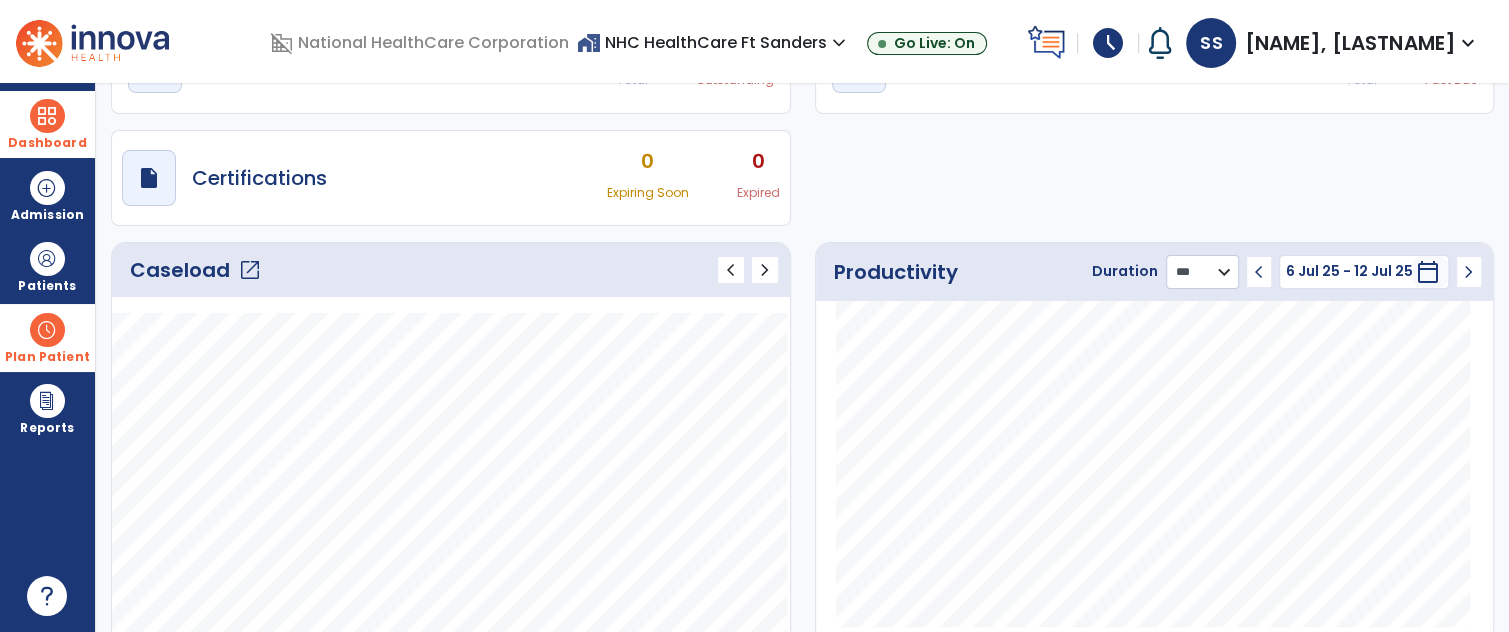 click on "******** **** ***" 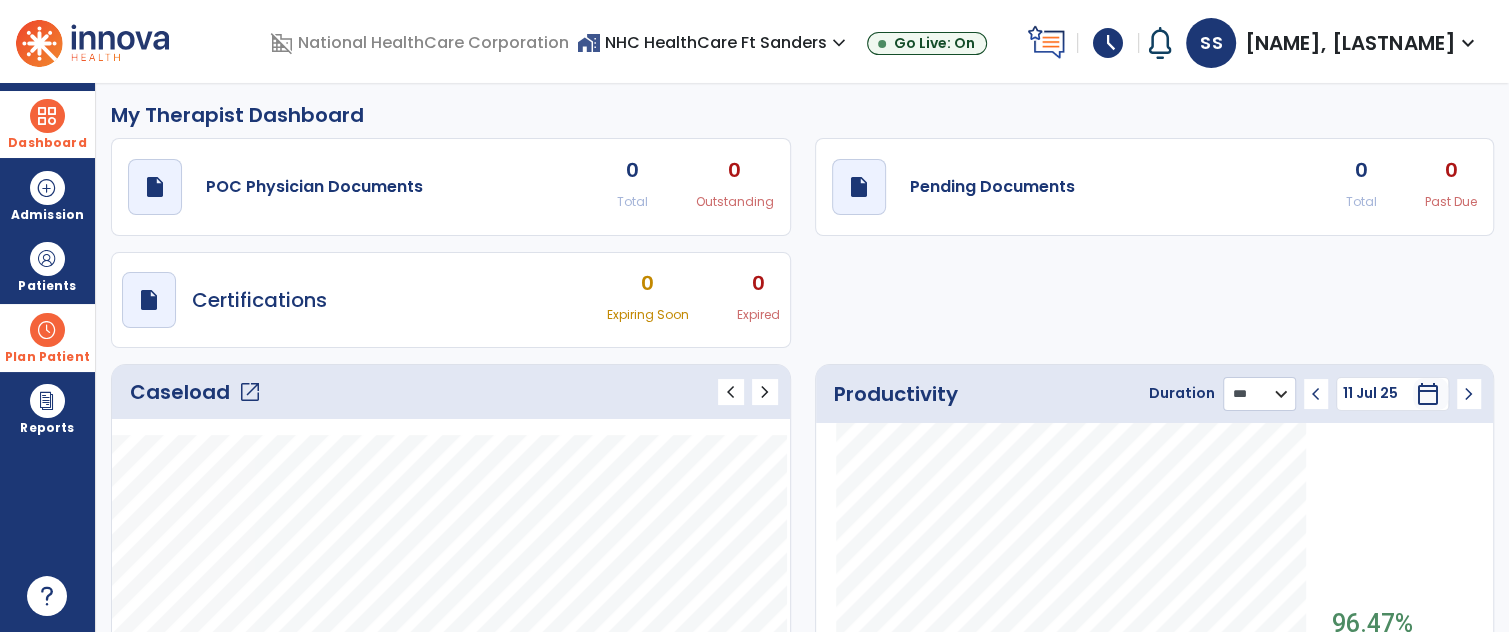 scroll, scrollTop: 0, scrollLeft: 0, axis: both 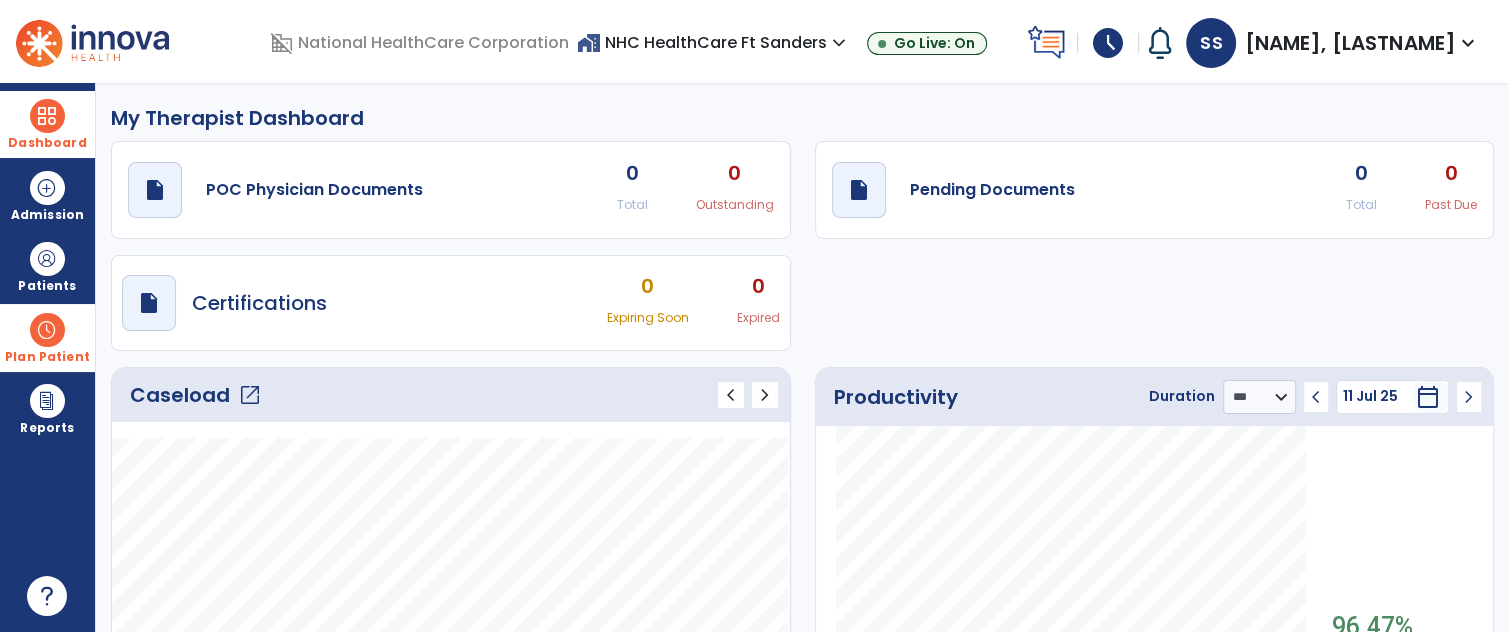 click on "expand_more" at bounding box center [1468, 43] 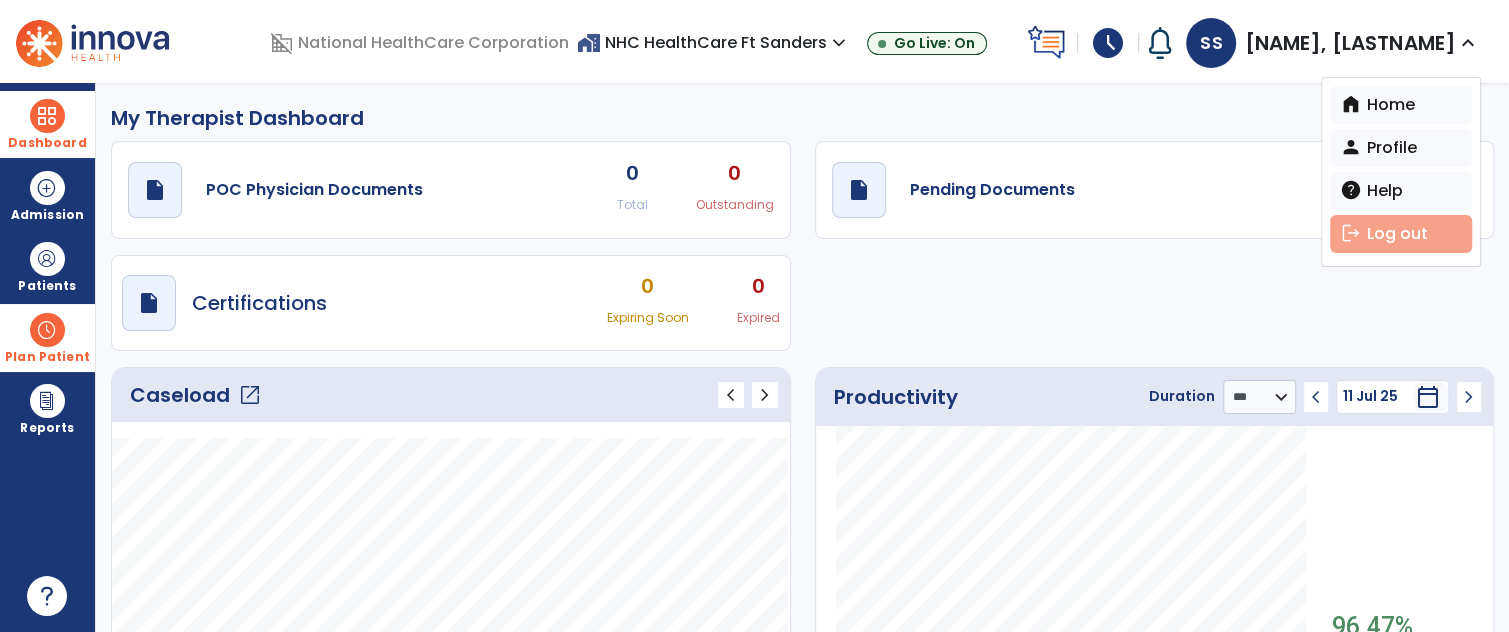 click on "logout   Log out" at bounding box center (1401, 234) 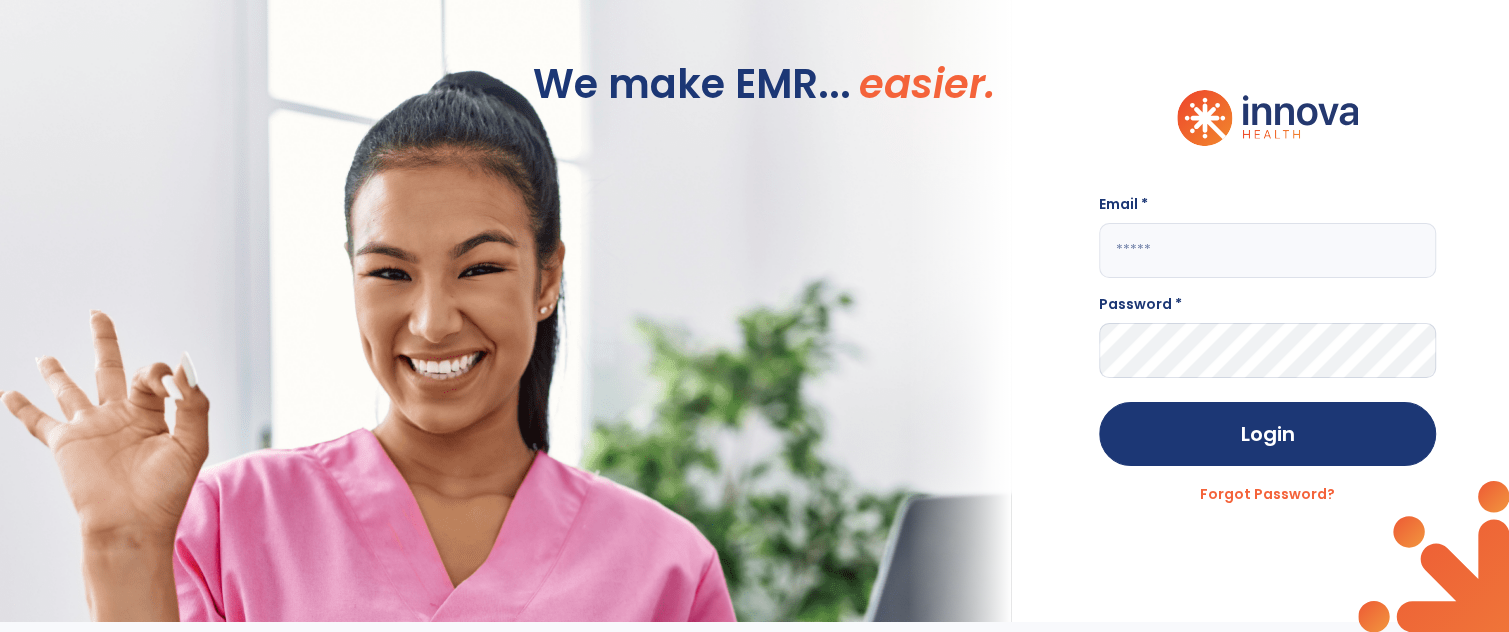 type on "**********" 